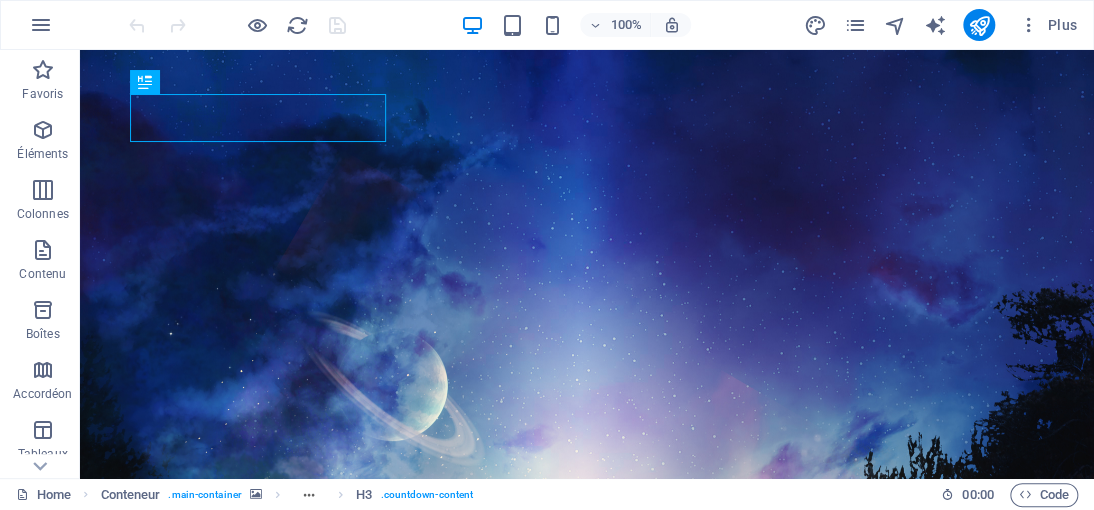 scroll, scrollTop: 0, scrollLeft: 0, axis: both 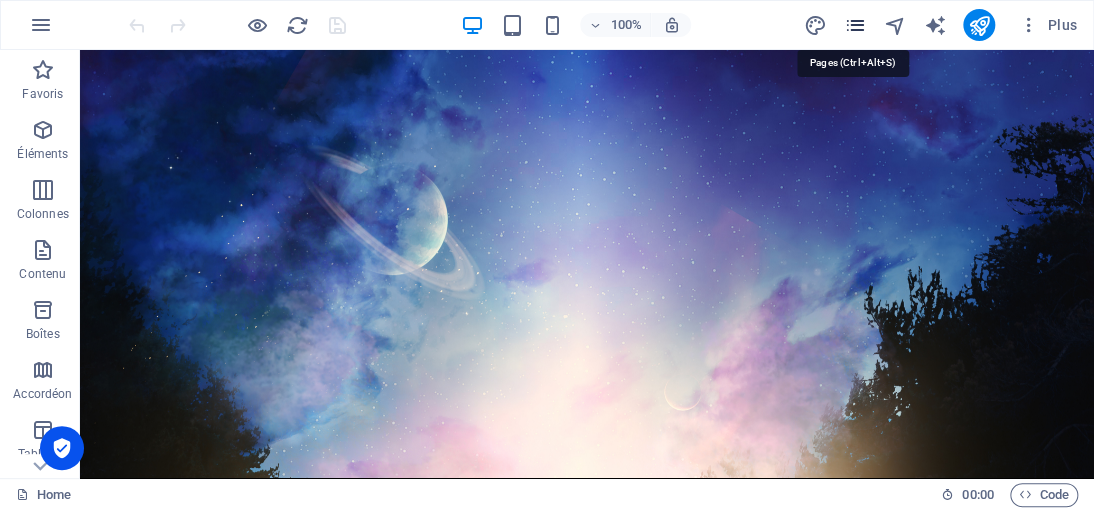 click at bounding box center (854, 25) 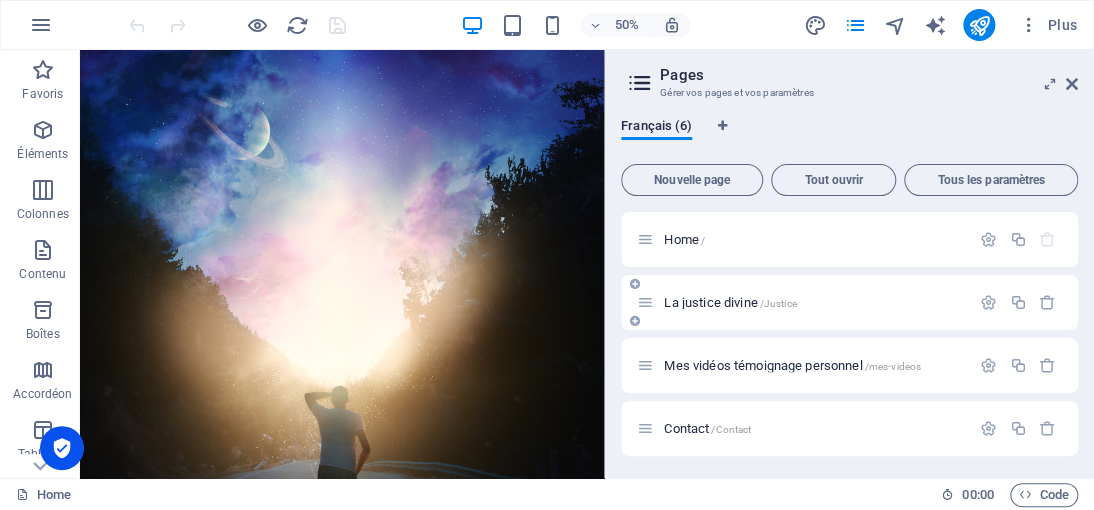 click on "La justice divine /Justice" at bounding box center [730, 302] 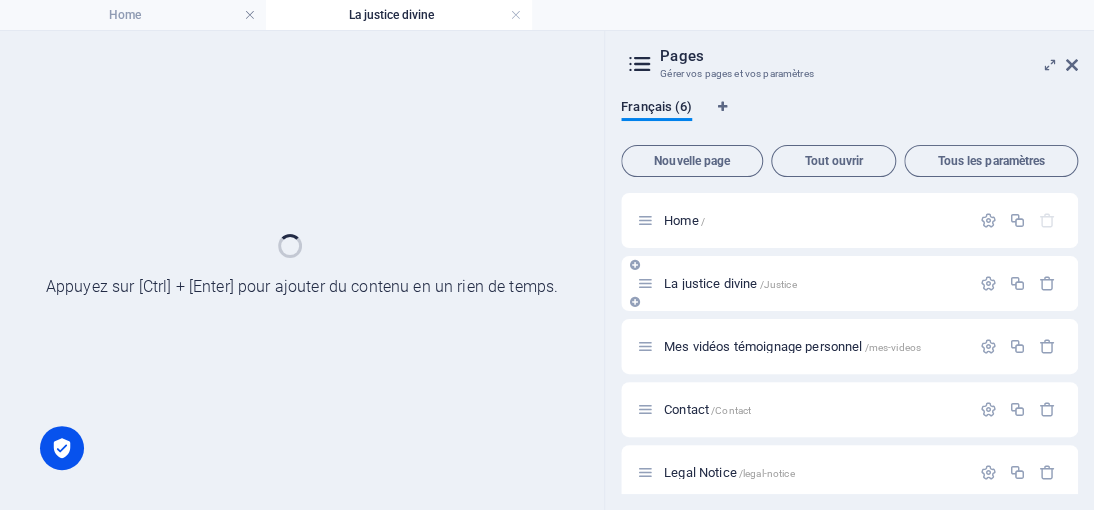 scroll, scrollTop: 0, scrollLeft: 0, axis: both 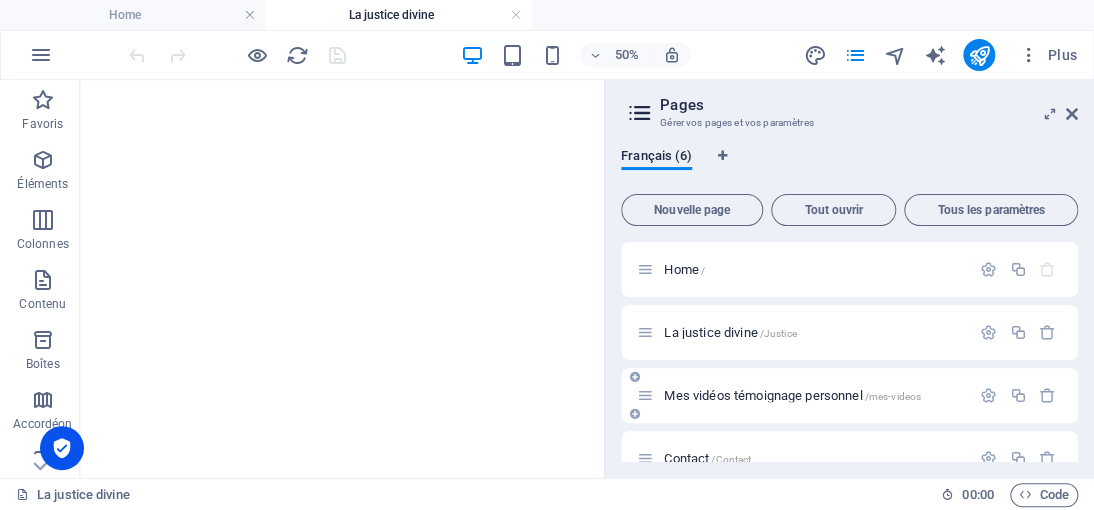 click on "Mes vidéos témoignage personnel /mes-videos" at bounding box center (792, 395) 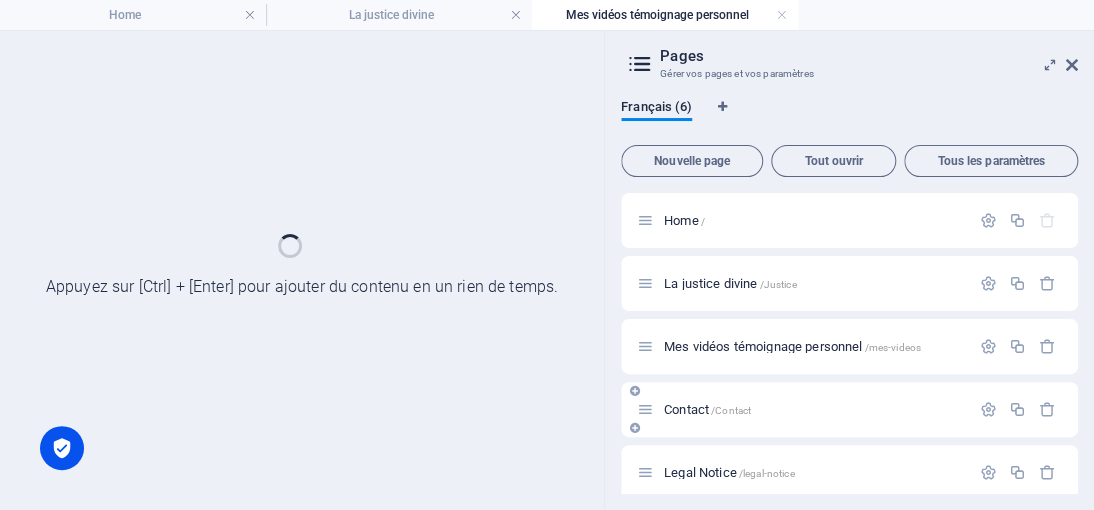 scroll, scrollTop: 0, scrollLeft: 0, axis: both 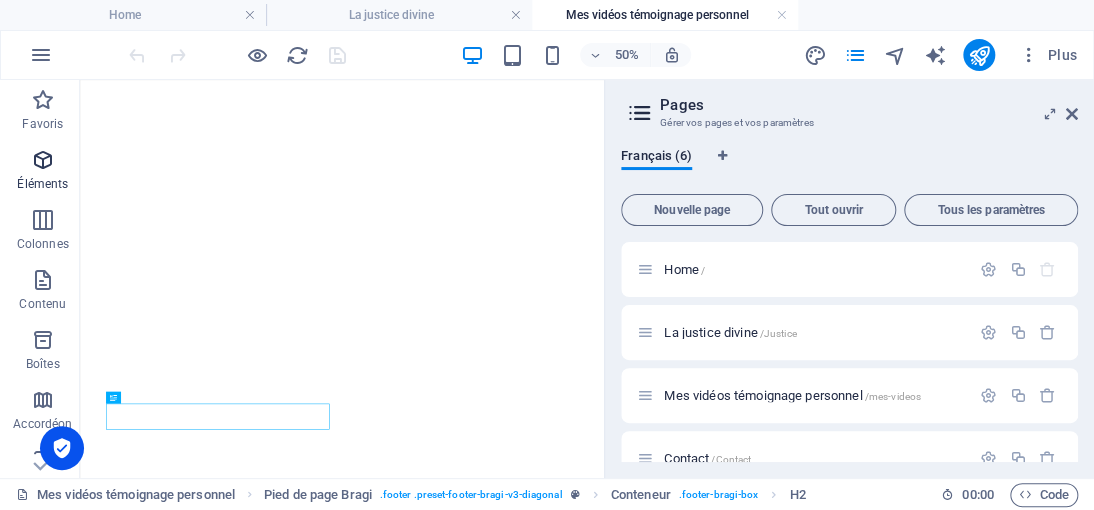 click on "Éléments" at bounding box center [42, 184] 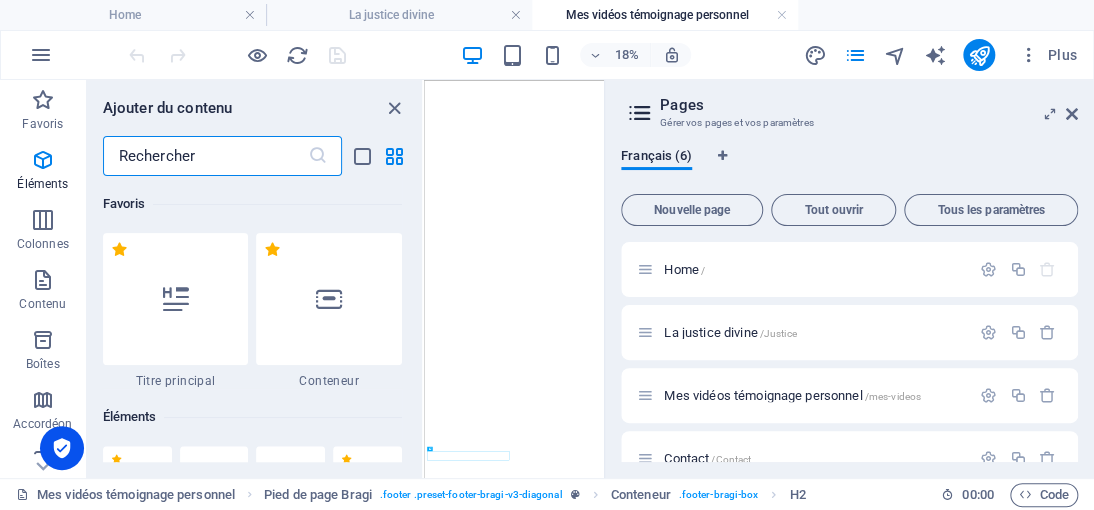 scroll, scrollTop: 190, scrollLeft: 0, axis: vertical 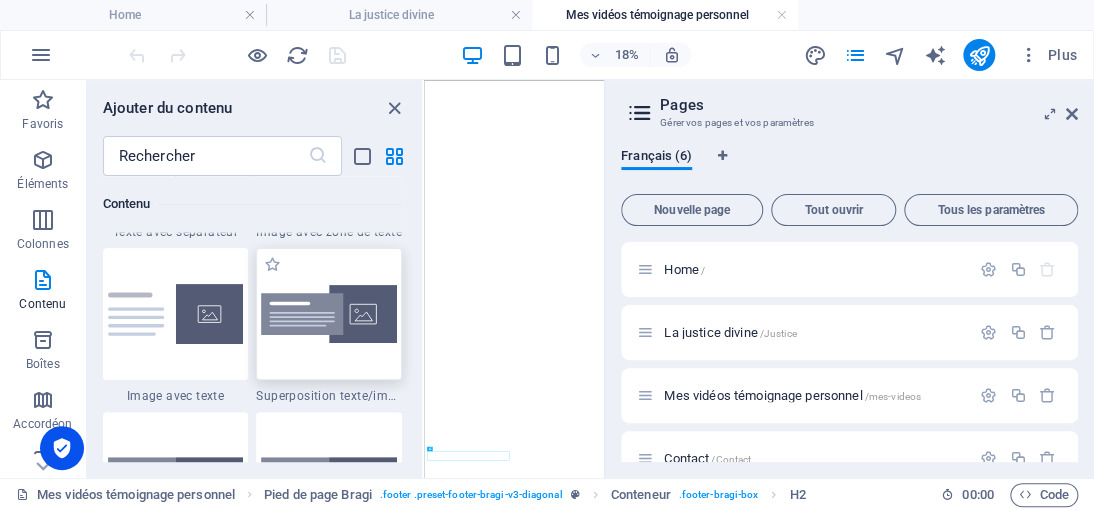 drag, startPoint x: 365, startPoint y: 314, endPoint x: 359, endPoint y: 1408, distance: 1094.0165 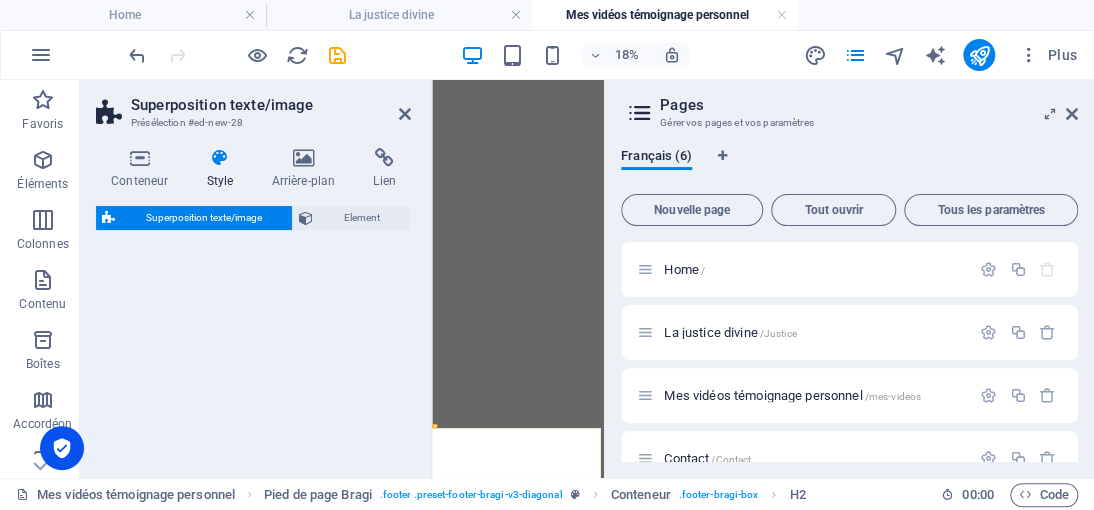 scroll, scrollTop: 475, scrollLeft: 0, axis: vertical 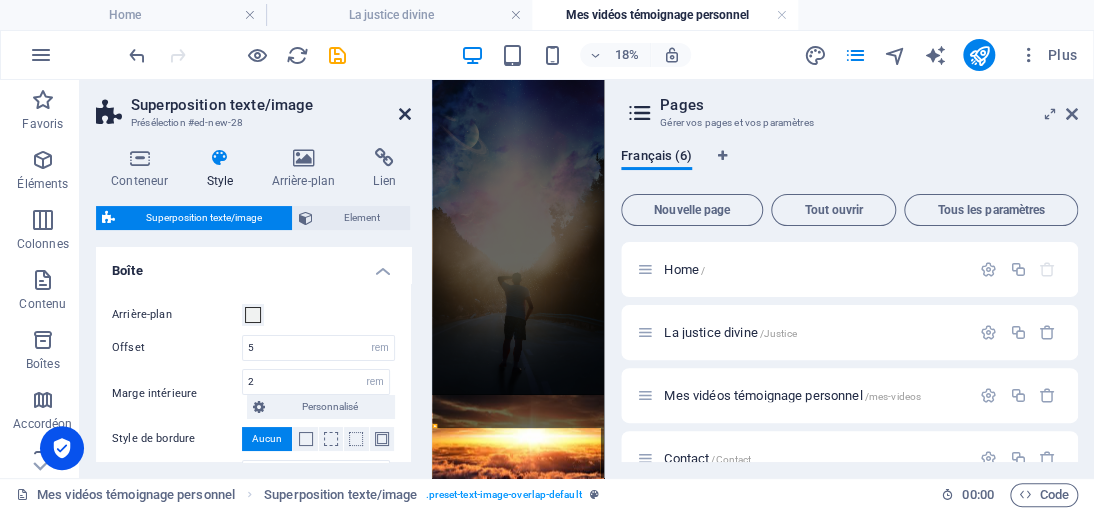 click at bounding box center (405, 114) 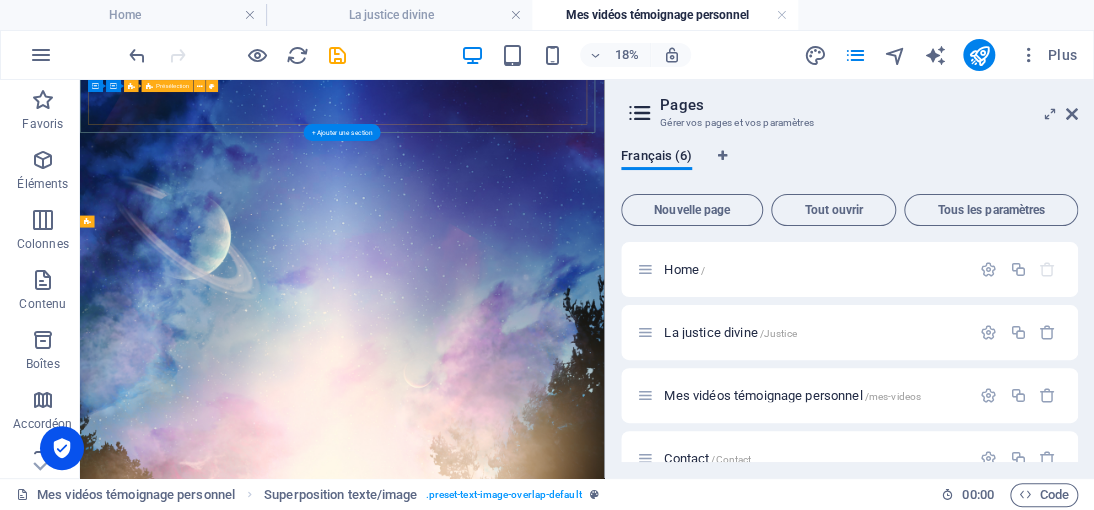 scroll, scrollTop: 1000, scrollLeft: 0, axis: vertical 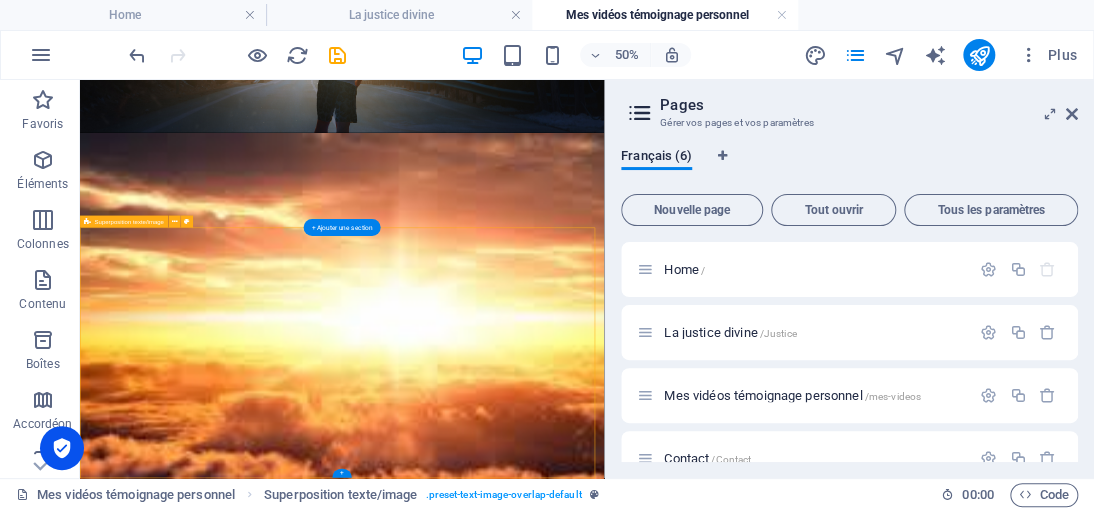 click on "New headline Lorem ipsum dolor sit amet, consectetuer adipiscing elit. Aenean commodo ligula eget dolor. Lorem ipsum dolor sit amet, consectetuer adipiscing elit leget dolor. Lorem ipsum dolor sit amet, consectetuer adipiscing elit. Aenean commodo ligula eget dolor." at bounding box center [604, 2610] 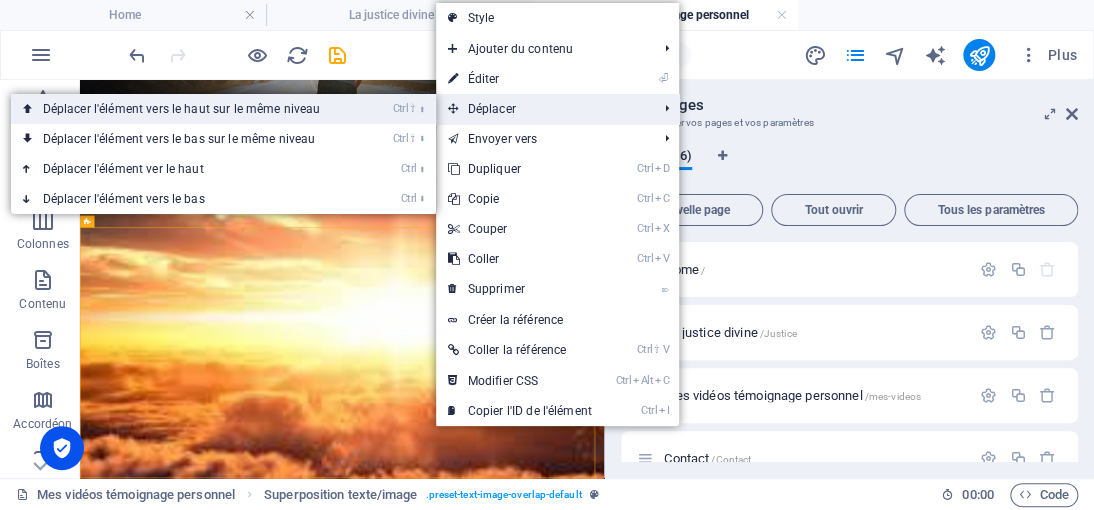 click on "Ctrl ⇧ ⬆  Déplacer l'élément vers le haut sur le même niveau" at bounding box center [186, 109] 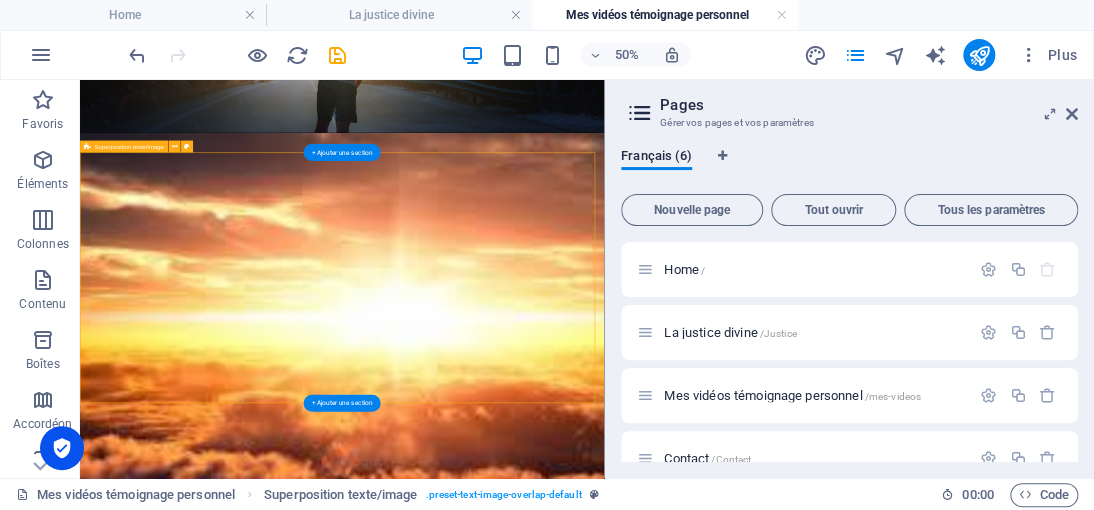 click on "New headline Lorem ipsum dolor sit amet, consectetuer adipiscing elit. Aenean commodo ligula eget dolor. Lorem ipsum dolor sit amet, consectetuer adipiscing elit leget dolor. Lorem ipsum dolor sit amet, consectetuer adipiscing elit. Aenean commodo ligula eget dolor." at bounding box center [604, 2460] 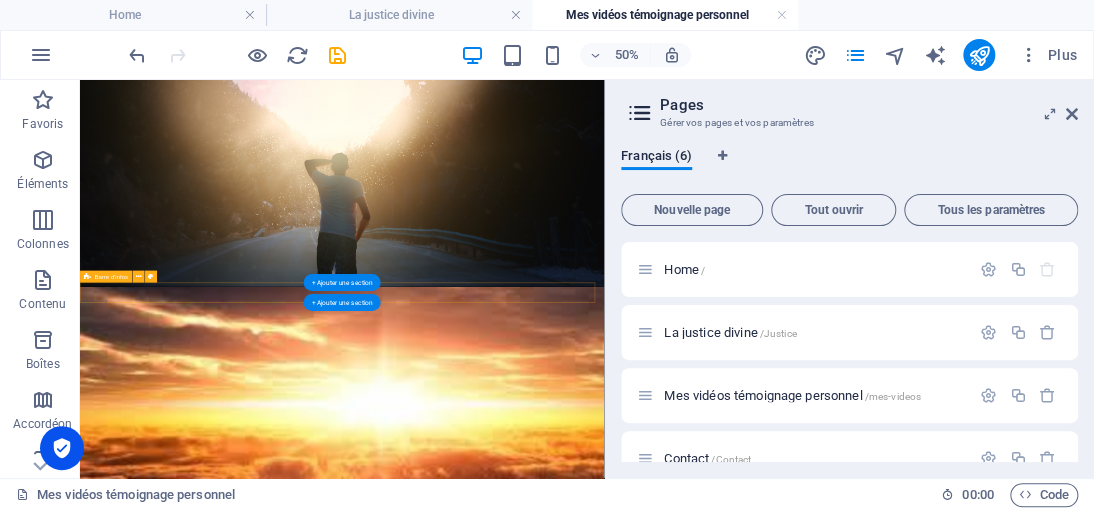 scroll, scrollTop: 700, scrollLeft: 0, axis: vertical 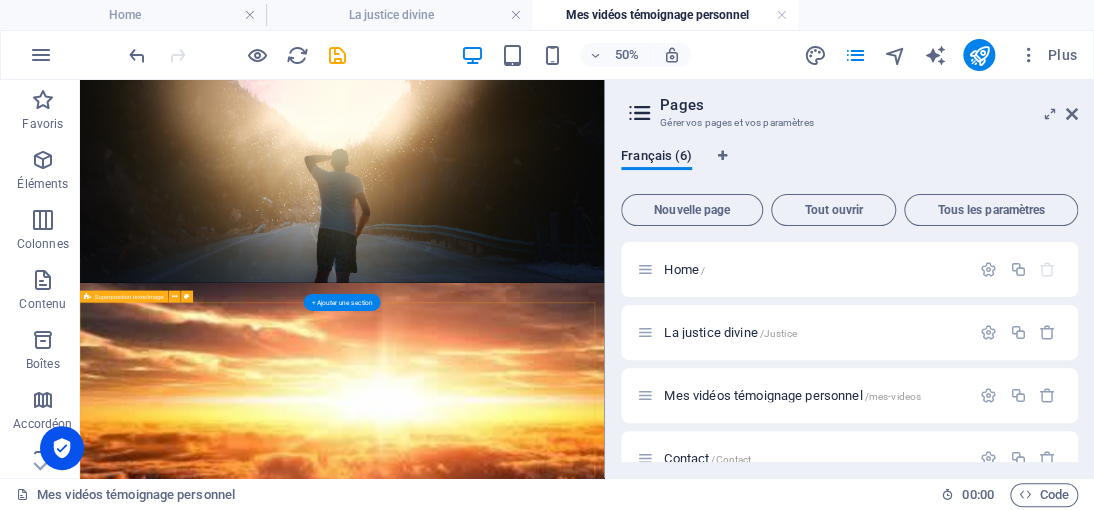 click on "New headline Lorem ipsum dolor sit amet, consectetuer adipiscing elit. Aenean commodo ligula eget dolor. Lorem ipsum dolor sit amet, consectetuer adipiscing elit leget dolor. Lorem ipsum dolor sit amet, consectetuer adipiscing elit. Aenean commodo ligula eget dolor." at bounding box center (604, 2760) 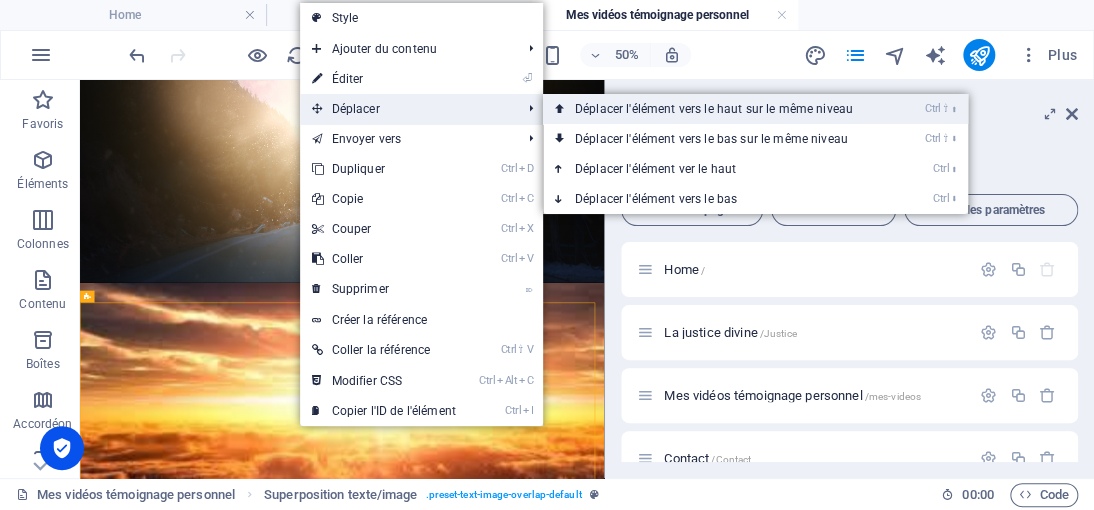 click on "Ctrl ⇧ ⬆  Déplacer l'élément vers le haut sur le même niveau" at bounding box center (718, 109) 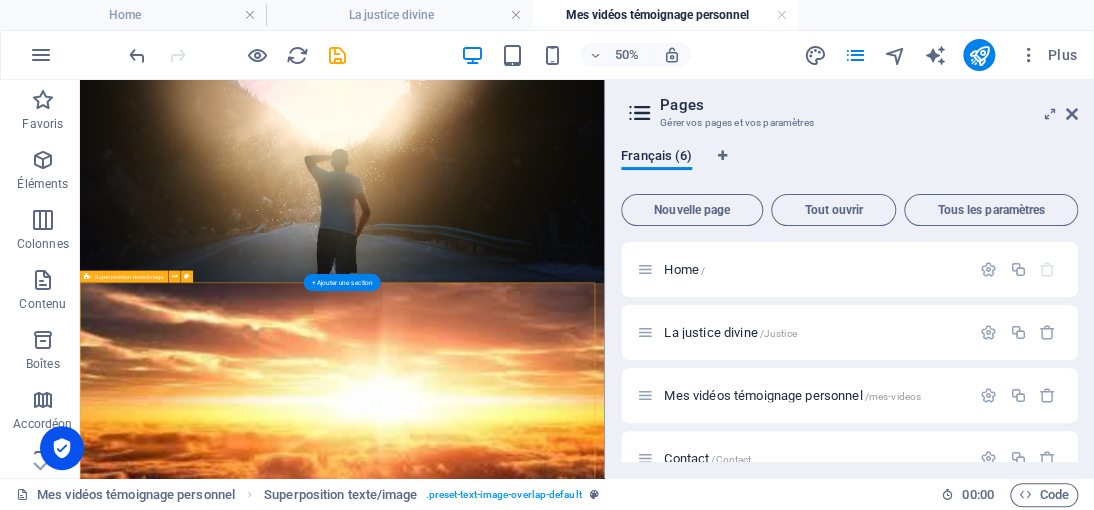 click on "New headline Lorem ipsum dolor sit amet, consectetuer adipiscing elit. Aenean commodo ligula eget dolor. Lorem ipsum dolor sit amet, consectetuer adipiscing elit leget dolor. Lorem ipsum dolor sit amet, consectetuer adipiscing elit. Aenean commodo ligula eget dolor." at bounding box center [604, 2653] 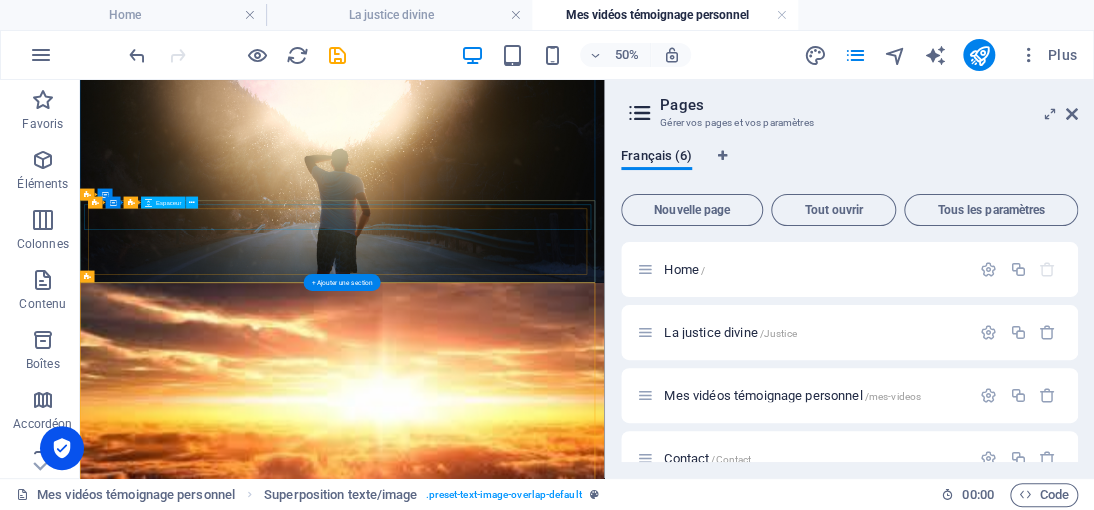 click at bounding box center [604, 1938] 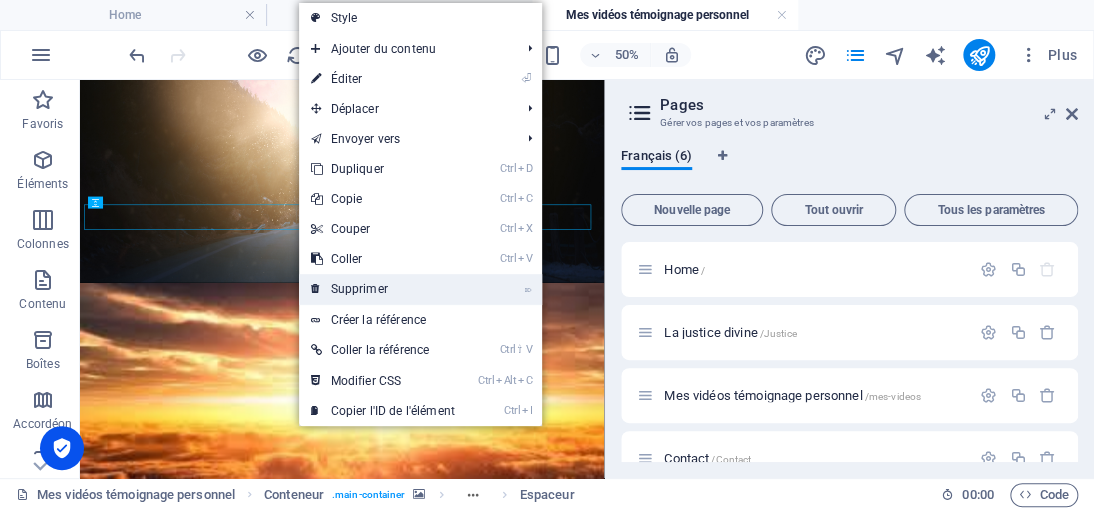 click on "⌦  Supprimer" at bounding box center [383, 289] 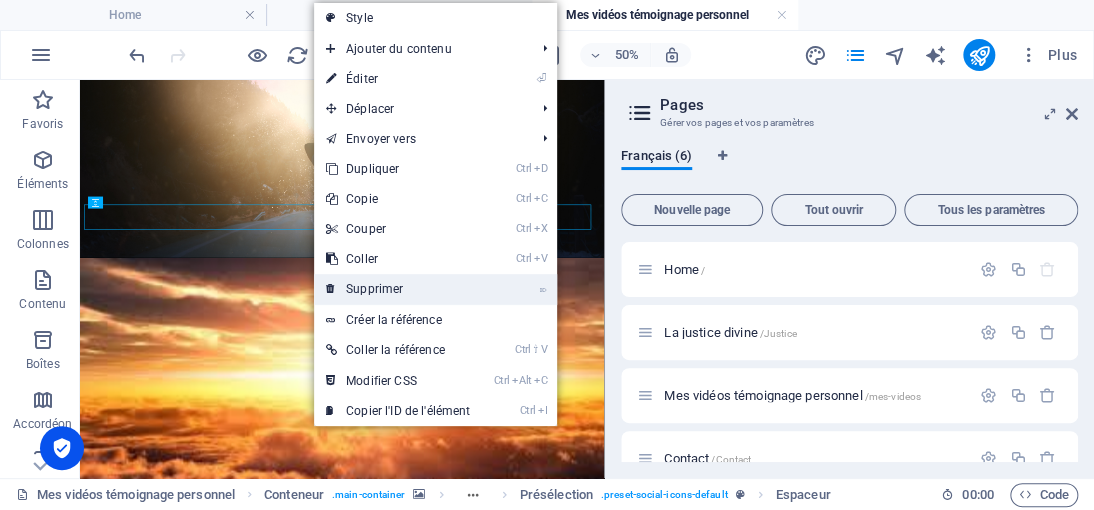 drag, startPoint x: 363, startPoint y: 287, endPoint x: 510, endPoint y: 378, distance: 172.88725 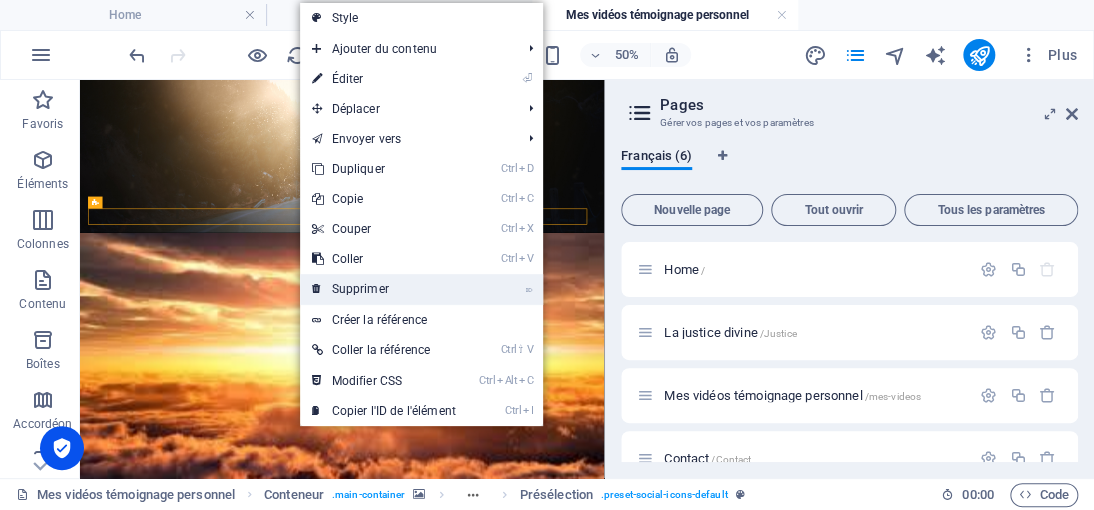 click on "⌦  Supprimer" at bounding box center (384, 289) 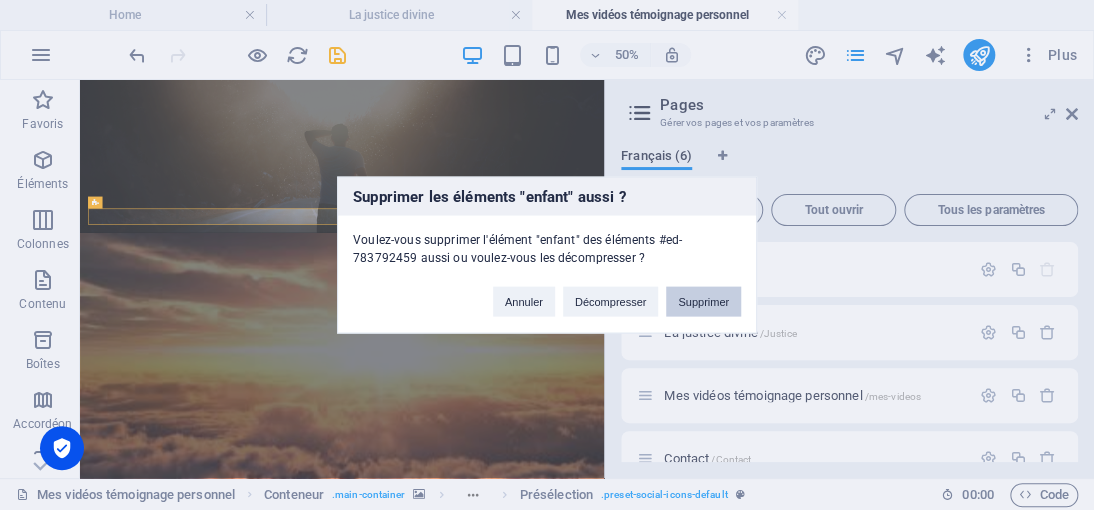 click on "Supprimer" at bounding box center [703, 302] 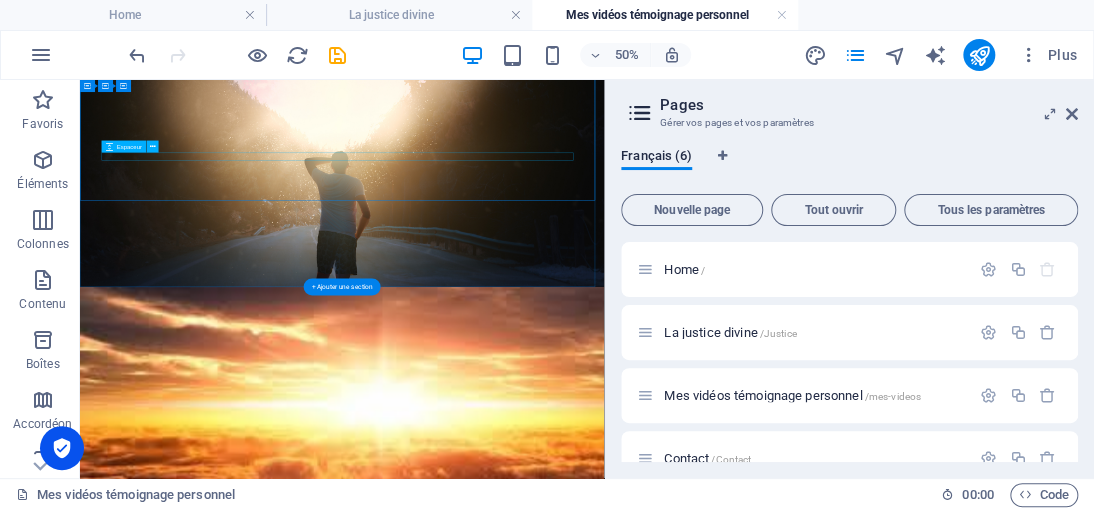 click at bounding box center [604, 2147] 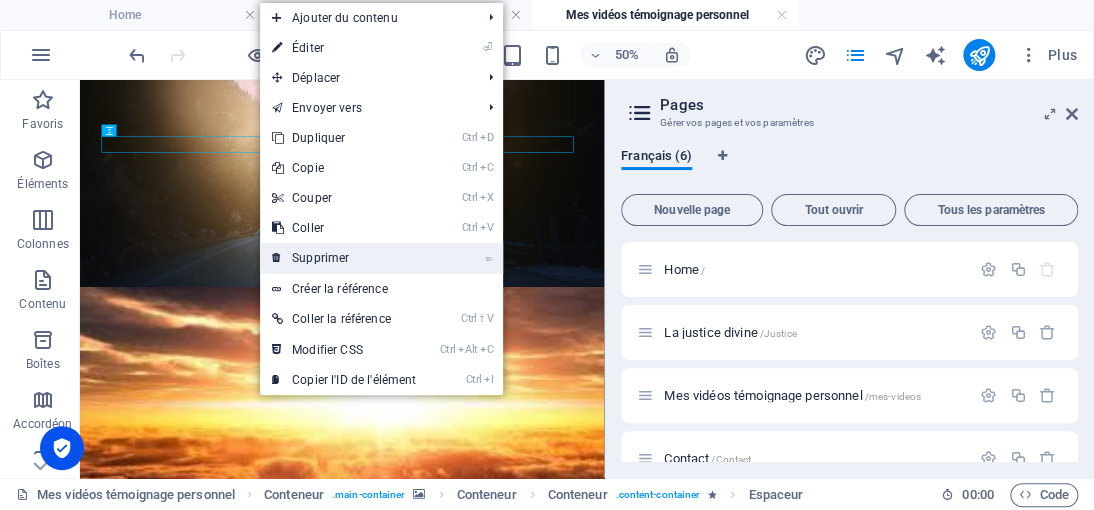 drag, startPoint x: 327, startPoint y: 252, endPoint x: 435, endPoint y: 276, distance: 110.63454 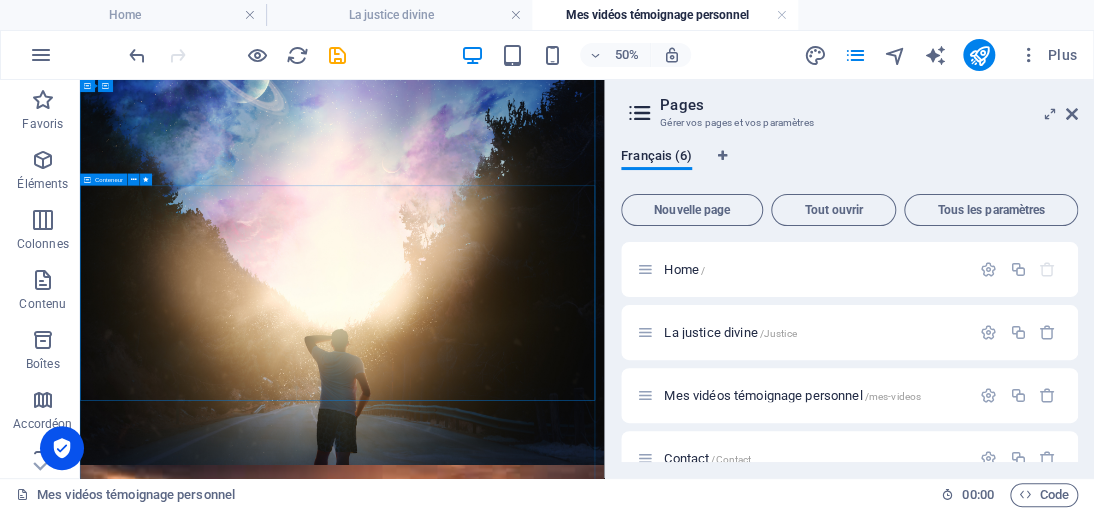 scroll, scrollTop: 300, scrollLeft: 0, axis: vertical 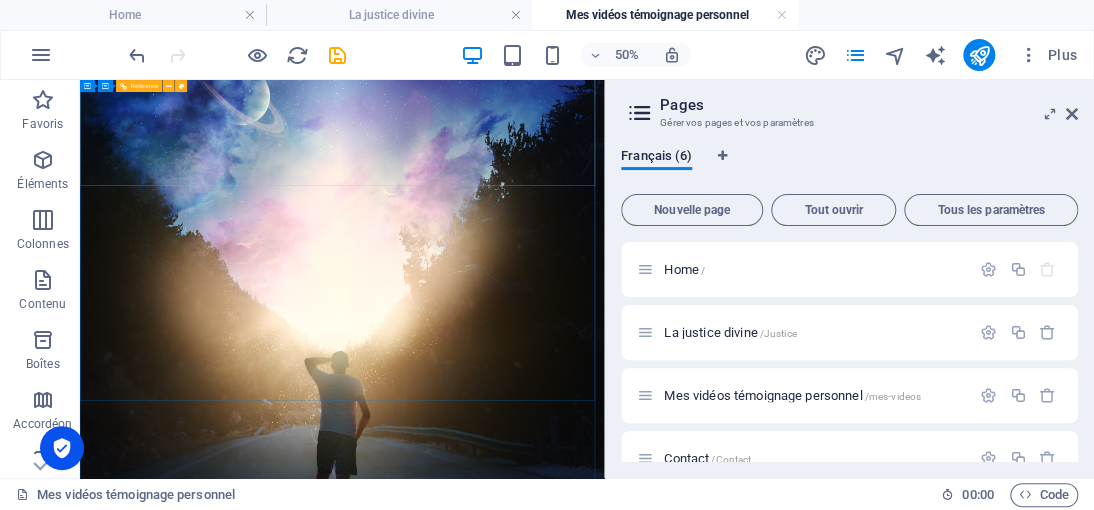click at bounding box center (604, 1149) 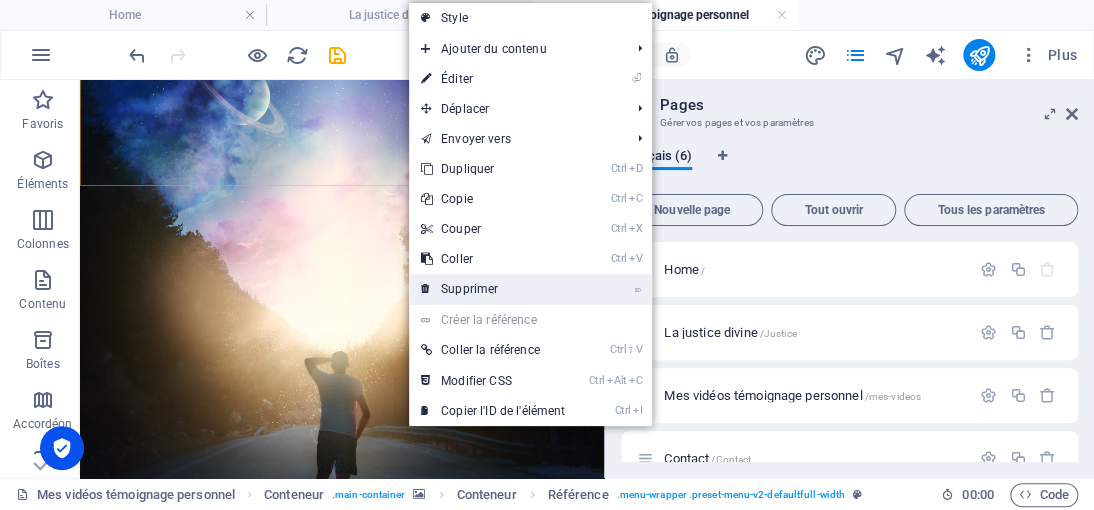 click on "⌦  Supprimer" at bounding box center [493, 289] 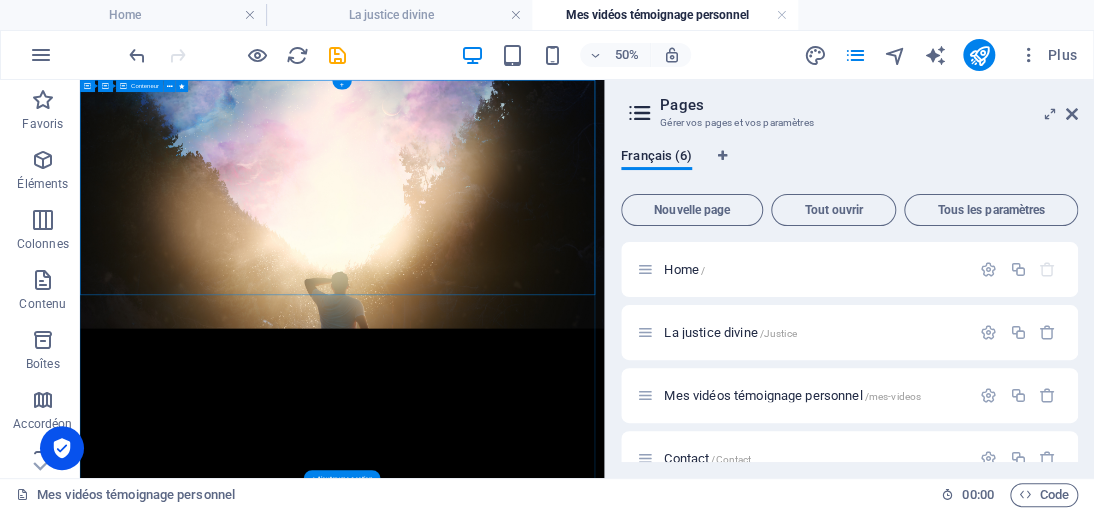 scroll, scrollTop: 0, scrollLeft: 0, axis: both 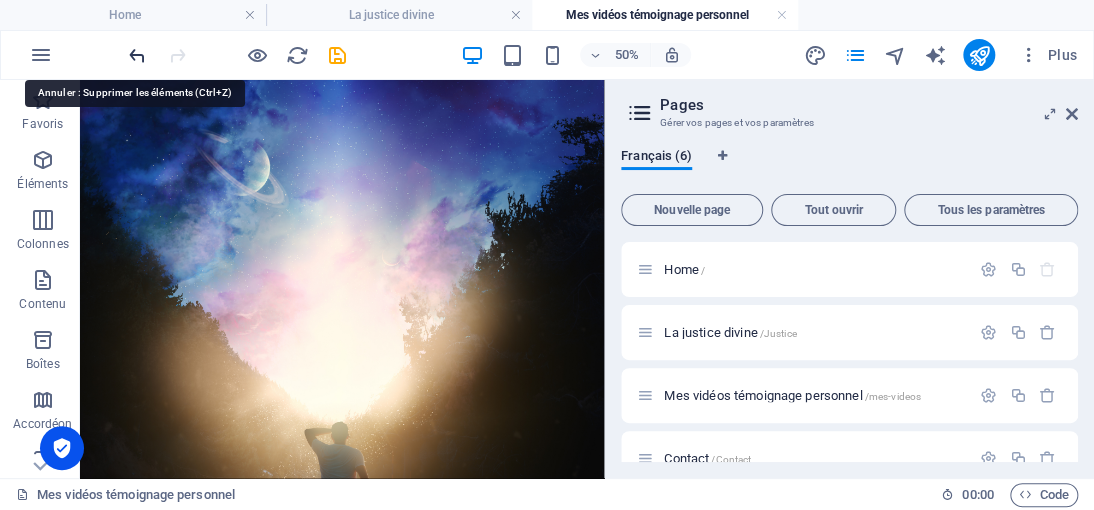 click at bounding box center (137, 55) 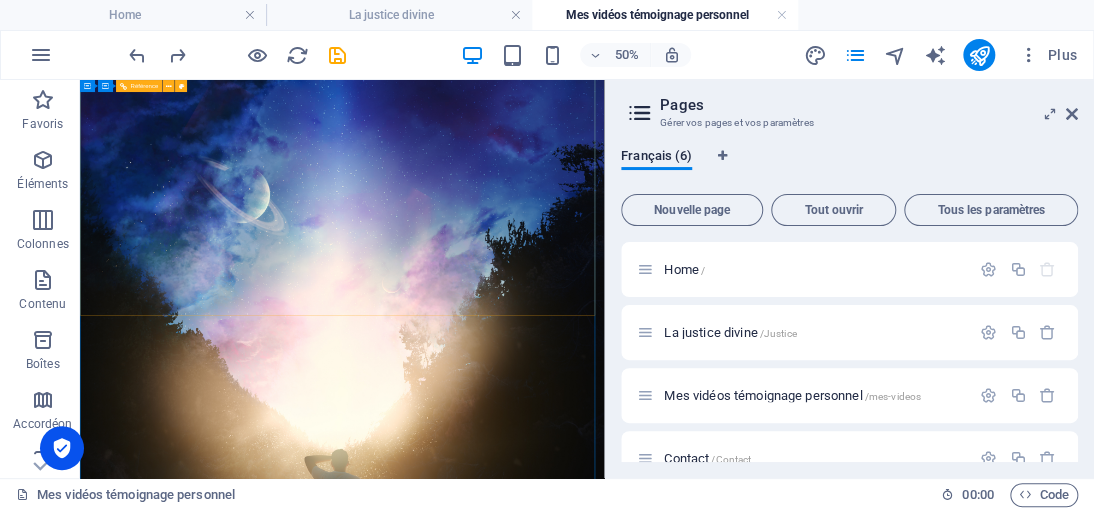 scroll, scrollTop: 300, scrollLeft: 0, axis: vertical 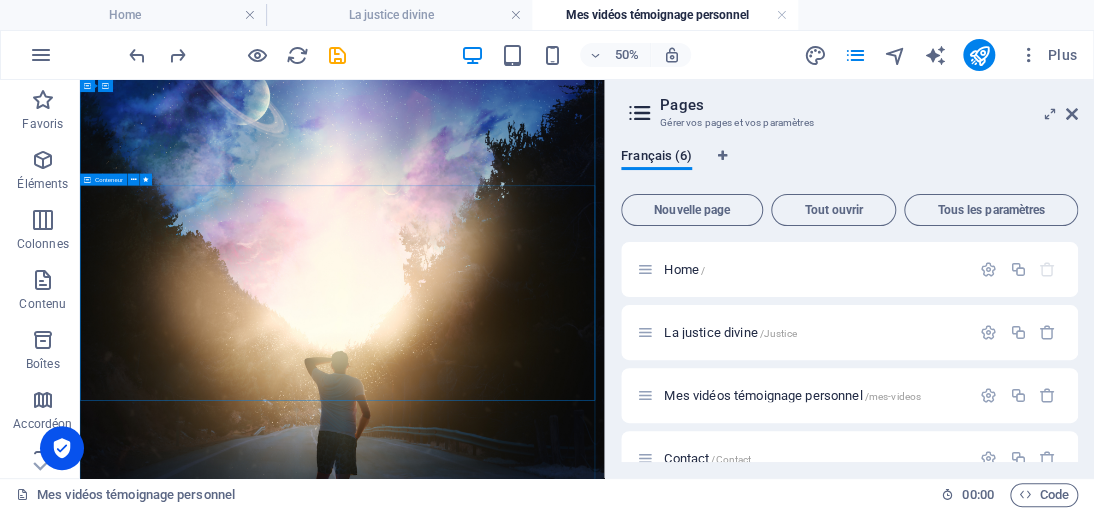 click at bounding box center [604, 2099] 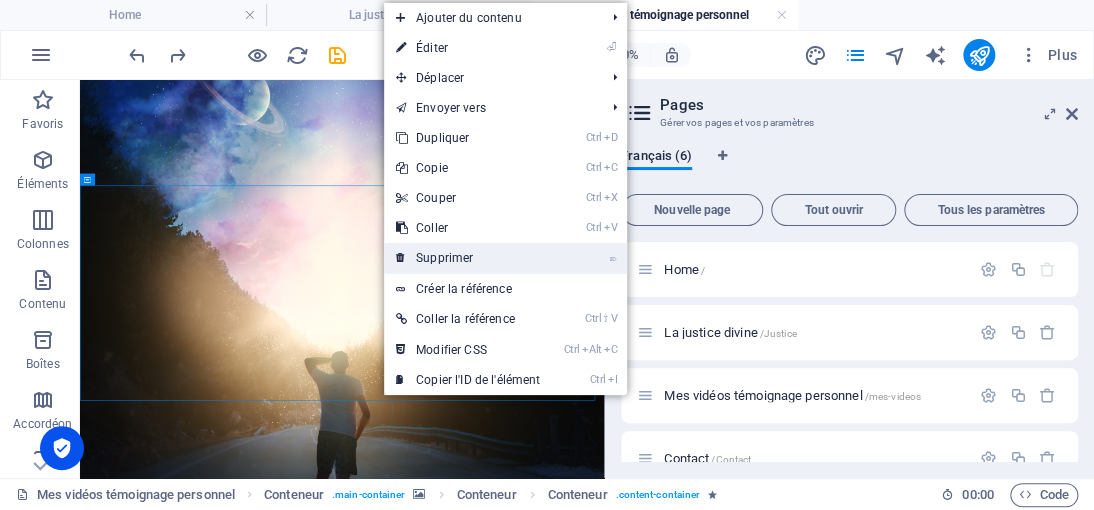 click on "⌦  Supprimer" at bounding box center [468, 258] 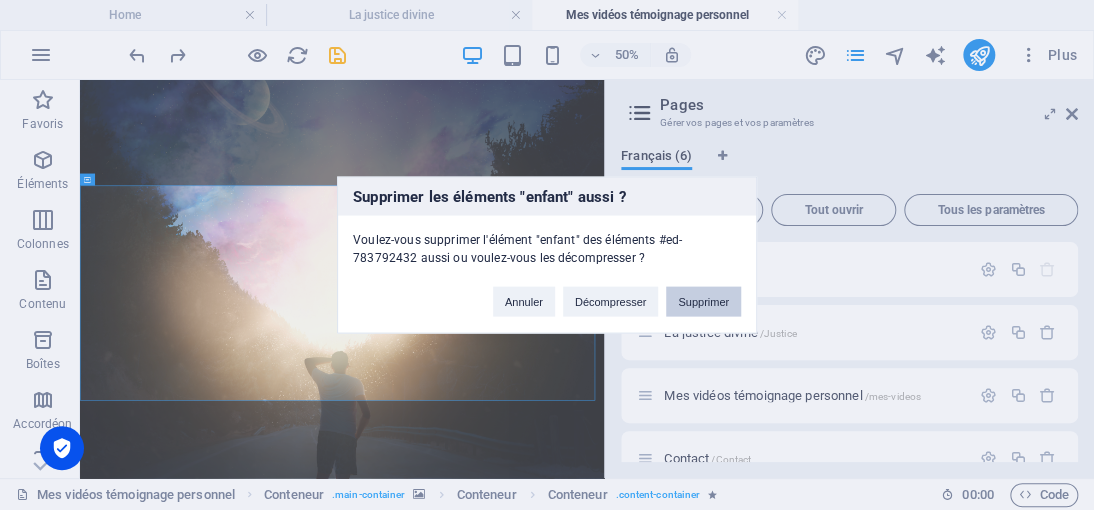 click on "Supprimer" at bounding box center [703, 302] 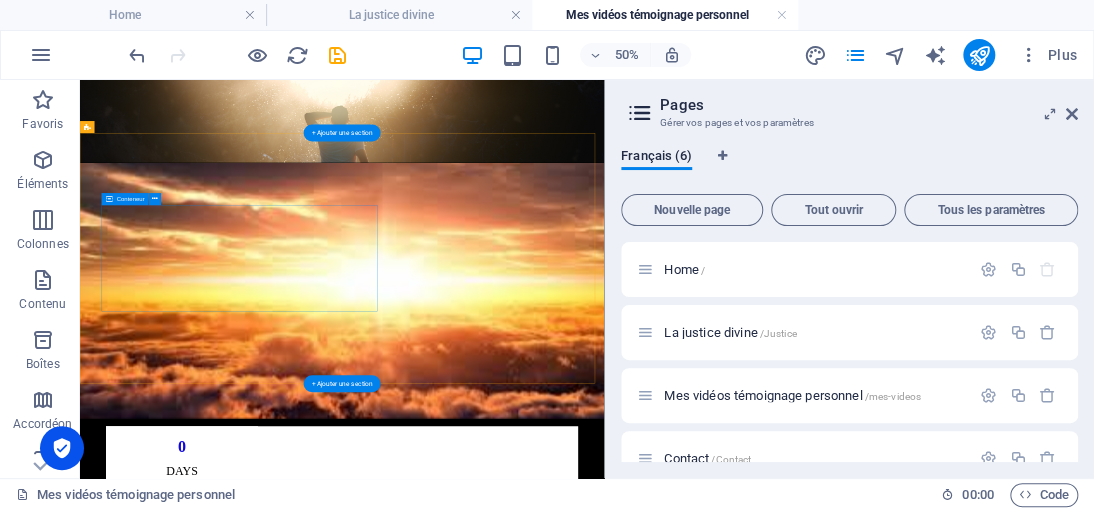 scroll, scrollTop: 691, scrollLeft: 0, axis: vertical 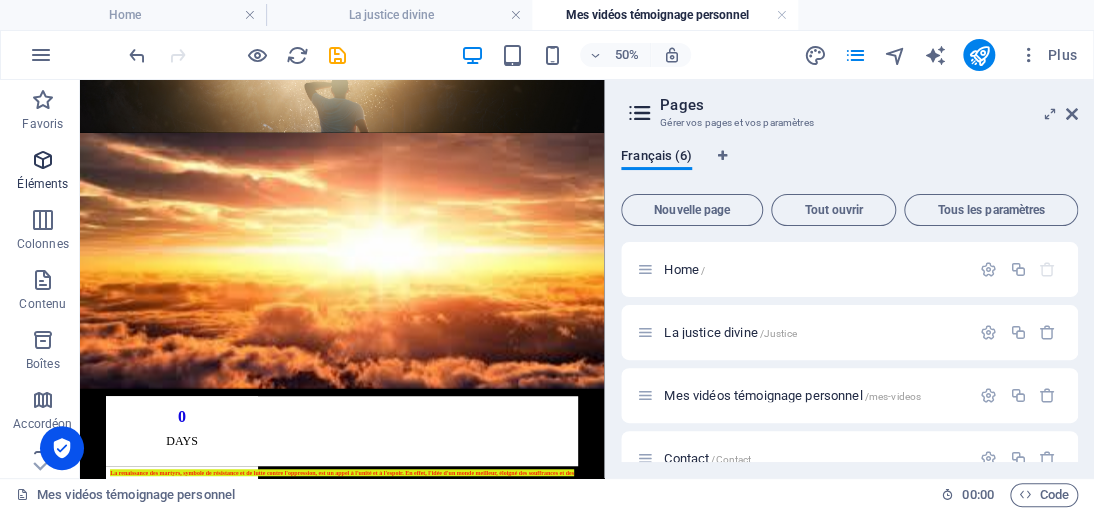 click at bounding box center [43, 160] 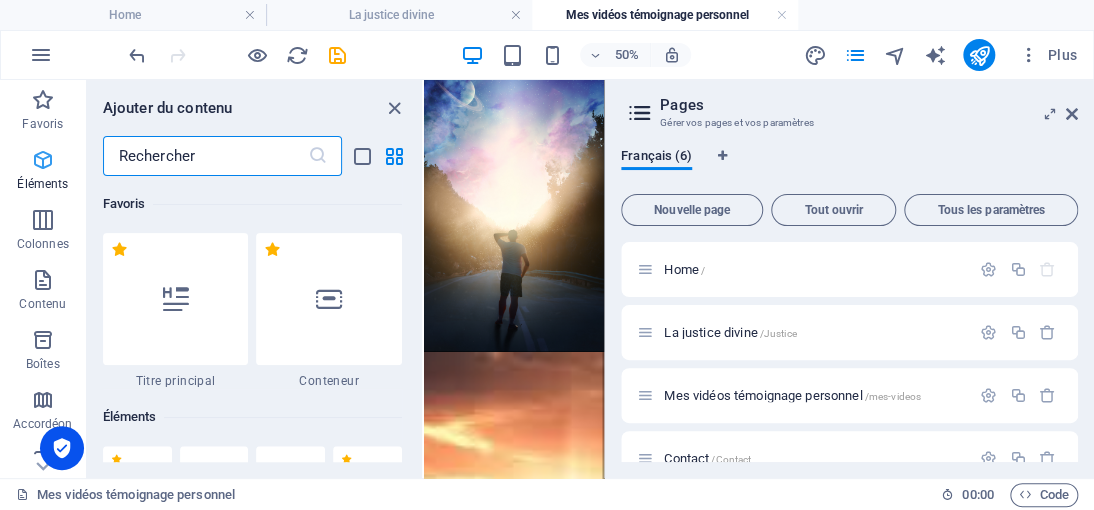 scroll, scrollTop: 685, scrollLeft: 0, axis: vertical 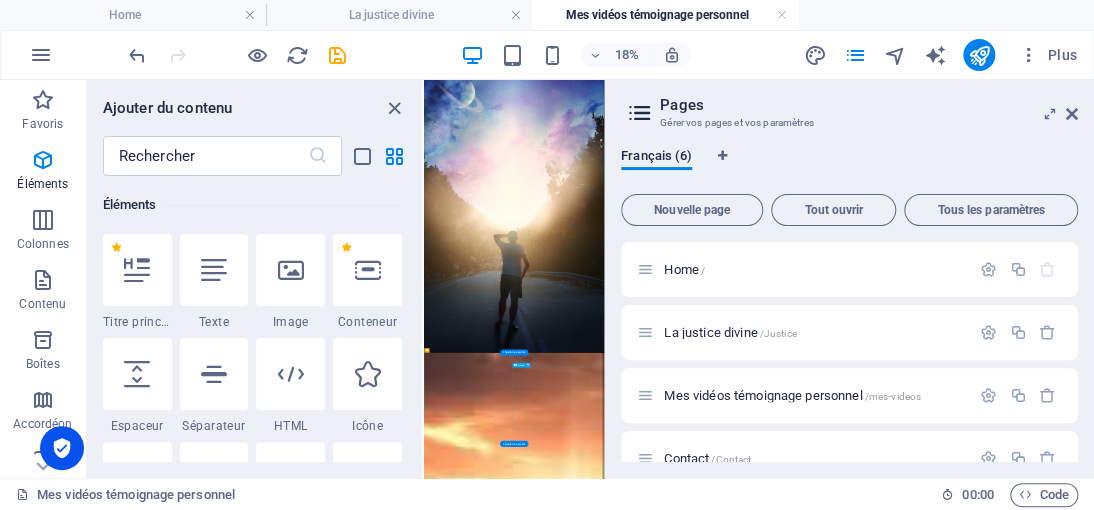 click at bounding box center [913, 3310] 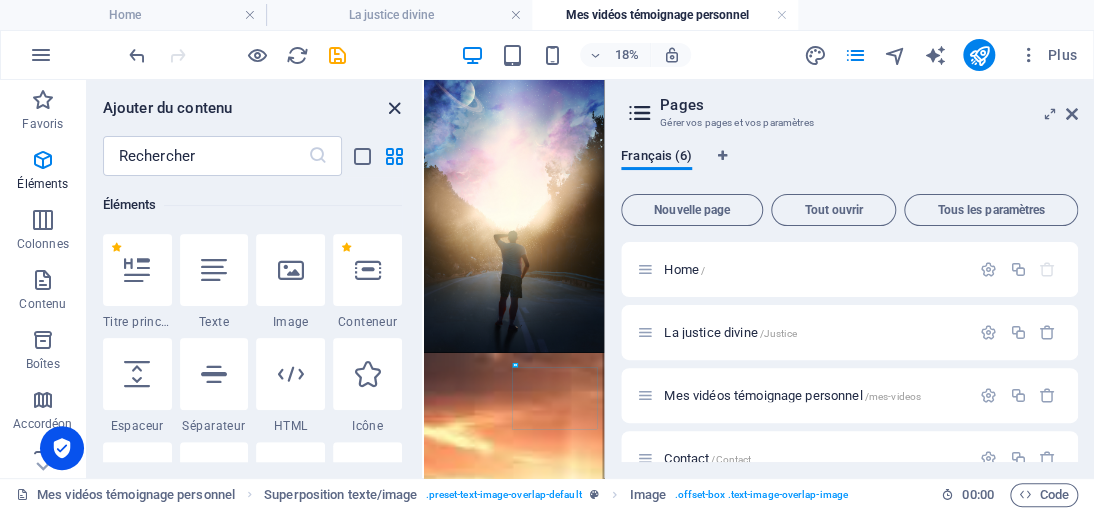 click at bounding box center (394, 108) 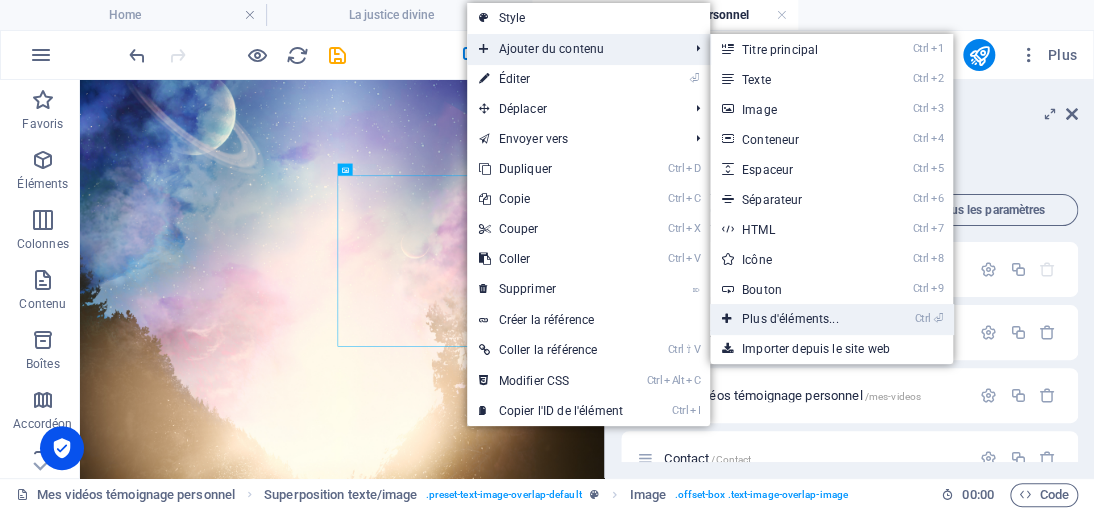 click on "Ctrl ⏎  Plus d'éléments..." at bounding box center [794, 319] 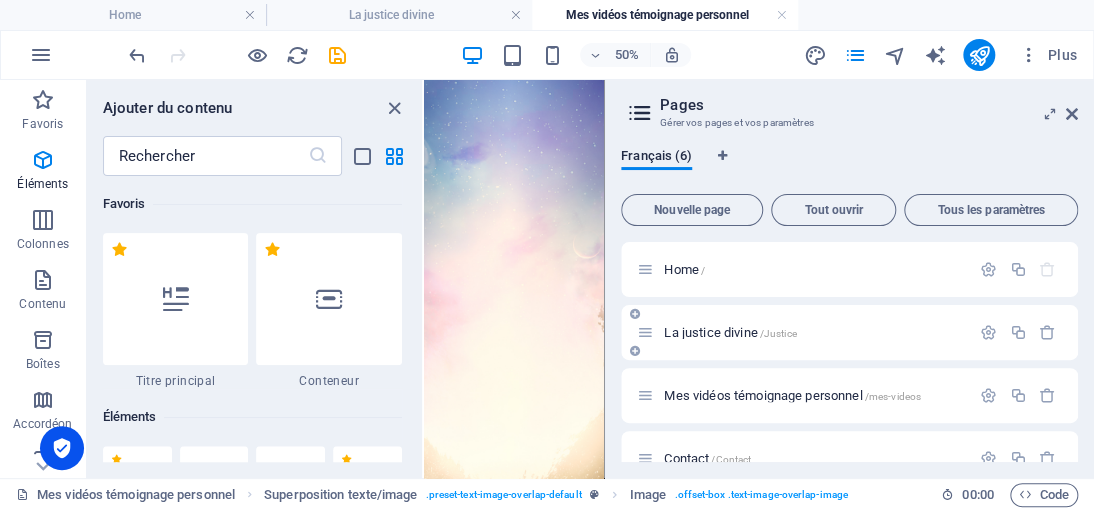 click on "La justice divine /Justice" at bounding box center [849, 332] 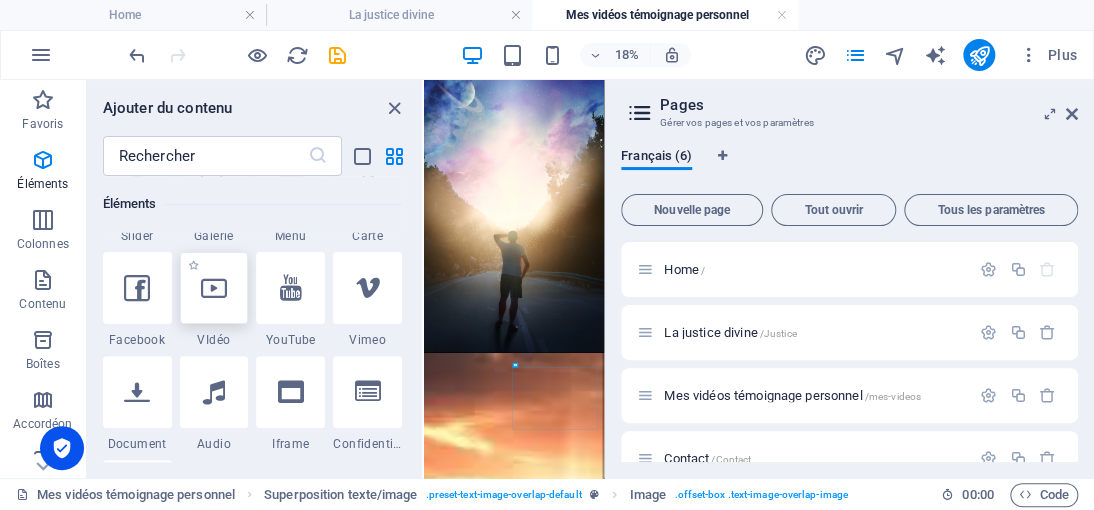 scroll, scrollTop: 612, scrollLeft: 0, axis: vertical 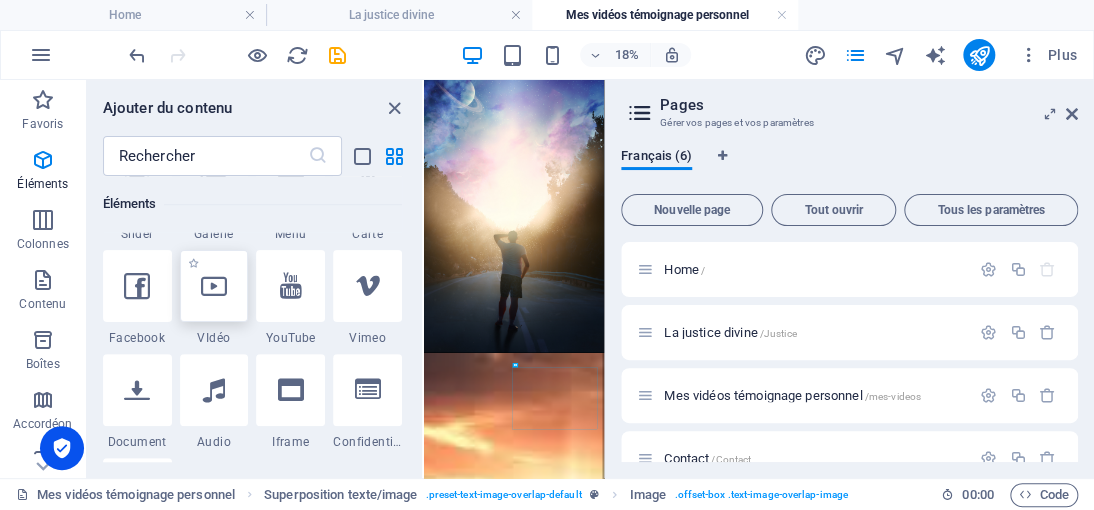 click at bounding box center (214, 286) 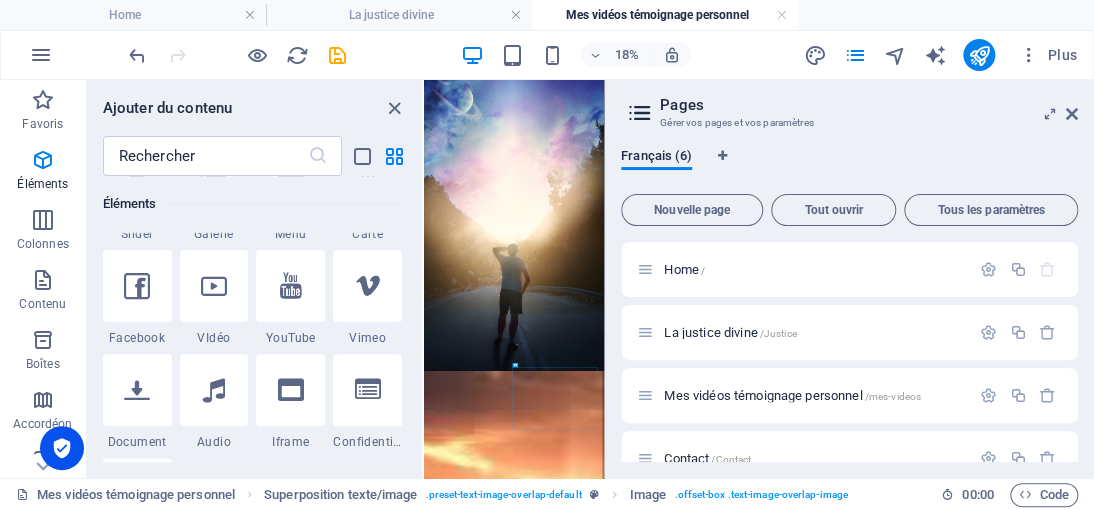 select on "%" 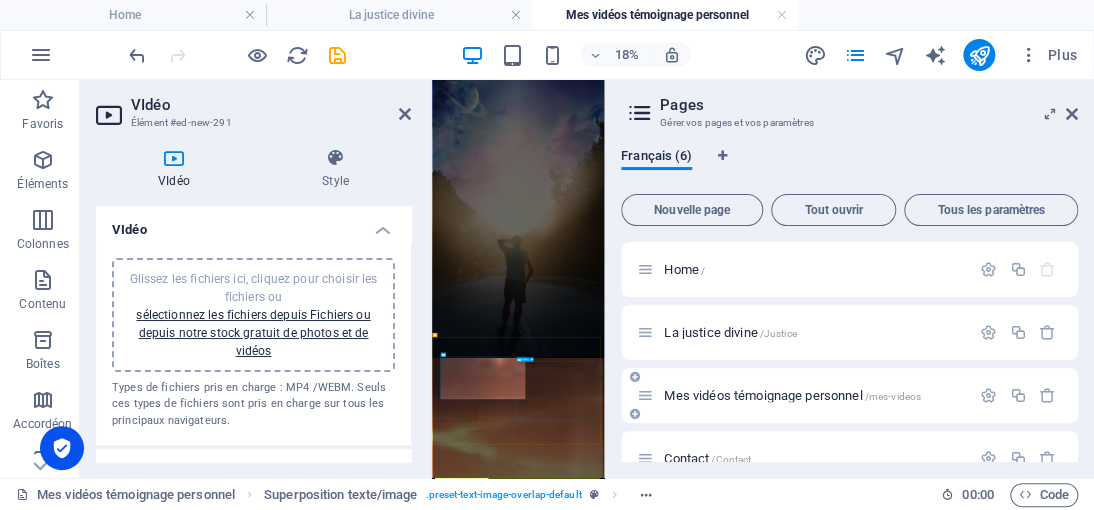 scroll, scrollTop: 802, scrollLeft: 0, axis: vertical 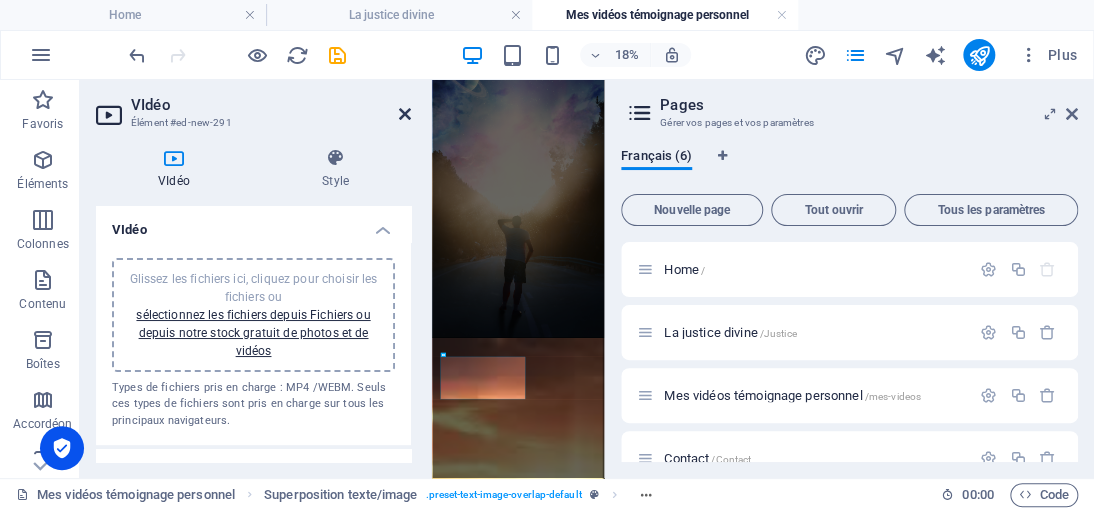 click at bounding box center (405, 114) 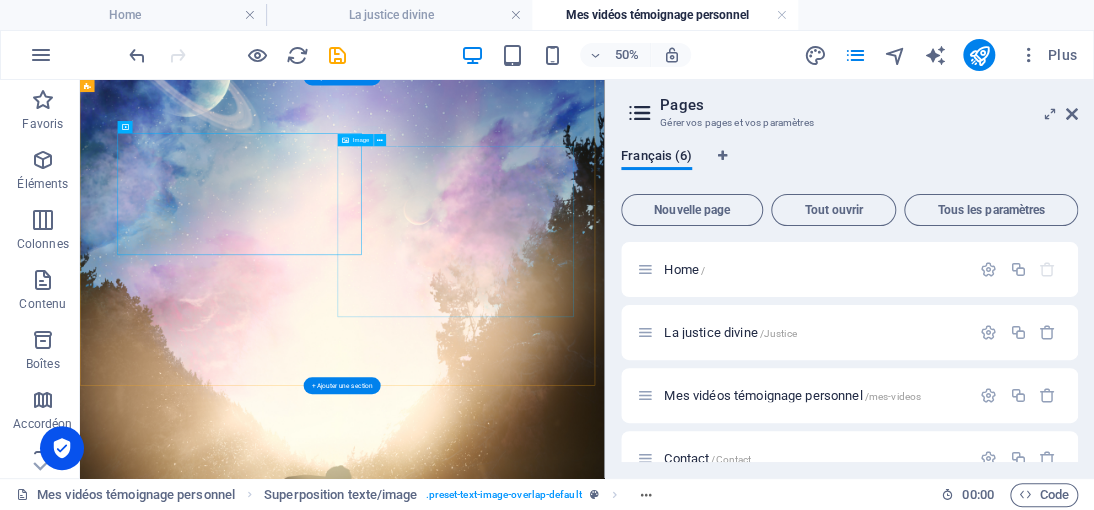 click at bounding box center (604, 3774) 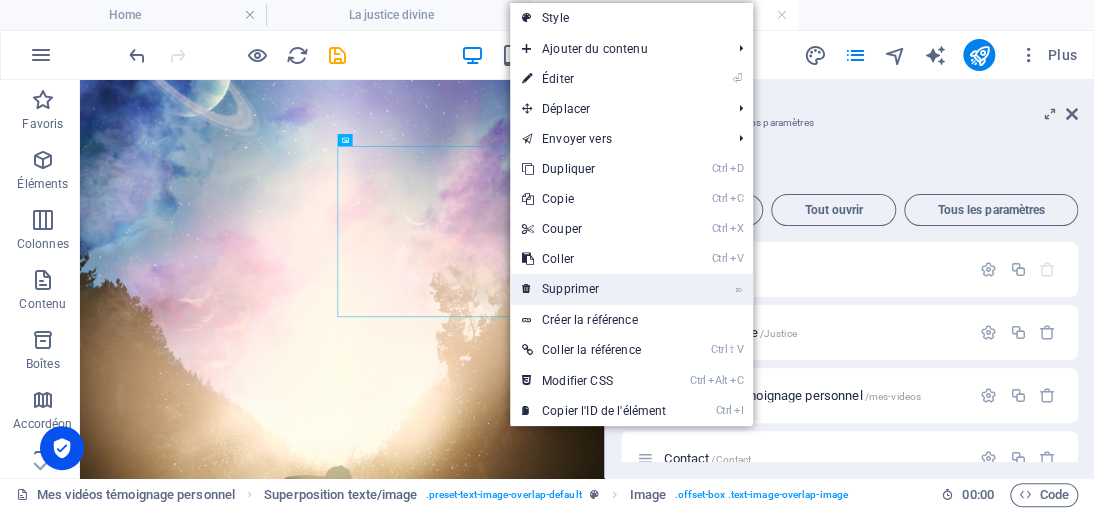 click on "⌦  Supprimer" at bounding box center (594, 289) 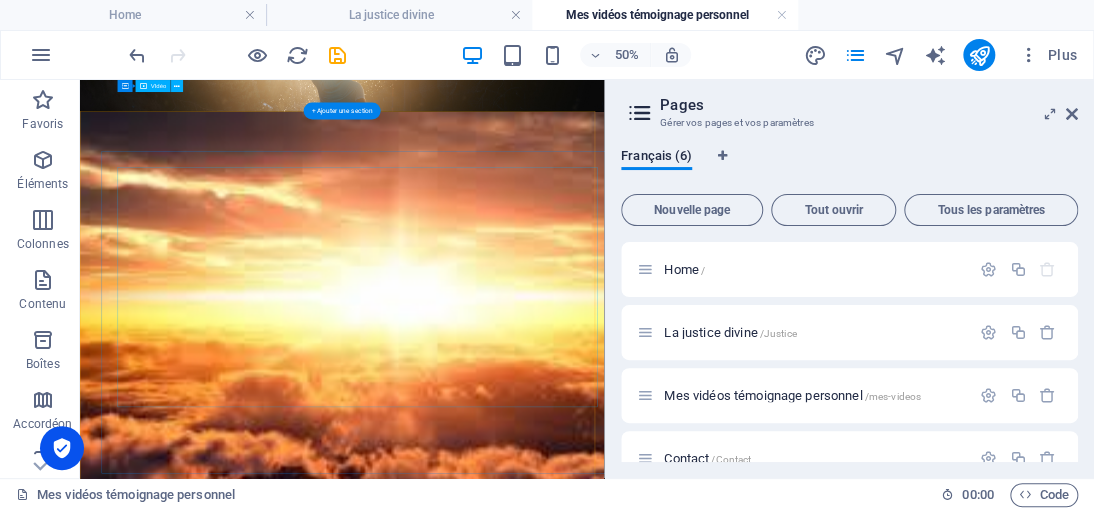 scroll, scrollTop: 695, scrollLeft: 0, axis: vertical 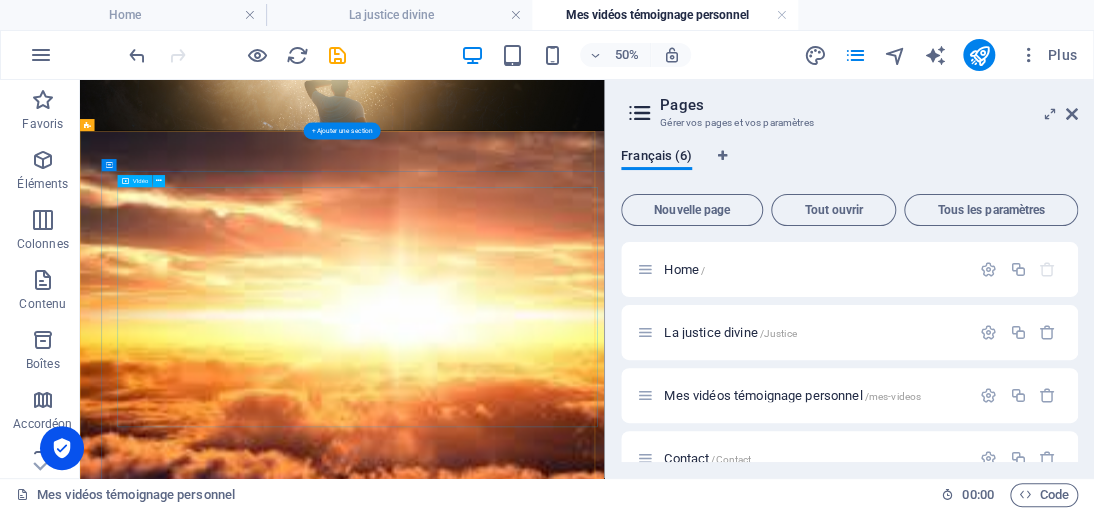 click at bounding box center (644, 1698) 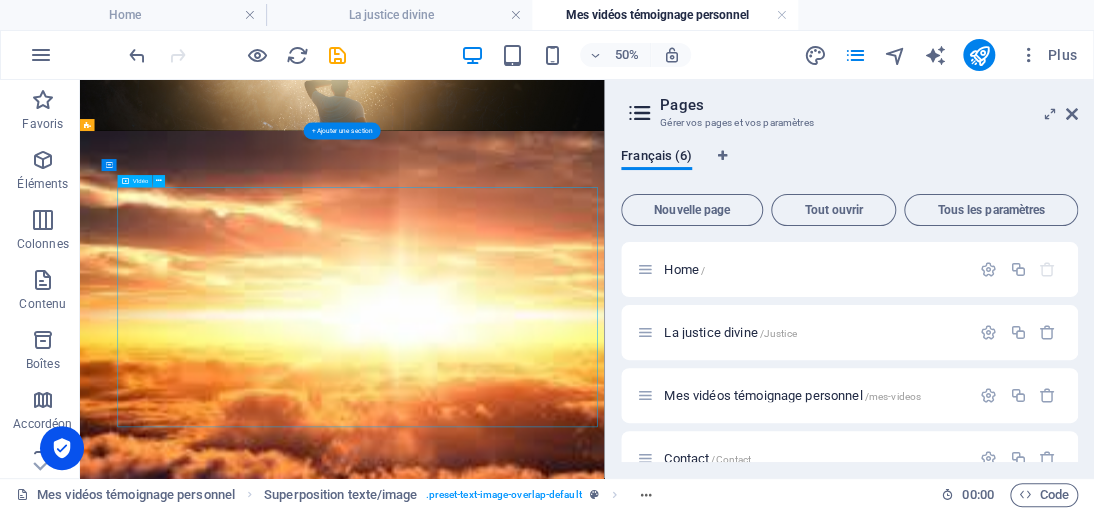 click at bounding box center (644, 1698) 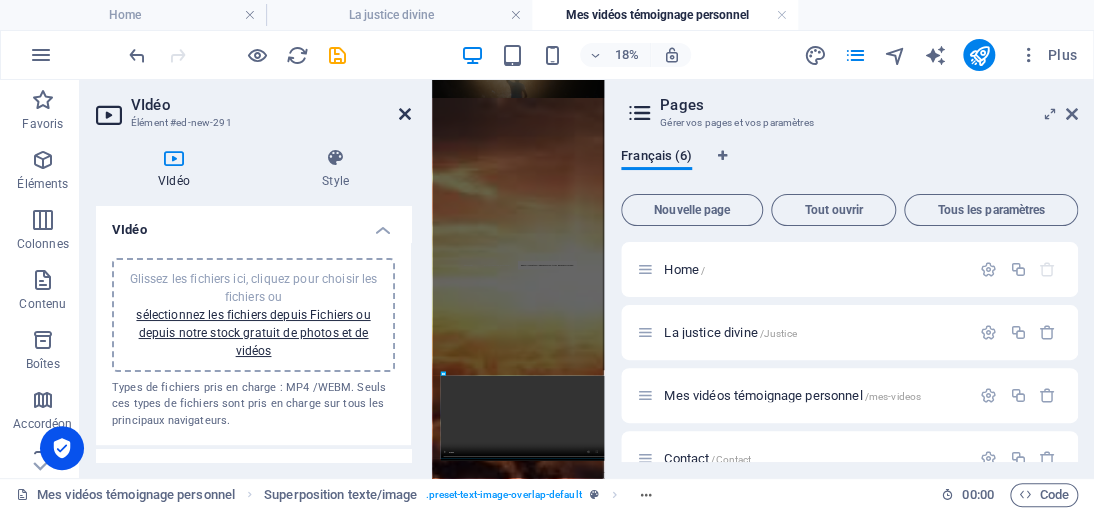 drag, startPoint x: 402, startPoint y: 113, endPoint x: 492, endPoint y: 71, distance: 99.31767 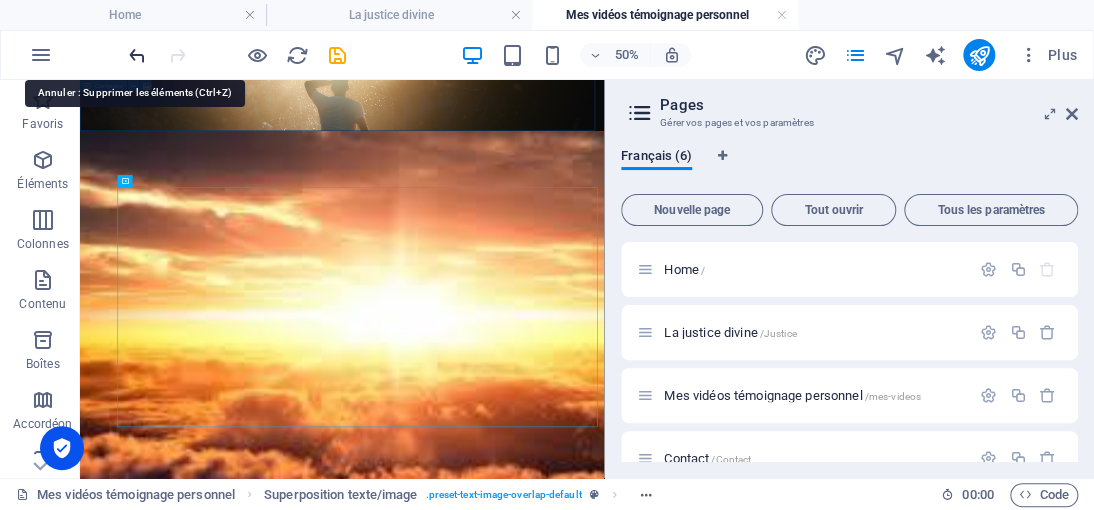 click at bounding box center (137, 55) 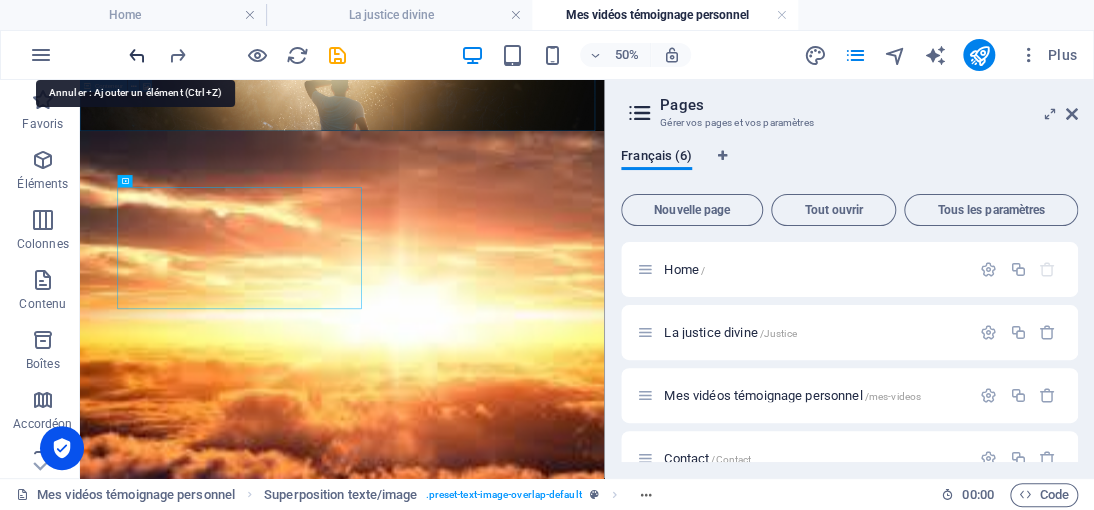 click at bounding box center [137, 55] 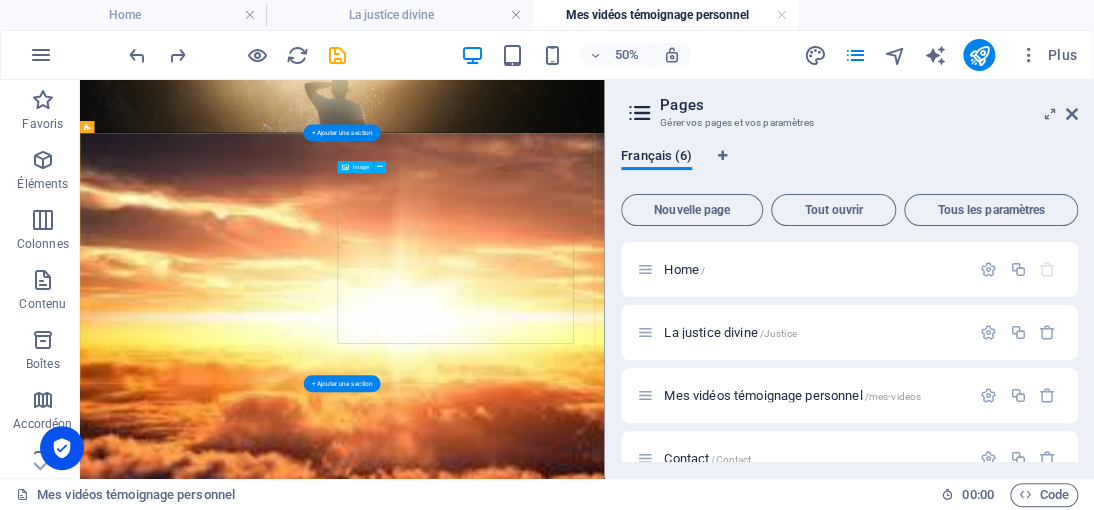 click at bounding box center (604, 1936) 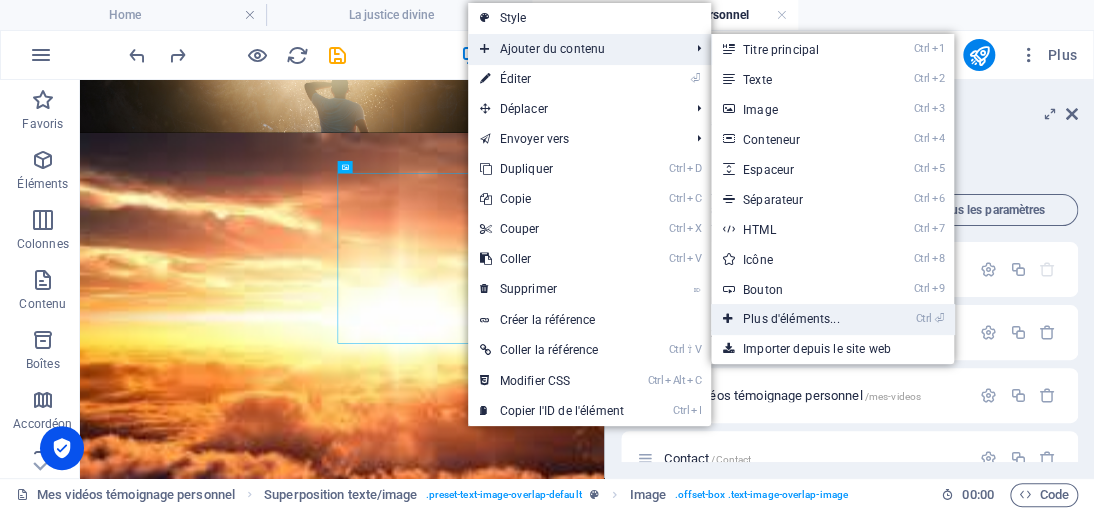 click on "Ctrl ⏎  Plus d'éléments..." at bounding box center (795, 319) 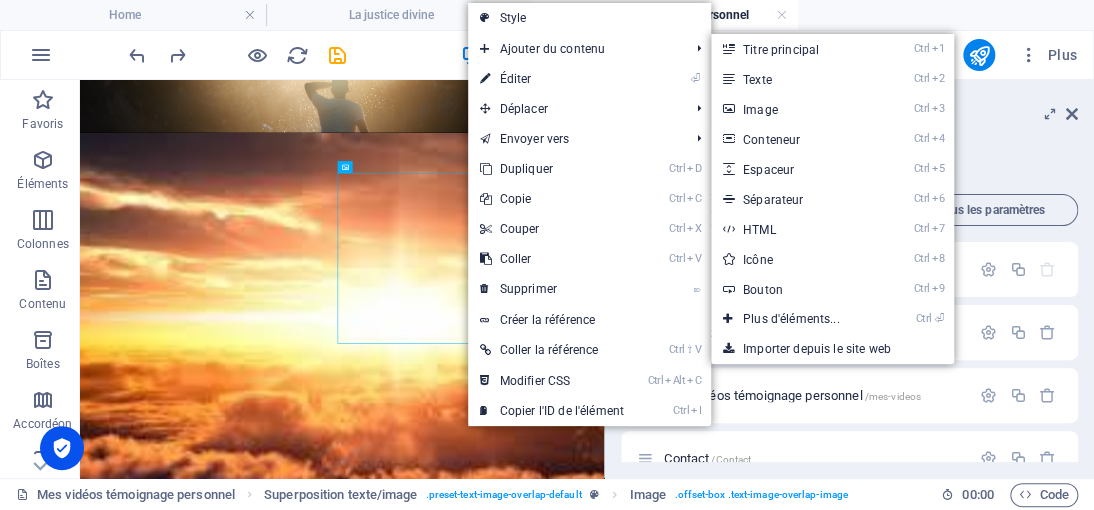 click on "La justice divine /Justice" at bounding box center (849, 332) 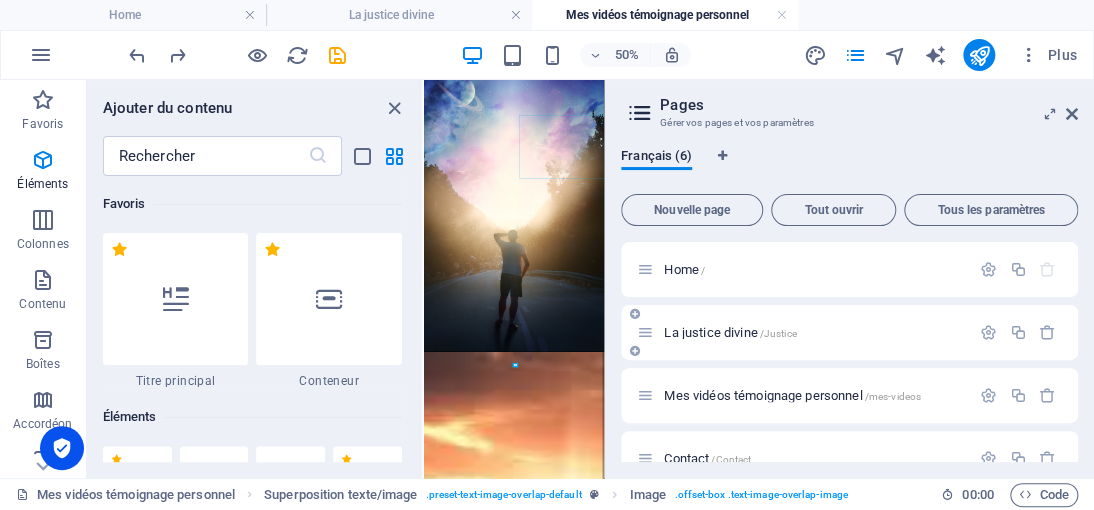 click on "La justice divine /Justice" at bounding box center [849, 332] 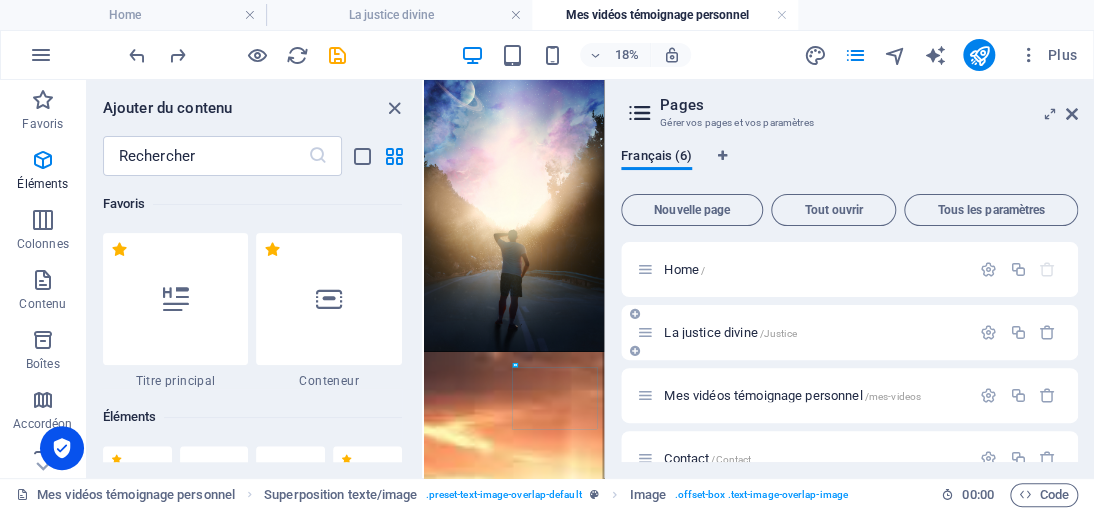 scroll, scrollTop: 685, scrollLeft: 0, axis: vertical 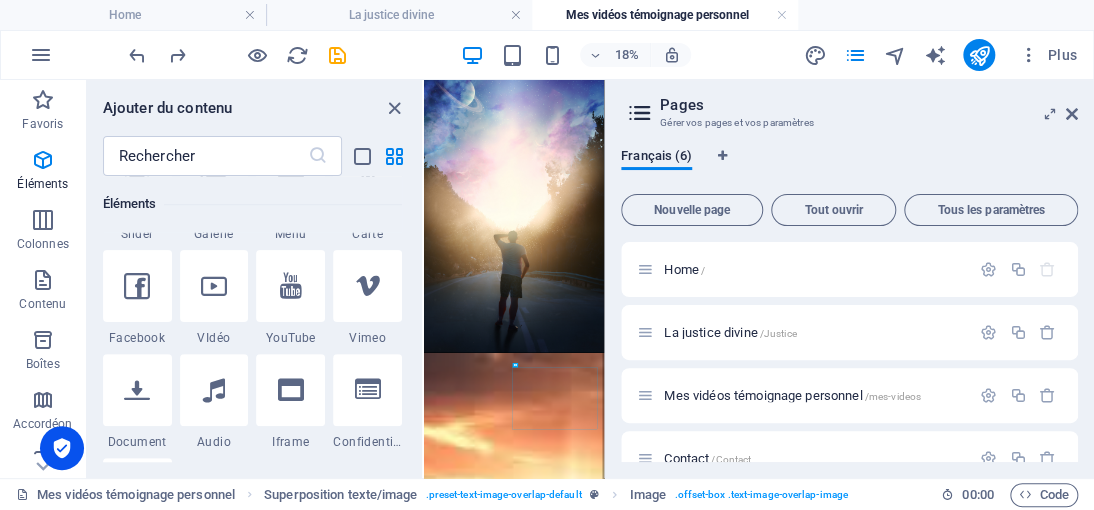 click at bounding box center [290, 390] 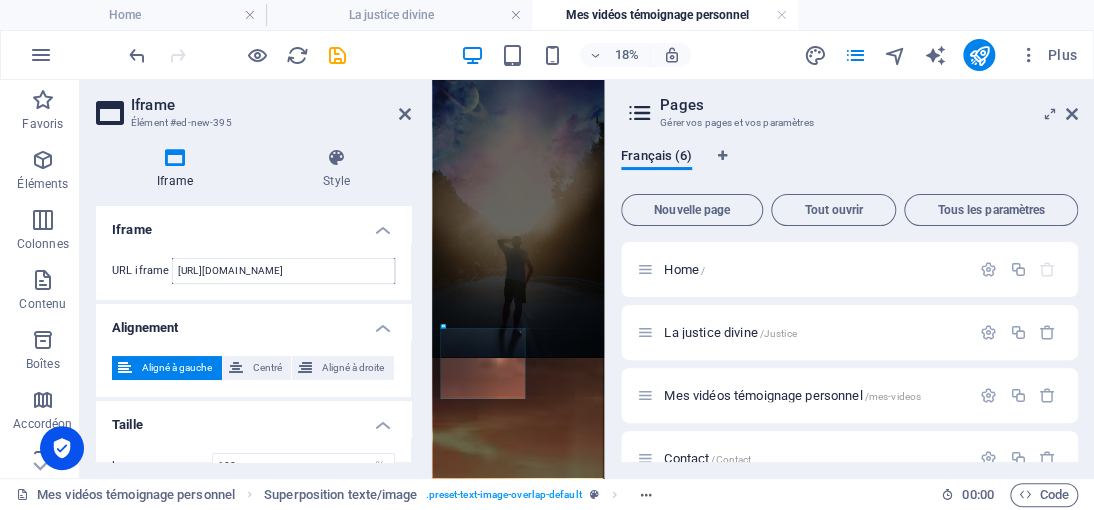 scroll, scrollTop: 963, scrollLeft: 0, axis: vertical 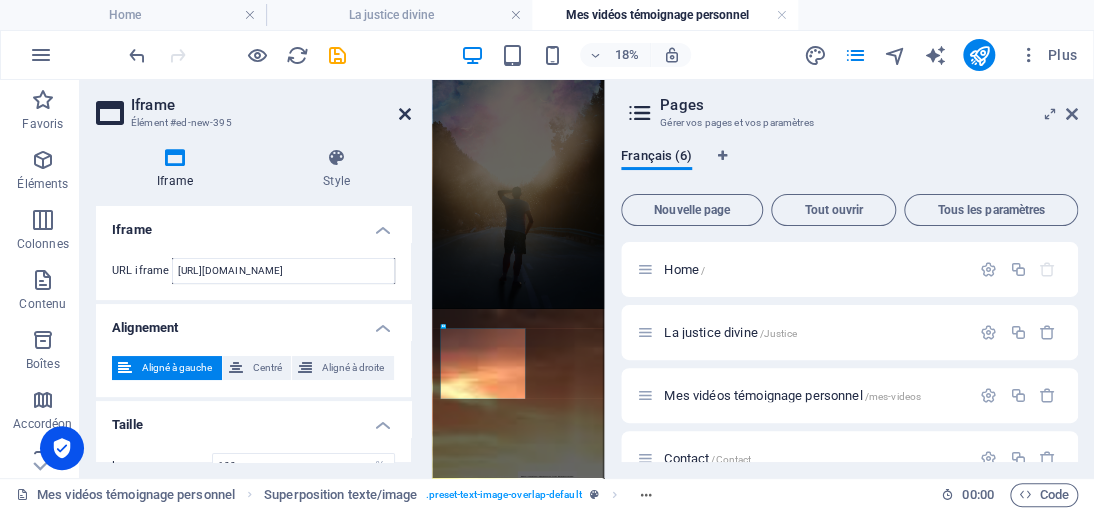 click at bounding box center (405, 114) 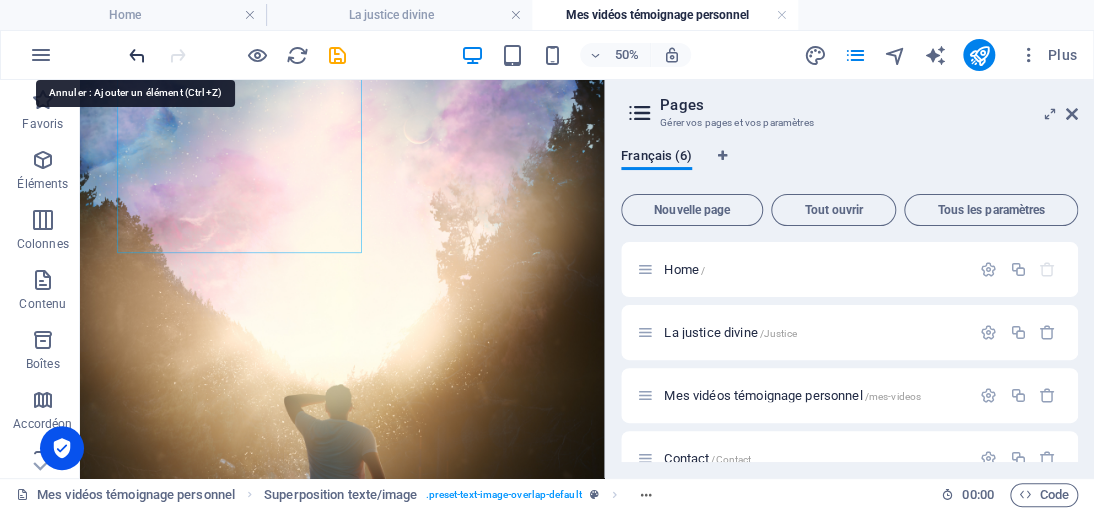 click at bounding box center [137, 55] 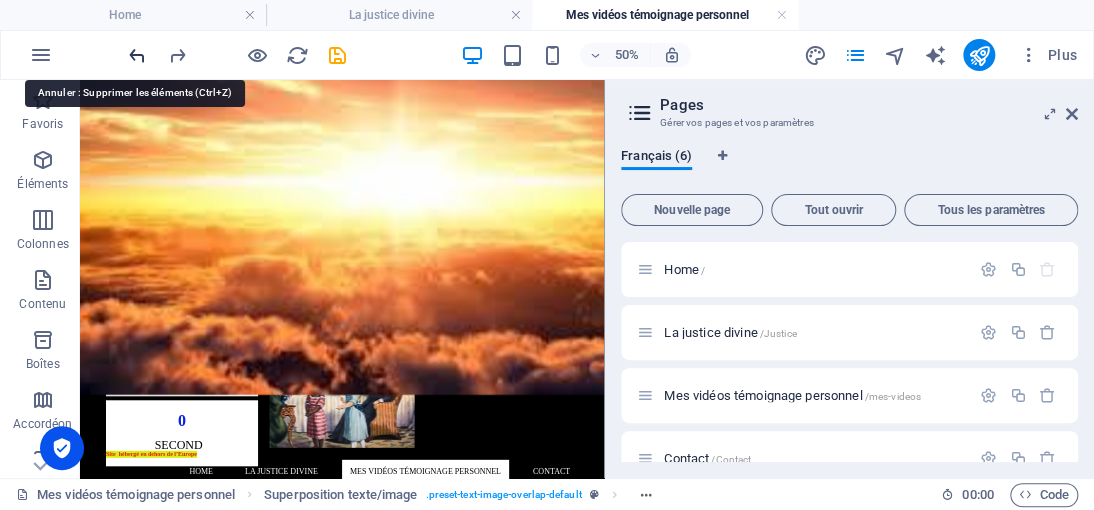 scroll, scrollTop: 691, scrollLeft: 0, axis: vertical 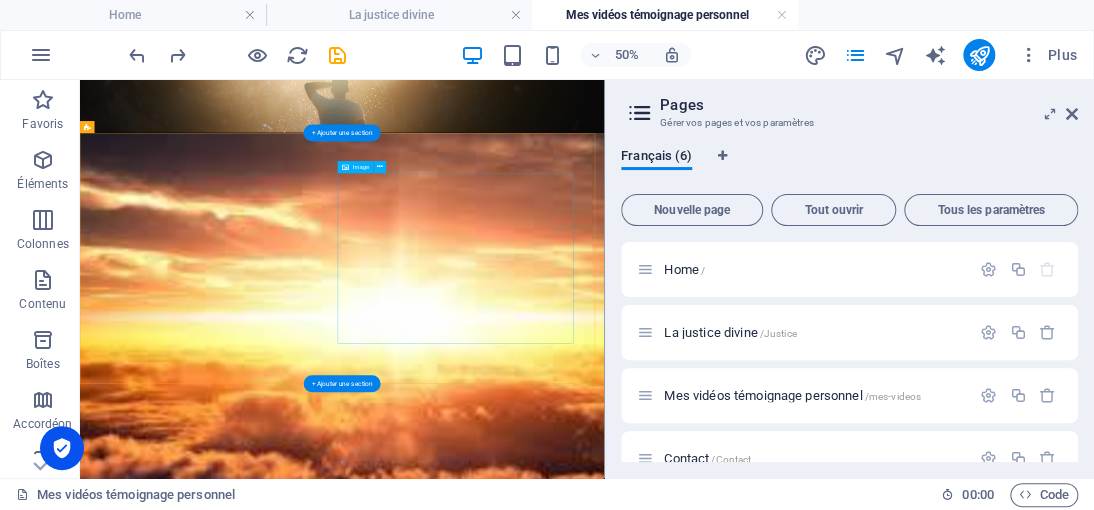 click at bounding box center (604, 1936) 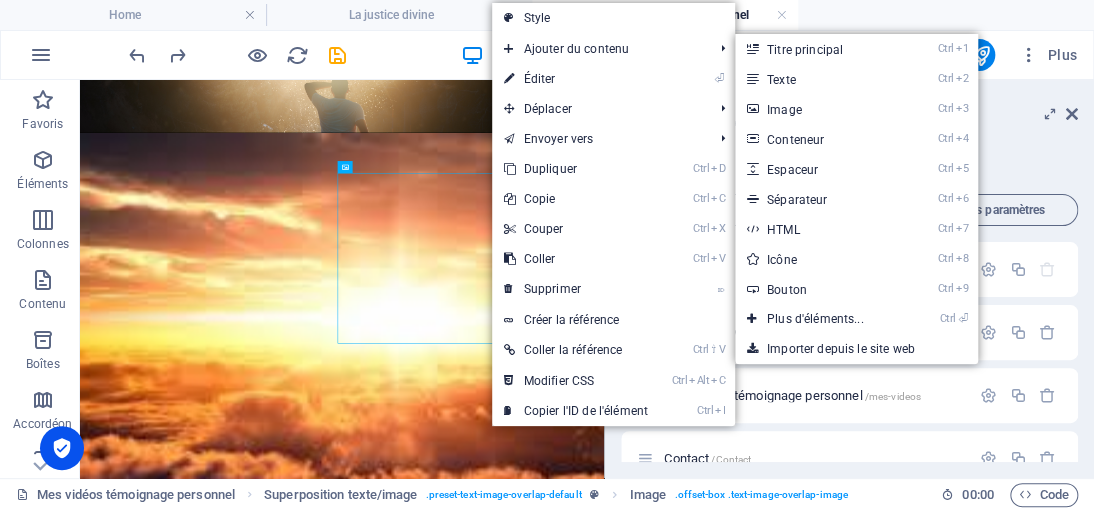 drag, startPoint x: 808, startPoint y: 318, endPoint x: 757, endPoint y: 321, distance: 51.088158 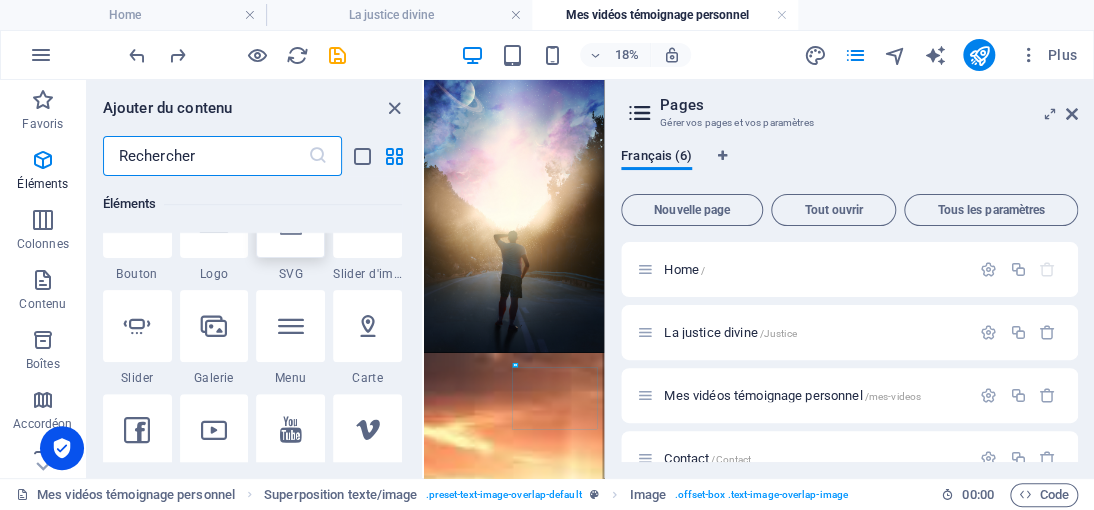 scroll, scrollTop: 512, scrollLeft: 0, axis: vertical 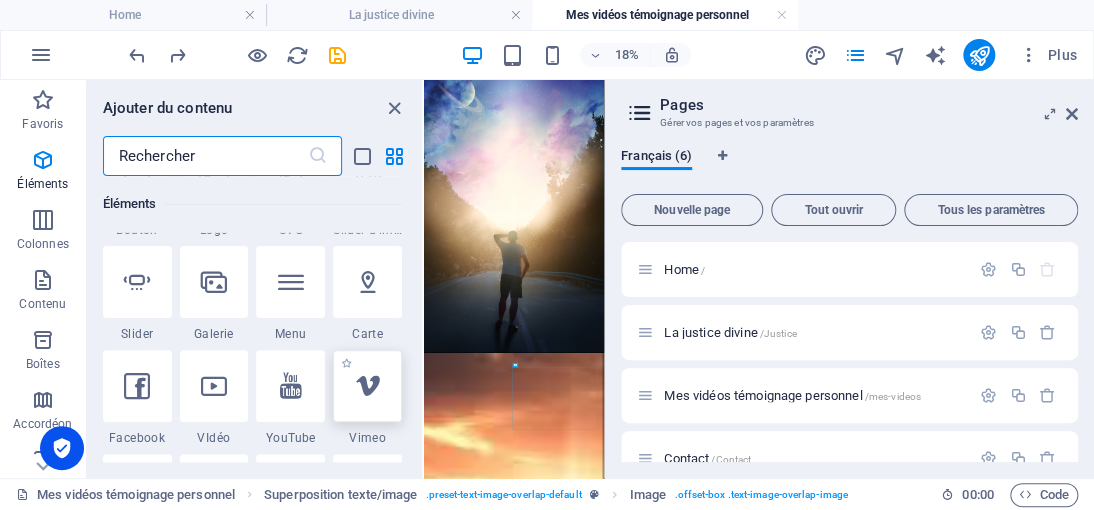 click at bounding box center (368, 386) 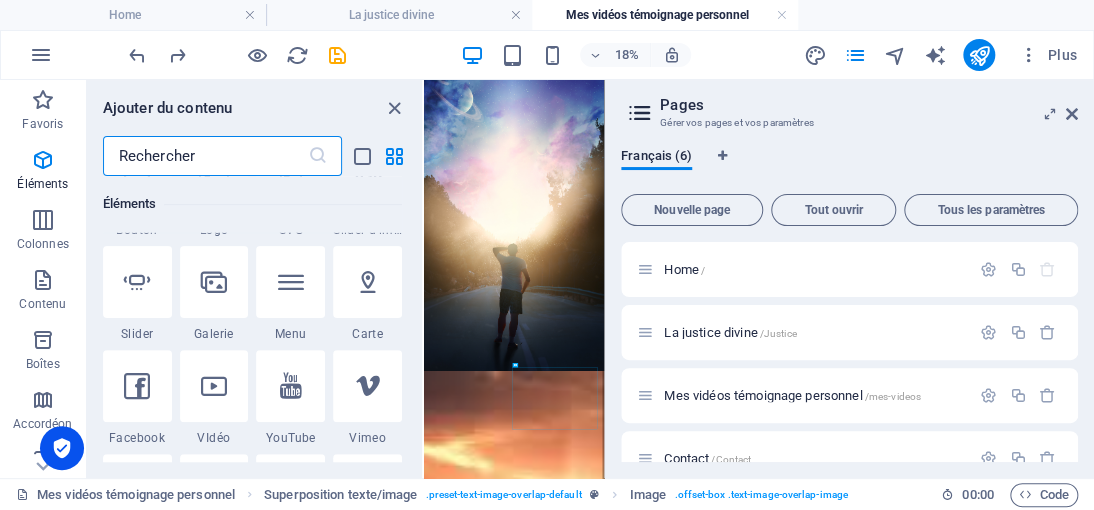 select on "ar16_9" 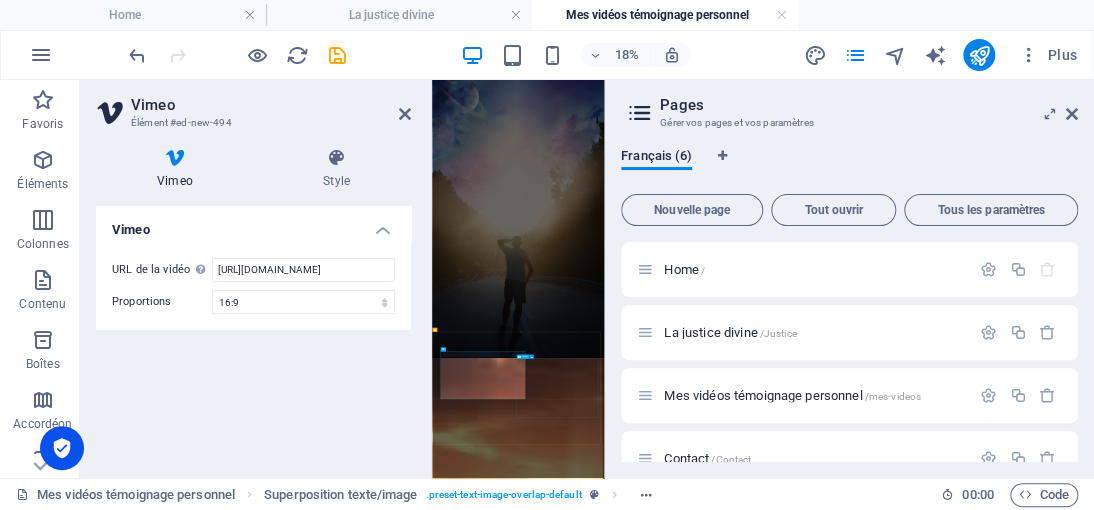 scroll, scrollTop: 832, scrollLeft: 0, axis: vertical 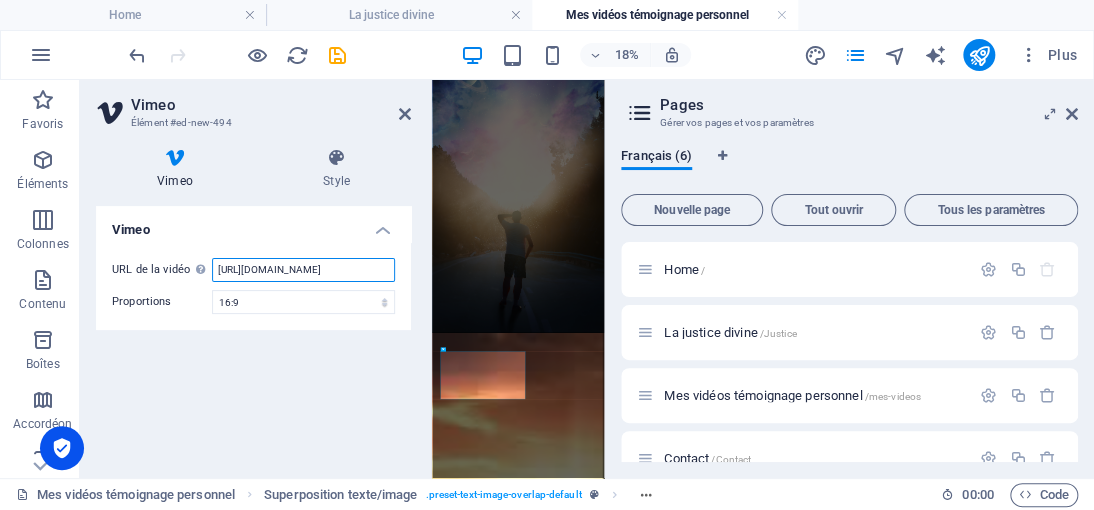 paste on "democrazisme.com/mes-videos/Pharaon%20I.mp4" 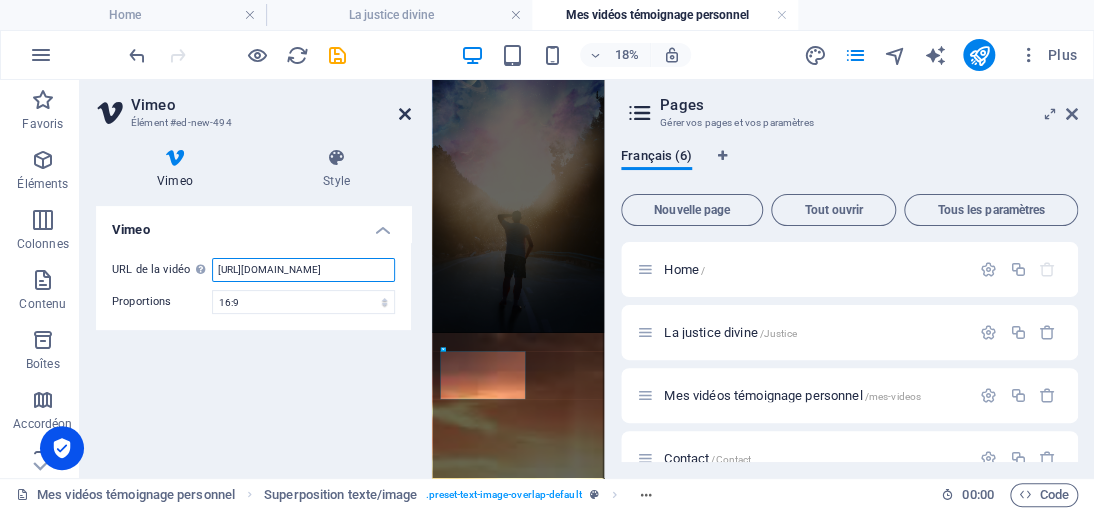 type on "[URL][DOMAIN_NAME]" 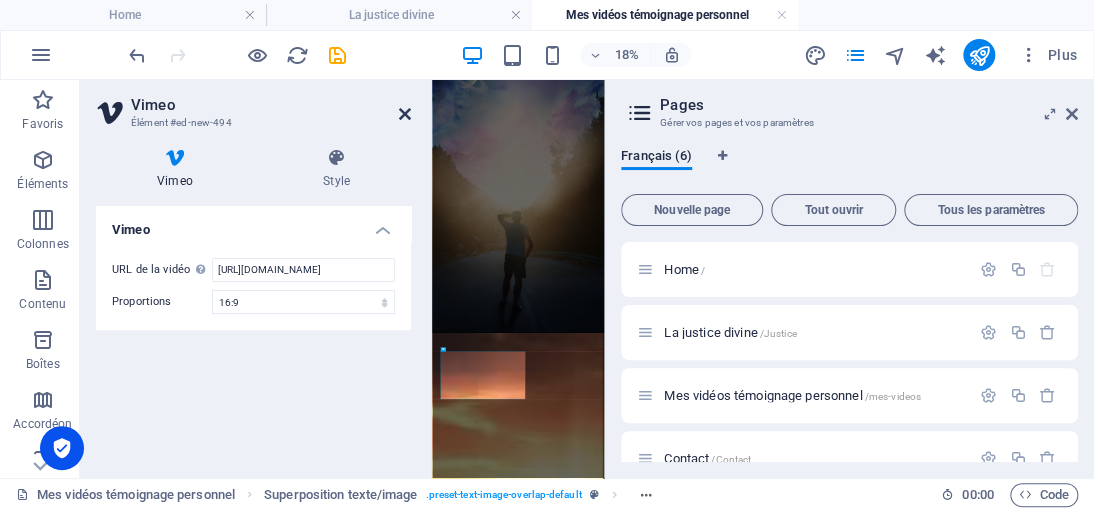 click at bounding box center (405, 114) 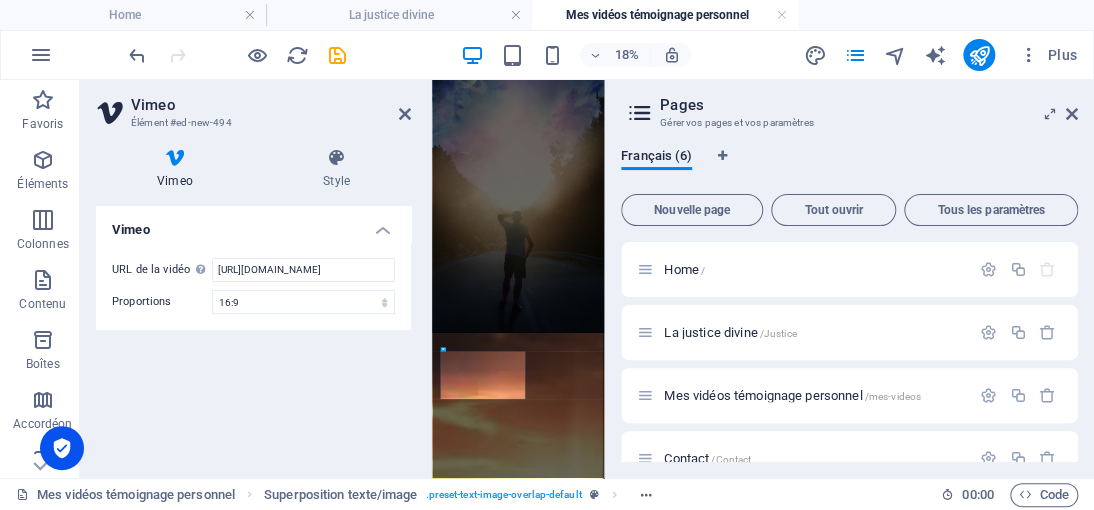 scroll, scrollTop: 0, scrollLeft: 0, axis: both 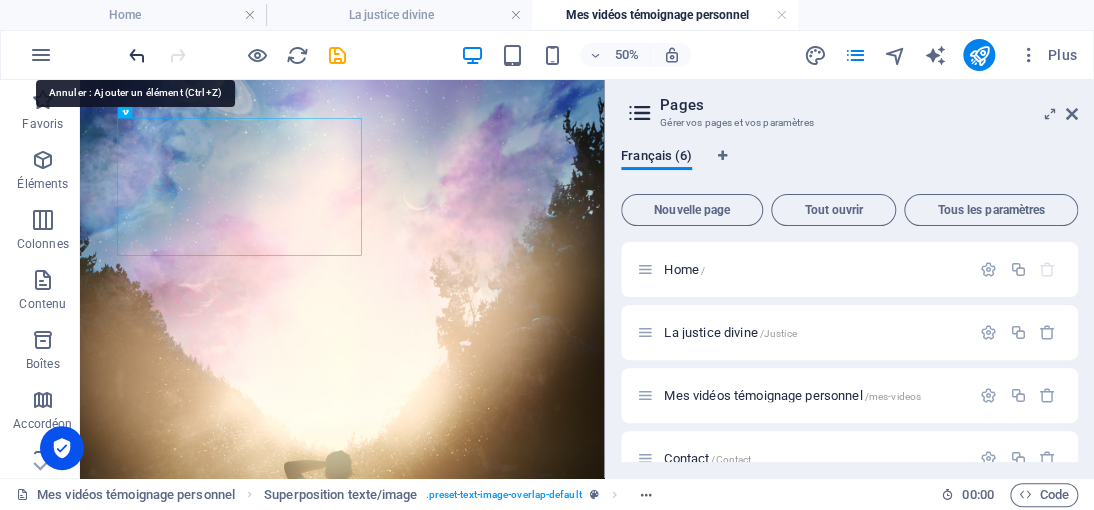 click at bounding box center [137, 55] 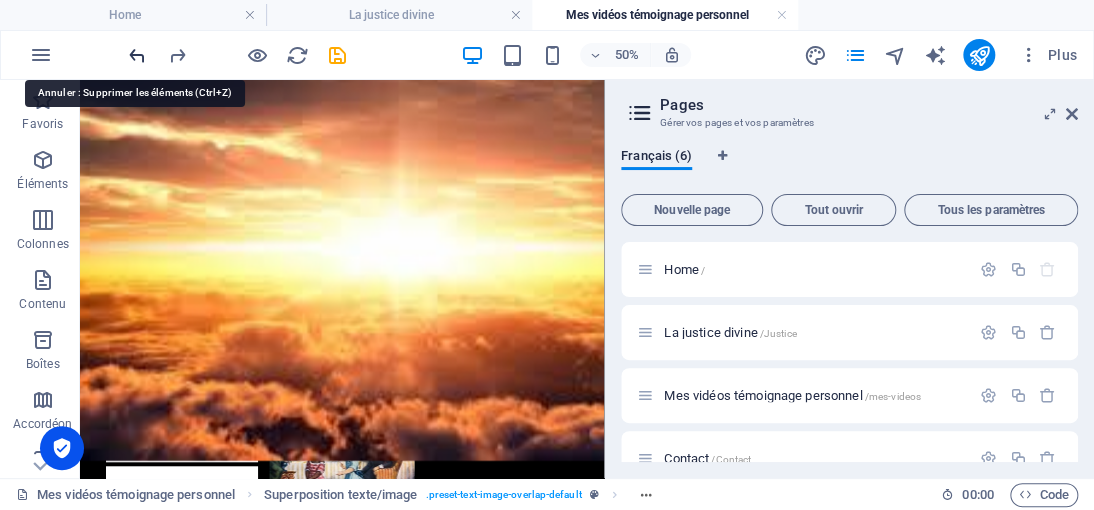 scroll, scrollTop: 691, scrollLeft: 0, axis: vertical 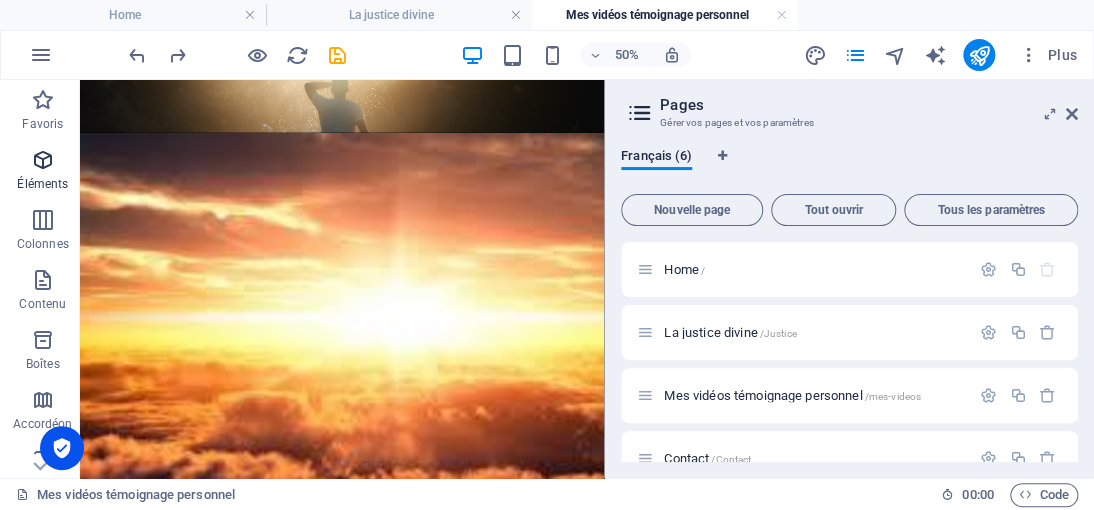 click at bounding box center [43, 160] 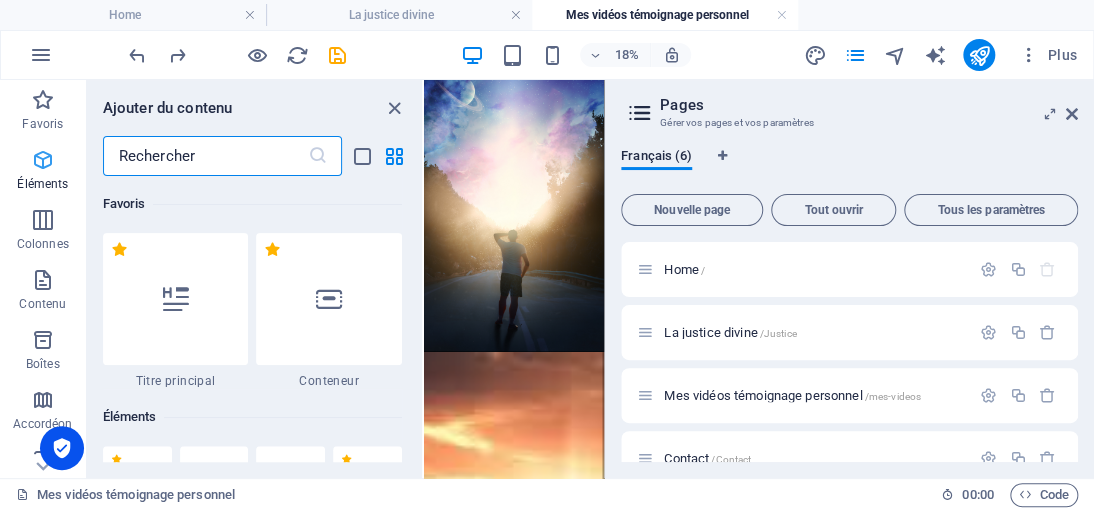 scroll, scrollTop: 685, scrollLeft: 0, axis: vertical 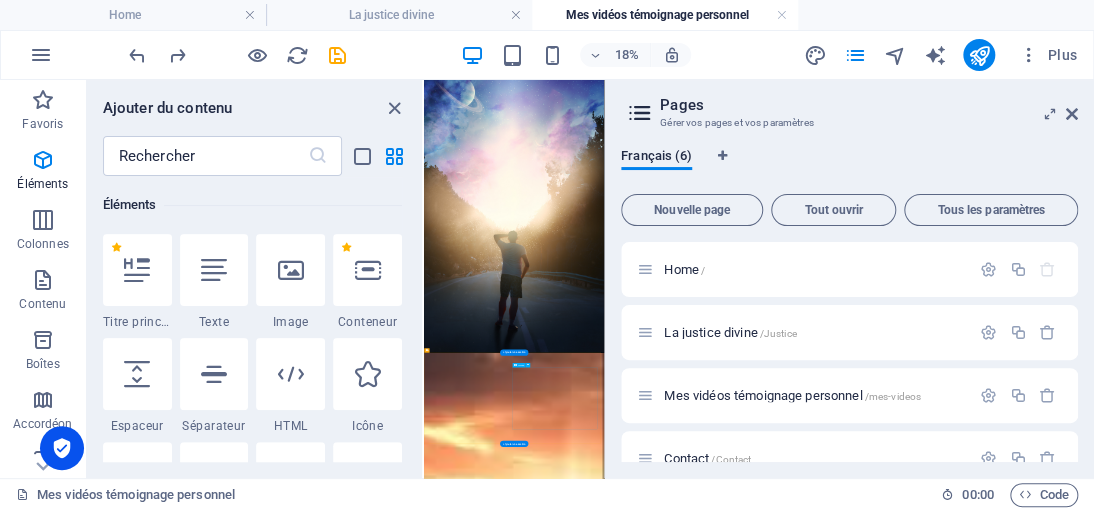 click at bounding box center [913, 3310] 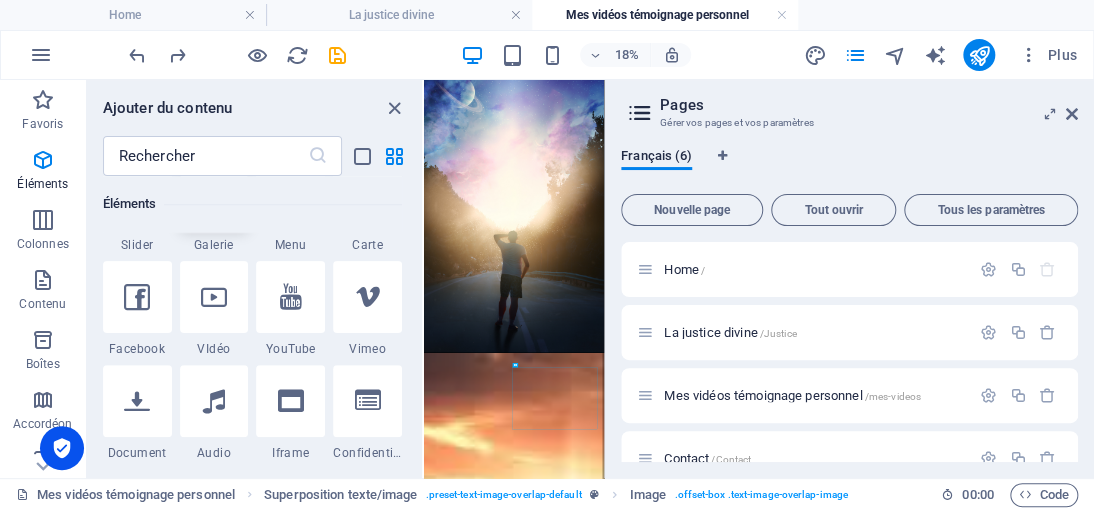 scroll, scrollTop: 612, scrollLeft: 0, axis: vertical 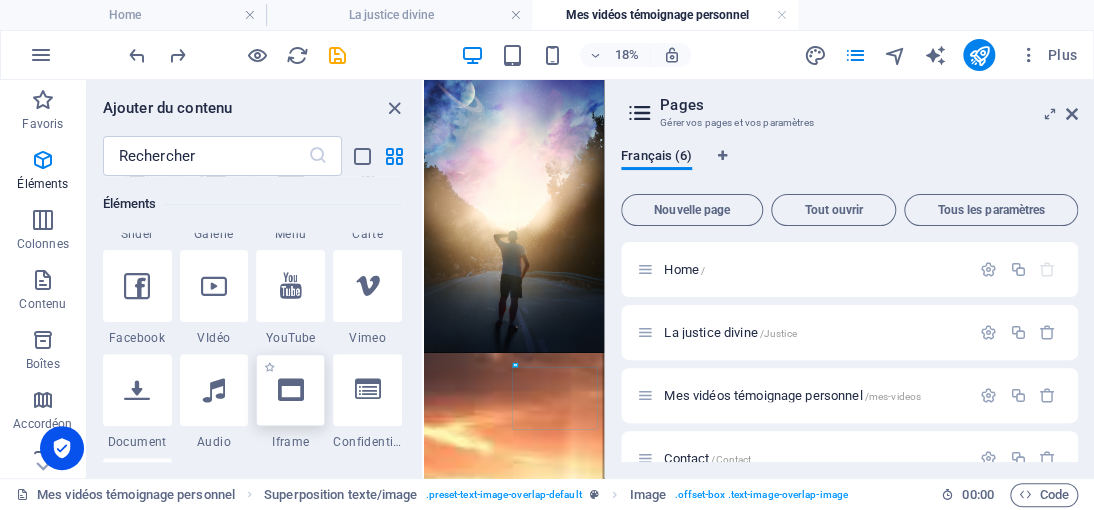 click at bounding box center (291, 390) 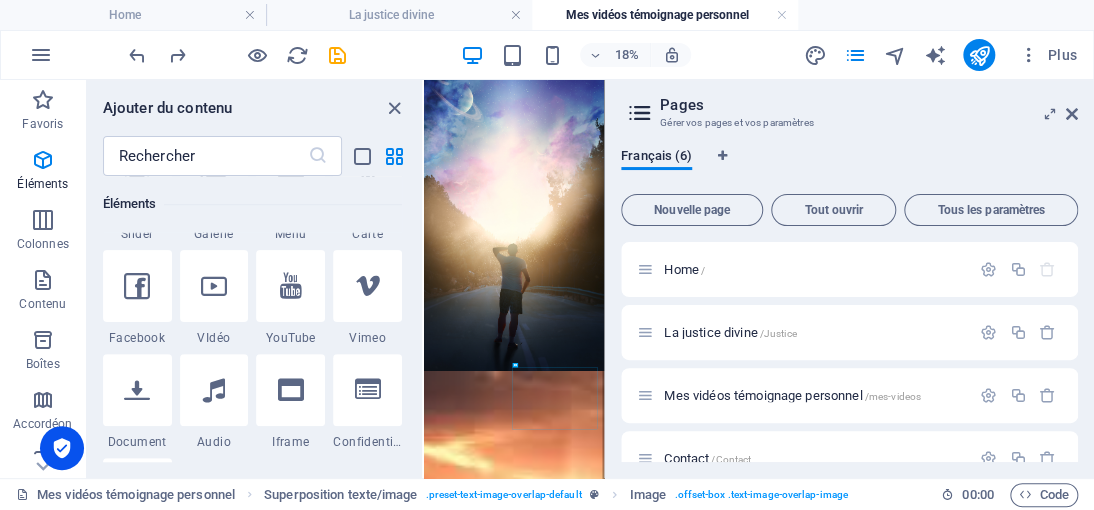 select on "%" 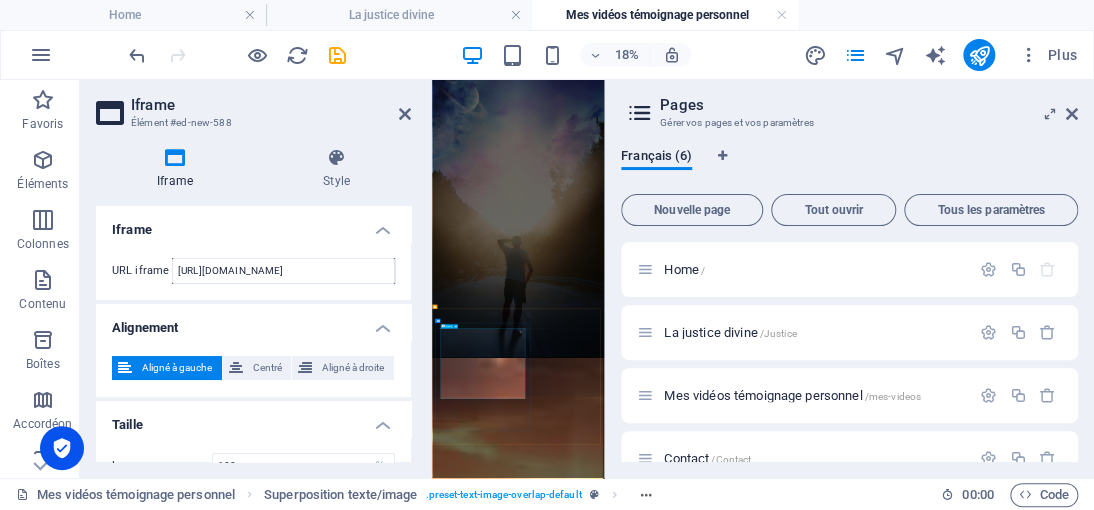 scroll, scrollTop: 963, scrollLeft: 0, axis: vertical 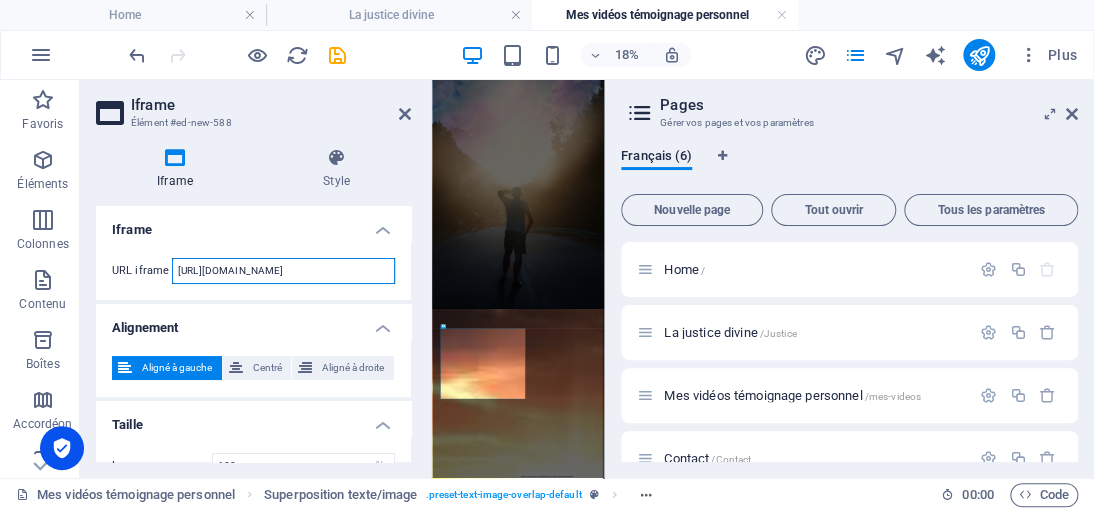 paste on "democrazisme.com/mes-videos/Pharaon%20I.mp4" 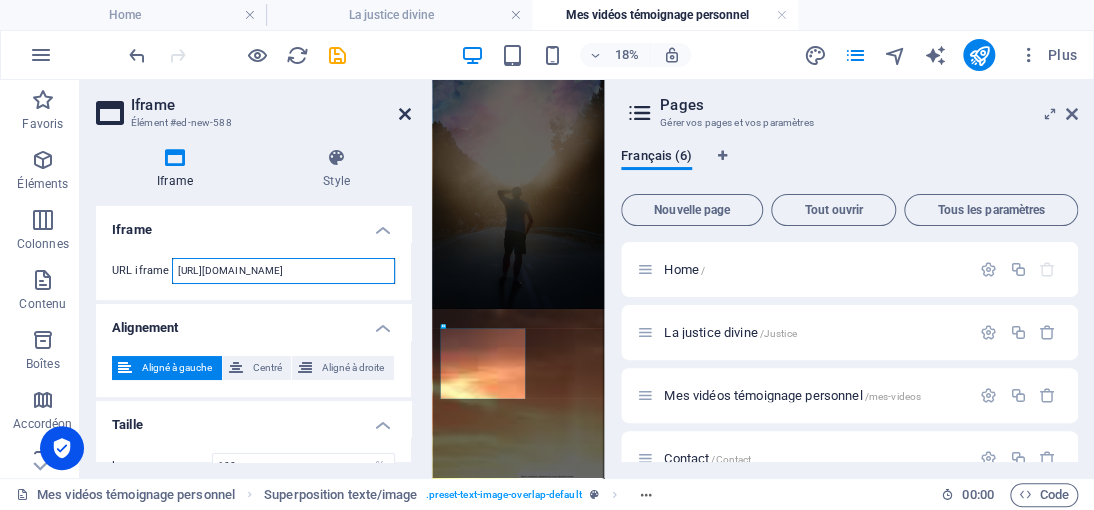 type on "[URL][DOMAIN_NAME]" 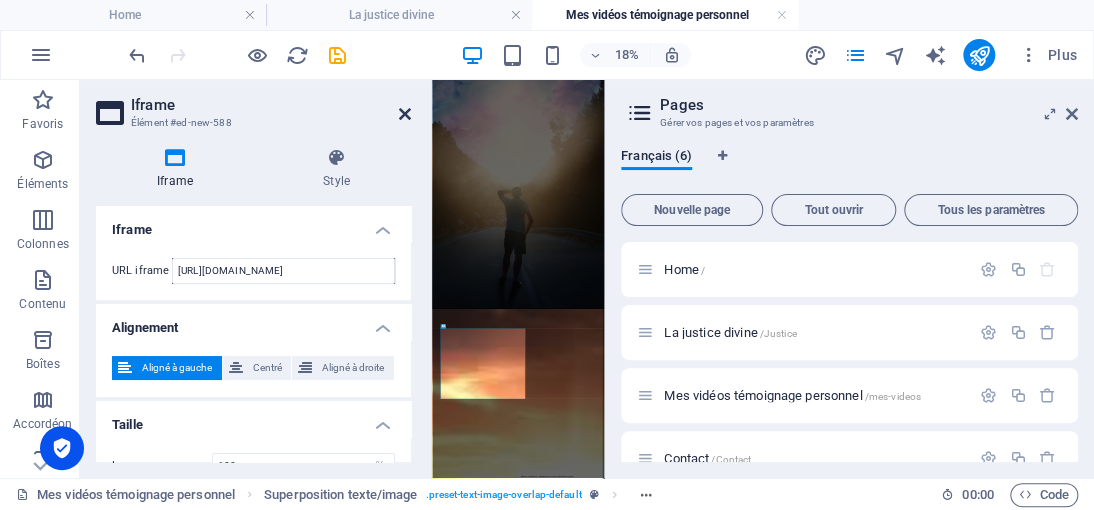 drag, startPoint x: 404, startPoint y: 107, endPoint x: 609, endPoint y: 244, distance: 246.56439 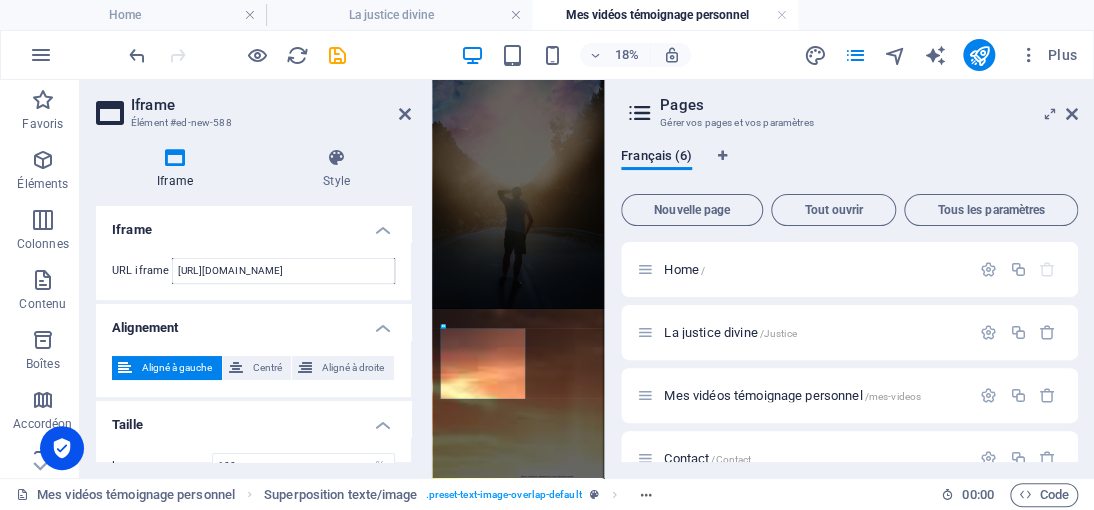 scroll, scrollTop: 0, scrollLeft: 0, axis: both 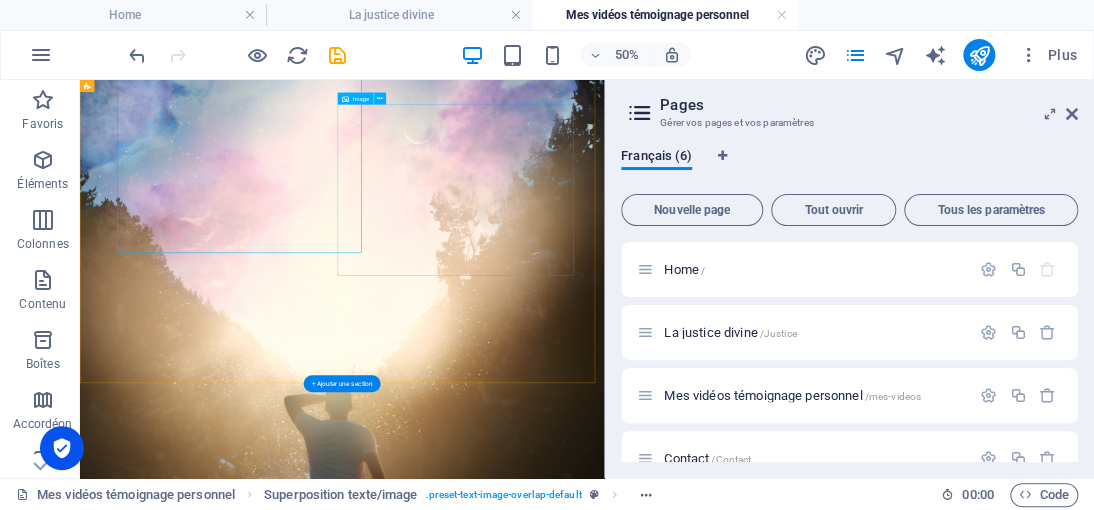 click at bounding box center [604, 3533] 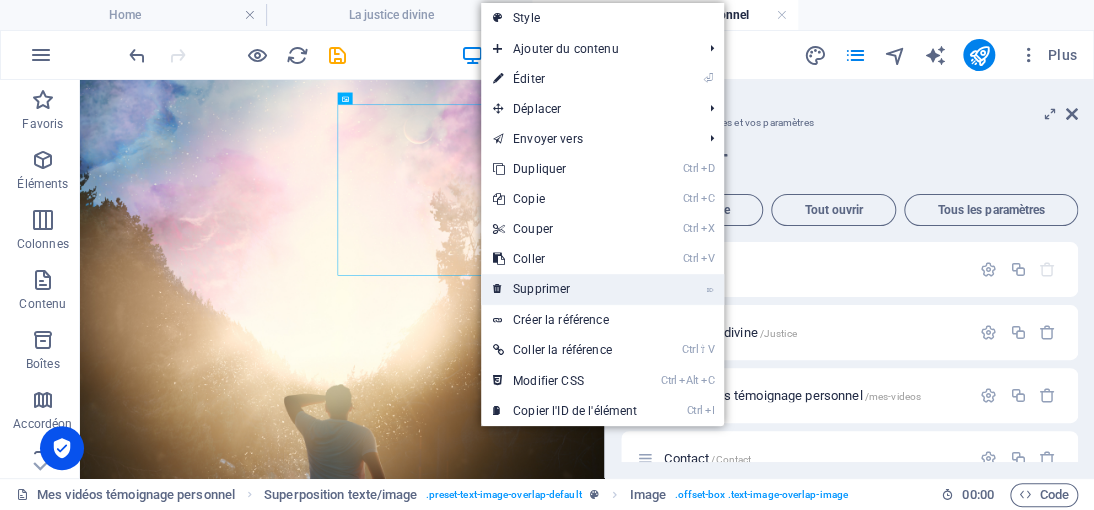 click on "⌦  Supprimer" at bounding box center [565, 289] 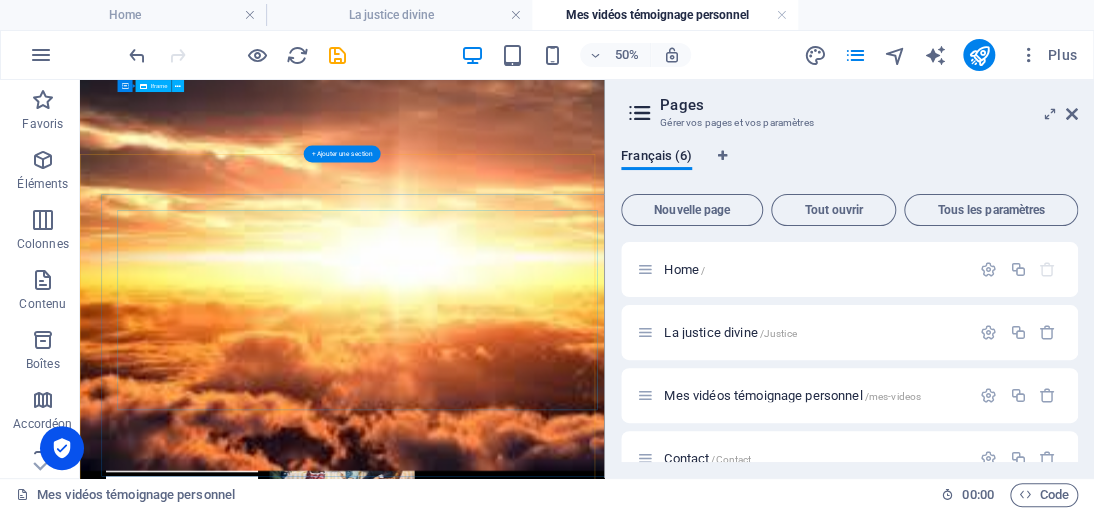 scroll, scrollTop: 615, scrollLeft: 0, axis: vertical 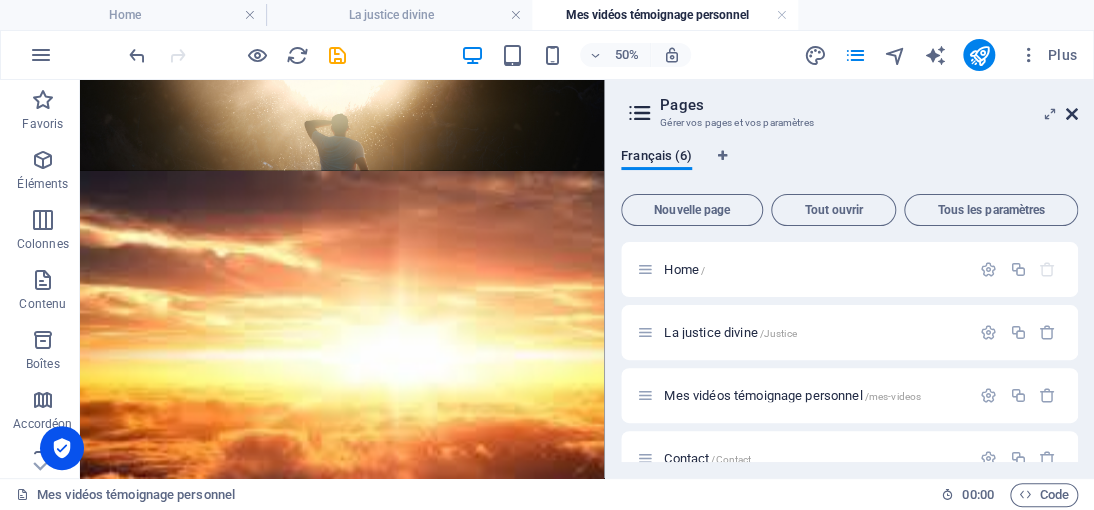 click at bounding box center (1072, 114) 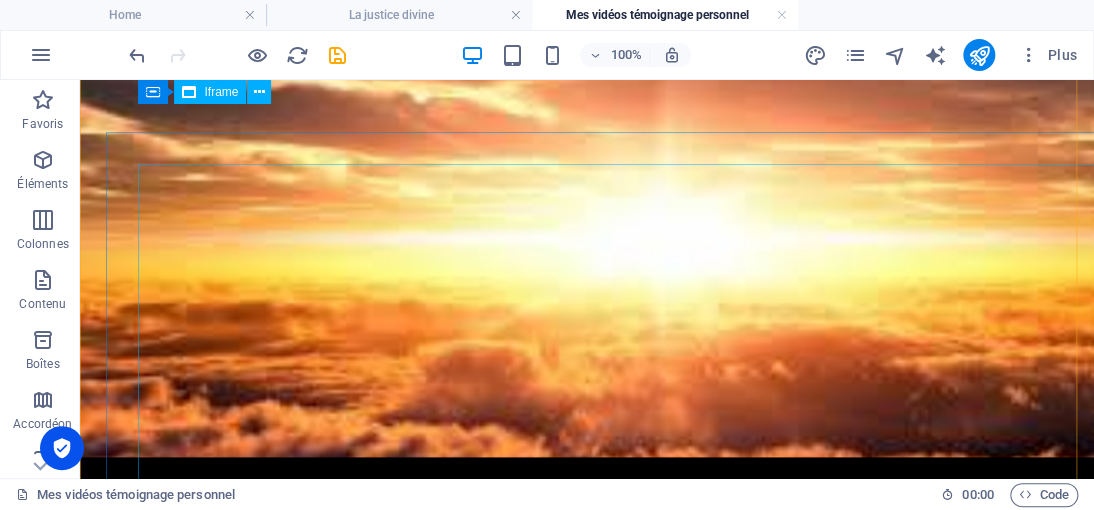 scroll, scrollTop: 700, scrollLeft: 0, axis: vertical 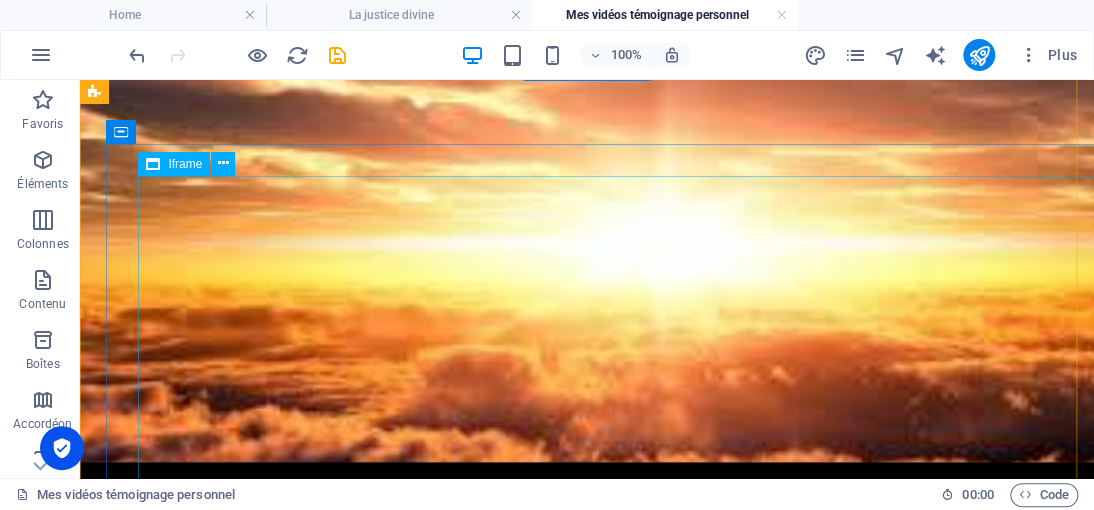 click on "</div>" at bounding box center (627, 1540) 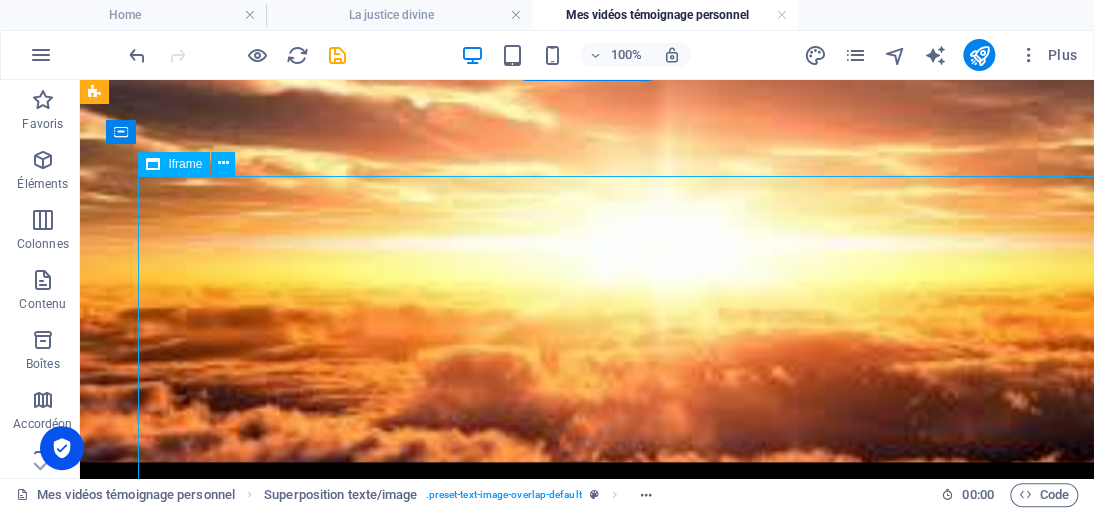 click on "</div>" at bounding box center [627, 1540] 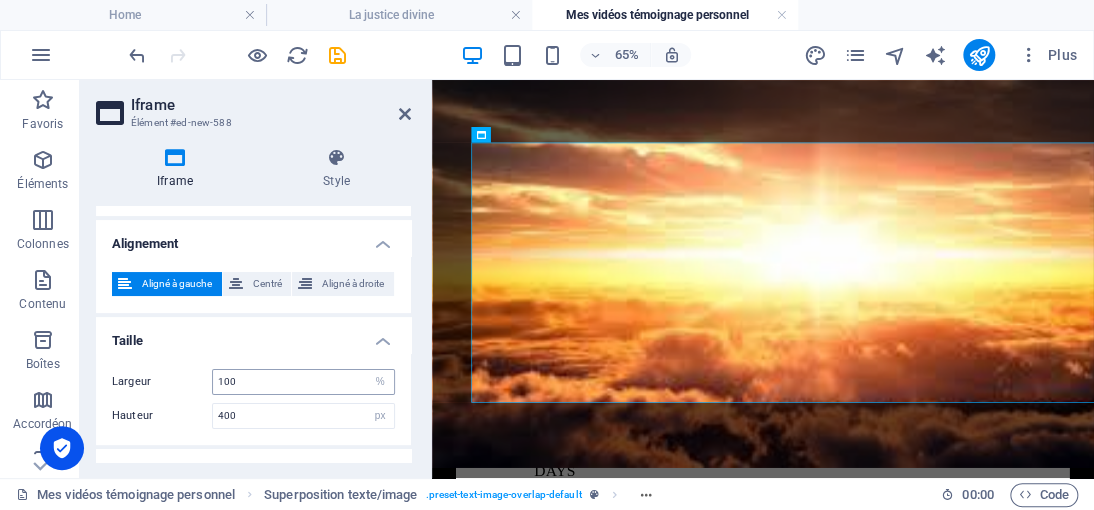 scroll, scrollTop: 60, scrollLeft: 0, axis: vertical 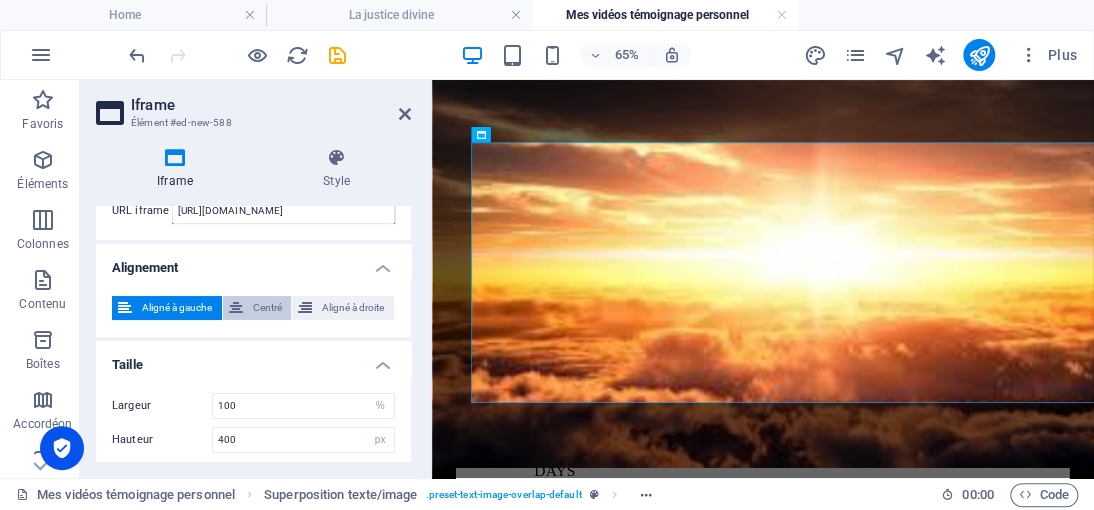 click on "Centré" at bounding box center [267, 308] 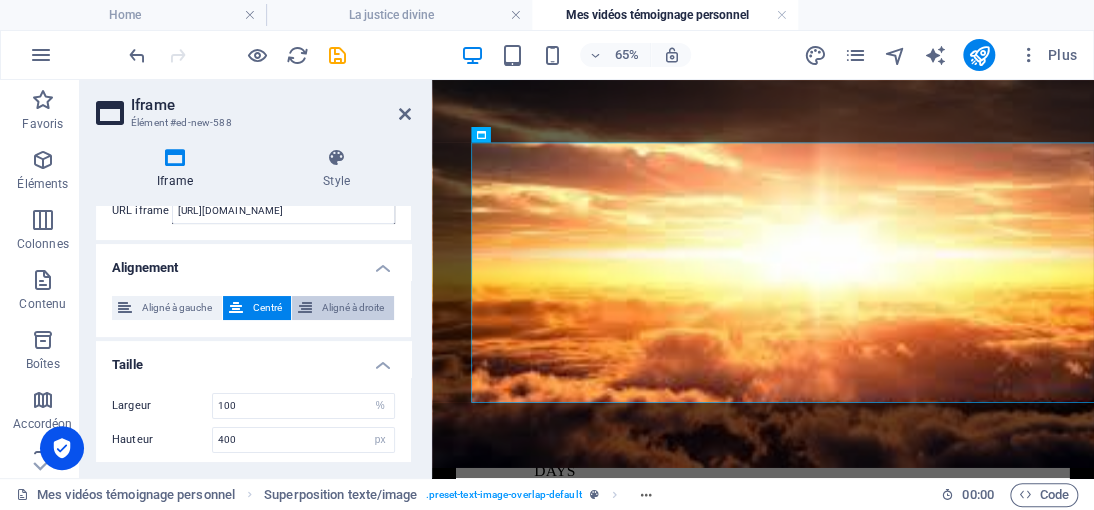 click on "Aligné à droite" at bounding box center (343, 308) 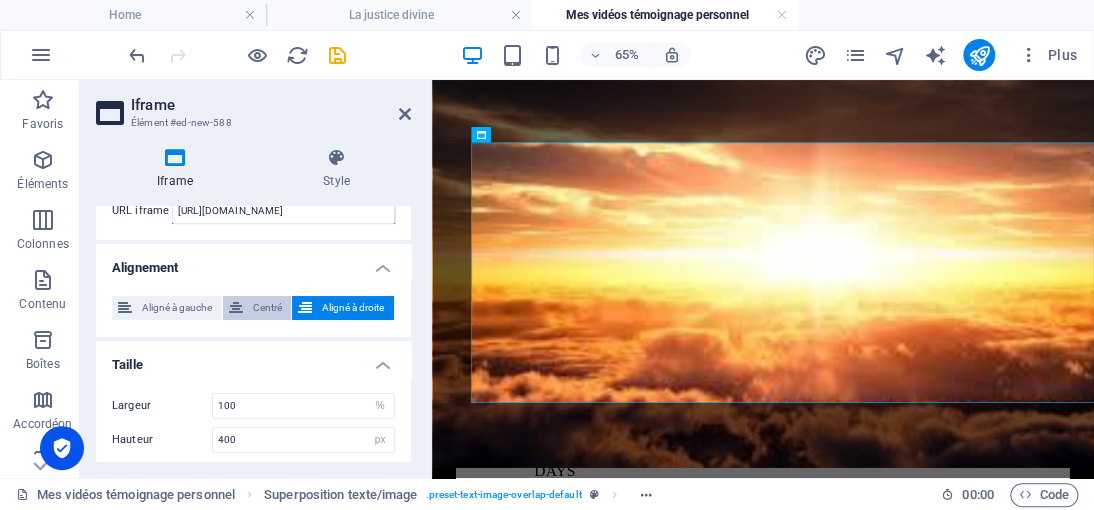 click on "Centré" at bounding box center (267, 308) 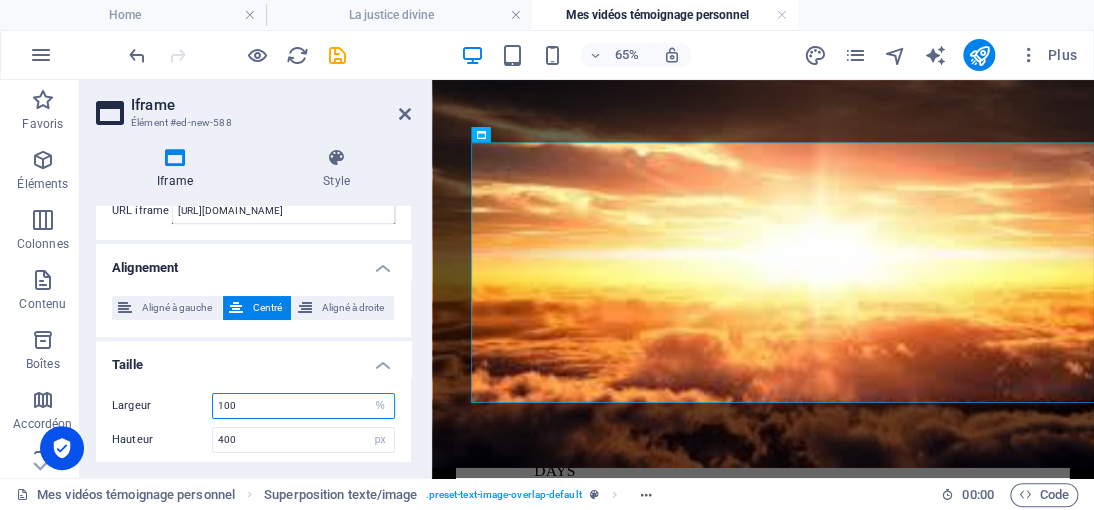 drag, startPoint x: 265, startPoint y: 402, endPoint x: 215, endPoint y: 398, distance: 50.159744 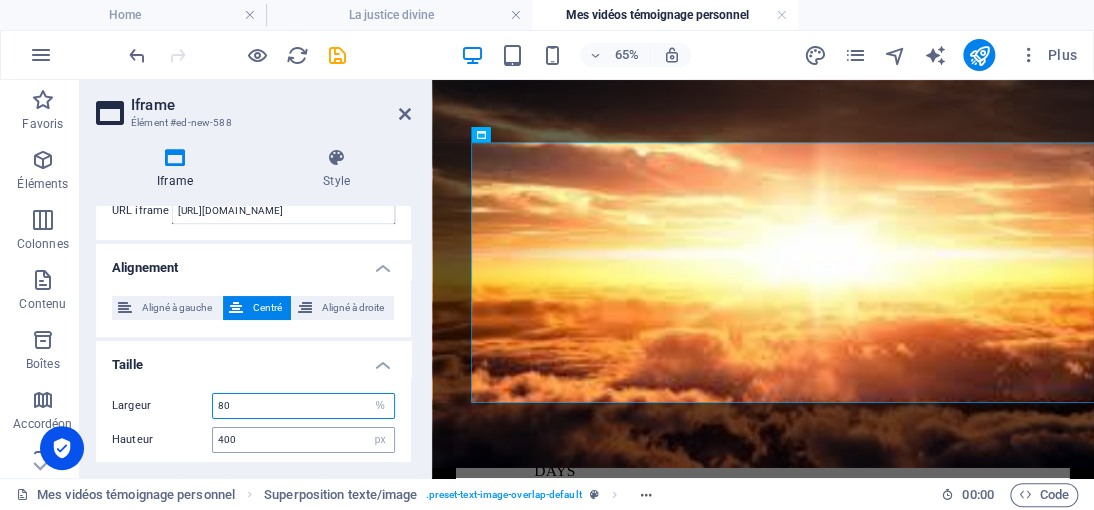 type on "80" 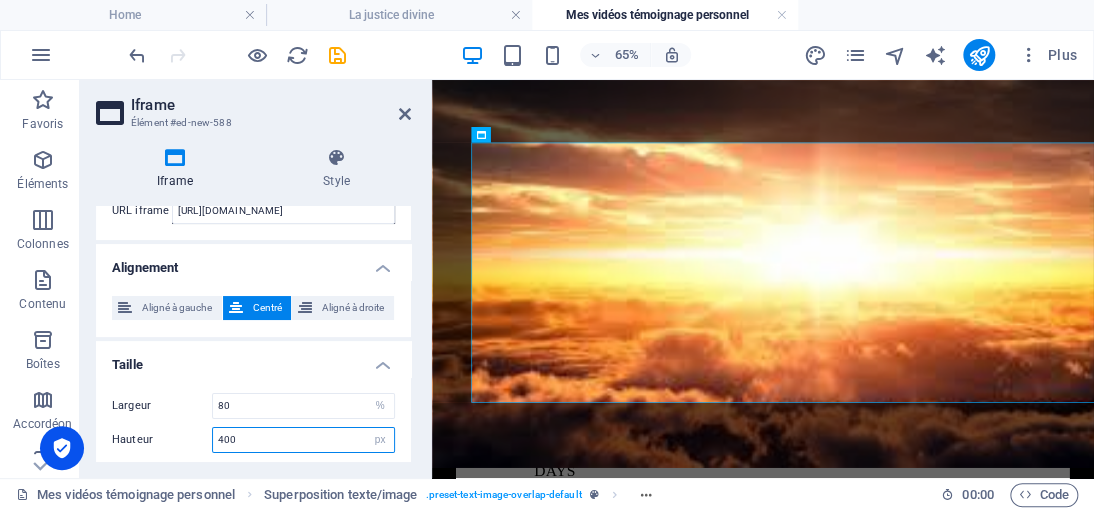 drag, startPoint x: 245, startPoint y: 438, endPoint x: 194, endPoint y: 437, distance: 51.009804 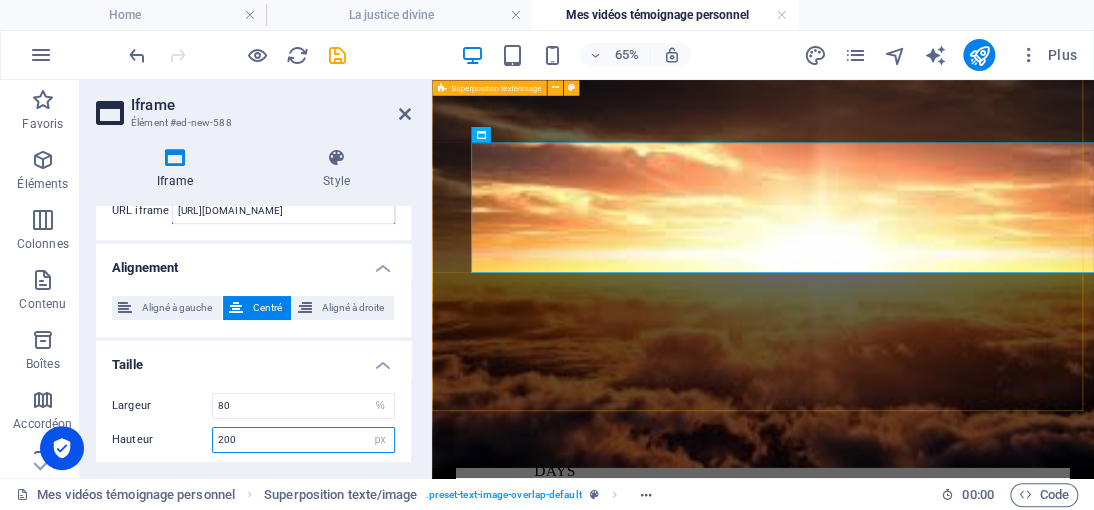 type on "200" 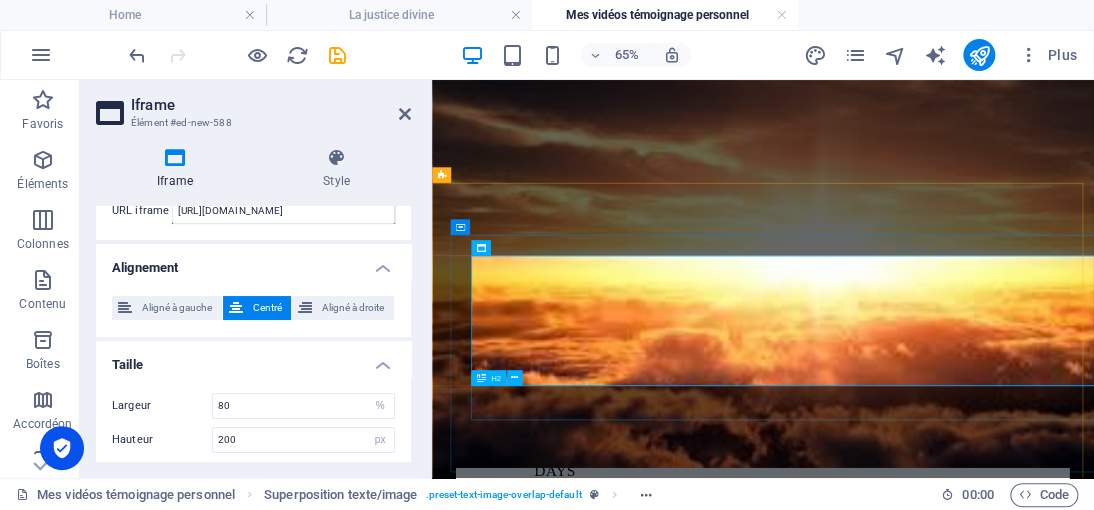 scroll, scrollTop: 500, scrollLeft: 0, axis: vertical 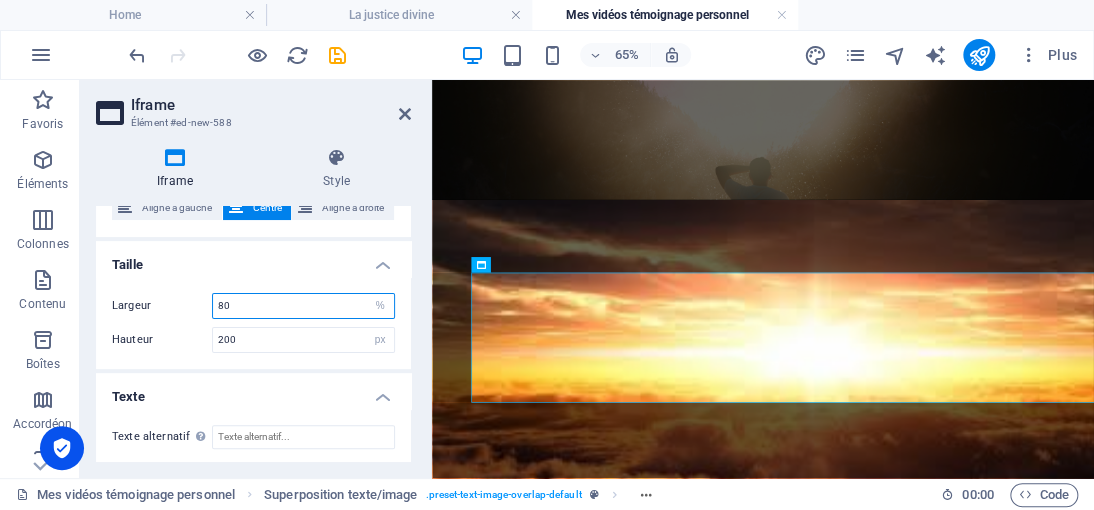 drag, startPoint x: 264, startPoint y: 299, endPoint x: 210, endPoint y: 299, distance: 54 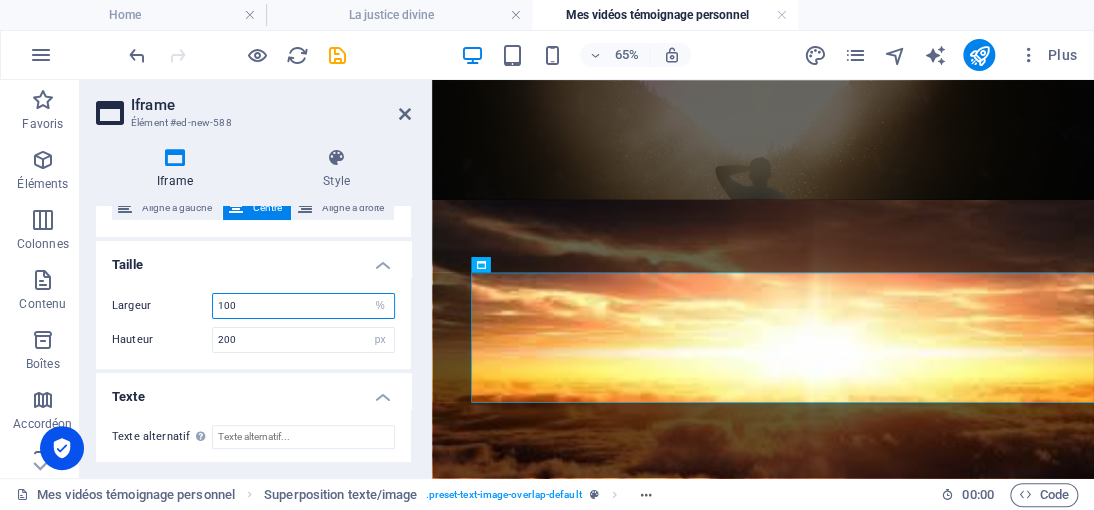 drag, startPoint x: 256, startPoint y: 297, endPoint x: 189, endPoint y: 299, distance: 67.02985 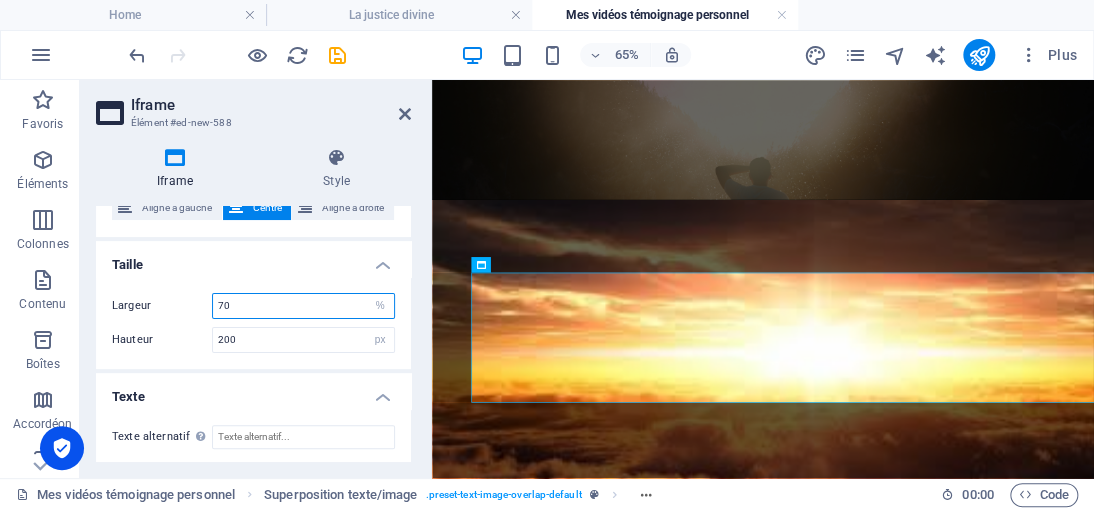 drag, startPoint x: 251, startPoint y: 306, endPoint x: 215, endPoint y: 298, distance: 36.878178 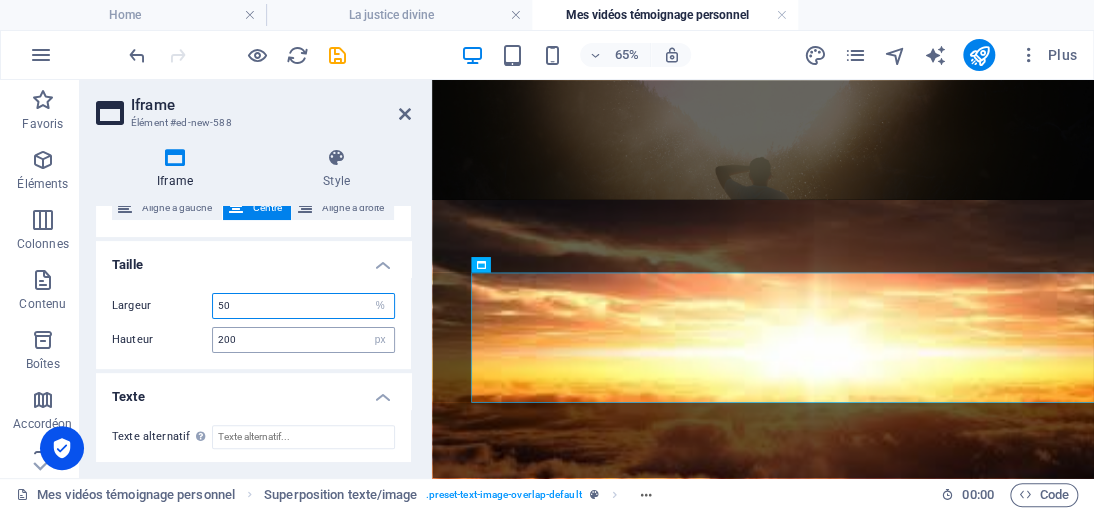 type on "50" 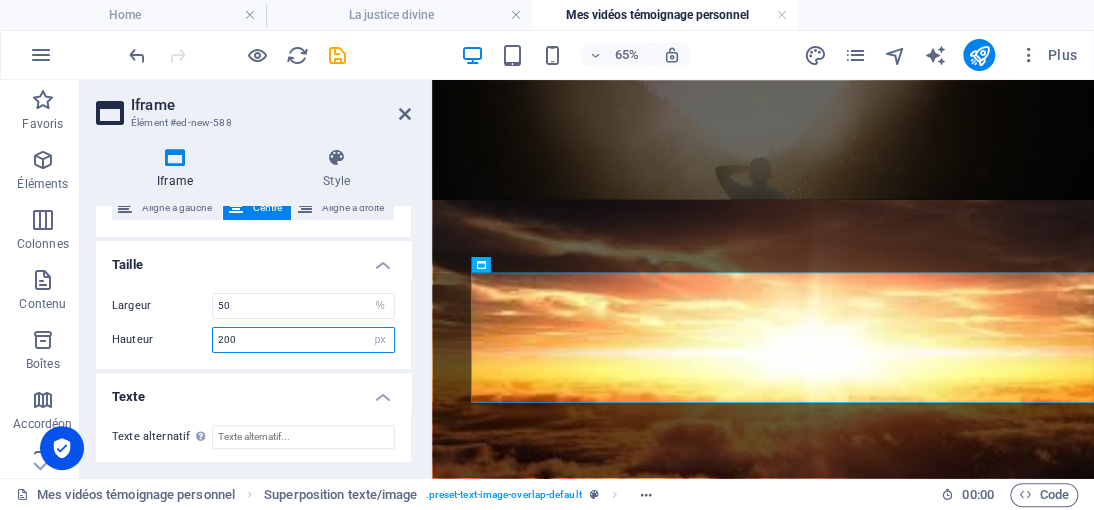 drag, startPoint x: 258, startPoint y: 335, endPoint x: 211, endPoint y: 340, distance: 47.26521 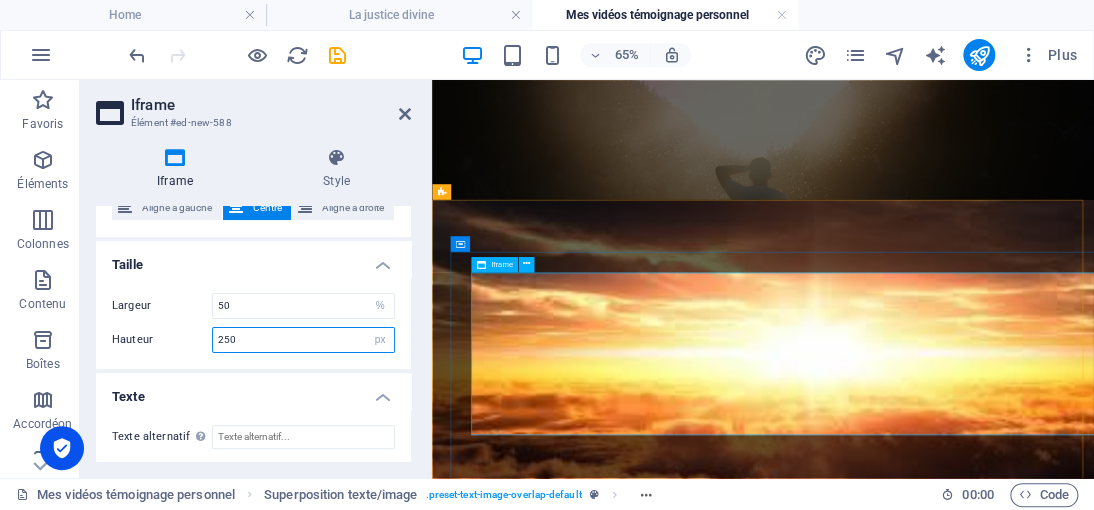 click on "Iframe" at bounding box center [502, 265] 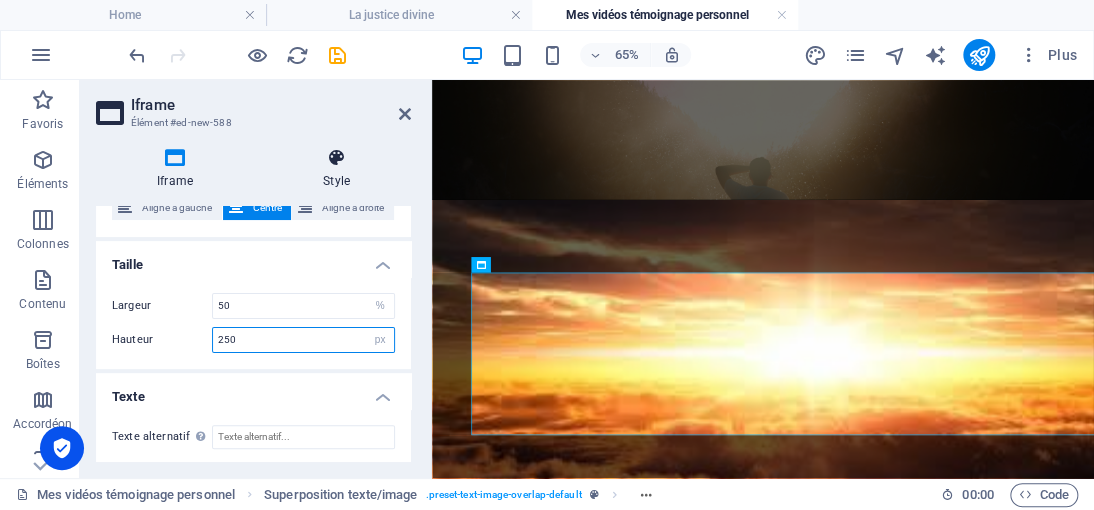type on "250" 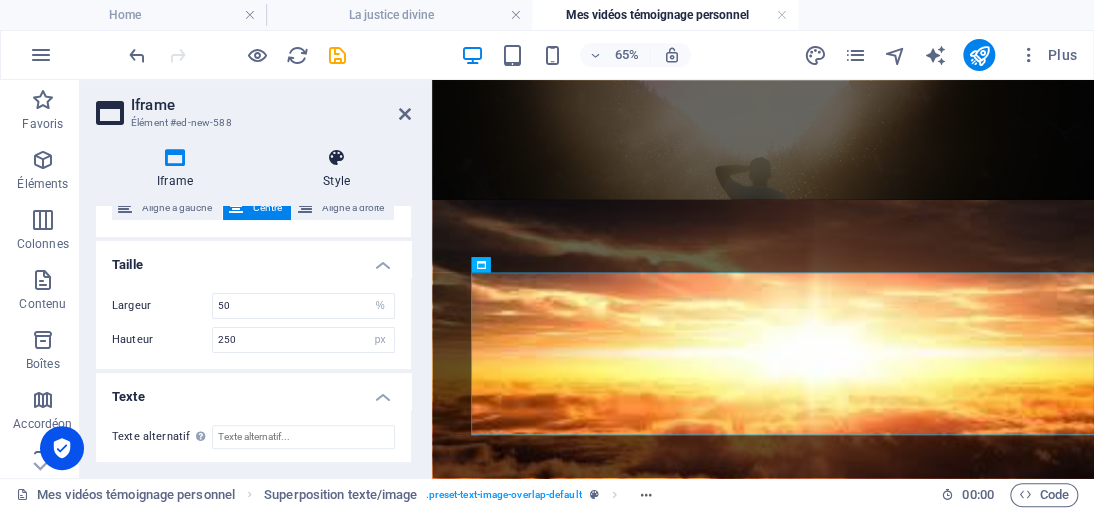 click on "Style" at bounding box center [336, 169] 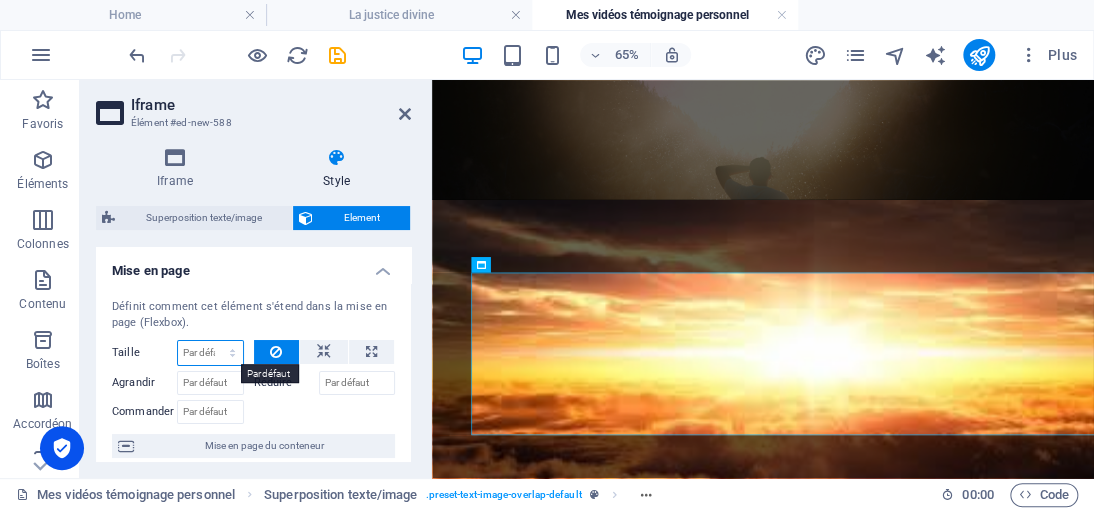 click on "Par défaut auto px % 1/1 1/2 1/3 1/4 1/5 1/6 1/7 1/8 1/9 1/10" at bounding box center [210, 353] 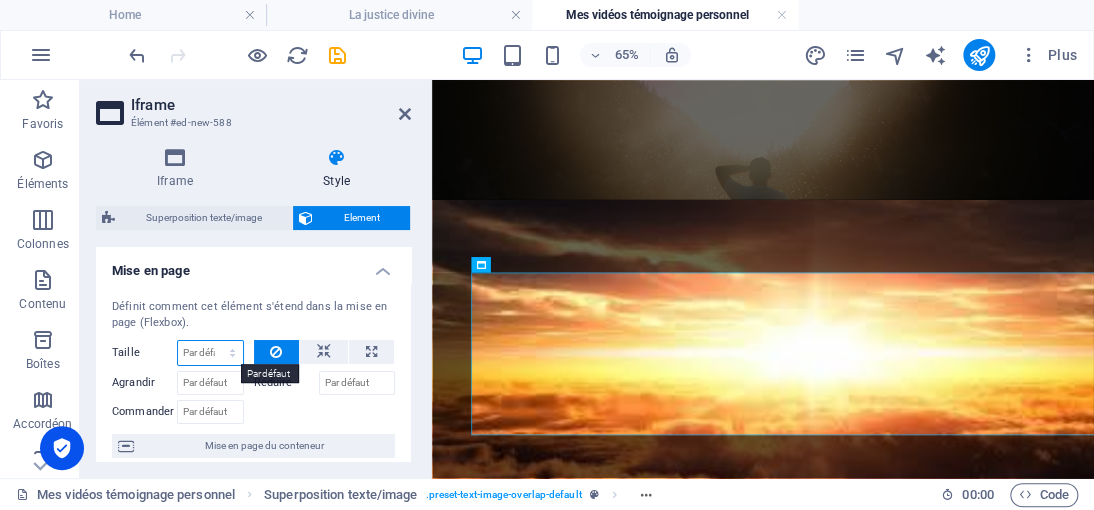 select on "1/3" 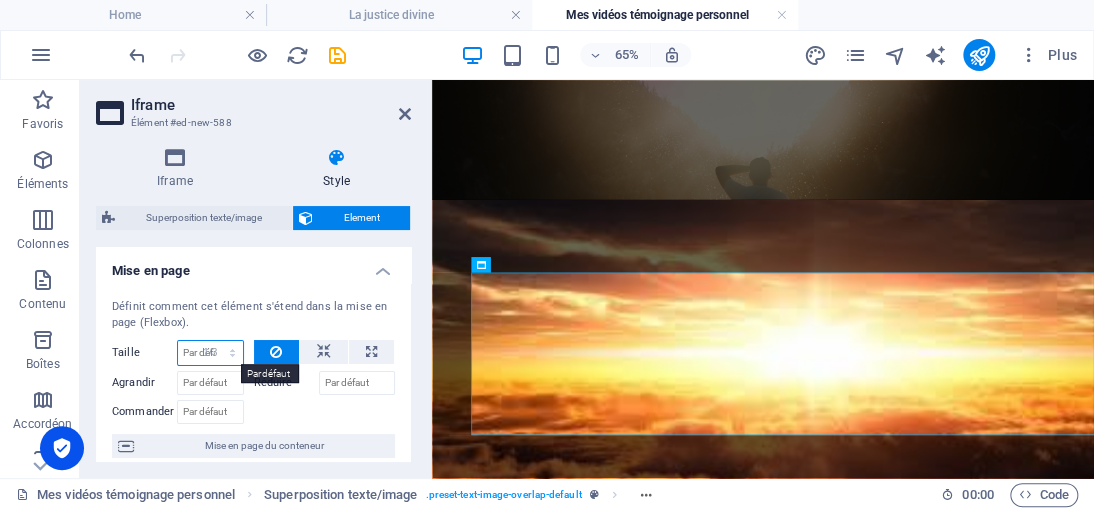 click on "Par défaut auto px % 1/1 1/2 1/3 1/4 1/5 1/6 1/7 1/8 1/9 1/10" at bounding box center [210, 353] 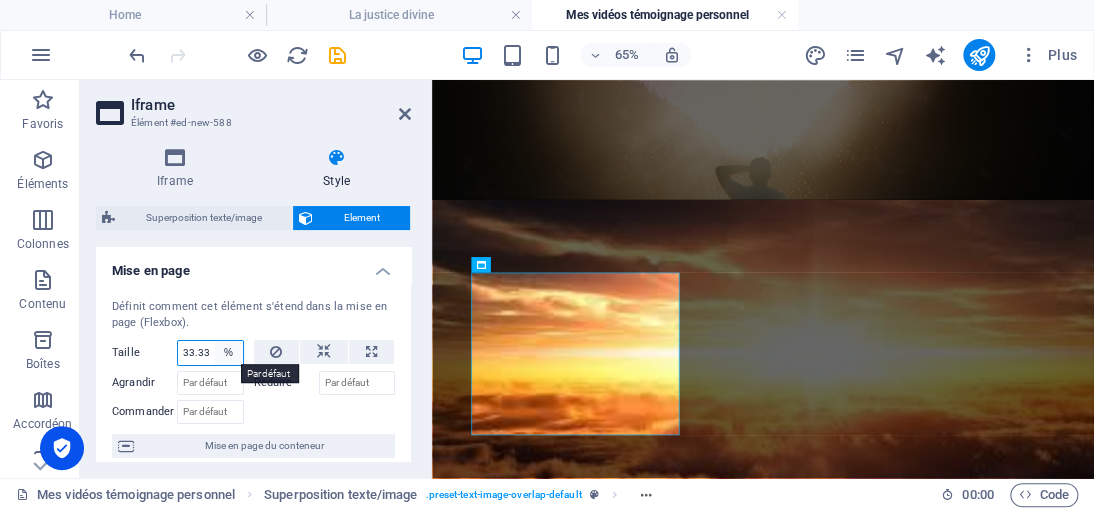 click on "Par défaut auto px % 1/1 1/2 1/3 1/4 1/5 1/6 1/7 1/8 1/9 1/10" at bounding box center (229, 353) 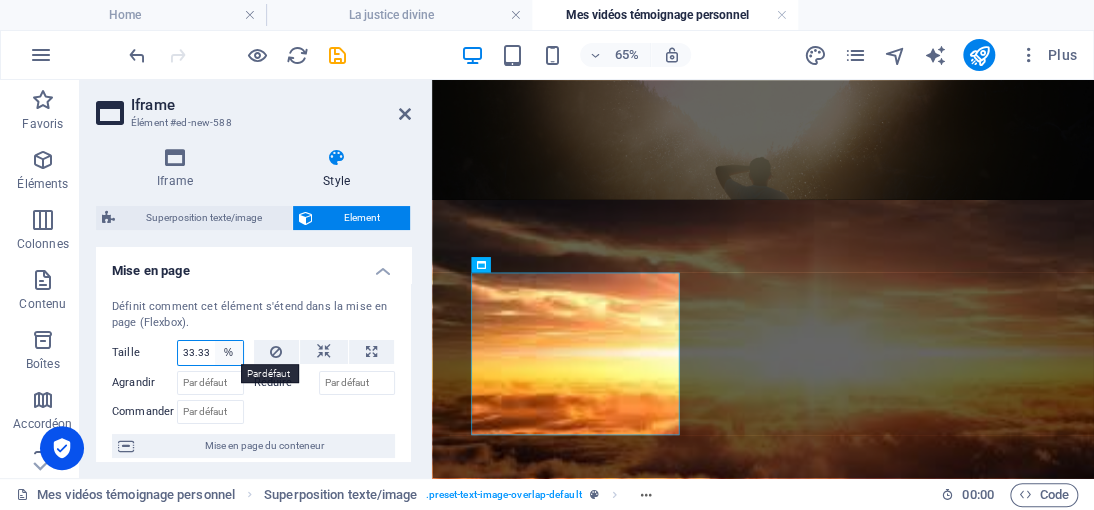 select on "px" 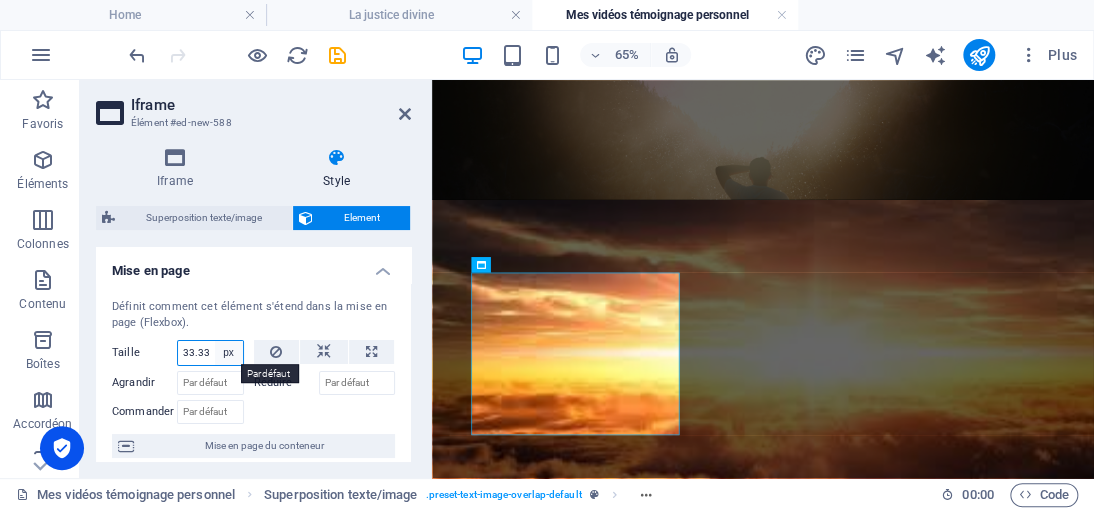 click on "Par défaut auto px % 1/1 1/2 1/3 1/4 1/5 1/6 1/7 1/8 1/9 1/10" at bounding box center [229, 353] 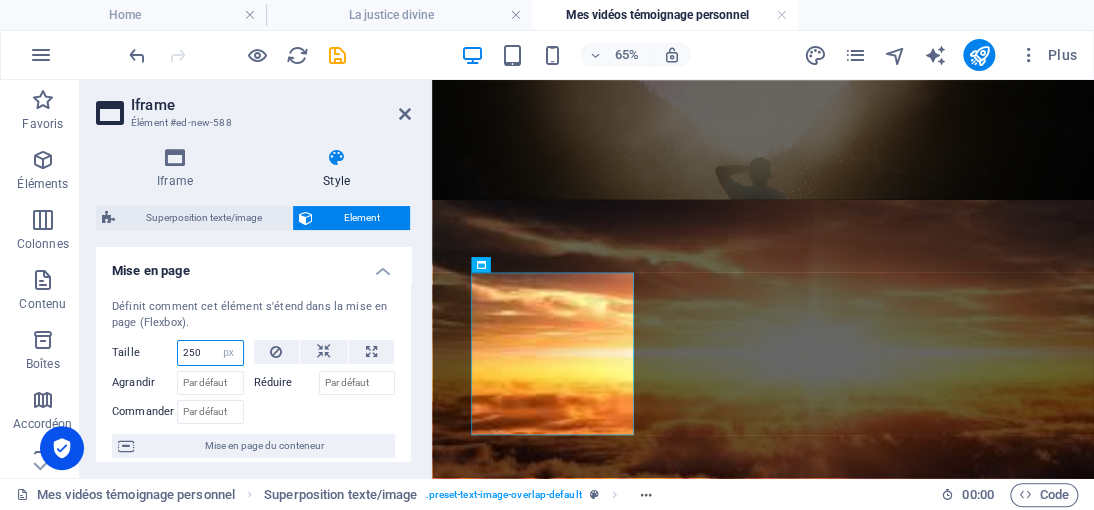 drag, startPoint x: 205, startPoint y: 350, endPoint x: 175, endPoint y: 345, distance: 30.413813 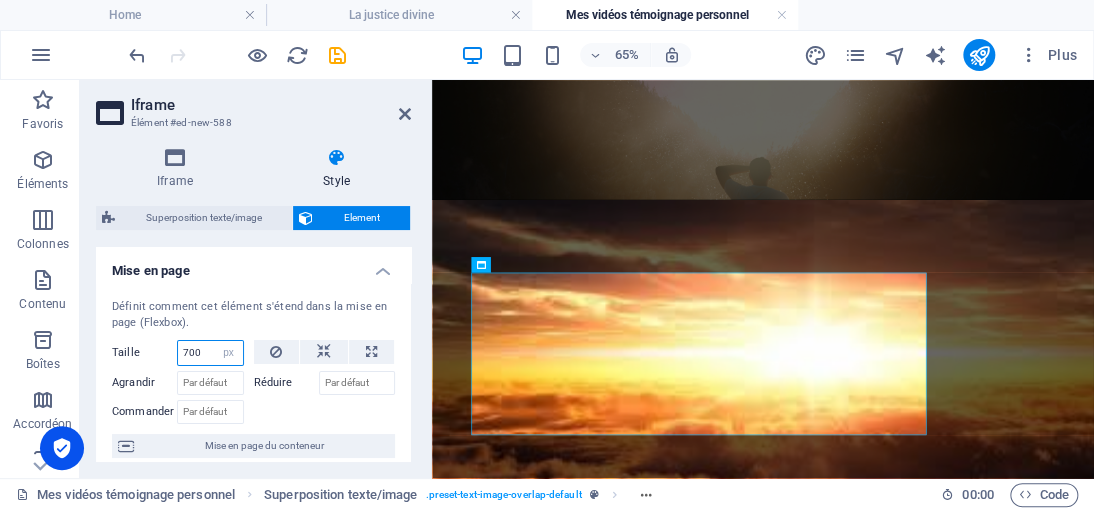 drag, startPoint x: 207, startPoint y: 350, endPoint x: 154, endPoint y: 354, distance: 53.15073 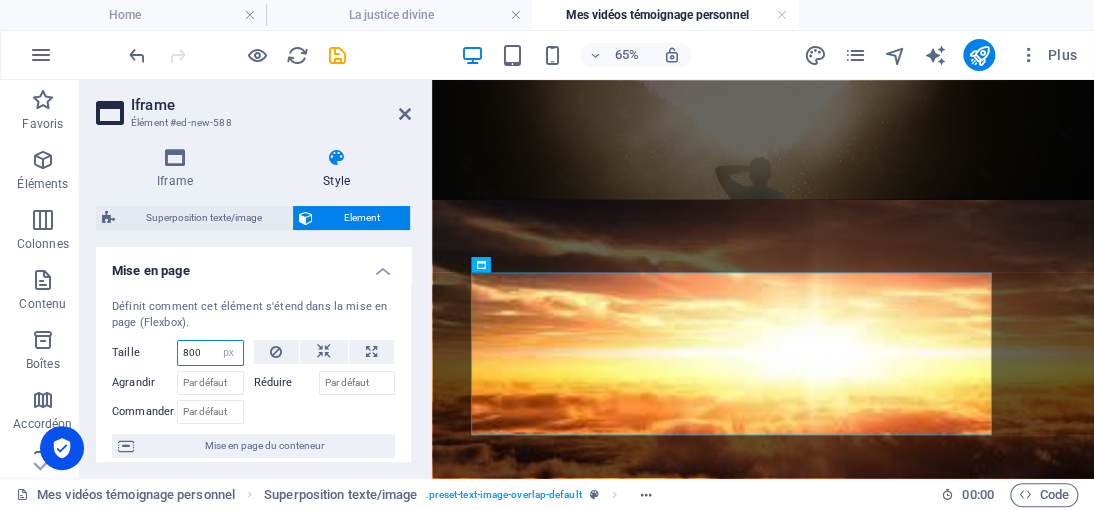 drag, startPoint x: 212, startPoint y: 349, endPoint x: 156, endPoint y: 346, distance: 56.0803 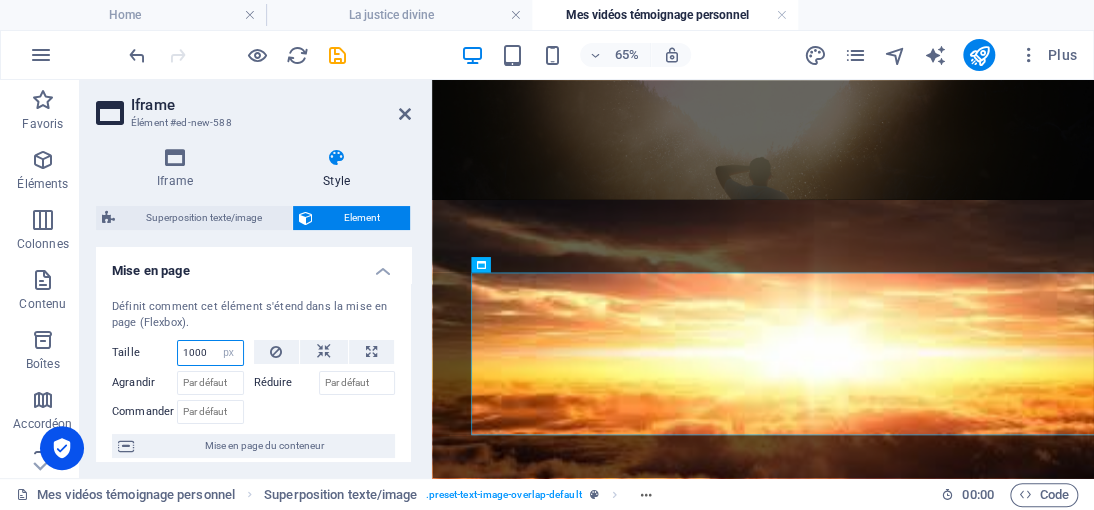 drag, startPoint x: 209, startPoint y: 350, endPoint x: 175, endPoint y: 348, distance: 34.058773 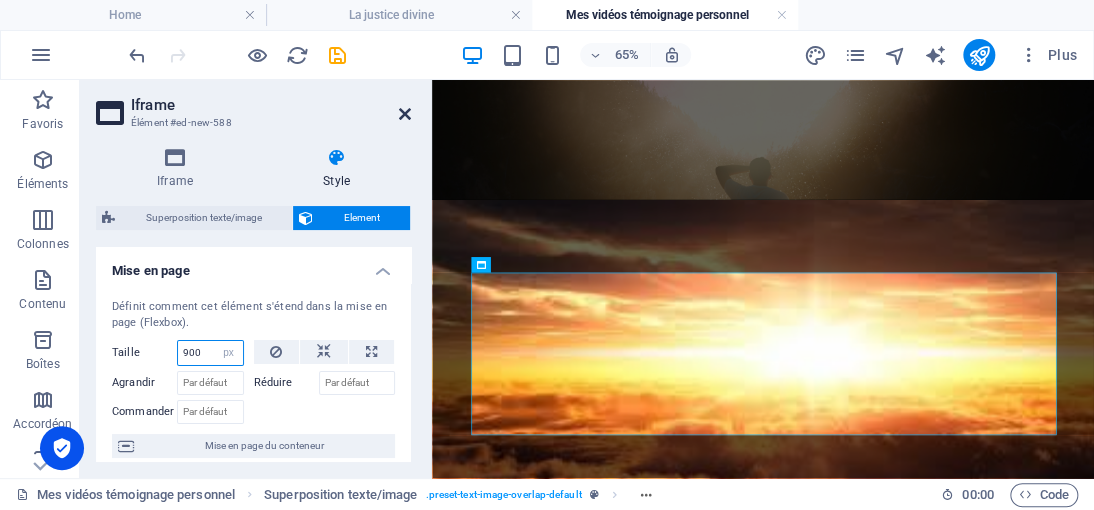 type on "900" 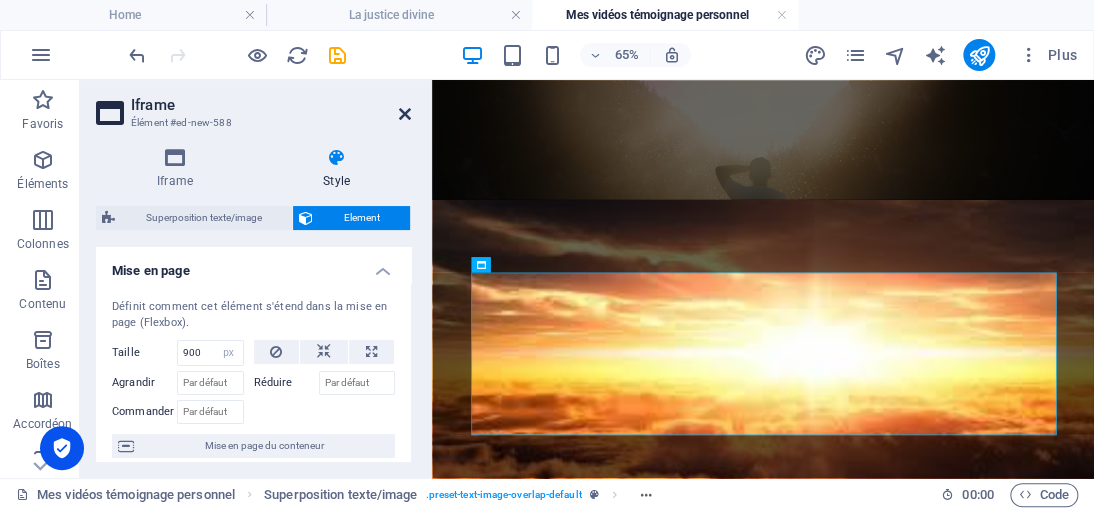 click at bounding box center [405, 114] 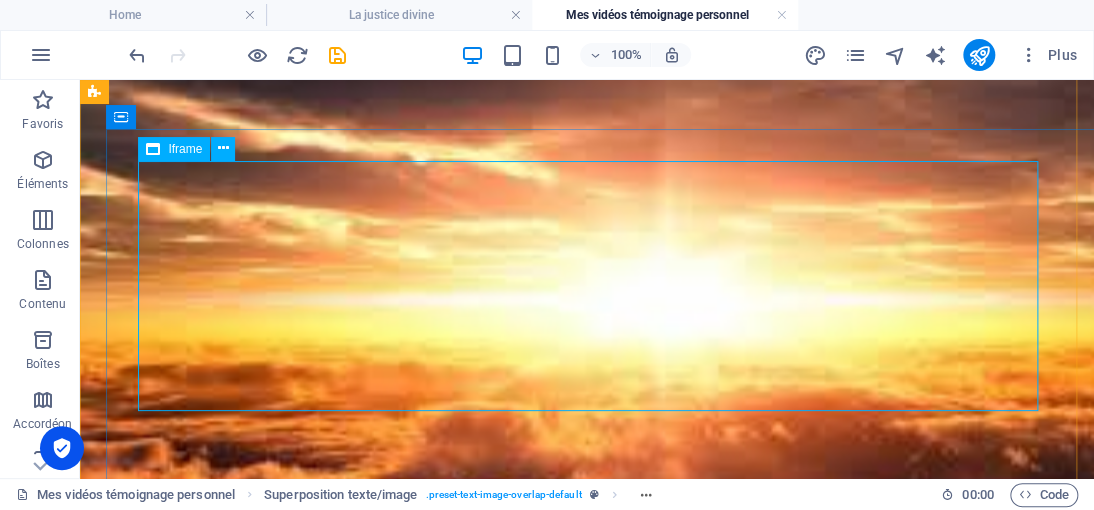 scroll, scrollTop: 800, scrollLeft: 0, axis: vertical 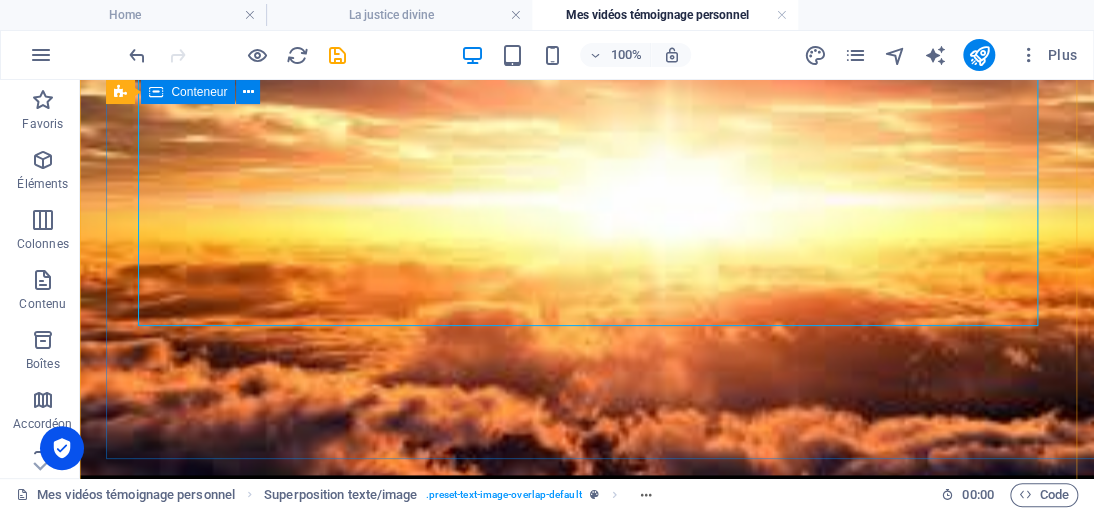 click on "</div> New headline Lorem ipsum dolor sit amet, consectetuer adipiscing elit. Aenean commodo ligula eget dolor. Lorem ipsum dolor sit amet, consectetuer adipiscing elit leget dolor. Lorem ipsum dolor sit amet, consectetuer adipiscing elit. Aenean commodo ligula eget dolor." at bounding box center (627, 1415) 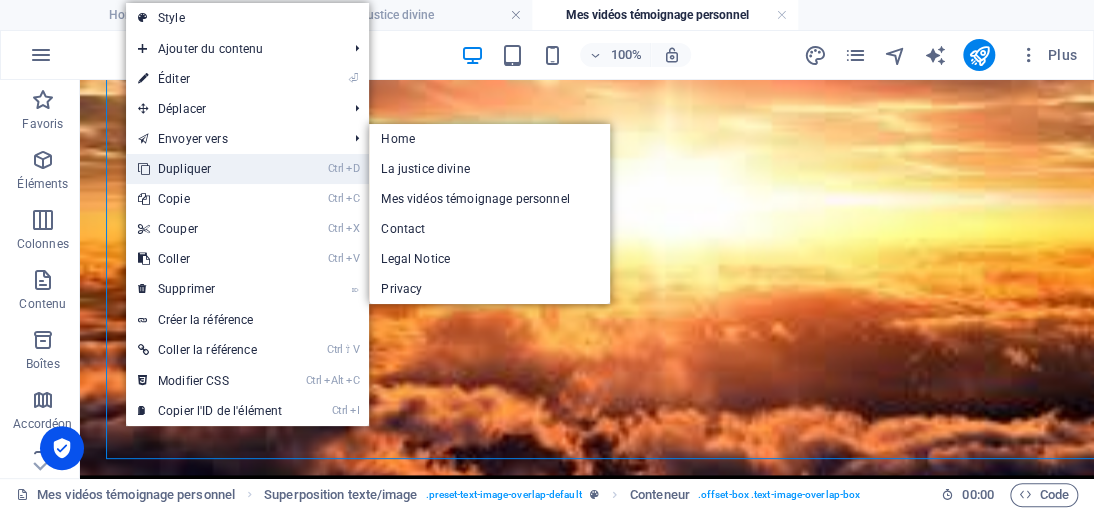 click on "Ctrl D  Dupliquer" at bounding box center [210, 169] 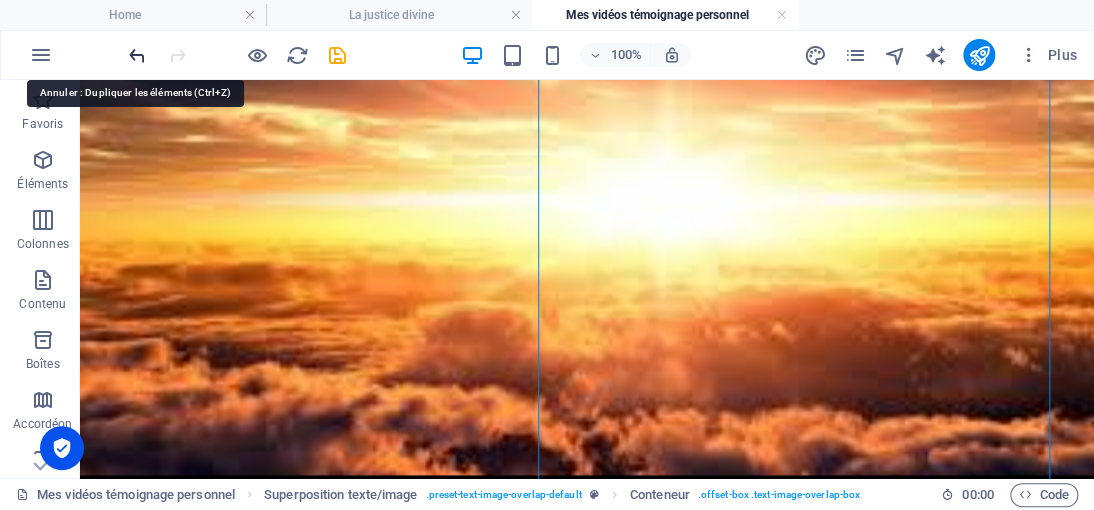 click at bounding box center (137, 55) 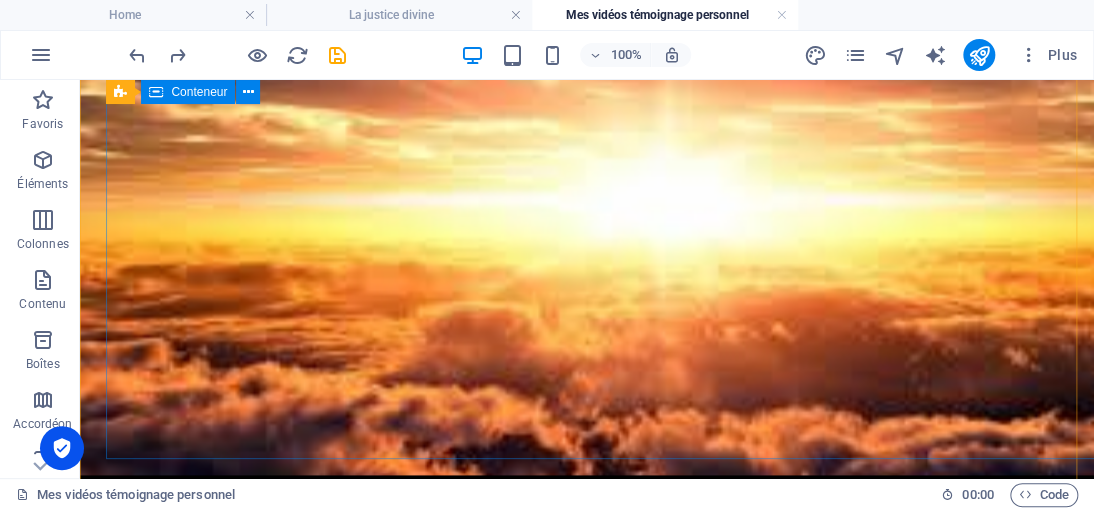 click on "</div> New headline Lorem ipsum dolor sit amet, consectetuer adipiscing elit. Aenean commodo ligula eget dolor. Lorem ipsum dolor sit amet, consectetuer adipiscing elit leget dolor. Lorem ipsum dolor sit amet, consectetuer adipiscing elit. Aenean commodo ligula eget dolor." at bounding box center [627, 1415] 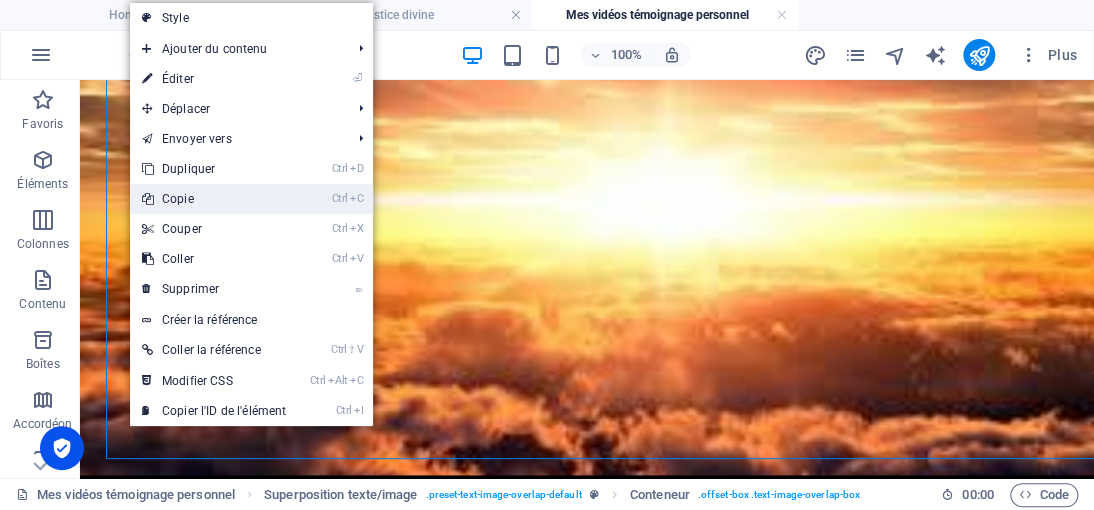 click on "Ctrl C  Copie" at bounding box center (214, 199) 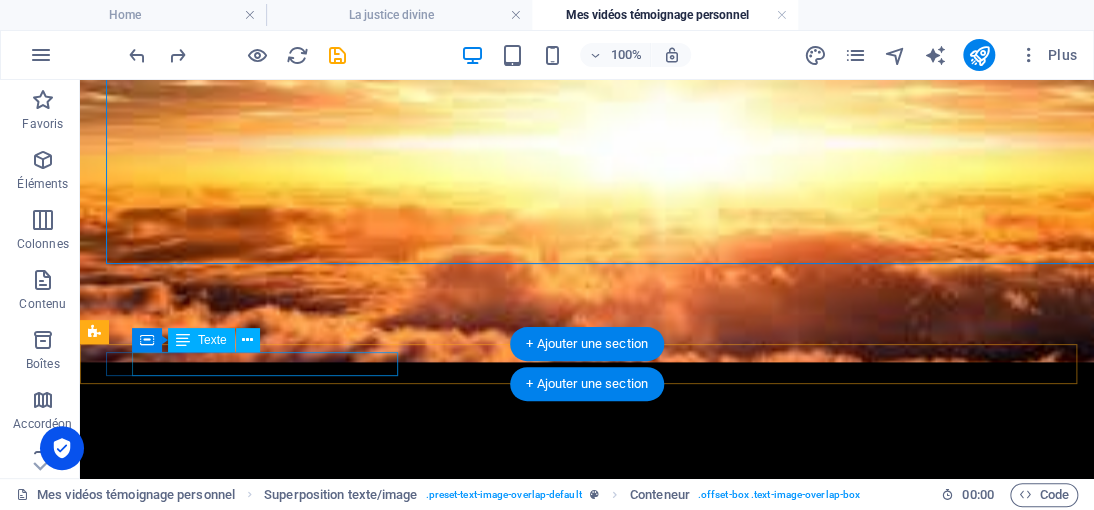 scroll, scrollTop: 1050, scrollLeft: 0, axis: vertical 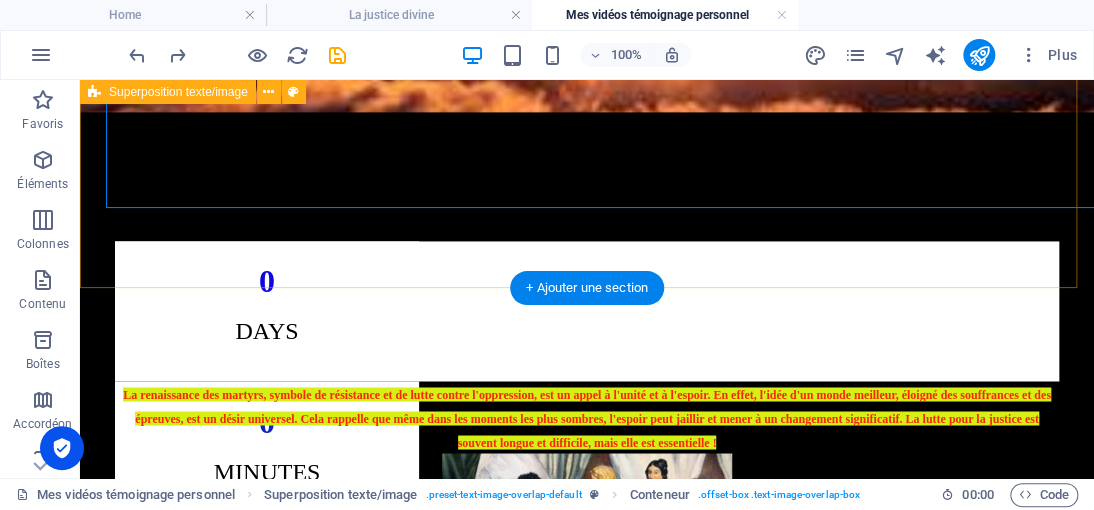 click on "</div> New headline Lorem ipsum dolor sit amet, consectetuer adipiscing elit. Aenean commodo ligula eget dolor. Lorem ipsum dolor sit amet, consectetuer adipiscing elit leget dolor. Lorem ipsum dolor sit amet, consectetuer adipiscing elit. Aenean commodo ligula eget dolor." at bounding box center (587, 1165) 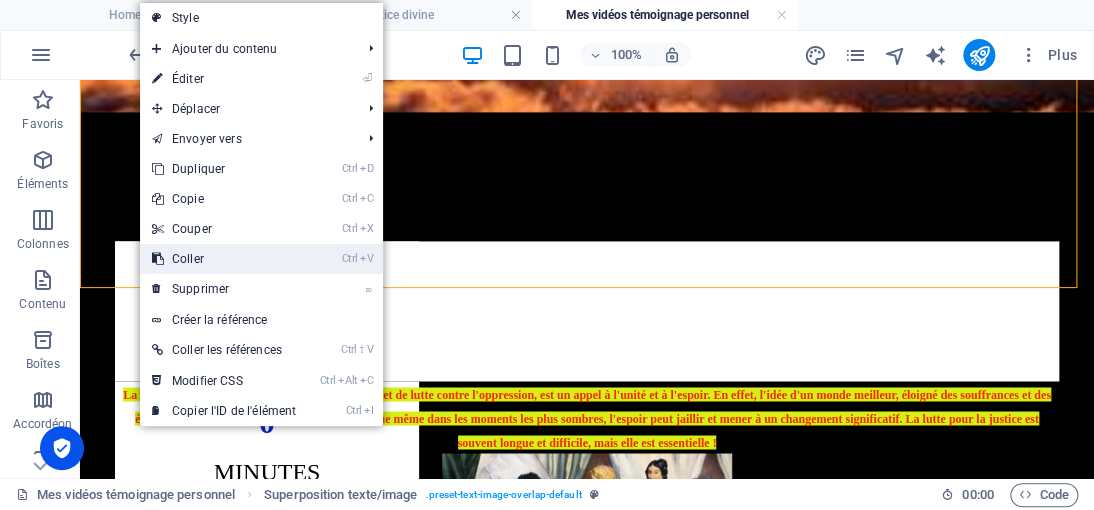 click on "Ctrl V  Coller" at bounding box center (224, 259) 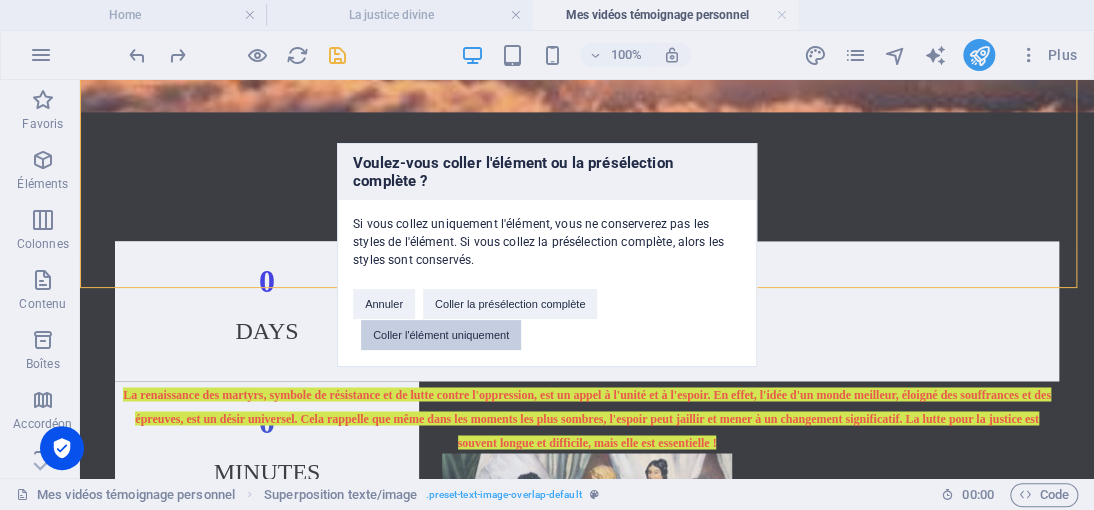 click on "Coller l'élément uniquement" at bounding box center [441, 335] 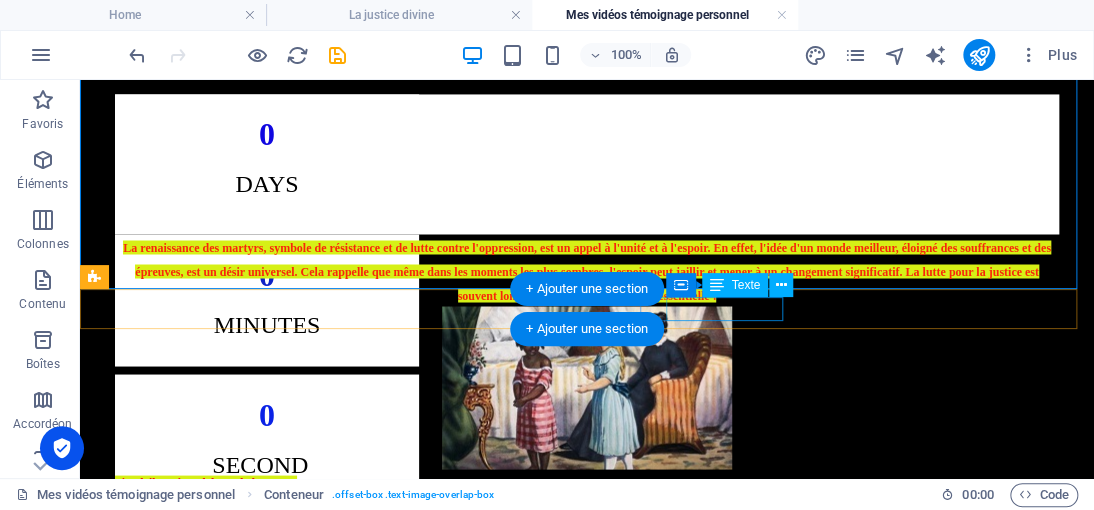 scroll, scrollTop: 1400, scrollLeft: 0, axis: vertical 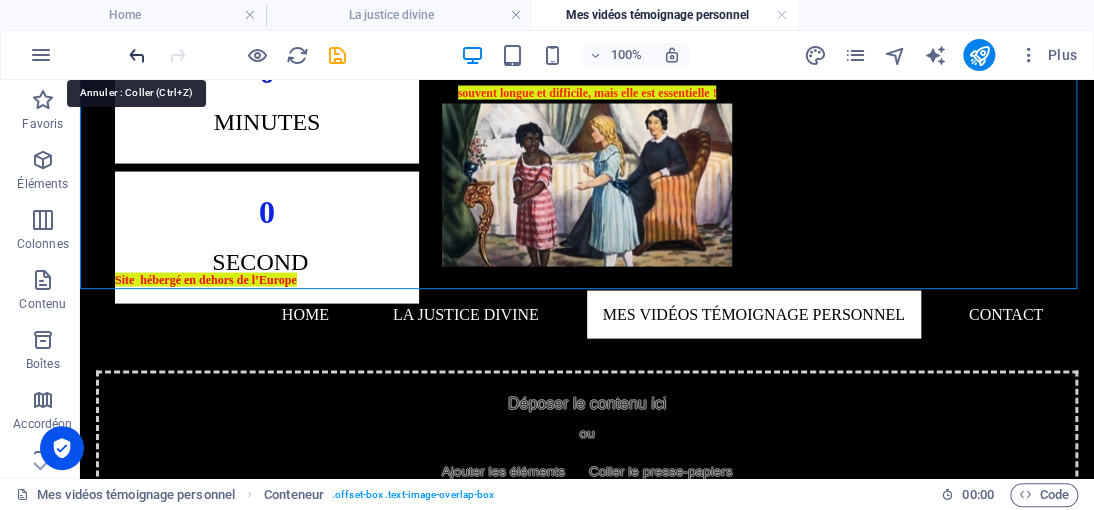 click at bounding box center [137, 55] 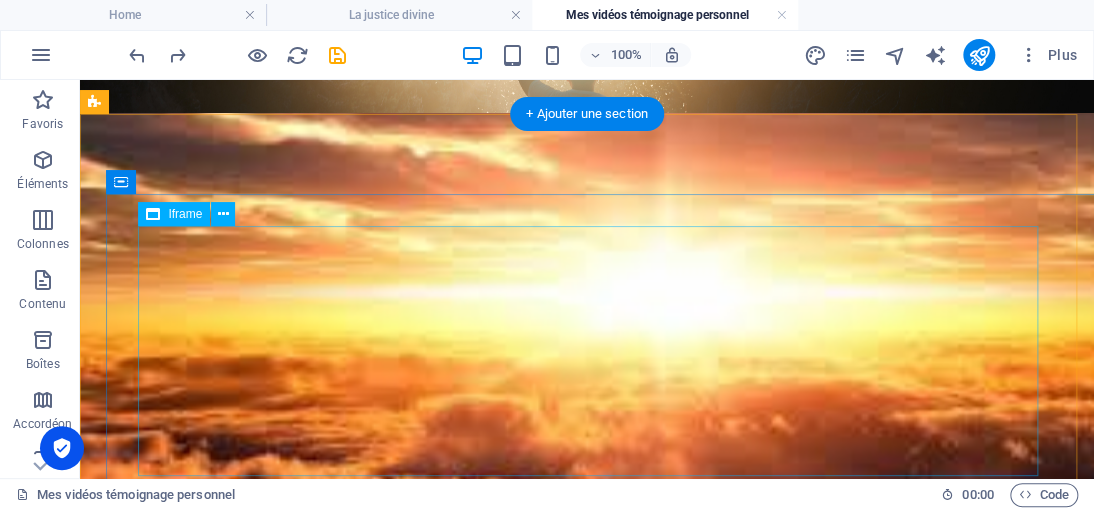 scroll, scrollTop: 649, scrollLeft: 0, axis: vertical 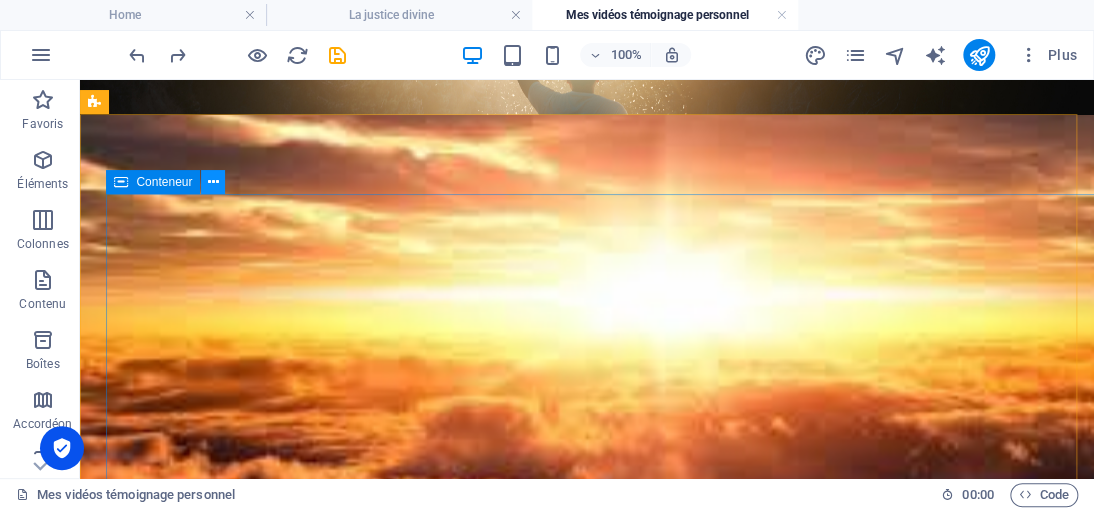 click at bounding box center [213, 182] 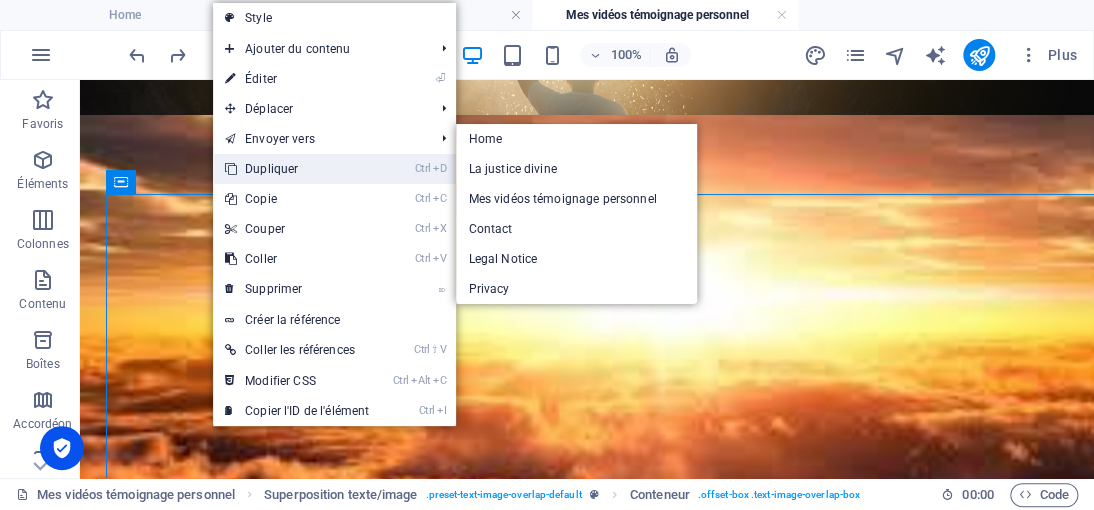 click on "Ctrl D  Dupliquer" at bounding box center (297, 169) 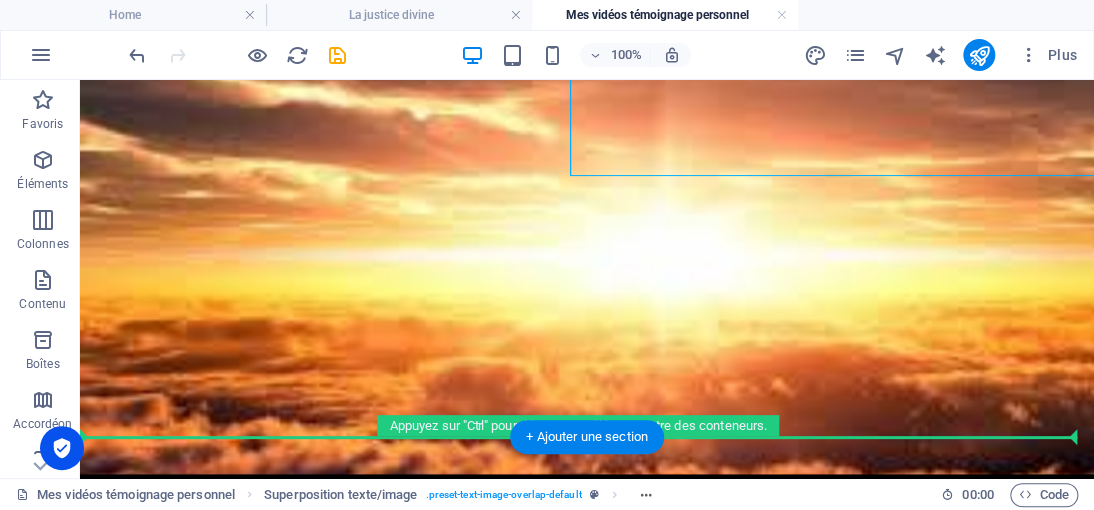 scroll, scrollTop: 949, scrollLeft: 0, axis: vertical 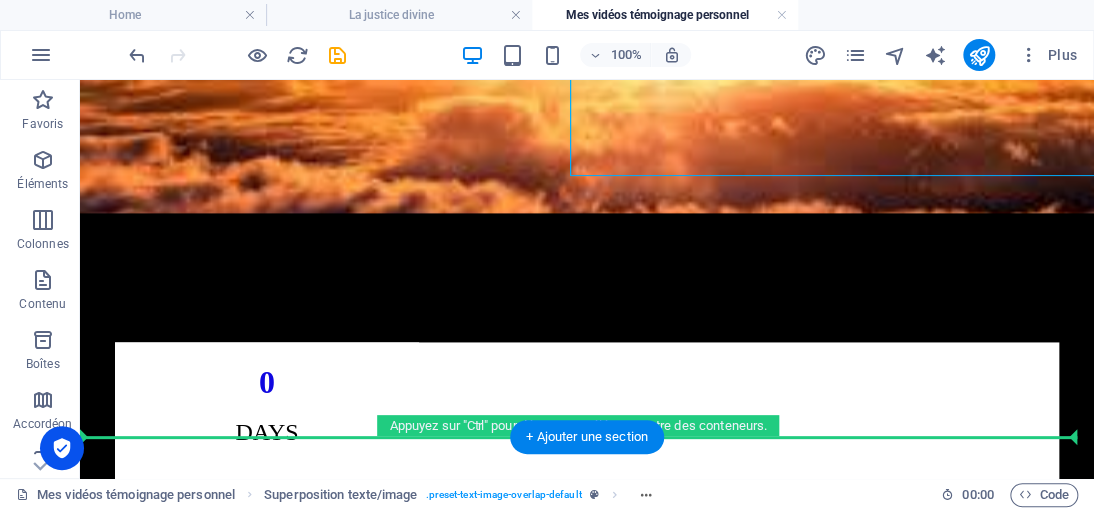 drag, startPoint x: 638, startPoint y: 242, endPoint x: 411, endPoint y: 387, distance: 269.3585 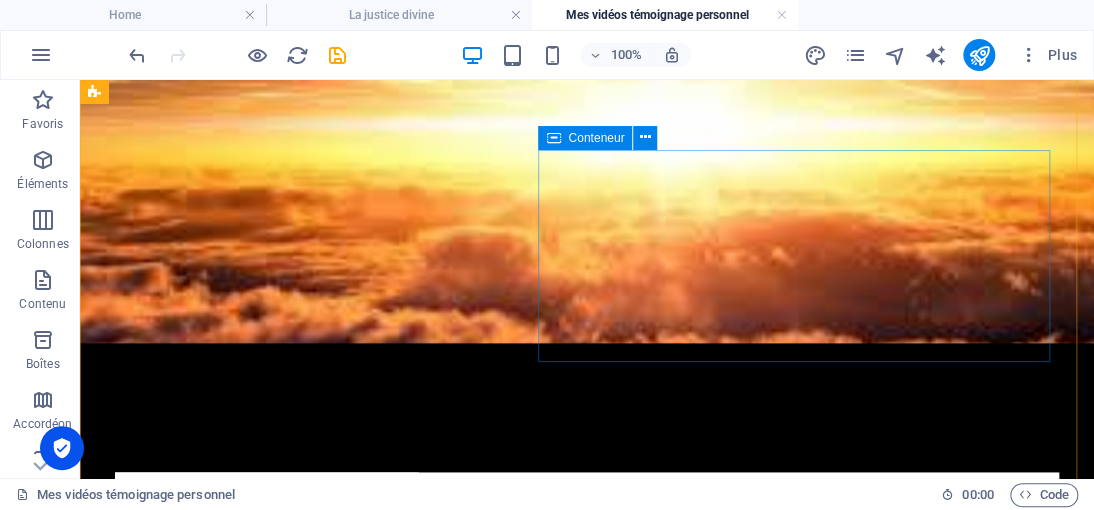 scroll, scrollTop: 849, scrollLeft: 0, axis: vertical 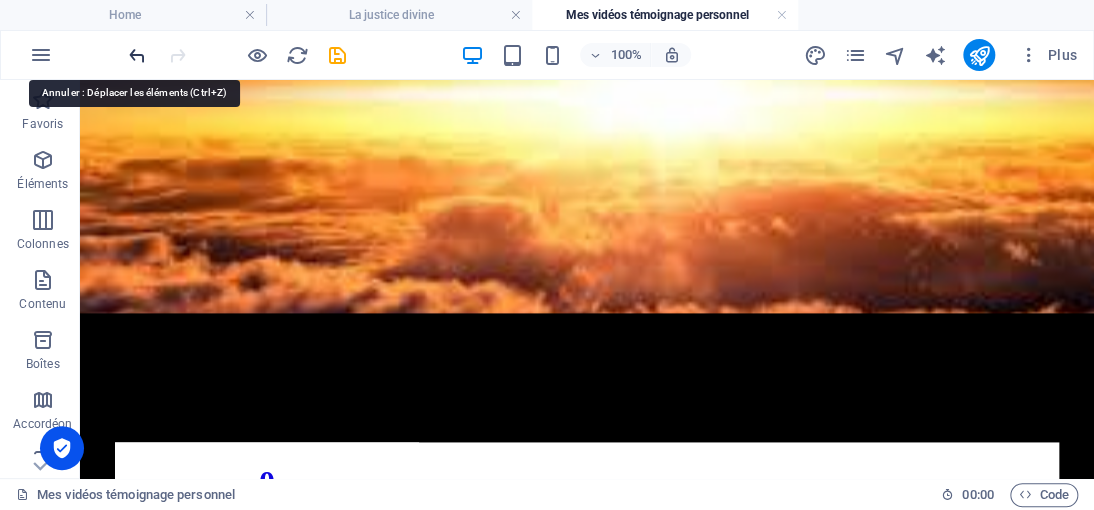 click at bounding box center (137, 55) 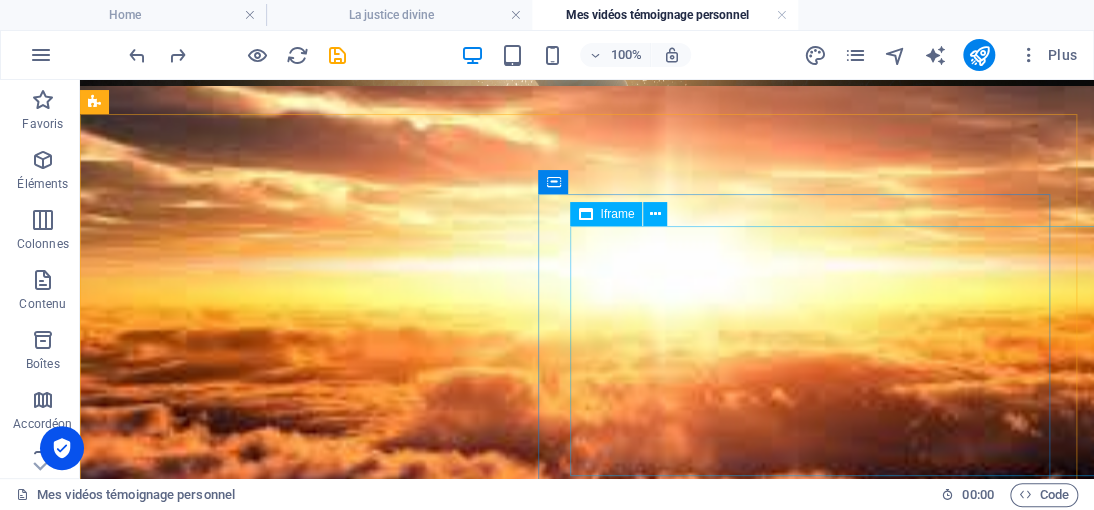 scroll, scrollTop: 649, scrollLeft: 0, axis: vertical 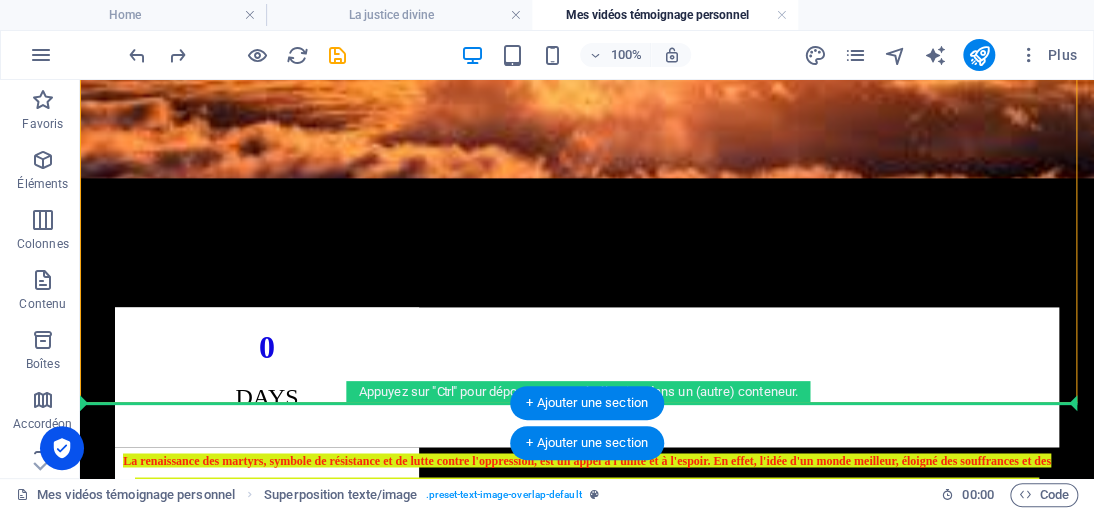 drag, startPoint x: 671, startPoint y: 261, endPoint x: 320, endPoint y: 402, distance: 378.2618 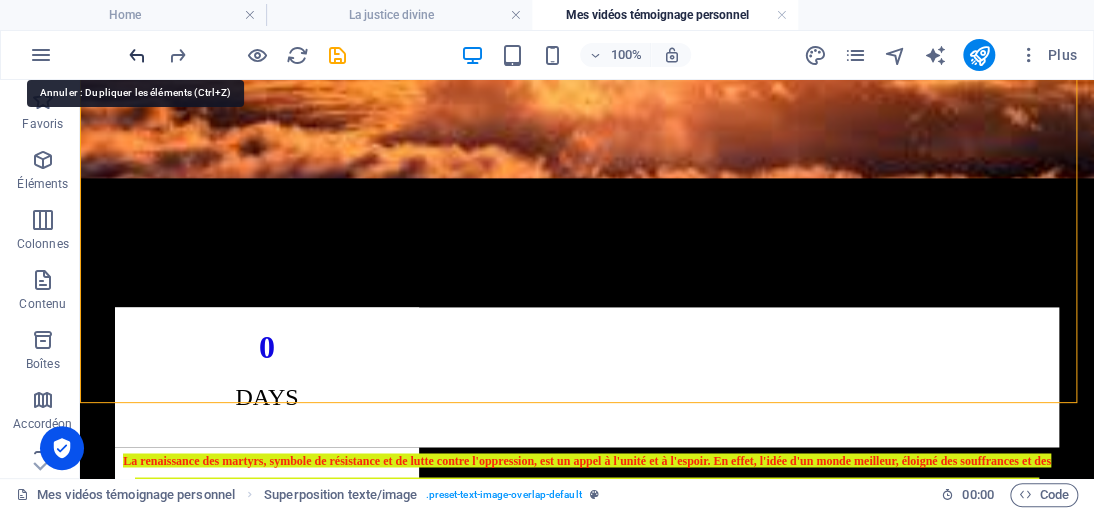 click at bounding box center (137, 55) 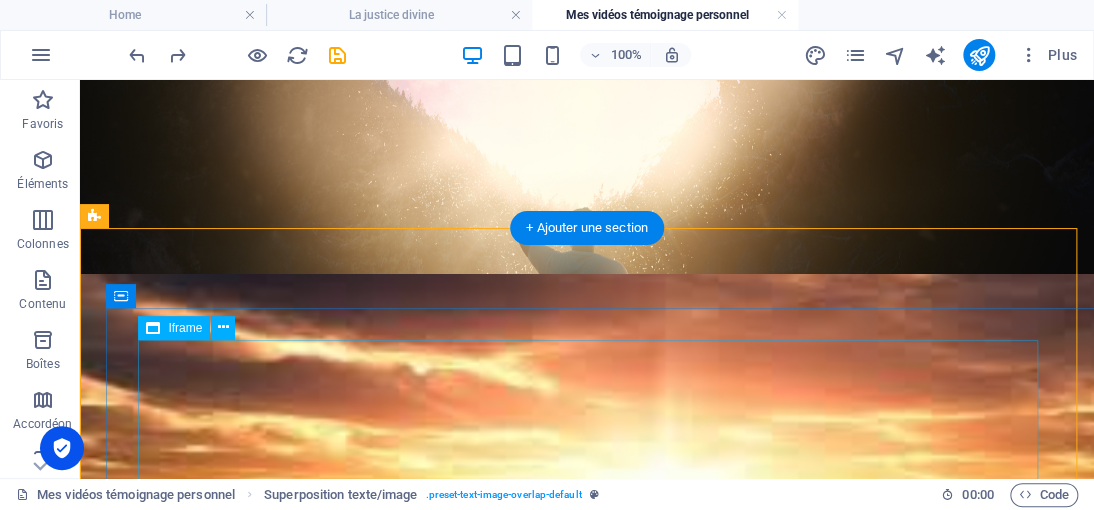 scroll, scrollTop: 536, scrollLeft: 0, axis: vertical 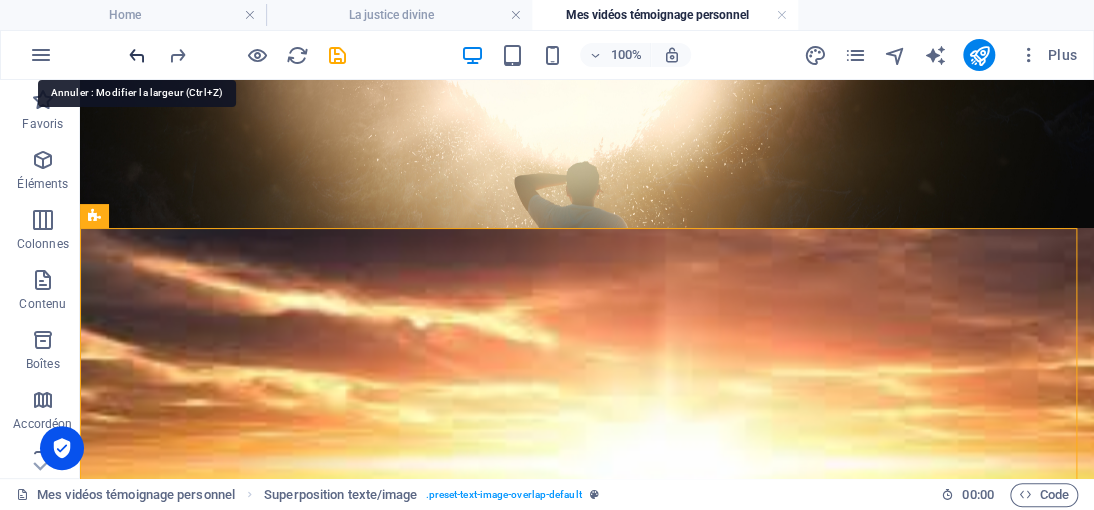 click at bounding box center [137, 55] 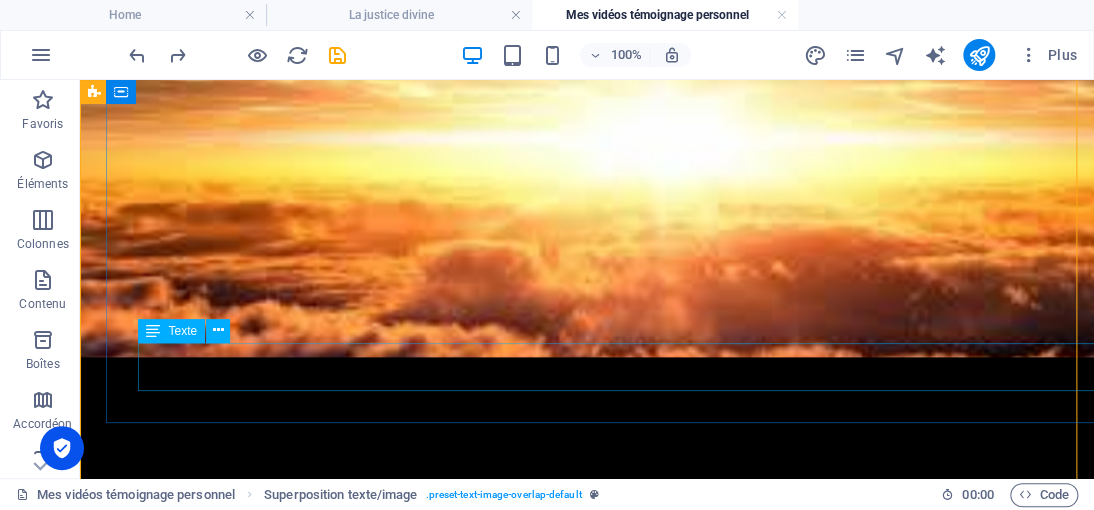 scroll, scrollTop: 836, scrollLeft: 0, axis: vertical 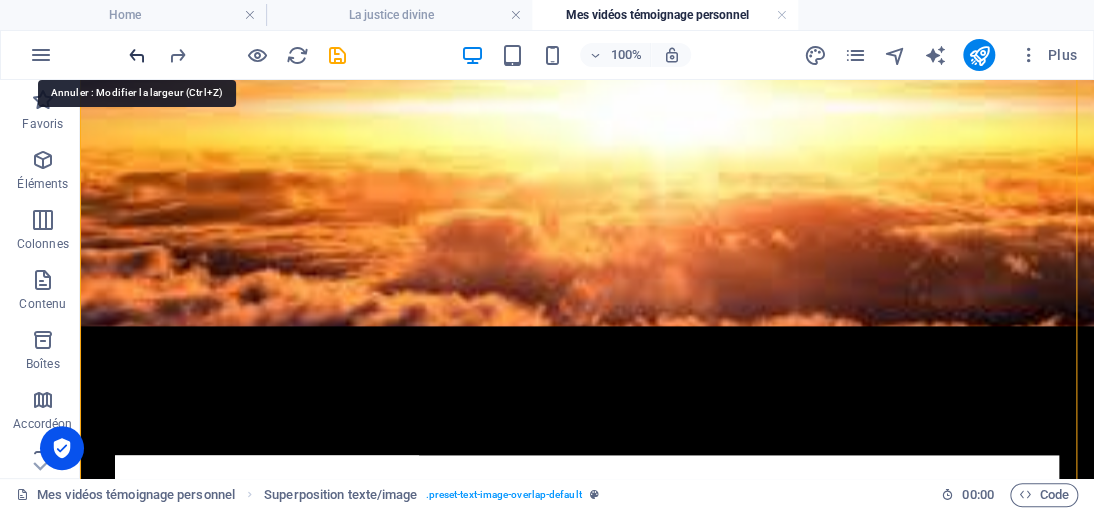 click at bounding box center (137, 55) 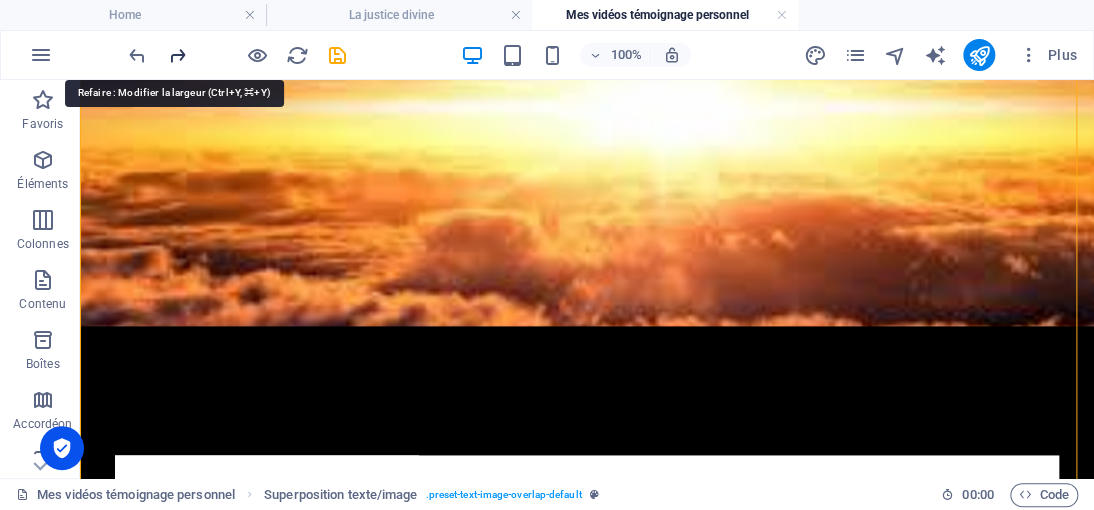 click at bounding box center [177, 55] 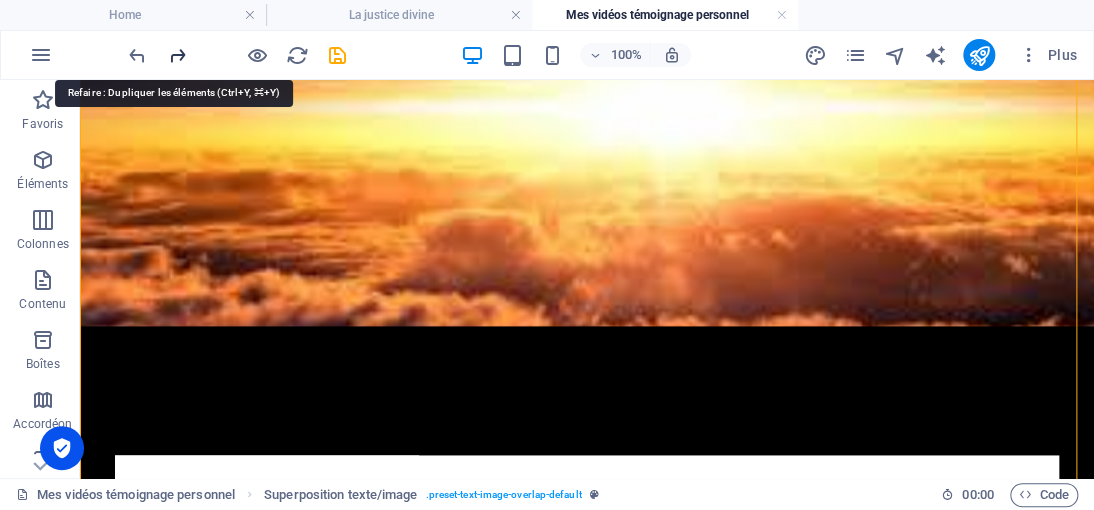 click at bounding box center (177, 55) 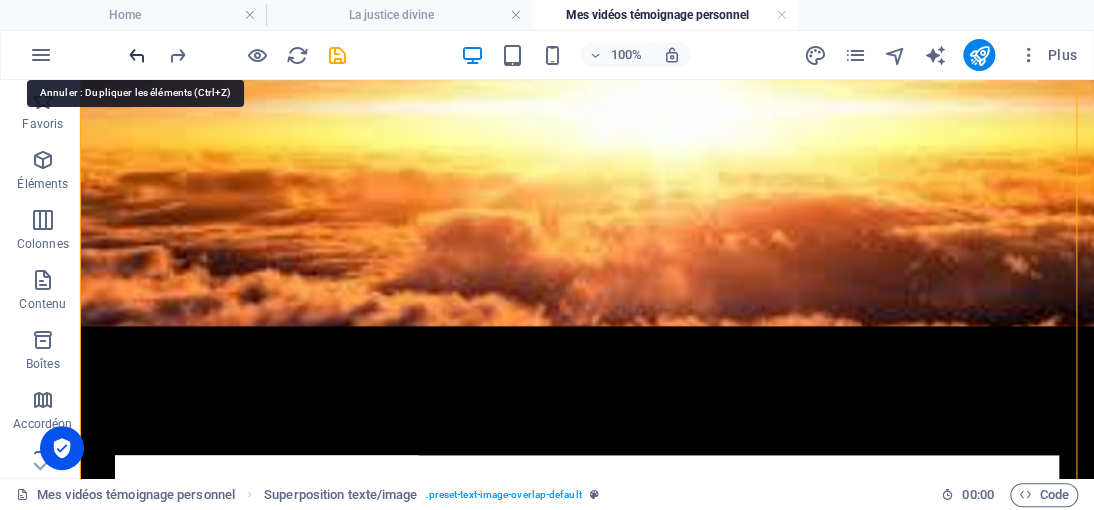 click at bounding box center (137, 55) 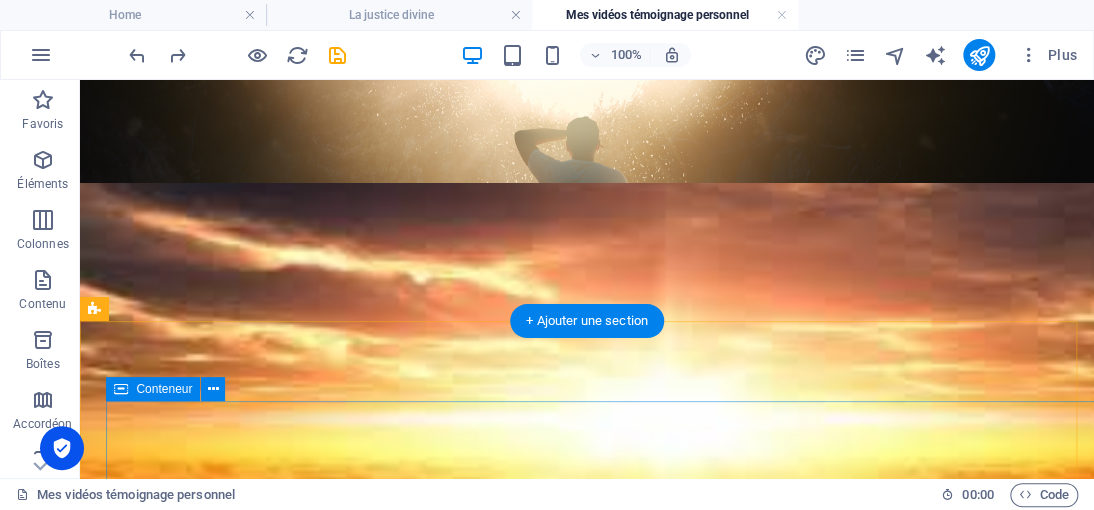 scroll, scrollTop: 736, scrollLeft: 0, axis: vertical 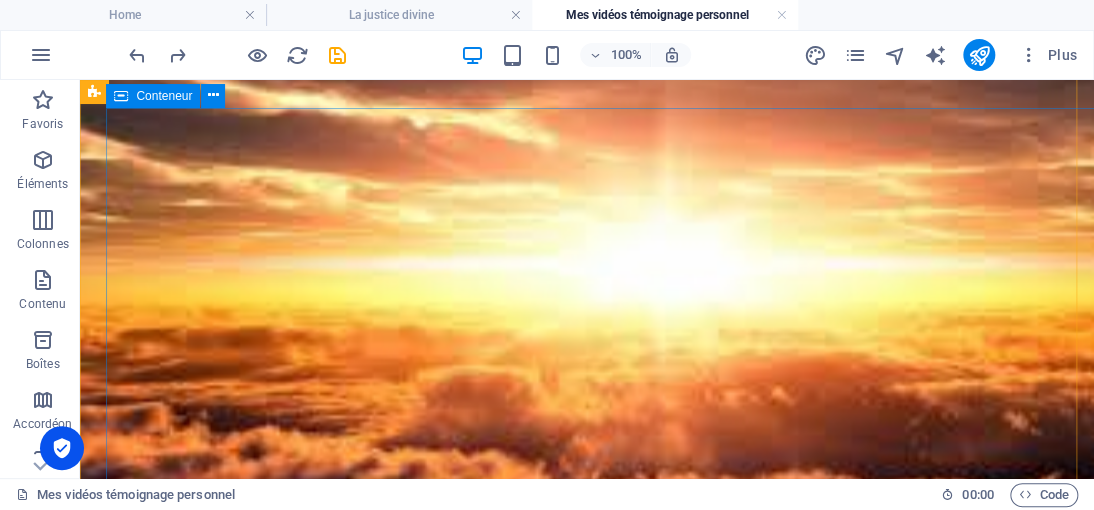 click on "</div> New headline Lorem ipsum dolor sit amet, consectetuer adipiscing elit. Aenean commodo ligula eget dolor. Lorem ipsum dolor sit amet, consectetuer adipiscing elit leget dolor. Lorem ipsum dolor sit amet, consectetuer adipiscing elit. Aenean commodo ligula eget dolor." at bounding box center [627, 1479] 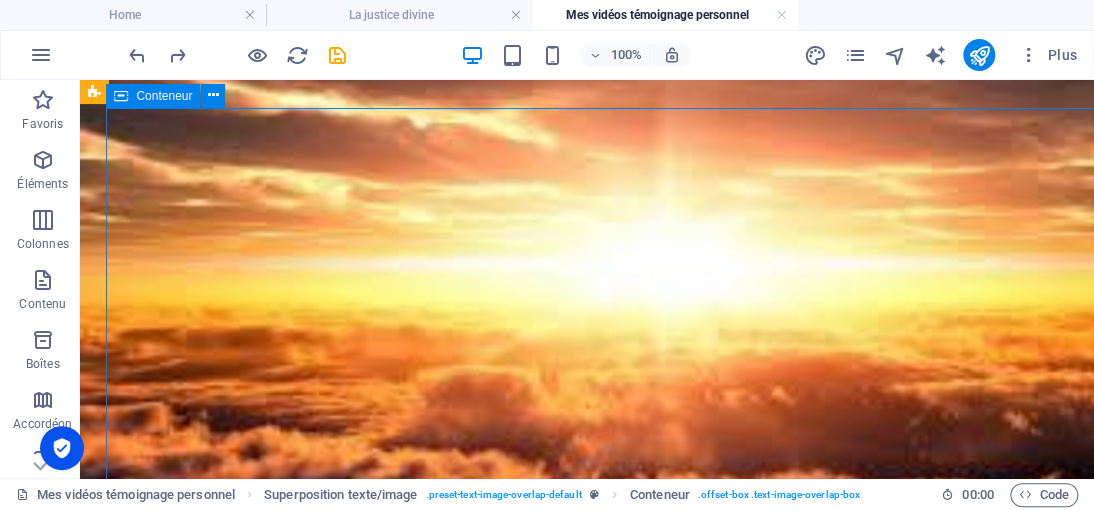 click on "</div> New headline Lorem ipsum dolor sit amet, consectetuer adipiscing elit. Aenean commodo ligula eget dolor. Lorem ipsum dolor sit amet, consectetuer adipiscing elit leget dolor. Lorem ipsum dolor sit amet, consectetuer adipiscing elit. Aenean commodo ligula eget dolor." at bounding box center (627, 1479) 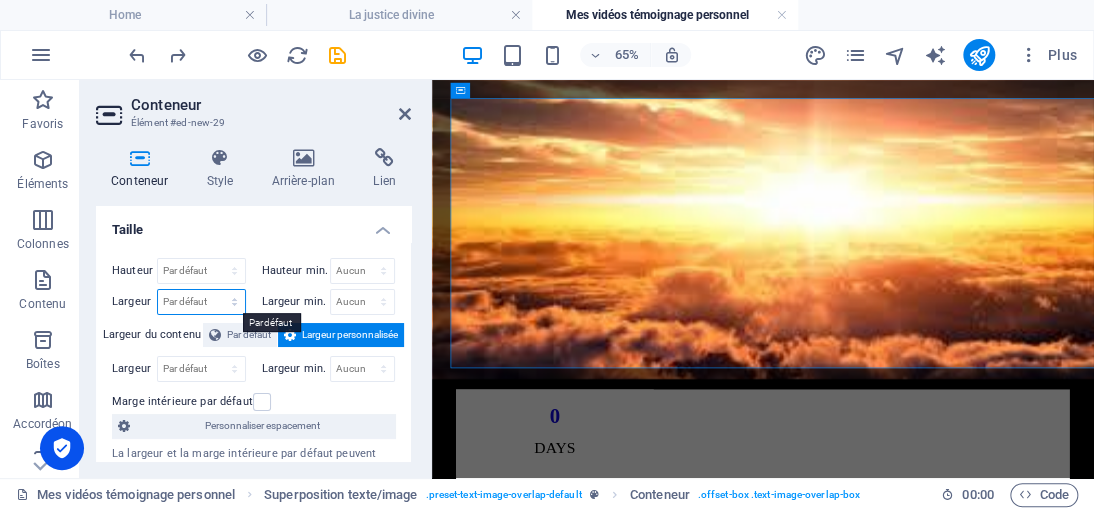 click on "Par défaut px rem % em vh vw" at bounding box center [201, 302] 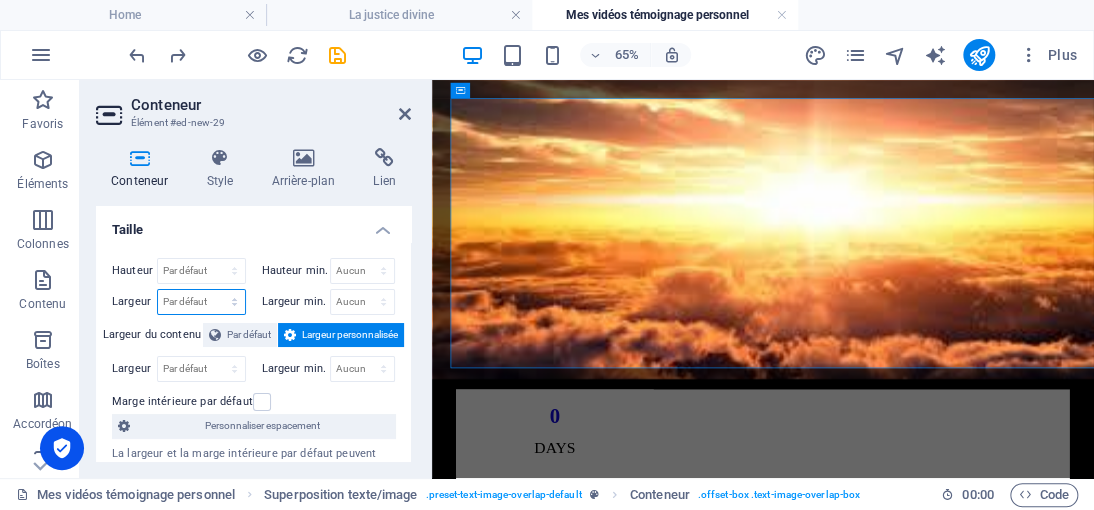 select on "px" 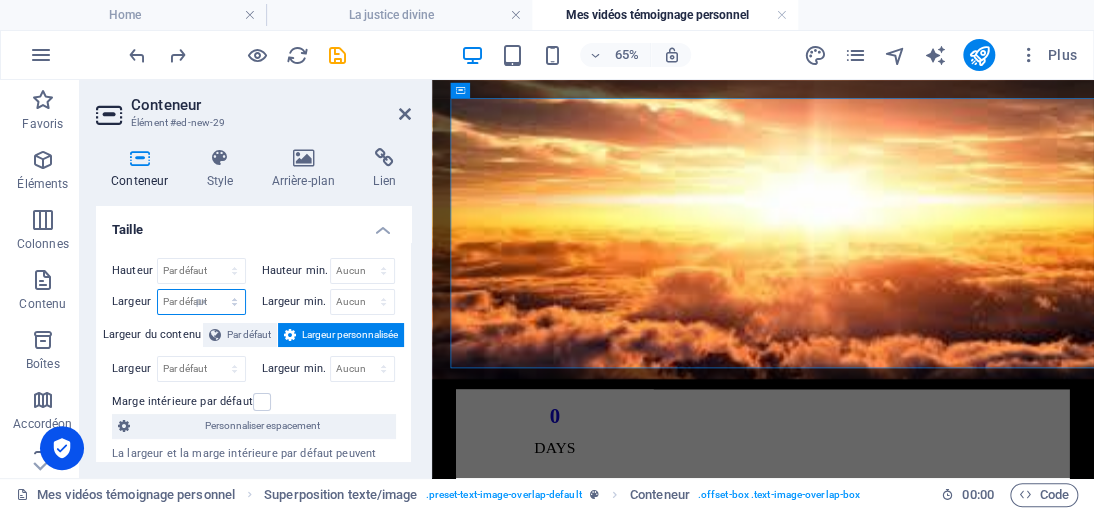 click on "Par défaut px rem % em vh vw" at bounding box center (201, 302) 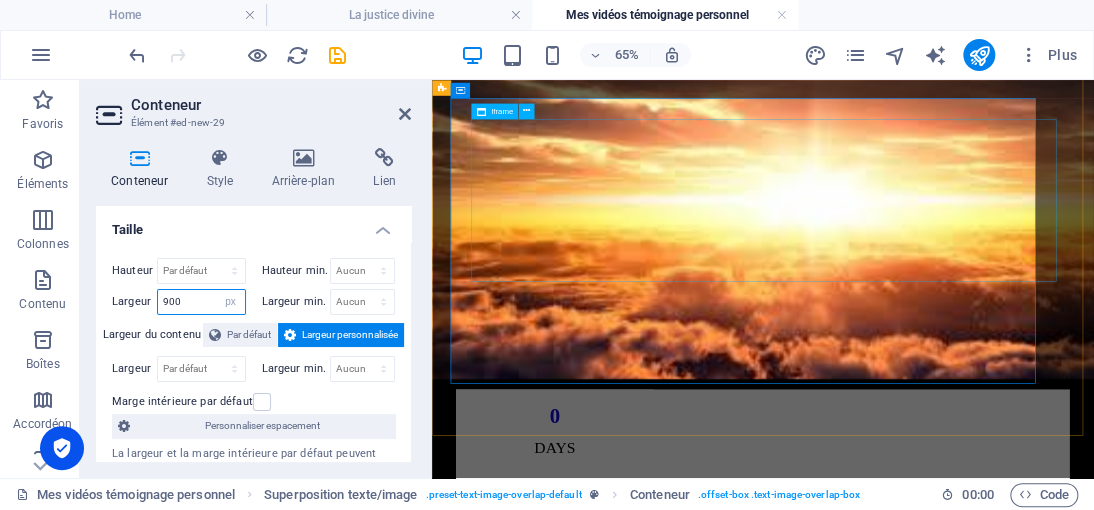 type on "900" 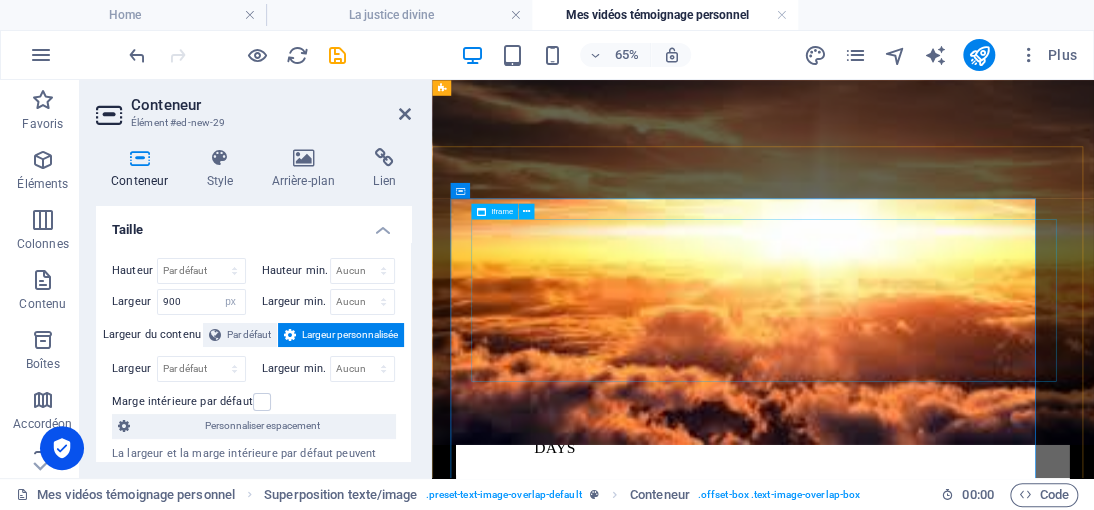 scroll, scrollTop: 536, scrollLeft: 0, axis: vertical 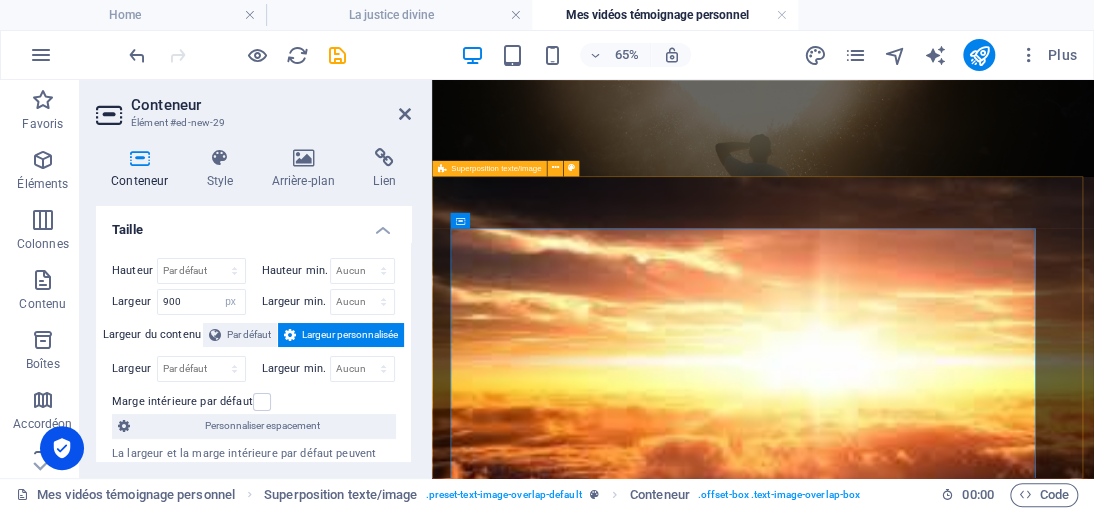 click on "</div> New headline Lorem ipsum dolor sit amet, consectetuer adipiscing elit. Aenean commodo ligula eget dolor. Lorem ipsum dolor sit amet, consectetuer adipiscing elit leget dolor. Lorem ipsum dolor sit amet, consectetuer adipiscing elit. Aenean commodo ligula eget dolor." at bounding box center (941, 1691) 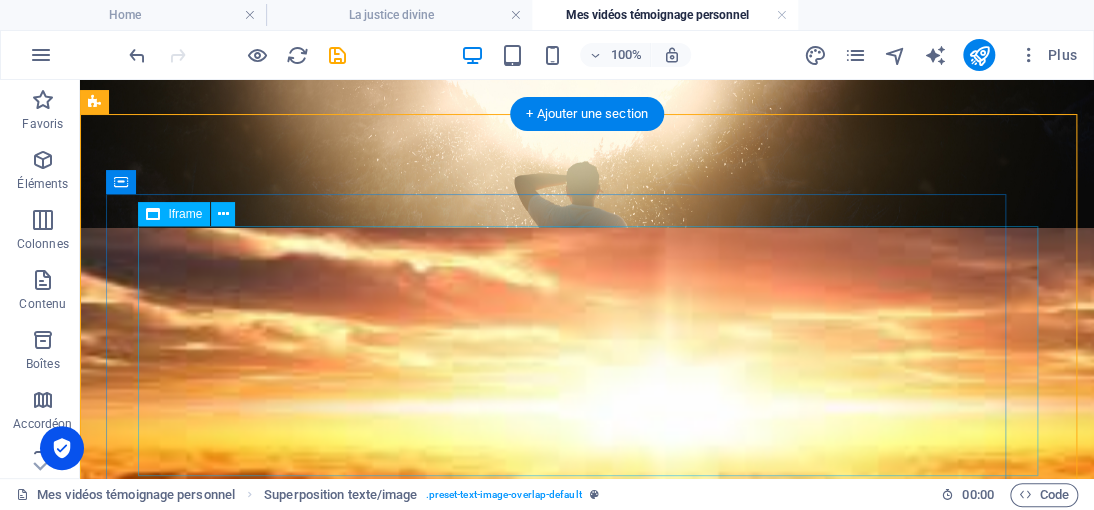 scroll, scrollTop: 736, scrollLeft: 0, axis: vertical 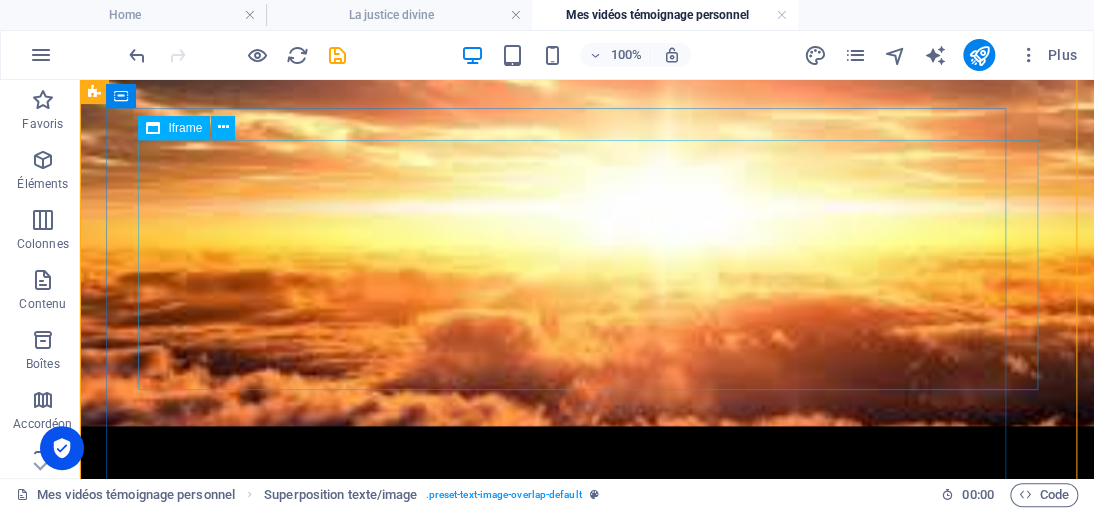 click on "</div>" at bounding box center [565, 1429] 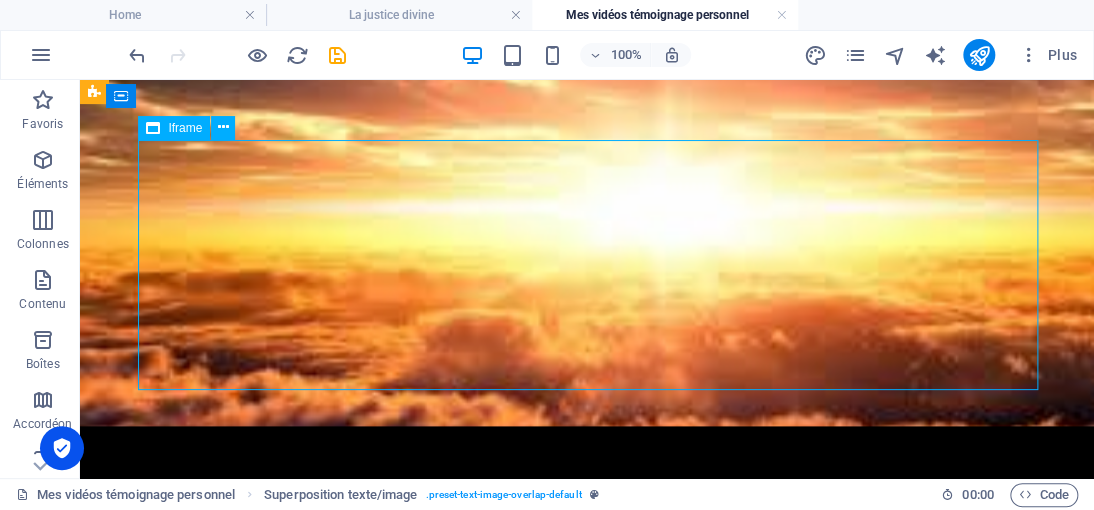 click on "</div>" at bounding box center [565, 1429] 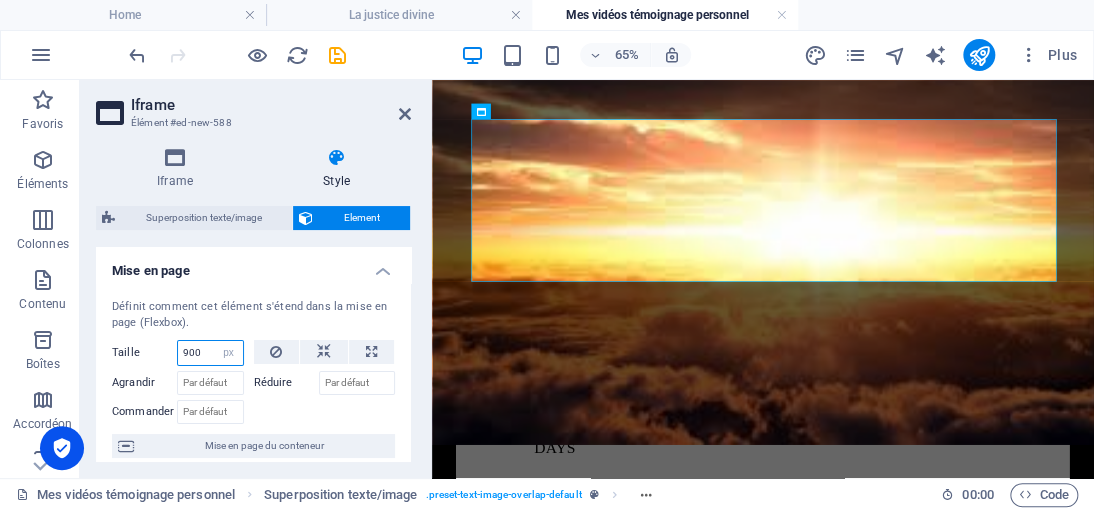 drag, startPoint x: 201, startPoint y: 354, endPoint x: 171, endPoint y: 347, distance: 30.805843 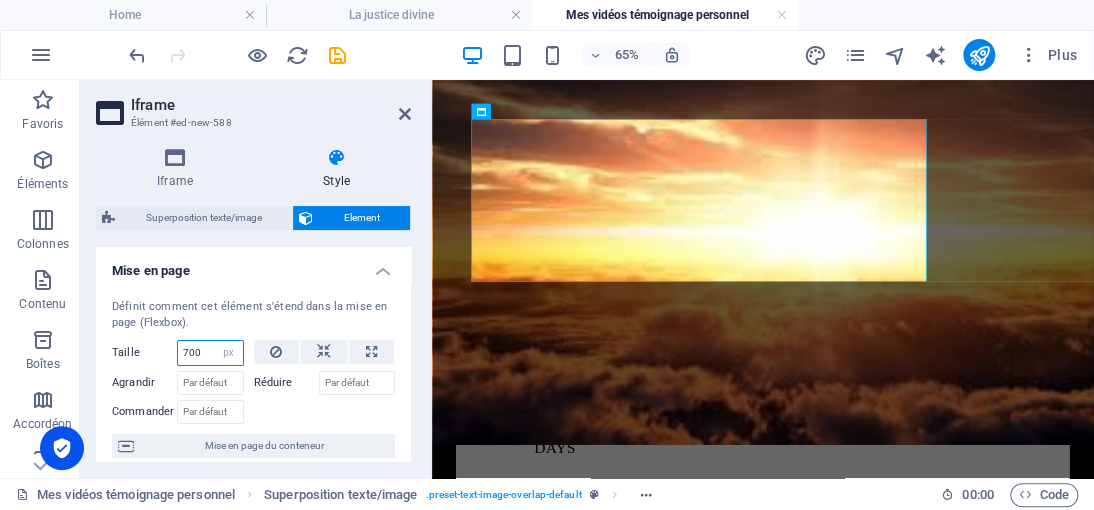 drag, startPoint x: 204, startPoint y: 345, endPoint x: 173, endPoint y: 343, distance: 31.06445 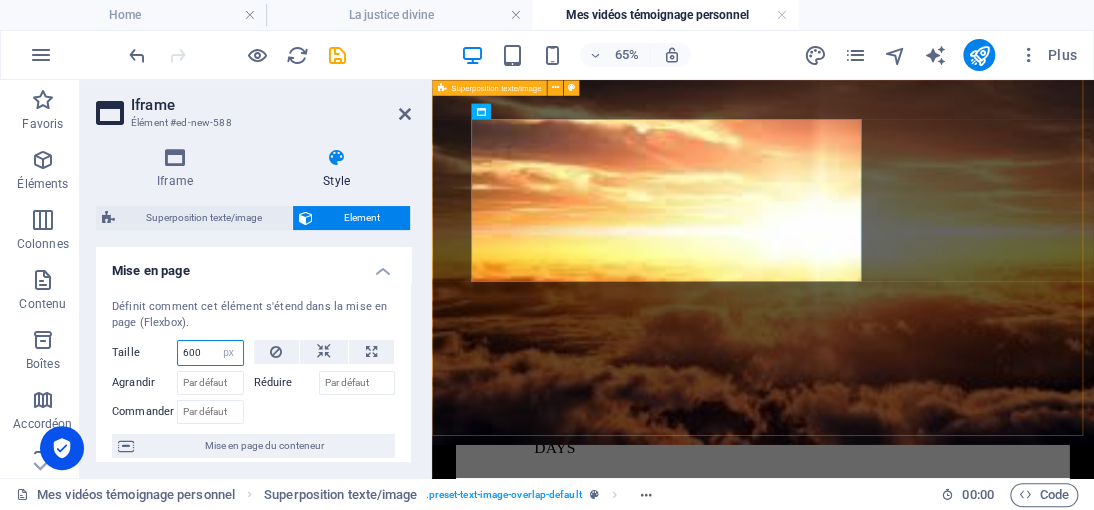 type on "600" 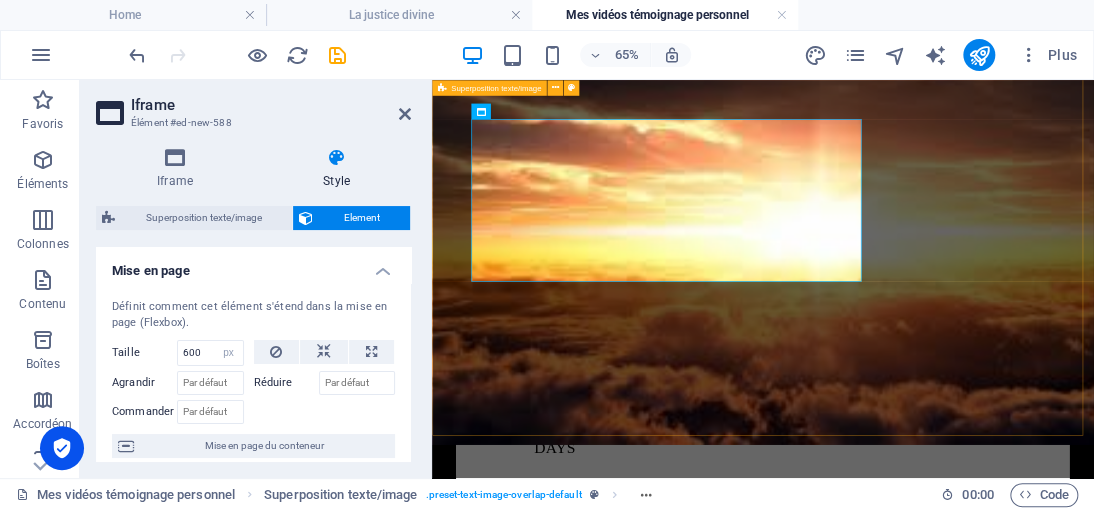 click on "</div> New headline Lorem ipsum dolor sit amet, consectetuer adipiscing elit. Aenean commodo ligula eget dolor. Lorem ipsum dolor sit amet, consectetuer adipiscing elit leget dolor. Lorem ipsum dolor sit amet, consectetuer adipiscing elit. Aenean commodo ligula eget dolor." at bounding box center (941, 1491) 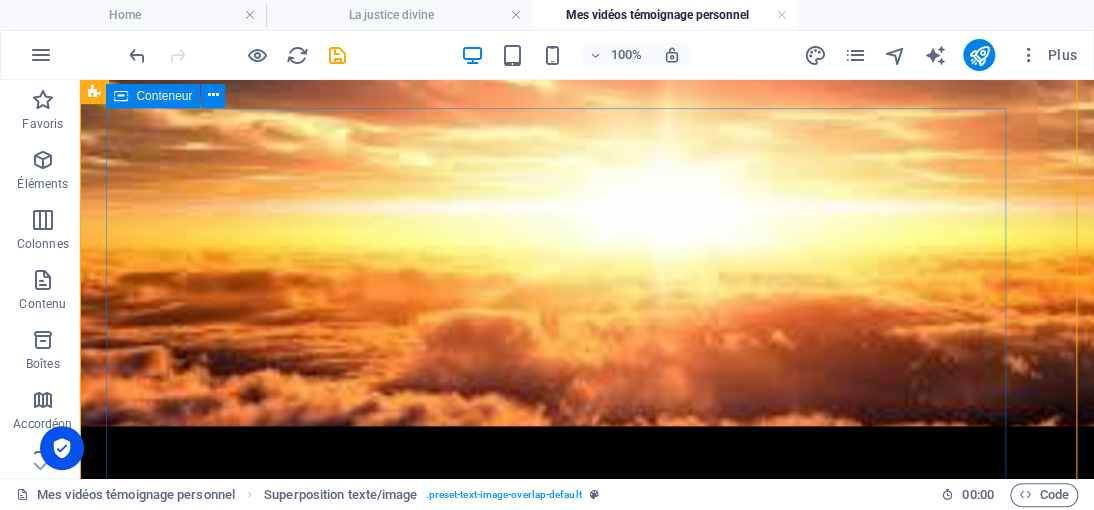 click on "</div> New headline Lorem ipsum dolor sit amet, consectetuer adipiscing elit. Aenean commodo ligula eget dolor. Lorem ipsum dolor sit amet, consectetuer adipiscing elit leget dolor. Lorem ipsum dolor sit amet, consectetuer adipiscing elit. Aenean commodo ligula eget dolor." at bounding box center [565, 1491] 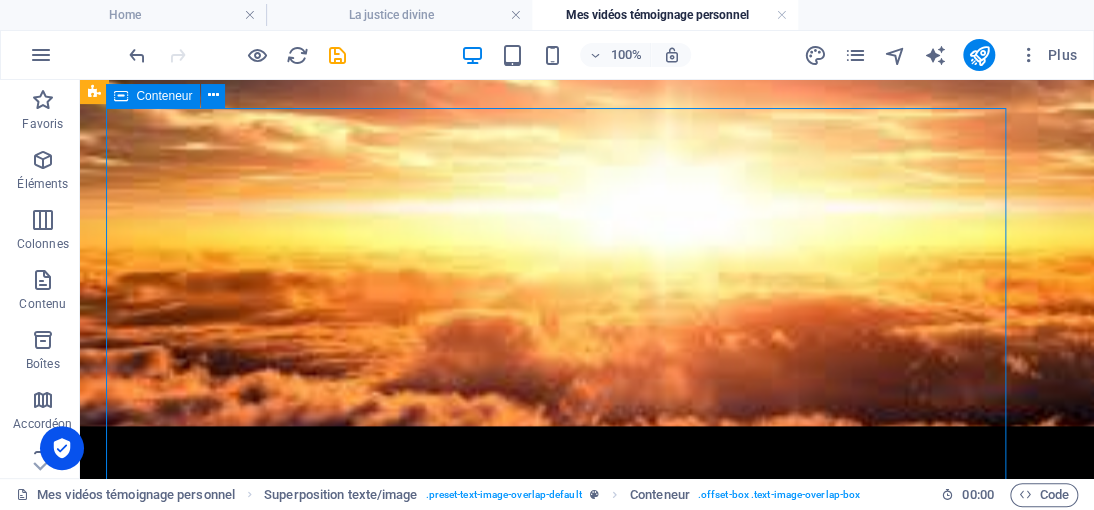 click on "</div> New headline Lorem ipsum dolor sit amet, consectetuer adipiscing elit. Aenean commodo ligula eget dolor. Lorem ipsum dolor sit amet, consectetuer adipiscing elit leget dolor. Lorem ipsum dolor sit amet, consectetuer adipiscing elit. Aenean commodo ligula eget dolor." at bounding box center (565, 1491) 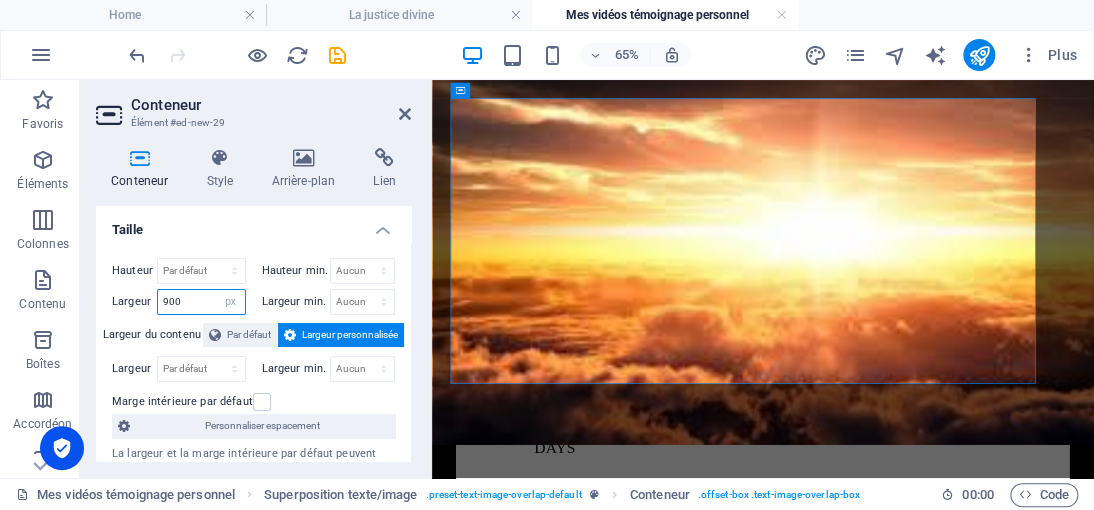 drag, startPoint x: 200, startPoint y: 300, endPoint x: 156, endPoint y: 295, distance: 44.28318 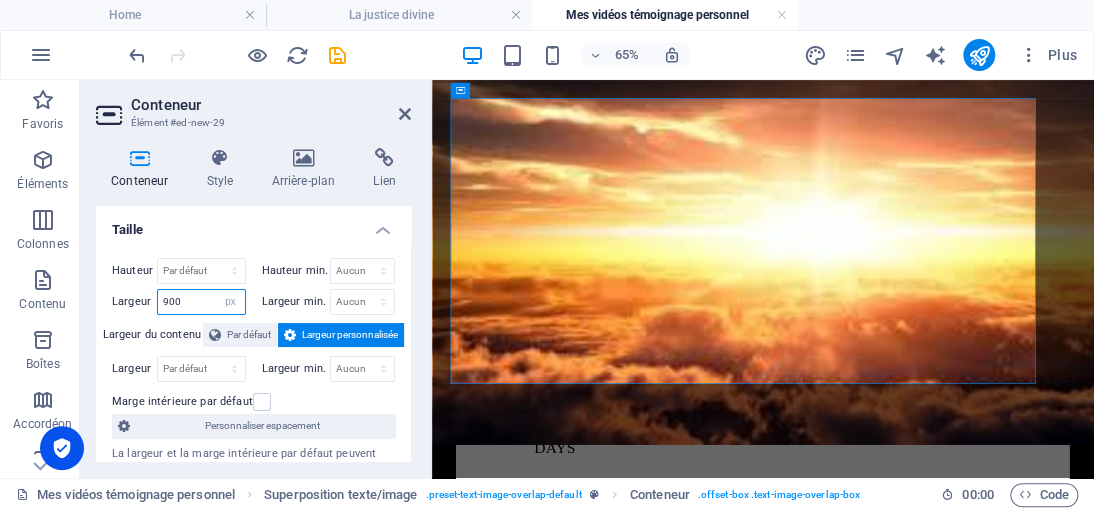 click on "900 Par défaut px rem % em vh vw" at bounding box center (201, 302) 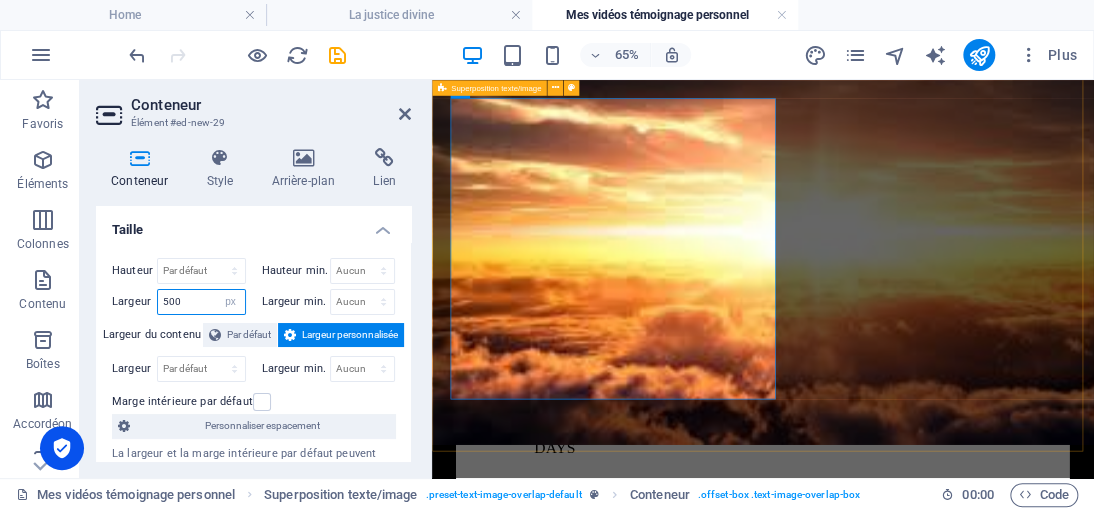 type on "500" 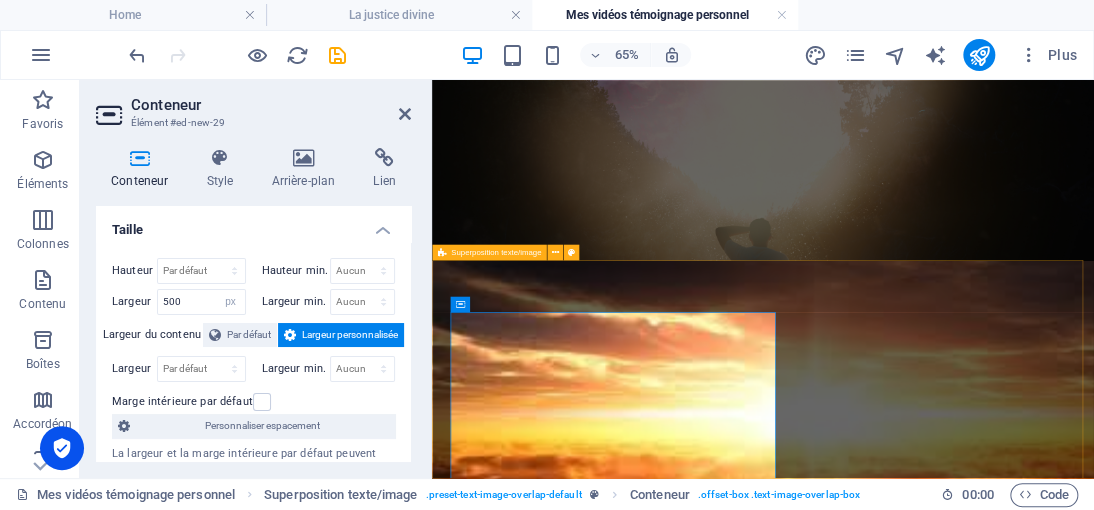scroll, scrollTop: 436, scrollLeft: 0, axis: vertical 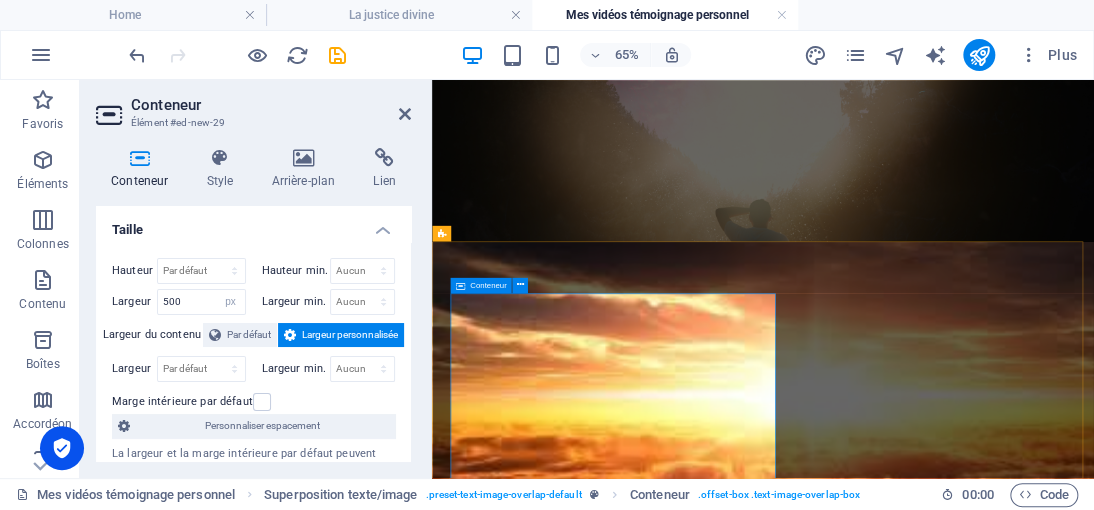 click on "</div> New headline Lorem ipsum dolor sit amet, consectetuer adipiscing elit. Aenean commodo ligula eget dolor. Lorem ipsum dolor sit amet, consectetuer adipiscing elit leget dolor. Lorem ipsum dolor sit amet, consectetuer adipiscing elit. Aenean commodo ligula eget dolor." at bounding box center [719, 1803] 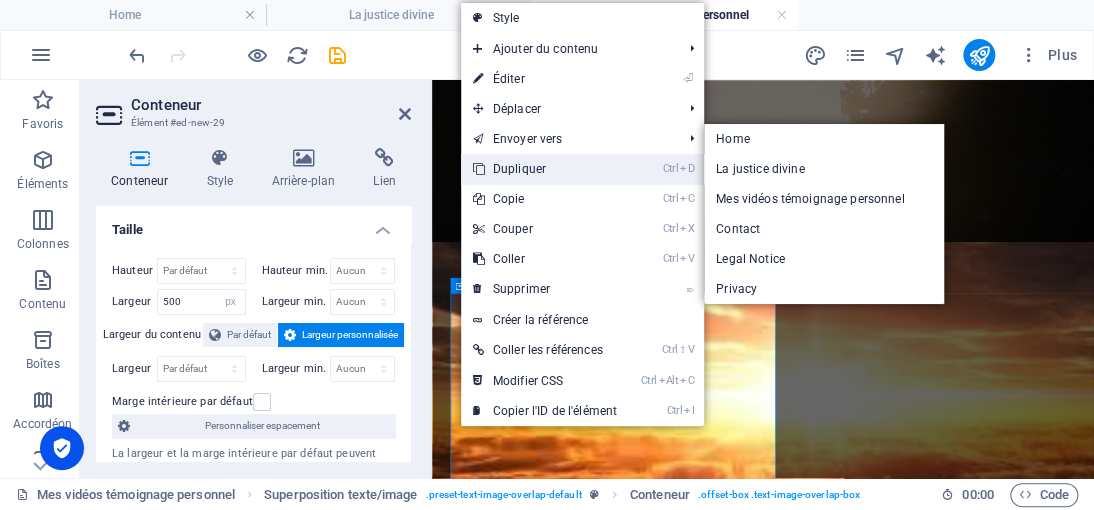 click on "Ctrl D  Dupliquer" at bounding box center [545, 169] 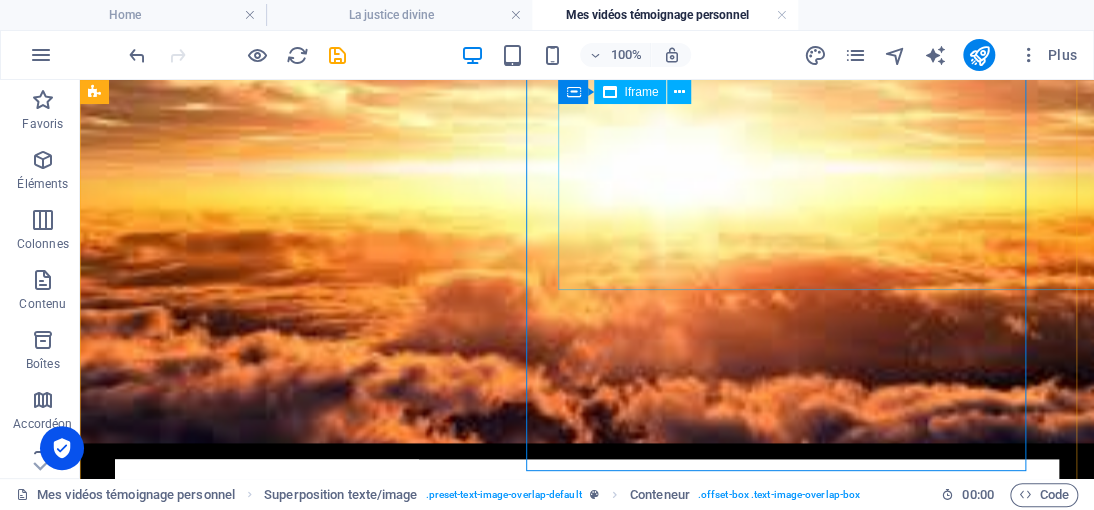 scroll, scrollTop: 836, scrollLeft: 0, axis: vertical 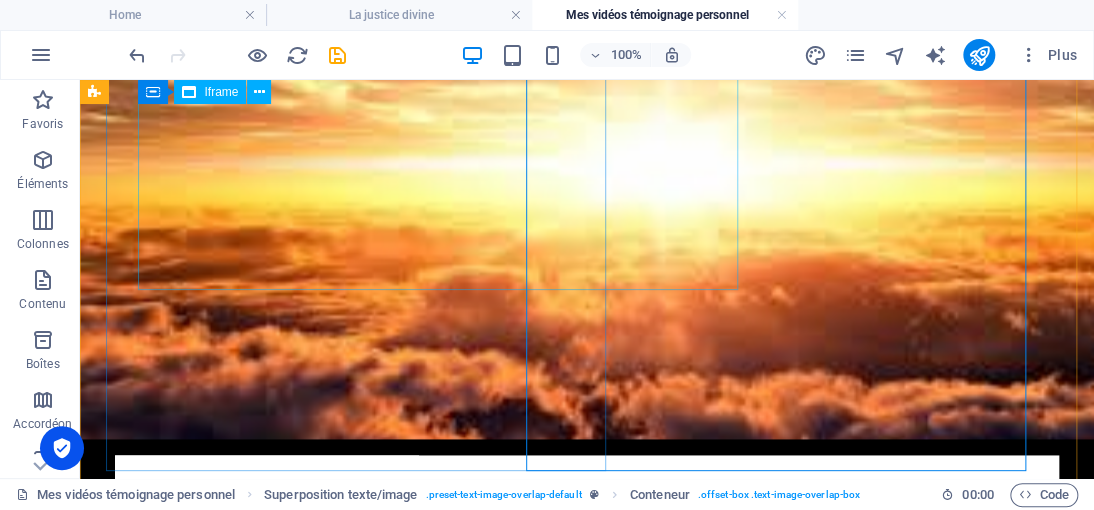 click on "</div>" at bounding box center (365, 1329) 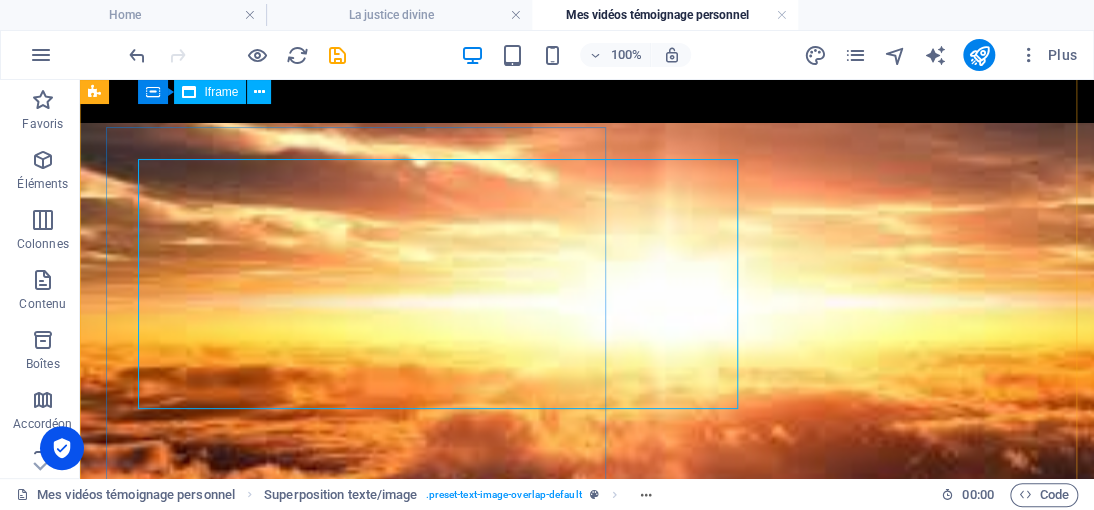 scroll, scrollTop: 536, scrollLeft: 0, axis: vertical 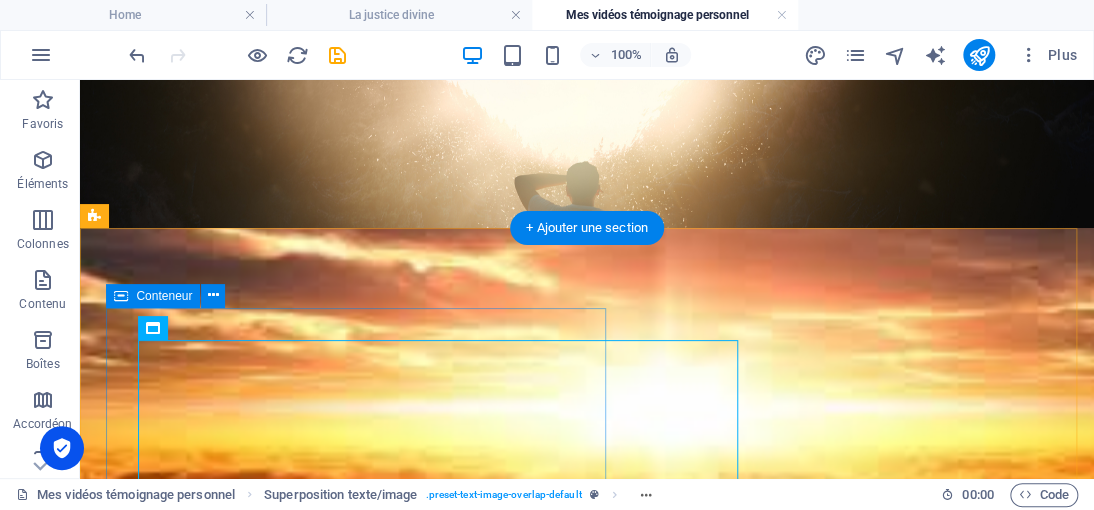 click on "</div> New headline Lorem ipsum dolor sit amet, consectetuer adipiscing elit. Aenean commodo ligula eget dolor. Lorem ipsum dolor sit amet, consectetuer adipiscing elit leget dolor. Lorem ipsum dolor sit amet, consectetuer adipiscing elit. Aenean commodo ligula eget dolor." at bounding box center (365, 1703) 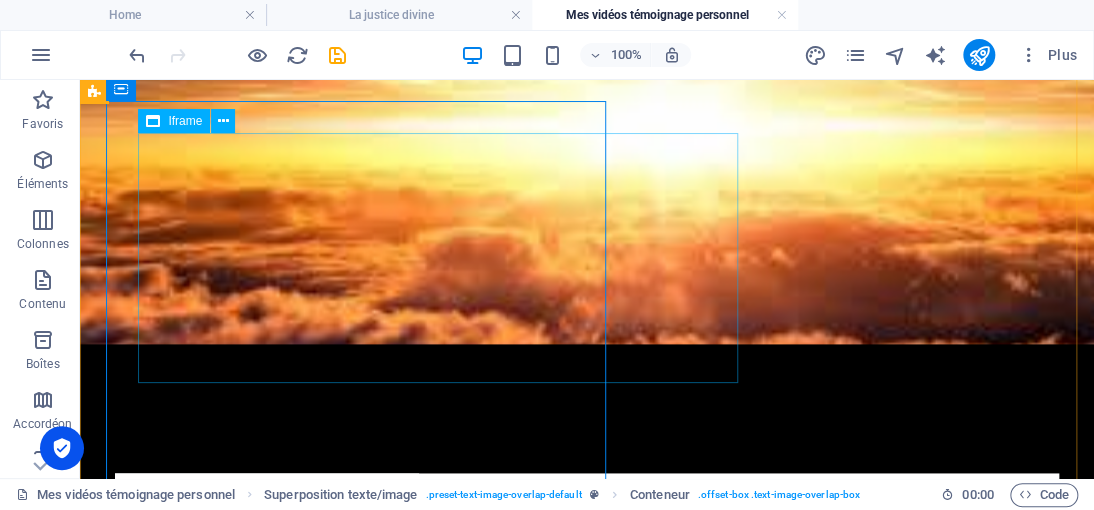 scroll, scrollTop: 836, scrollLeft: 0, axis: vertical 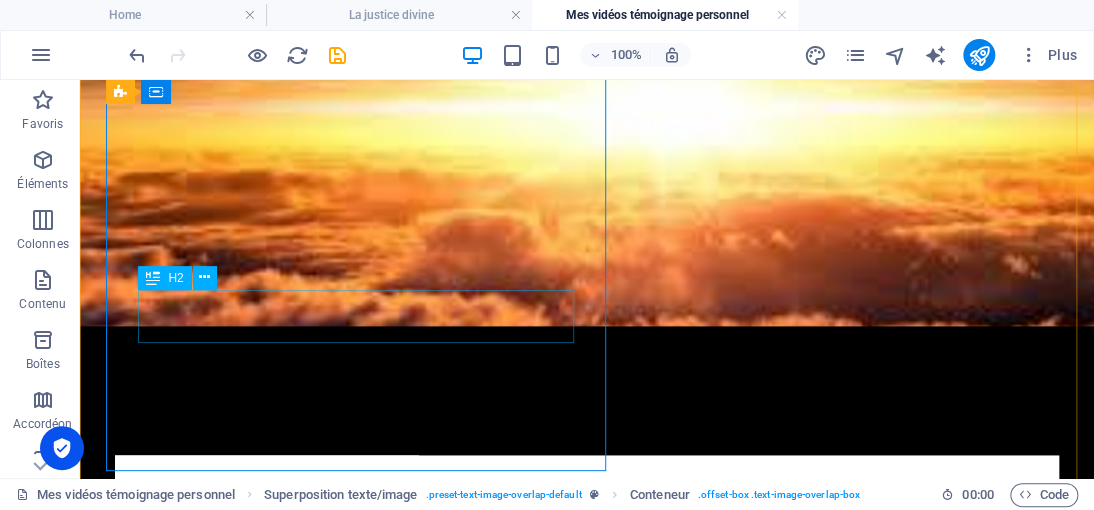 click on "New headline" at bounding box center (365, 1480) 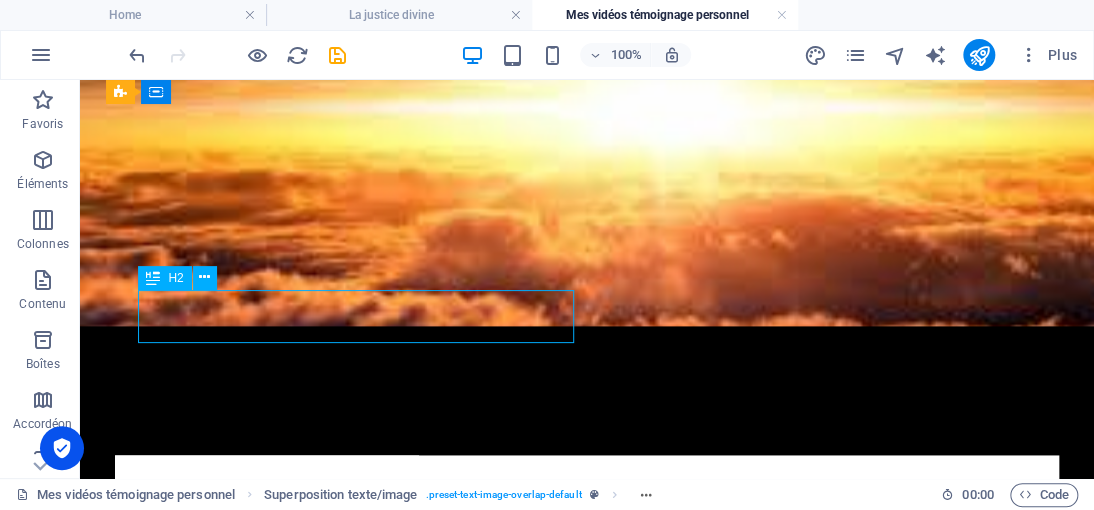 drag, startPoint x: 333, startPoint y: 312, endPoint x: 423, endPoint y: 391, distance: 119.753914 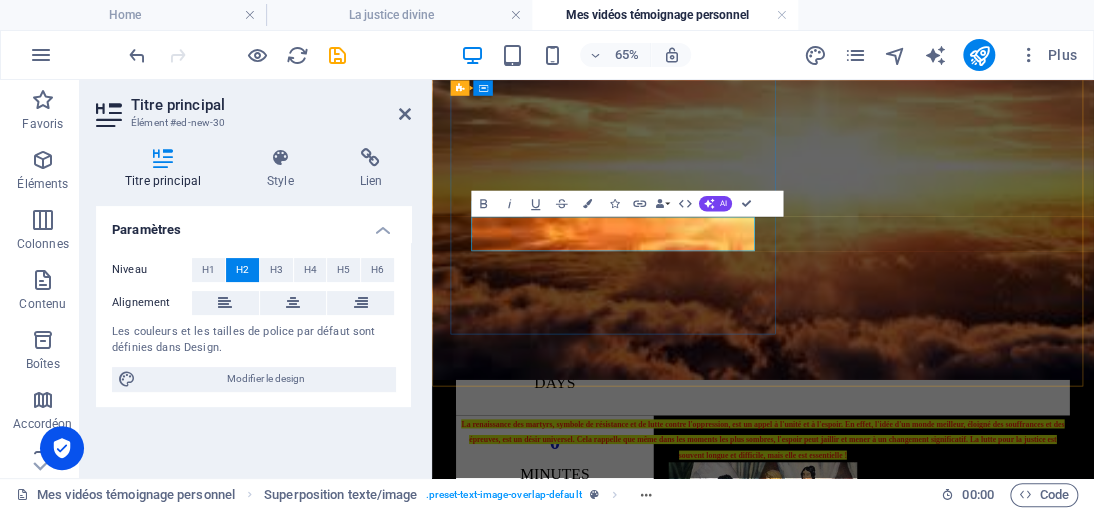 type 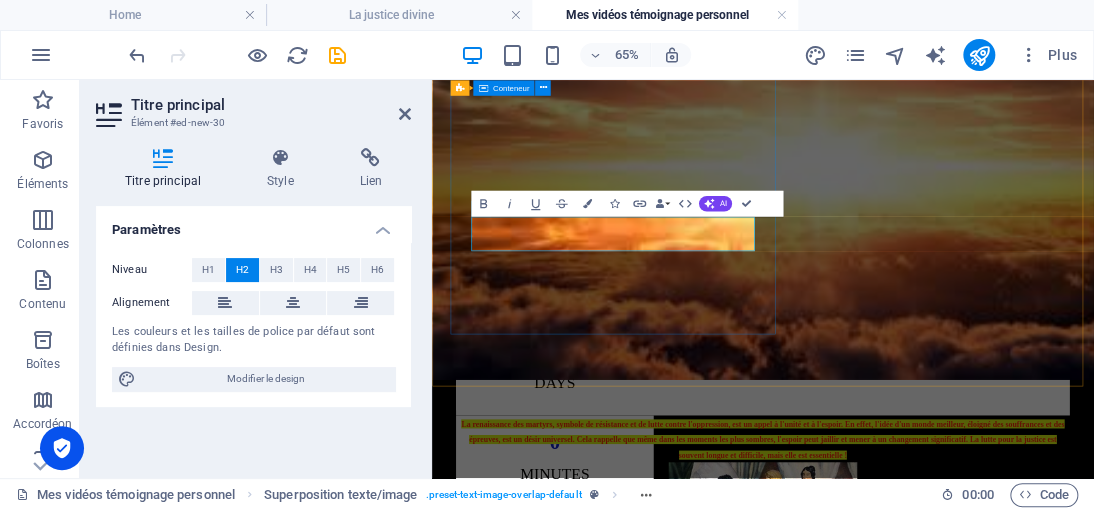 drag, startPoint x: 739, startPoint y: 311, endPoint x: 491, endPoint y: 329, distance: 248.65237 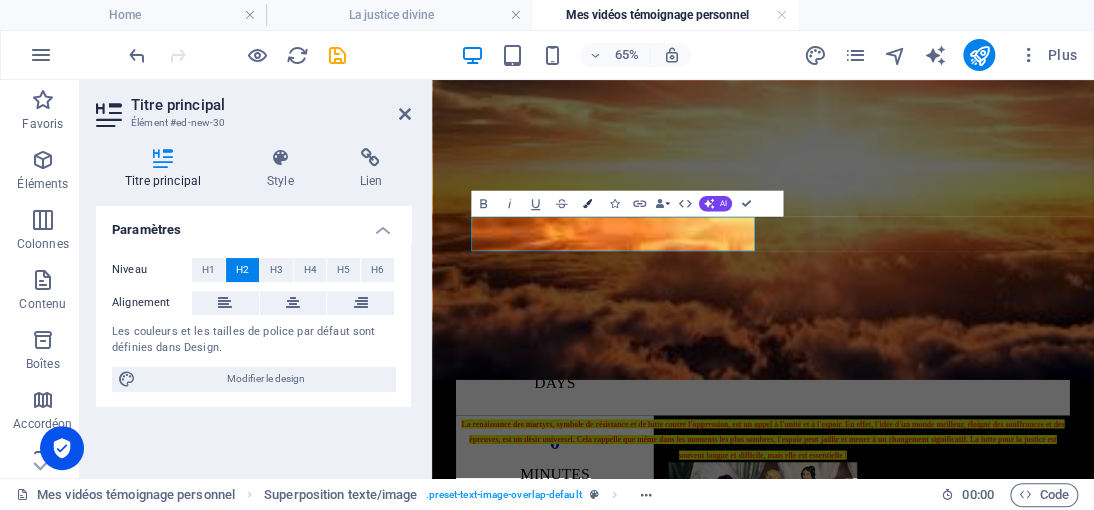 click at bounding box center (587, 203) 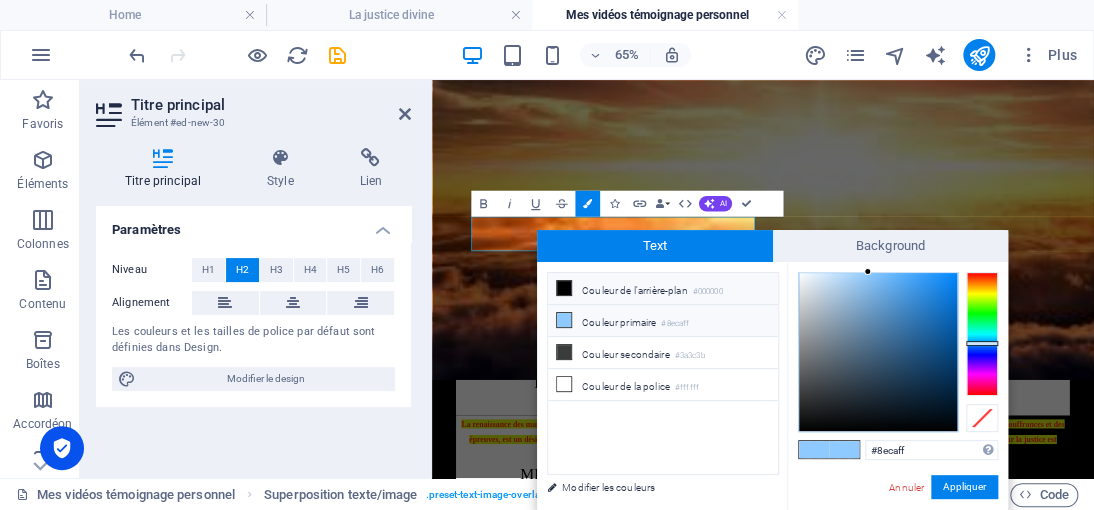 click at bounding box center [564, 288] 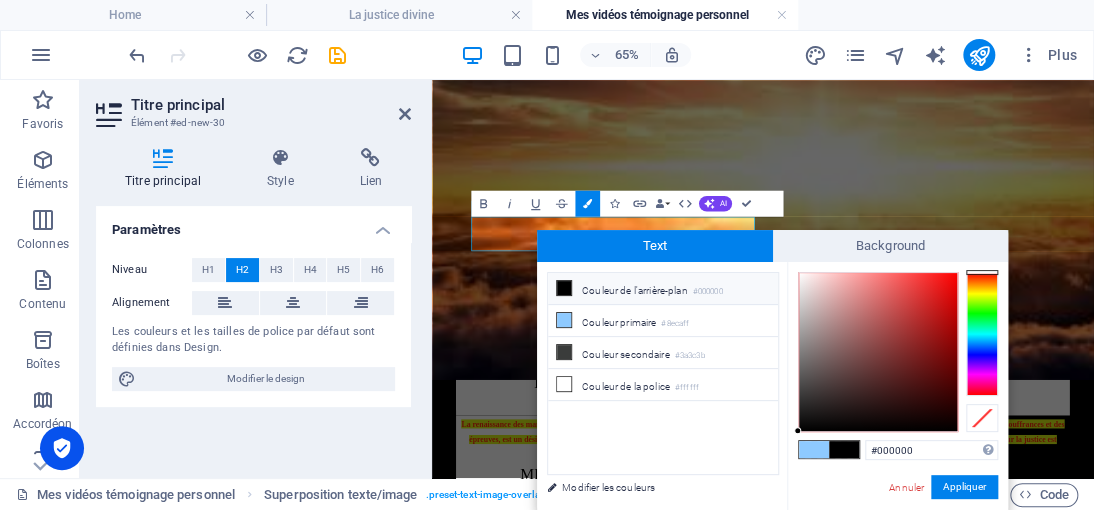 click at bounding box center [982, 334] 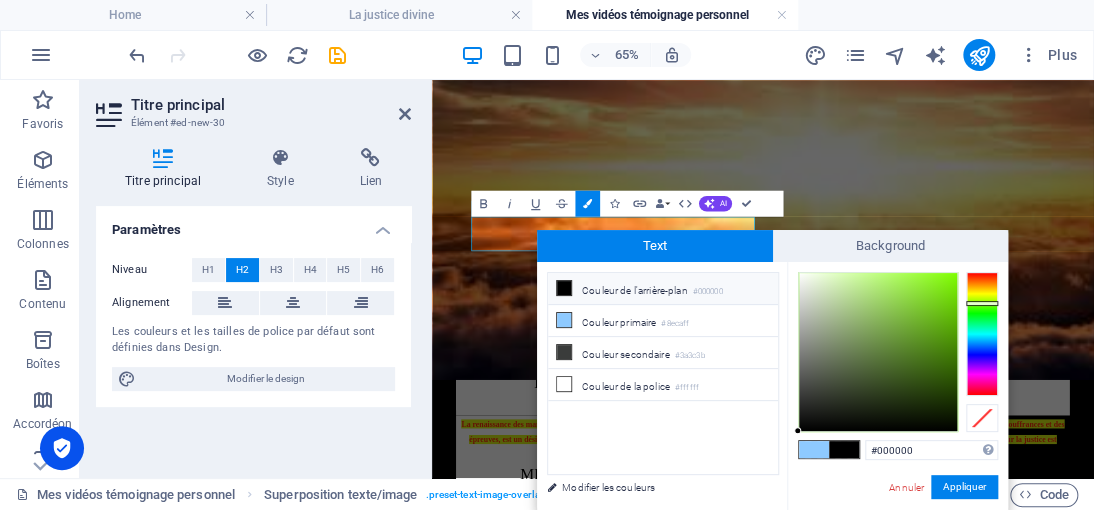 click at bounding box center [982, 303] 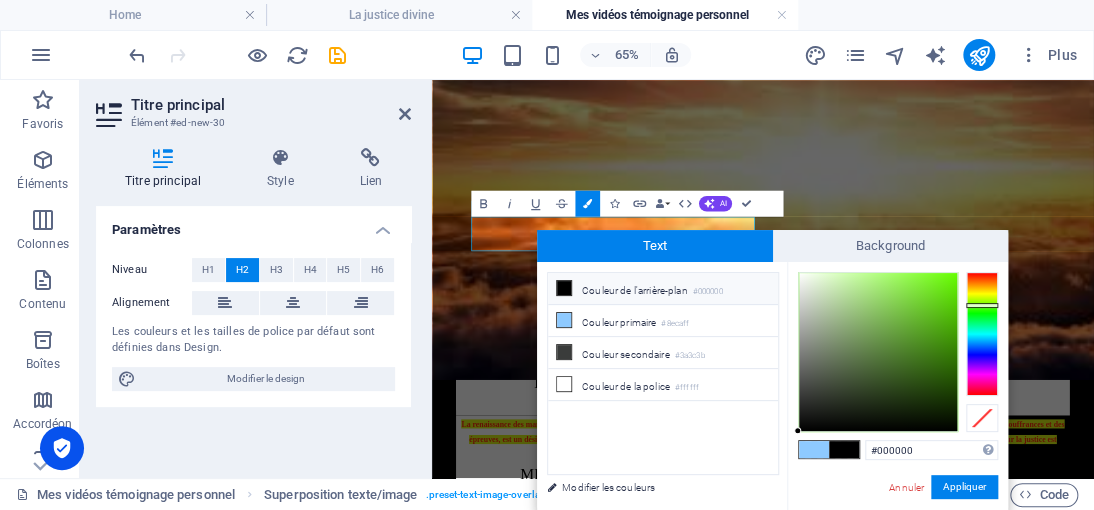click at bounding box center (844, 449) 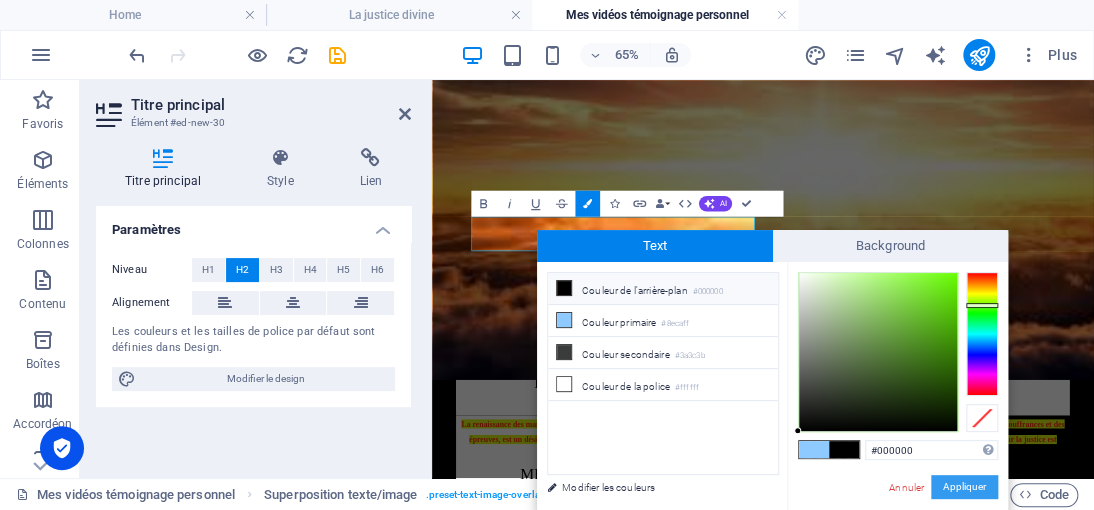 click on "Appliquer" at bounding box center (964, 487) 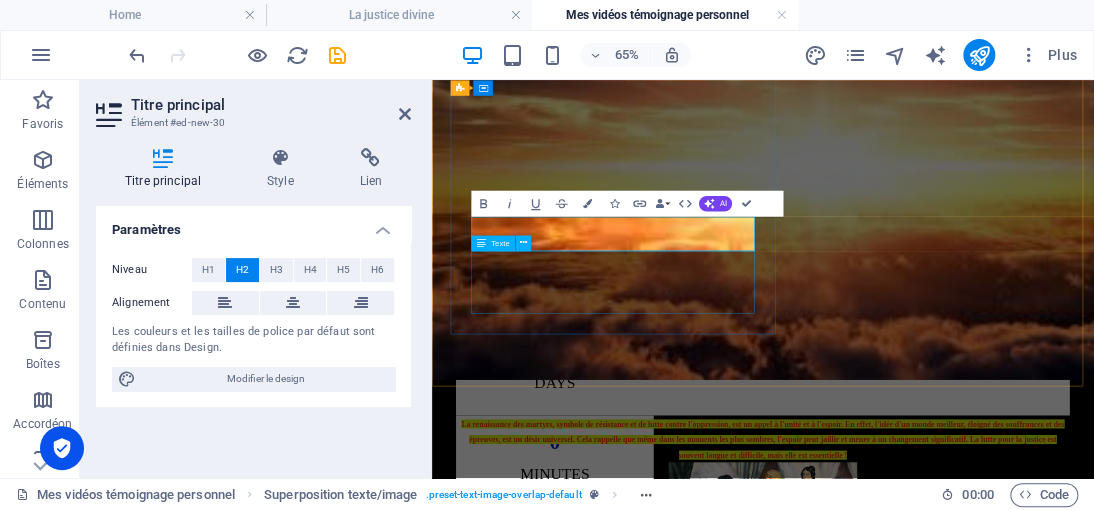 click on "Lorem ipsum dolor sit amet, consectetuer adipiscing elit. Aenean commodo ligula eget dolor. Lorem ipsum dolor sit amet, consectetuer adipiscing elit leget dolor. Lorem ipsum dolor sit amet, consectetuer adipiscing elit. Aenean commodo ligula eget dolor." at bounding box center [719, 1555] 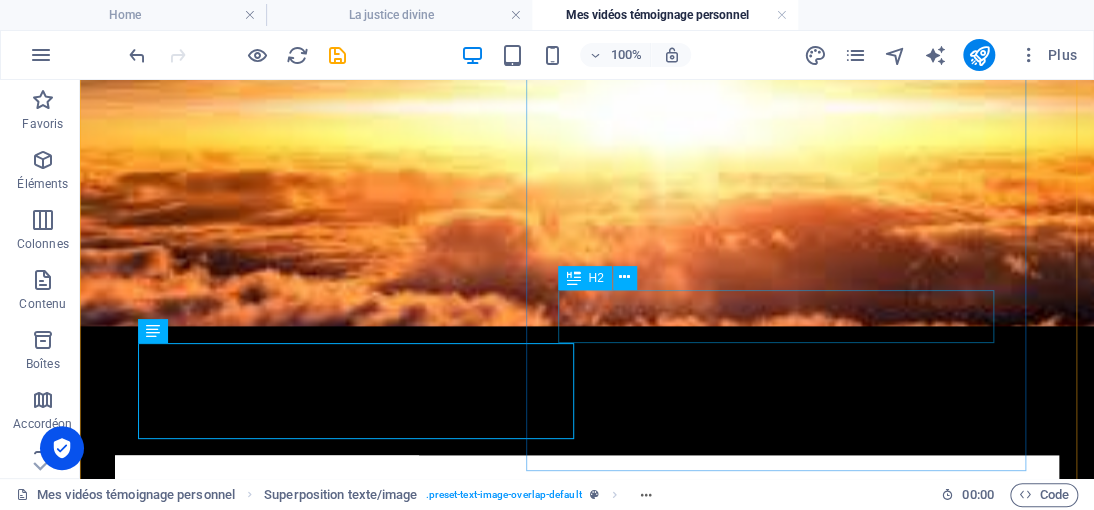 click on "New headline" at bounding box center (365, 1943) 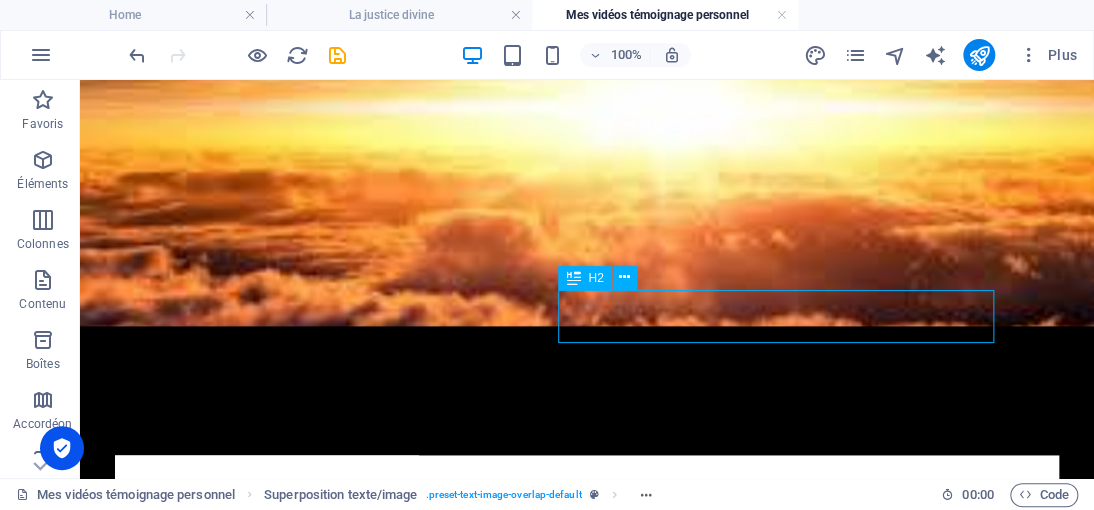 click on "New headline" at bounding box center (365, 1943) 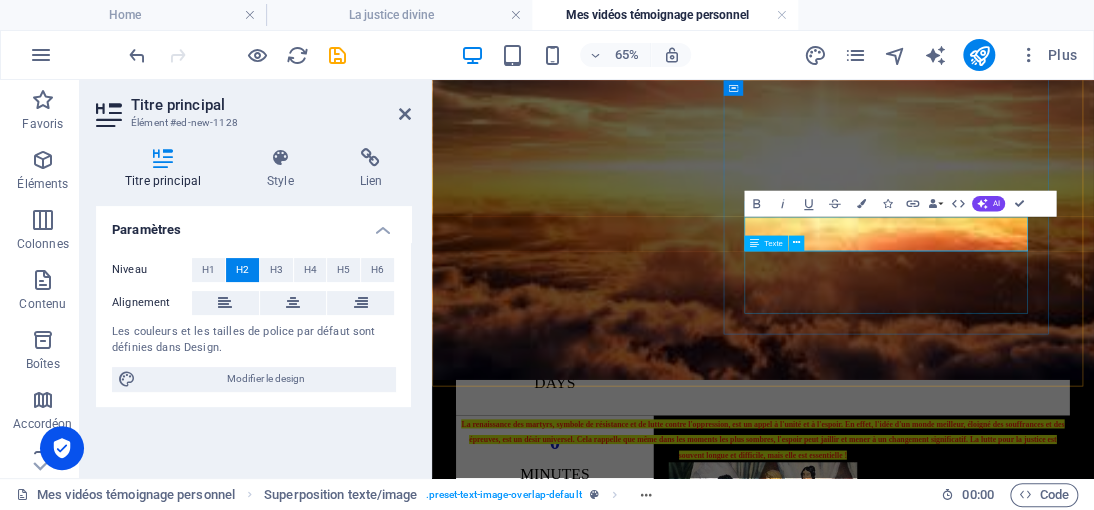 type 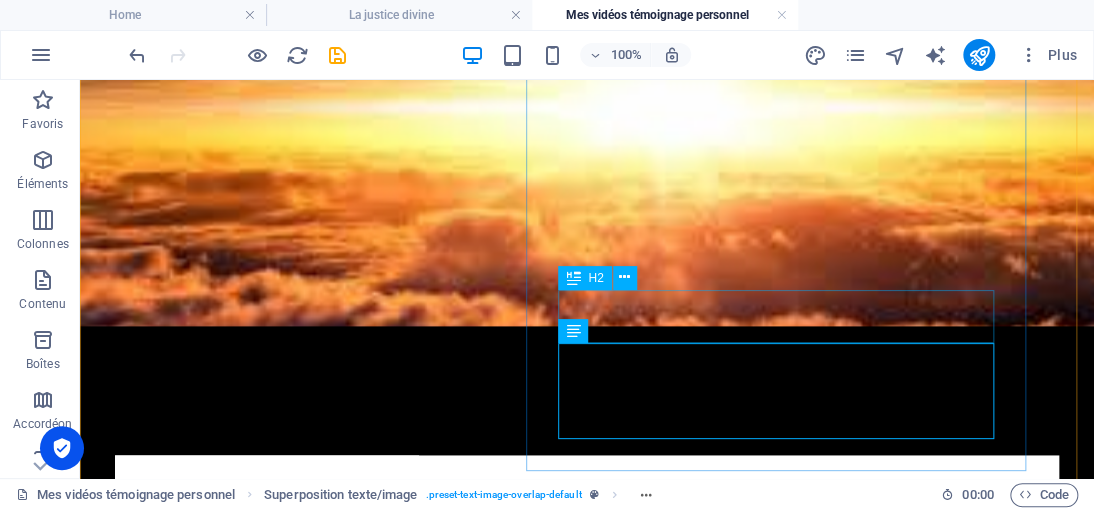 click on "Pharaon II" at bounding box center (365, 1943) 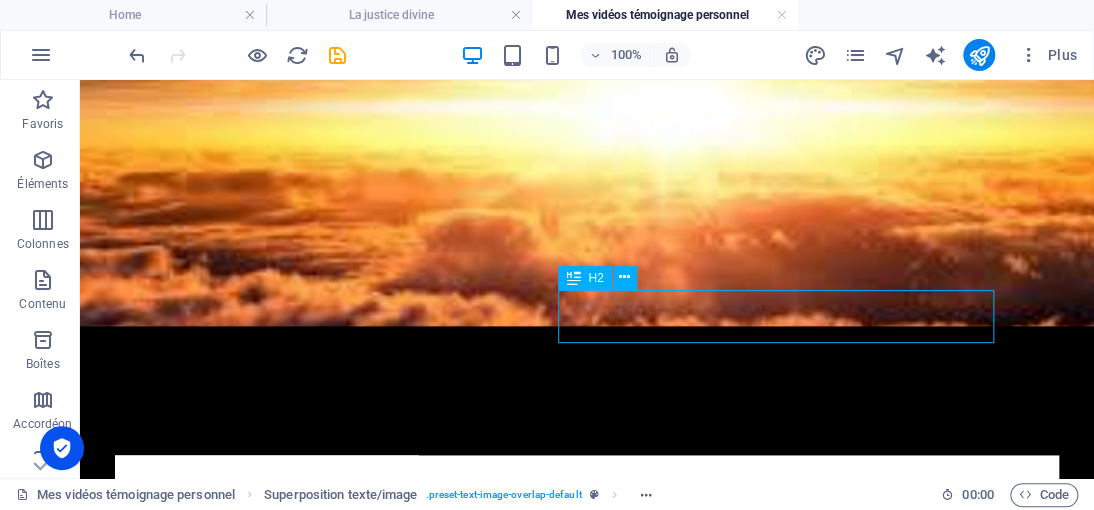 click on "Pharaon II" at bounding box center [365, 1943] 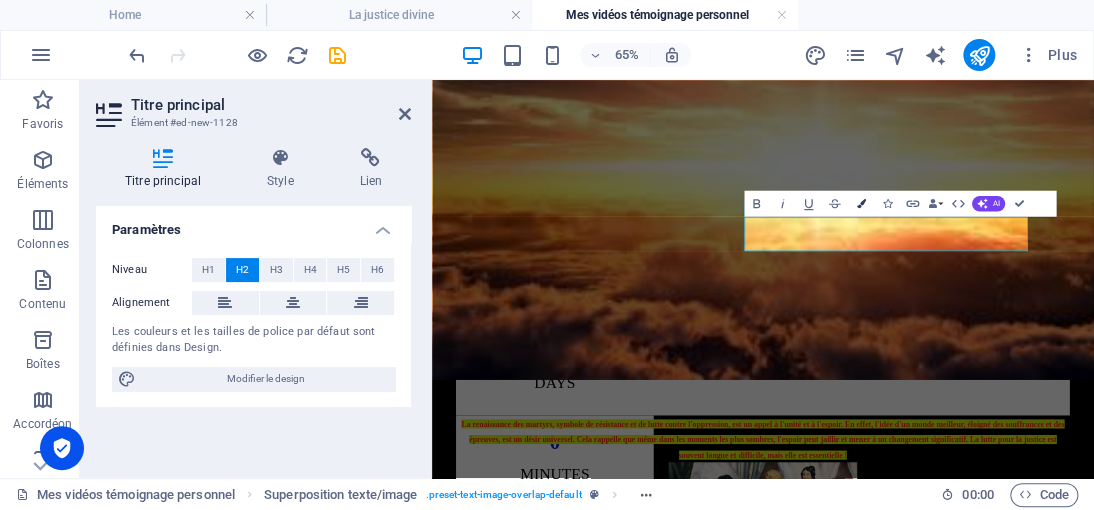click at bounding box center (860, 203) 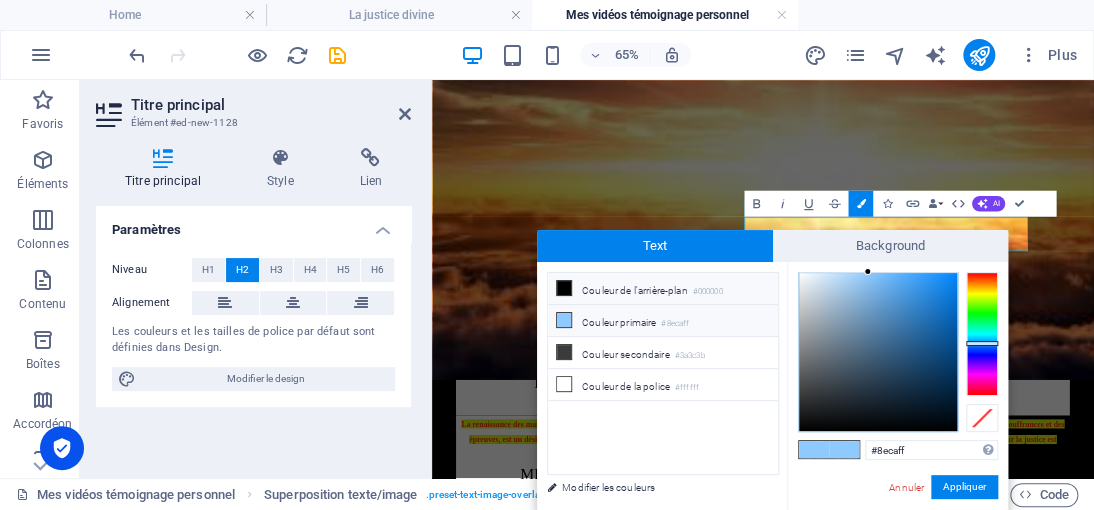click on "Couleur de l'arrière-plan
#000000" at bounding box center [663, 289] 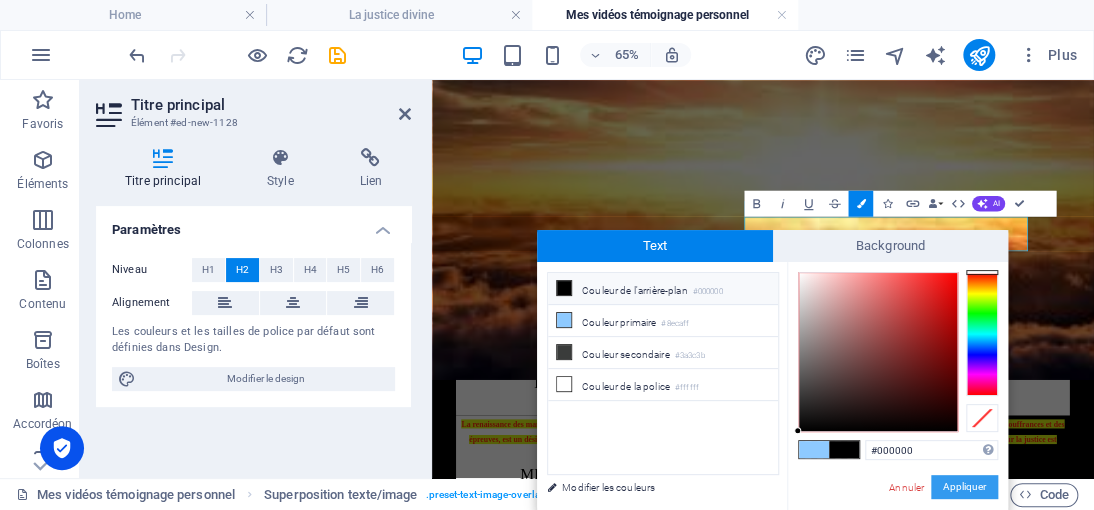 click on "Appliquer" at bounding box center (964, 487) 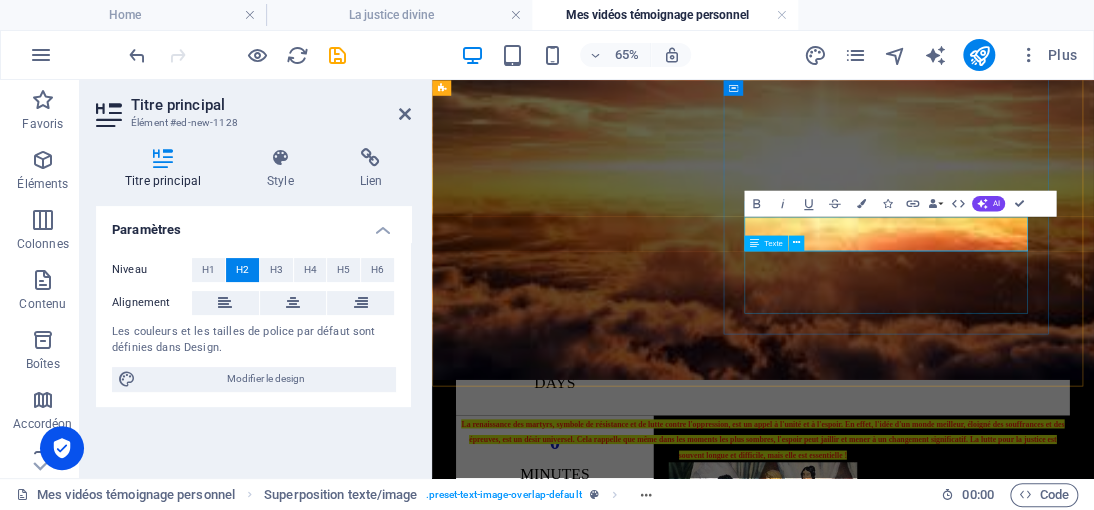 click on "Lorem ipsum dolor sit amet, consectetuer adipiscing elit. Aenean commodo ligula eget dolor. Lorem ipsum dolor sit amet, consectetuer adipiscing elit leget dolor. Lorem ipsum dolor sit amet, consectetuer adipiscing elit. Aenean commodo ligula eget dolor." at bounding box center (719, 2018) 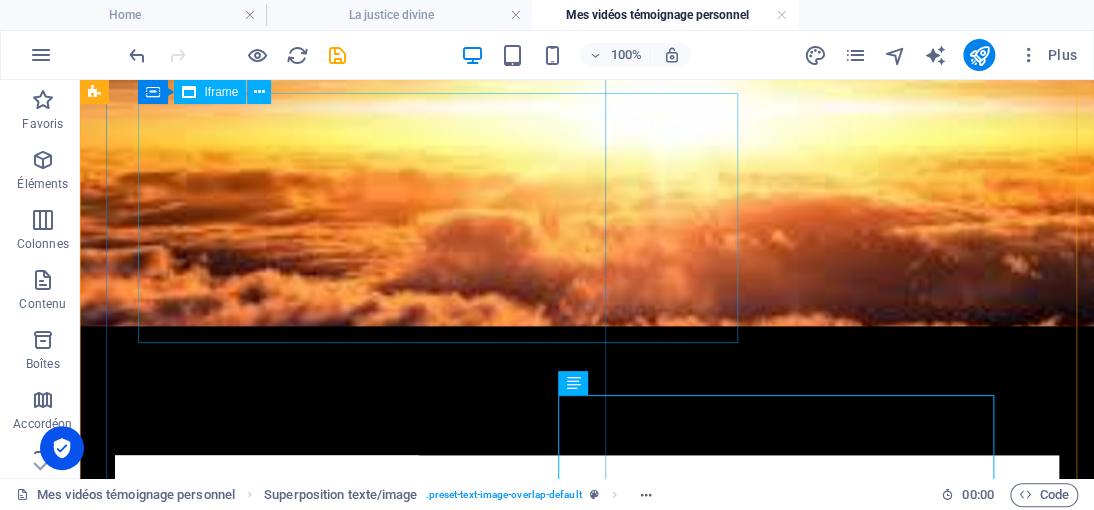 scroll, scrollTop: 736, scrollLeft: 0, axis: vertical 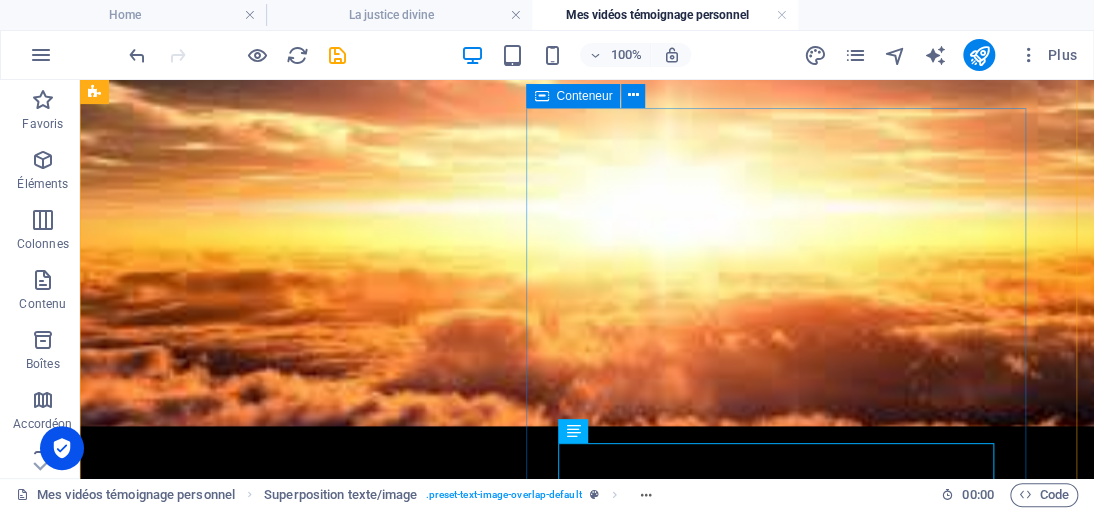 click on "</div> Pharaon II Lorem ipsum dolor sit amet, consectetuer adipiscing elit. Aenean commodo ligula eget dolor. Lorem ipsum dolor sit amet, consectetuer adipiscing elit leget dolor. Lorem ipsum dolor sit amet, consectetuer adipiscing elit. Aenean commodo ligula eget dolor." at bounding box center (365, 1966) 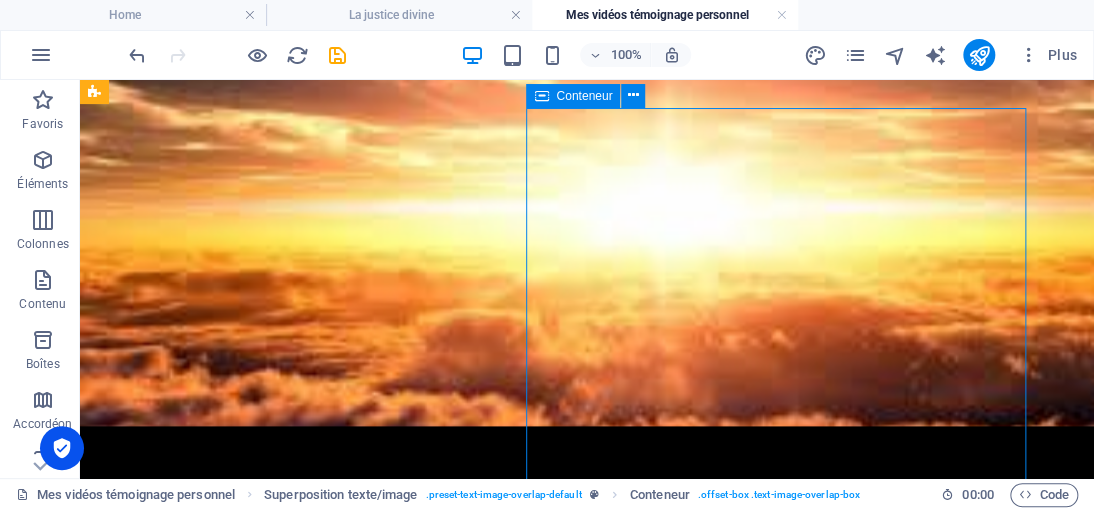 click on "</div> Pharaon II Lorem ipsum dolor sit amet, consectetuer adipiscing elit. Aenean commodo ligula eget dolor. Lorem ipsum dolor sit amet, consectetuer adipiscing elit leget dolor. Lorem ipsum dolor sit amet, consectetuer adipiscing elit. Aenean commodo ligula eget dolor." at bounding box center (365, 1966) 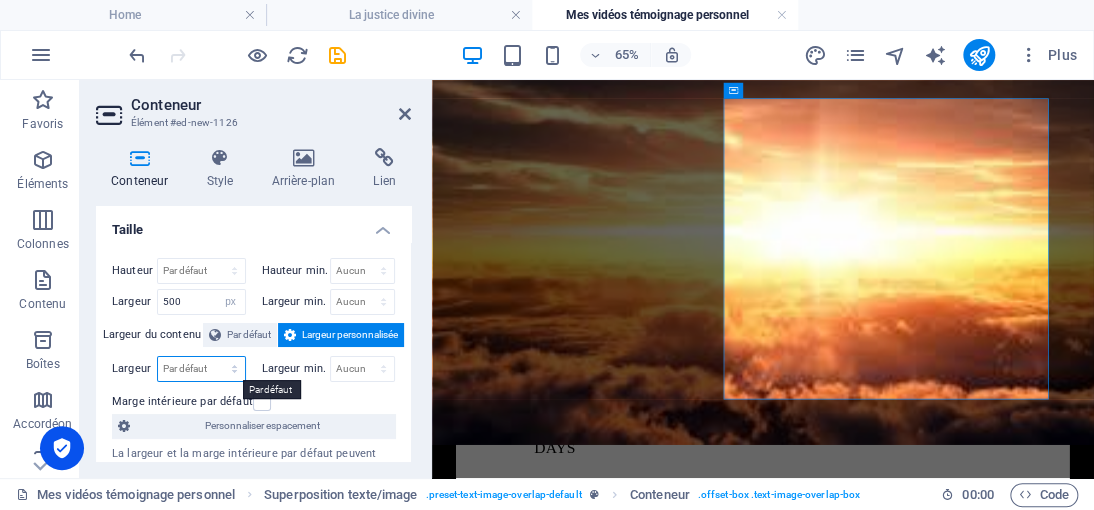 click on "Par défaut px rem % em vh vw" at bounding box center (201, 369) 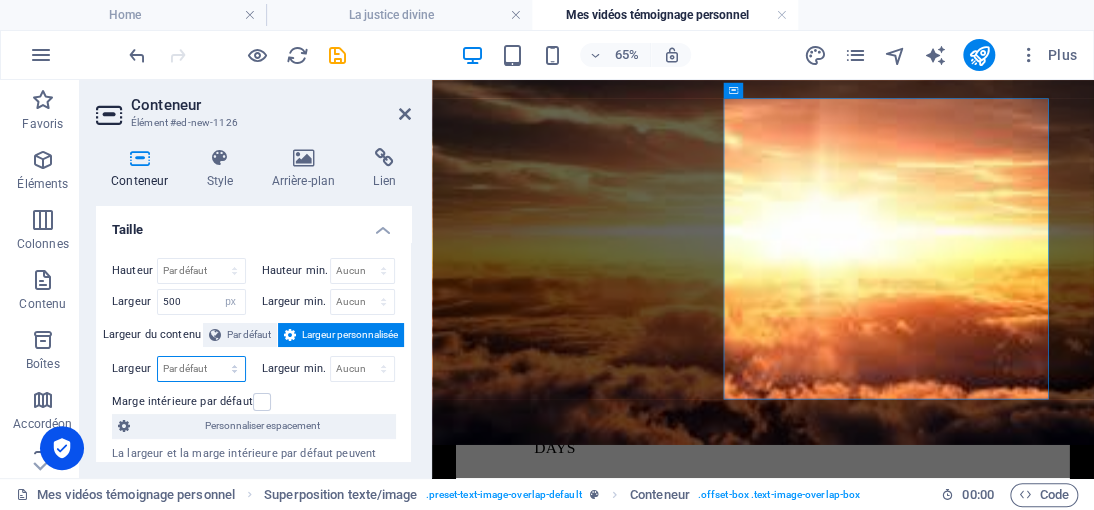 select on "px" 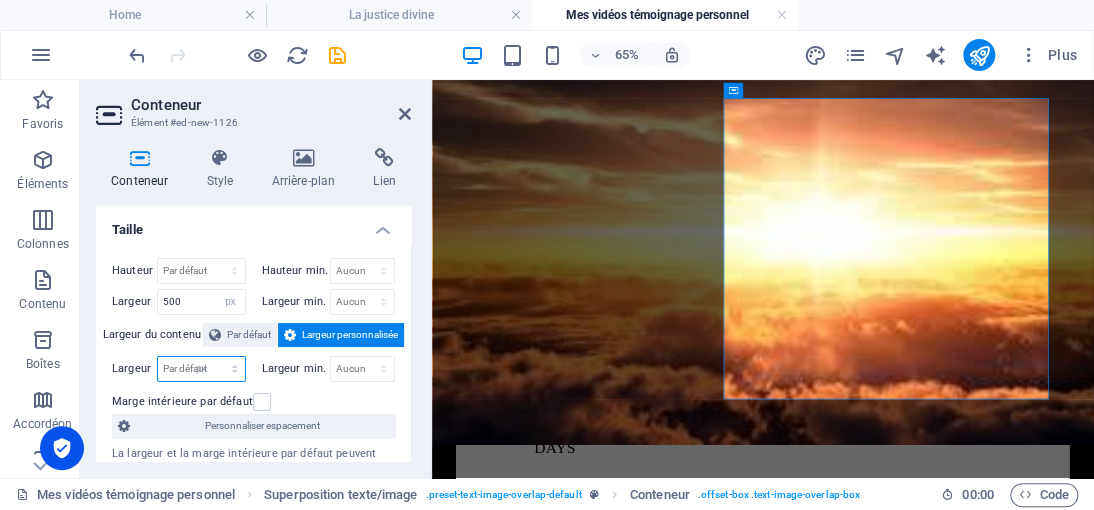 click on "Par défaut px rem % em vh vw" at bounding box center [201, 369] 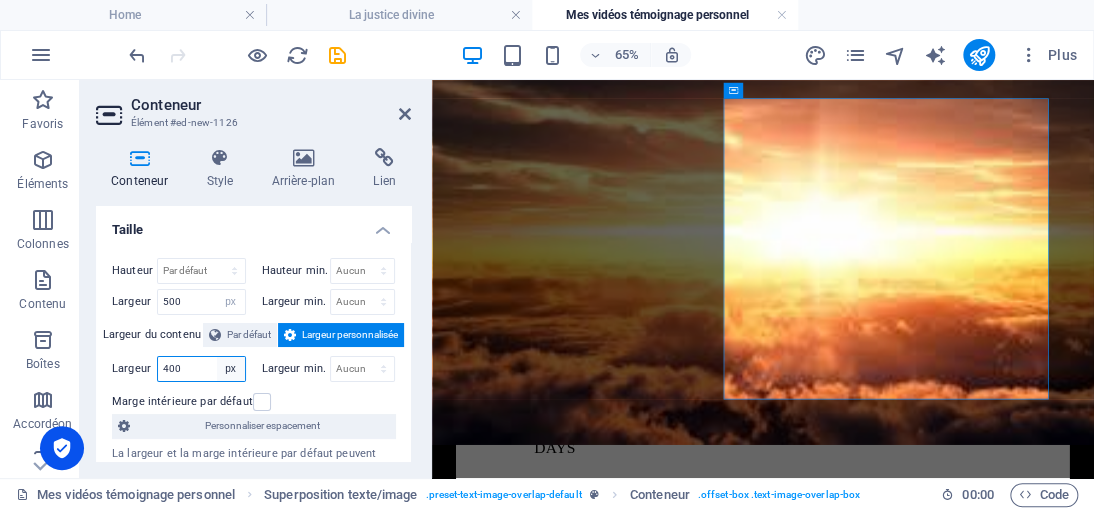 scroll, scrollTop: 748, scrollLeft: 0, axis: vertical 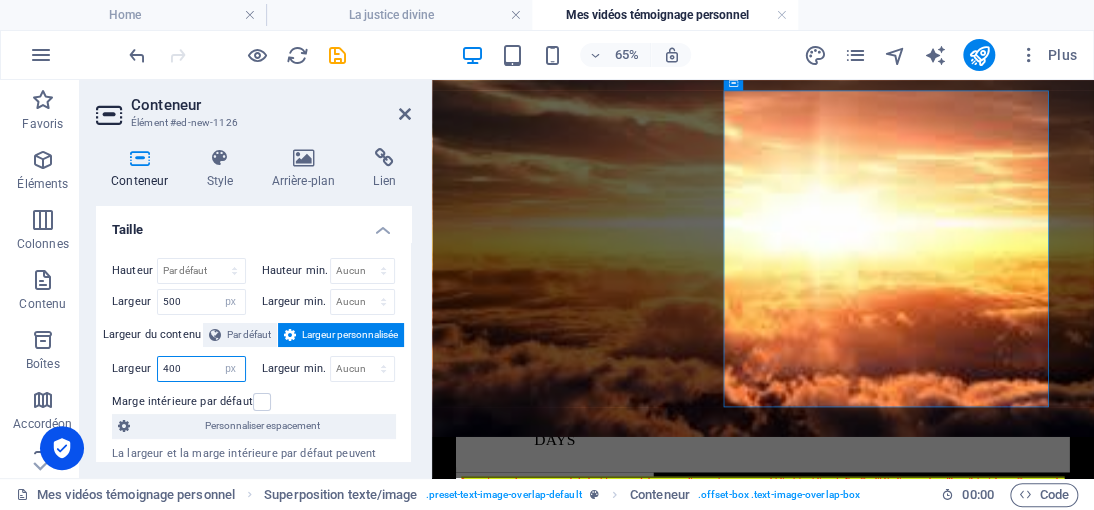 drag, startPoint x: 176, startPoint y: 361, endPoint x: 152, endPoint y: 362, distance: 24.020824 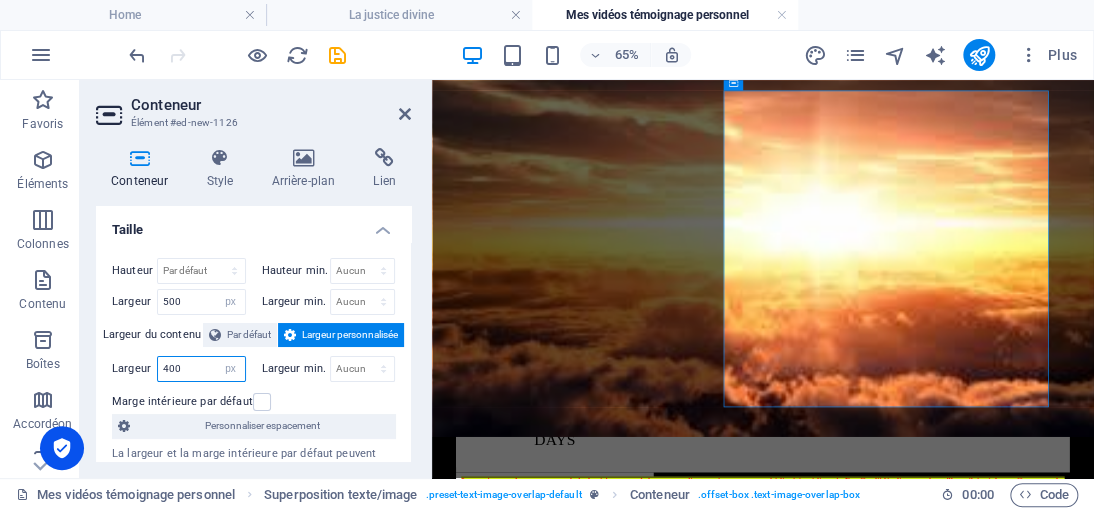 click on "Largeur 400 Par défaut px rem % em vh vw" at bounding box center [179, 369] 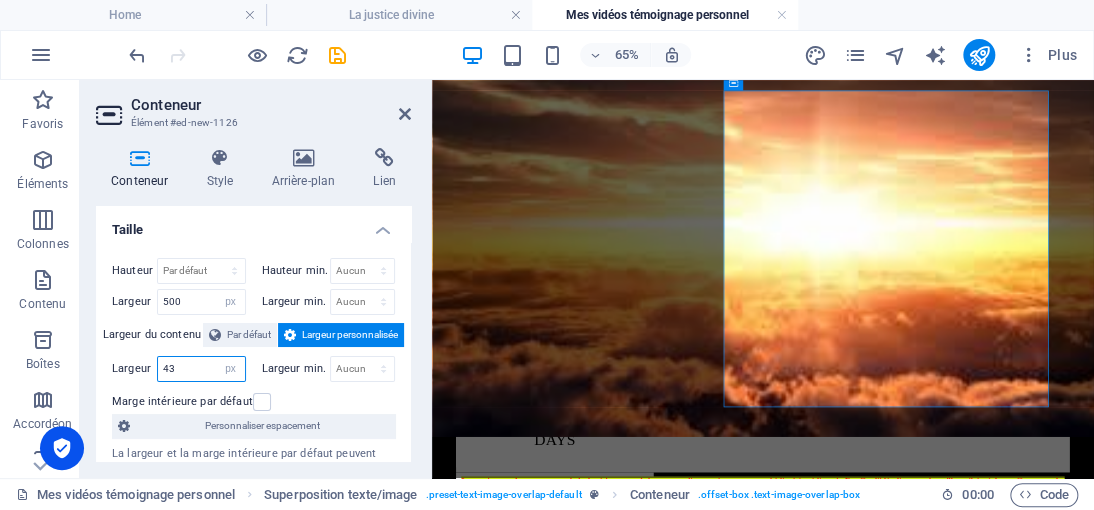 type on "436" 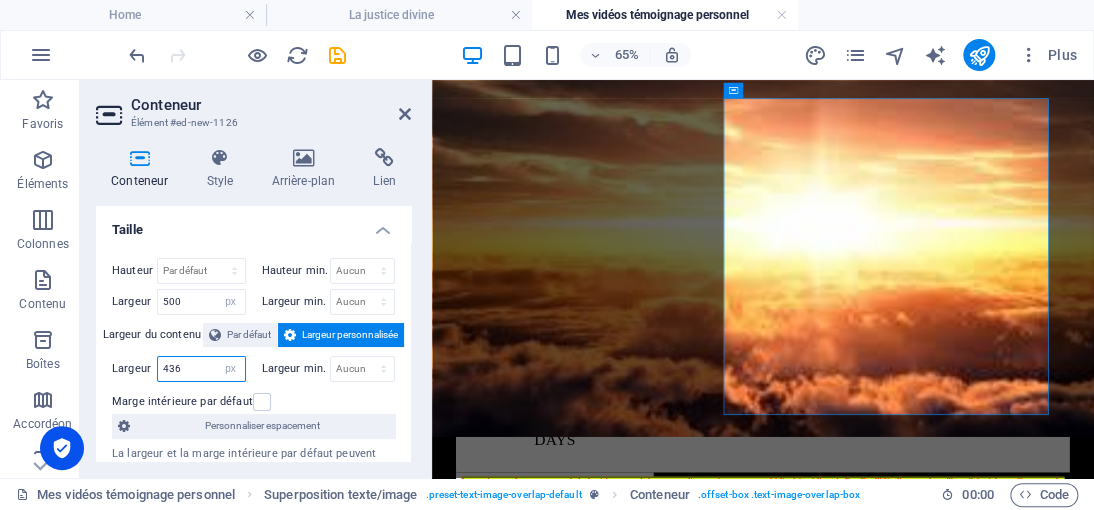 scroll, scrollTop: 736, scrollLeft: 0, axis: vertical 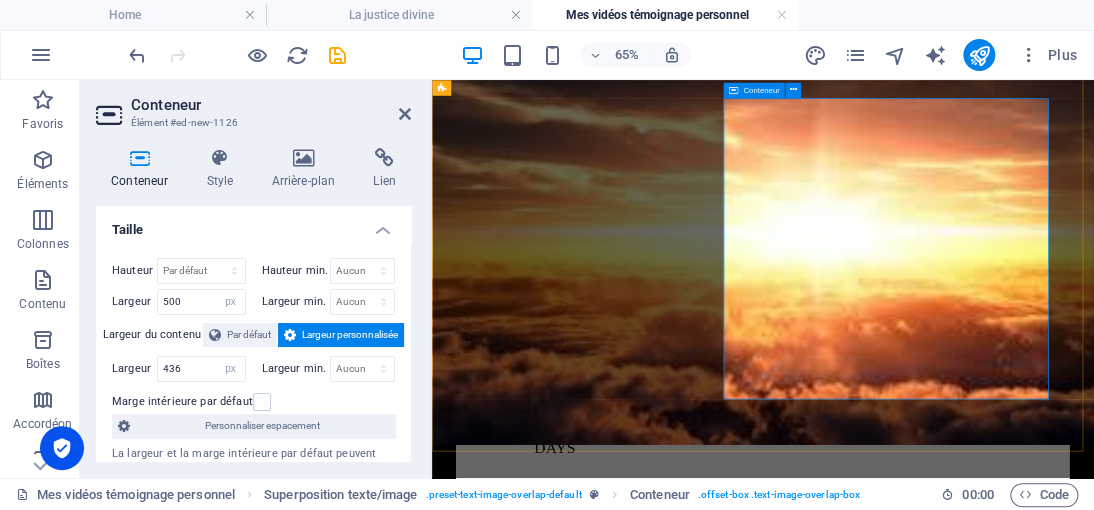 click on "</div> Pharaon II Lorem ipsum dolor sit amet, consectetuer adipiscing elit. Aenean commodo ligula eget dolor. Lorem ipsum dolor sit amet, consectetuer adipiscing elit leget dolor. Lorem ipsum dolor sit amet, consectetuer adipiscing elit. Aenean commodo ligula eget dolor." at bounding box center [719, 1966] 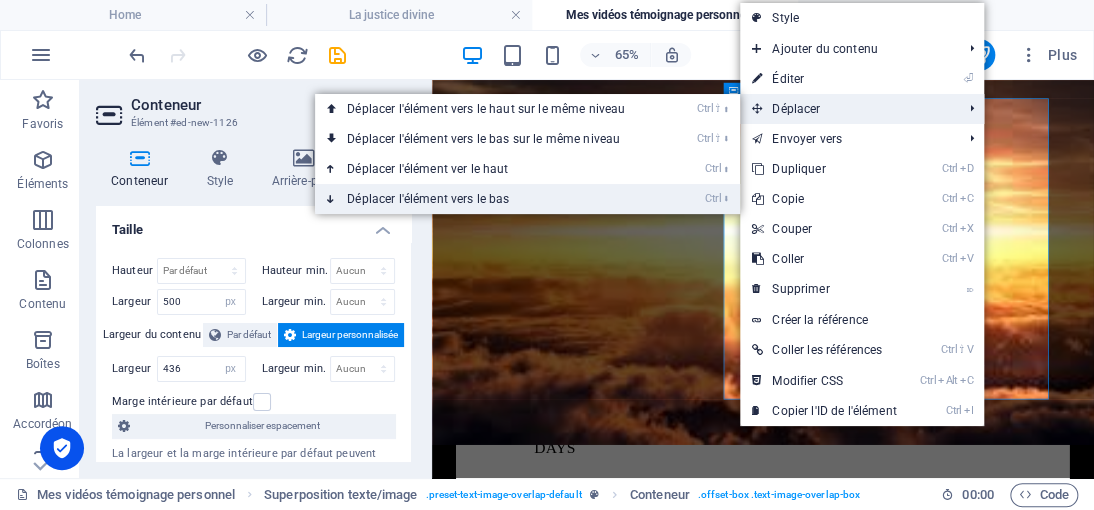 click on "Ctrl ⬇  Déplacer l'élément vers le bas" at bounding box center [490, 199] 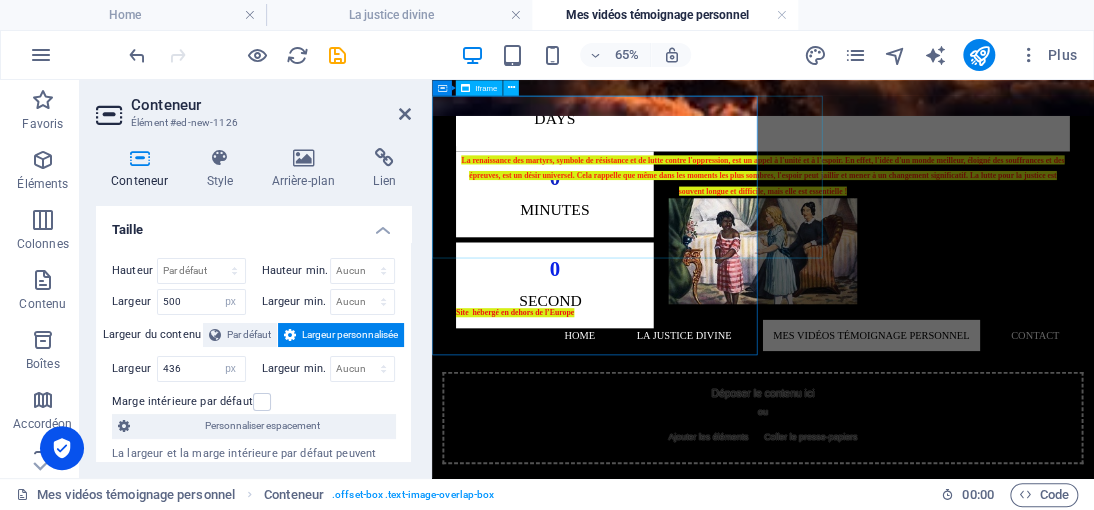 scroll, scrollTop: 1282, scrollLeft: 0, axis: vertical 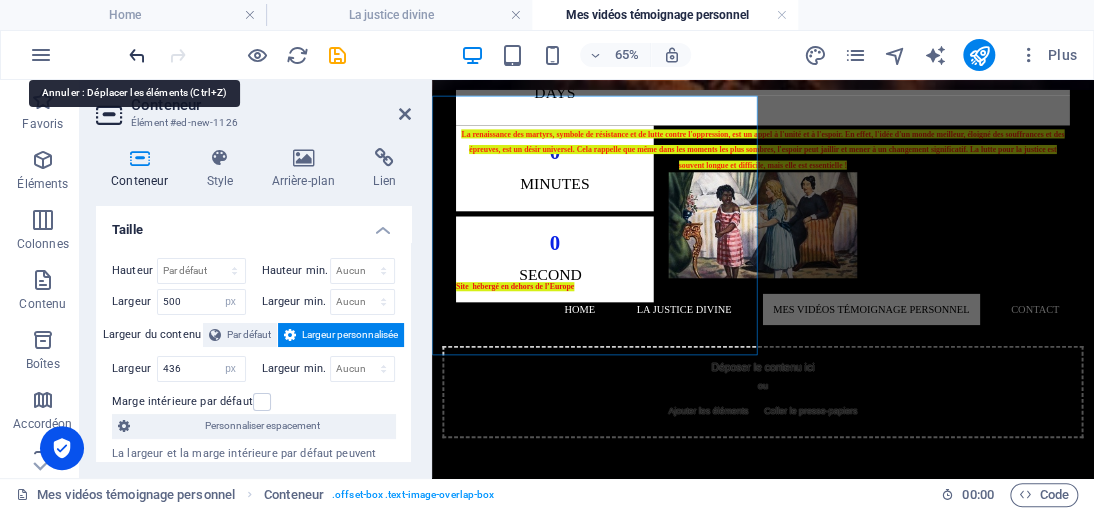 click at bounding box center (137, 55) 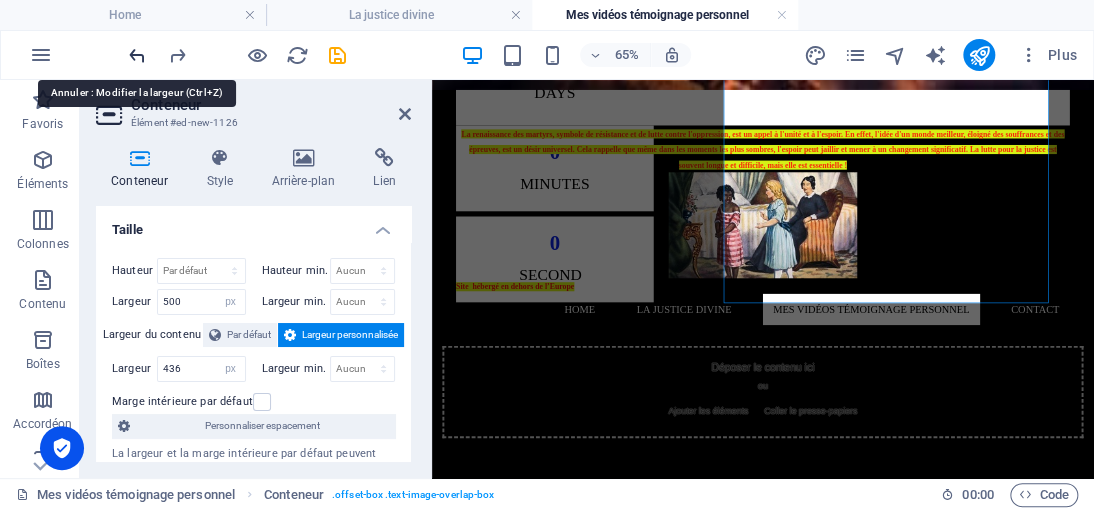 scroll, scrollTop: 884, scrollLeft: 0, axis: vertical 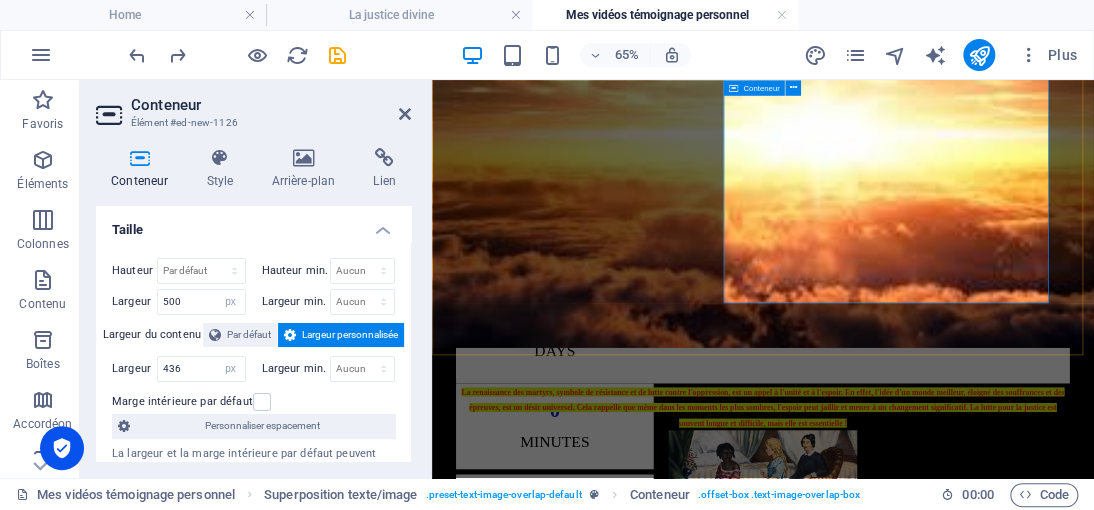 click on "</div> Pharaon II Lorem ipsum dolor sit amet, consectetuer adipiscing elit. Aenean commodo ligula eget dolor. Lorem ipsum dolor sit amet, consectetuer adipiscing elit leget dolor. Lorem ipsum dolor sit amet, consectetuer adipiscing elit. Aenean commodo ligula eget dolor." at bounding box center (719, 1818) 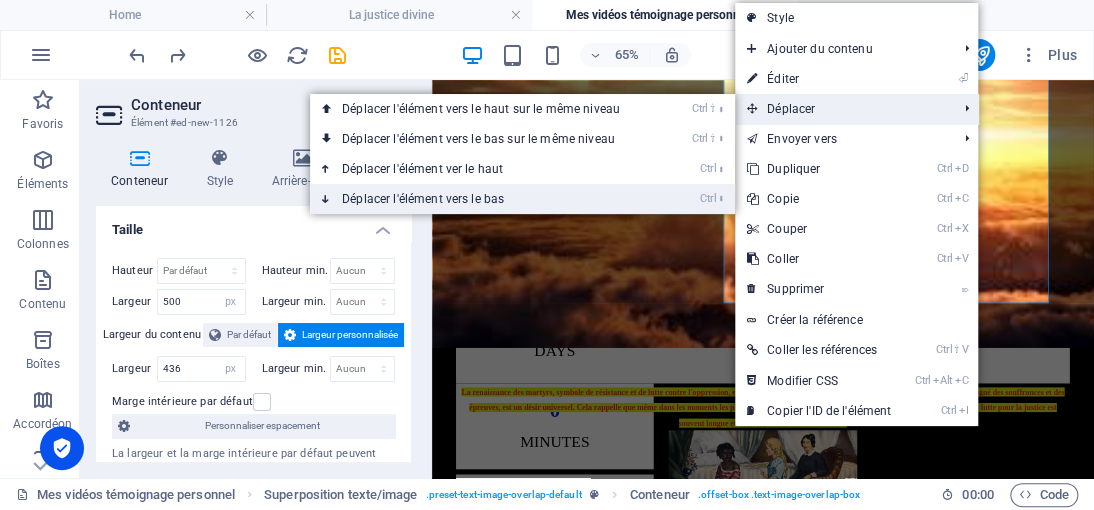 click on "Ctrl ⬇  Déplacer l'élément vers le bas" at bounding box center (485, 199) 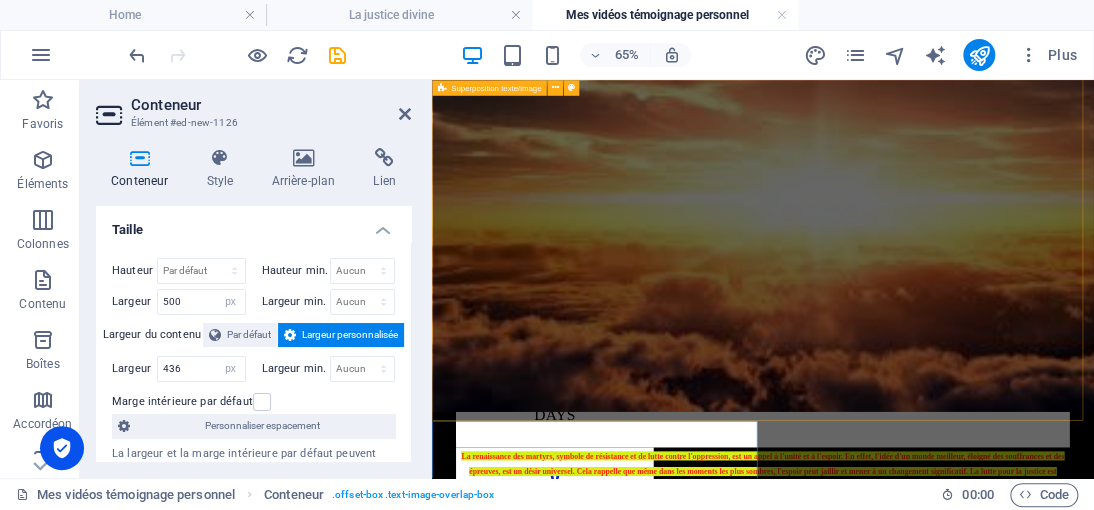 scroll, scrollTop: 782, scrollLeft: 0, axis: vertical 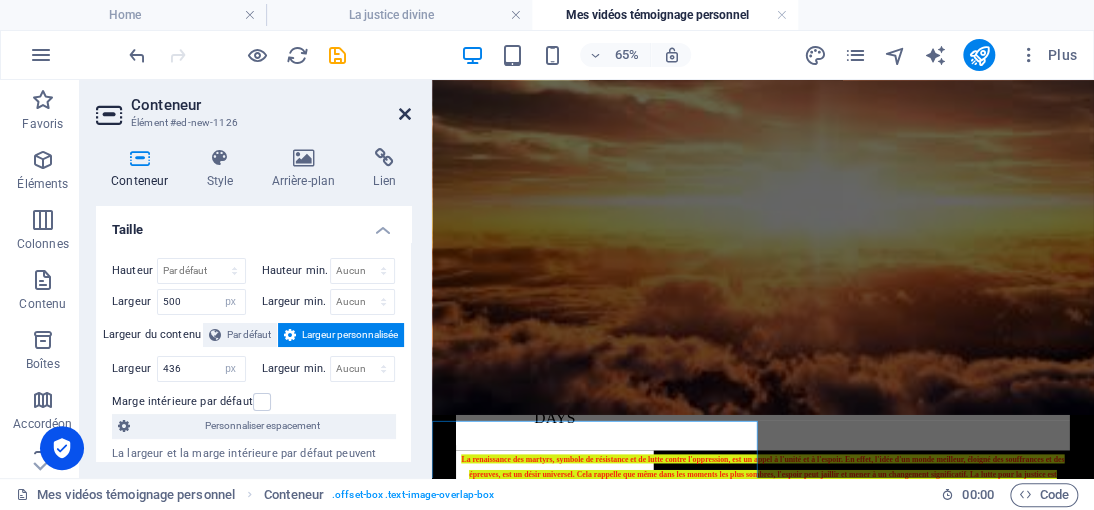 drag, startPoint x: 404, startPoint y: 110, endPoint x: 324, endPoint y: 71, distance: 89 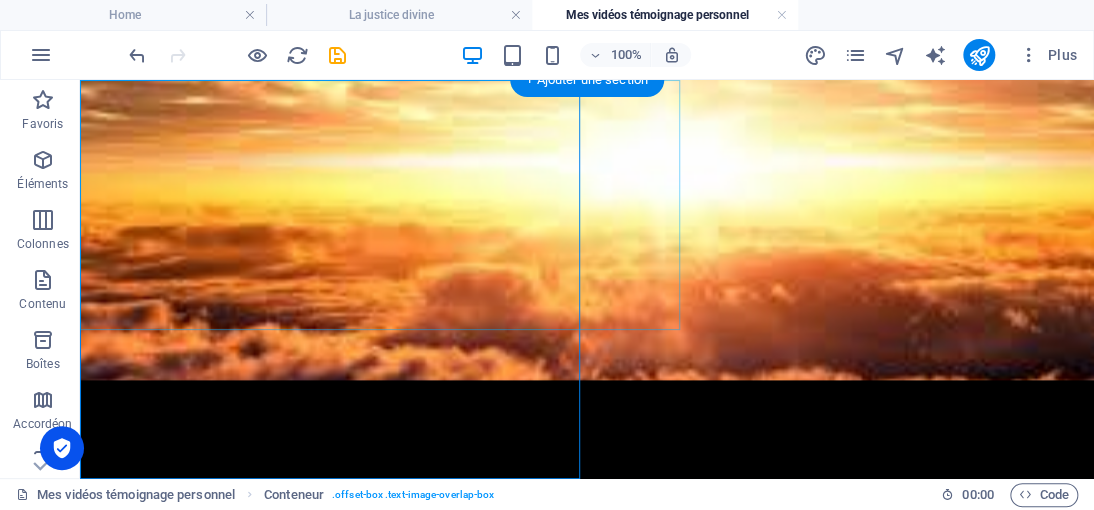 scroll, scrollTop: 1306, scrollLeft: 0, axis: vertical 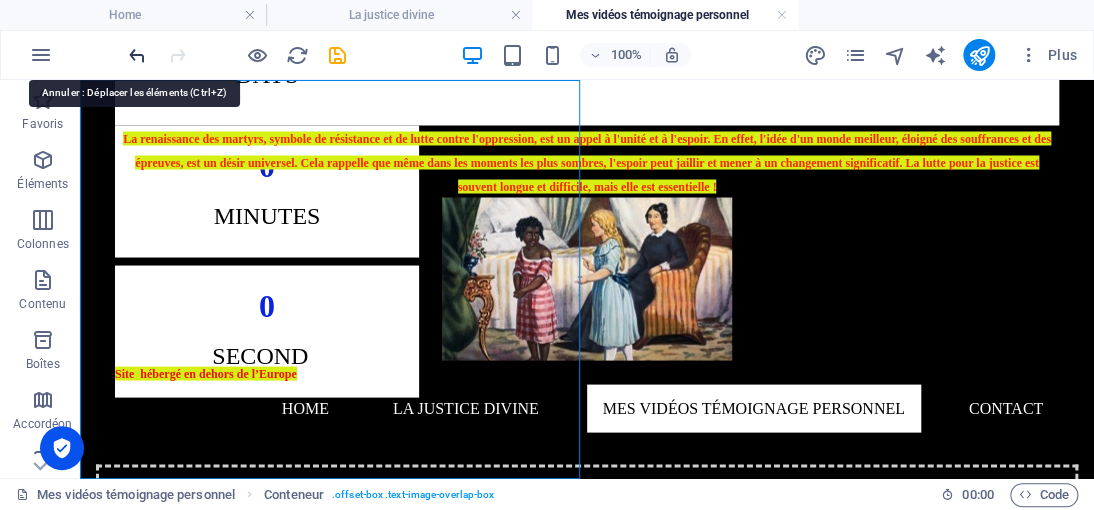 click at bounding box center (137, 55) 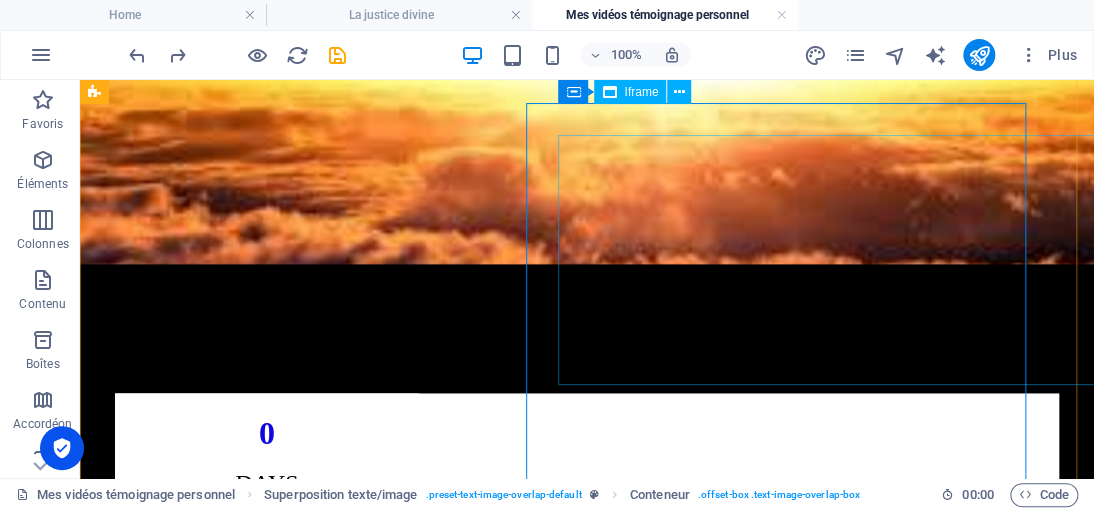 scroll, scrollTop: 698, scrollLeft: 0, axis: vertical 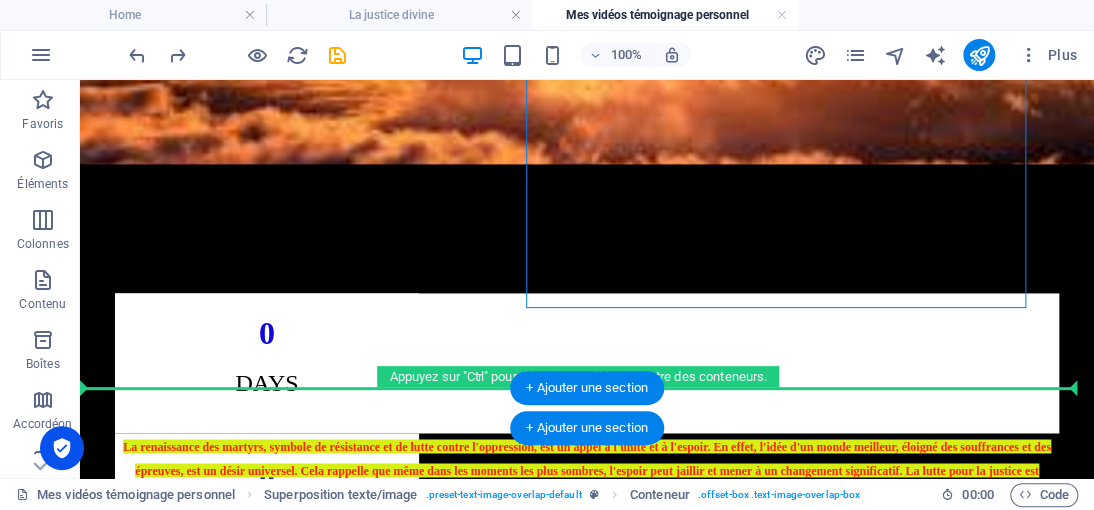 drag, startPoint x: 632, startPoint y: 211, endPoint x: 459, endPoint y: 390, distance: 248.93774 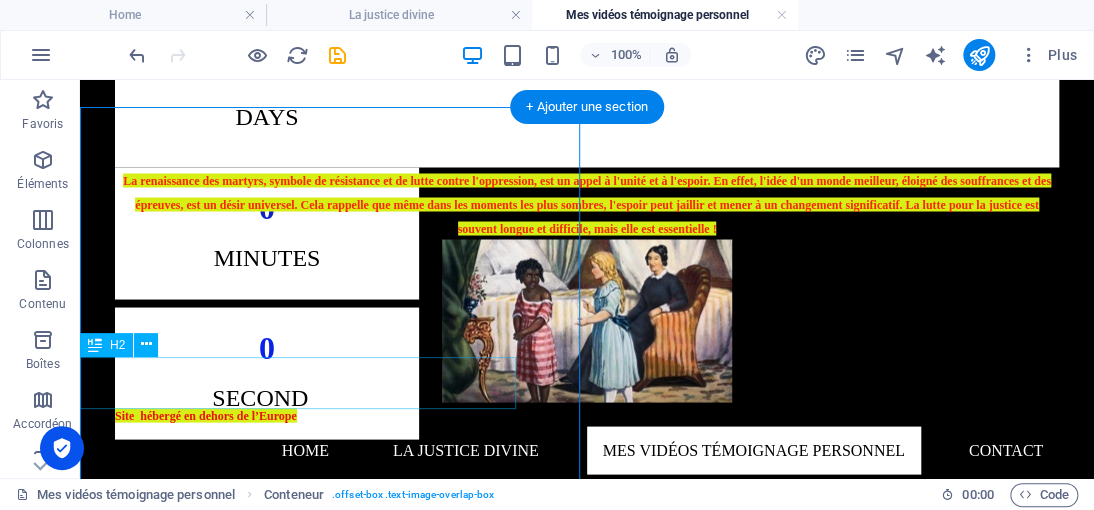 scroll, scrollTop: 1298, scrollLeft: 0, axis: vertical 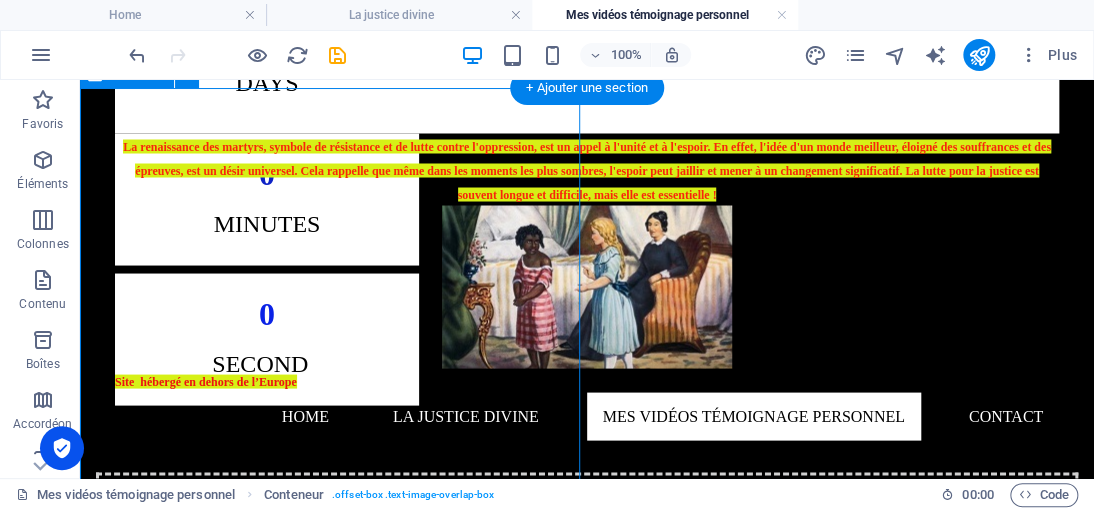 click on "</div> Pharaon II Lorem ipsum dolor sit amet, consectetuer adipiscing elit. Aenean commodo ligula eget dolor. Lorem ipsum dolor sit amet, consectetuer adipiscing elit leget dolor. Lorem ipsum dolor sit amet, consectetuer adipiscing elit. Aenean commodo ligula eget dolor." at bounding box center [330, 1452] 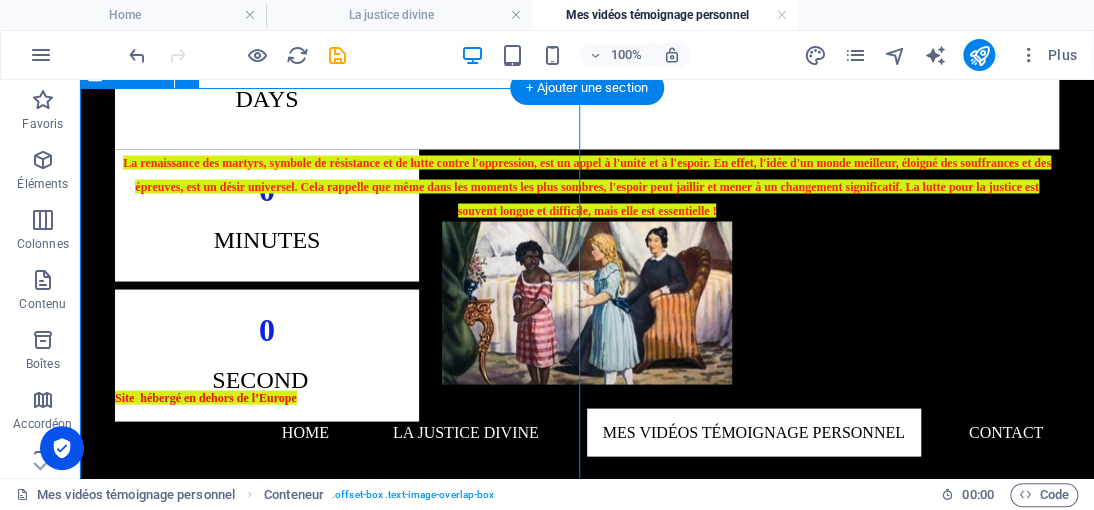 select on "px" 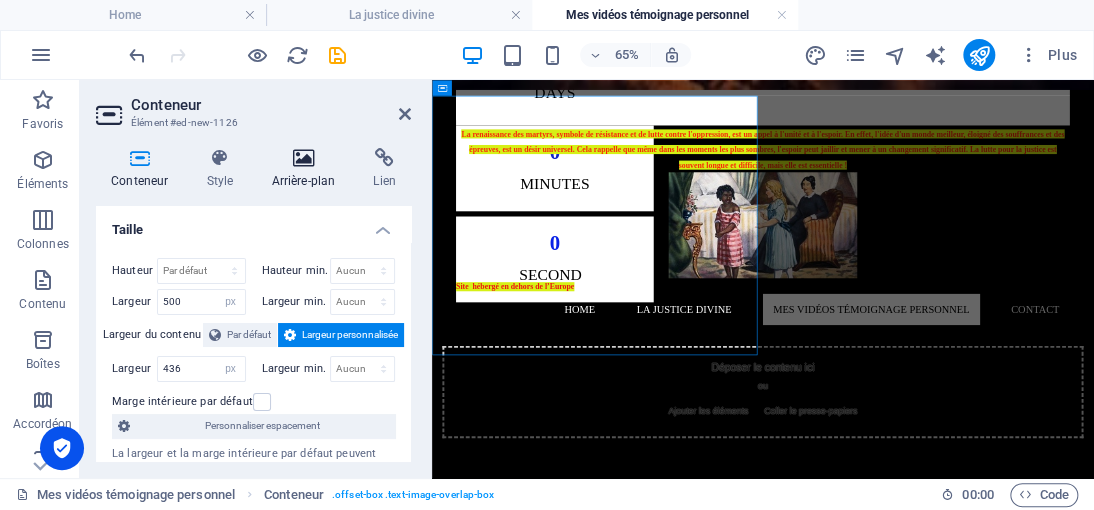 click on "Arrière-plan" at bounding box center [307, 169] 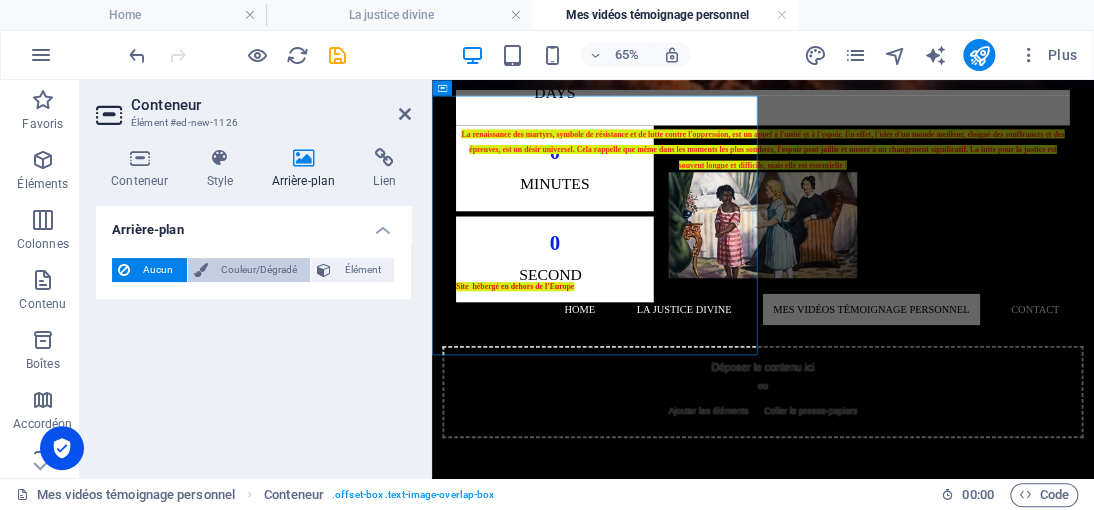 click on "Couleur/Dégradé" at bounding box center [259, 270] 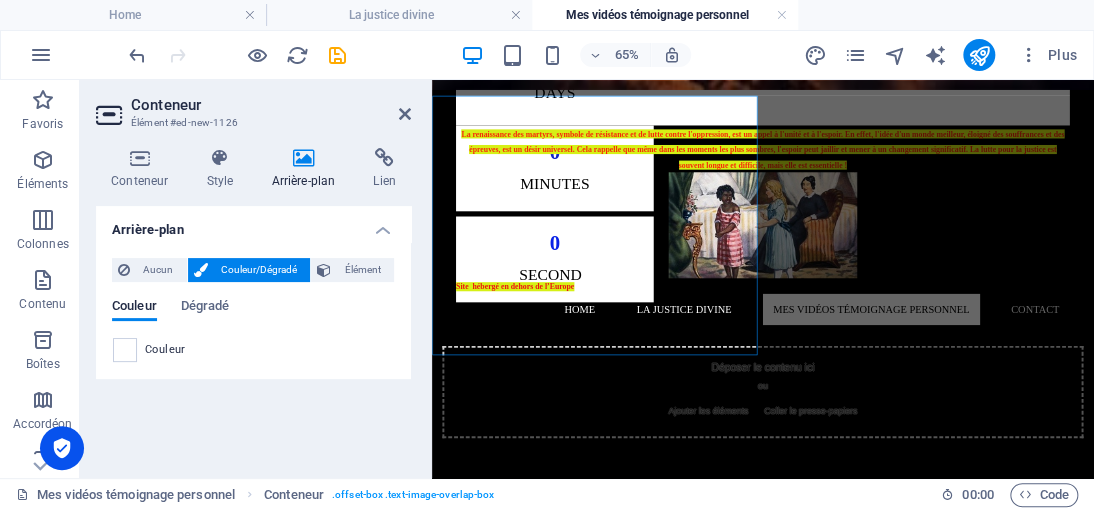 click on "0 Days 0 Minutes 0 Second s La renaissance des martyrs, symbole de résistance et de lutte contre l'oppression, est un appel à l'unité et à l'espoir. En effet, l'idée d'un monde meilleur, éloigné des souffrances et des épreuves, est un désir universel. Cela rappelle que même dans les moments les plus sombres, l'espoir peut jaillir et mener à un changement significatif. La lutte pour la justice est souvent longue et difficile, mais elle est essentielle ! Site  hébergé en dehors de l’Europe Home La justice divine Mes vidéos témoignage personnel Contact Déposer le contenu ici ou  Ajouter les éléments  Coller le presse-papiers </div> Pharaon I Lorem ipsum dolor sit amet, consectetuer adipiscing elit. Aenean commodo ligula eget dolor. Lorem ipsum dolor sit amet, consectetuer adipiscing elit leget dolor. Lorem ipsum dolor sit amet, consectetuer adipiscing elit. Aenean commodo ligula eget dolor. </div> Pharaon II RUE IMAGINAIRE 333 BIS ,  Paris   7500 +33 7 45 01 86 46 Contactez-moi" at bounding box center (941, 361) 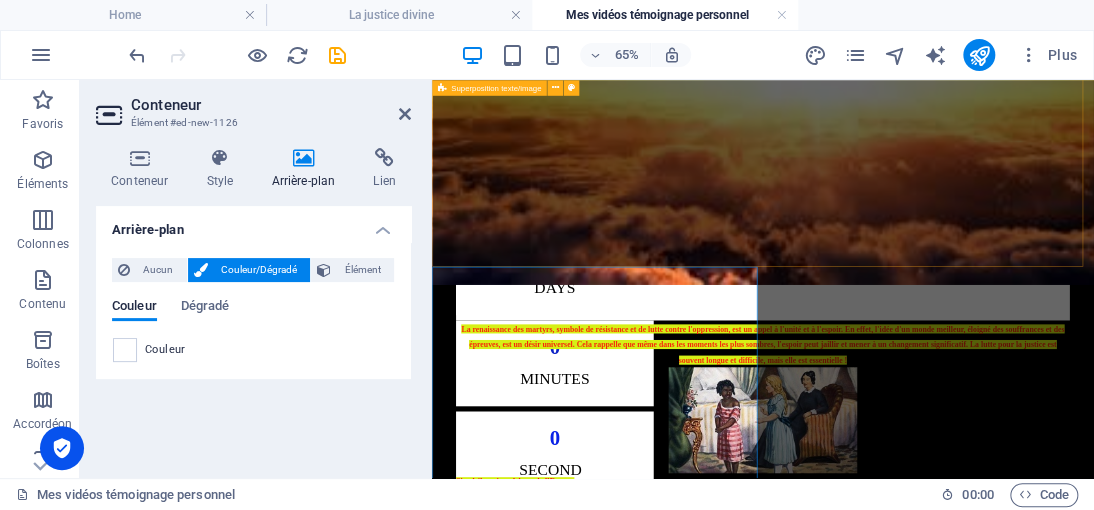 scroll, scrollTop: 1282, scrollLeft: 0, axis: vertical 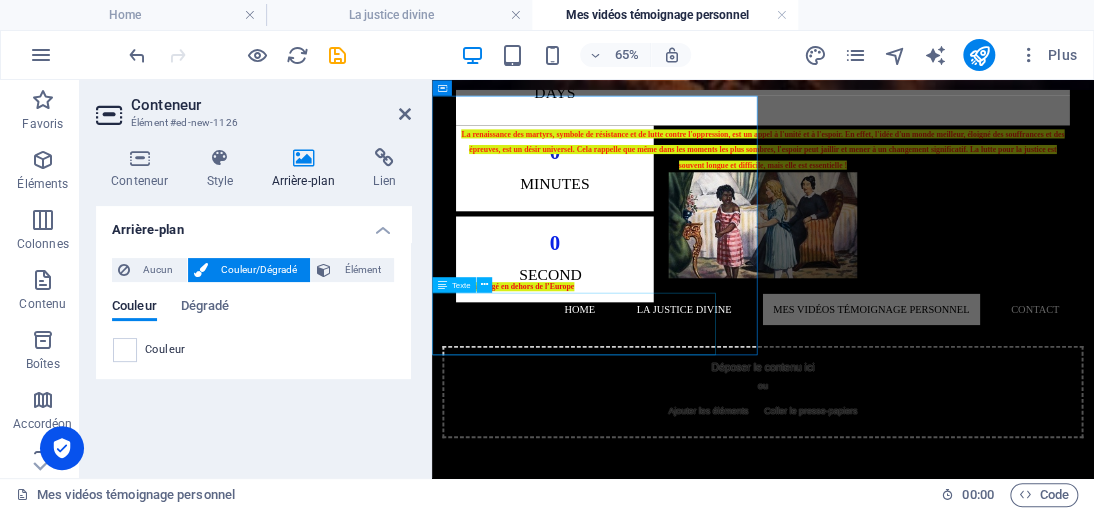 click on "Lorem ipsum dolor sit amet, consectetuer adipiscing elit. Aenean commodo ligula eget dolor. Lorem ipsum dolor sit amet, consectetuer adipiscing elit leget dolor. Lorem ipsum dolor sit amet, consectetuer adipiscing elit. Aenean commodo ligula eget dolor." at bounding box center [650, 1620] 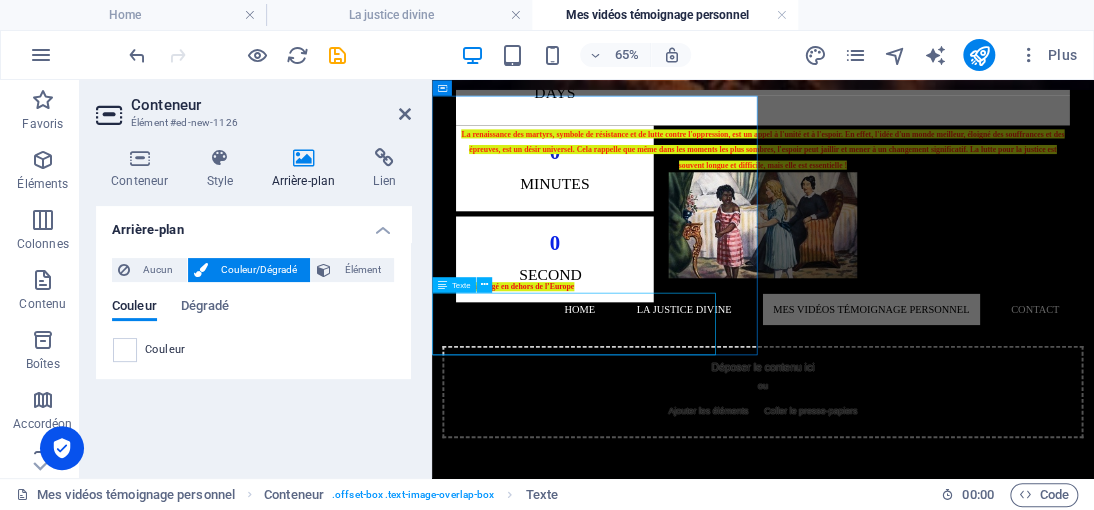 click on "Lorem ipsum dolor sit amet, consectetuer adipiscing elit. Aenean commodo ligula eget dolor. Lorem ipsum dolor sit amet, consectetuer adipiscing elit leget dolor. Lorem ipsum dolor sit amet, consectetuer adipiscing elit. Aenean commodo ligula eget dolor." at bounding box center (650, 1620) 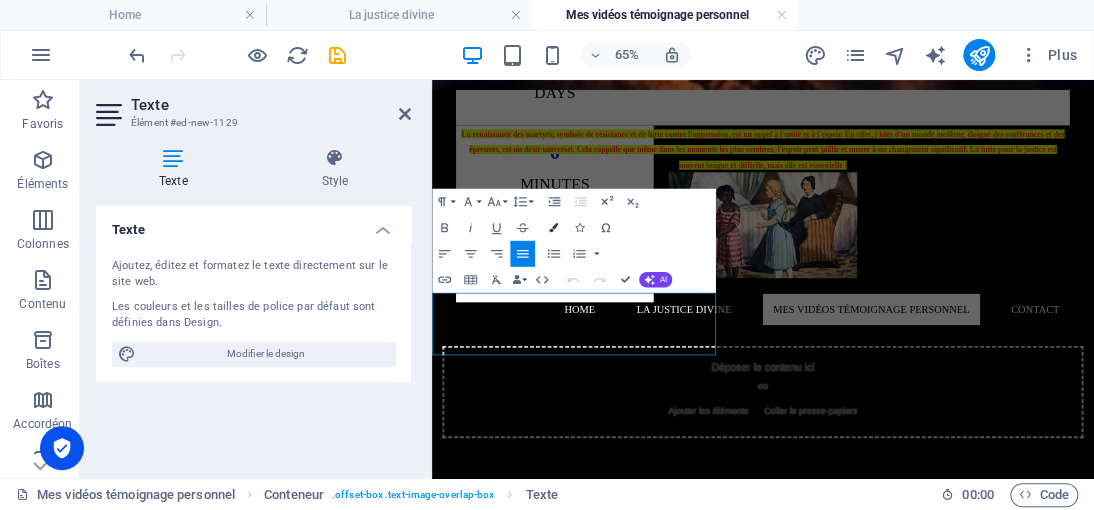click at bounding box center [553, 227] 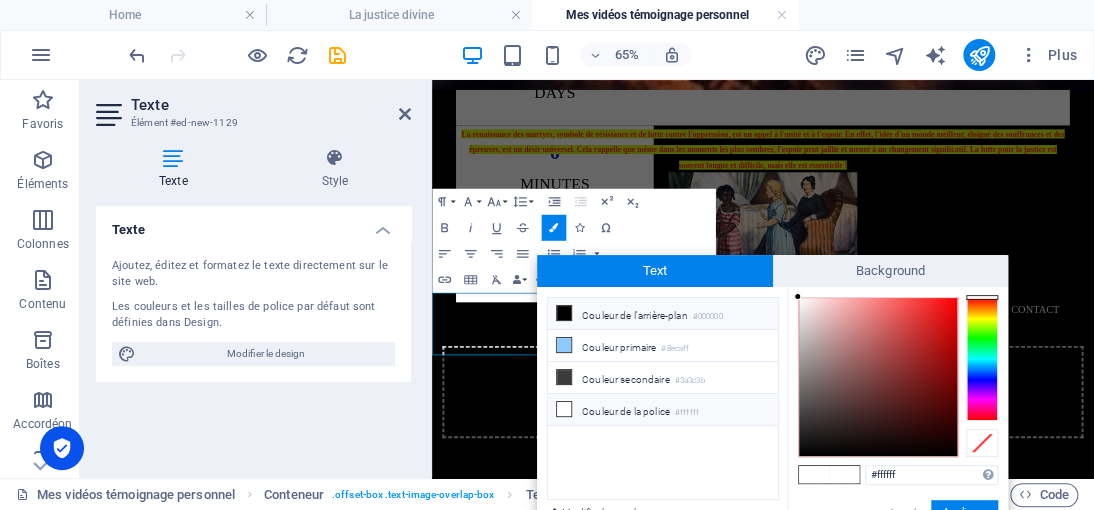 click on "Couleur de l'arrière-plan
#000000" at bounding box center (663, 314) 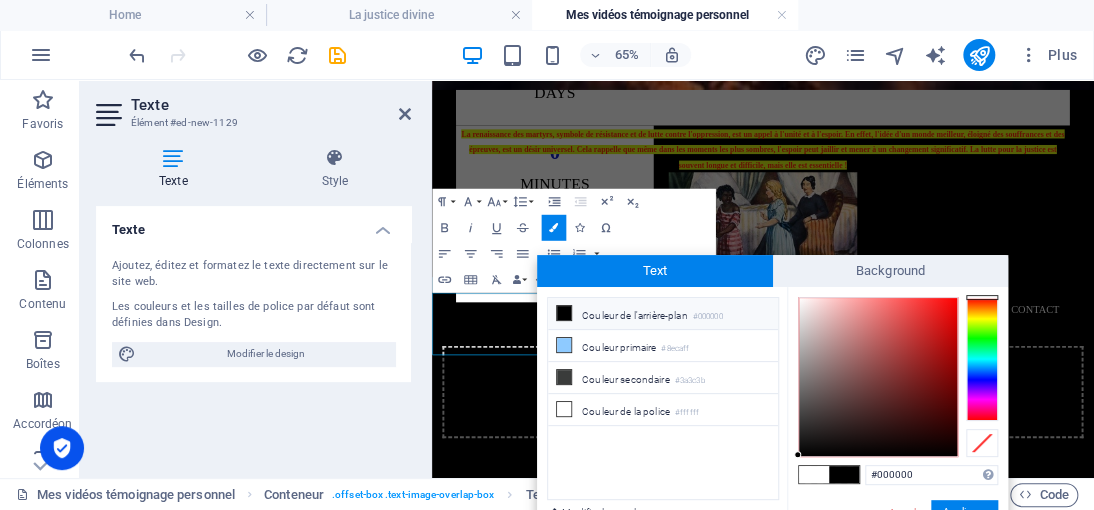 click at bounding box center [564, 313] 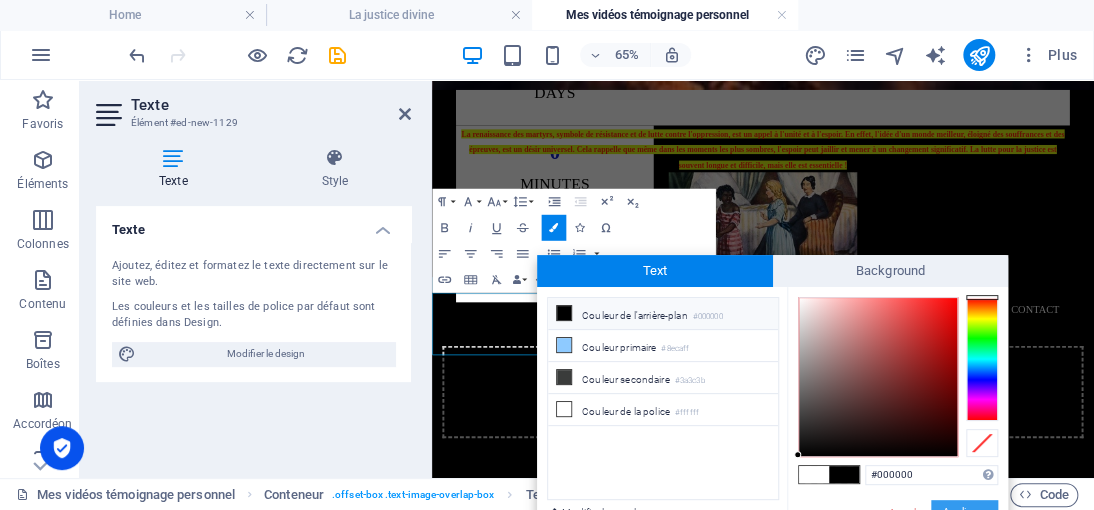 click on "Appliquer" at bounding box center (964, 512) 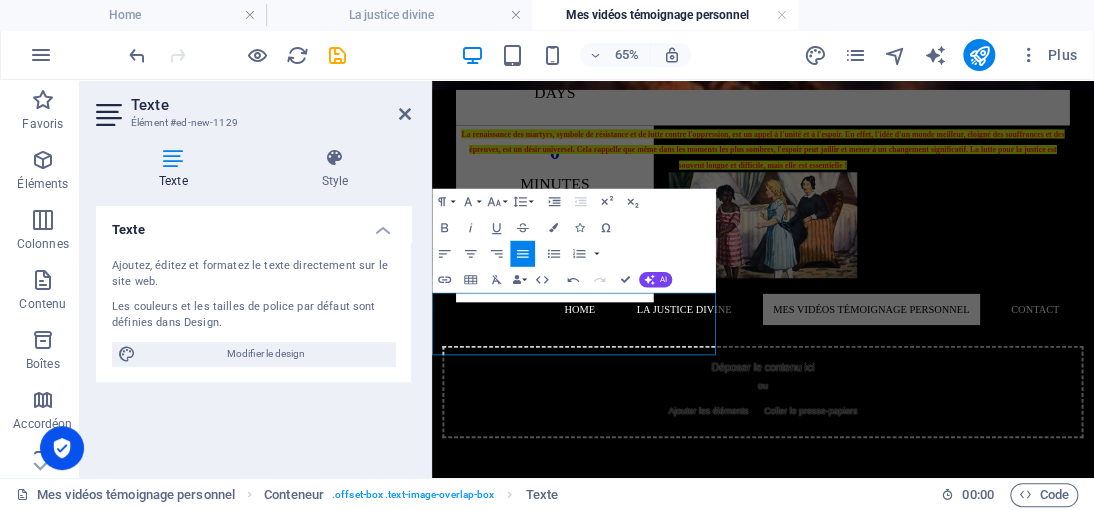 click on "0 Days 0 Minutes 0 Second s La renaissance des martyrs, symbole de résistance et de lutte contre l'oppression, est un appel à l'unité et à l'espoir. En effet, l'idée d'un monde meilleur, éloigné des souffrances et des épreuves, est un désir universel. Cela rappelle que même dans les moments les plus sombres, l'espoir peut jaillir et mener à un changement significatif. La lutte pour la justice est souvent longue et difficile, mais elle est essentielle ! Site  hébergé en dehors de l’Europe Home La justice divine Mes vidéos témoignage personnel Contact Déposer le contenu ici ou  Ajouter les éléments  Coller le presse-papiers </div> Pharaon I Lorem ipsum dolor sit amet, consectetuer adipiscing elit. Aenean commodo ligula eget dolor. Lorem ipsum dolor sit amet, consectetuer adipiscing elit leget dolor. Lorem ipsum dolor sit amet, consectetuer adipiscing elit. Aenean commodo ligula eget dolor. </div> Pharaon II RUE IMAGINAIRE 333 BIS ,  Paris   7500 +33 7 45 01 86 46 Contactez-moi" at bounding box center (941, 361) 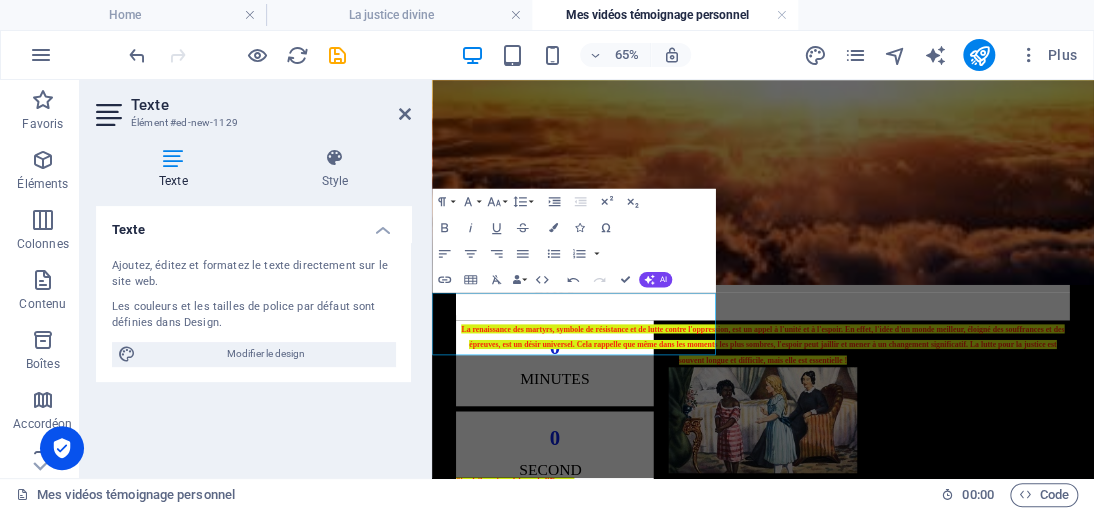 scroll, scrollTop: 1282, scrollLeft: 0, axis: vertical 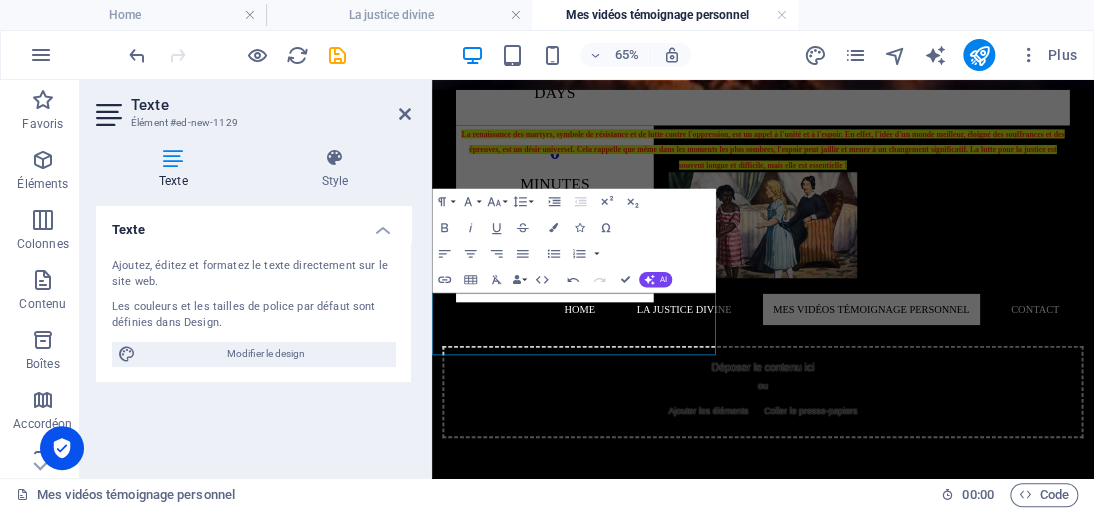 click on "0 Days 0 Minutes 0 Second s La renaissance des martyrs, symbole de résistance et de lutte contre l'oppression, est un appel à l'unité et à l'espoir. En effet, l'idée d'un monde meilleur, éloigné des souffrances et des épreuves, est un désir universel. Cela rappelle que même dans les moments les plus sombres, l'espoir peut jaillir et mener à un changement significatif. La lutte pour la justice est souvent longue et difficile, mais elle est essentielle ! Site  hébergé en dehors de l’Europe Home La justice divine Mes vidéos témoignage personnel Contact Déposer le contenu ici ou  Ajouter les éléments  Coller le presse-papiers </div> Pharaon I Lorem ipsum dolor sit amet, consectetuer adipiscing elit. Aenean commodo ligula eget dolor. Lorem ipsum dolor sit amet, consectetuer adipiscing elit leget dolor. Lorem ipsum dolor sit amet, consectetuer adipiscing elit. Aenean commodo ligula eget dolor. </div> Pharaon II RUE IMAGINAIRE 333 BIS ,  Paris   7500 +33 7 45 01 86 46 Contactez-moi" at bounding box center (941, 361) 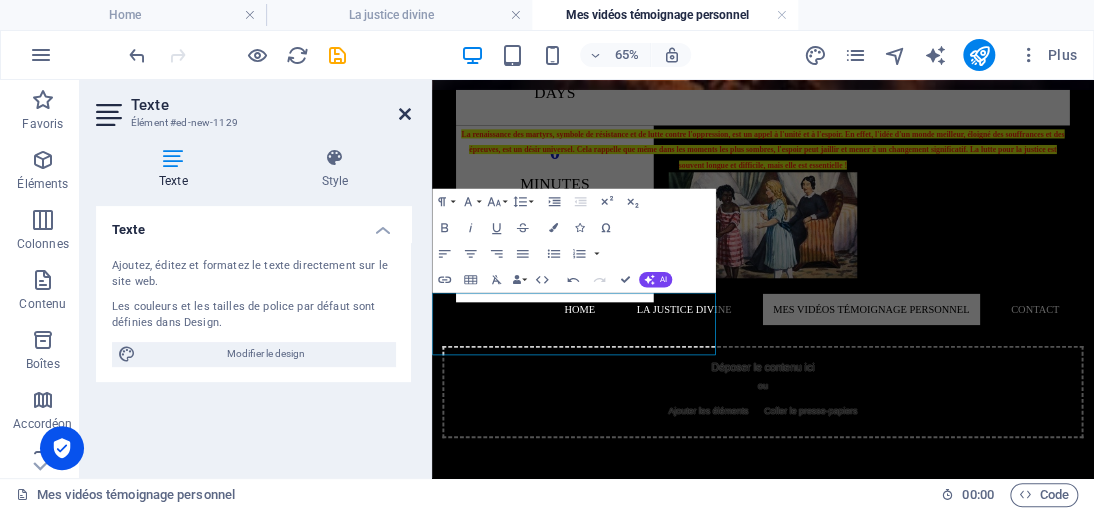 drag, startPoint x: 404, startPoint y: 112, endPoint x: 333, endPoint y: 70, distance: 82.492424 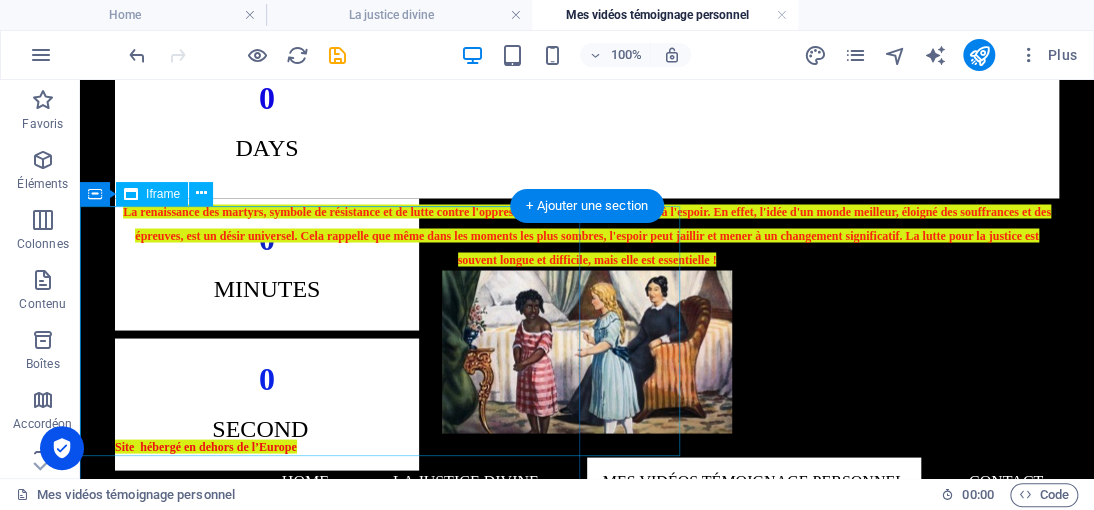 scroll, scrollTop: 1282, scrollLeft: 0, axis: vertical 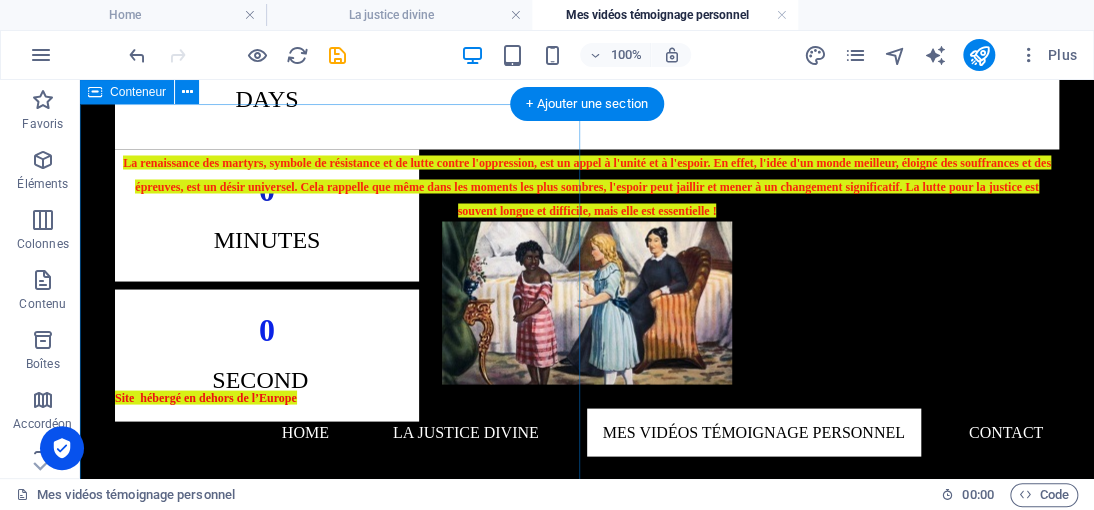 click on "</div> Pharaon II Lorem ipsum dolor sit amet, consectetuer adipiscing elit. Aenean commodo ligula eget dolor. Lorem ipsum dolor sit amet, consectetuer adipiscing elit leget dolor. Lorem ipsum dolor sit amet, consectetuer adipiscing elit. Aenean commodo ligula eget dolor." at bounding box center (330, 1468) 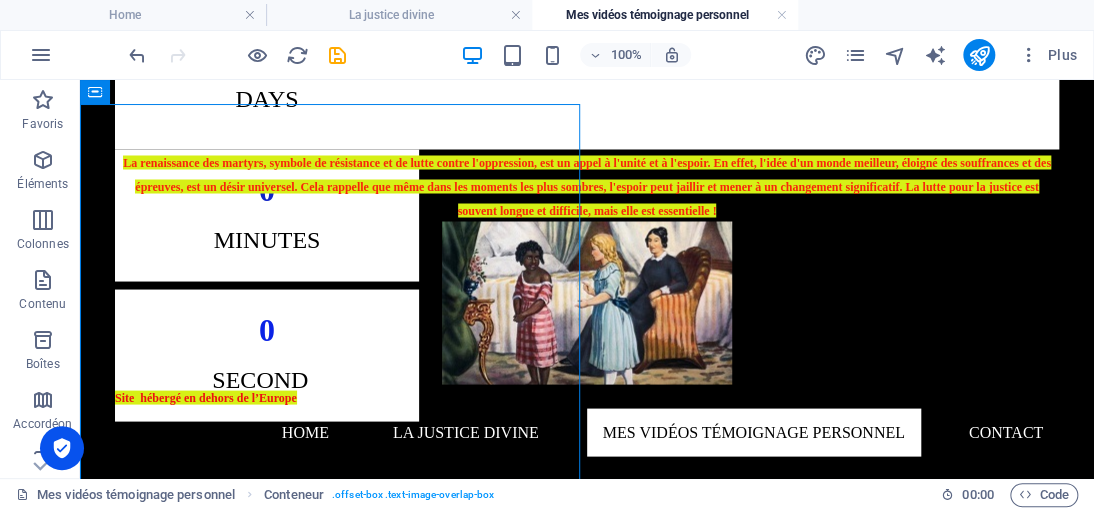drag, startPoint x: 543, startPoint y: 384, endPoint x: 606, endPoint y: 383, distance: 63.007935 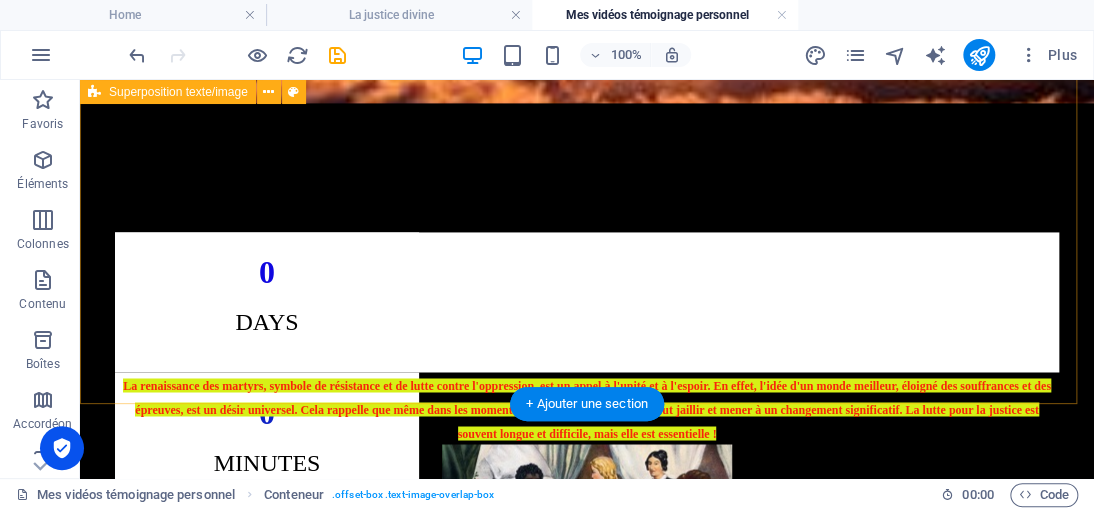 scroll, scrollTop: 982, scrollLeft: 0, axis: vertical 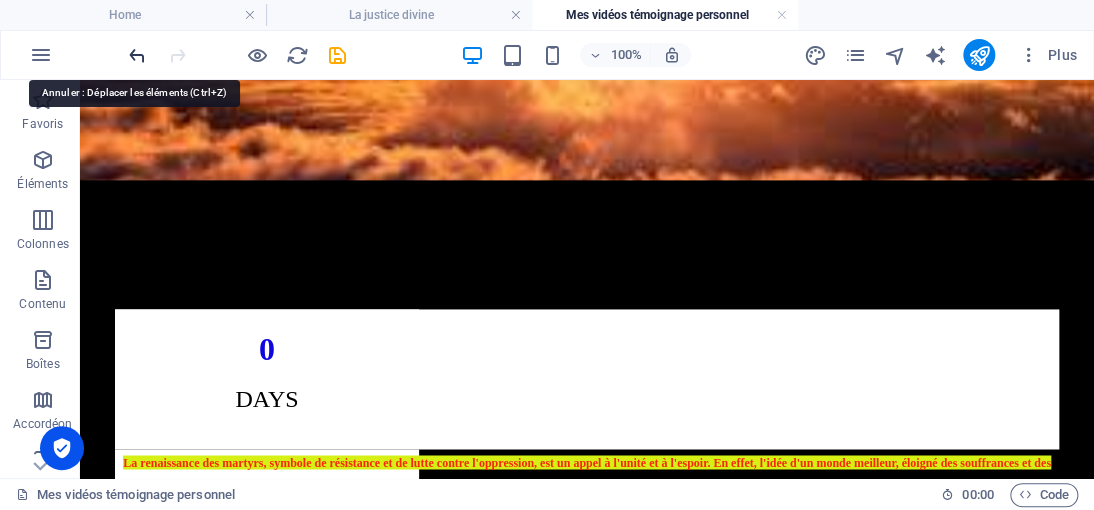 click at bounding box center [137, 55] 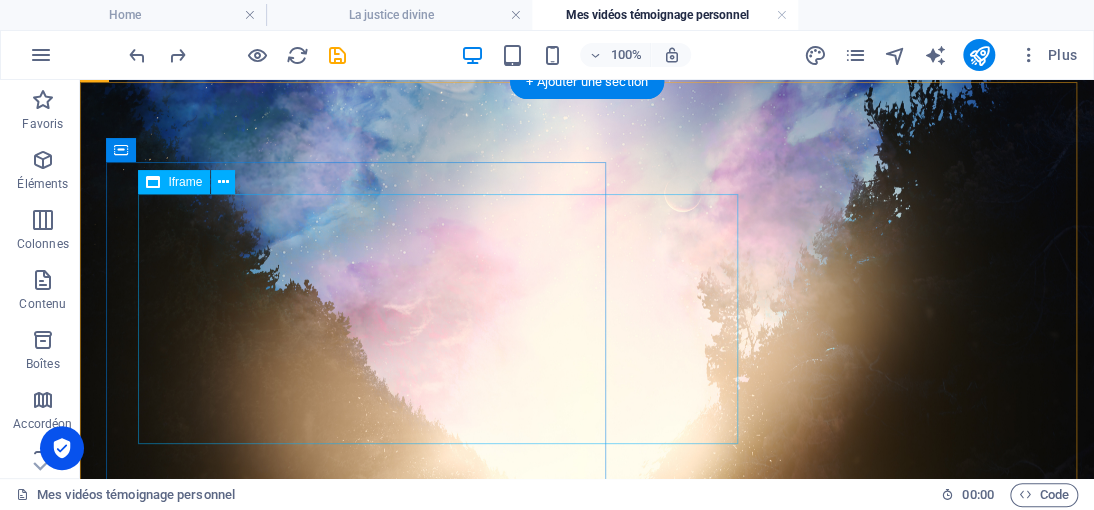 scroll, scrollTop: 682, scrollLeft: 0, axis: vertical 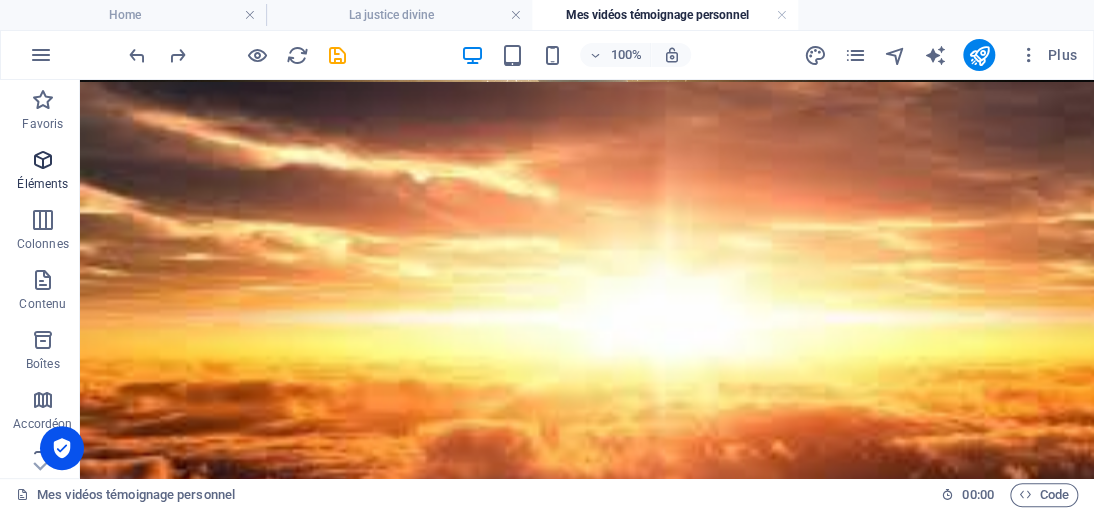 click on "Éléments" at bounding box center [43, 172] 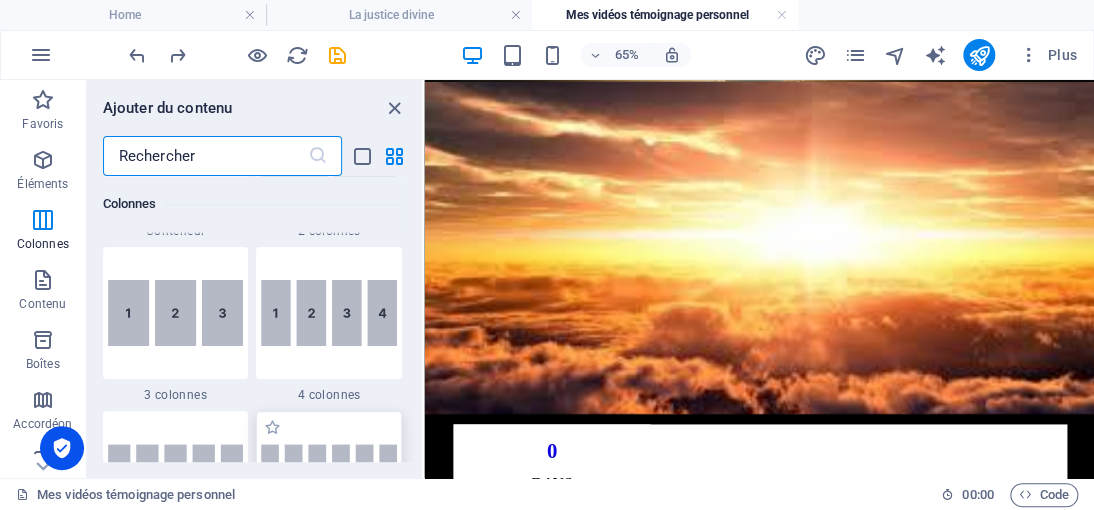 scroll, scrollTop: 1112, scrollLeft: 0, axis: vertical 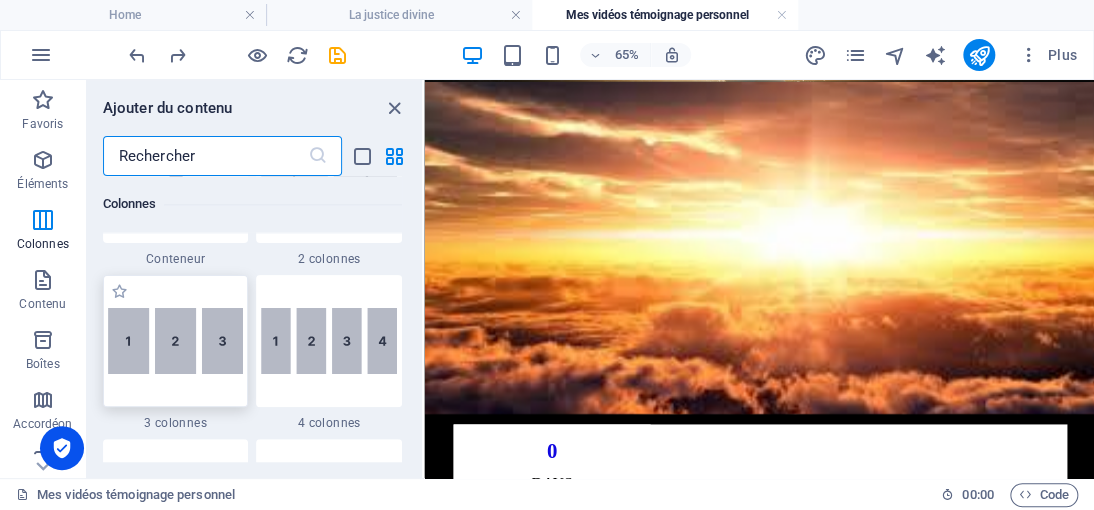 click at bounding box center [176, 341] 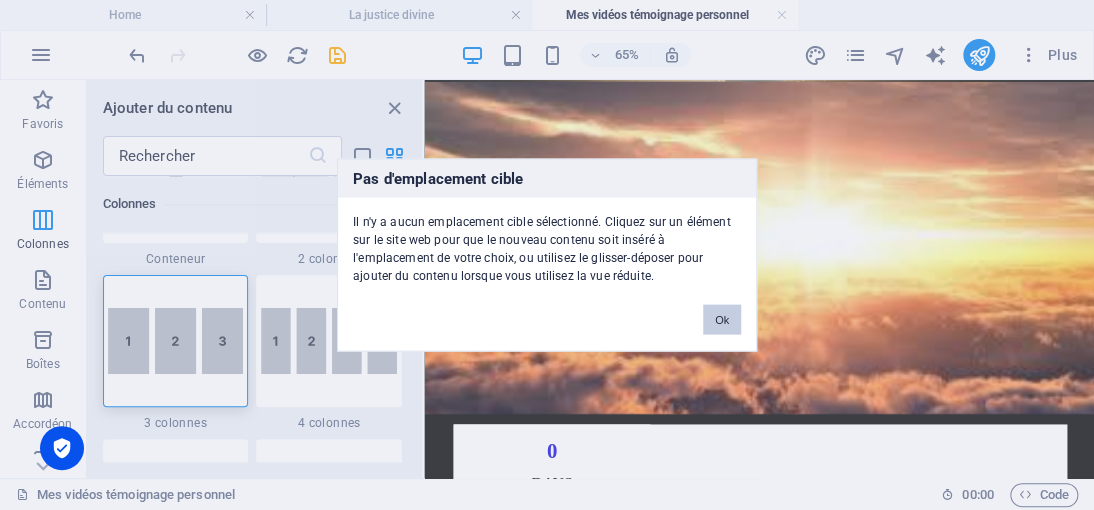drag, startPoint x: 728, startPoint y: 312, endPoint x: 482, endPoint y: 341, distance: 247.70345 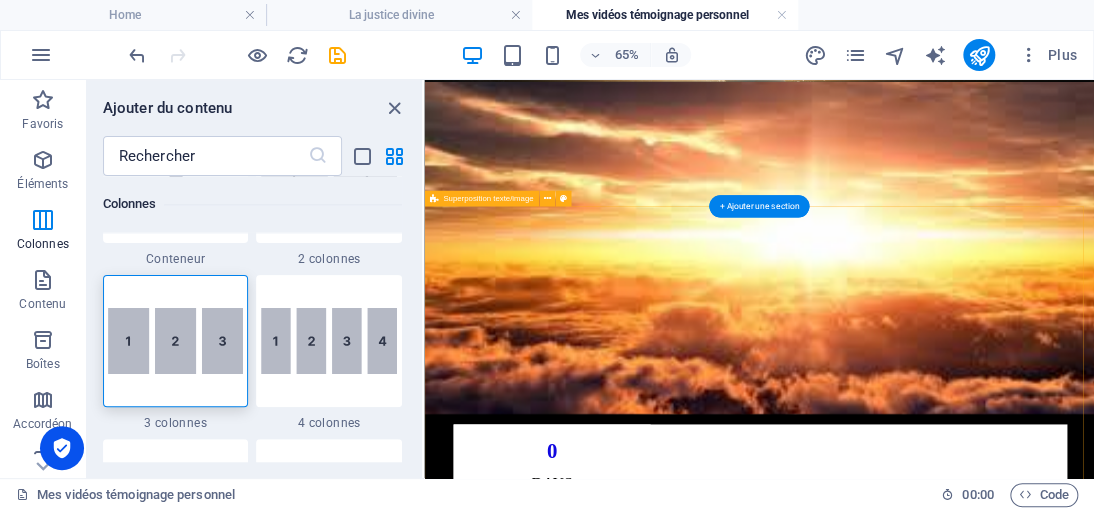 scroll, scrollTop: 282, scrollLeft: 0, axis: vertical 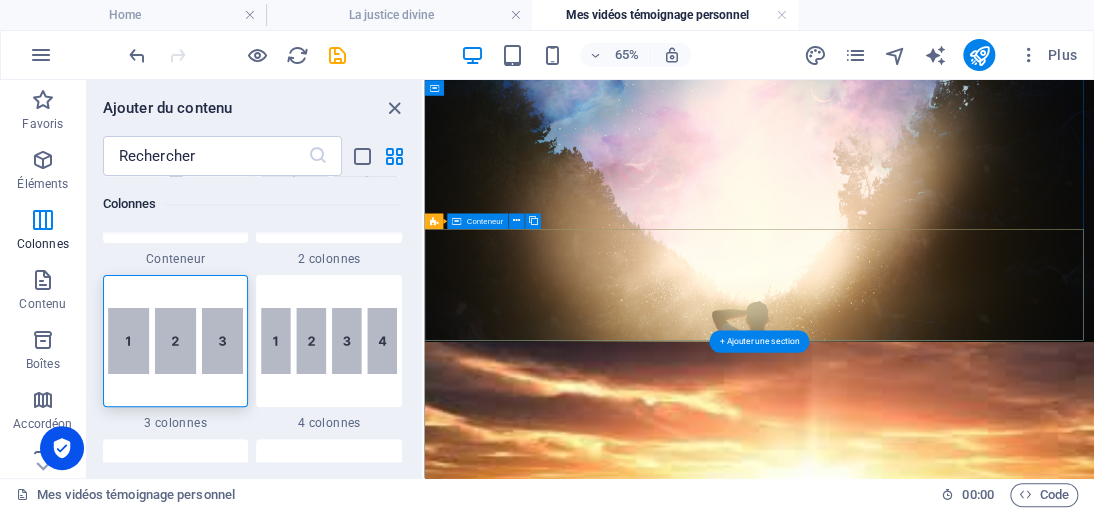 click on "Déposer le contenu ici ou  Ajouter les éléments  Coller le presse-papiers" at bounding box center (939, 1559) 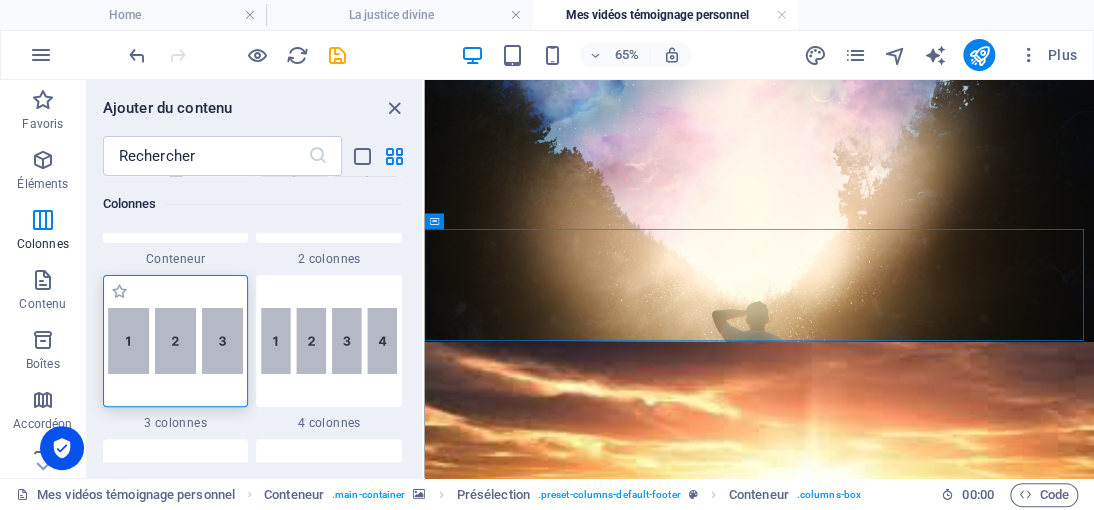 click at bounding box center (176, 341) 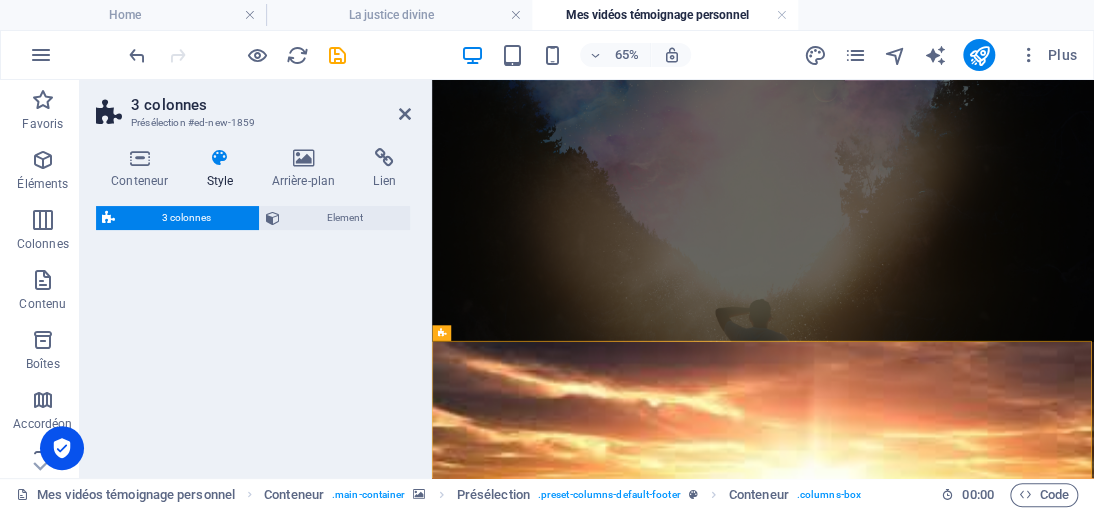 select on "rem" 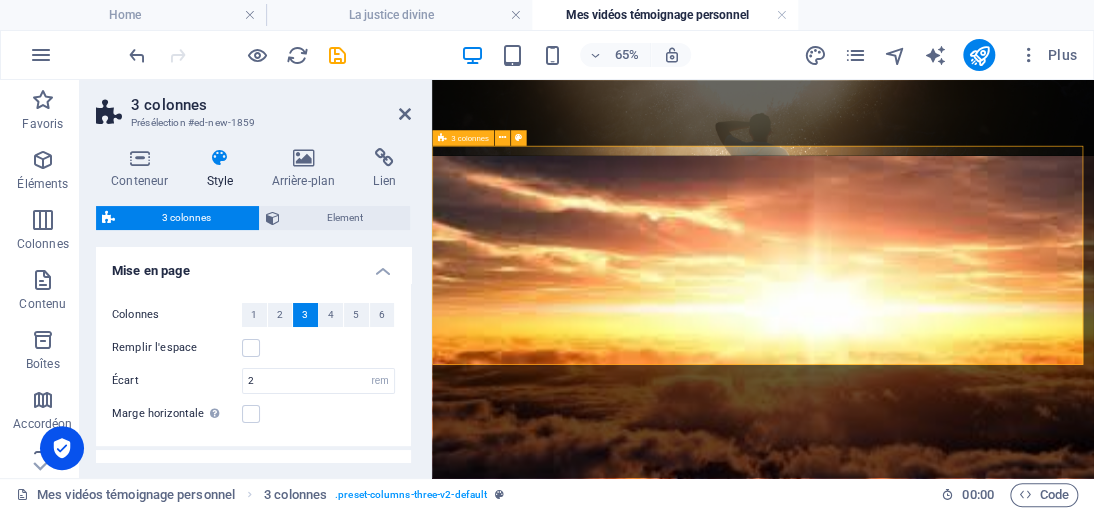 scroll, scrollTop: 582, scrollLeft: 0, axis: vertical 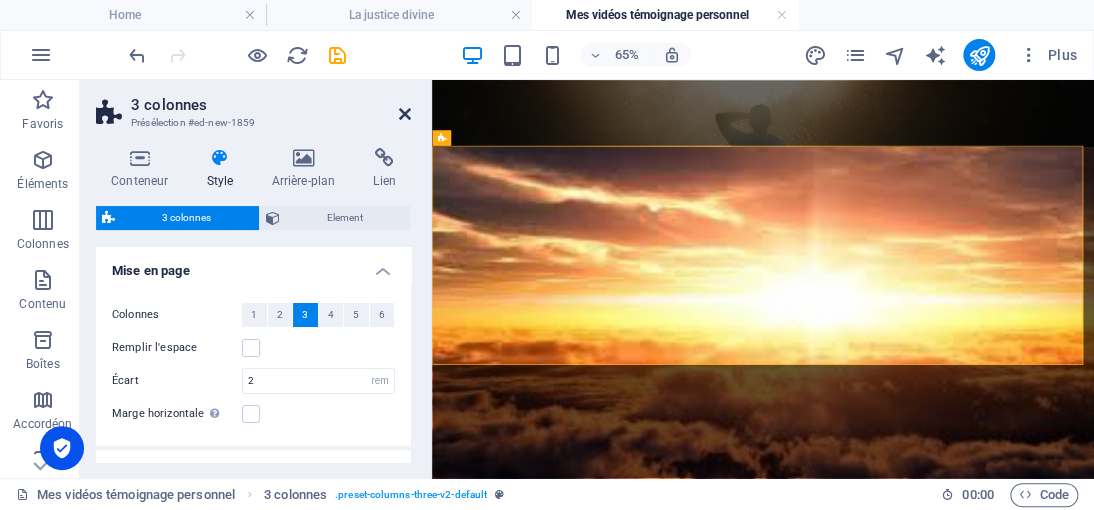 click at bounding box center [405, 114] 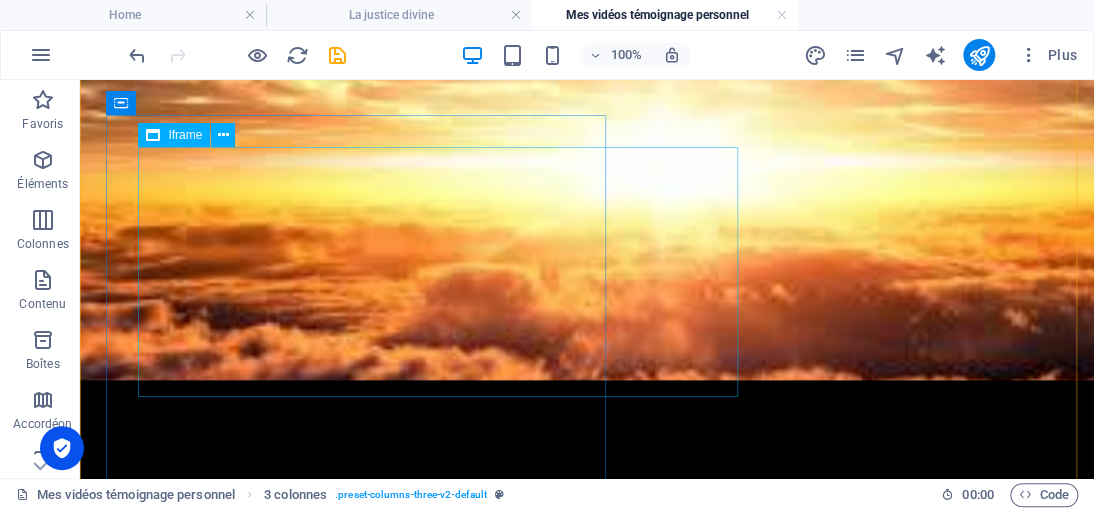 scroll, scrollTop: 1082, scrollLeft: 0, axis: vertical 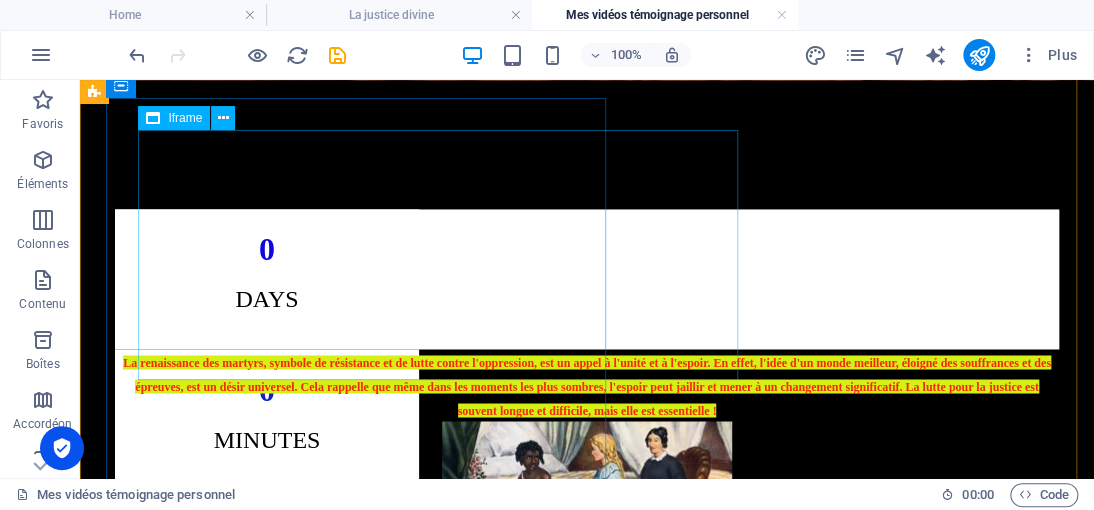 click on "</div>" at bounding box center (365, 1809) 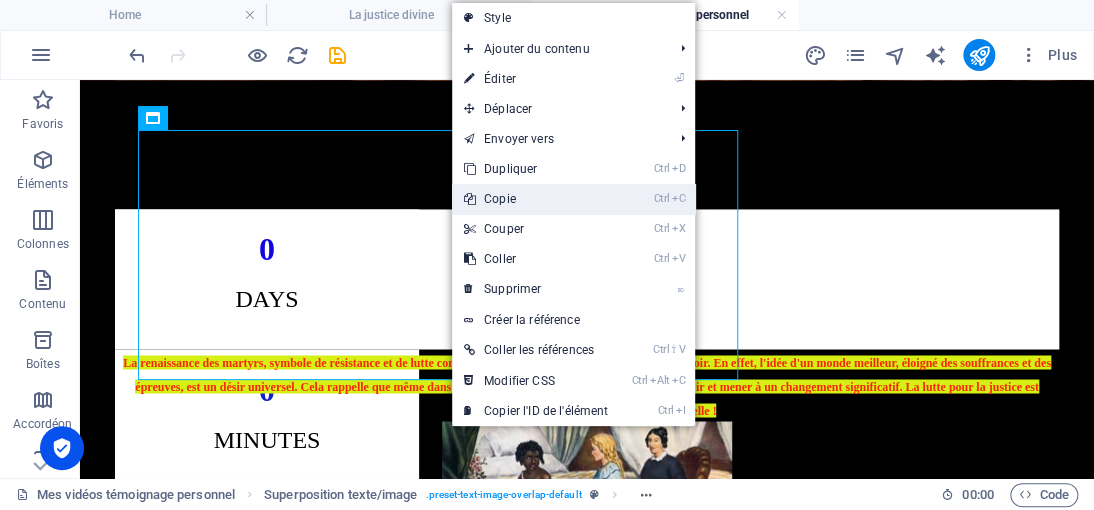 click on "Ctrl C  Copie" at bounding box center (536, 199) 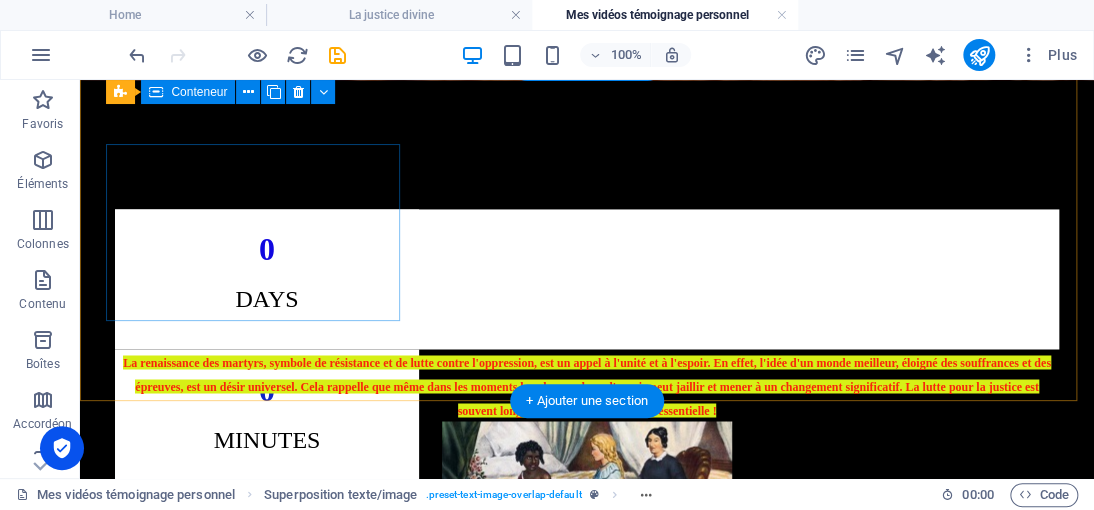 scroll, scrollTop: 682, scrollLeft: 0, axis: vertical 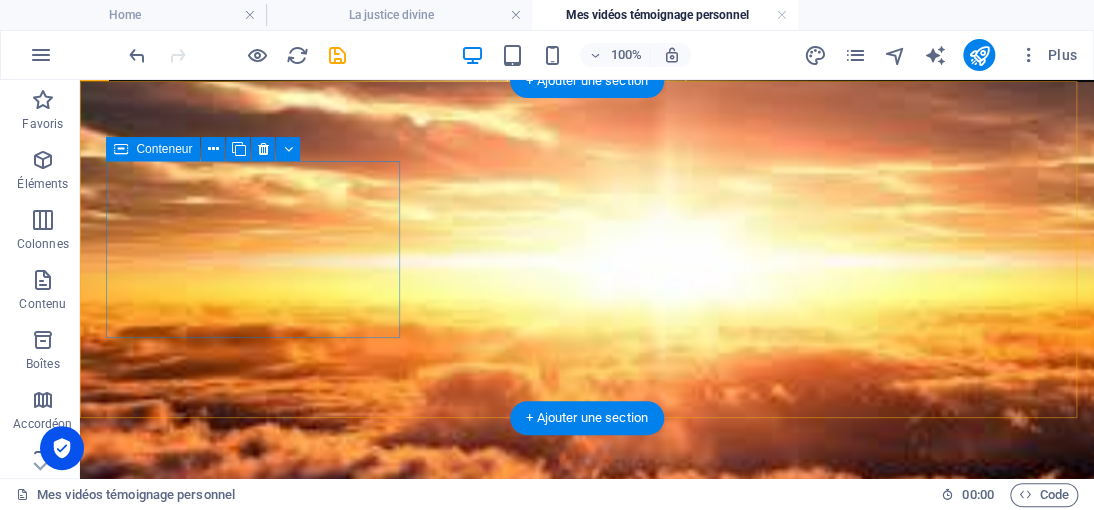 click on "Déposer le contenu ici ou  Ajouter les éléments  Coller le presse-papiers" at bounding box center [242, 1415] 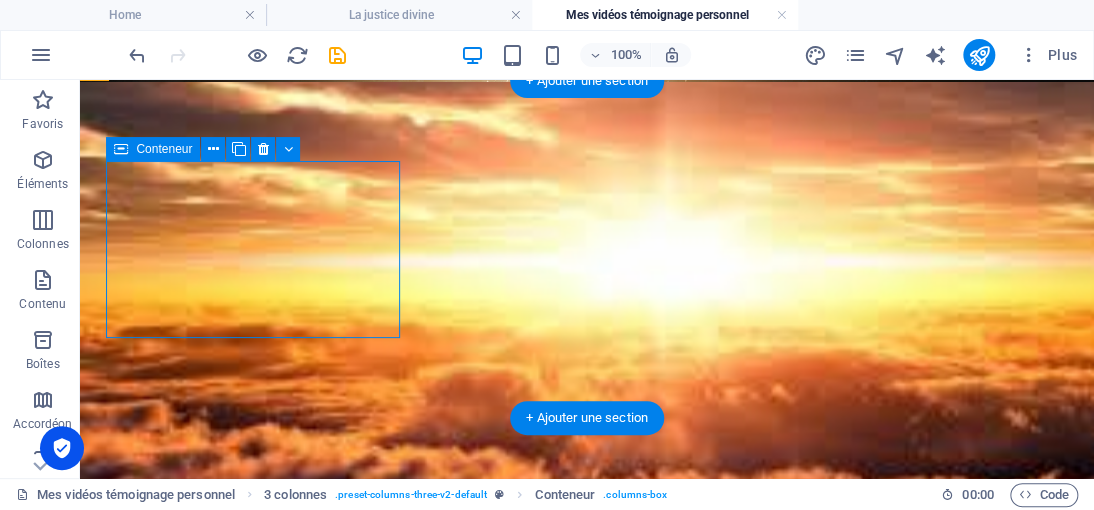 click on "Déposer le contenu ici ou  Ajouter les éléments  Coller le presse-papiers" at bounding box center [242, 1415] 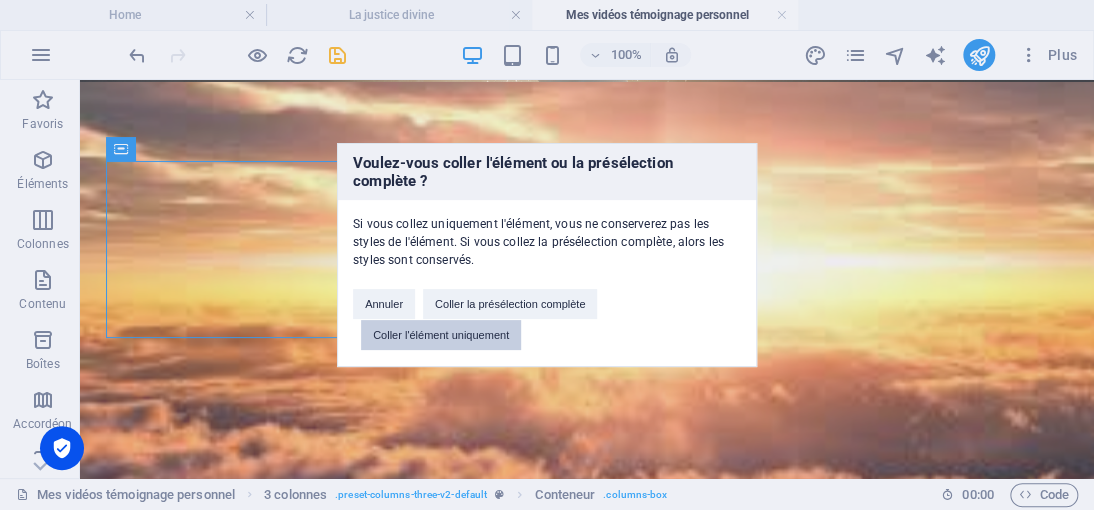 click on "Coller l'élément uniquement" at bounding box center [441, 335] 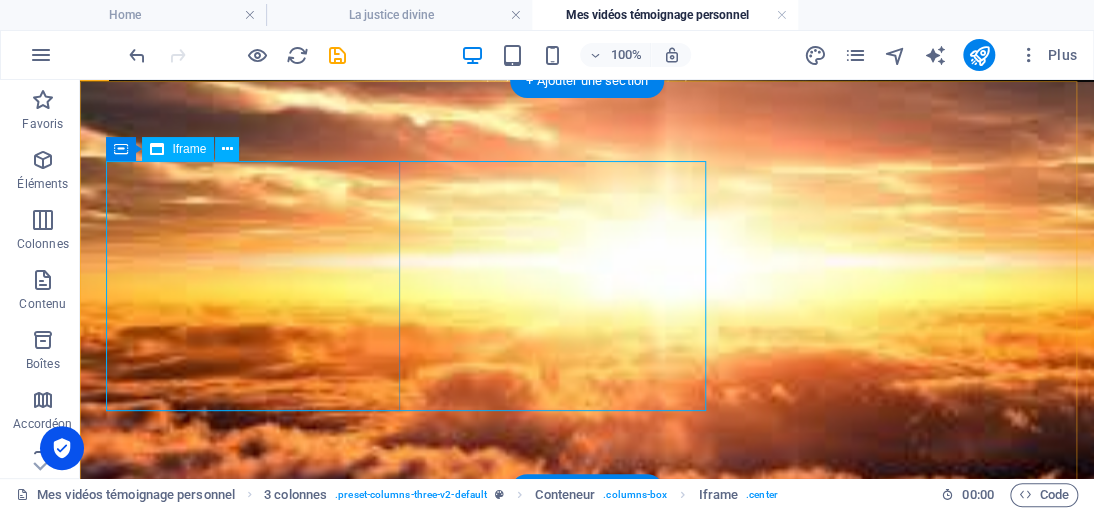 click on "</div>" at bounding box center (242, 1451) 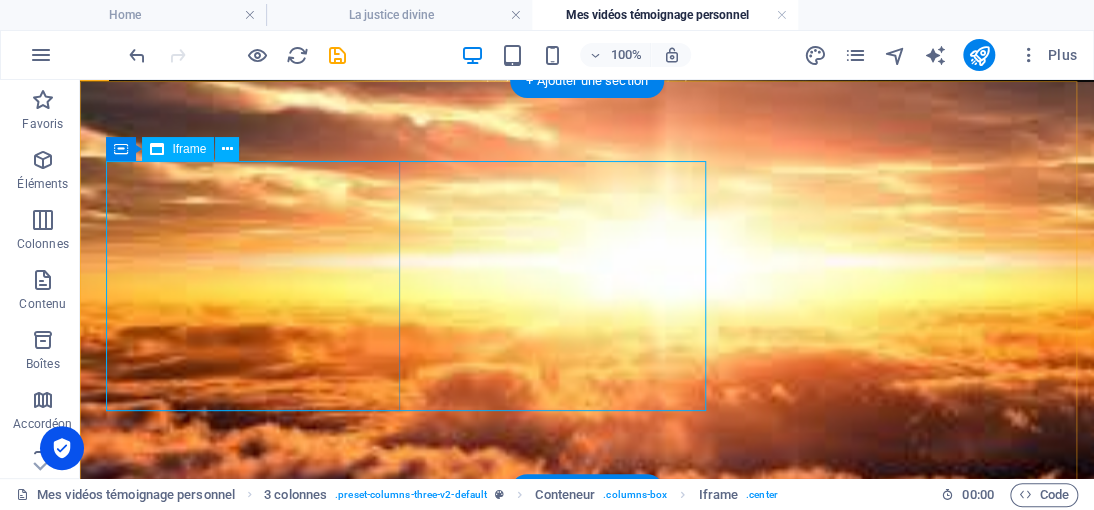 select on "px" 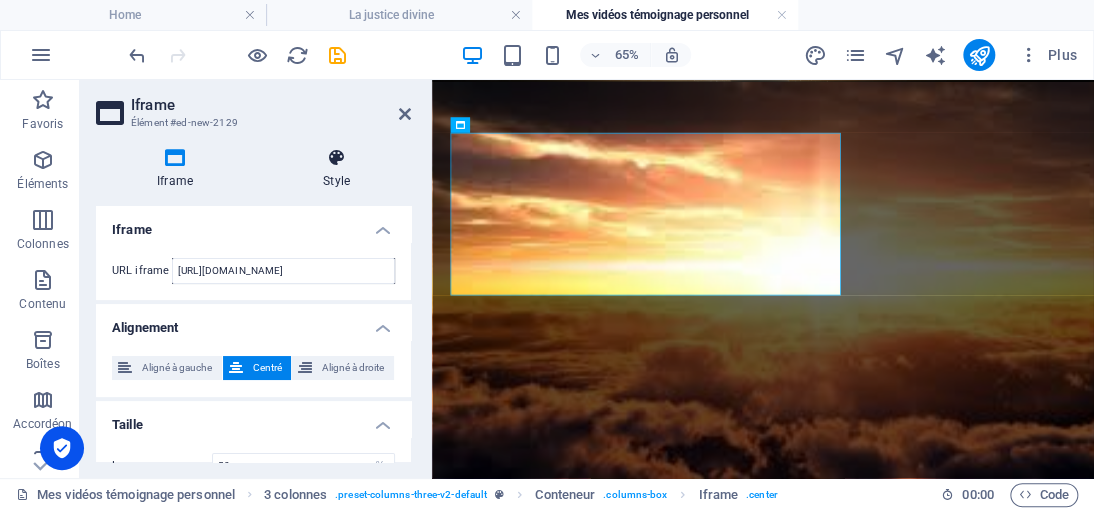 click on "Style" at bounding box center (336, 169) 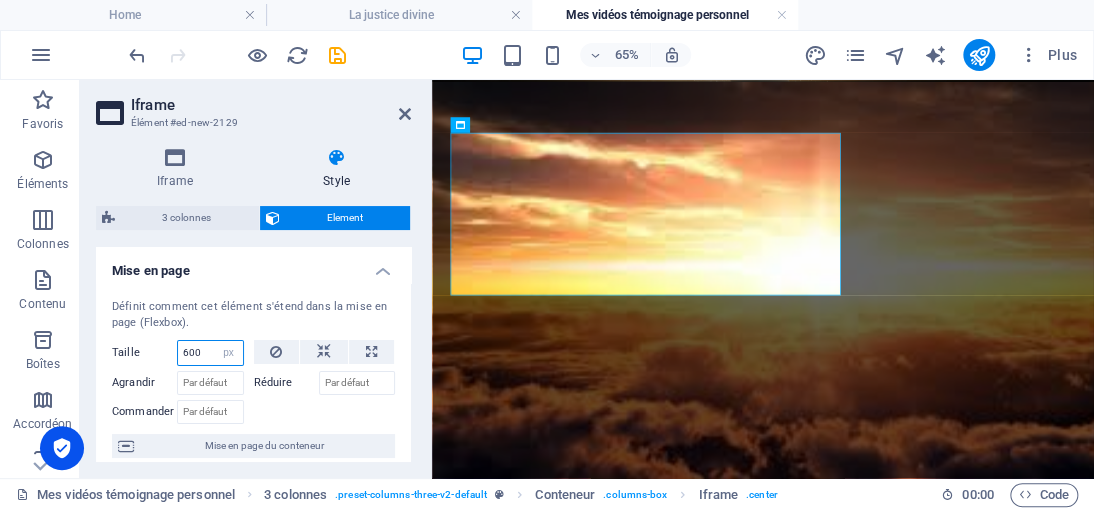 drag, startPoint x: 203, startPoint y: 351, endPoint x: 163, endPoint y: 354, distance: 40.112343 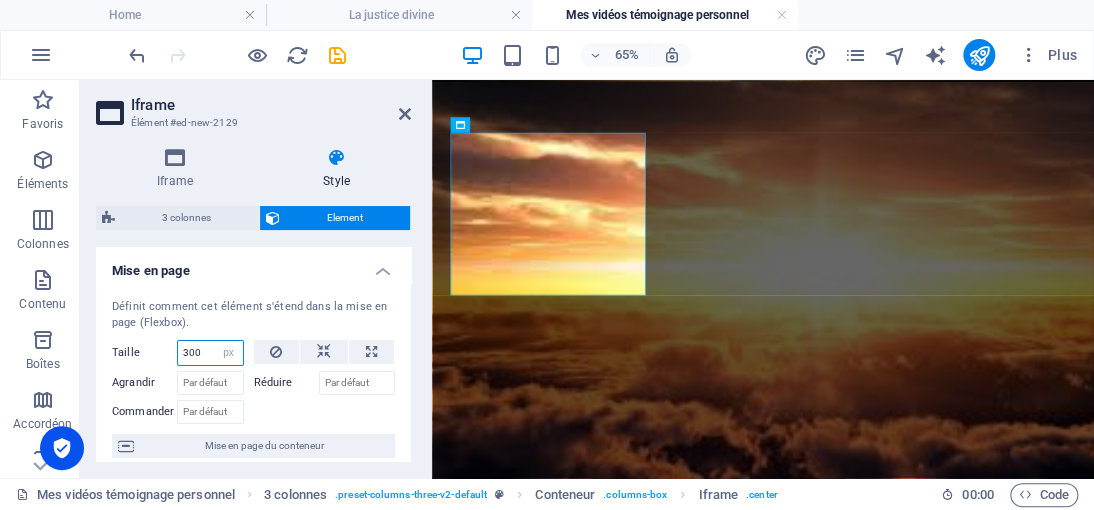 drag, startPoint x: 212, startPoint y: 355, endPoint x: 150, endPoint y: 354, distance: 62.008064 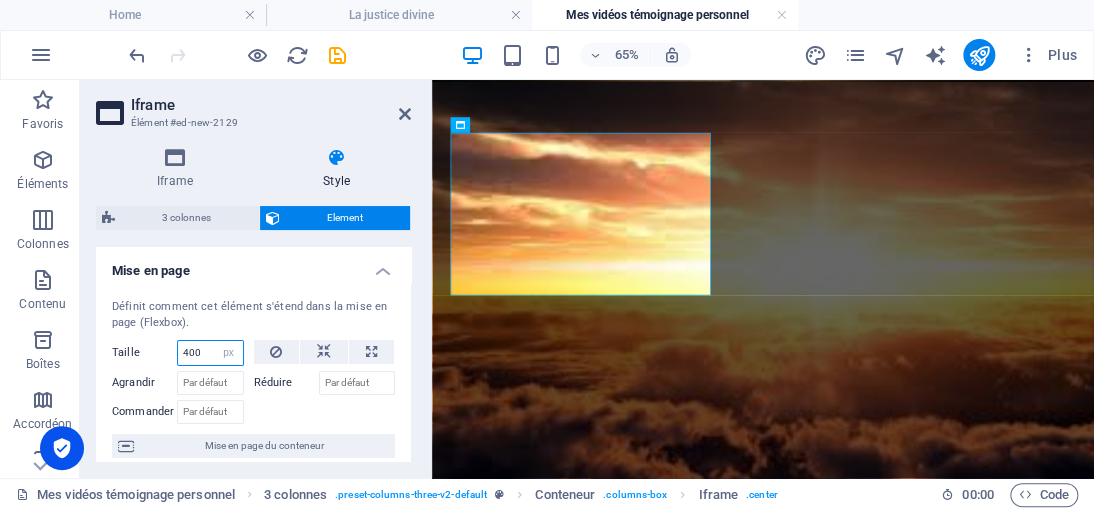 drag, startPoint x: 170, startPoint y: 354, endPoint x: 160, endPoint y: 356, distance: 10.198039 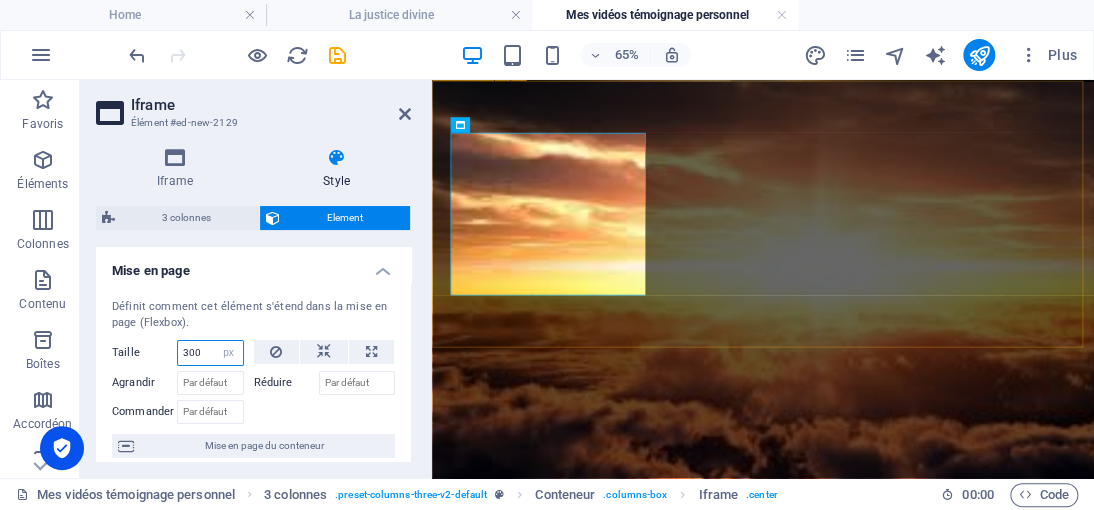 type on "300" 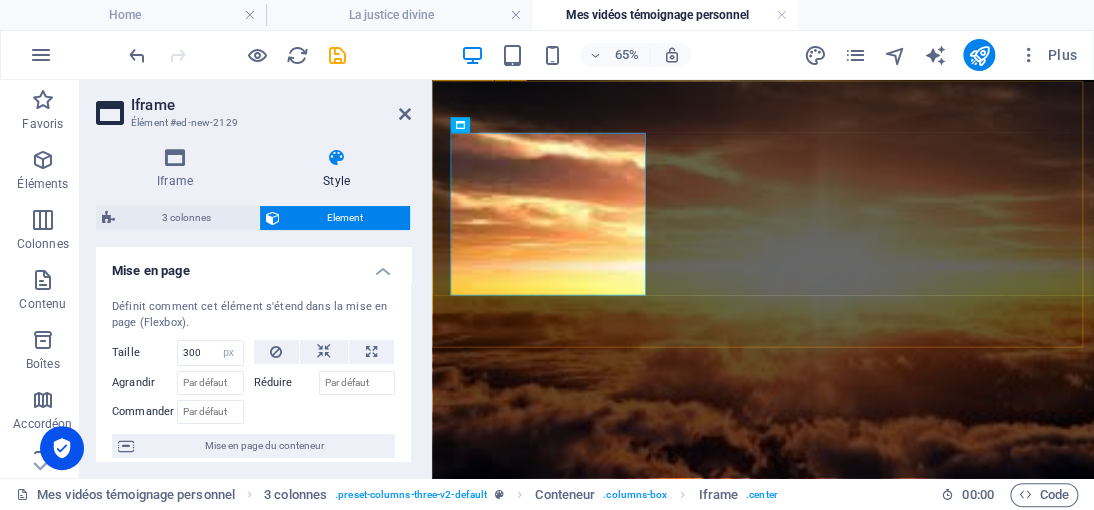 click on "</div> Déposer le contenu ici ou  Ajouter les éléments  Coller le presse-papiers Déposer le contenu ici ou  Ajouter les éléments  Coller le presse-papiers" at bounding box center (941, 1645) 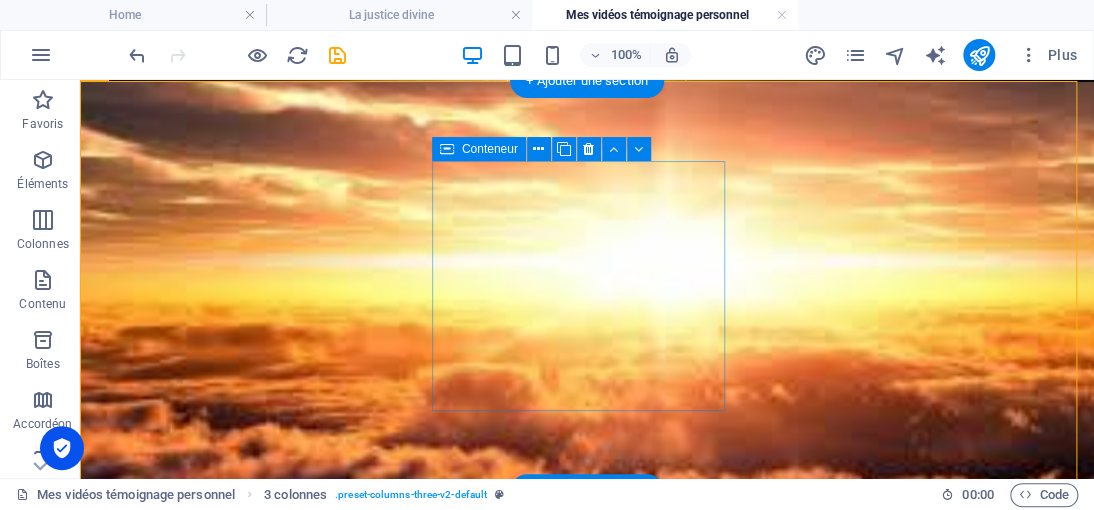 click on "Coller le presse-papiers" at bounding box center (243, 1729) 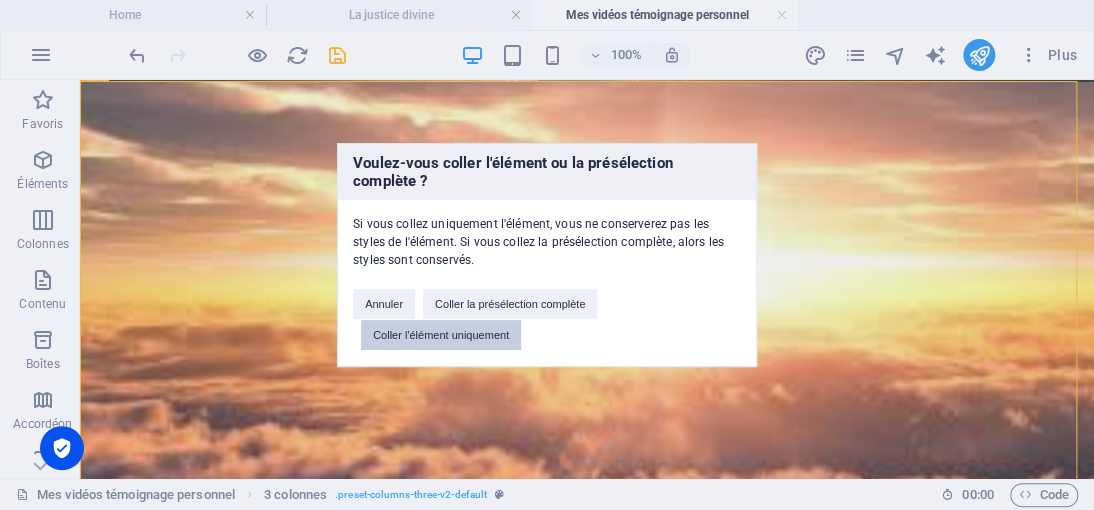 click on "Coller l'élément uniquement" at bounding box center (441, 335) 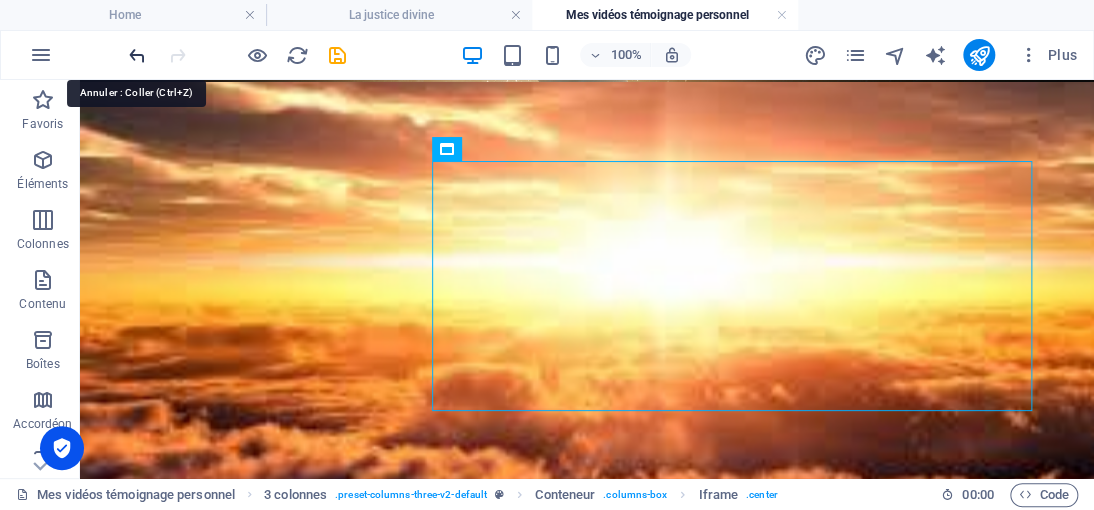 click at bounding box center (137, 55) 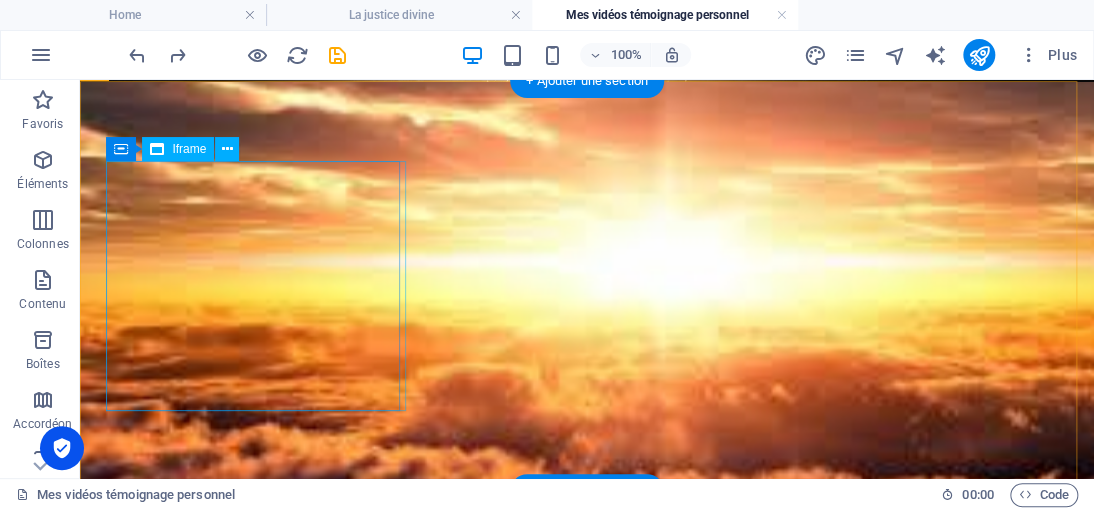 click on "</div>" at bounding box center [242, 1451] 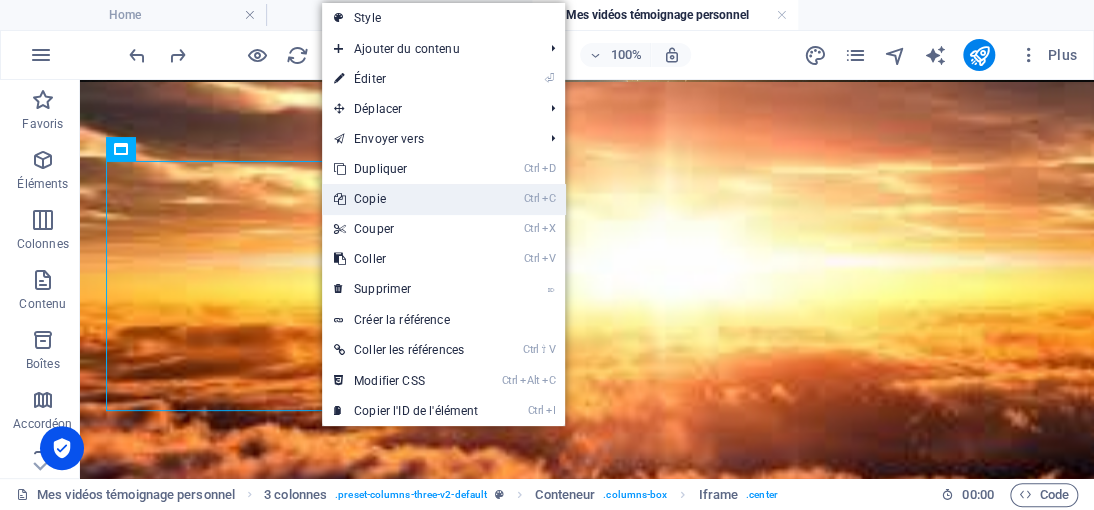 click on "Ctrl C  Copie" at bounding box center [406, 199] 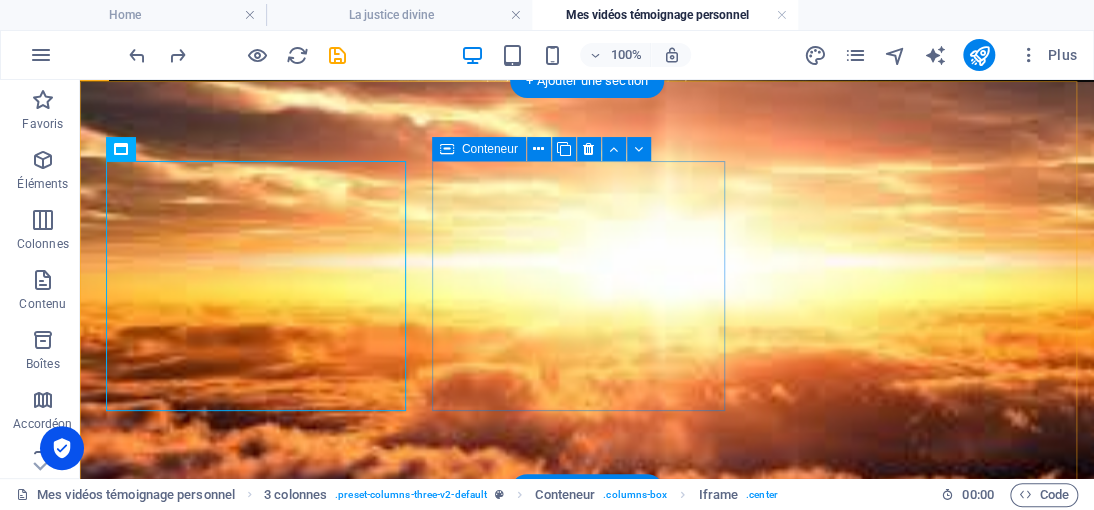 click on "Coller le presse-papiers" at bounding box center (243, 1729) 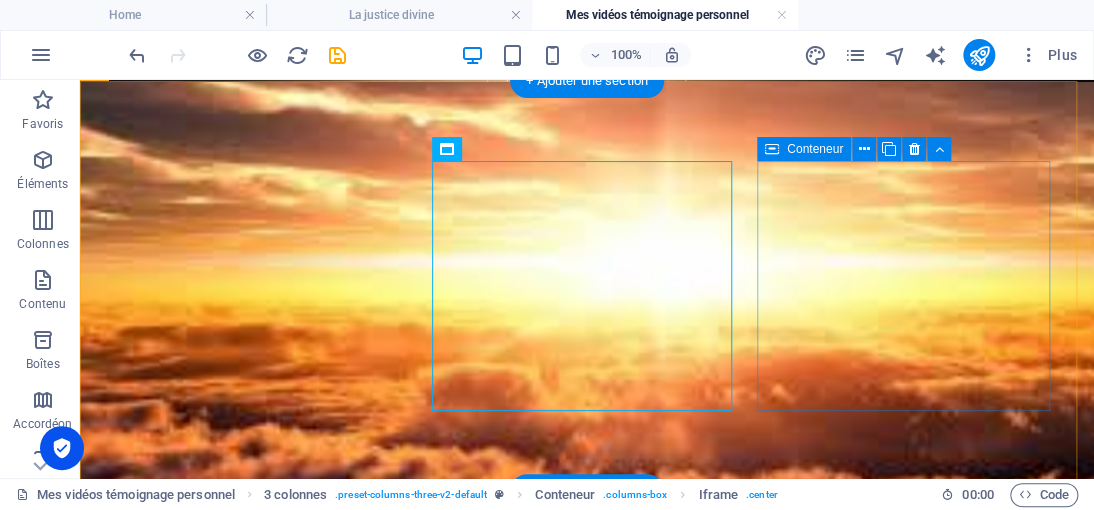 click on "Coller le presse-papiers" at bounding box center [243, 1995] 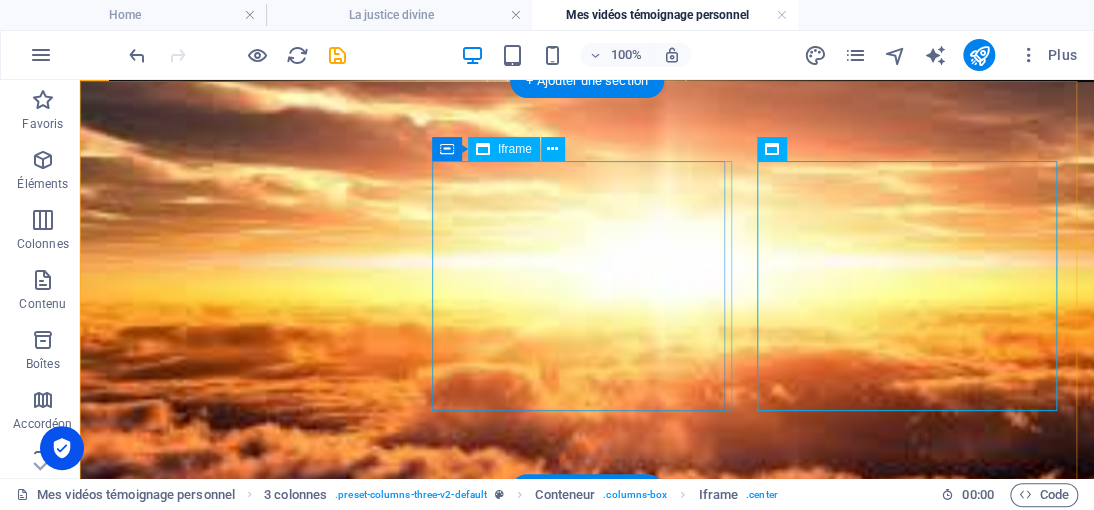 click on "</div>" at bounding box center [242, 1717] 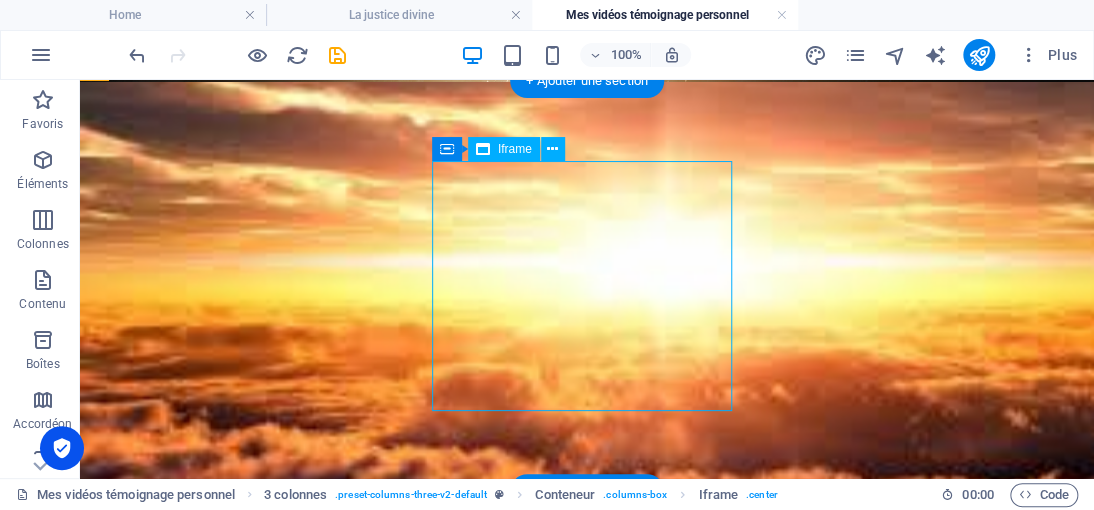 click on "</div>" at bounding box center [242, 1717] 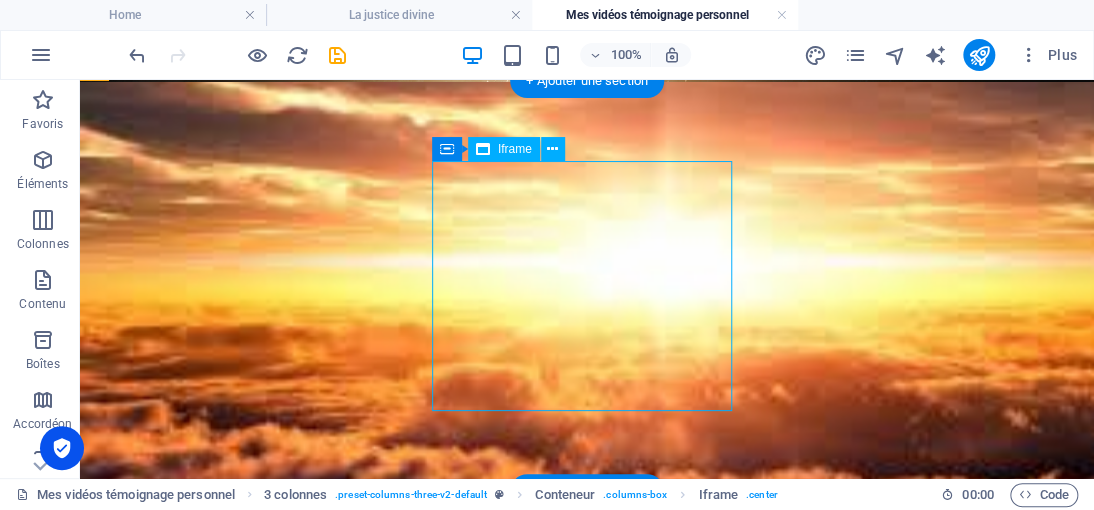 select on "%" 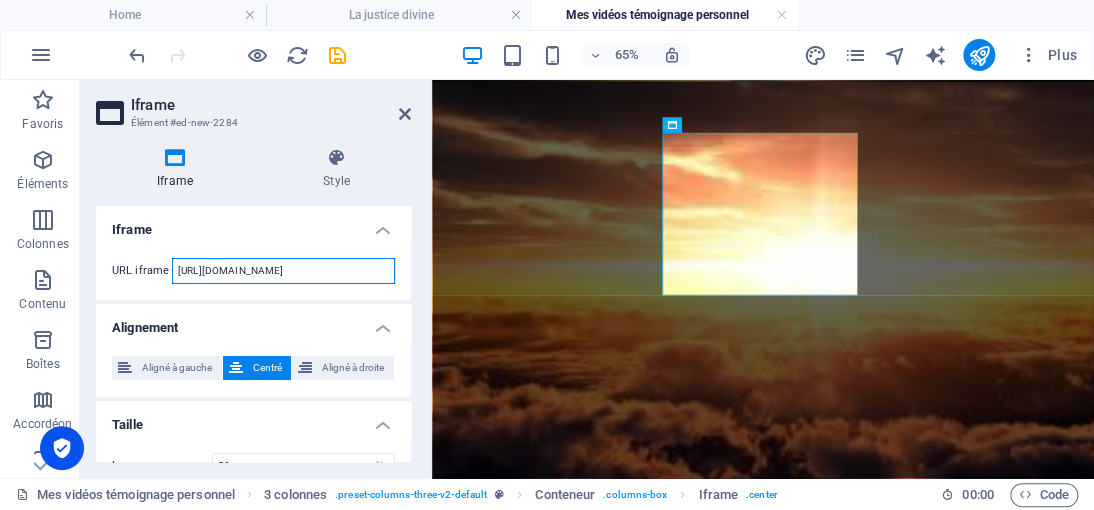 scroll, scrollTop: 0, scrollLeft: 64, axis: horizontal 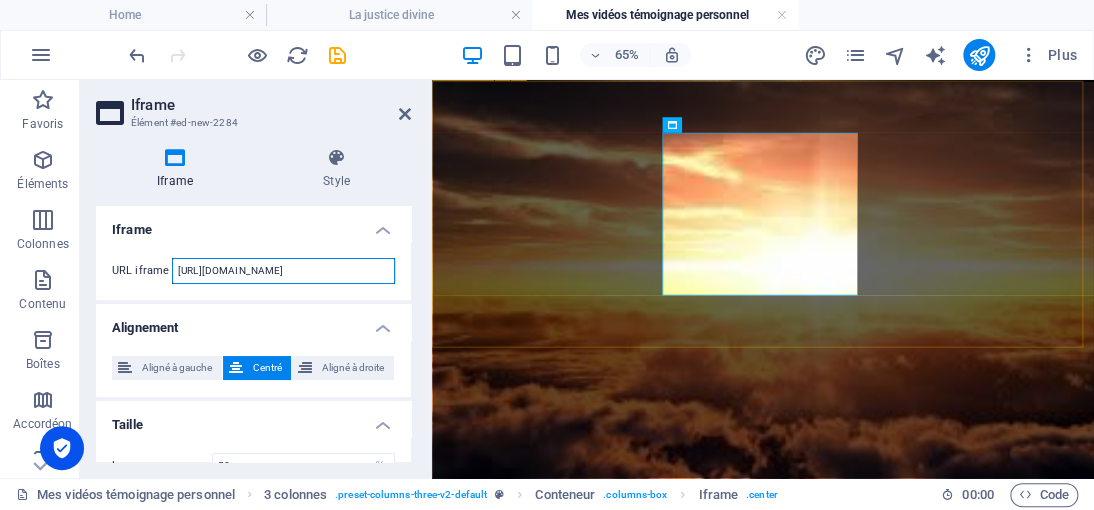 type on "https://democrazisme.com/mes-videos/Pharaon%20II.mp4" 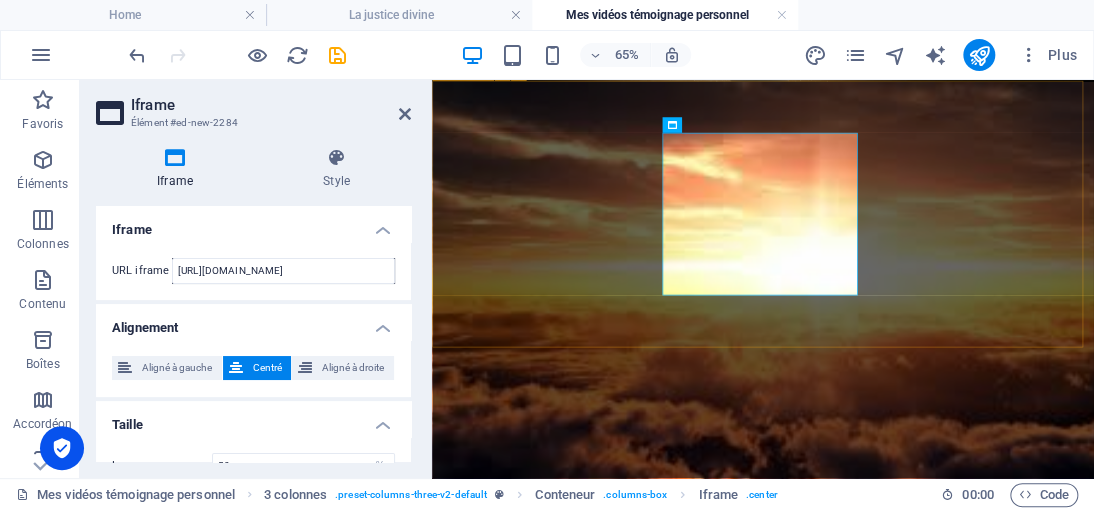 drag, startPoint x: 1265, startPoint y: 432, endPoint x: 1305, endPoint y: 263, distance: 173.66922 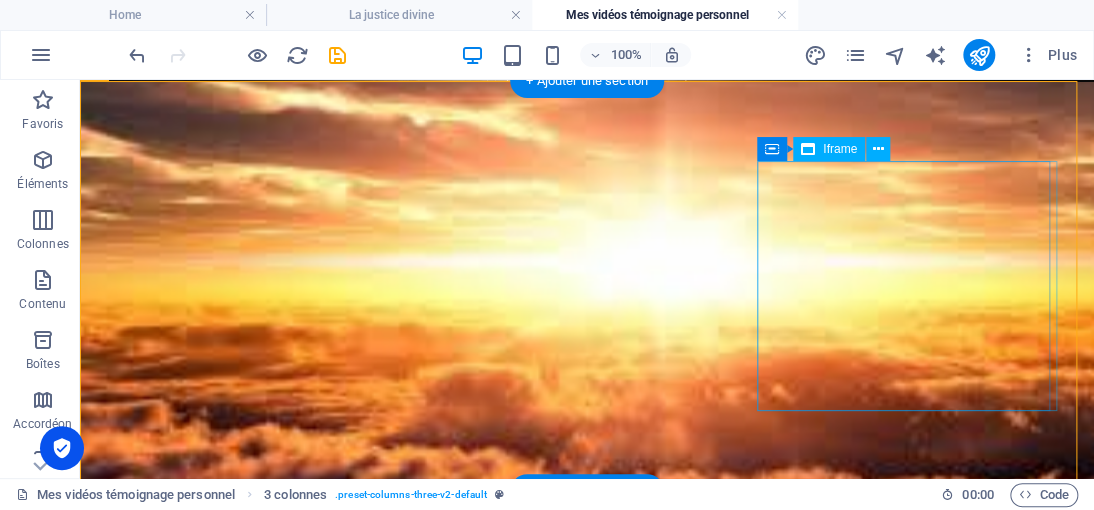 click on "</div>" at bounding box center [242, 1983] 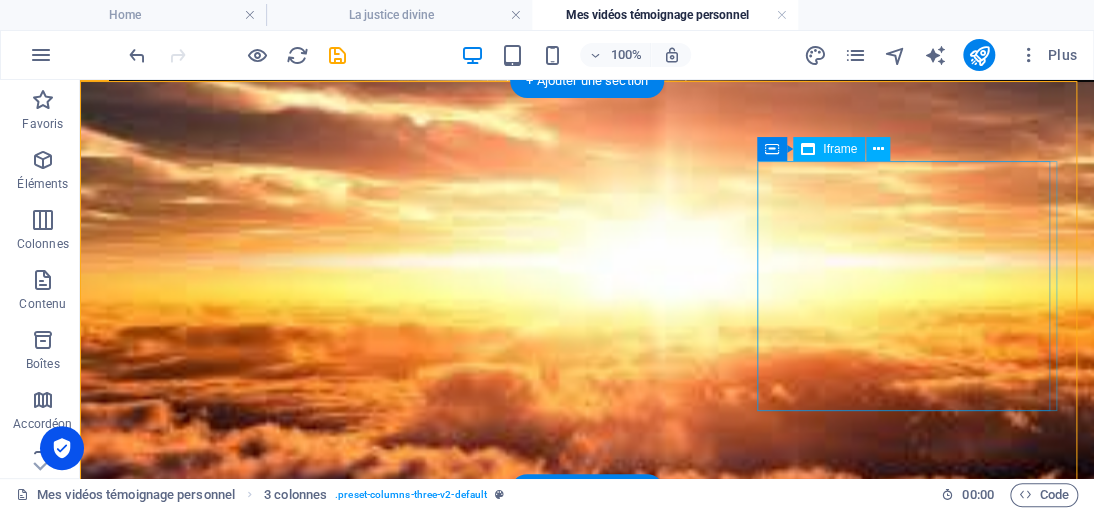 drag, startPoint x: 912, startPoint y: 278, endPoint x: 453, endPoint y: 374, distance: 468.93176 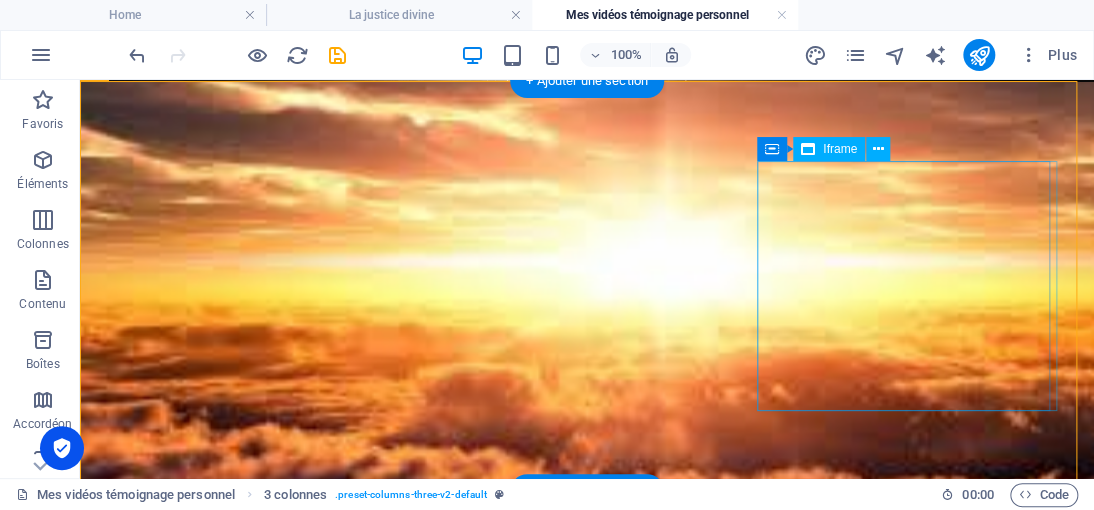 select on "%" 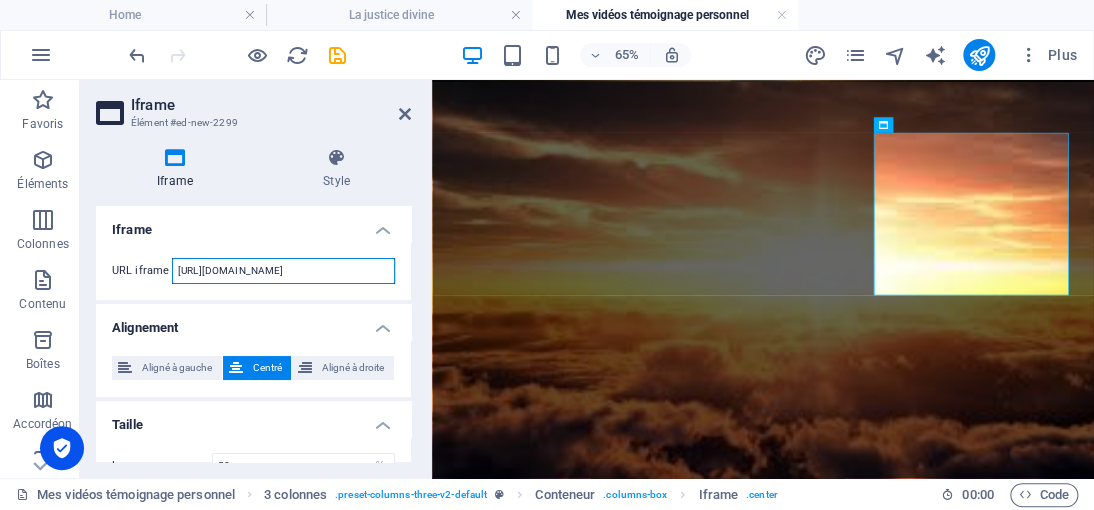 scroll, scrollTop: 0, scrollLeft: 64, axis: horizontal 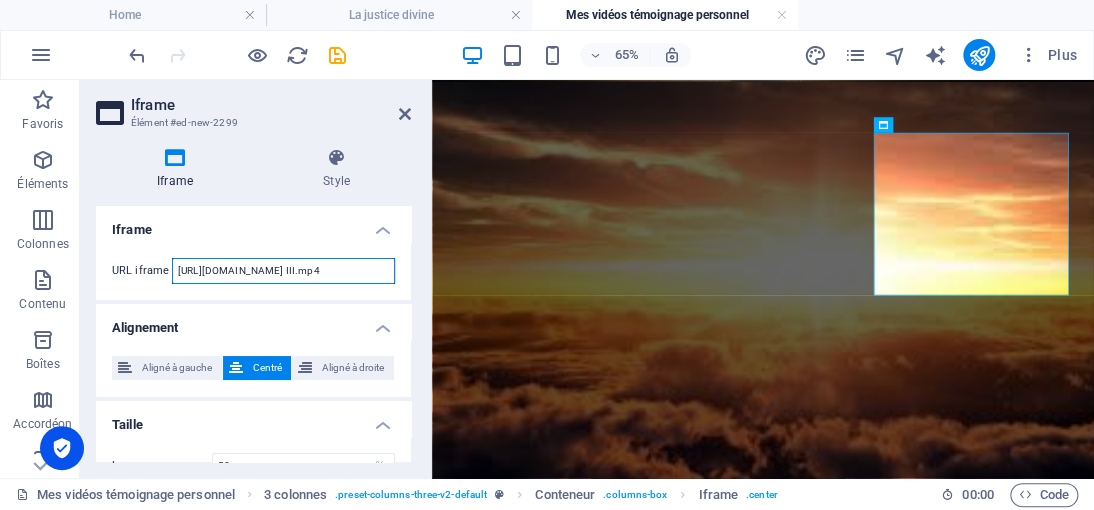 type on "https://democrazisme.com/mes-videos/Pharaon III.mp4" 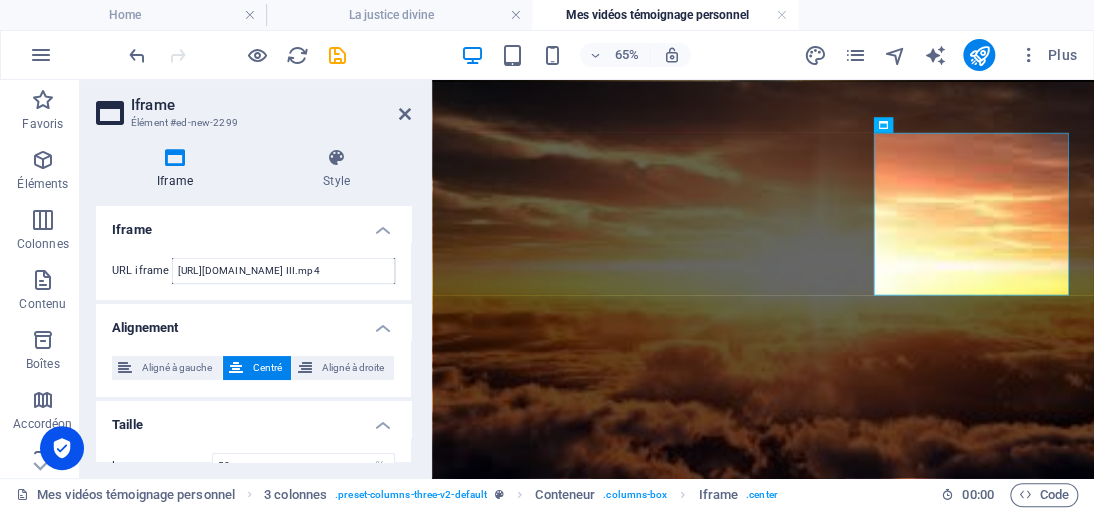 click on "Alignement" at bounding box center [253, 322] 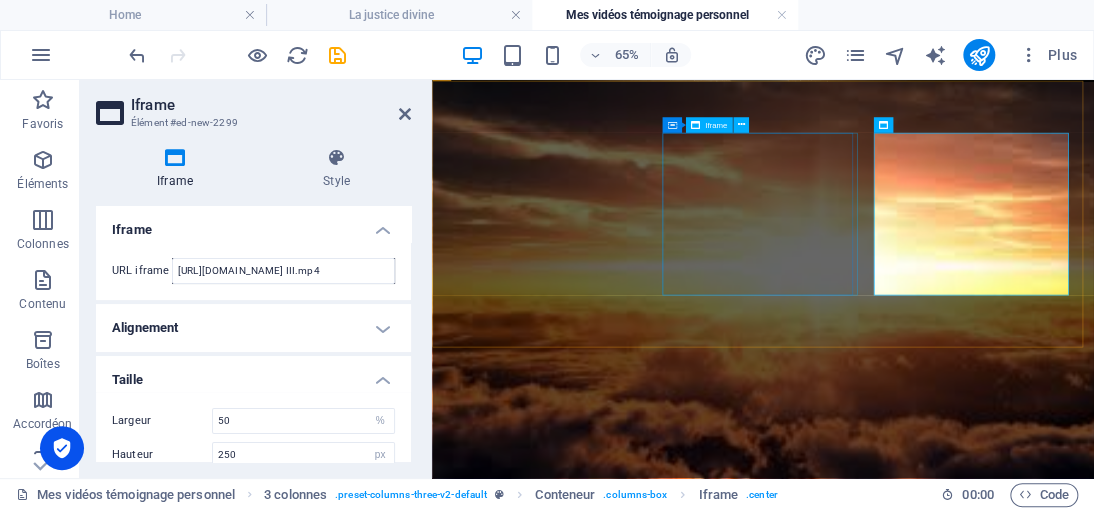 click on "</div>" at bounding box center (594, 1717) 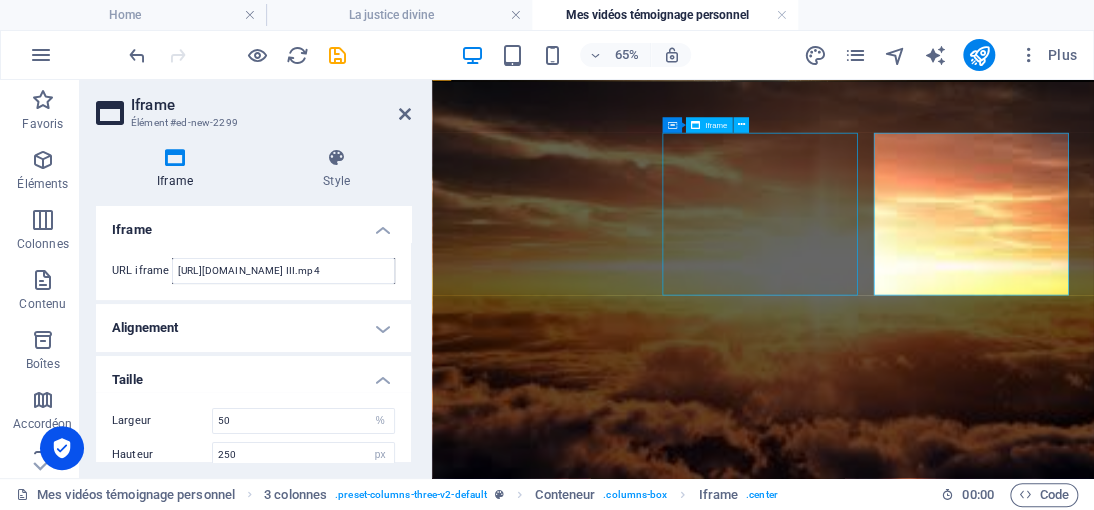 click on "</div>" at bounding box center [594, 1717] 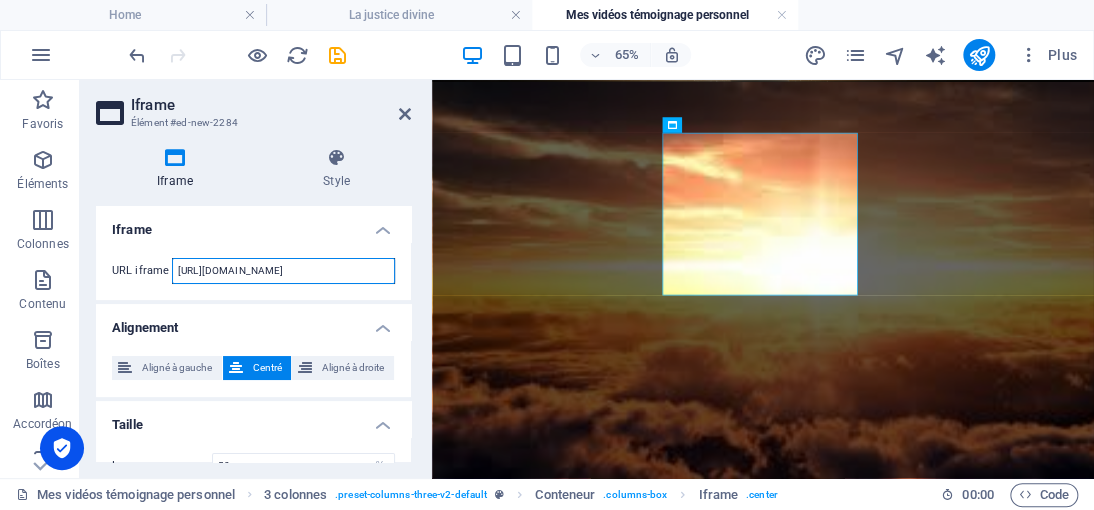 scroll, scrollTop: 0, scrollLeft: 68, axis: horizontal 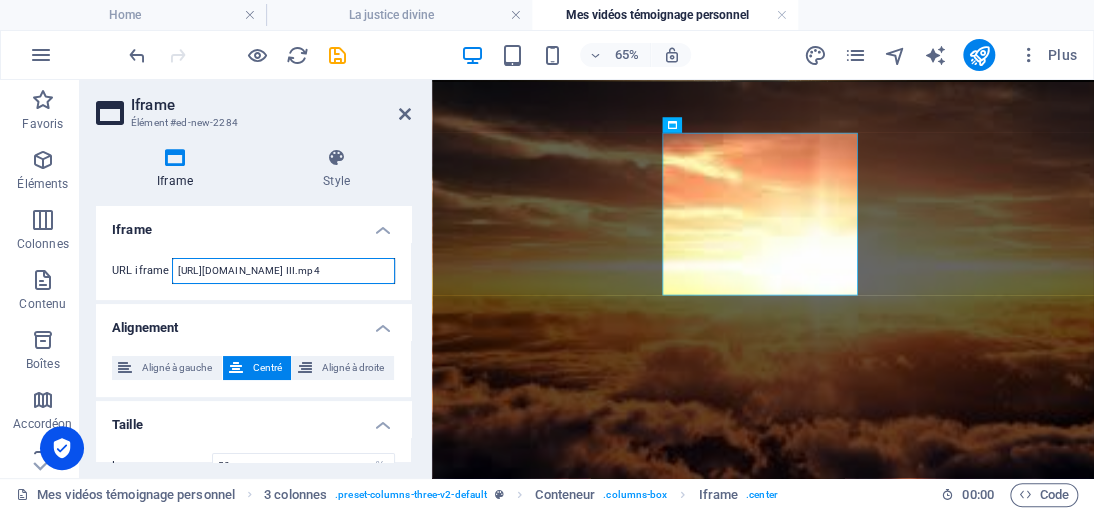 click on "https://democrazisme.com/mes-videos/Pharaon III.mp4" at bounding box center [283, 271] 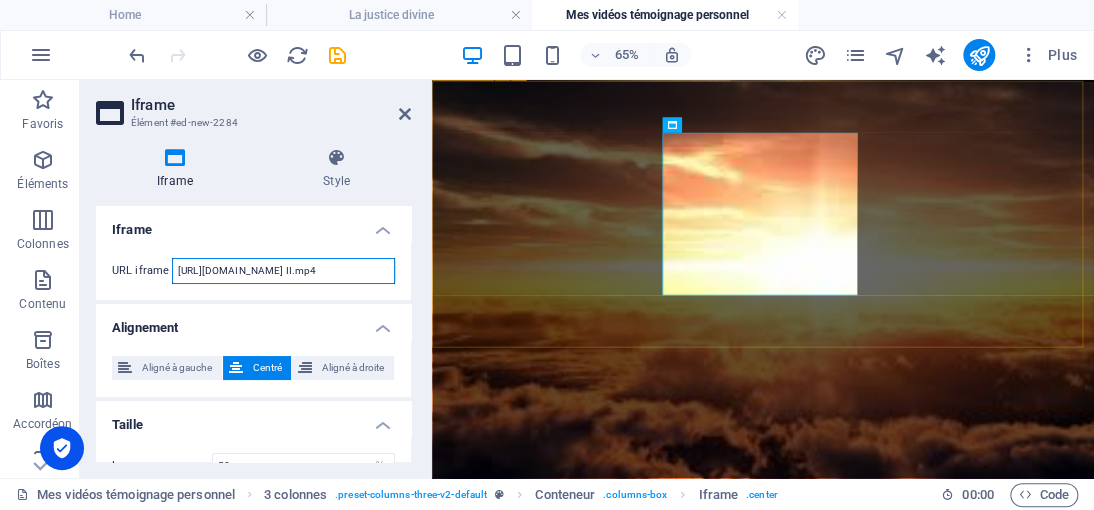 scroll, scrollTop: 0, scrollLeft: 50, axis: horizontal 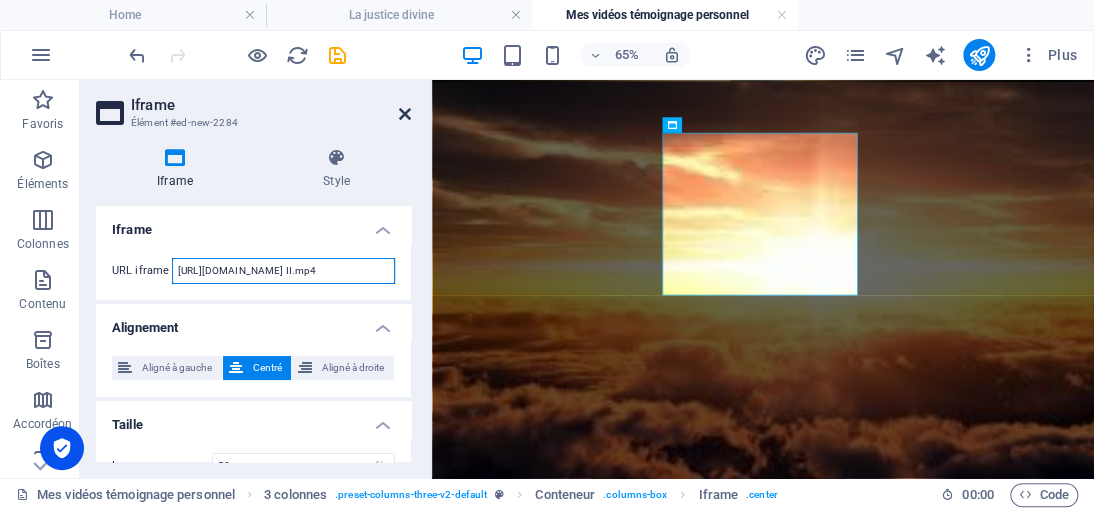 type on "https://democrazisme.com/mes-videos/Pharaon II.mp4" 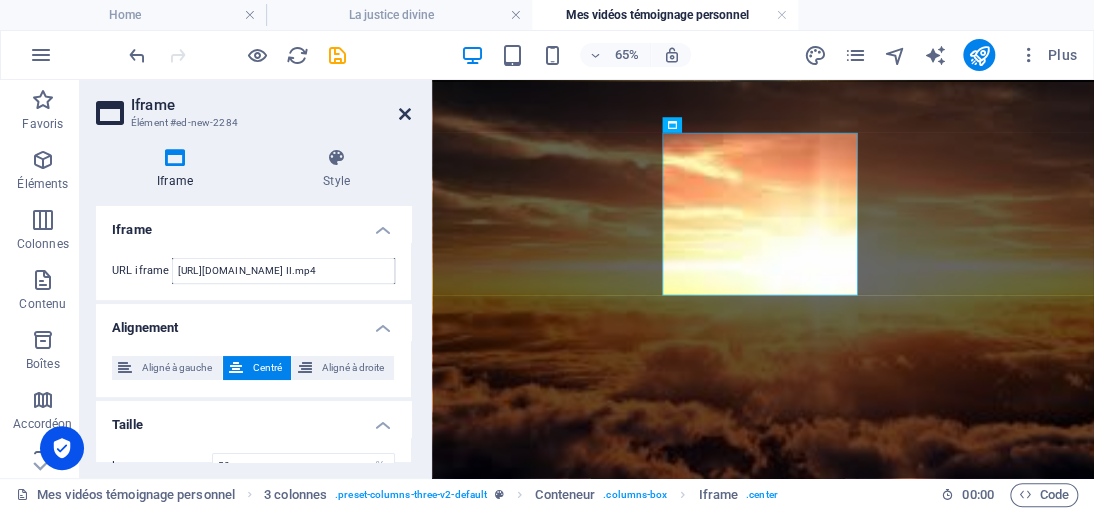 drag, startPoint x: 400, startPoint y: 113, endPoint x: 414, endPoint y: 130, distance: 22.022715 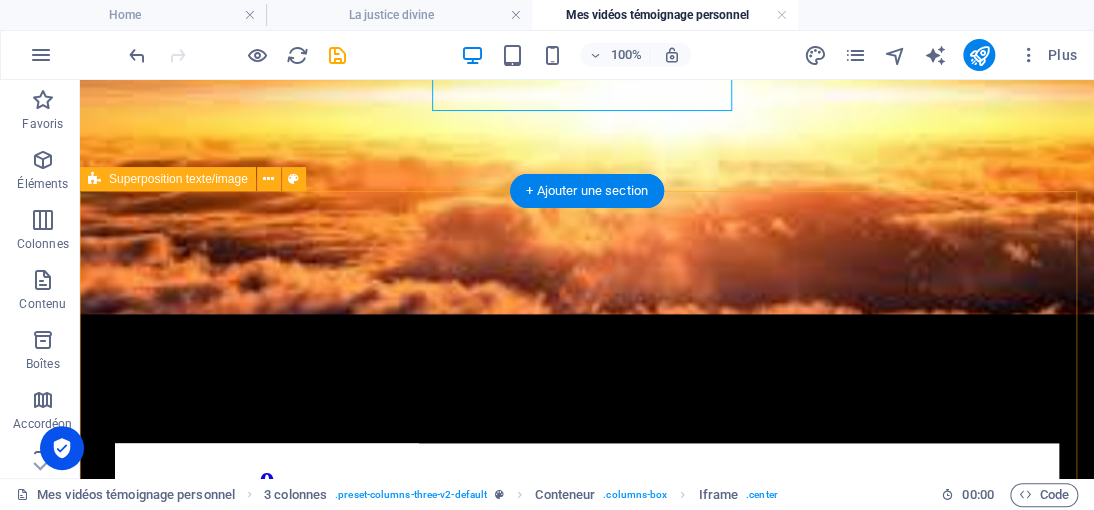 scroll, scrollTop: 982, scrollLeft: 0, axis: vertical 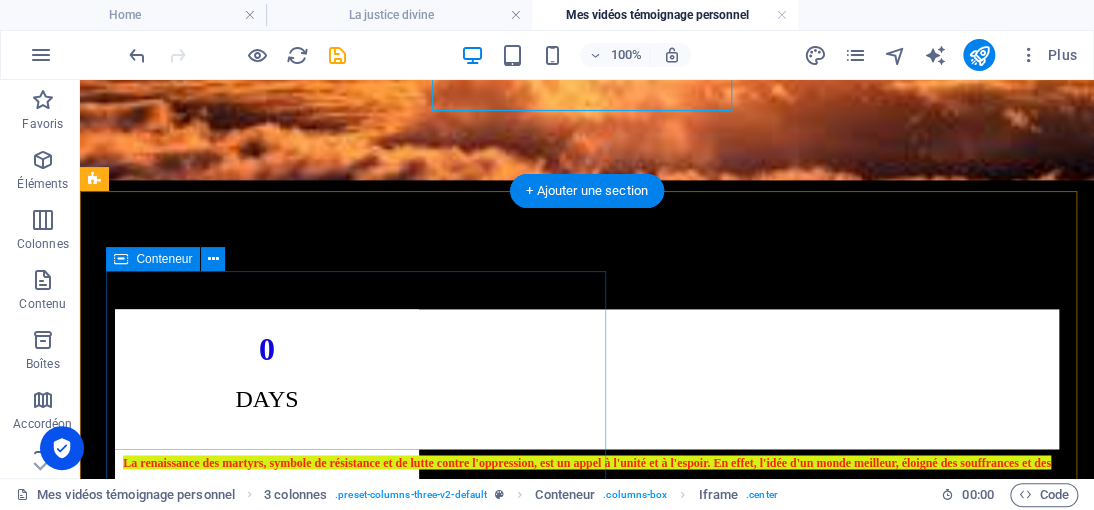 click on "</div> Pharaon I Lorem ipsum dolor sit amet, consectetuer adipiscing elit. Aenean commodo ligula eget dolor. Lorem ipsum dolor sit amet, consectetuer adipiscing elit leget dolor. Lorem ipsum dolor sit amet, consectetuer adipiscing elit. Aenean commodo ligula eget dolor." at bounding box center (365, 2199) 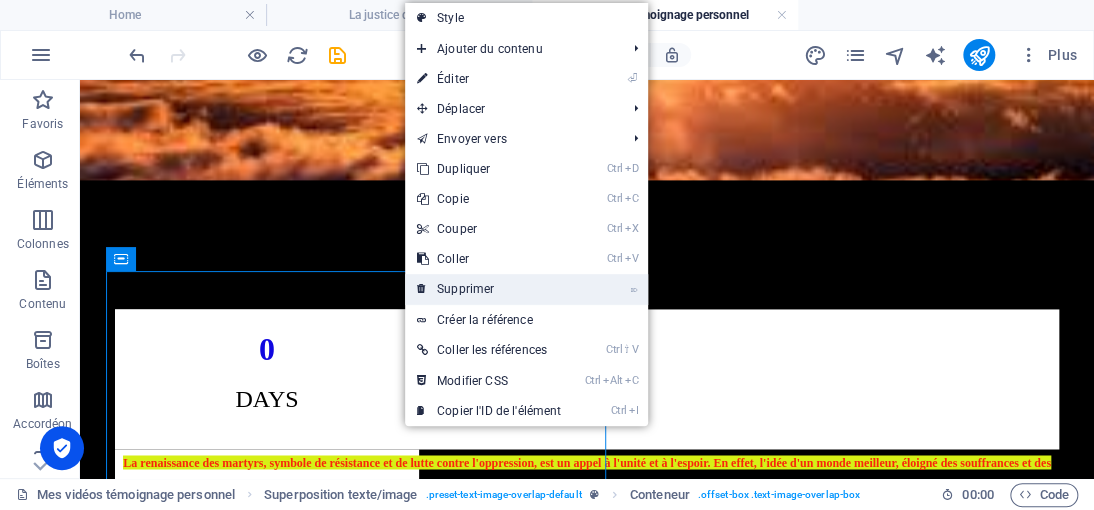 click on "⌦  Supprimer" at bounding box center (489, 289) 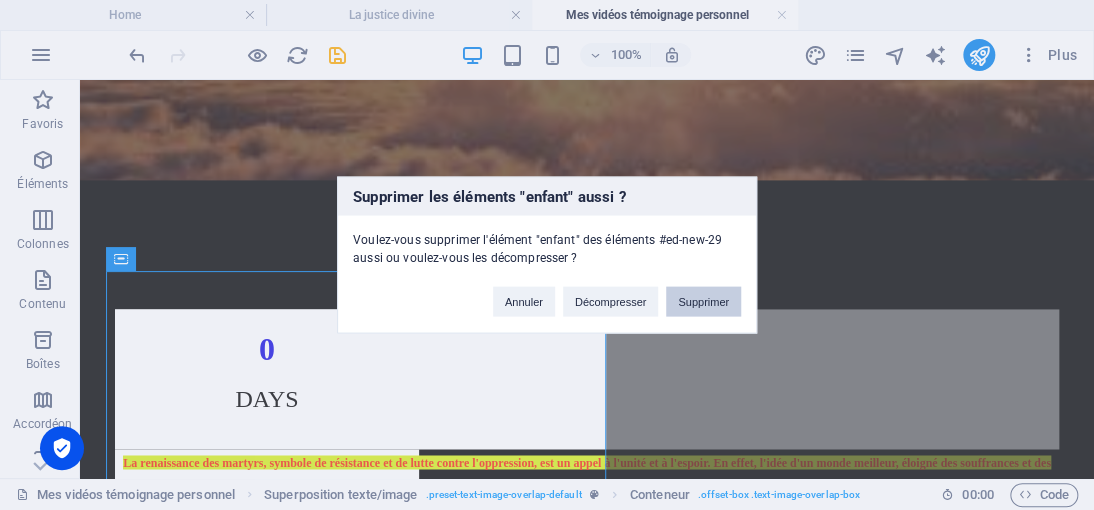 click on "Supprimer" at bounding box center (703, 302) 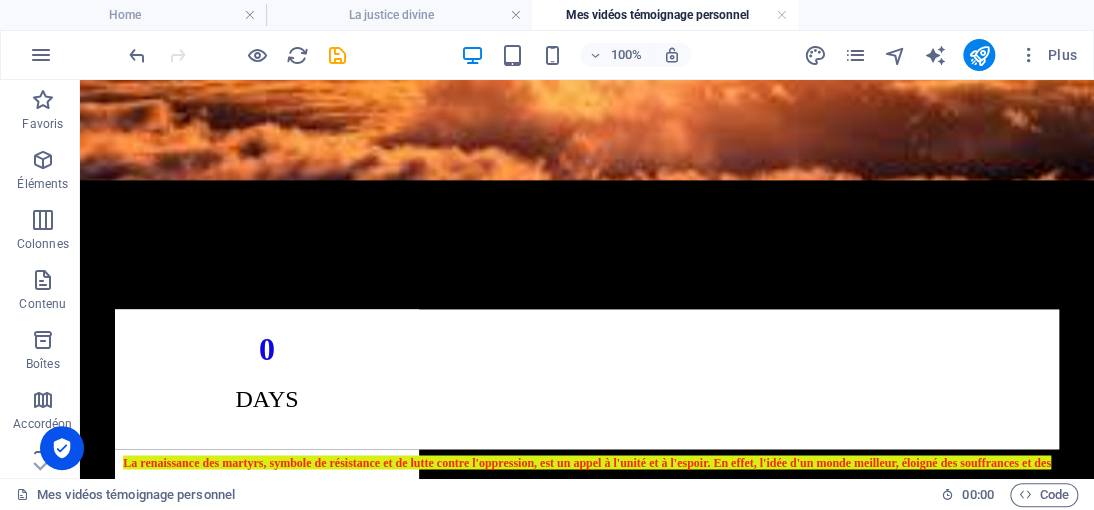 scroll, scrollTop: 1482, scrollLeft: 0, axis: vertical 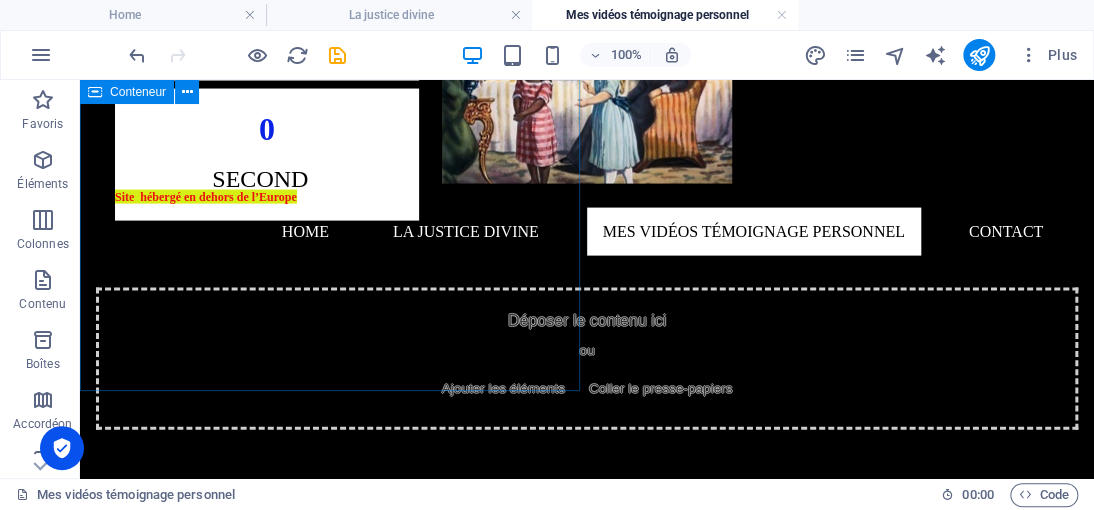 click on "</div> Pharaon II Lorem ipsum dolor sit amet, consectetuer adipiscing elit. Aenean commodo ligula eget dolor. Lorem ipsum dolor sit amet, consectetuer adipiscing elit leget dolor. Lorem ipsum dolor sit amet, consectetuer adipiscing elit. Aenean commodo ligula eget dolor." at bounding box center [330, 1889] 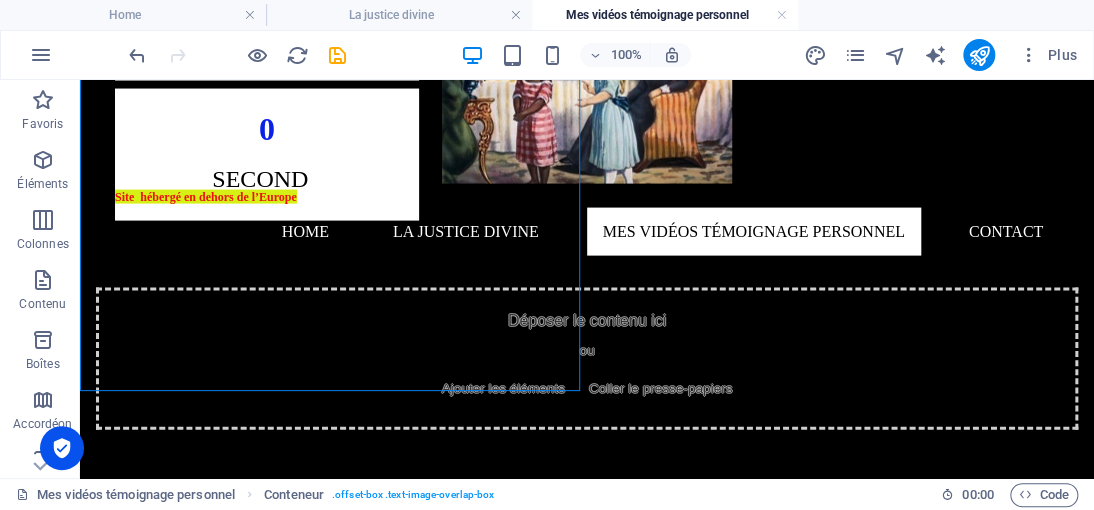 drag, startPoint x: 583, startPoint y: 278, endPoint x: 545, endPoint y: 256, distance: 43.908997 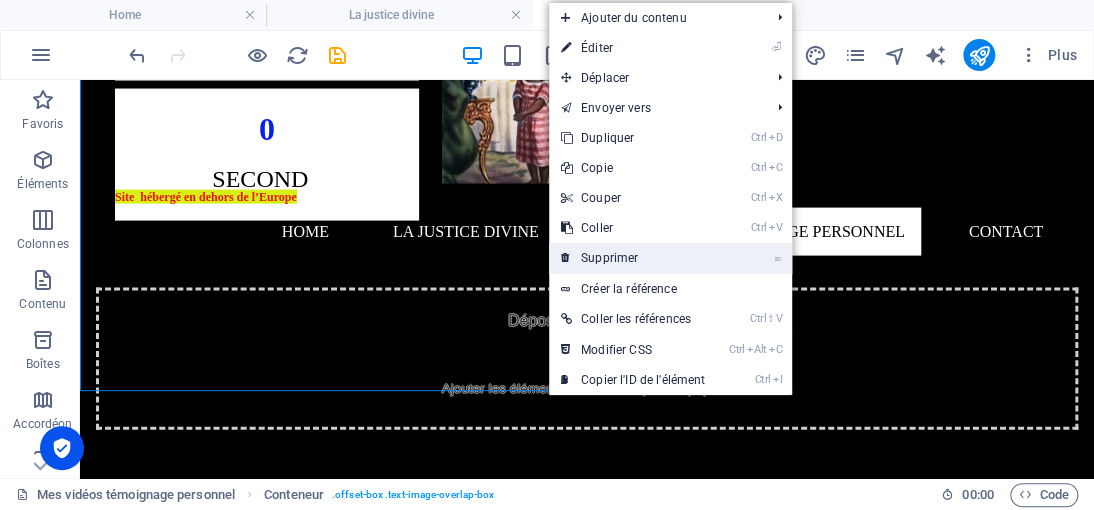 click on "⌦  Supprimer" at bounding box center (633, 258) 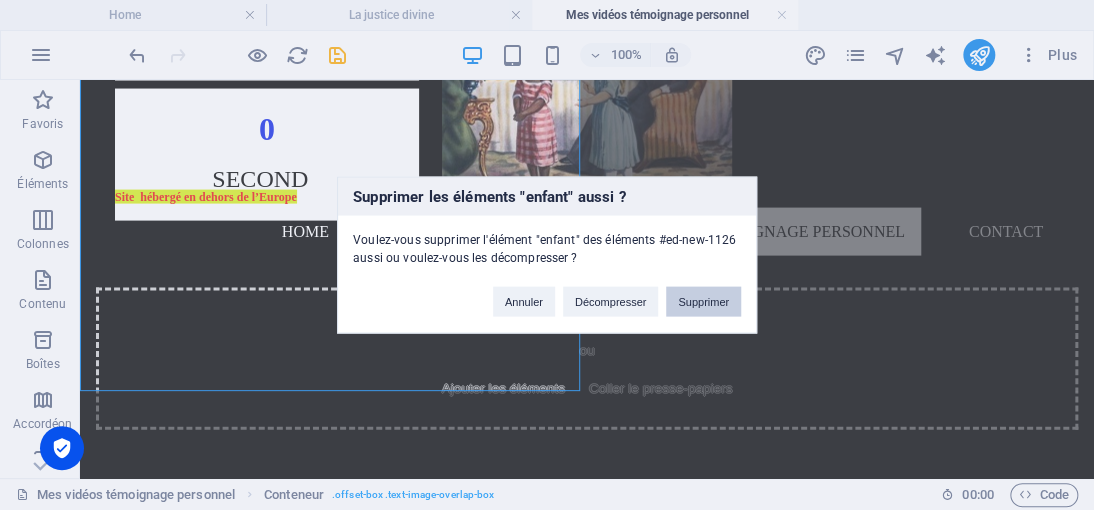 drag, startPoint x: 690, startPoint y: 299, endPoint x: 612, endPoint y: 219, distance: 111.73182 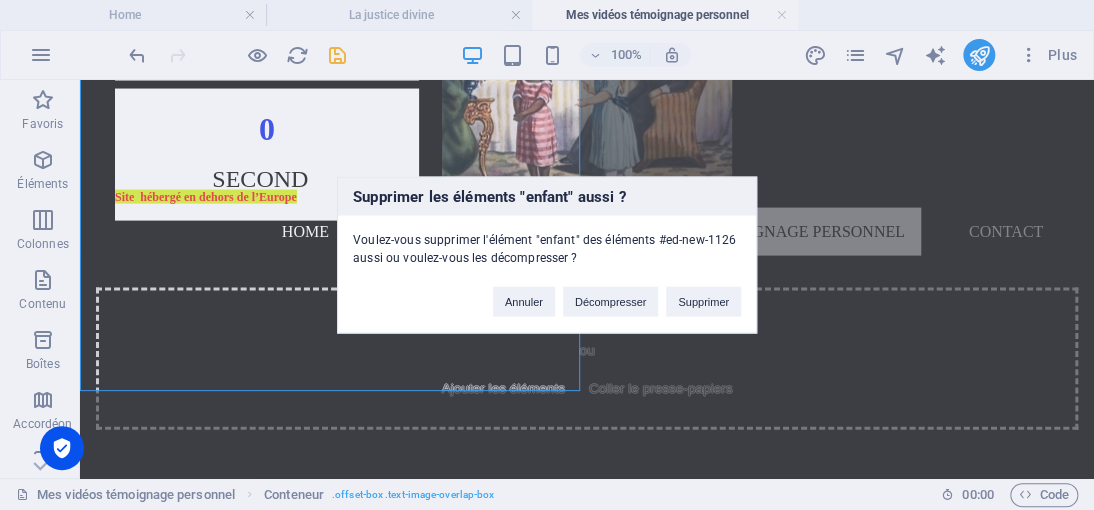 scroll, scrollTop: 1083, scrollLeft: 0, axis: vertical 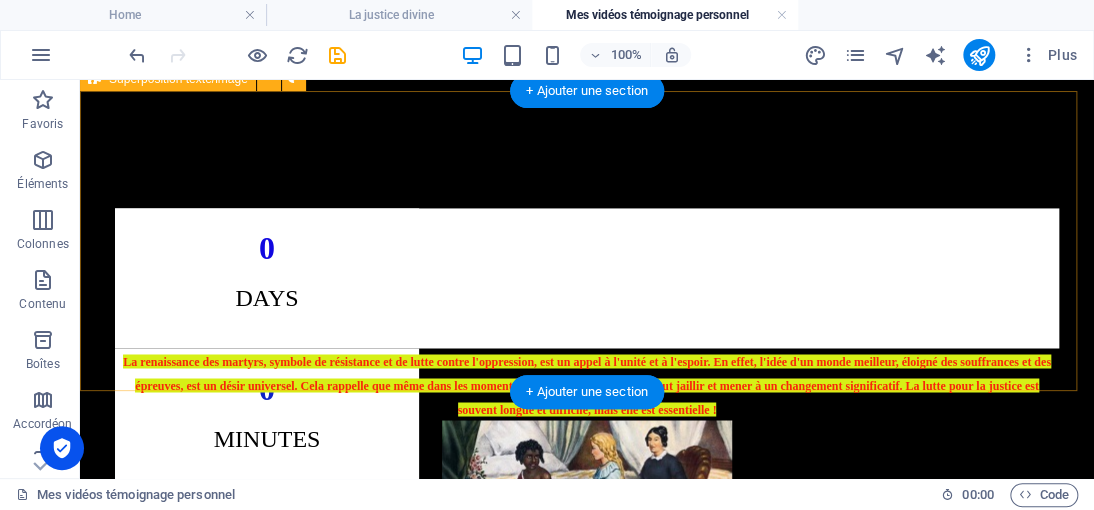 click on "Déposer le contenu ici ou  Ajouter les éléments  Coller le presse-papiers" at bounding box center (587, 1938) 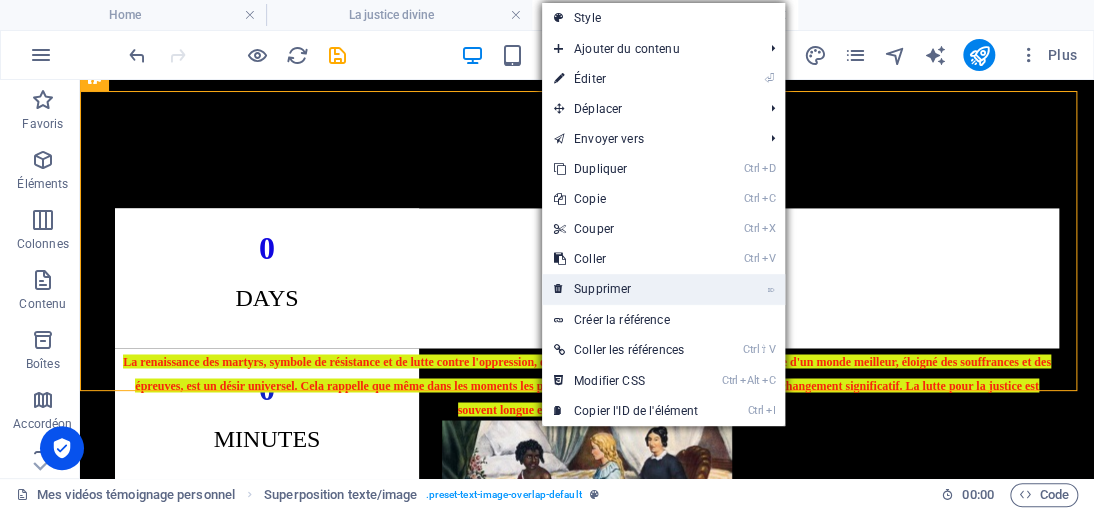 click on "⌦  Supprimer" at bounding box center (626, 289) 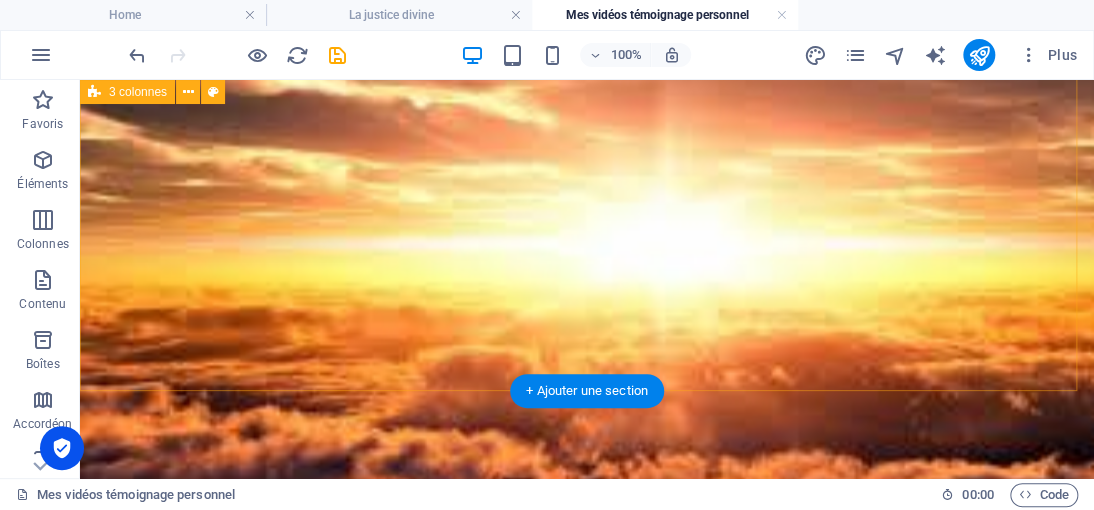 scroll, scrollTop: 782, scrollLeft: 0, axis: vertical 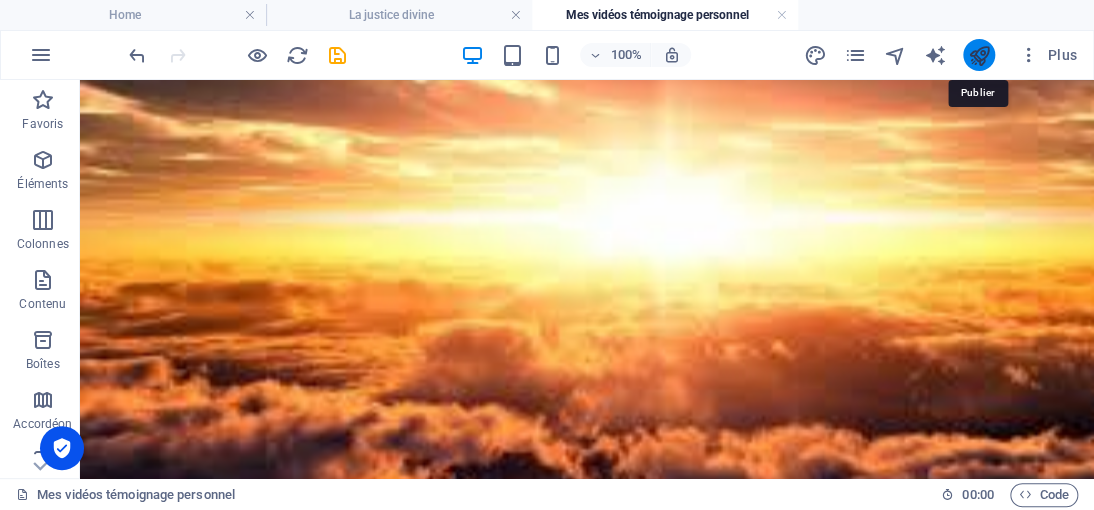 click at bounding box center (978, 55) 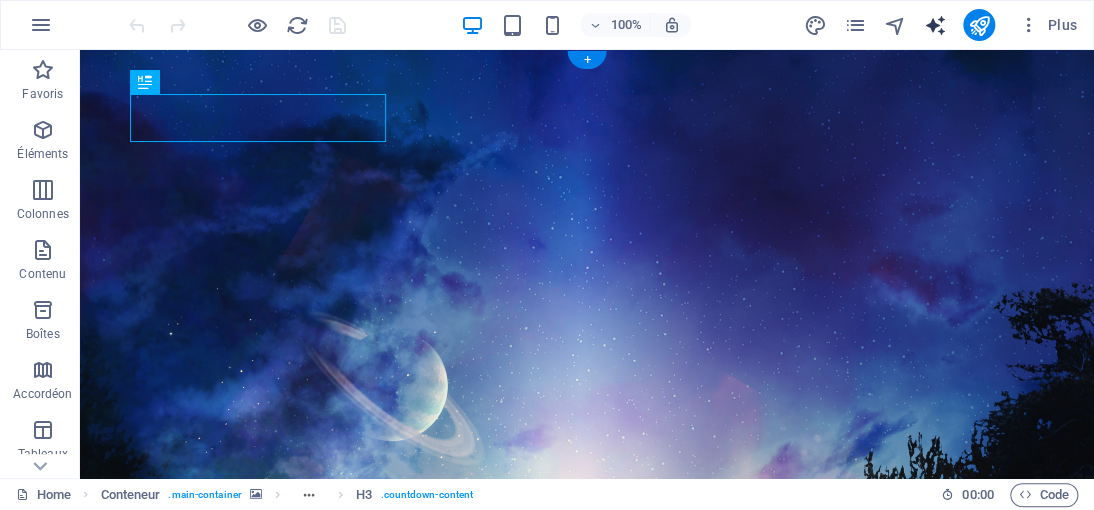 scroll, scrollTop: 0, scrollLeft: 0, axis: both 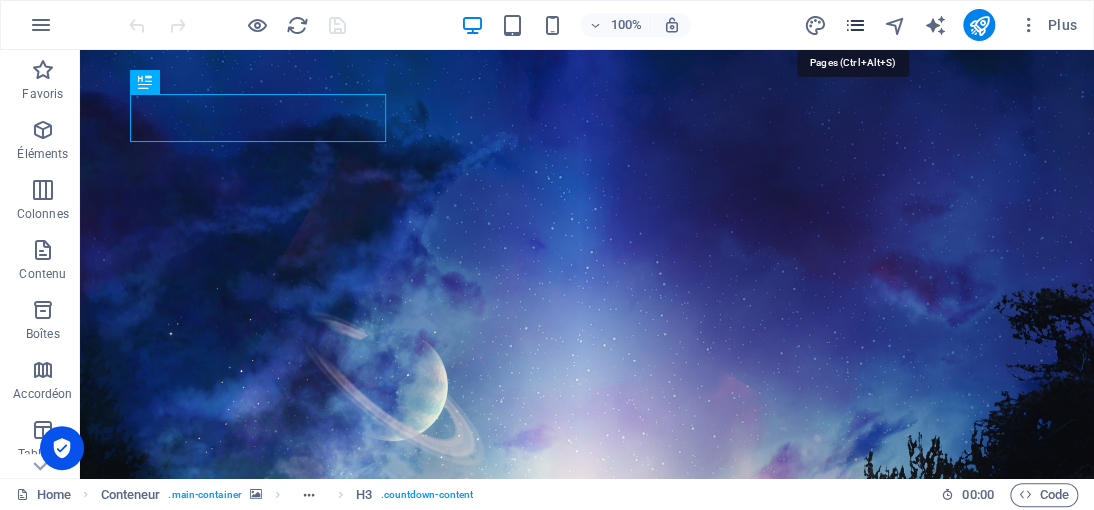 click at bounding box center [854, 25] 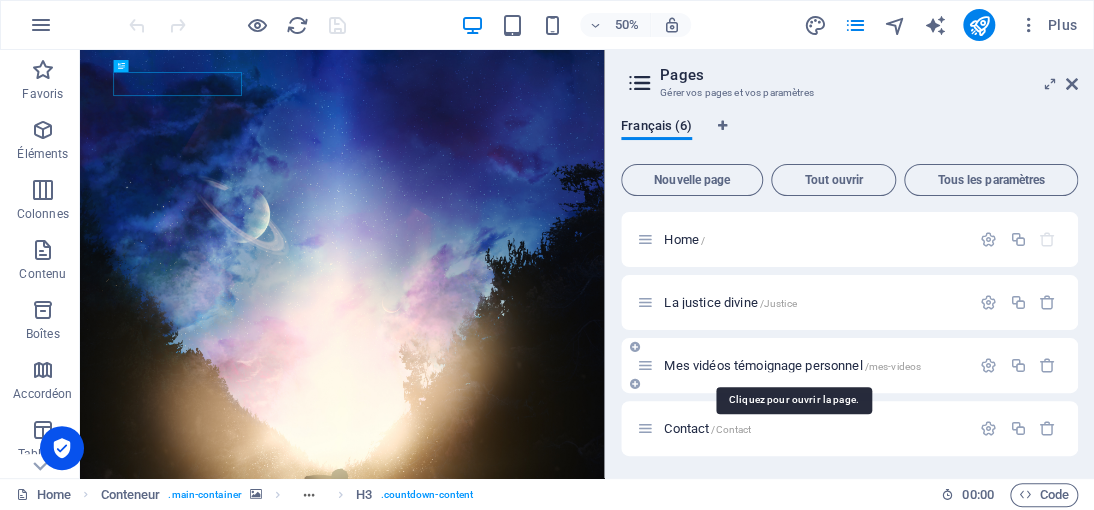 click on "Mes vidéos témoignage personnel /mes-videos" at bounding box center (792, 365) 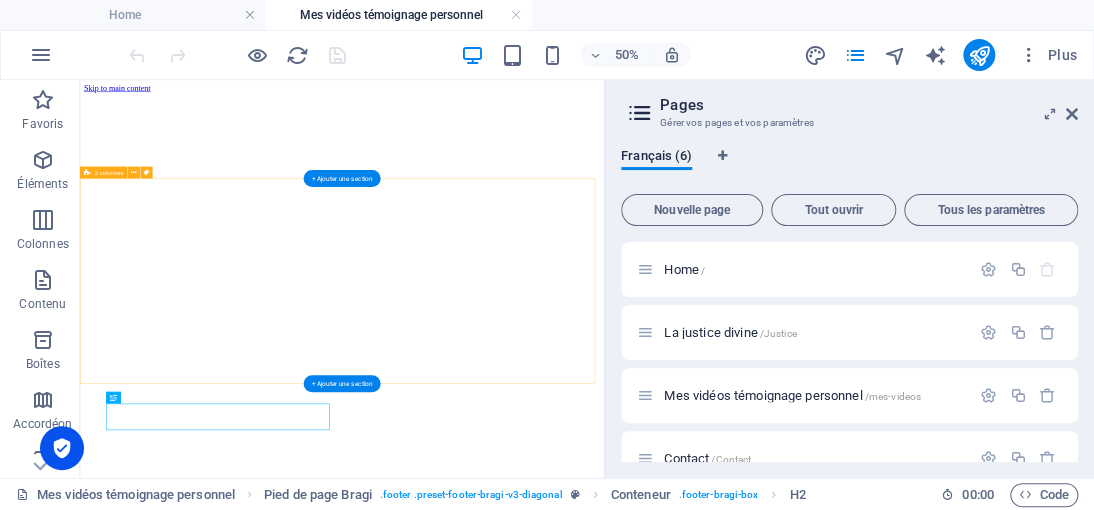 scroll, scrollTop: 600, scrollLeft: 0, axis: vertical 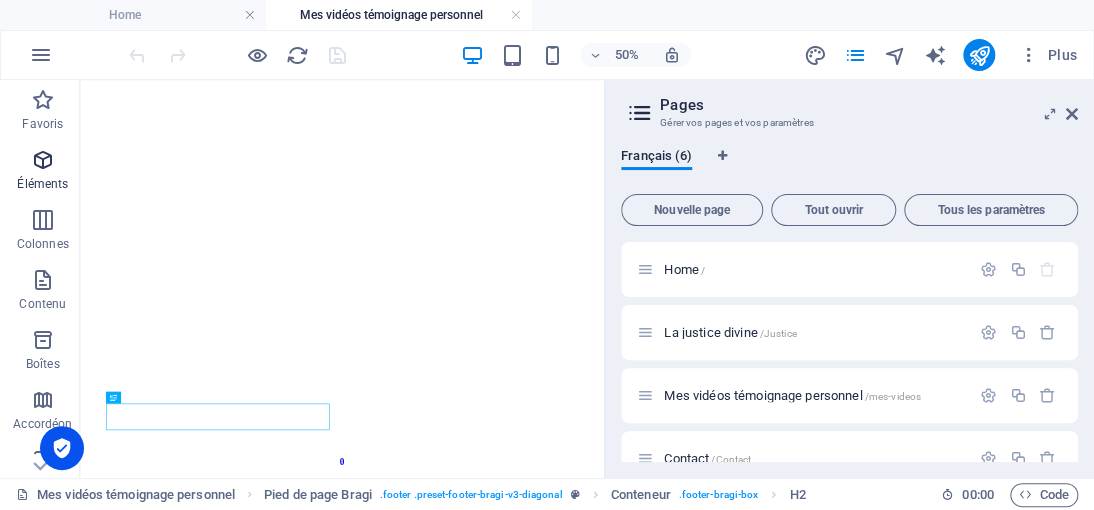 click on "Éléments" at bounding box center (43, 172) 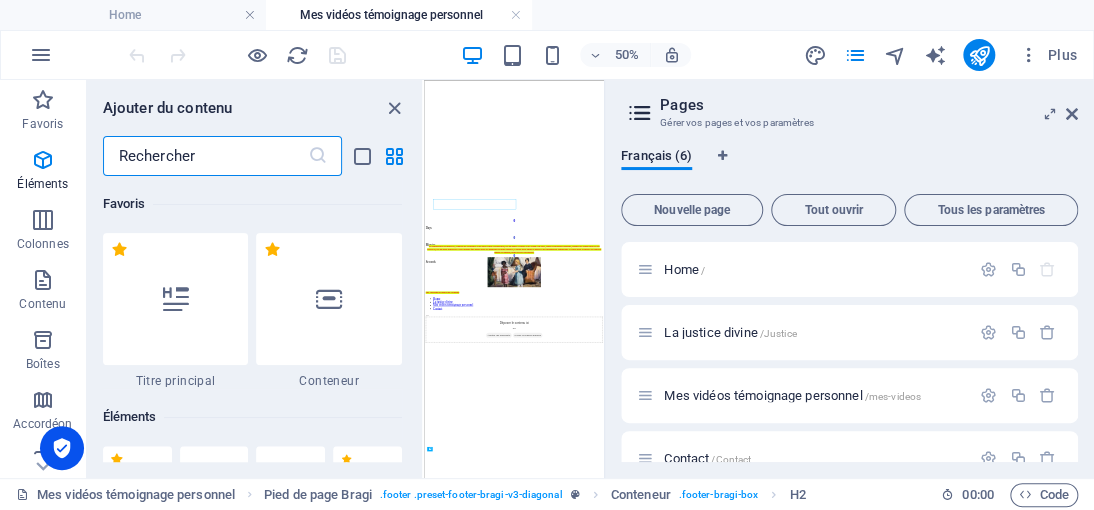 scroll, scrollTop: 212, scrollLeft: 0, axis: vertical 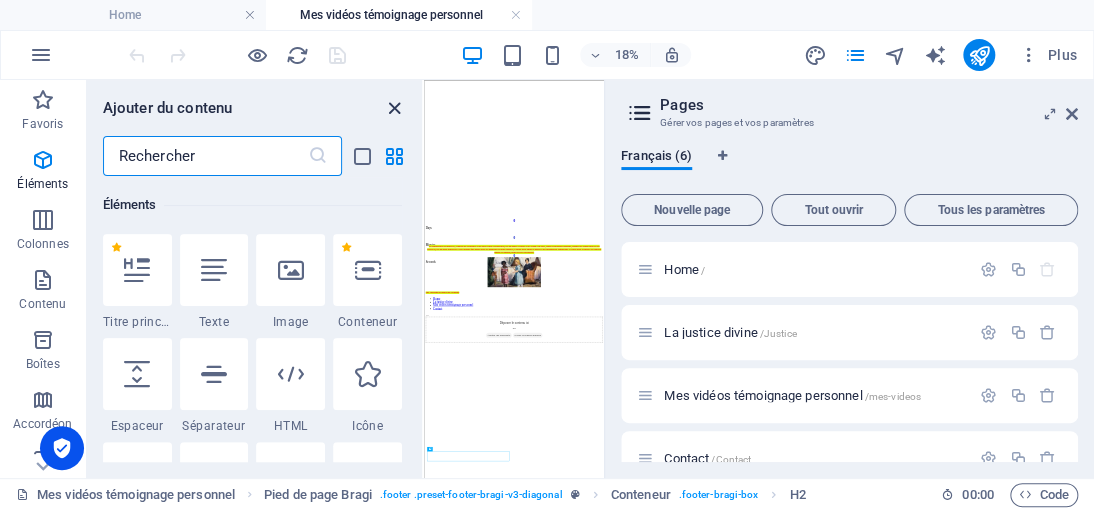click at bounding box center [394, 108] 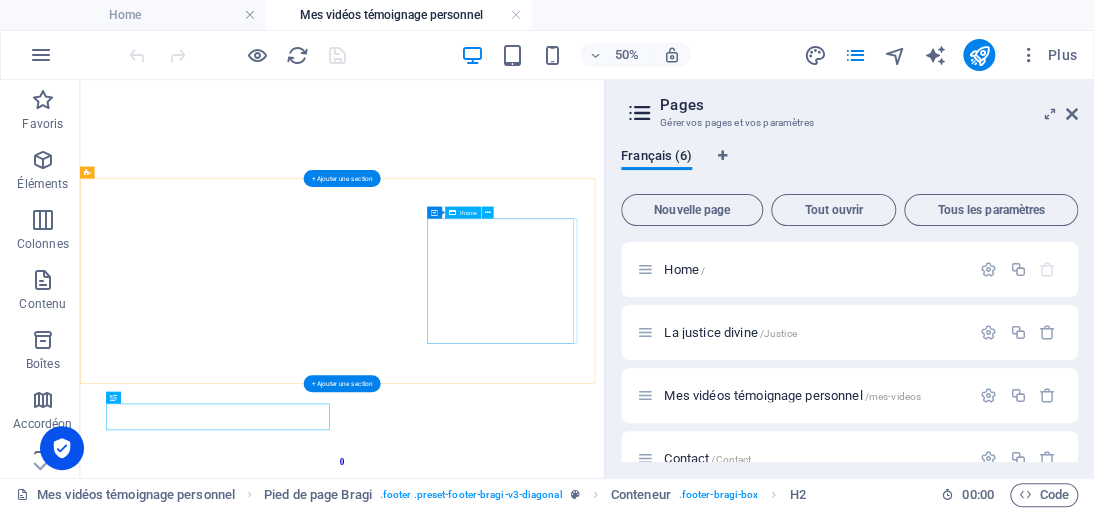 scroll, scrollTop: 400, scrollLeft: 0, axis: vertical 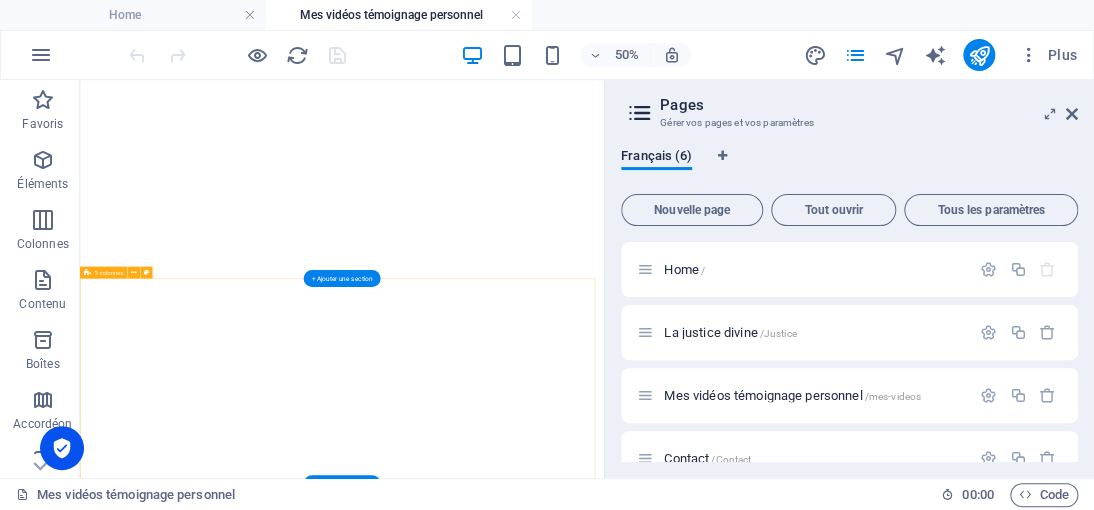 click on "</div> </div> </div>" at bounding box center (604, 2086) 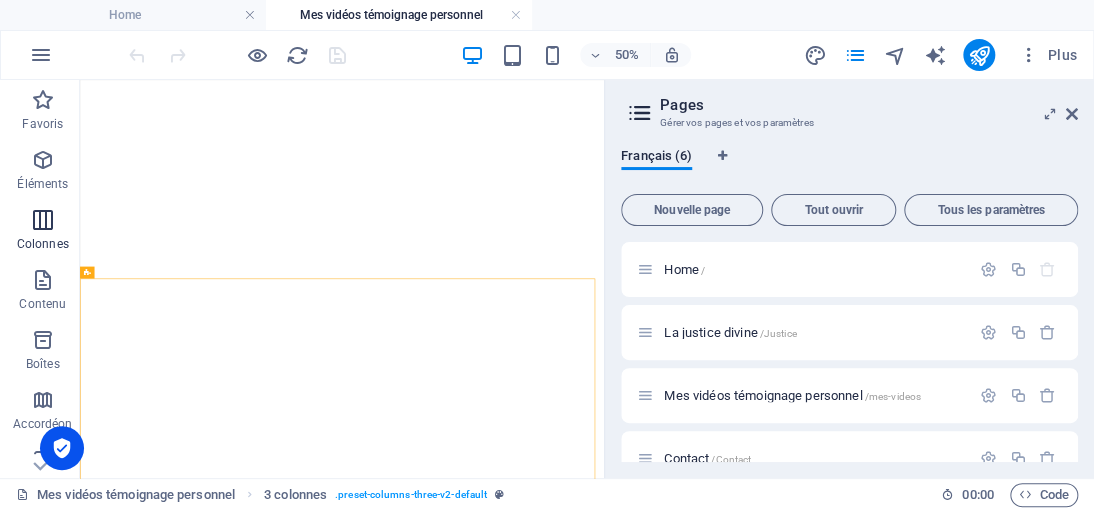 click at bounding box center [43, 220] 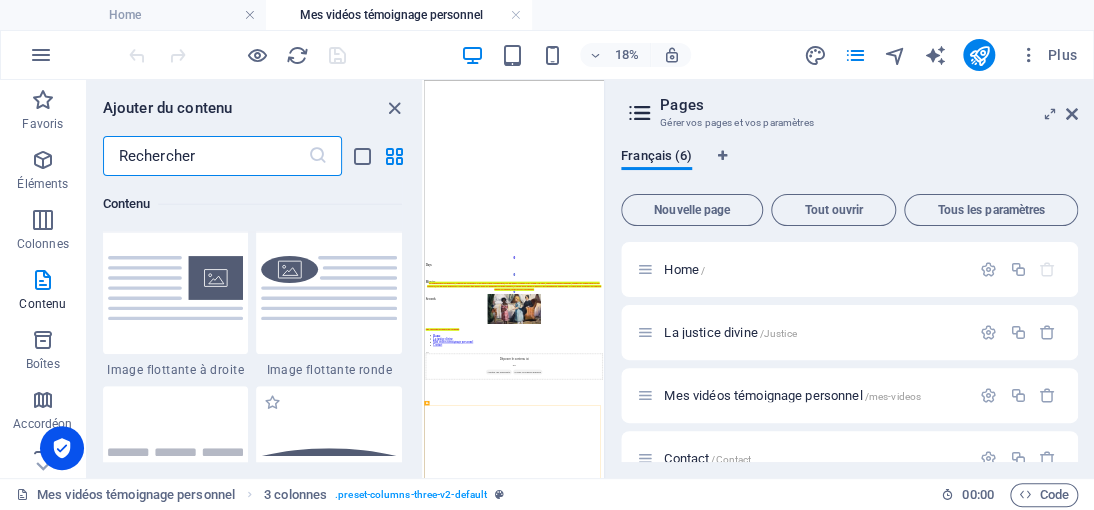 scroll, scrollTop: 4489, scrollLeft: 0, axis: vertical 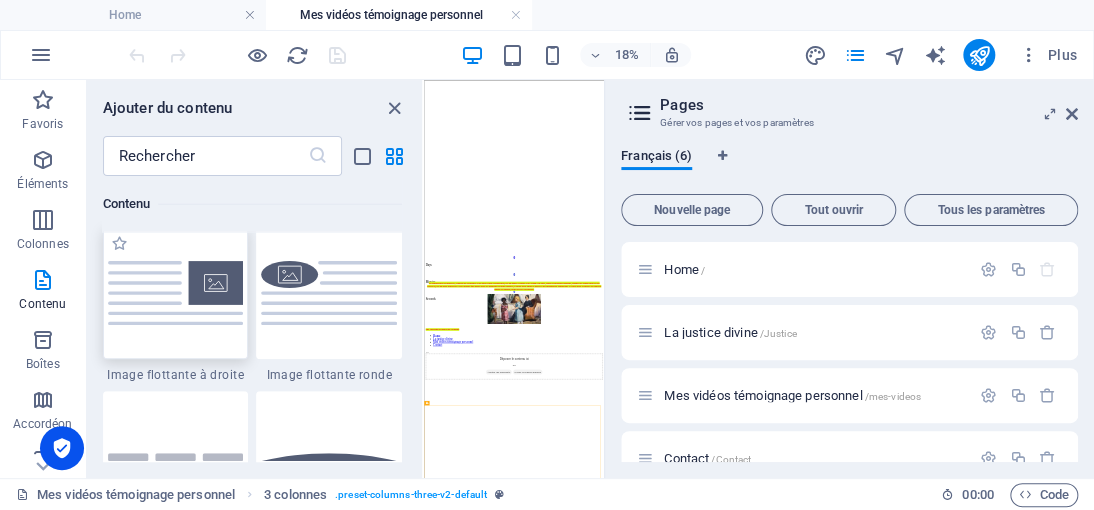 click at bounding box center (176, 293) 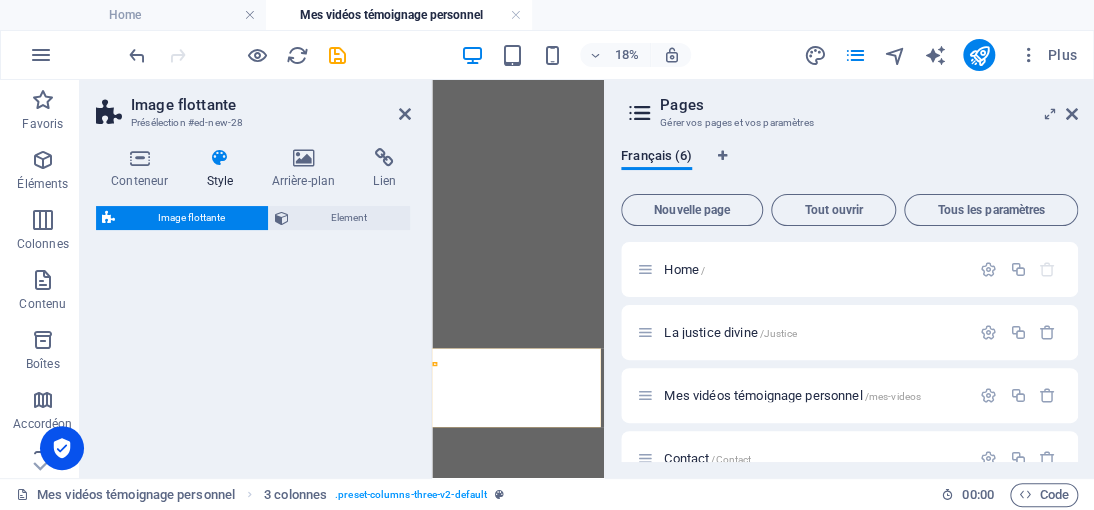 select on "%" 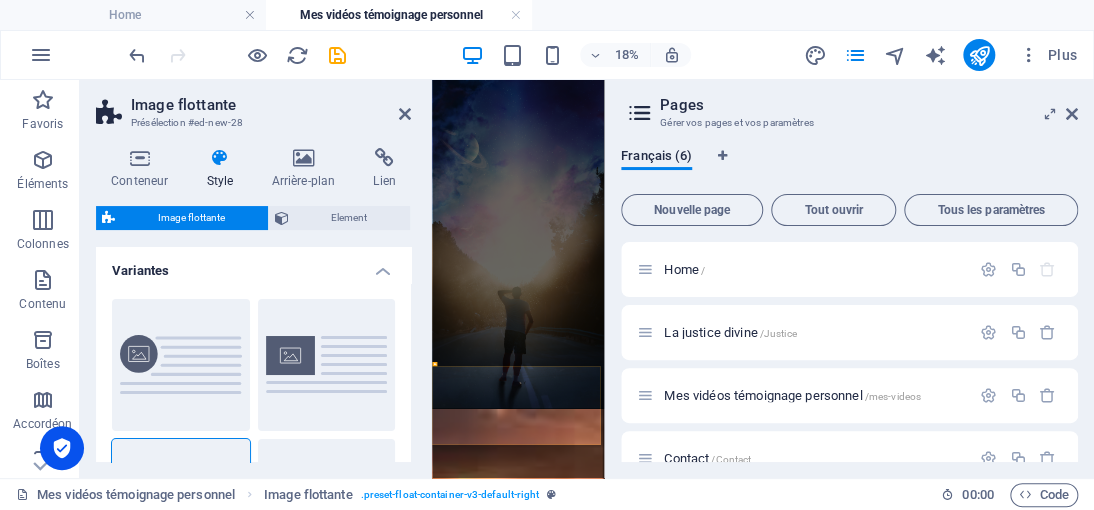 scroll, scrollTop: 1048, scrollLeft: 0, axis: vertical 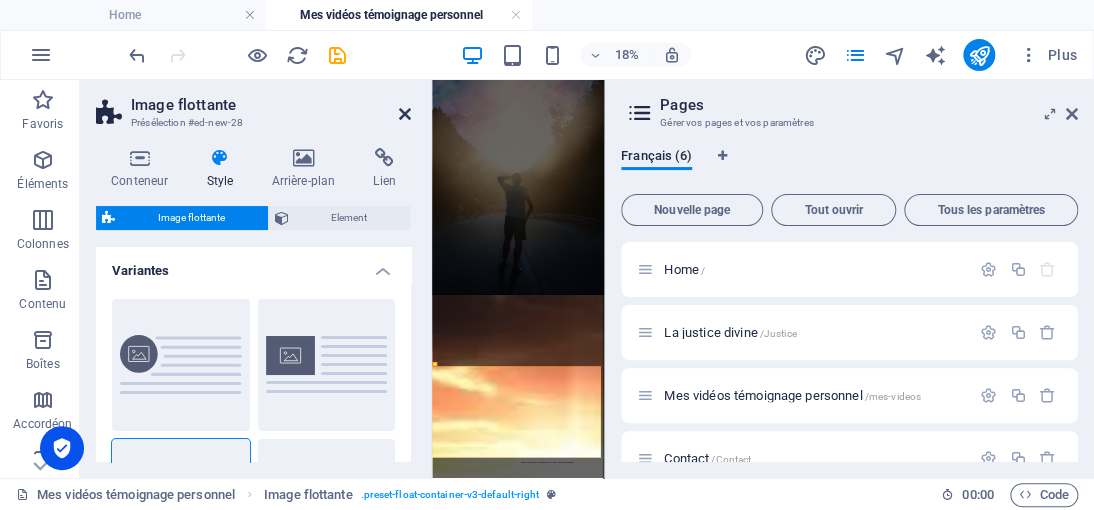 click at bounding box center [405, 114] 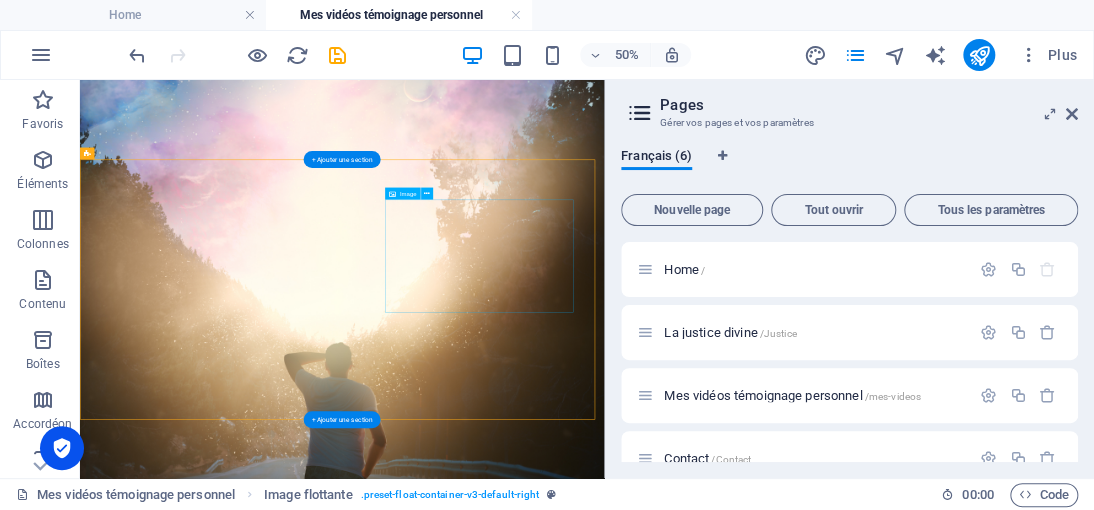 click at bounding box center [887, 3597] 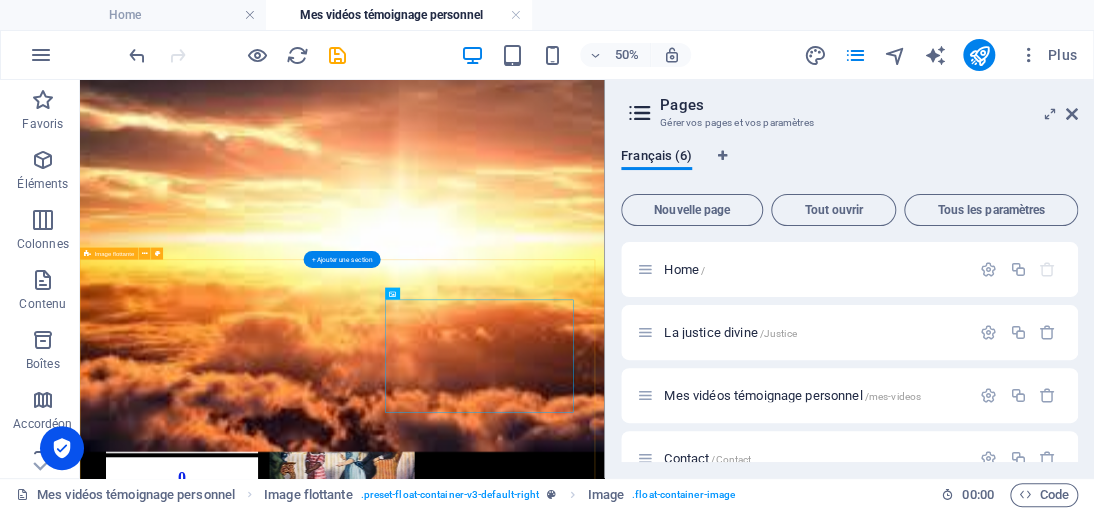 scroll, scrollTop: 848, scrollLeft: 0, axis: vertical 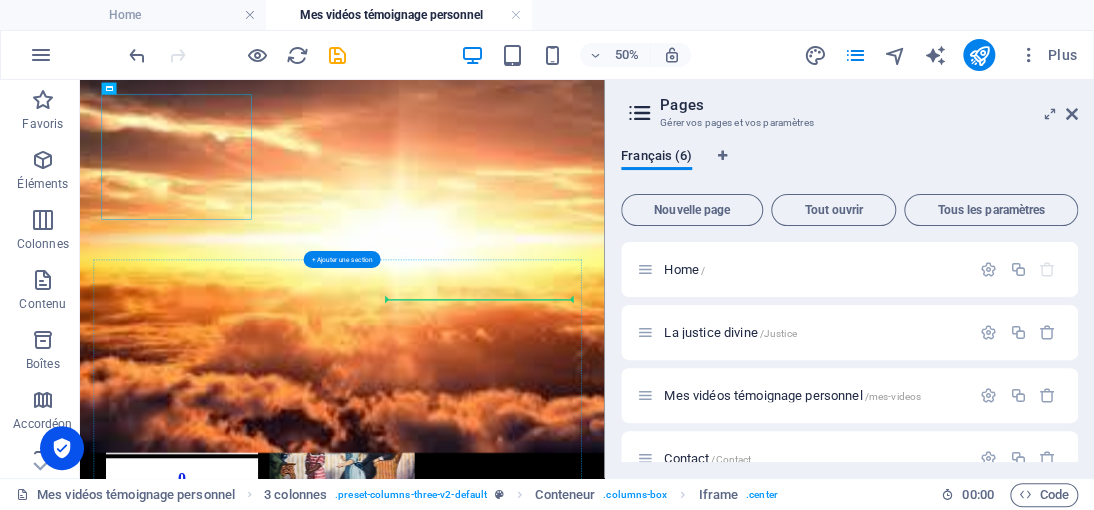 drag, startPoint x: 288, startPoint y: 226, endPoint x: 764, endPoint y: 543, distance: 571.896 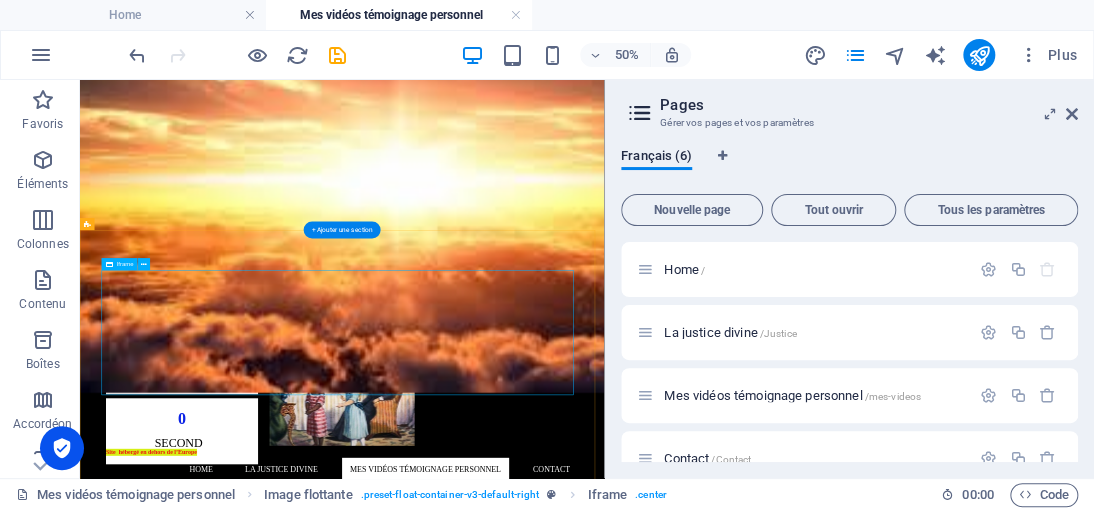 scroll, scrollTop: 1048, scrollLeft: 0, axis: vertical 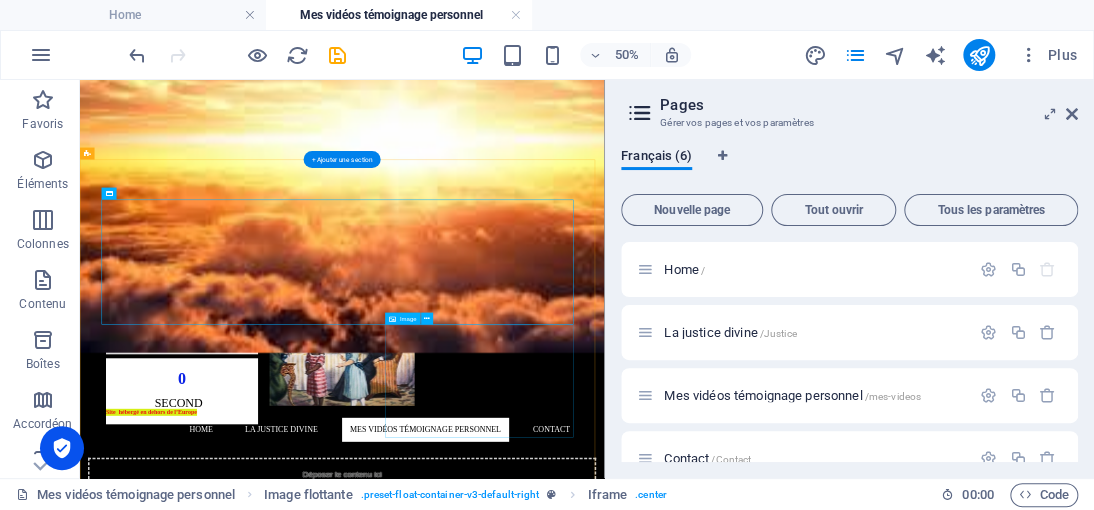 click at bounding box center (887, 2306) 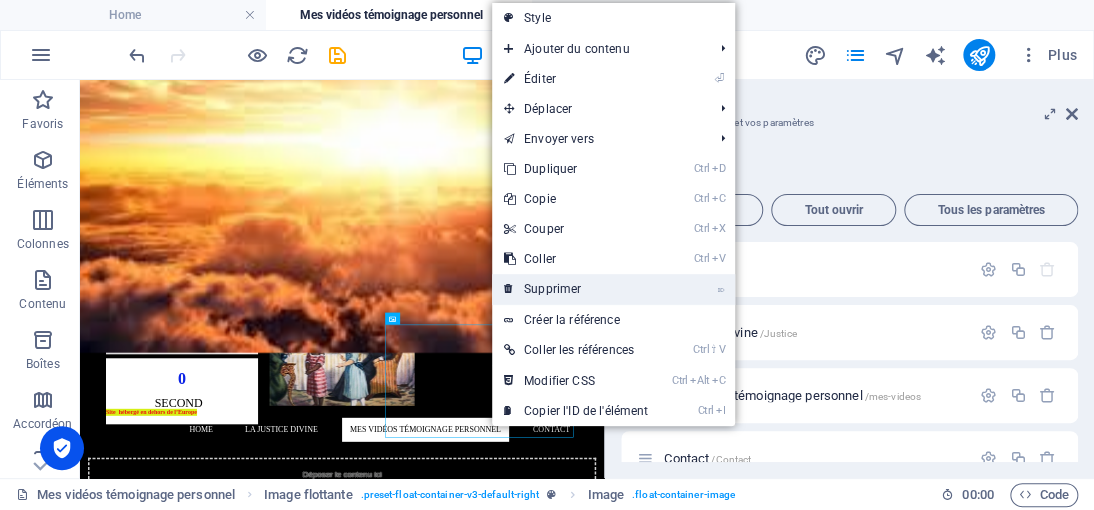 click on "⌦  Supprimer" at bounding box center (576, 289) 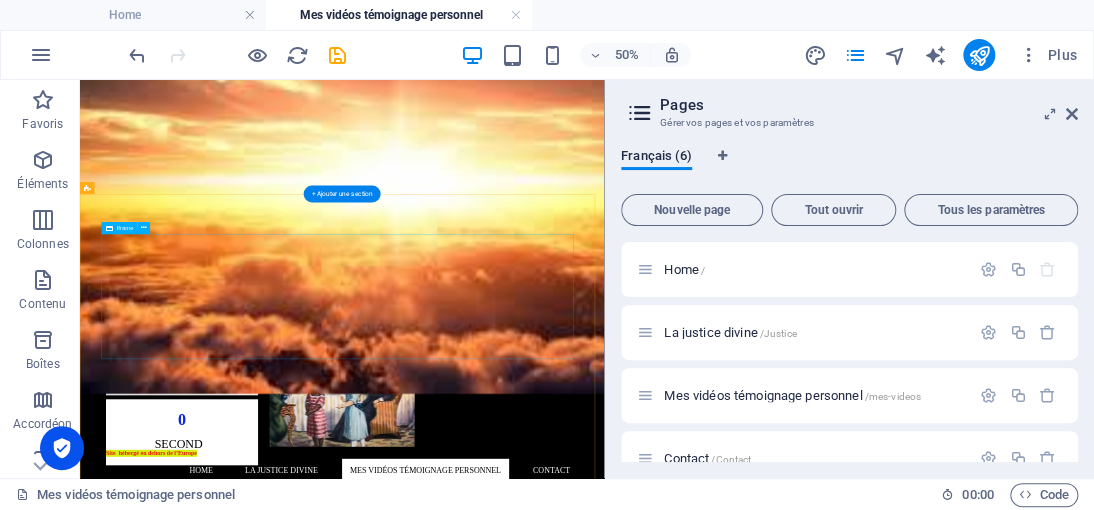 scroll, scrollTop: 848, scrollLeft: 0, axis: vertical 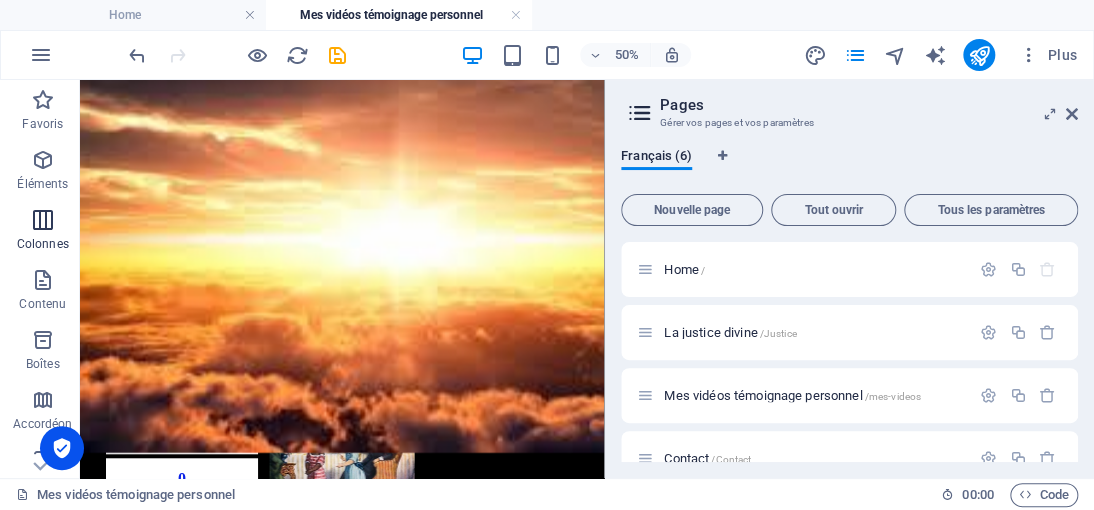 click at bounding box center (43, 220) 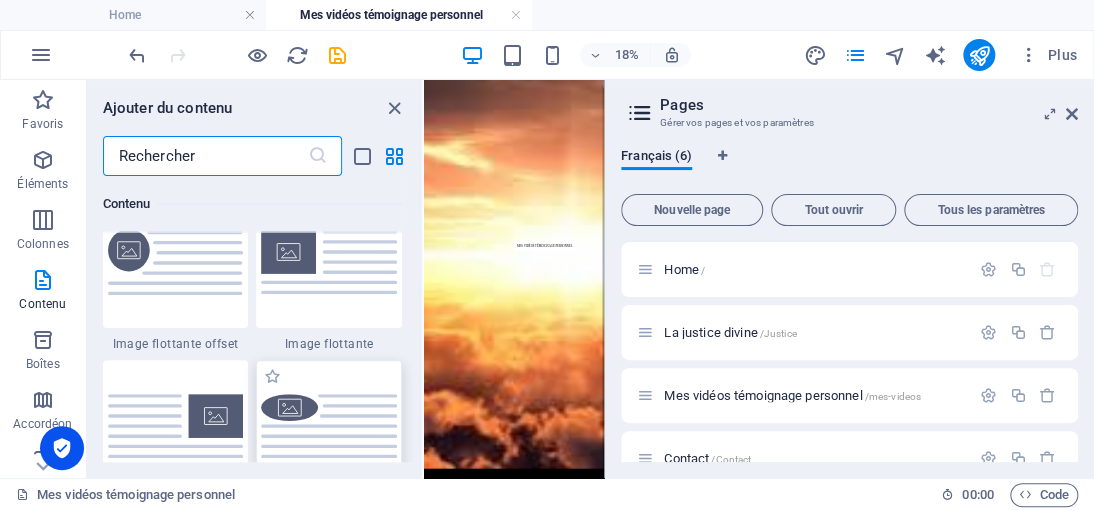scroll, scrollTop: 4389, scrollLeft: 0, axis: vertical 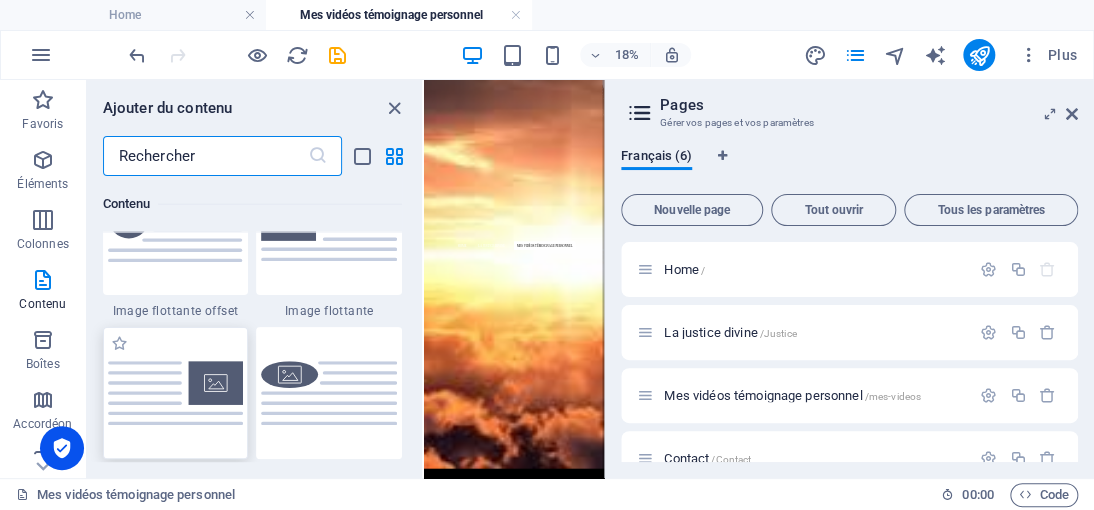 click at bounding box center [176, 393] 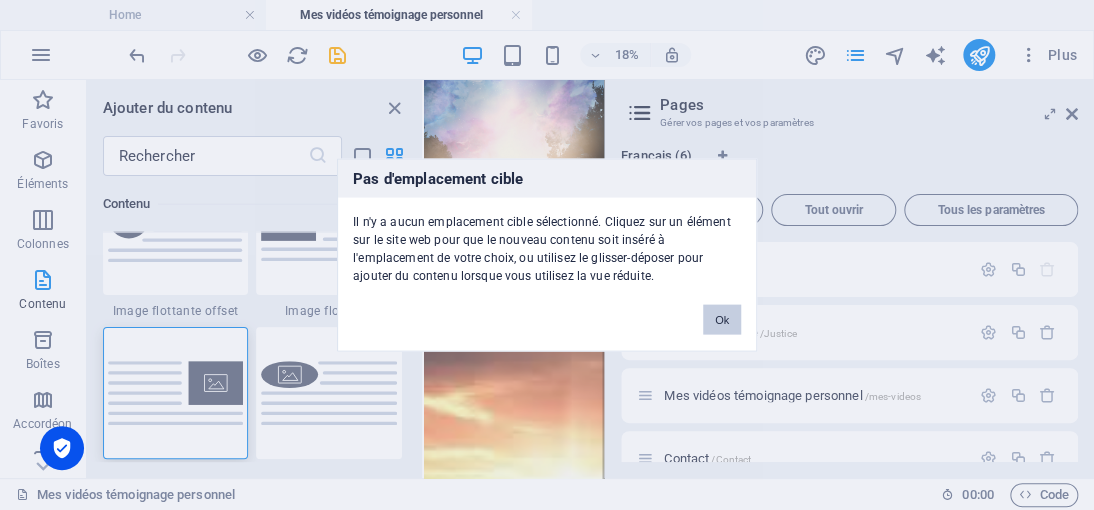 click on "Ok" at bounding box center (722, 320) 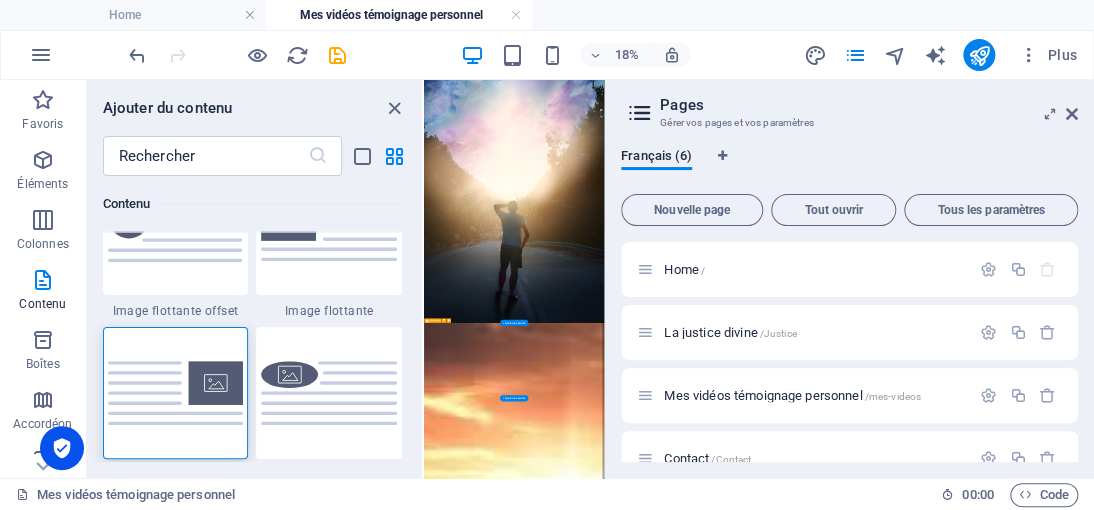 click on "Déposer le contenu ici ou  Ajouter les éléments  Coller le presse-papiers </div> </div>" at bounding box center (913, 2996) 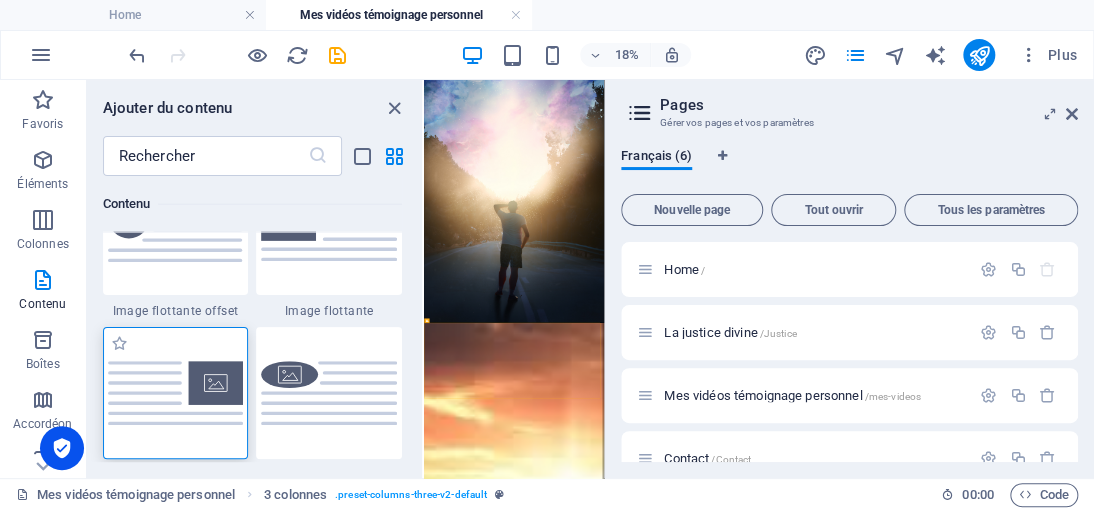 click at bounding box center (176, 393) 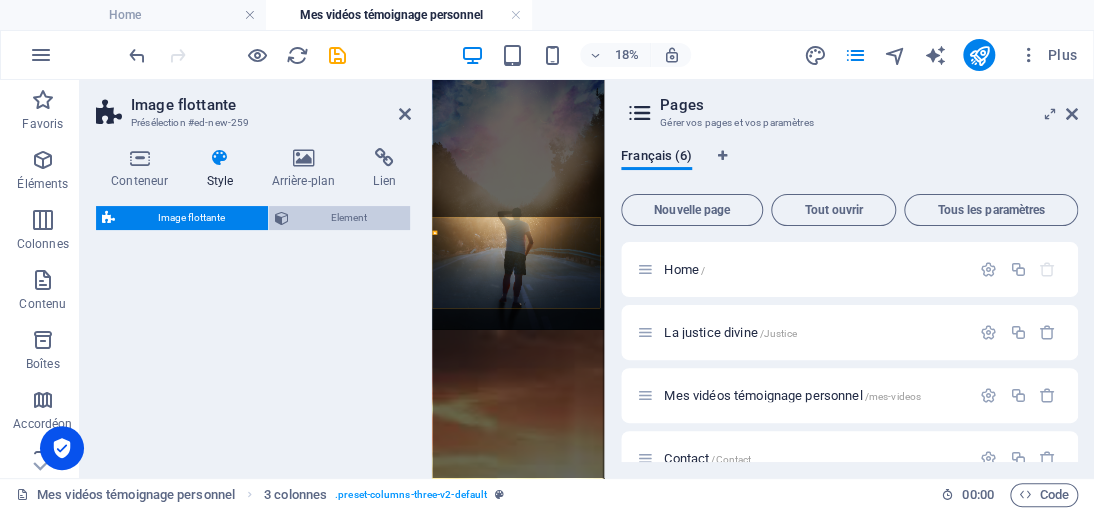 select on "%" 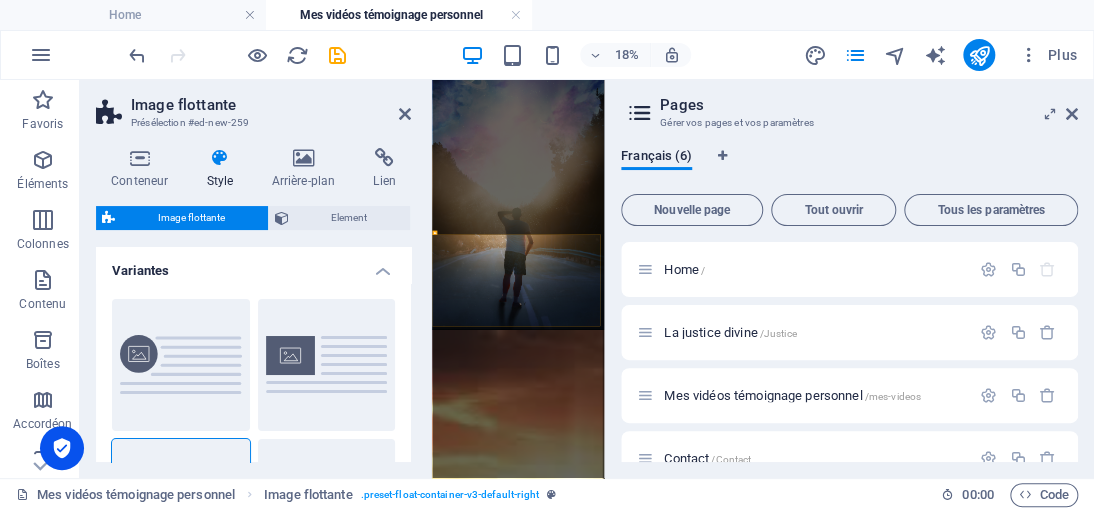 scroll, scrollTop: 1794, scrollLeft: 0, axis: vertical 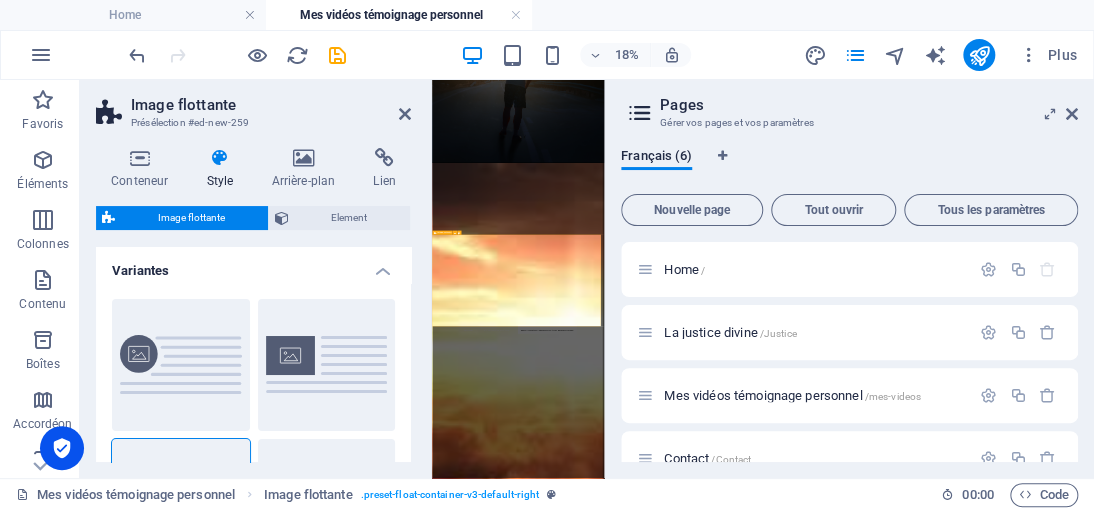 click at bounding box center (921, 2846) 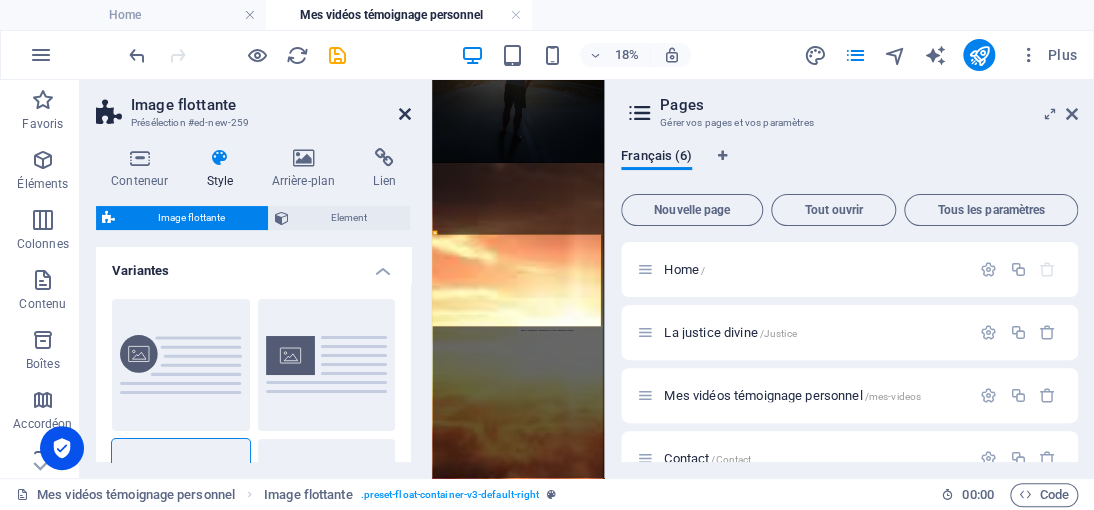click at bounding box center (405, 114) 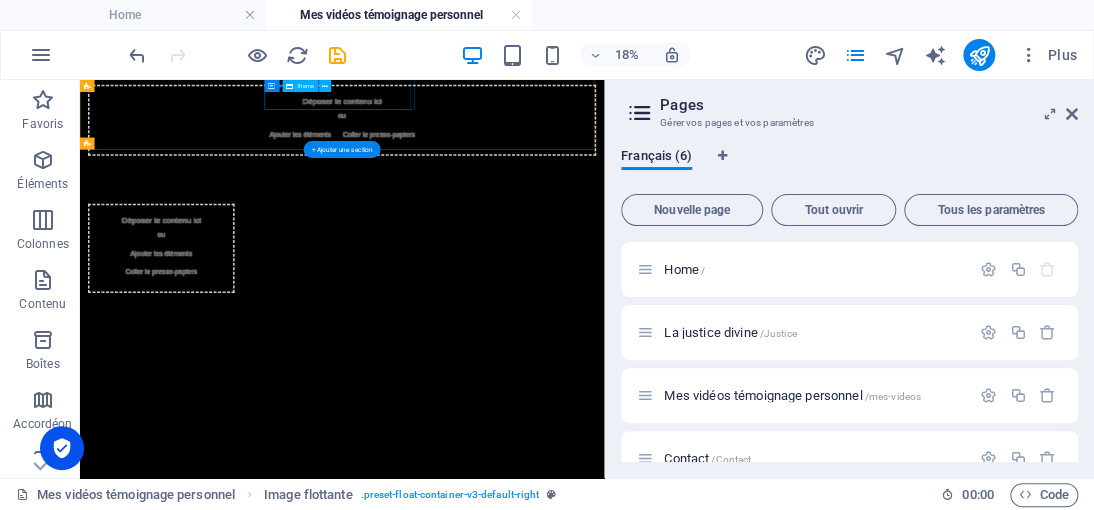 scroll, scrollTop: 1068, scrollLeft: 0, axis: vertical 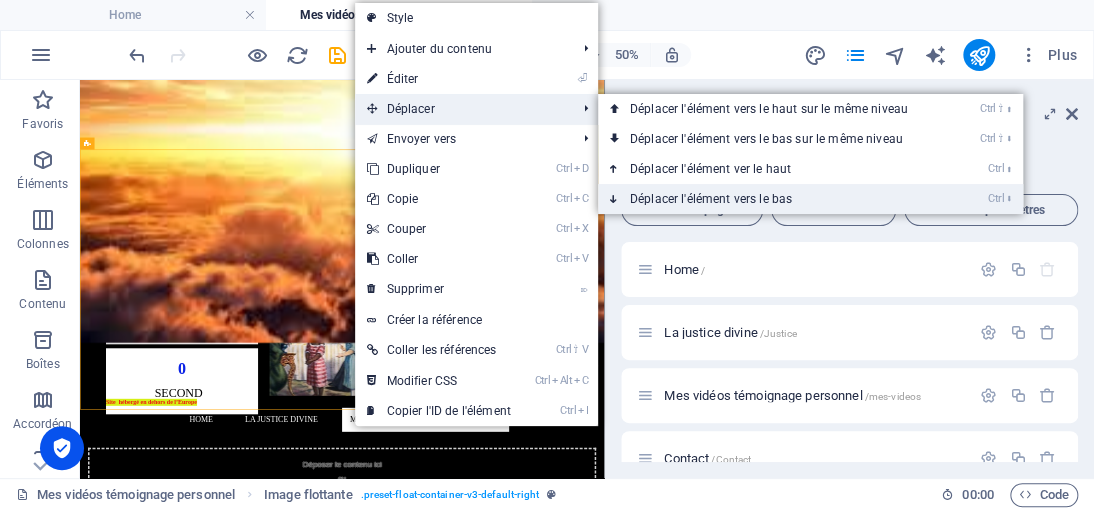 click on "Ctrl ⬇  Déplacer l'élément vers le bas" at bounding box center (773, 199) 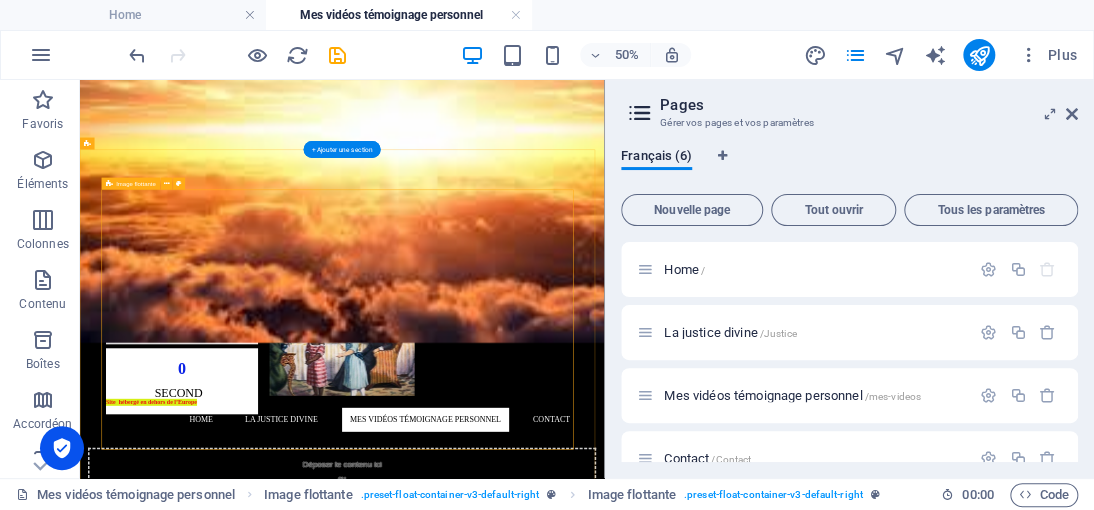 click at bounding box center (604, 2183) 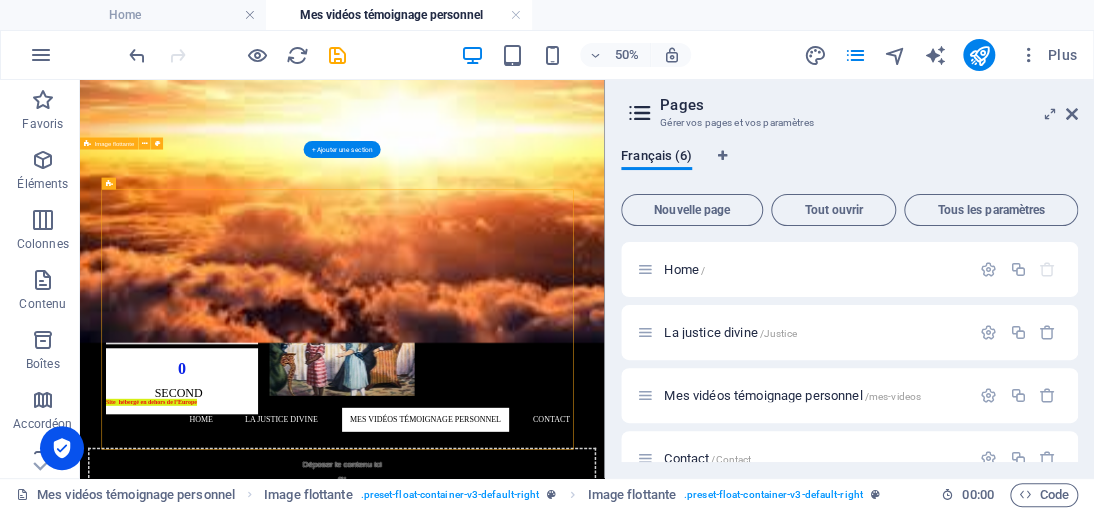 click on "</div>" at bounding box center (604, 2440) 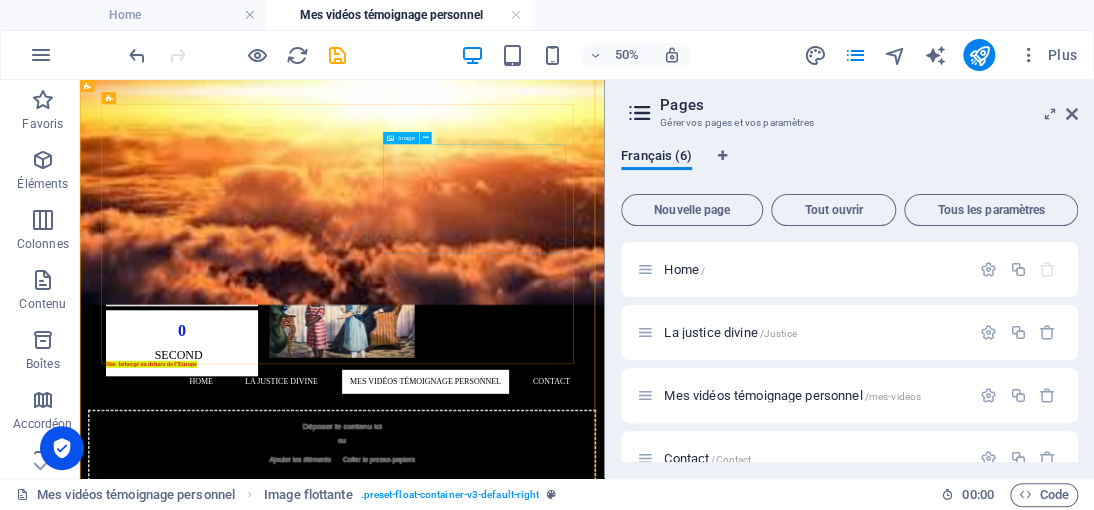 scroll, scrollTop: 1068, scrollLeft: 0, axis: vertical 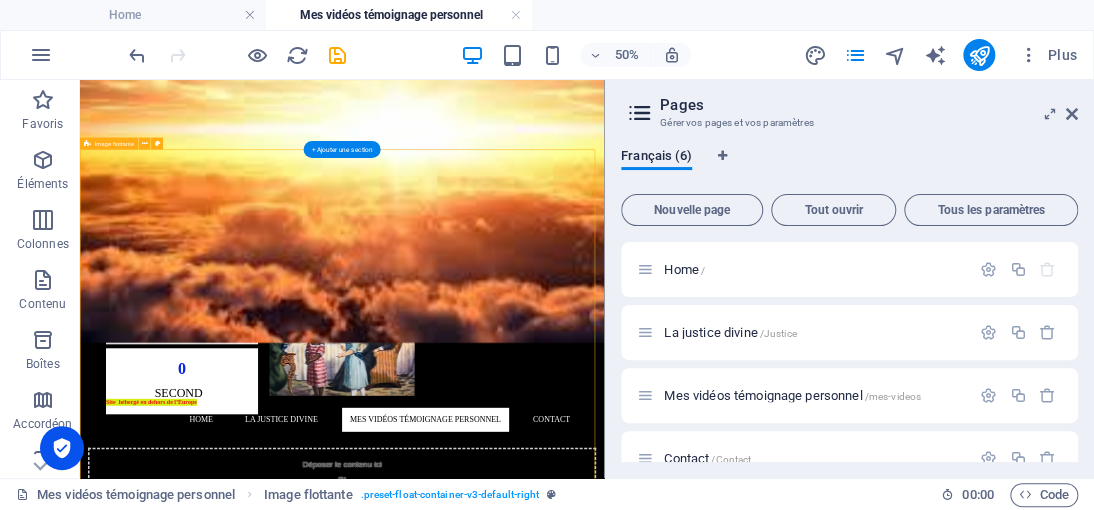click on "</div>" at bounding box center (604, 2440) 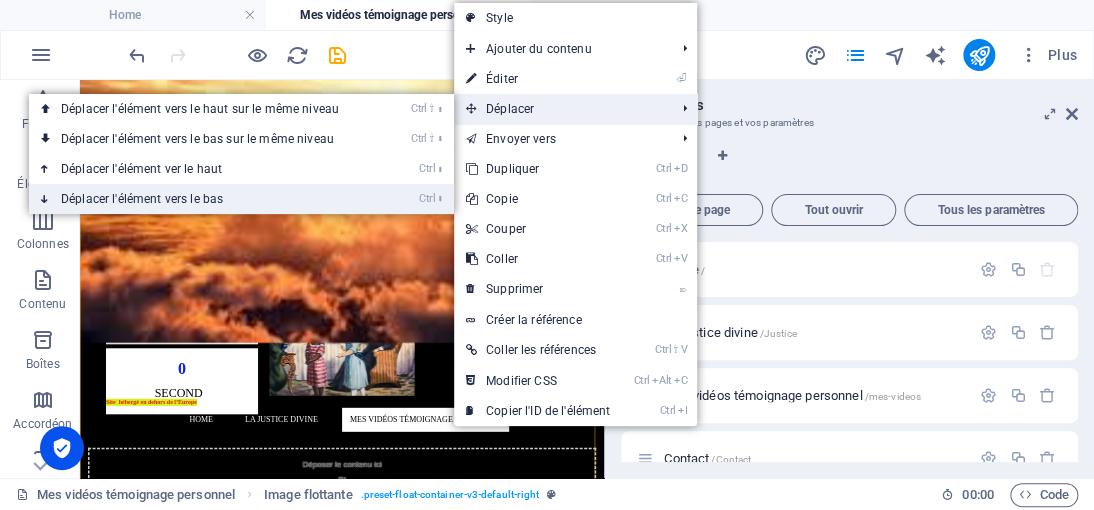 click on "Ctrl ⬇  Déplacer l'élément vers le bas" at bounding box center [204, 199] 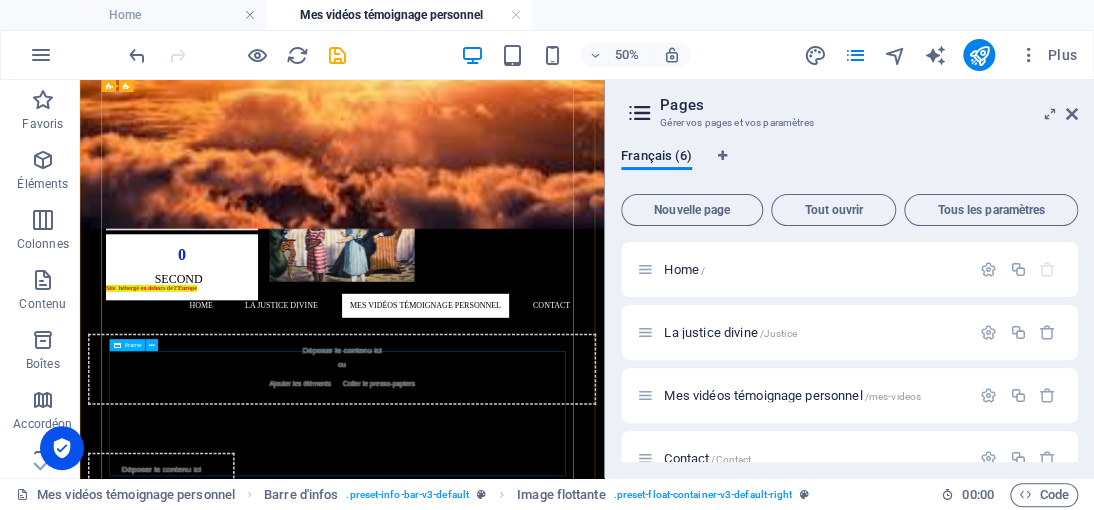 scroll, scrollTop: 1318, scrollLeft: 0, axis: vertical 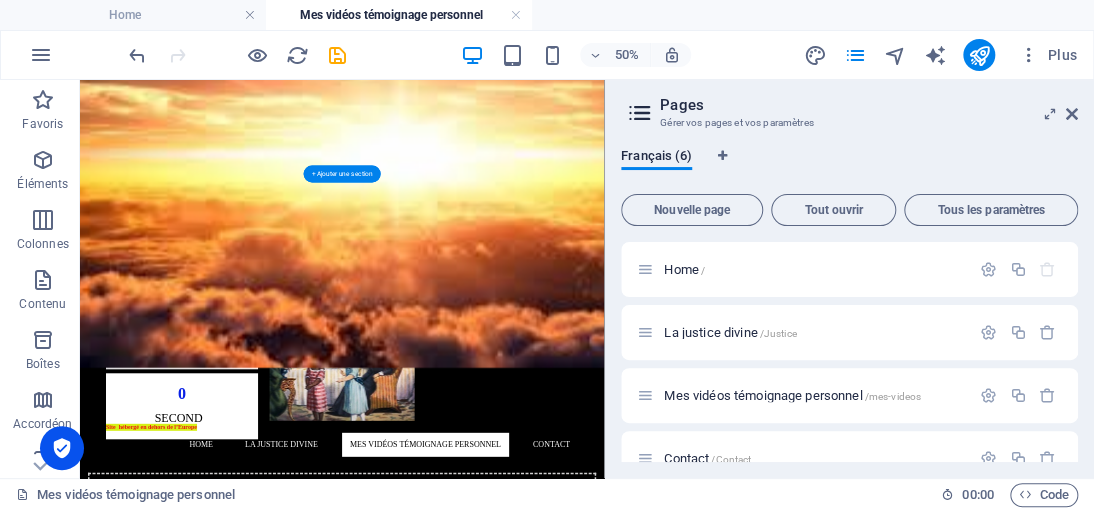 drag, startPoint x: 212, startPoint y: 628, endPoint x: 305, endPoint y: 376, distance: 268.6131 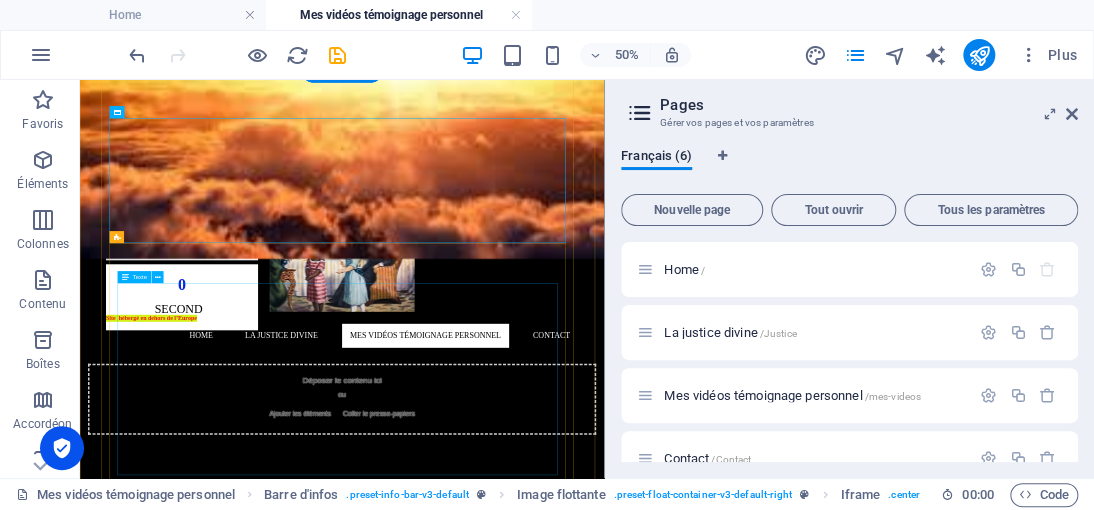 scroll, scrollTop: 1418, scrollLeft: 0, axis: vertical 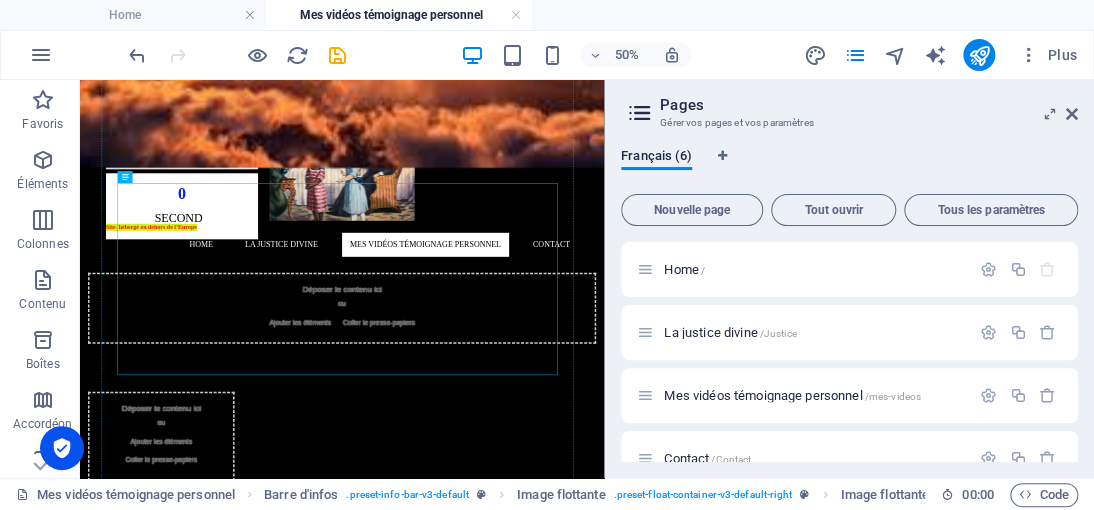 drag, startPoint x: 520, startPoint y: 418, endPoint x: 528, endPoint y: 210, distance: 208.1538 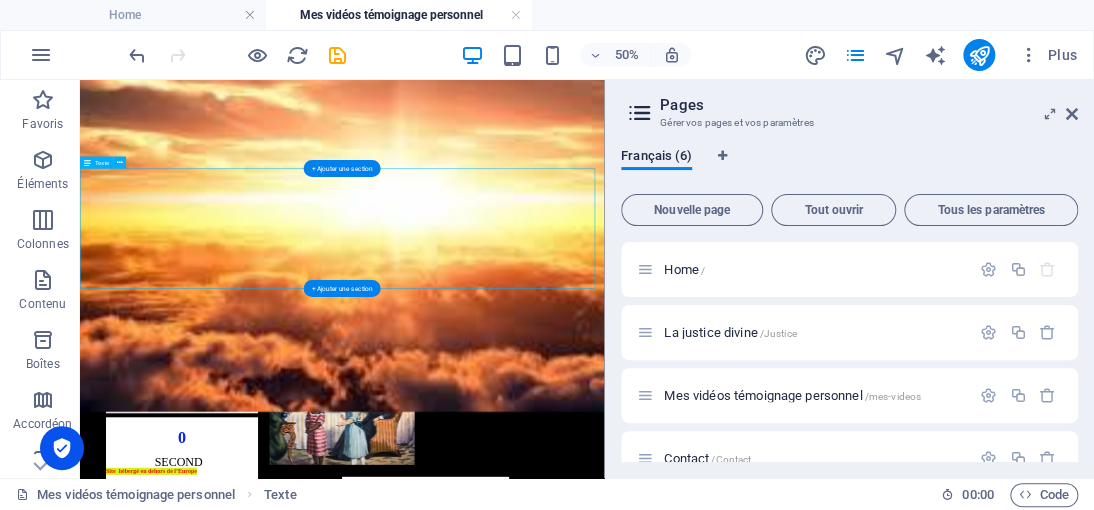scroll, scrollTop: 928, scrollLeft: 0, axis: vertical 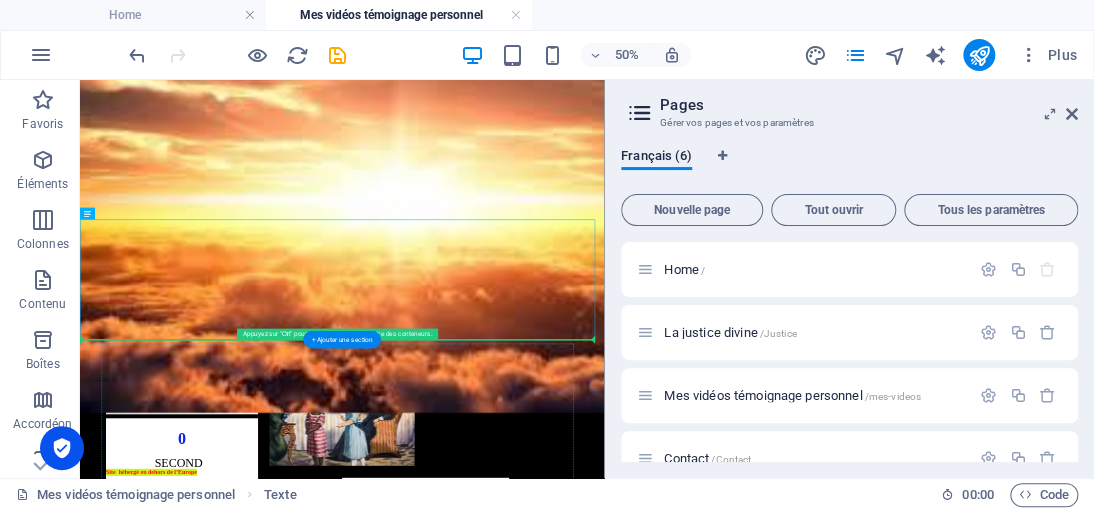 drag, startPoint x: 763, startPoint y: 448, endPoint x: 694, endPoint y: 708, distance: 269 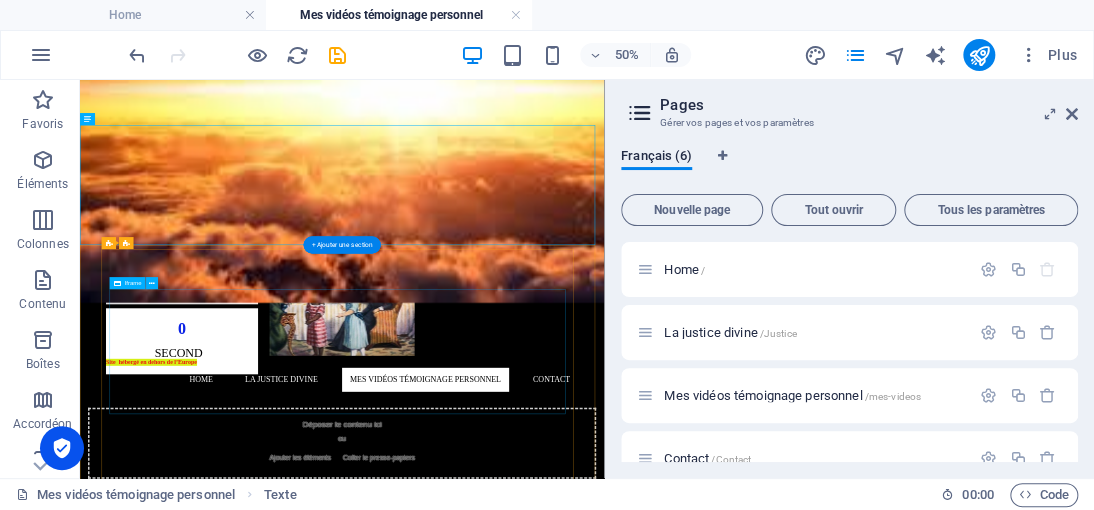 scroll, scrollTop: 1228, scrollLeft: 0, axis: vertical 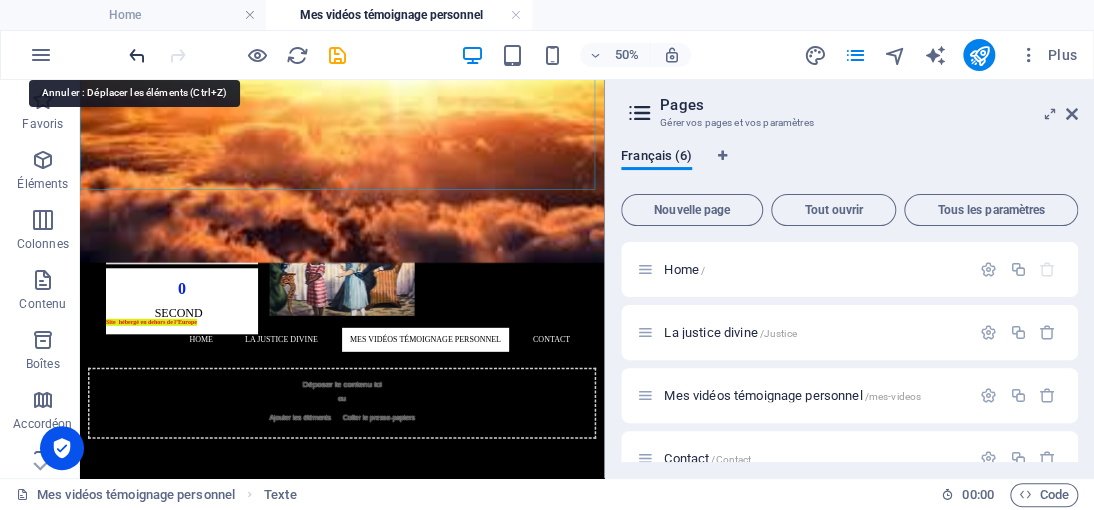 click at bounding box center (137, 55) 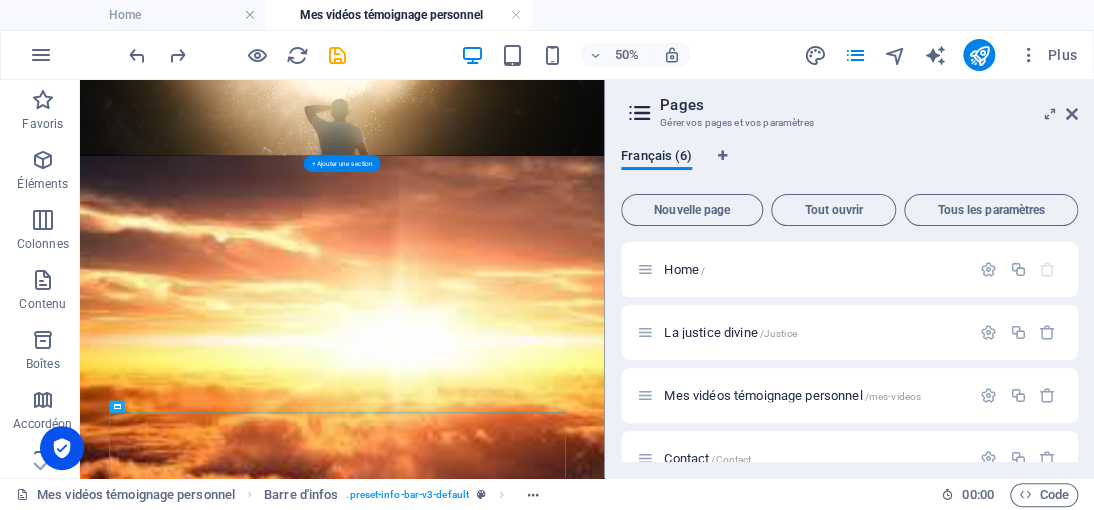 scroll, scrollTop: 629, scrollLeft: 0, axis: vertical 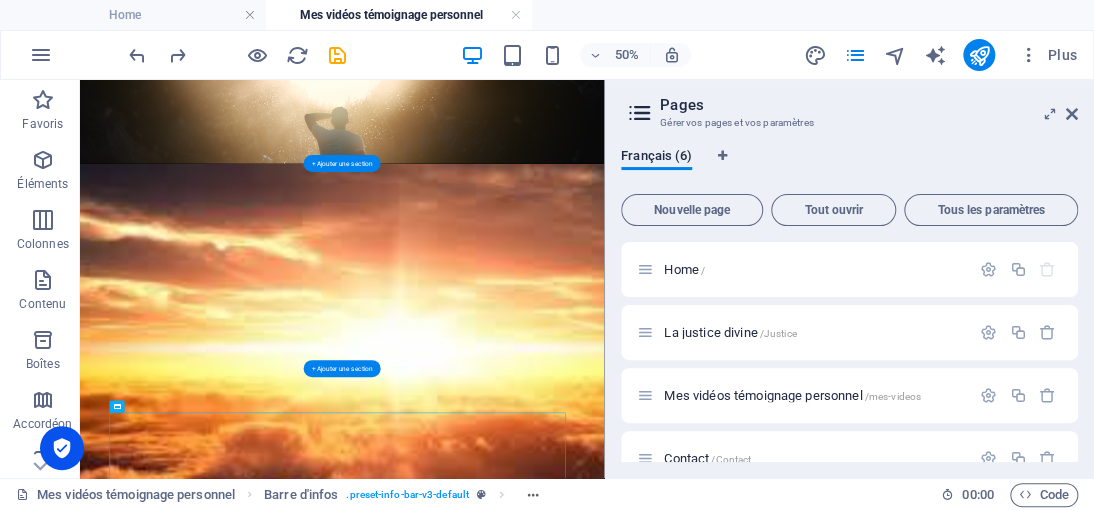 drag, startPoint x: 651, startPoint y: 498, endPoint x: 268, endPoint y: 461, distance: 384.78305 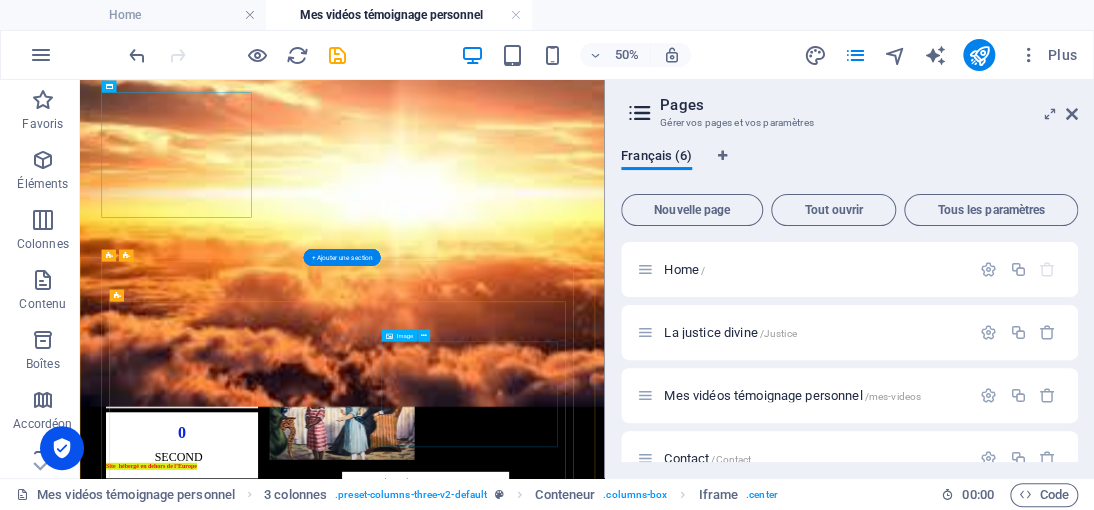 scroll, scrollTop: 1029, scrollLeft: 0, axis: vertical 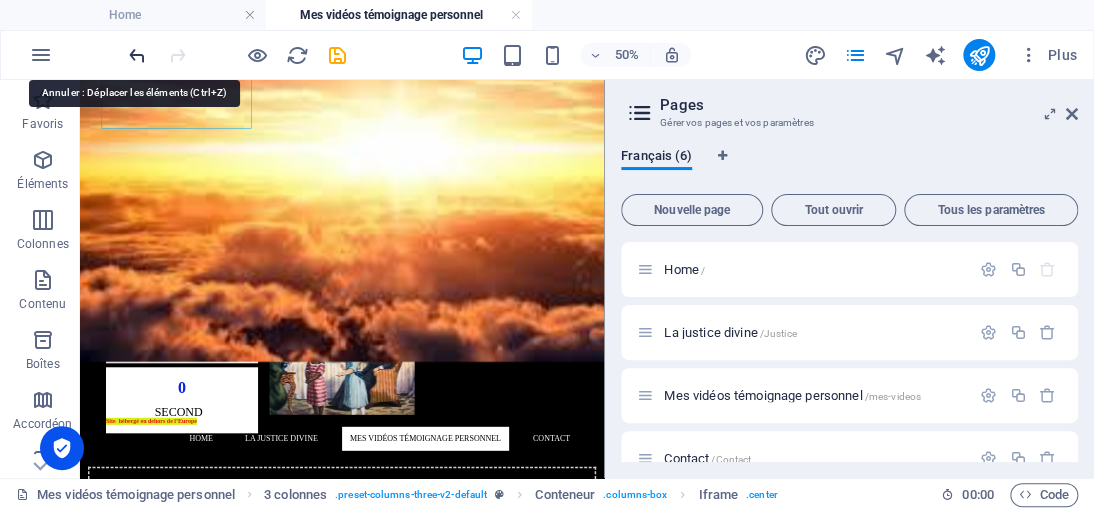 click at bounding box center (137, 55) 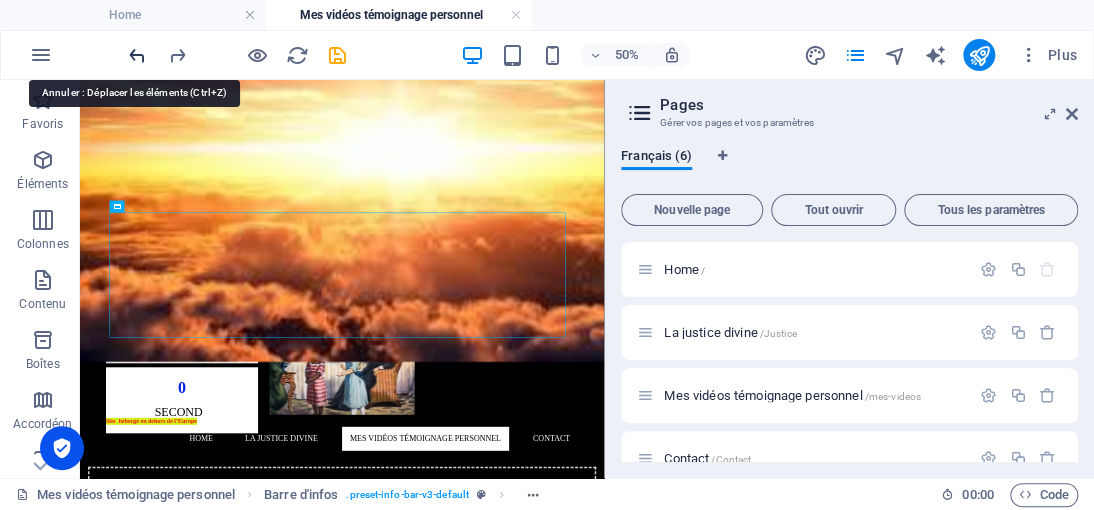 click at bounding box center (137, 55) 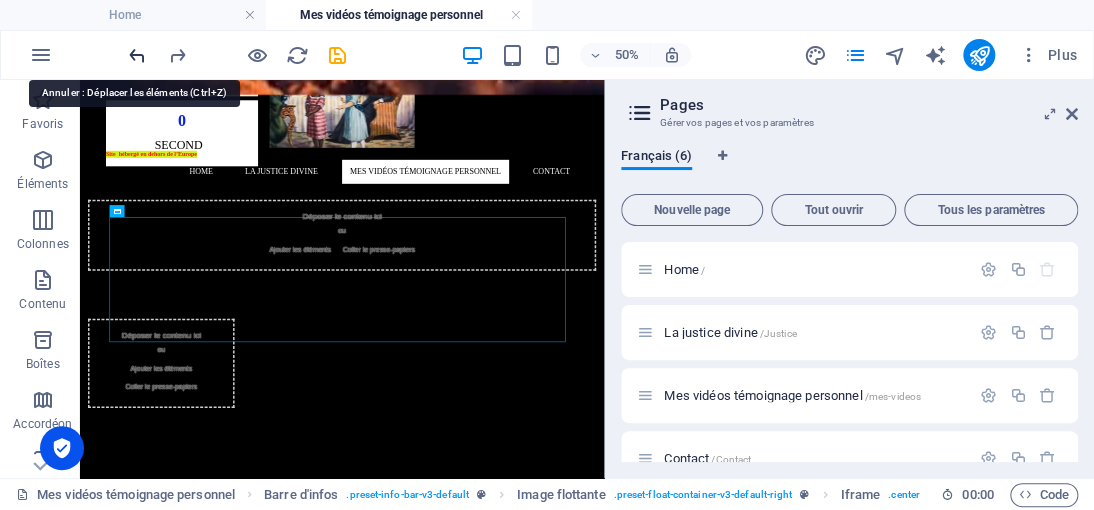 click at bounding box center (137, 55) 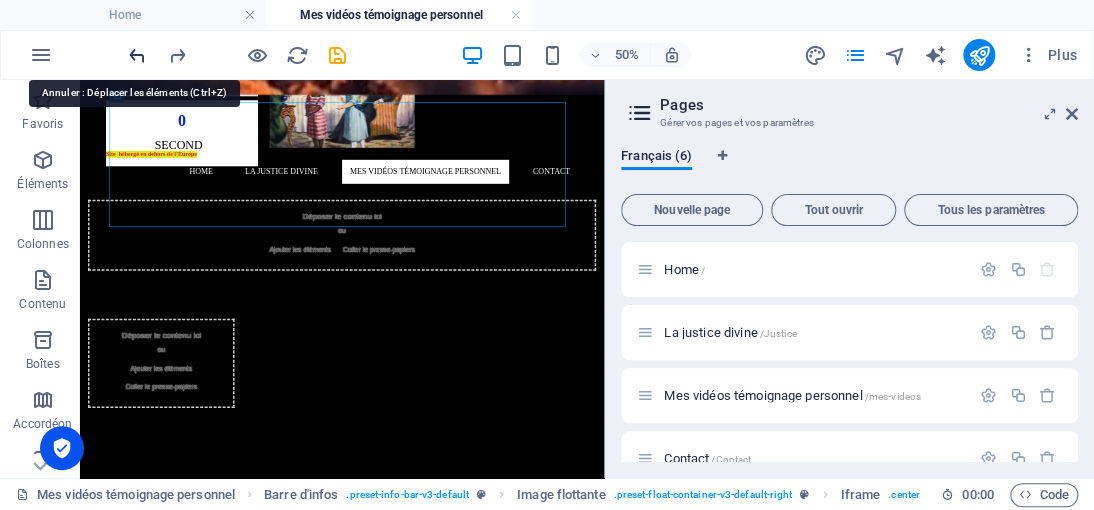 scroll, scrollTop: 1794, scrollLeft: 0, axis: vertical 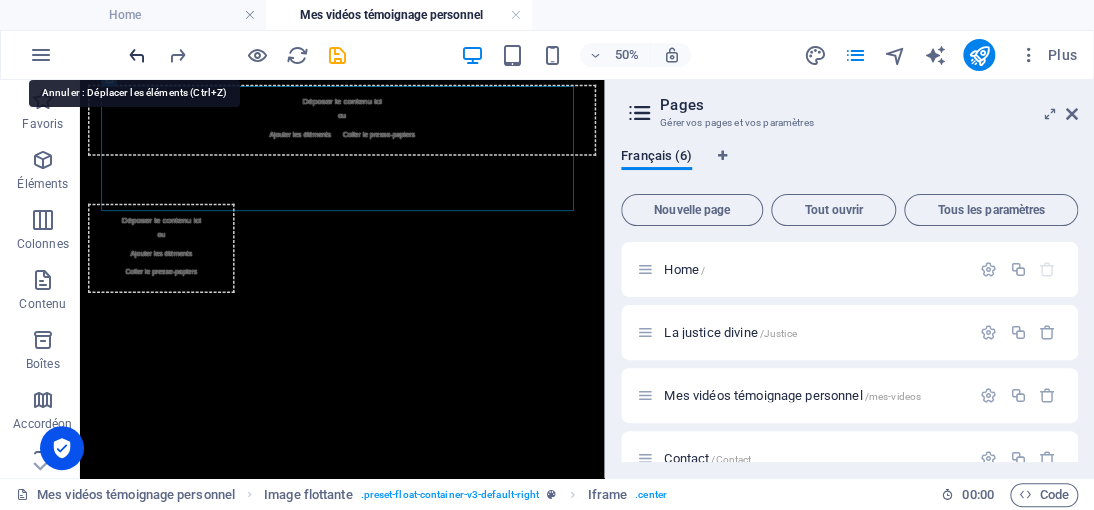 click at bounding box center [137, 55] 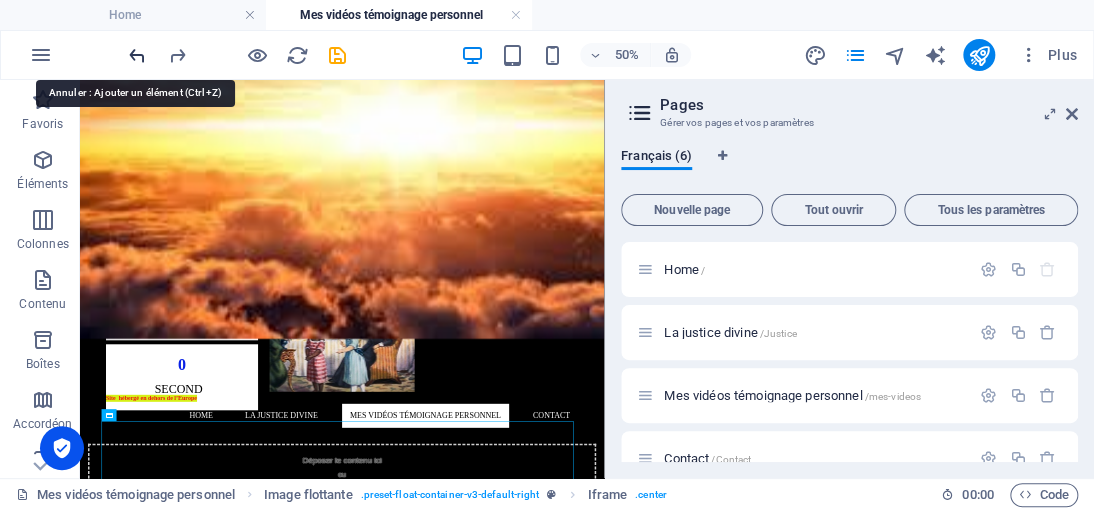 scroll, scrollTop: 1068, scrollLeft: 0, axis: vertical 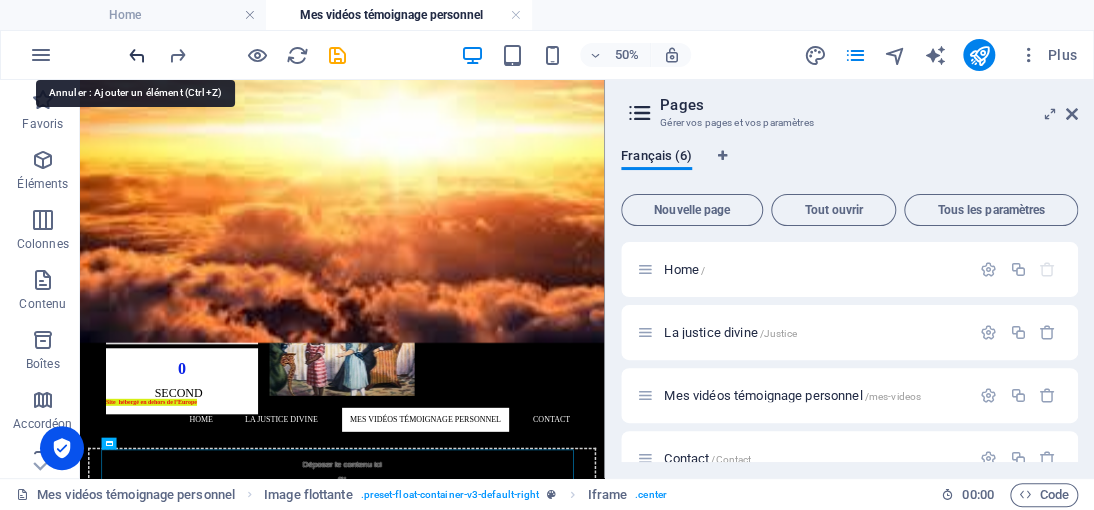 click at bounding box center (137, 55) 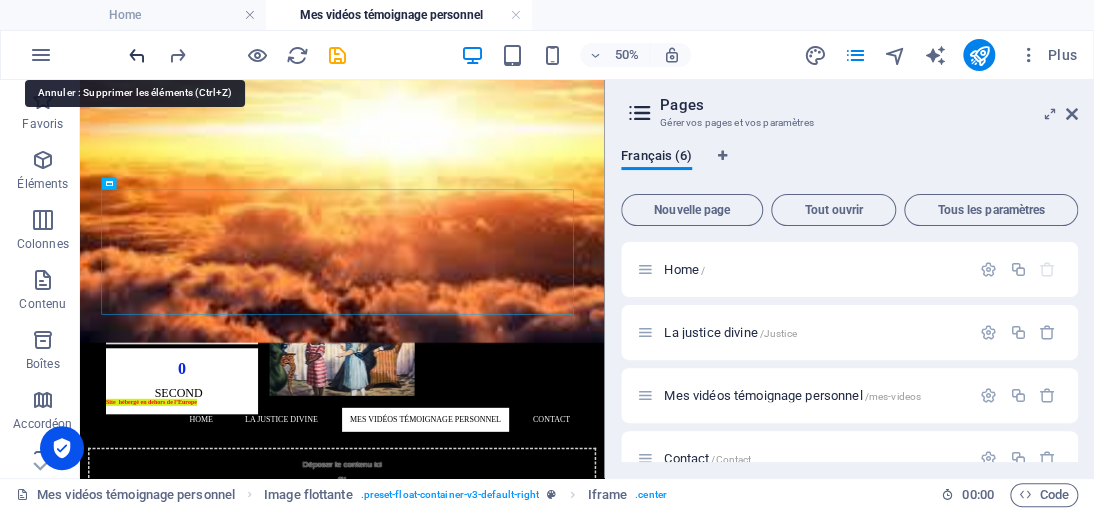 click at bounding box center (137, 55) 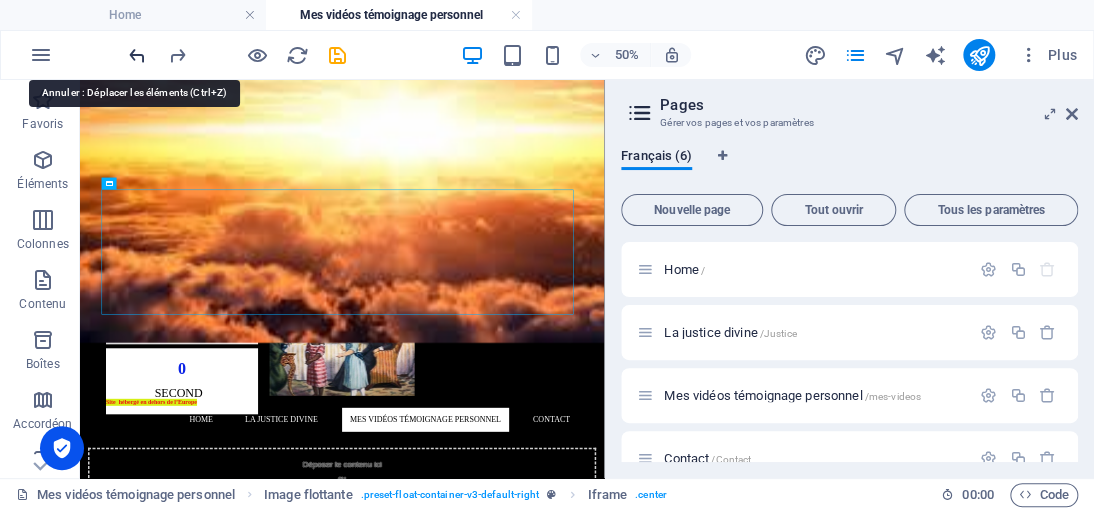 click at bounding box center (137, 55) 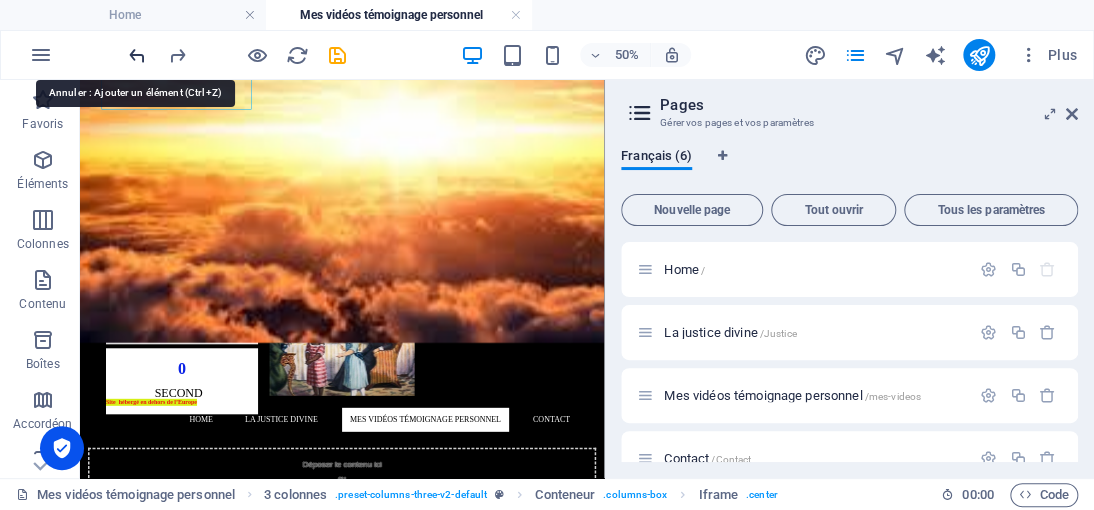 click at bounding box center [137, 55] 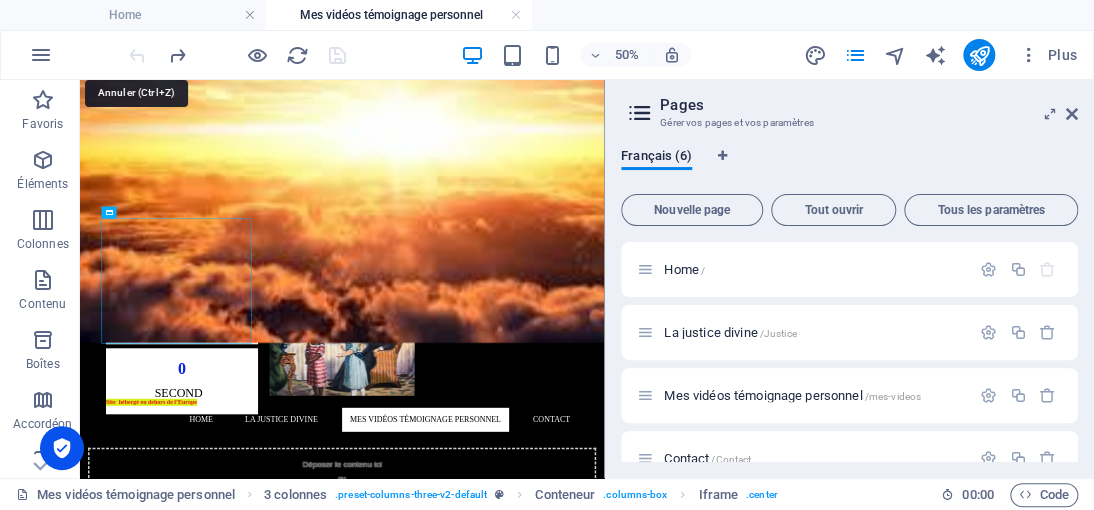 scroll, scrollTop: 600, scrollLeft: 0, axis: vertical 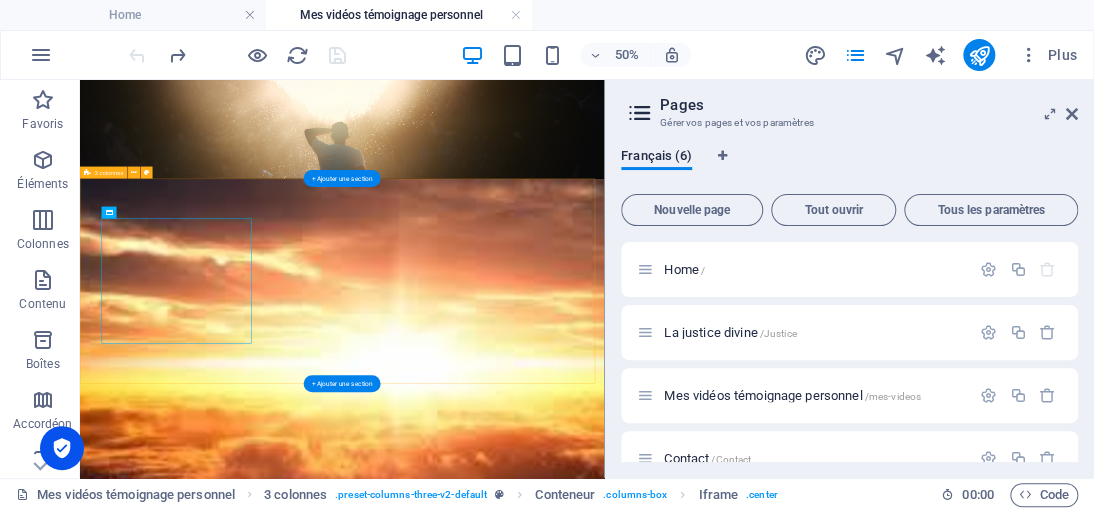 click on "</div> </div> </div>" at bounding box center (604, 1912) 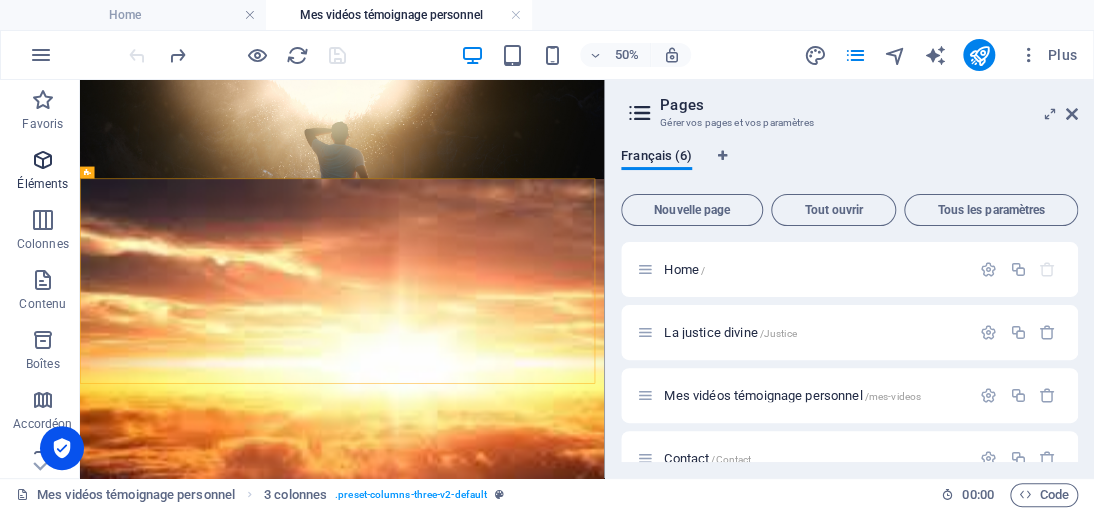 click on "Éléments" at bounding box center [42, 184] 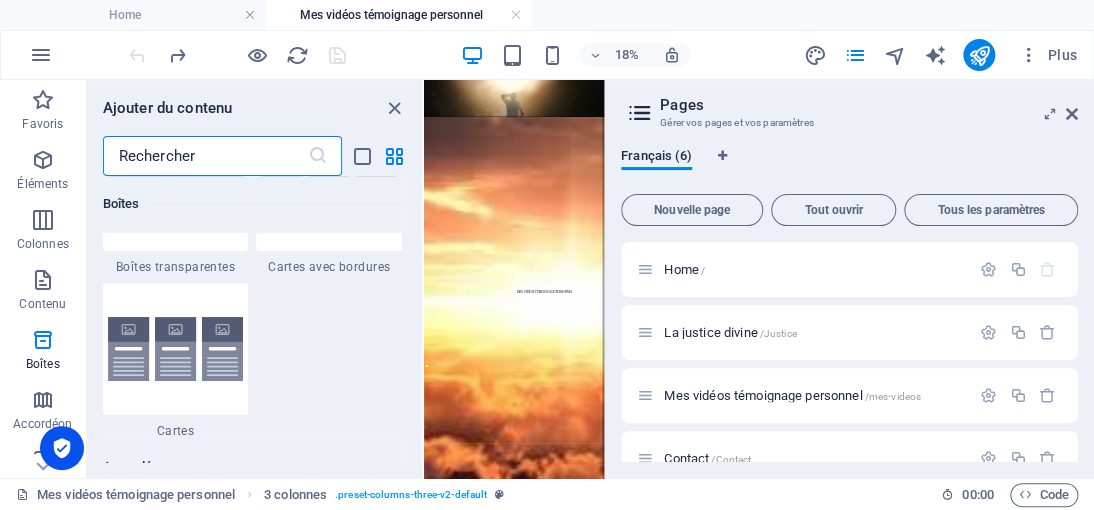 scroll, scrollTop: 5812, scrollLeft: 0, axis: vertical 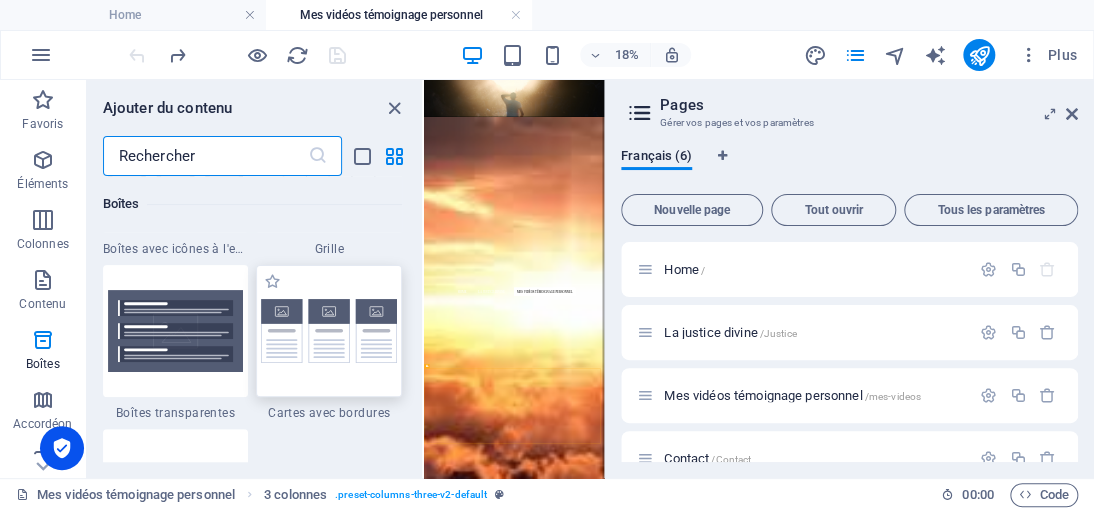click at bounding box center (329, 330) 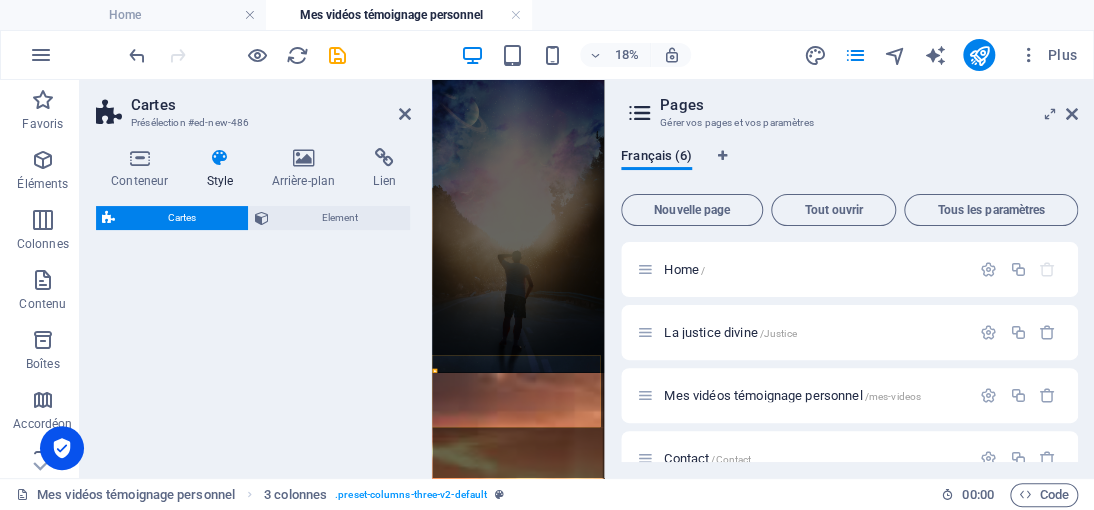 scroll, scrollTop: 1009, scrollLeft: 0, axis: vertical 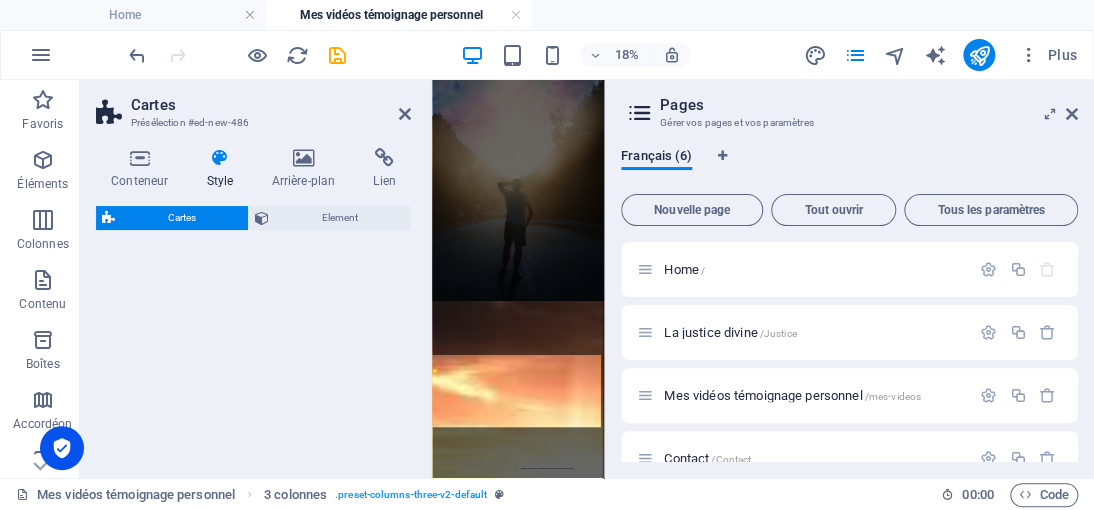 select on "rem" 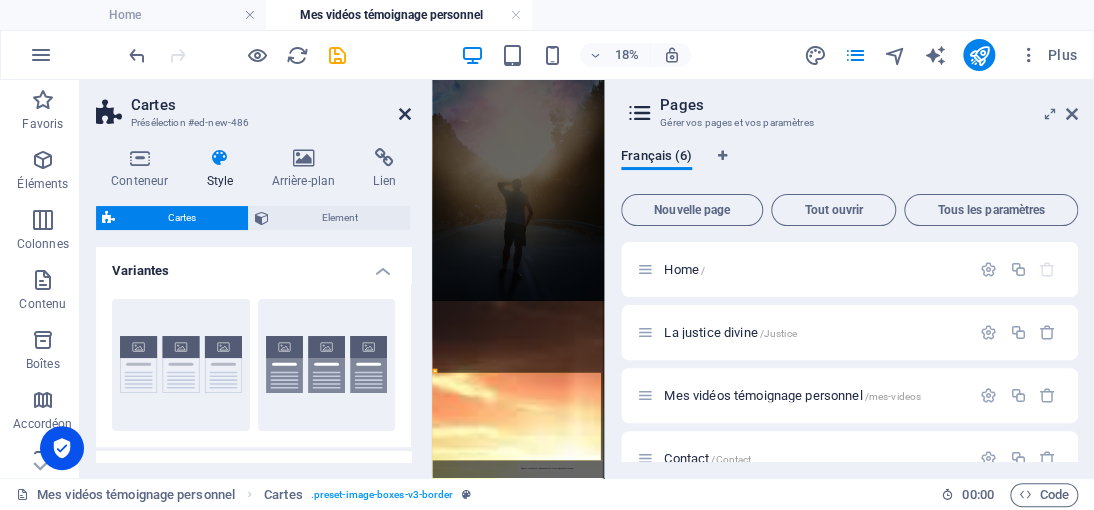 click at bounding box center (405, 114) 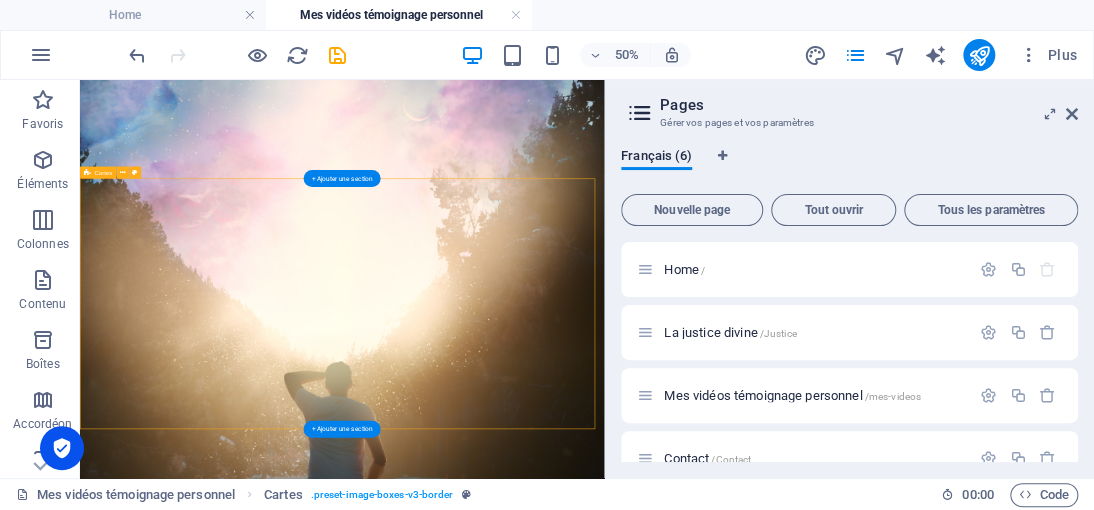 click on "Headline Lorem ipsum dolor sit amet, consectetuer adipiscing elit. Aenean commodo ligula eget dolor. Lorem ipsum dolor sit amet. Headline Lorem ipsum dolor sit amet, consectetuer adipiscing elit. Aenean commodo ligula eget dolor. Lorem ipsum dolor sit amet. Headline Lorem ipsum dolor sit amet, consectetuer adipiscing elit. Aenean commodo ligula eget dolor. Lorem ipsum dolor sit amet." at bounding box center (604, 4050) 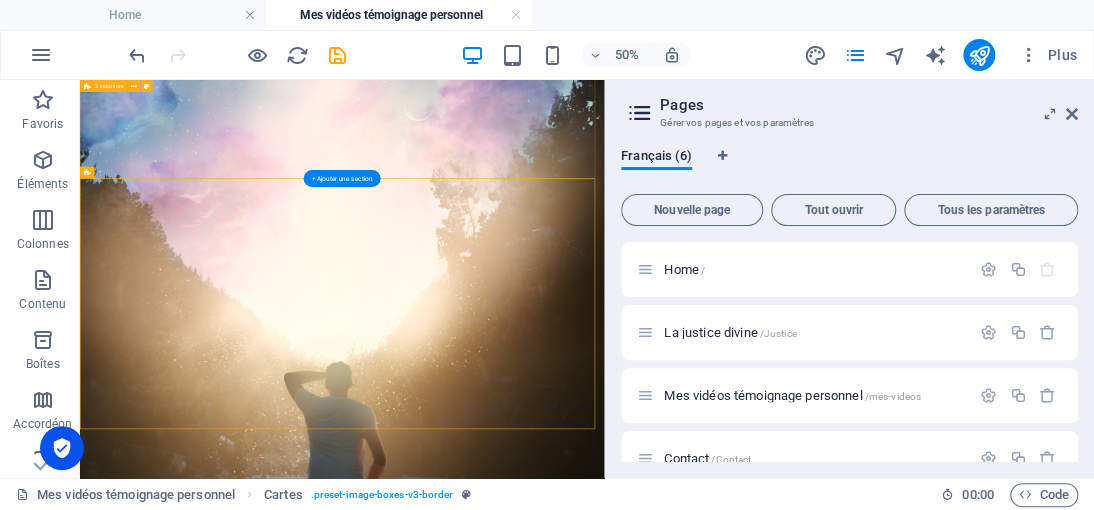 click on "</div> </div> </div>" at bounding box center (604, 2972) 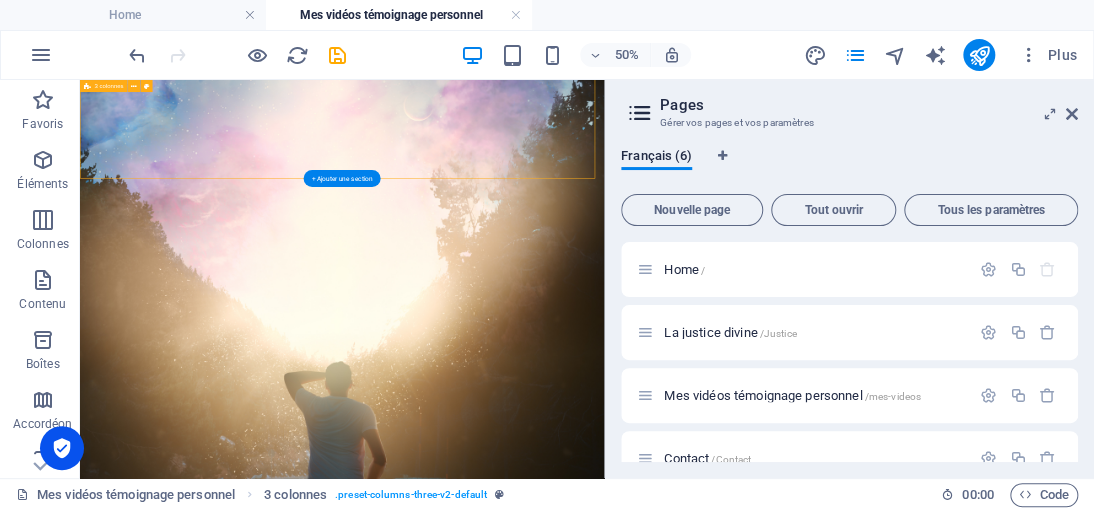 click on "</div> </div> </div>" at bounding box center (604, 2972) 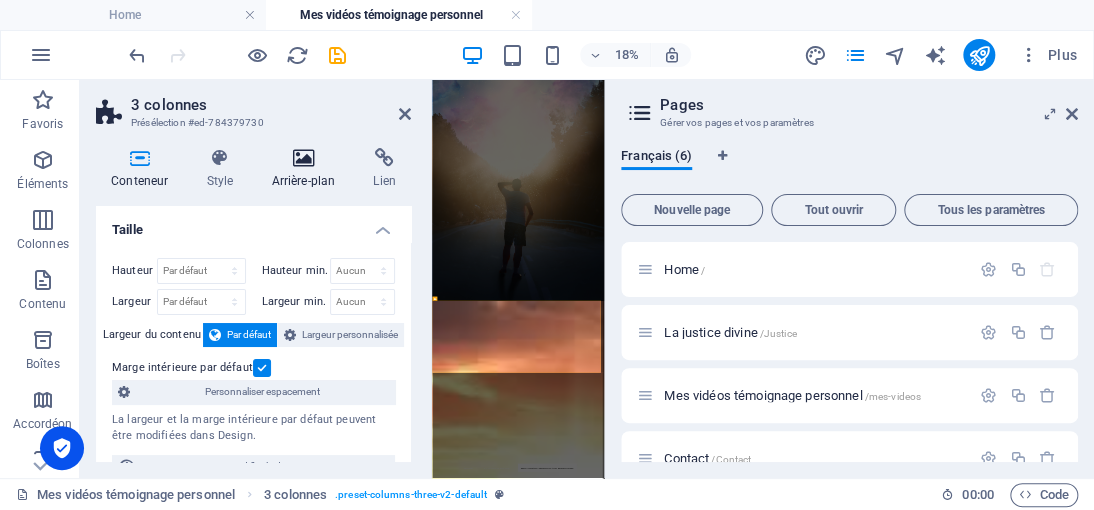 click on "Arrière-plan" at bounding box center [307, 169] 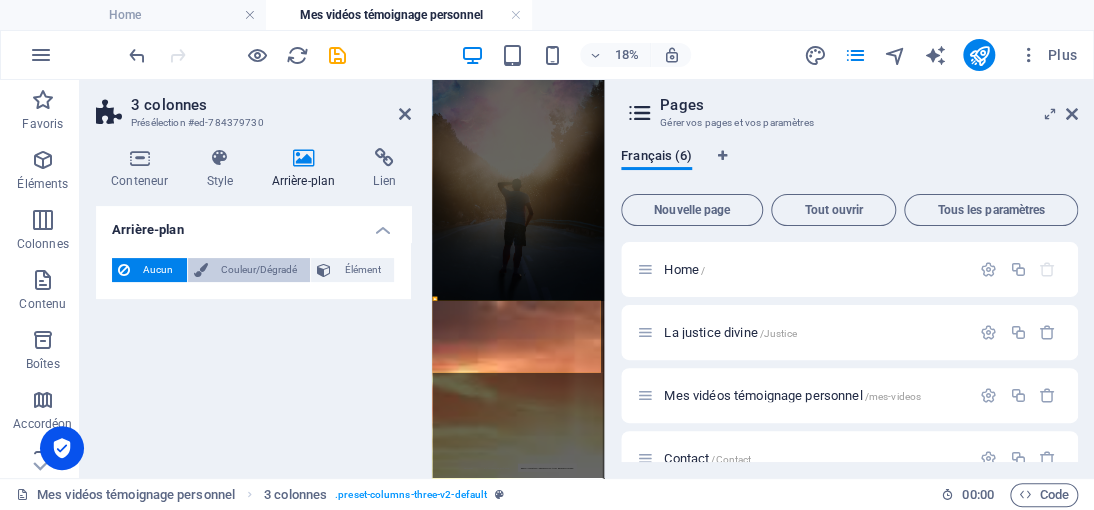 click on "Couleur/Dégradé" at bounding box center [259, 270] 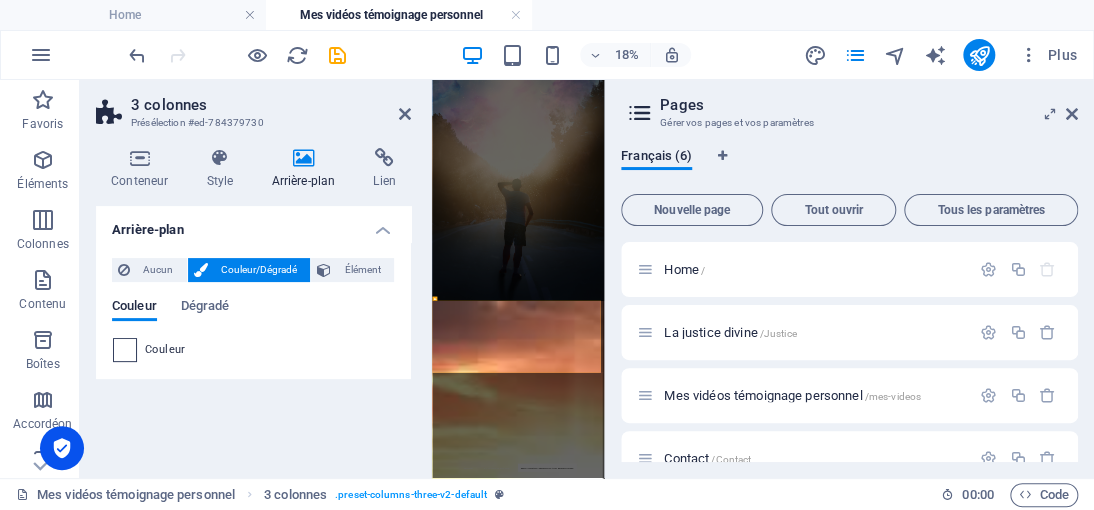 click at bounding box center (125, 350) 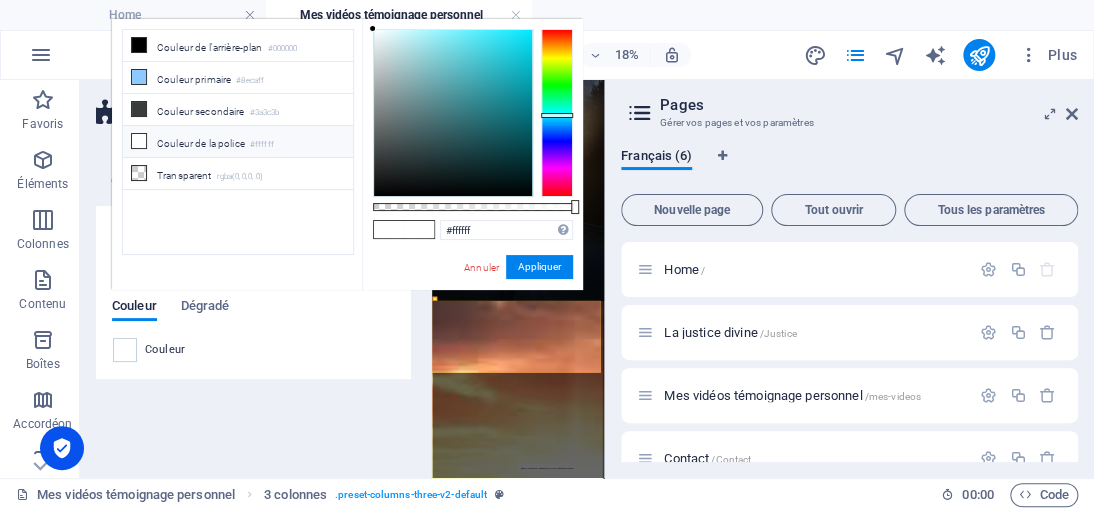 click at bounding box center (557, 113) 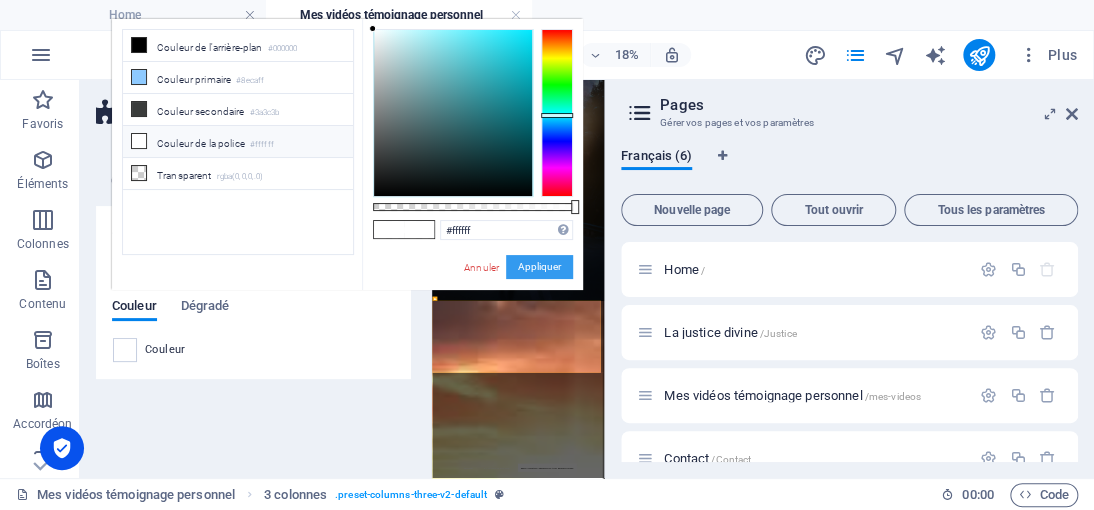 click on "Appliquer" at bounding box center [539, 267] 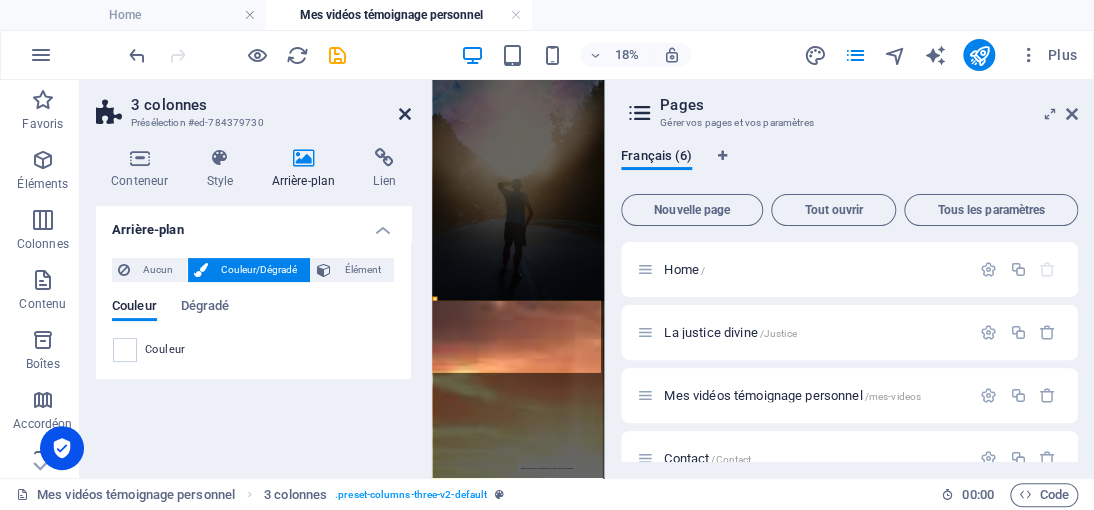 click at bounding box center (405, 114) 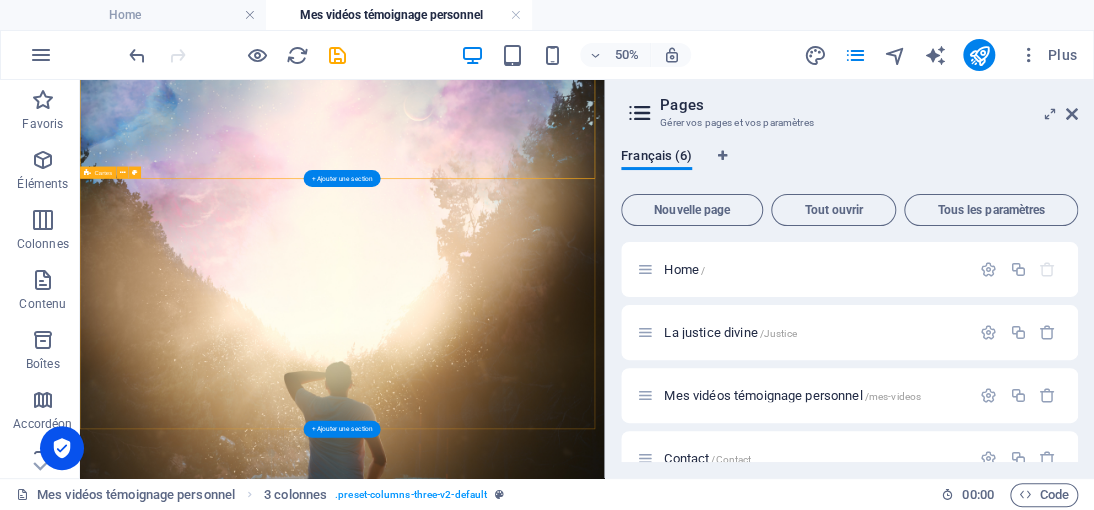 click on "Headline Lorem ipsum dolor sit amet, consectetuer adipiscing elit. Aenean commodo ligula eget dolor. Lorem ipsum dolor sit amet. Headline Lorem ipsum dolor sit amet, consectetuer adipiscing elit. Aenean commodo ligula eget dolor. Lorem ipsum dolor sit amet. Headline Lorem ipsum dolor sit amet, consectetuer adipiscing elit. Aenean commodo ligula eget dolor. Lorem ipsum dolor sit amet." at bounding box center [604, 4050] 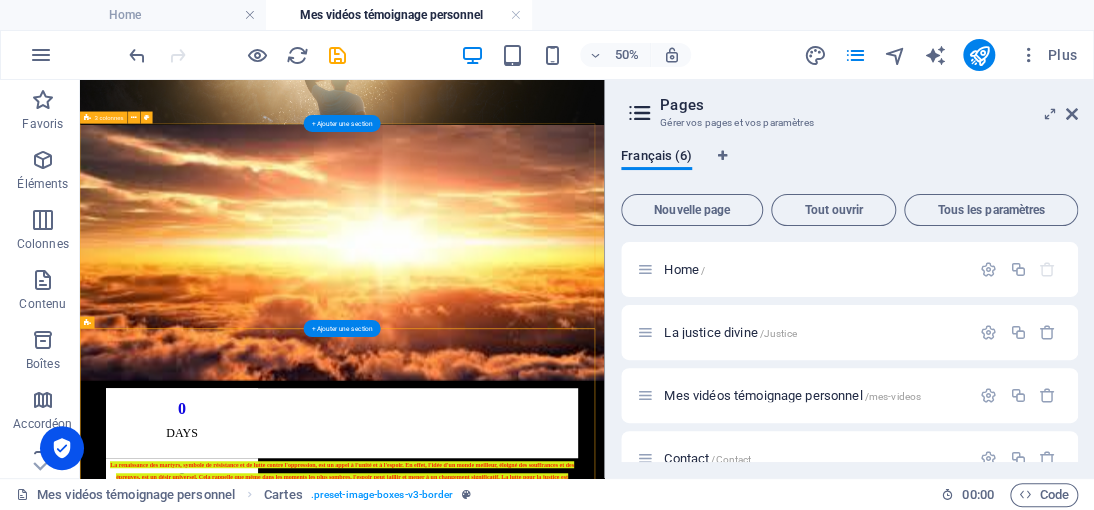 scroll, scrollTop: 709, scrollLeft: 0, axis: vertical 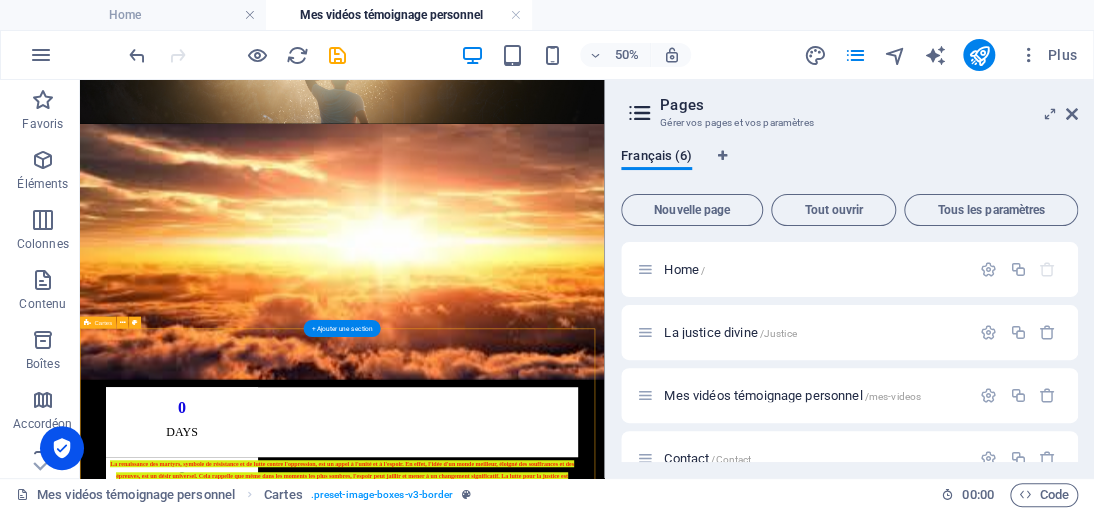 click on "Headline Lorem ipsum dolor sit amet, consectetuer adipiscing elit. Aenean commodo ligula eget dolor. Lorem ipsum dolor sit amet. Headline Lorem ipsum dolor sit amet, consectetuer adipiscing elit. Aenean commodo ligula eget dolor. Lorem ipsum dolor sit amet. Headline Lorem ipsum dolor sit amet, consectetuer adipiscing elit. Aenean commodo ligula eget dolor. Lorem ipsum dolor sit amet." at bounding box center (604, 2881) 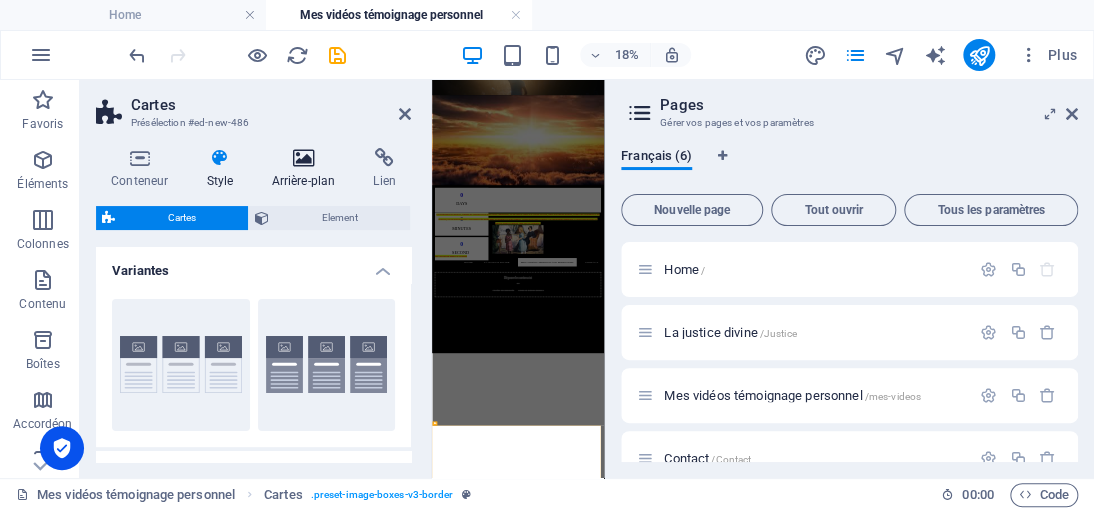 click at bounding box center [303, 158] 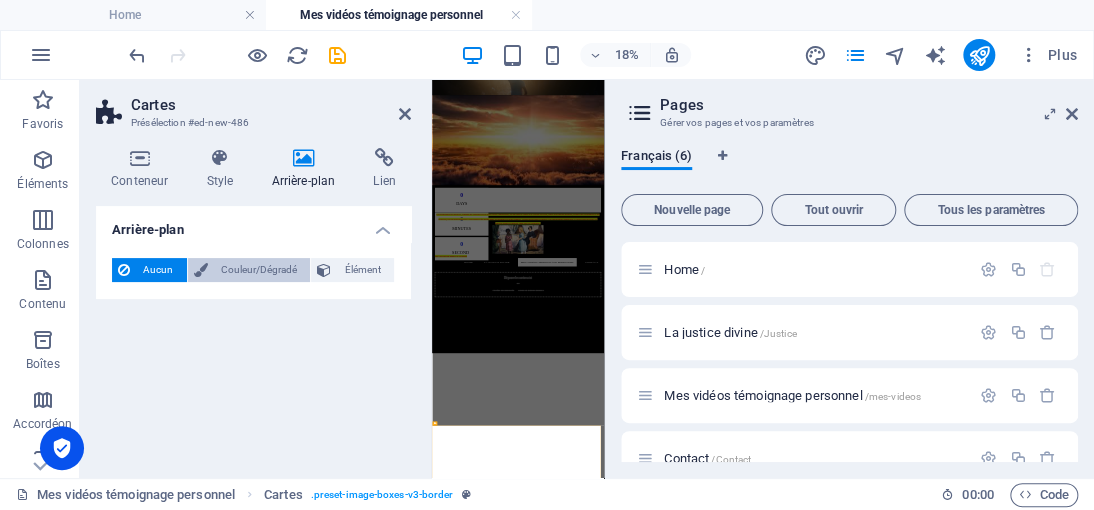 click on "Couleur/Dégradé" at bounding box center [259, 270] 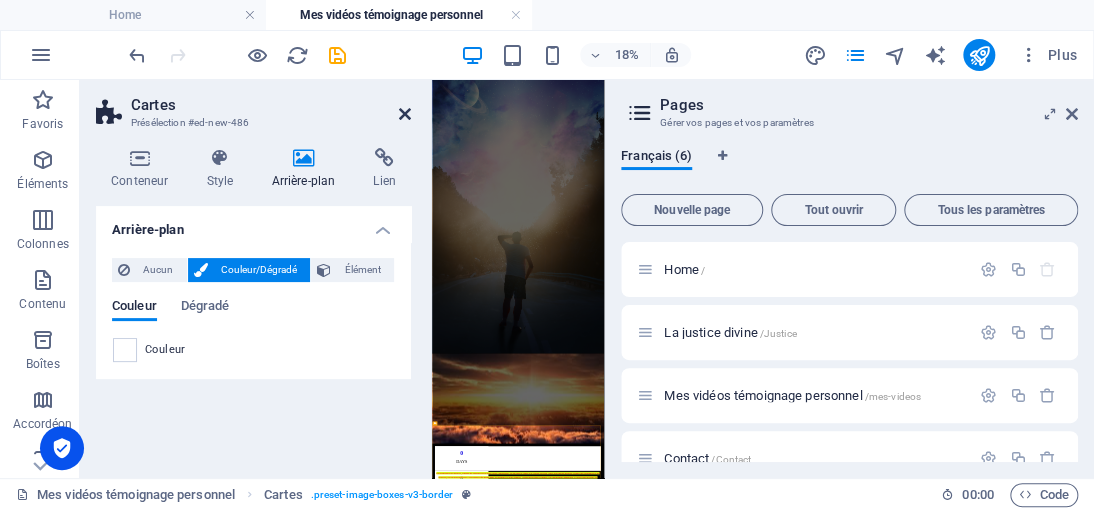 click at bounding box center [405, 114] 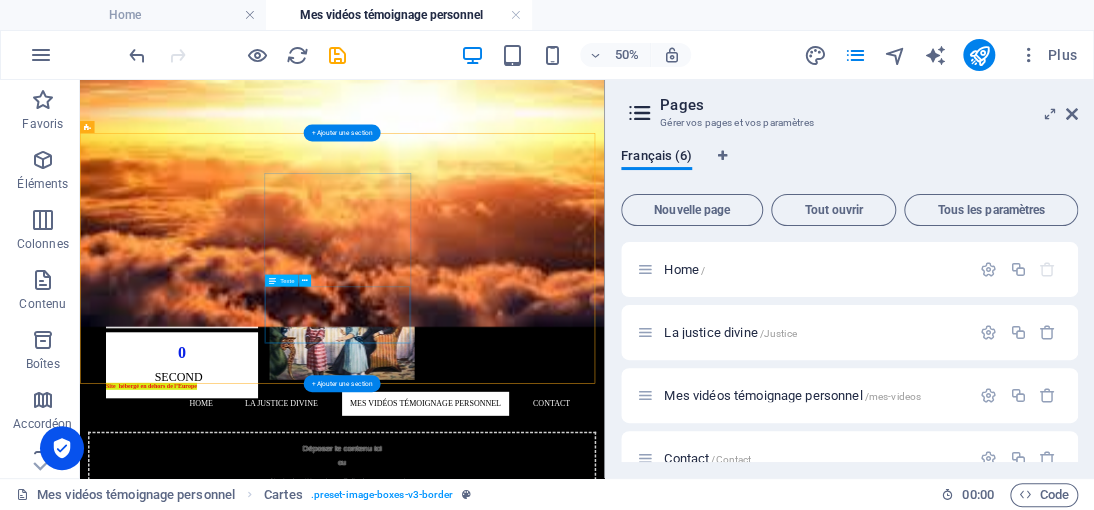 scroll, scrollTop: 1000, scrollLeft: 0, axis: vertical 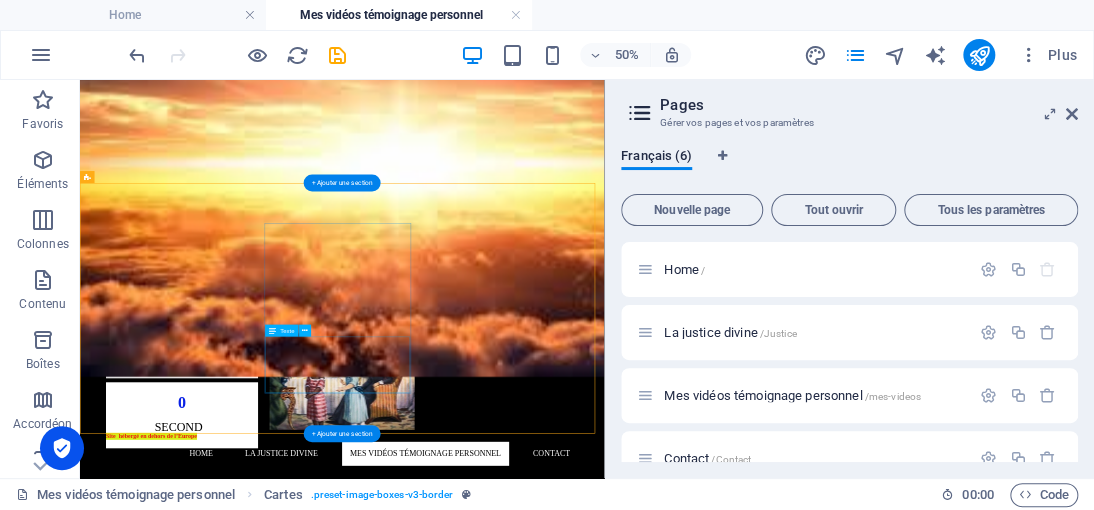 click on "Lorem ipsum dolor sit amet, consectetuer adipiscing elit. Aenean commodo ligula eget dolor. Lorem ipsum dolor sit amet." at bounding box center [242, 2703] 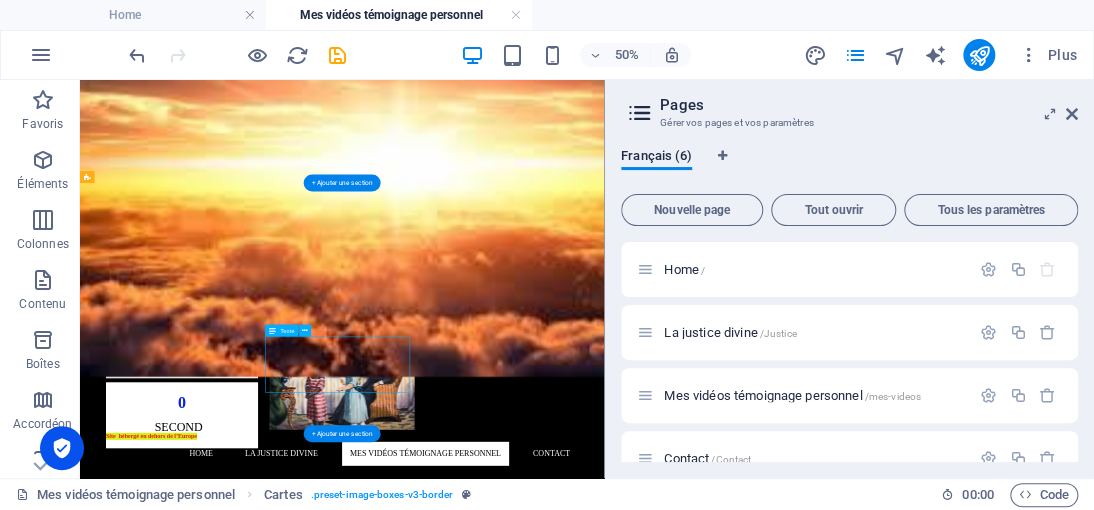 click on "Lorem ipsum dolor sit amet, consectetuer adipiscing elit. Aenean commodo ligula eget dolor. Lorem ipsum dolor sit amet." at bounding box center (242, 2703) 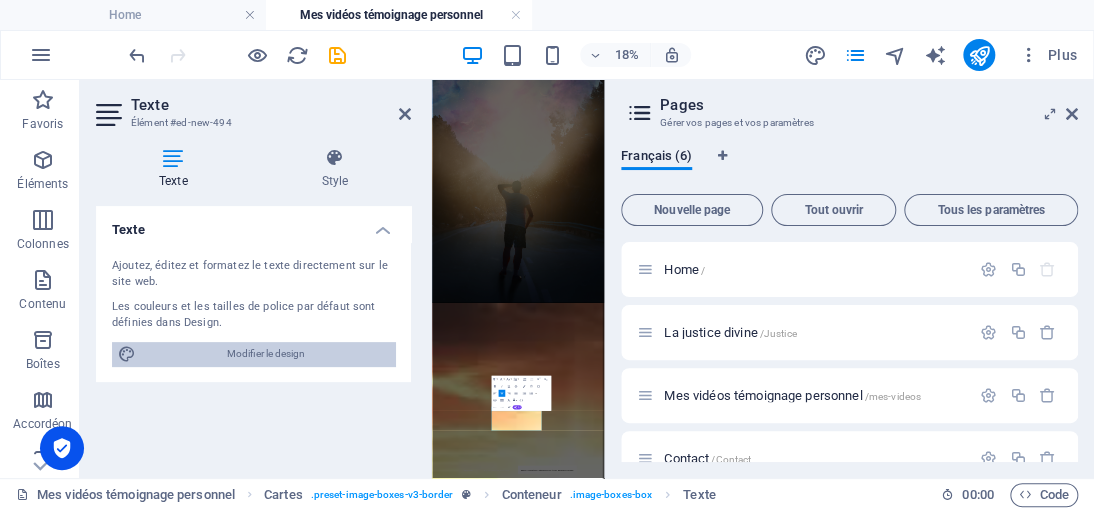 scroll, scrollTop: 1097, scrollLeft: 0, axis: vertical 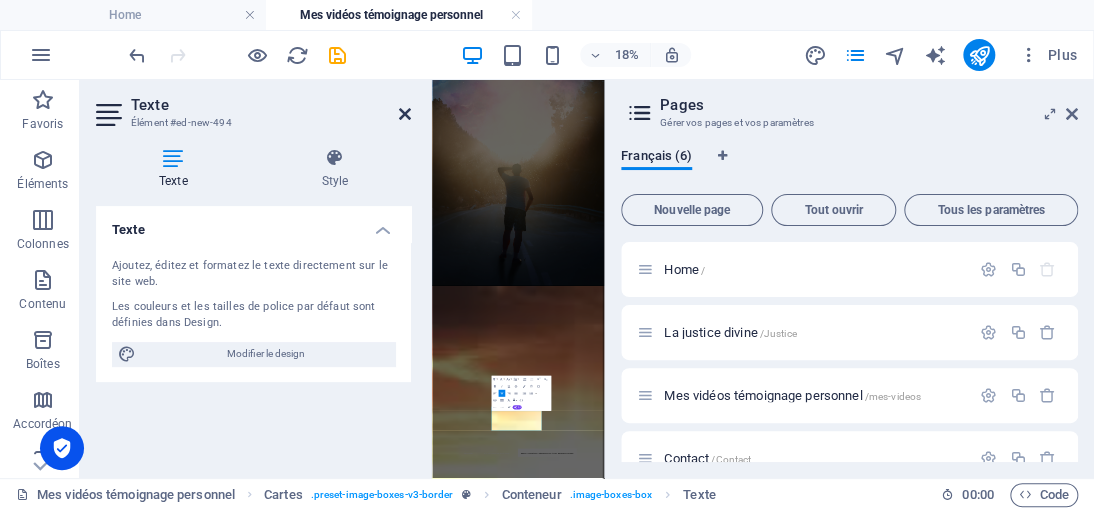 click at bounding box center [405, 114] 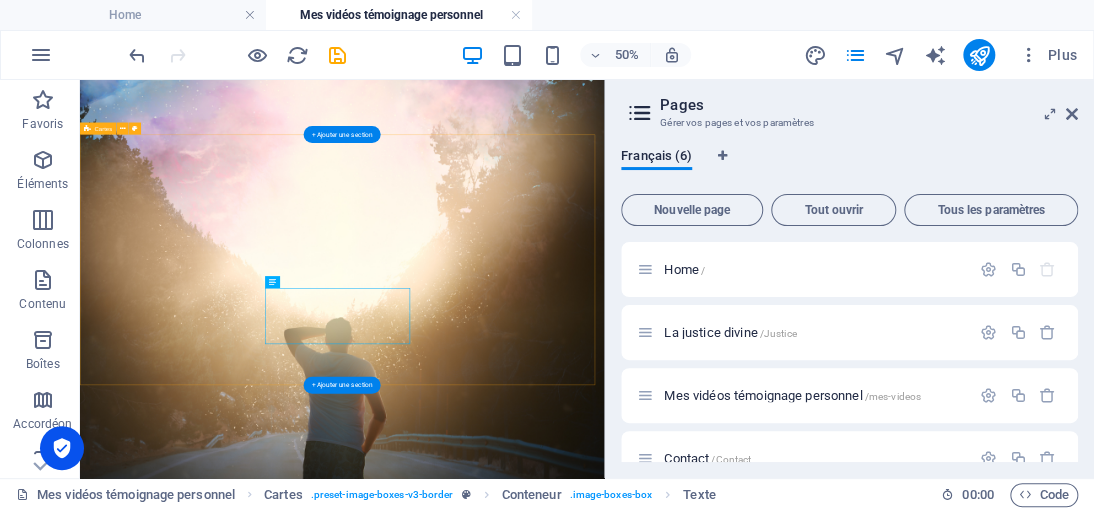 click on "Headline Lorem ipsum dolor sit amet, consectetuer adipiscing elit. Aenean commodo ligula eget dolor. Lorem ipsum dolor sit amet. Headline Lorem ipsum dolor sit amet, consectetuer adipiscing elit. Aenean commodo ligula eget dolor. Lorem ipsum dolor sit amet. Headline Lorem ipsum dolor sit amet, consectetuer adipiscing elit. Aenean commodo ligula eget dolor. Lorem ipsum dolor sit amet." at bounding box center [604, 3962] 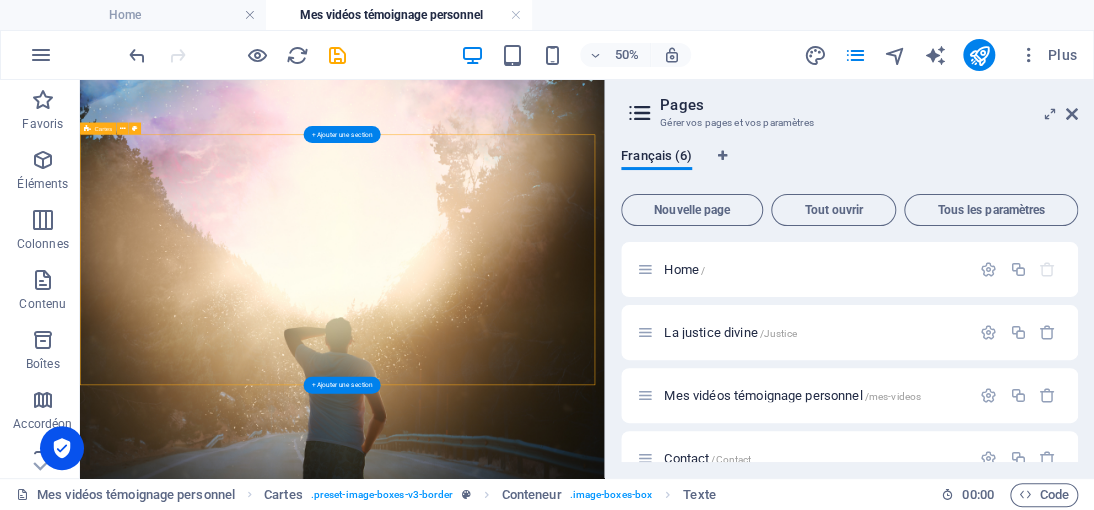 click on "Headline Lorem ipsum dolor sit amet, consectetuer adipiscing elit. Aenean commodo ligula eget dolor. Lorem ipsum dolor sit amet. Headline Lorem ipsum dolor sit amet, consectetuer adipiscing elit. Aenean commodo ligula eget dolor. Lorem ipsum dolor sit amet. Headline Lorem ipsum dolor sit amet, consectetuer adipiscing elit. Aenean commodo ligula eget dolor. Lorem ipsum dolor sit amet." at bounding box center [604, 3962] 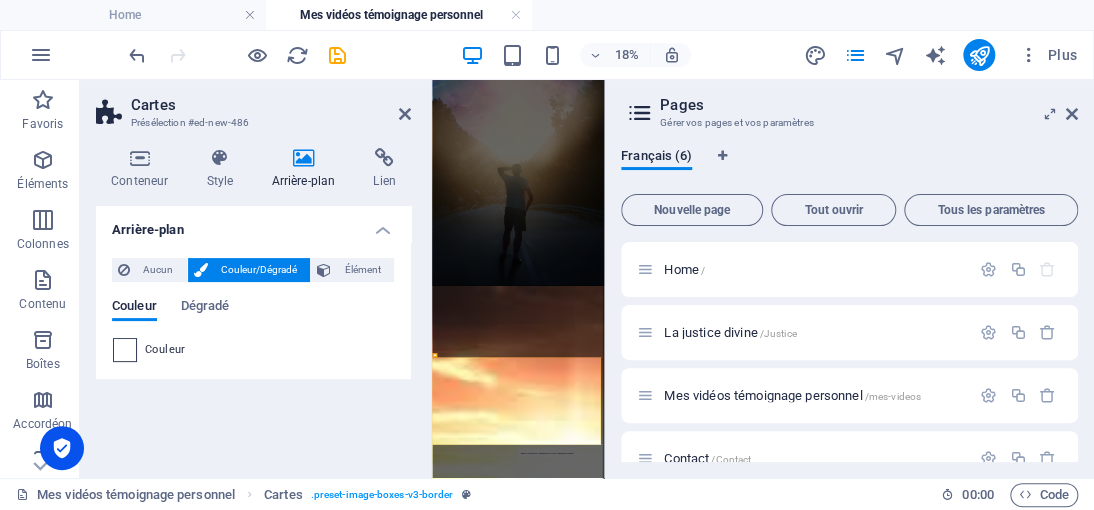 click at bounding box center (125, 350) 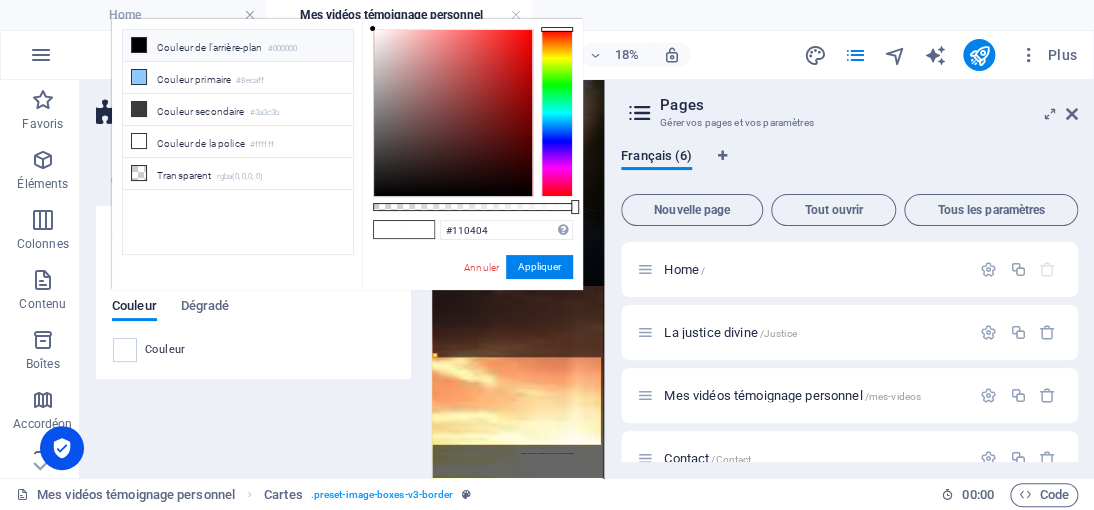 click at bounding box center [453, 113] 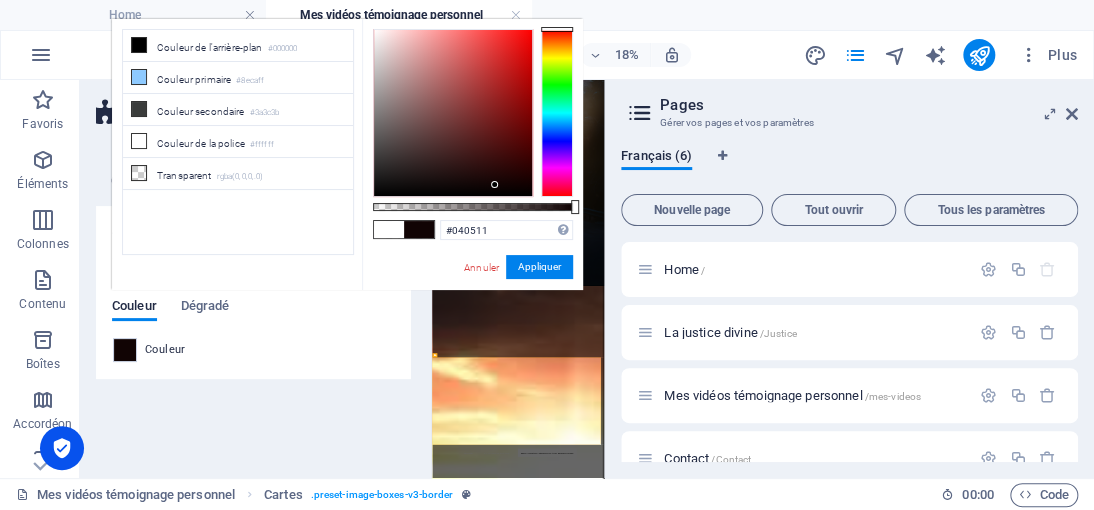 click at bounding box center (557, 113) 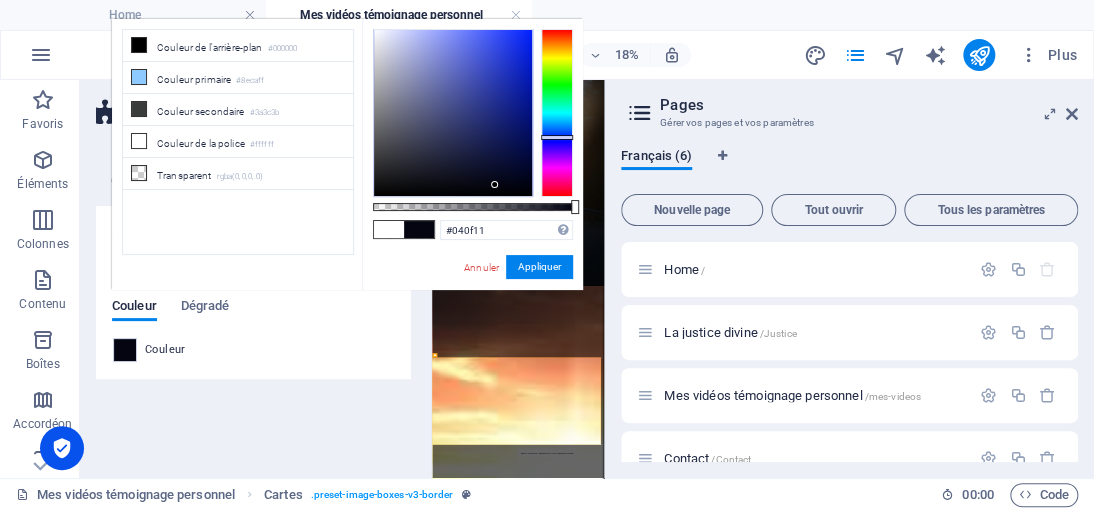 click at bounding box center (557, 113) 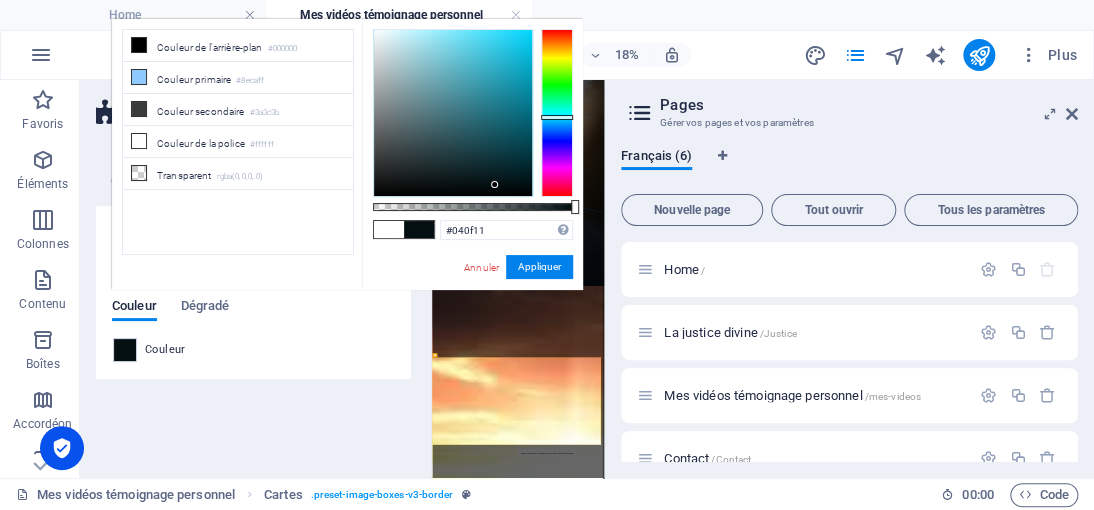 click at bounding box center (453, 113) 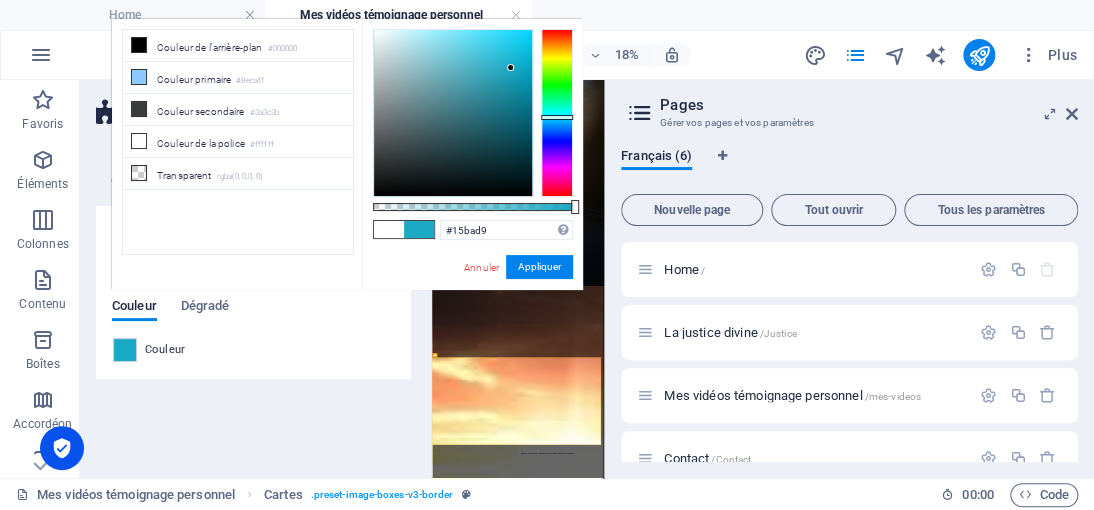 click at bounding box center (453, 113) 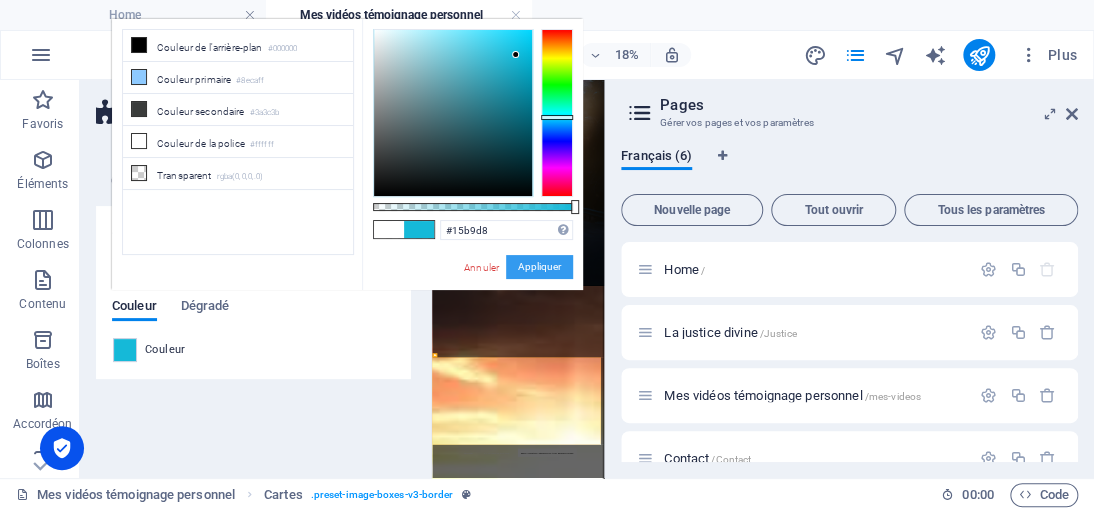 drag, startPoint x: 515, startPoint y: 259, endPoint x: 482, endPoint y: 1053, distance: 794.6855 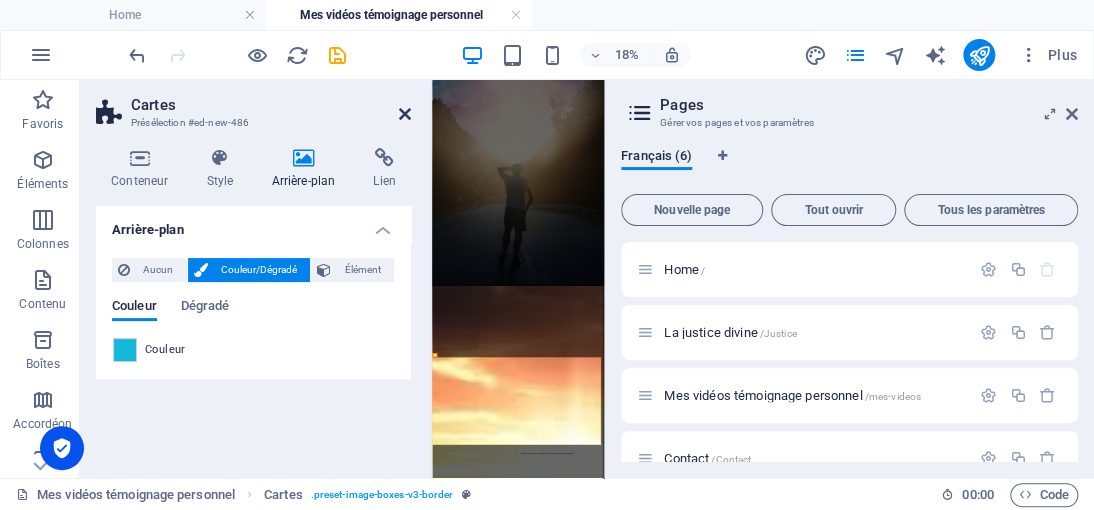 click at bounding box center (405, 114) 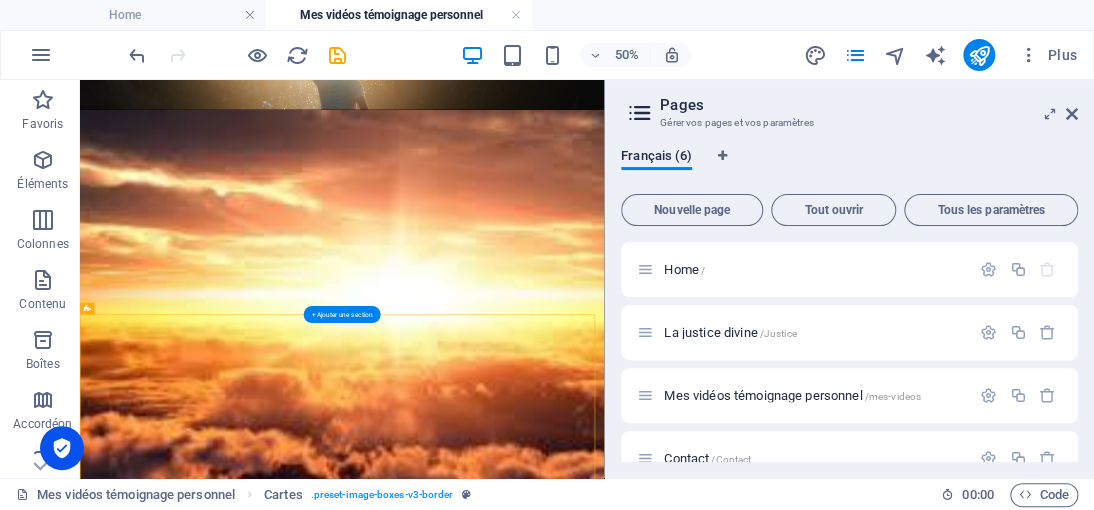 scroll, scrollTop: 697, scrollLeft: 0, axis: vertical 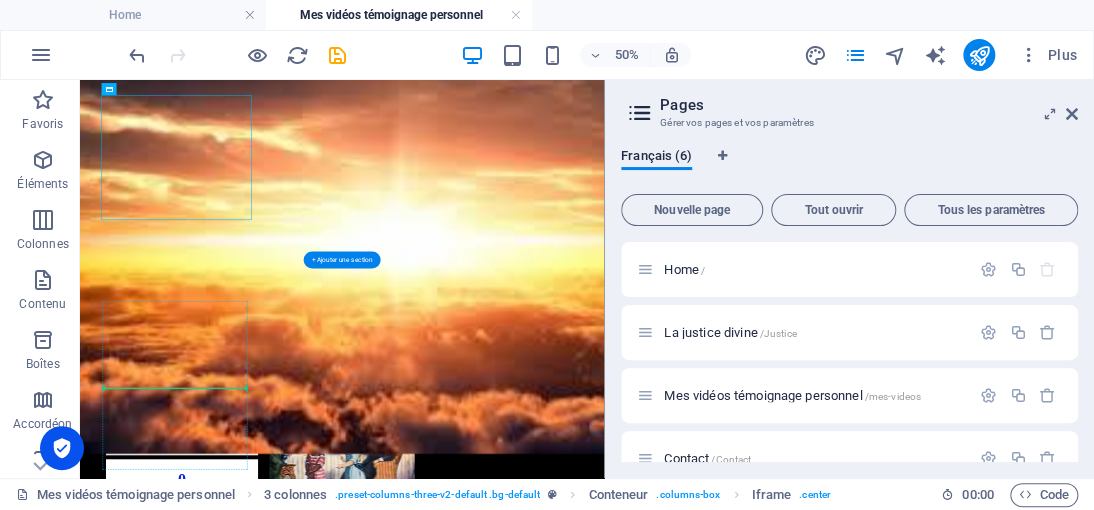 drag, startPoint x: 281, startPoint y: 389, endPoint x: 276, endPoint y: 698, distance: 309.04044 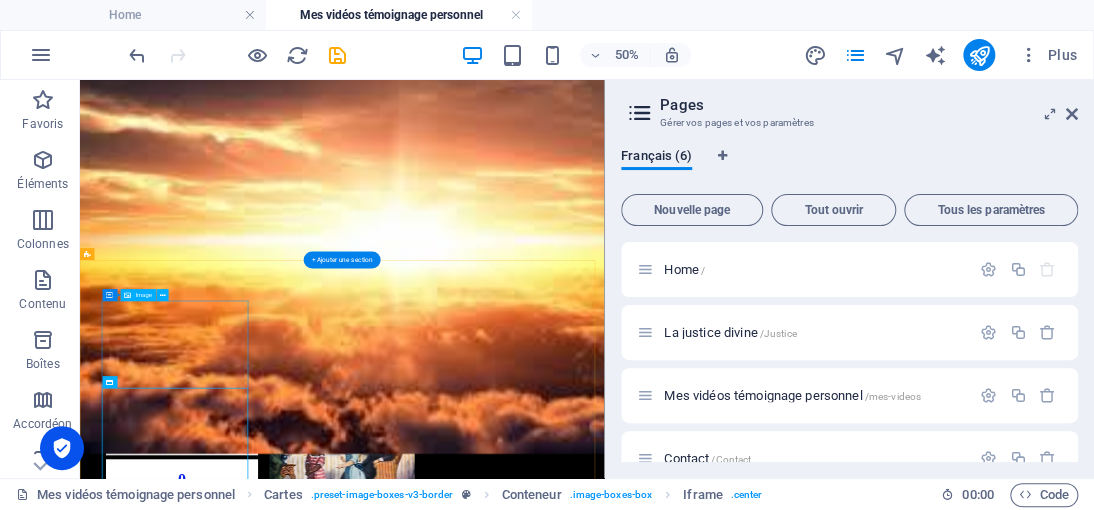 click at bounding box center (242, 2234) 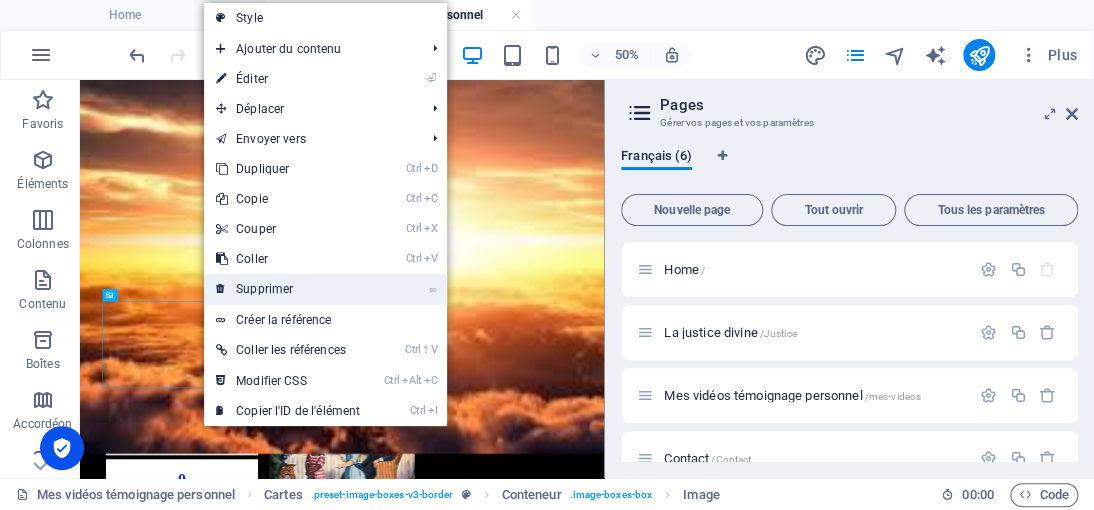 click on "⌦  Supprimer" at bounding box center [288, 289] 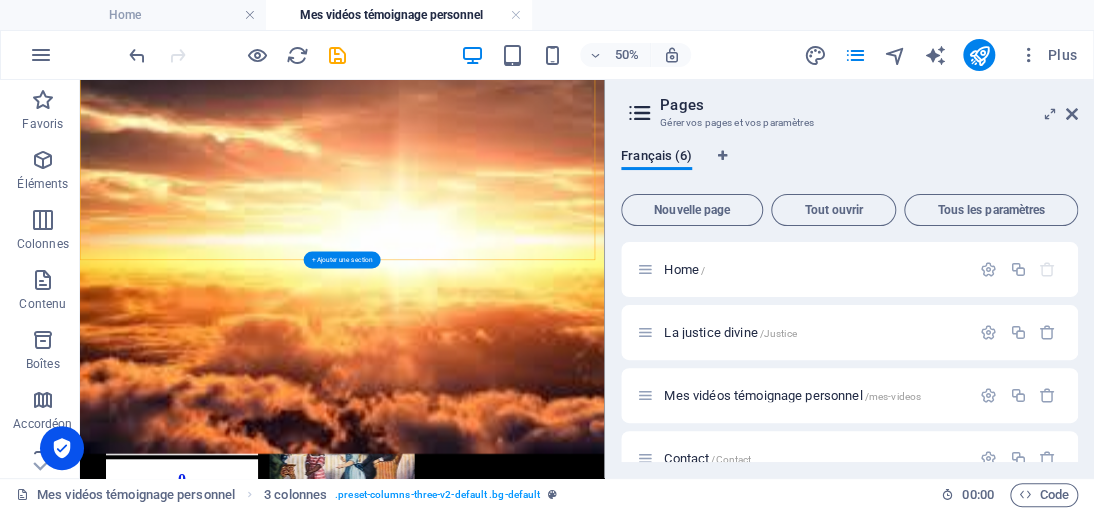 drag, startPoint x: 616, startPoint y: 306, endPoint x: 611, endPoint y: 292, distance: 14.866069 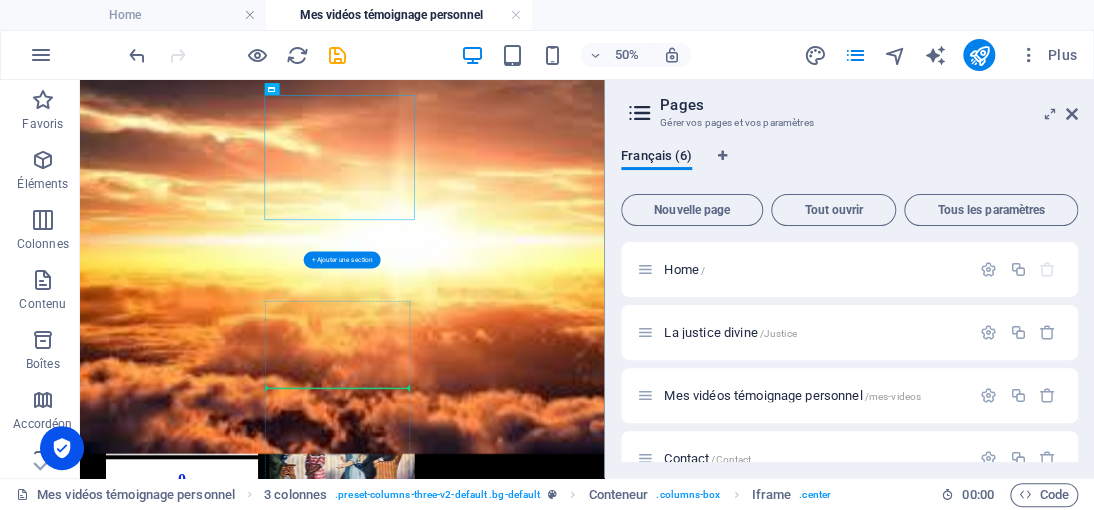 drag, startPoint x: 592, startPoint y: 223, endPoint x: 556, endPoint y: 720, distance: 498.30212 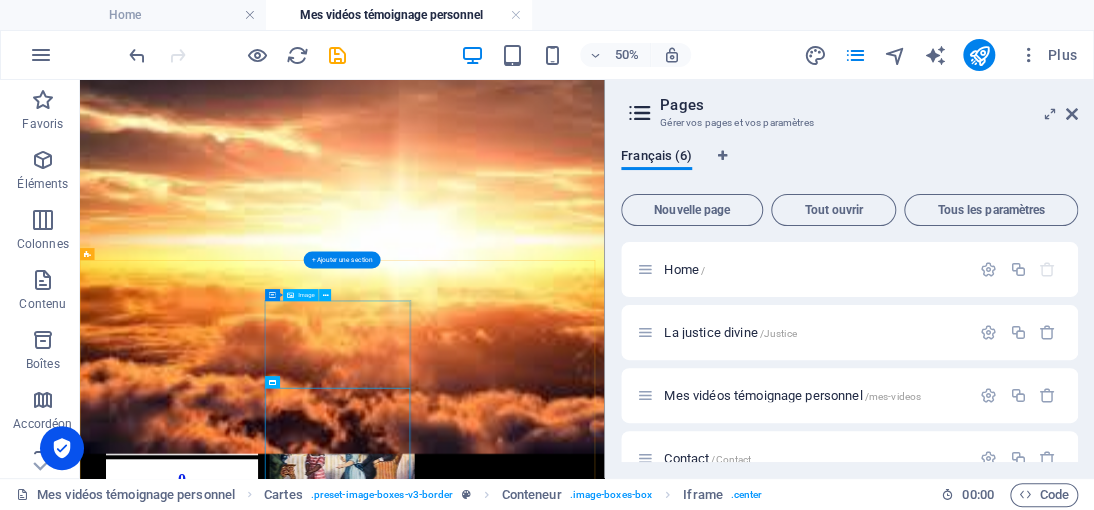 click at bounding box center (242, 2579) 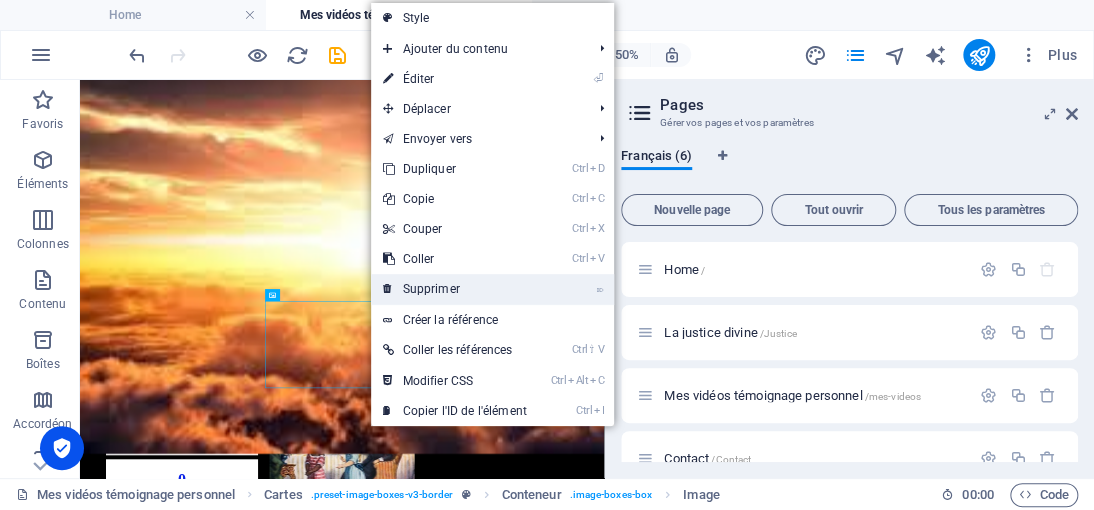 click on "⌦  Supprimer" at bounding box center (455, 289) 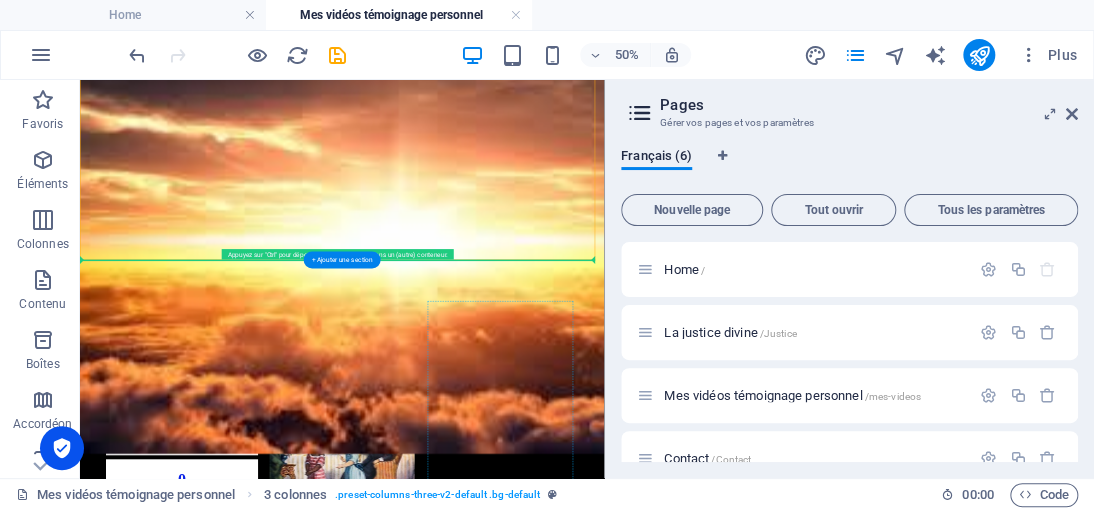 drag, startPoint x: 945, startPoint y: 159, endPoint x: 980, endPoint y: 514, distance: 356.7212 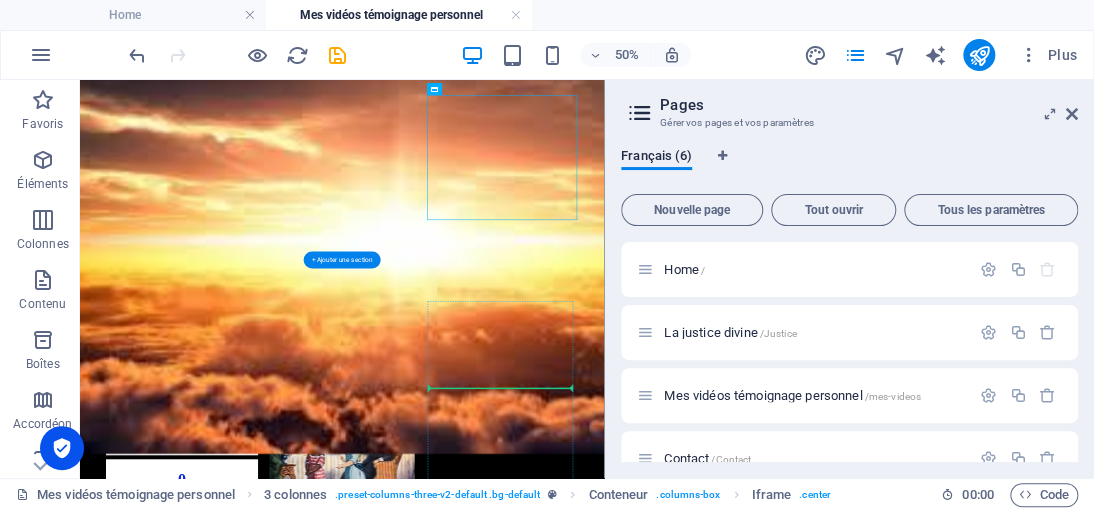drag, startPoint x: 926, startPoint y: 156, endPoint x: 948, endPoint y: 666, distance: 510.4743 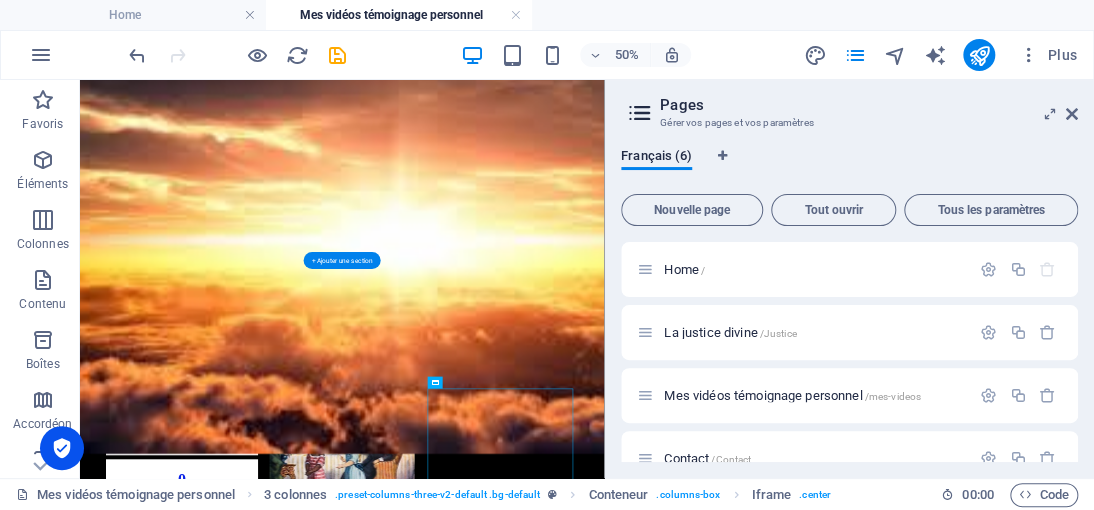 scroll, scrollTop: 772, scrollLeft: 0, axis: vertical 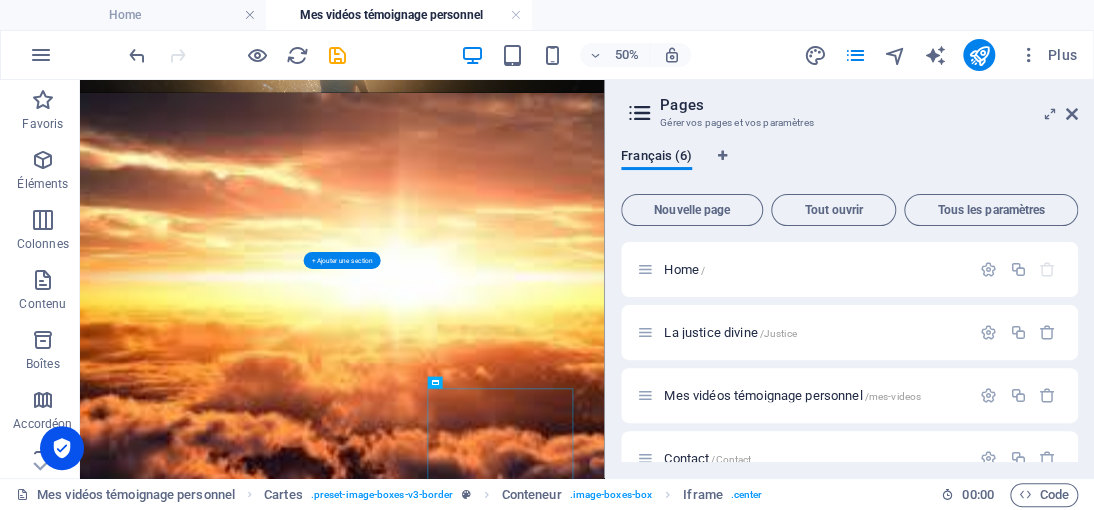 click at bounding box center (242, 2998) 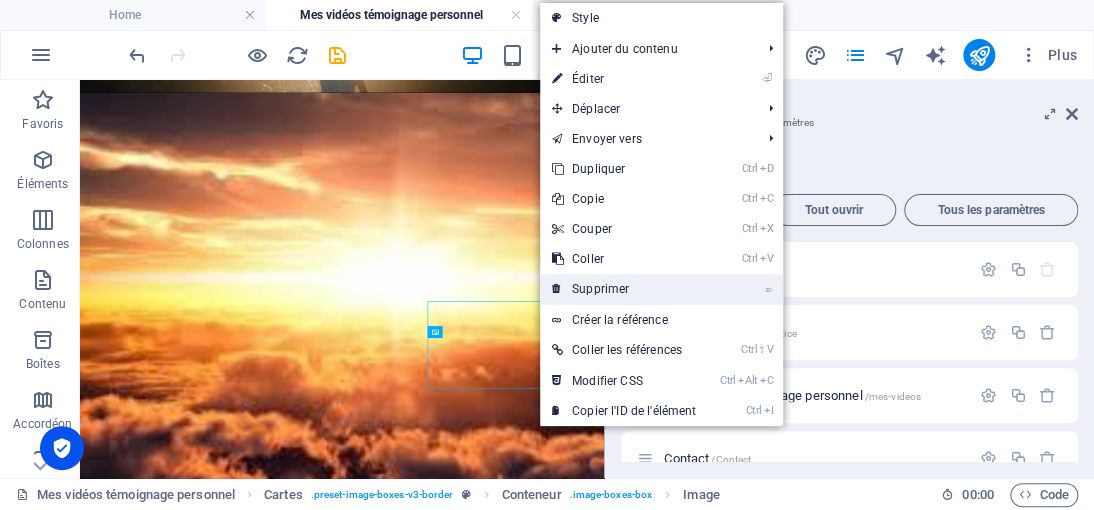 click on "⌦  Supprimer" at bounding box center [624, 289] 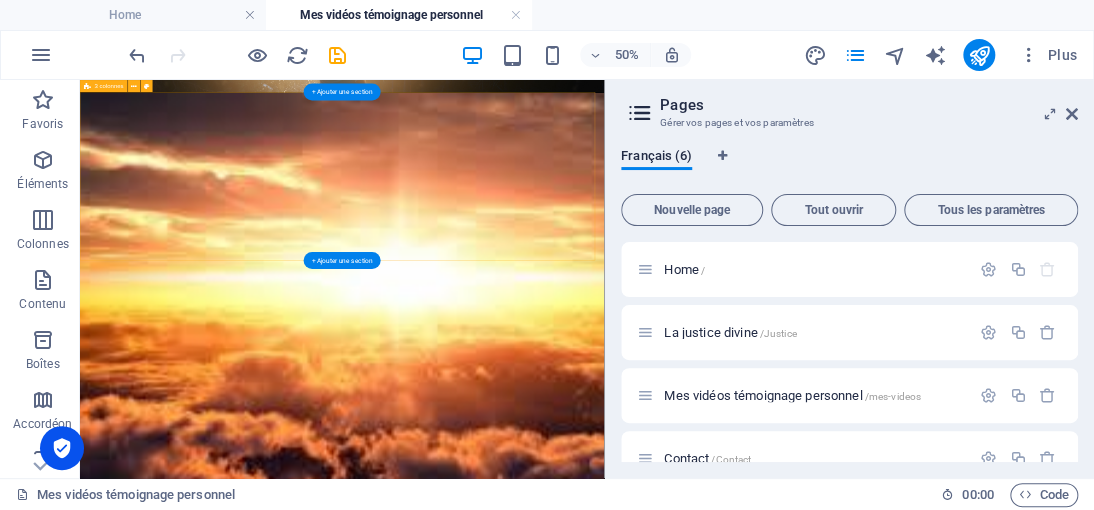 click on "Déposer le contenu ici ou  Ajouter les éléments  Coller le presse-papiers Déposer le contenu ici ou  Ajouter les éléments  Coller le presse-papiers Déposer le contenu ici ou  Ajouter les éléments  Coller le presse-papiers" at bounding box center [604, 1632] 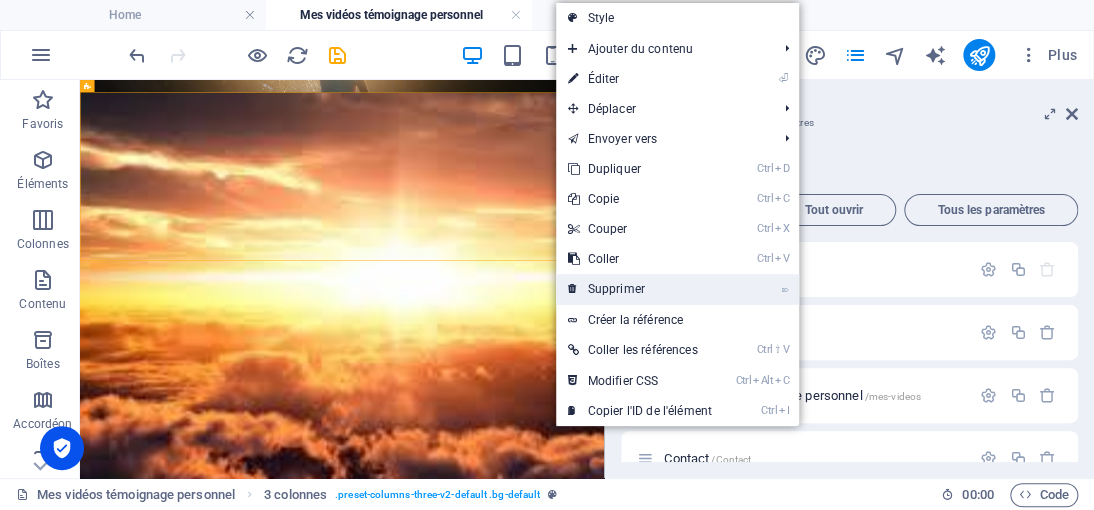 click on "⌦  Supprimer" at bounding box center [640, 289] 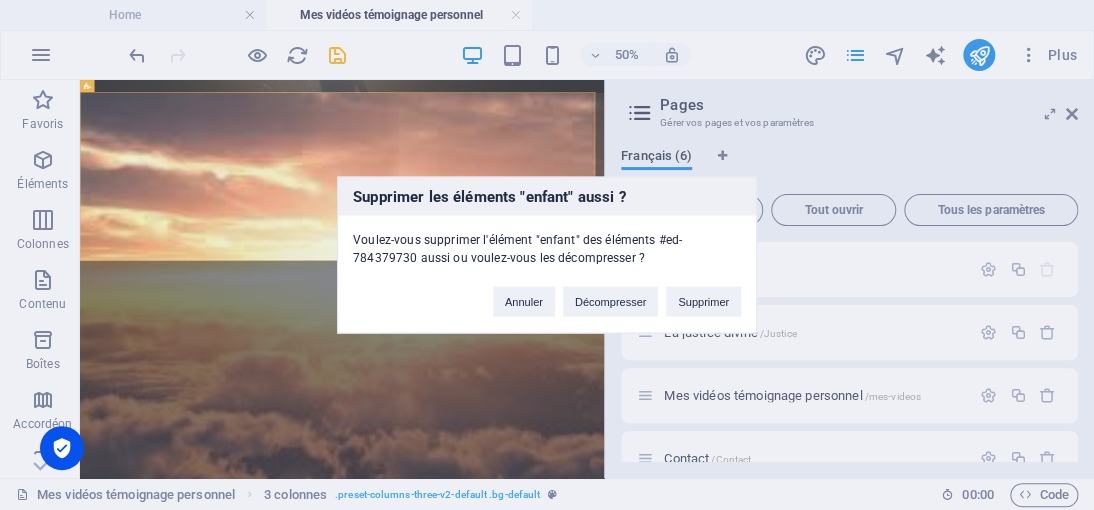 click on "Supprimer" at bounding box center [703, 302] 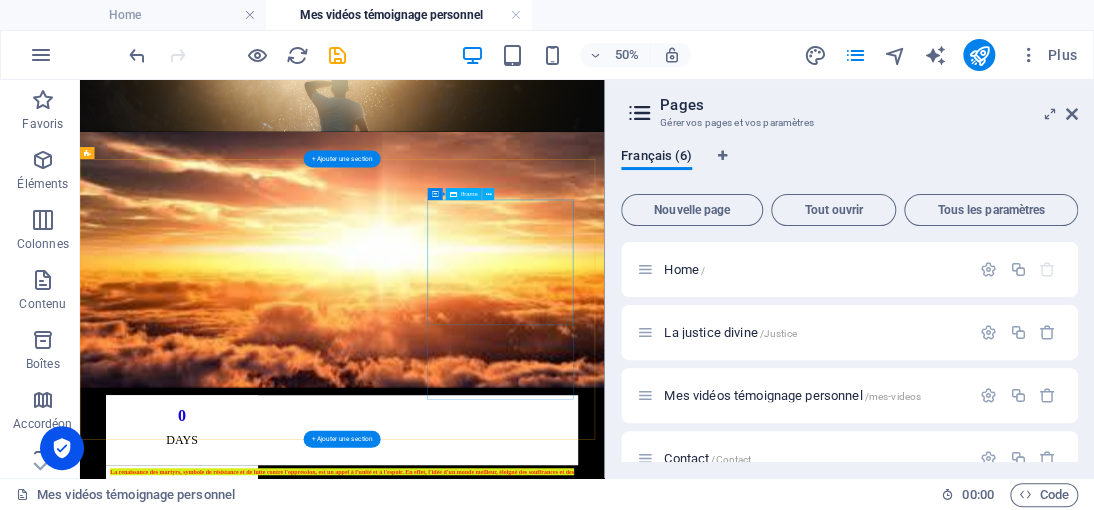scroll, scrollTop: 736, scrollLeft: 0, axis: vertical 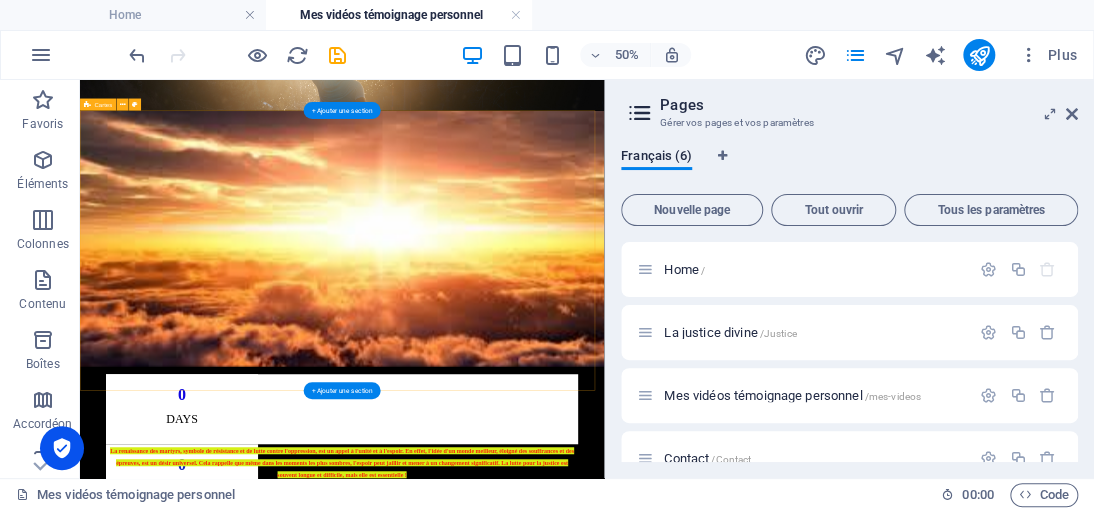 click on "</div> Headline Lorem ipsum dolor sit amet, consectetuer adipiscing elit. Aenean commodo ligula eget dolor. Lorem ipsum dolor sit amet. </div> Headline Lorem ipsum dolor sit amet, consectetuer adipiscing elit. Aenean commodo ligula eget dolor. Lorem ipsum dolor sit amet. </div> Headline Lorem ipsum dolor sit amet, consectetuer adipiscing elit. Aenean commodo ligula eget dolor. Lorem ipsum dolor sit amet." at bounding box center [604, 2003] 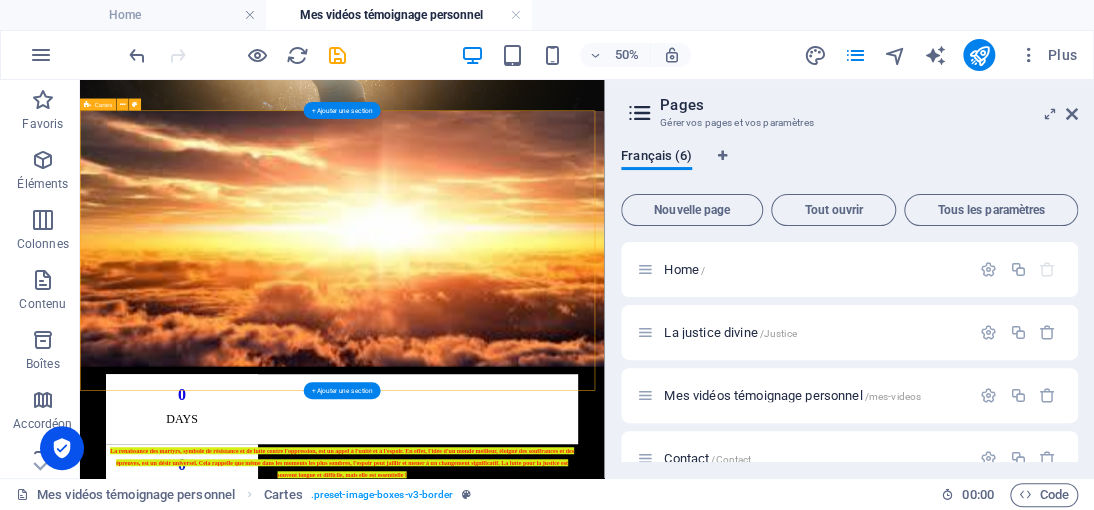 drag, startPoint x: 393, startPoint y: 183, endPoint x: 390, endPoint y: 173, distance: 10.440307 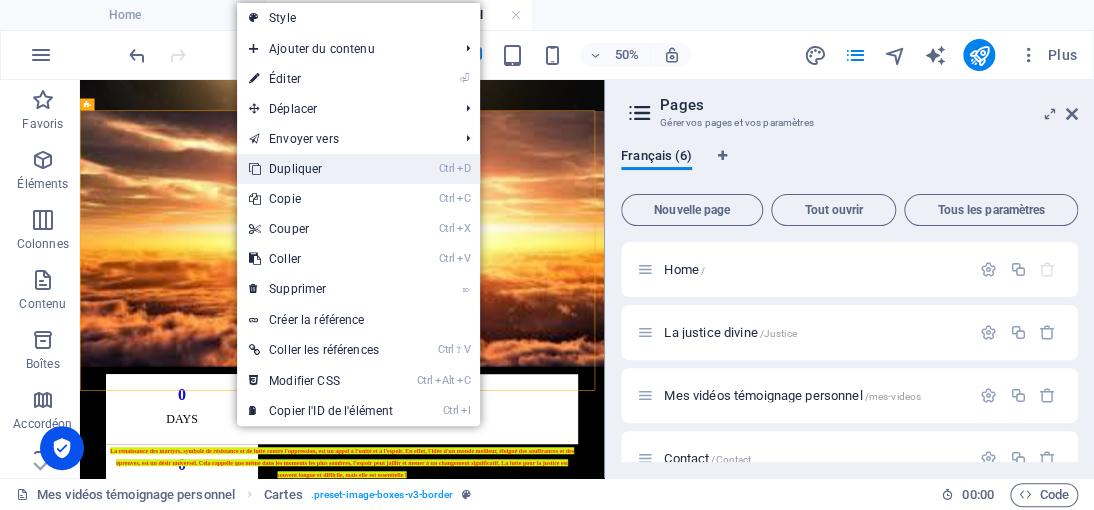 click on "Ctrl D  Dupliquer" at bounding box center (321, 169) 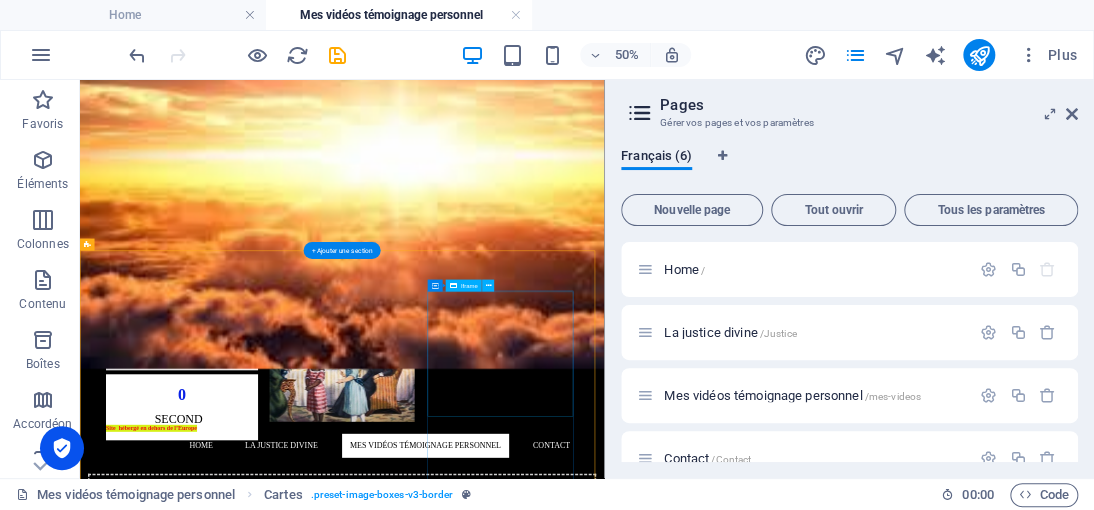 scroll, scrollTop: 1036, scrollLeft: 0, axis: vertical 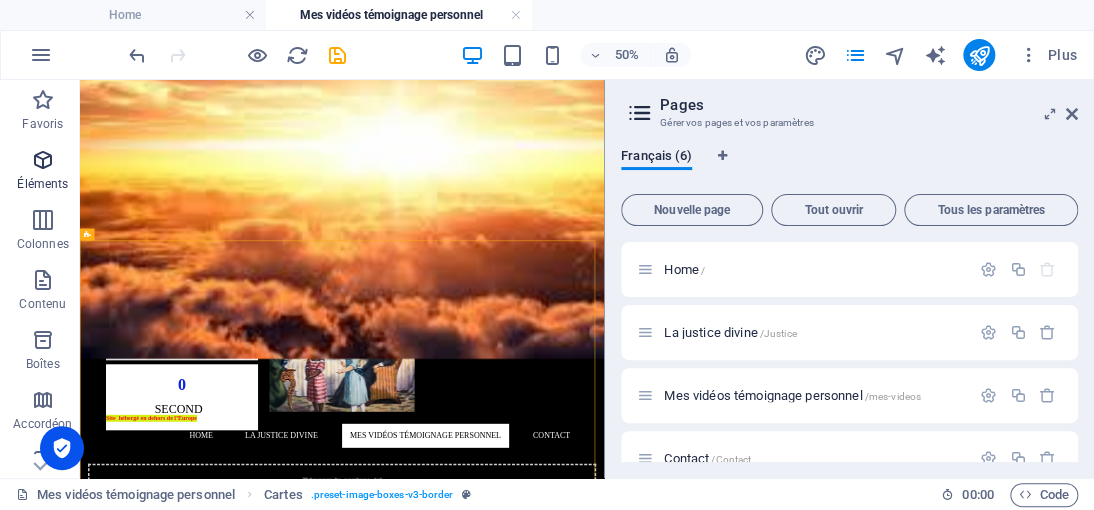 click at bounding box center [43, 160] 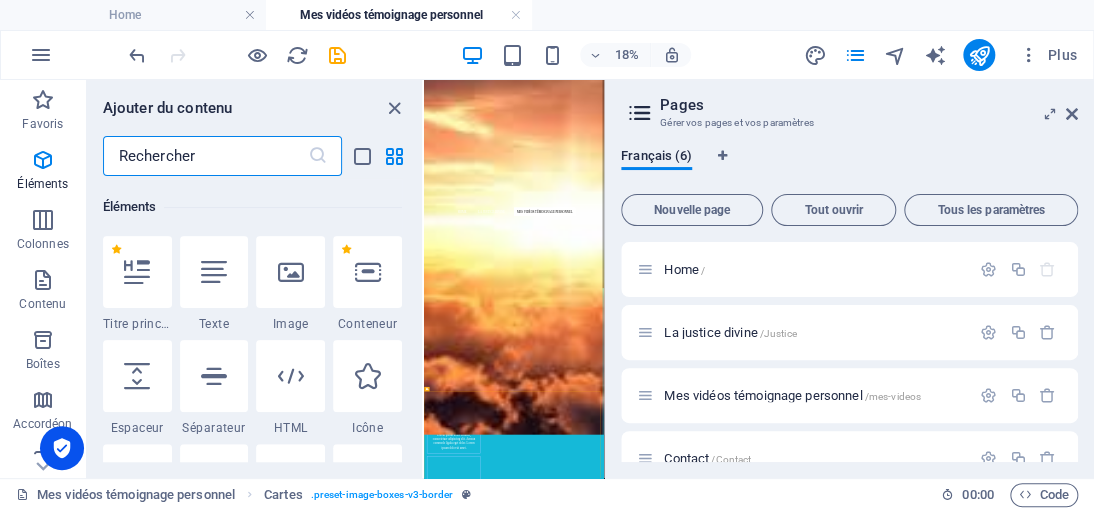 scroll, scrollTop: 212, scrollLeft: 0, axis: vertical 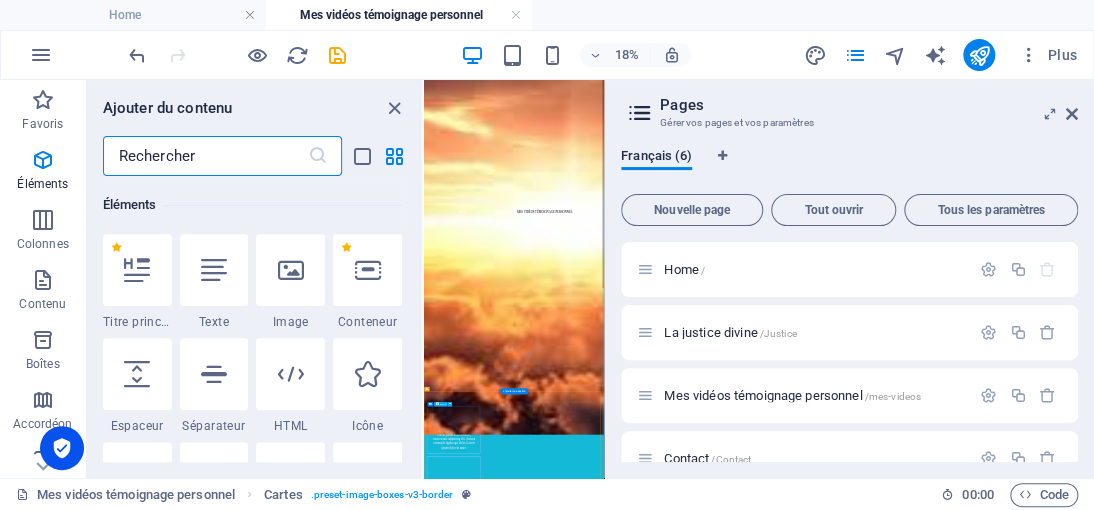 click on "</div>" at bounding box center (586, 2810) 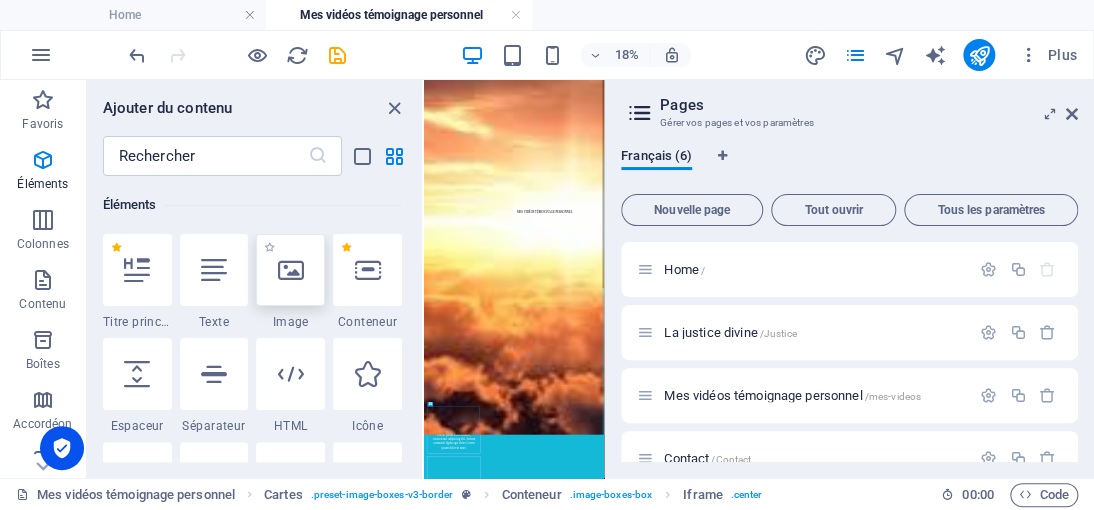 click at bounding box center [291, 270] 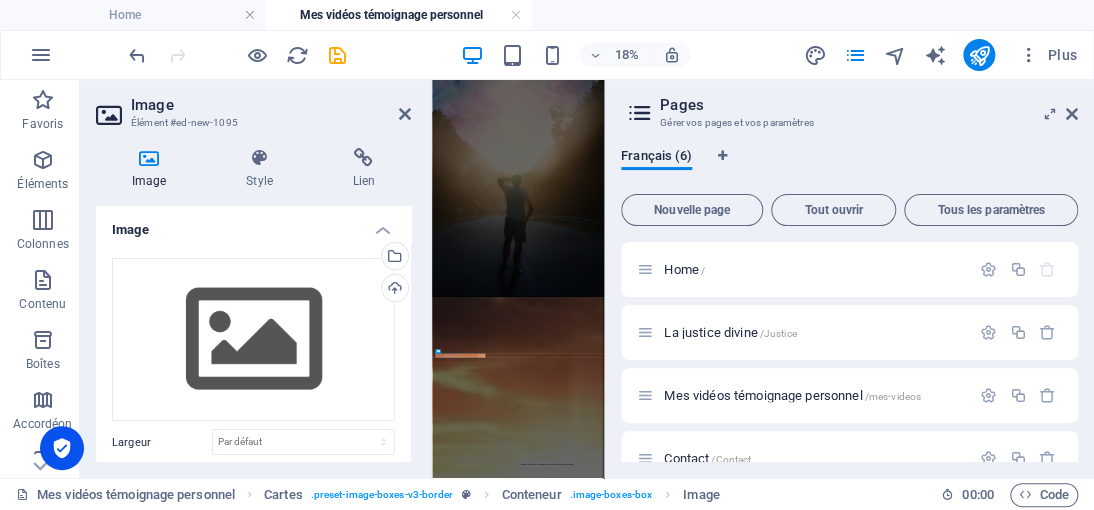 scroll, scrollTop: 1351, scrollLeft: 0, axis: vertical 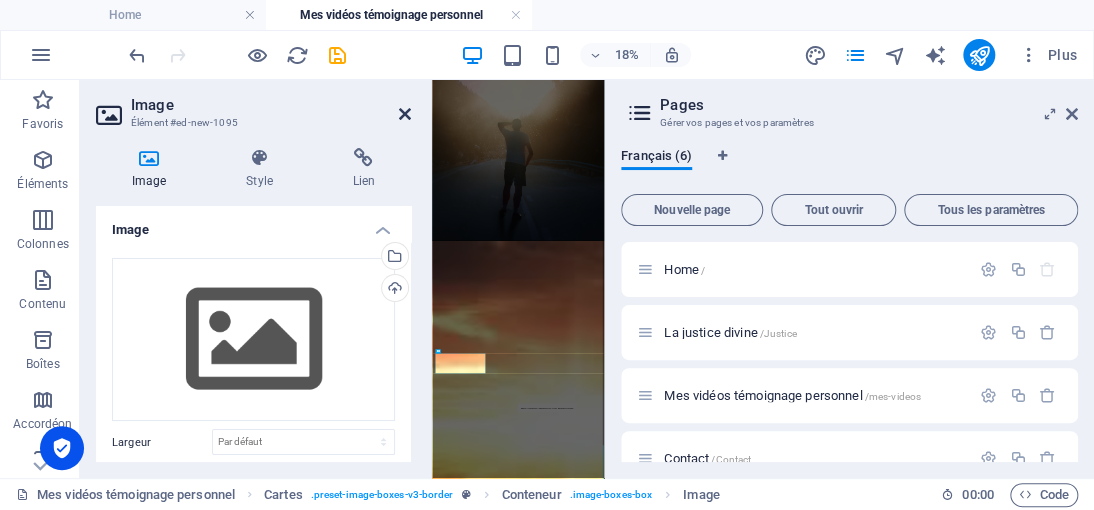 drag, startPoint x: 407, startPoint y: 119, endPoint x: 654, endPoint y: 80, distance: 250.06 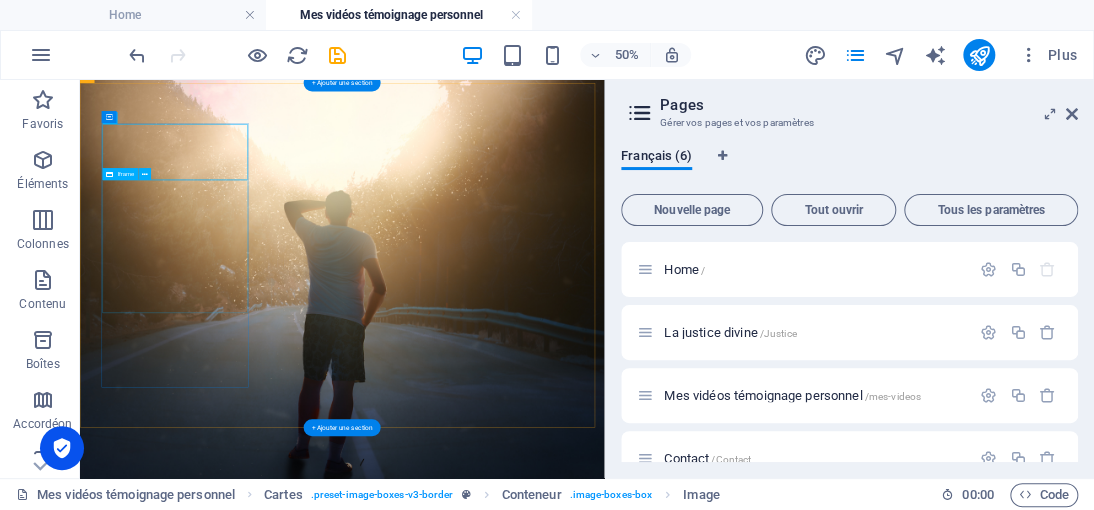 click on "</div>" at bounding box center (242, 3995) 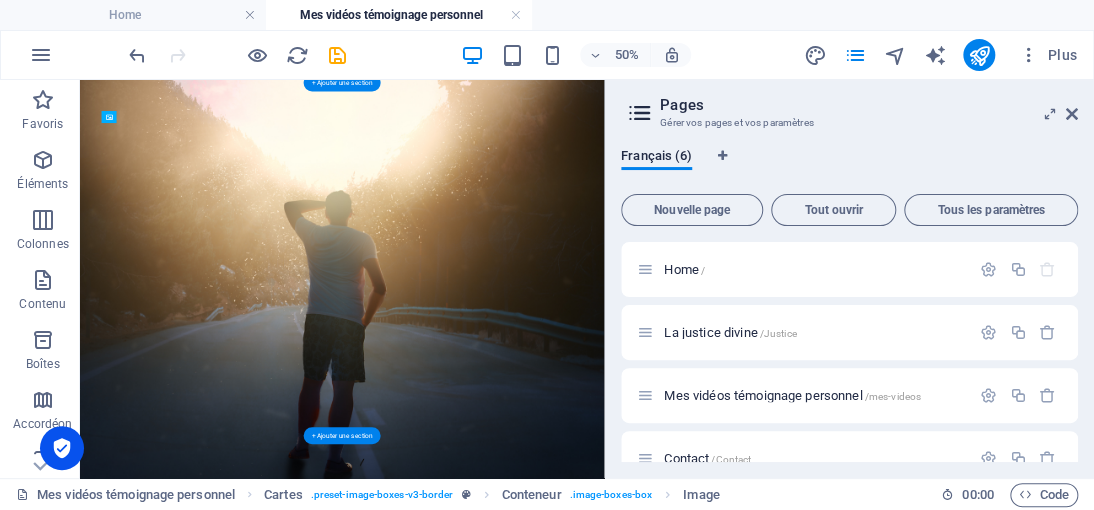 drag, startPoint x: 244, startPoint y: 226, endPoint x: 291, endPoint y: 341, distance: 124.23365 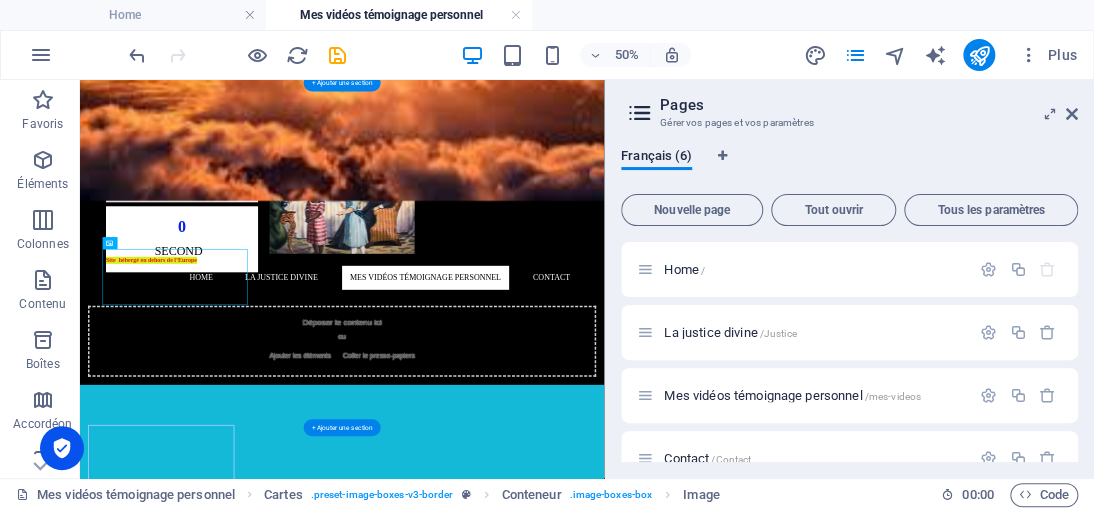 click on "</div>" at bounding box center [242, 2293] 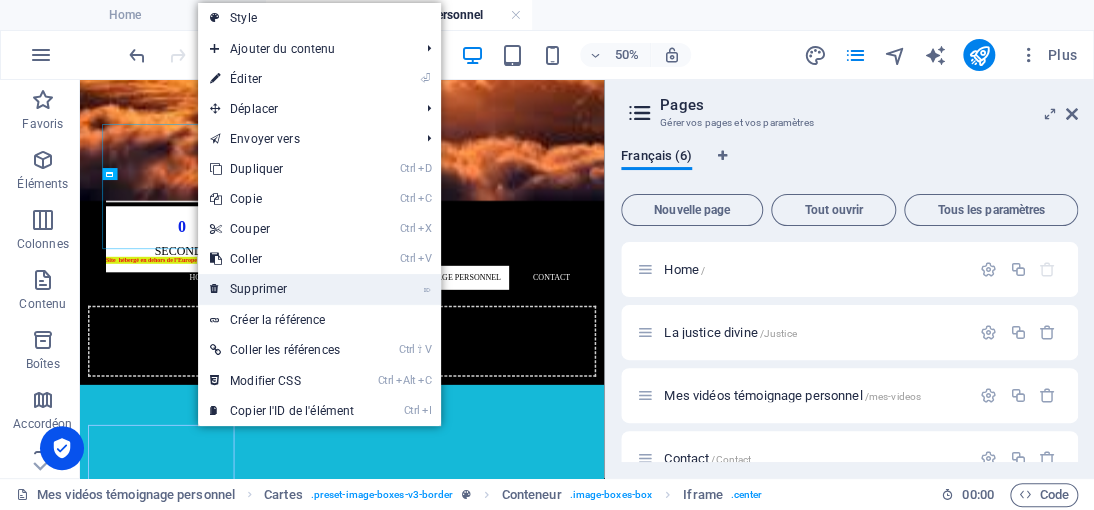 drag, startPoint x: 276, startPoint y: 283, endPoint x: 393, endPoint y: 405, distance: 169.03549 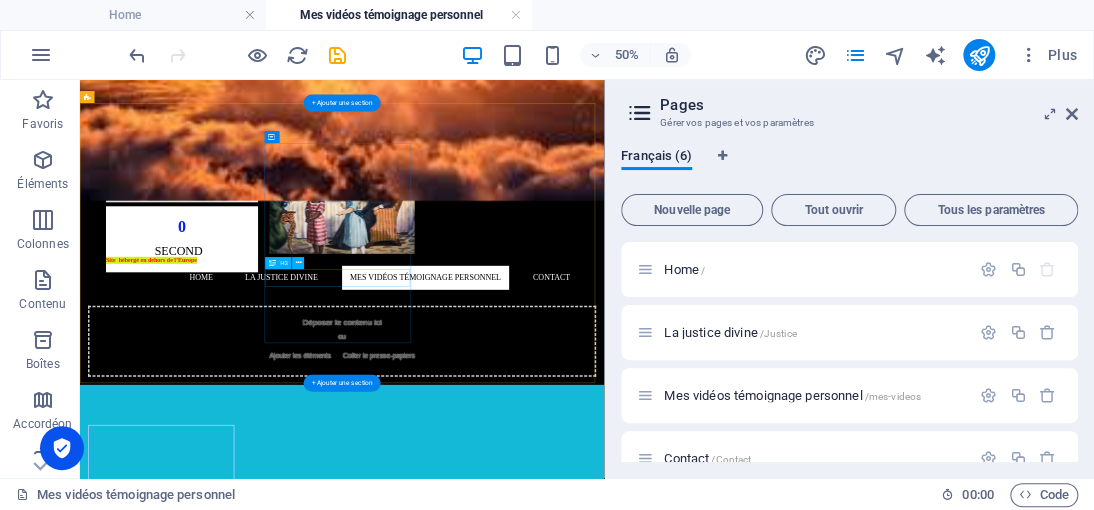 scroll, scrollTop: 1311, scrollLeft: 0, axis: vertical 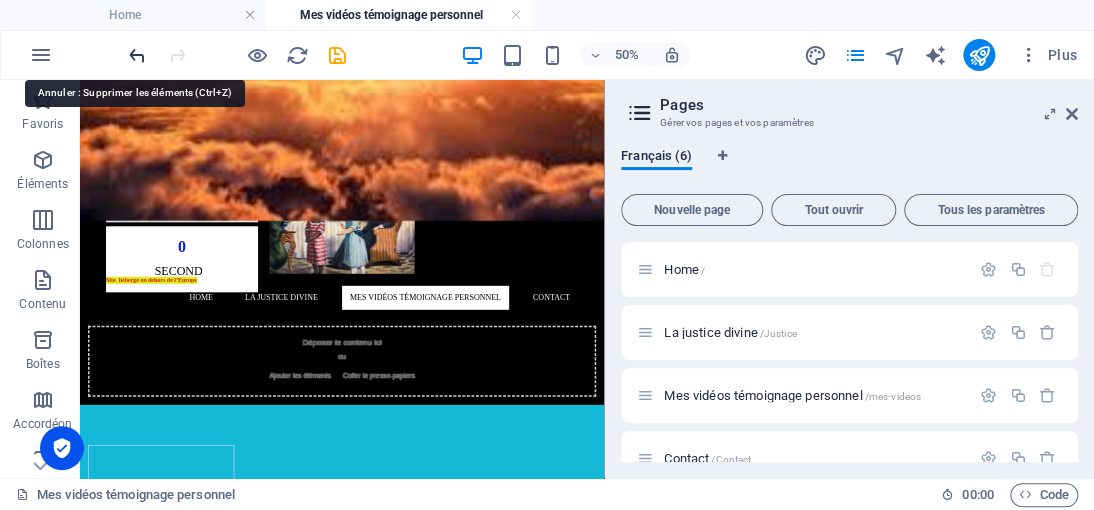 click at bounding box center (137, 55) 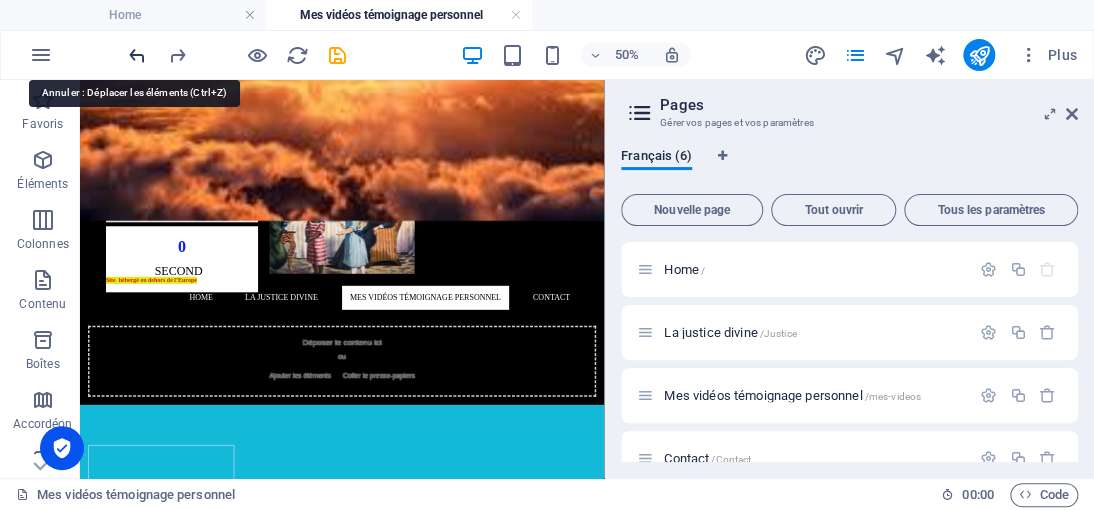 click at bounding box center (137, 55) 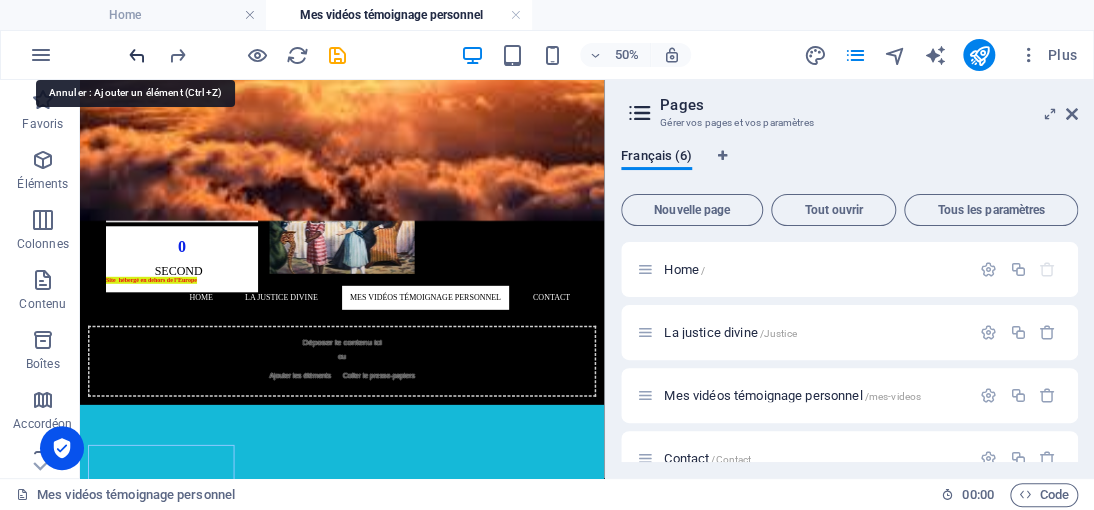 click at bounding box center (137, 55) 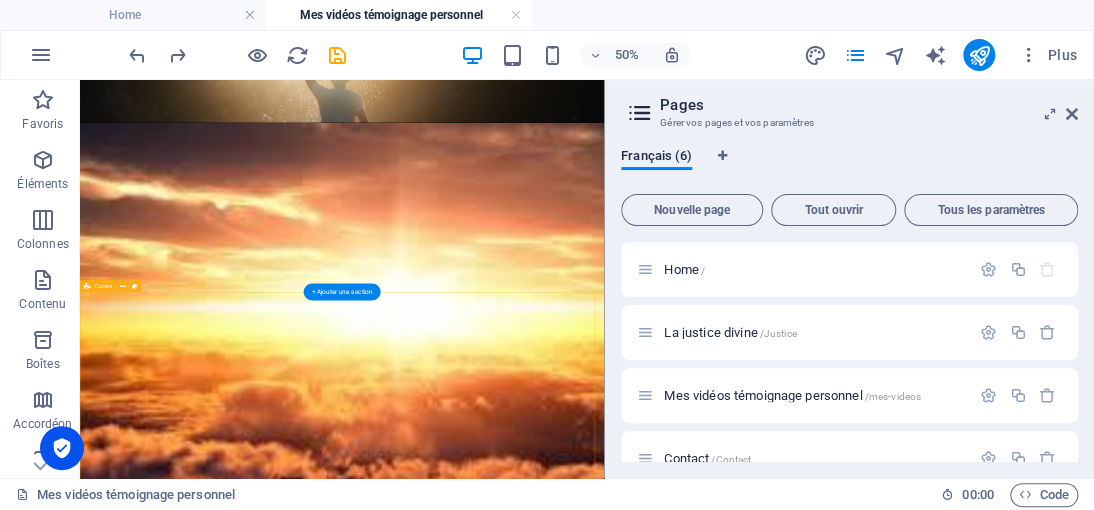 scroll, scrollTop: 1011, scrollLeft: 0, axis: vertical 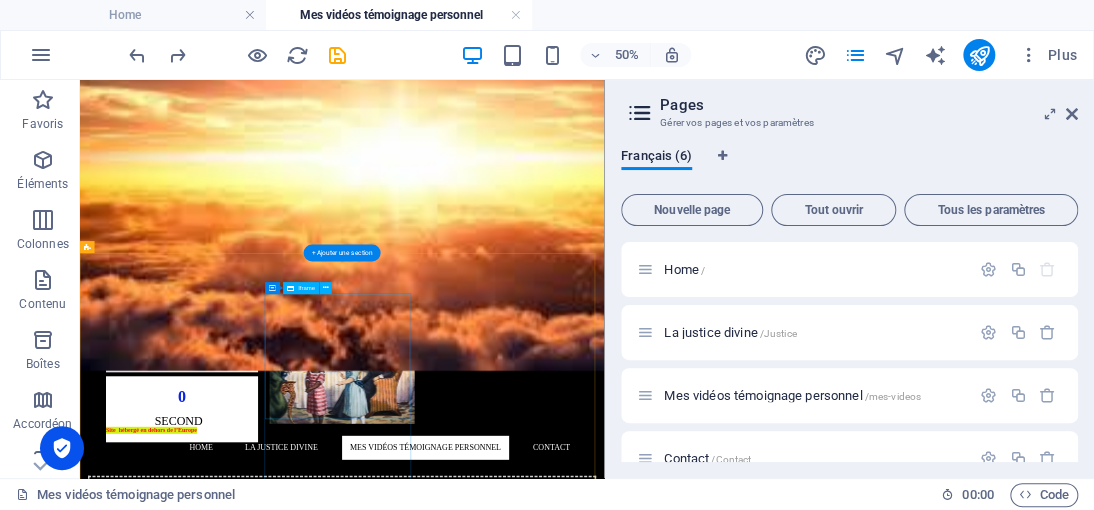 click on "</div>" at bounding box center (242, 3050) 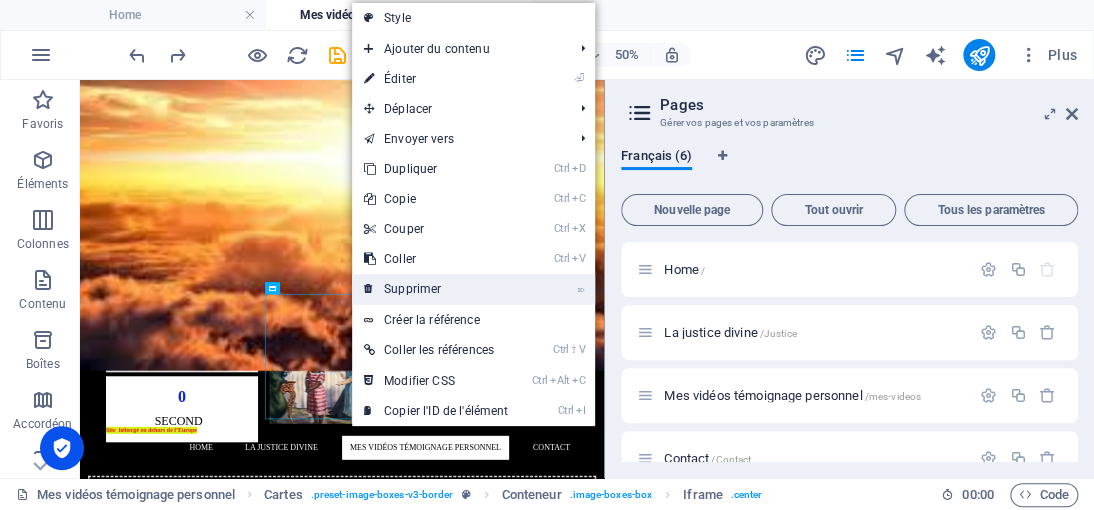 drag, startPoint x: 378, startPoint y: 276, endPoint x: 600, endPoint y: 392, distance: 250.47954 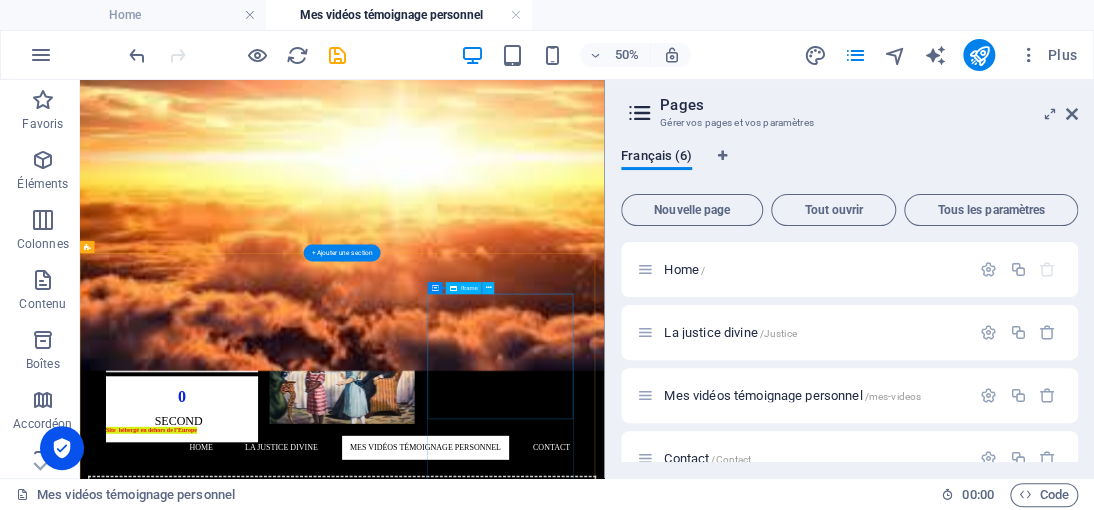 click on "</div>" at bounding box center (242, 3217) 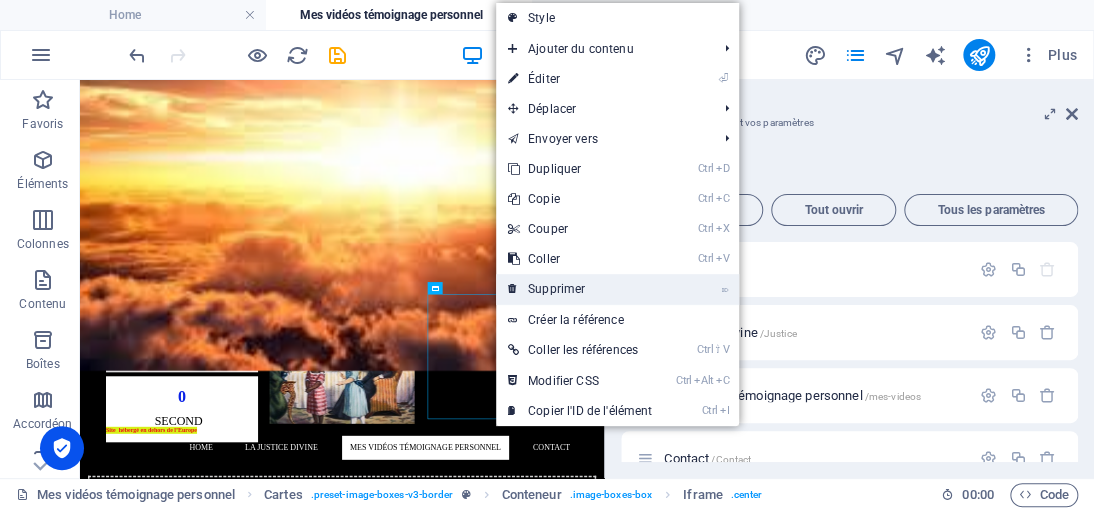 click on "⌦  Supprimer" at bounding box center [580, 289] 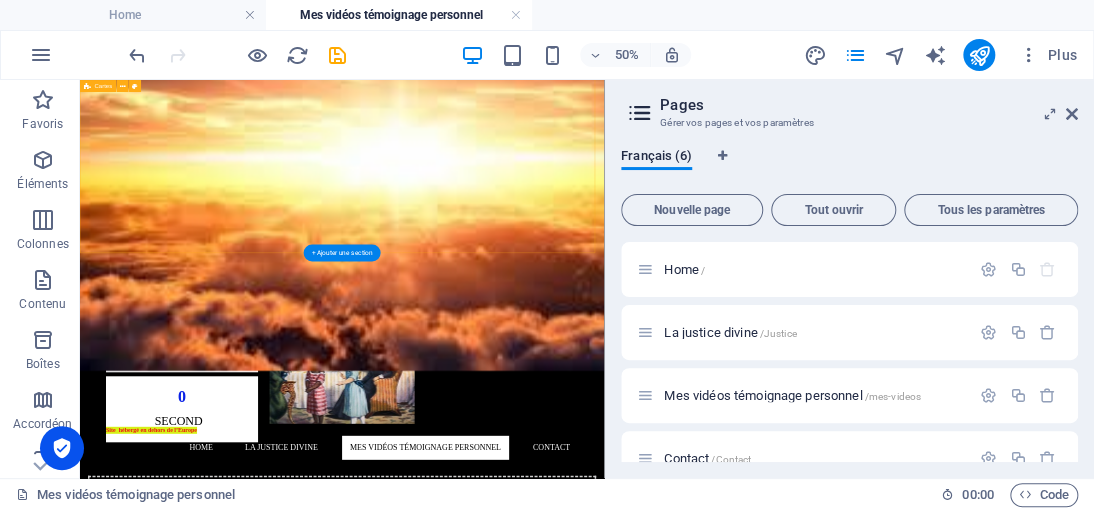 click on "</div> Headline Lorem ipsum dolor sit amet, consectetuer adipiscing elit. Aenean commodo ligula eget dolor. Lorem ipsum dolor sit amet. </div> Headline Lorem ipsum dolor sit amet, consectetuer adipiscing elit. Aenean commodo ligula eget dolor. Lorem ipsum dolor sit amet. </div> Headline Lorem ipsum dolor sit amet, consectetuer adipiscing elit. Aenean commodo ligula eget dolor. Lorem ipsum dolor sit amet." at bounding box center [604, 1728] 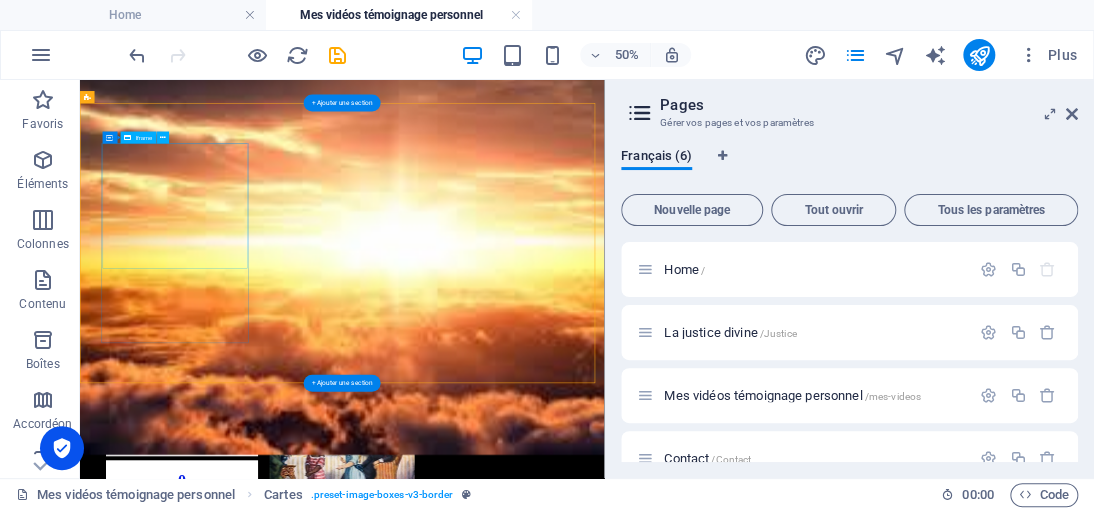 scroll, scrollTop: 711, scrollLeft: 0, axis: vertical 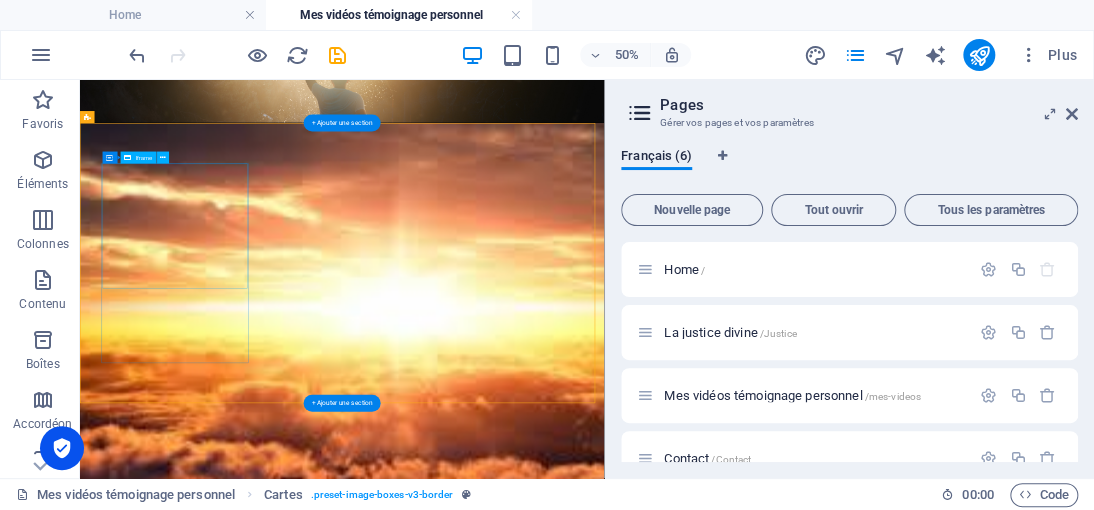 click on "</div>" at bounding box center [242, 1537] 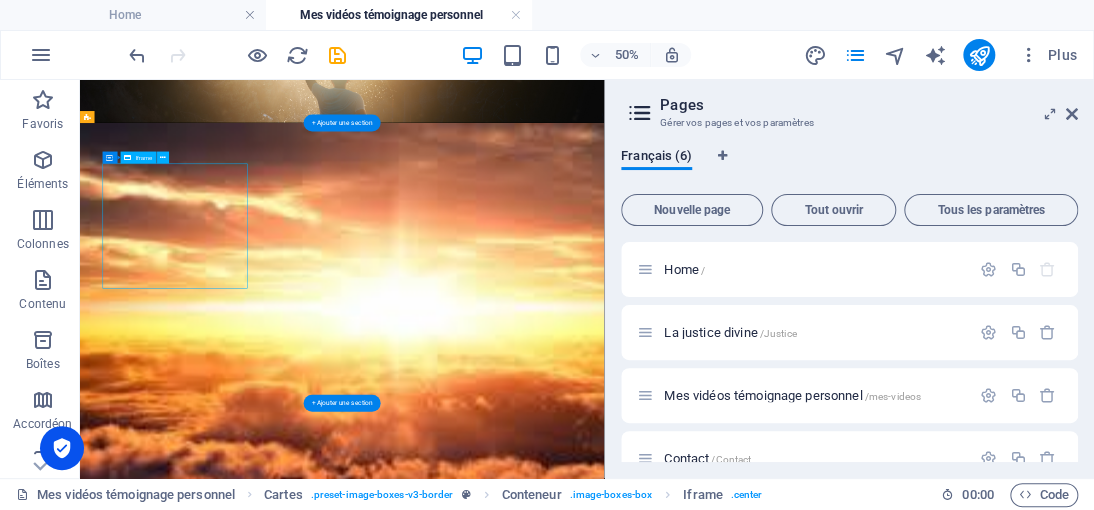 click on "</div>" at bounding box center [242, 1537] 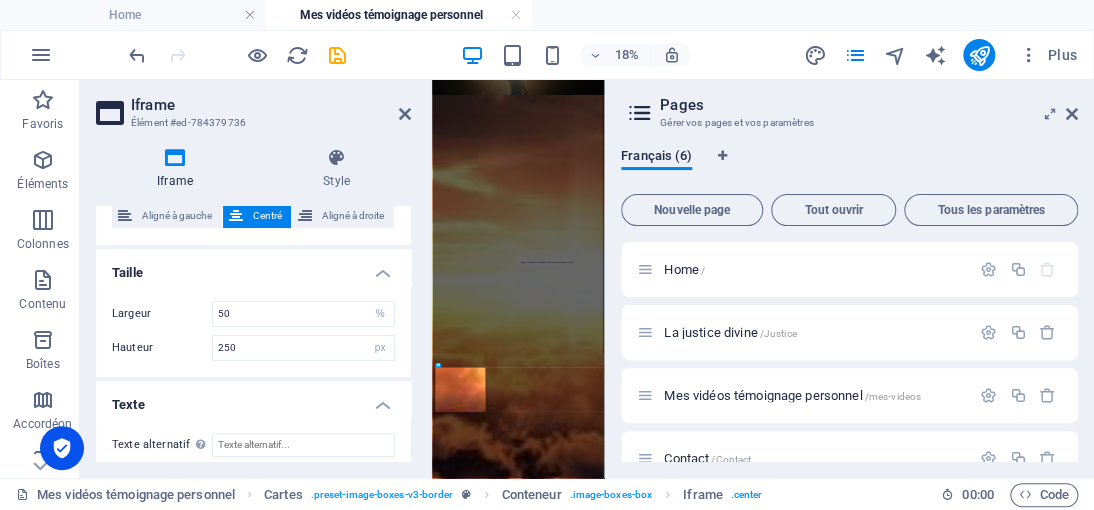 scroll, scrollTop: 160, scrollLeft: 0, axis: vertical 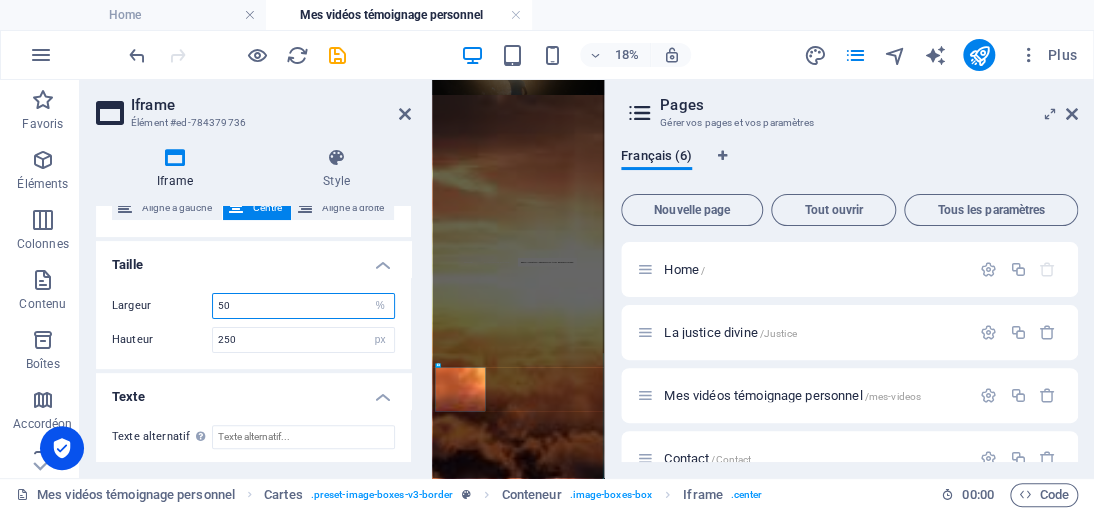 drag, startPoint x: 254, startPoint y: 311, endPoint x: 200, endPoint y: 317, distance: 54.33231 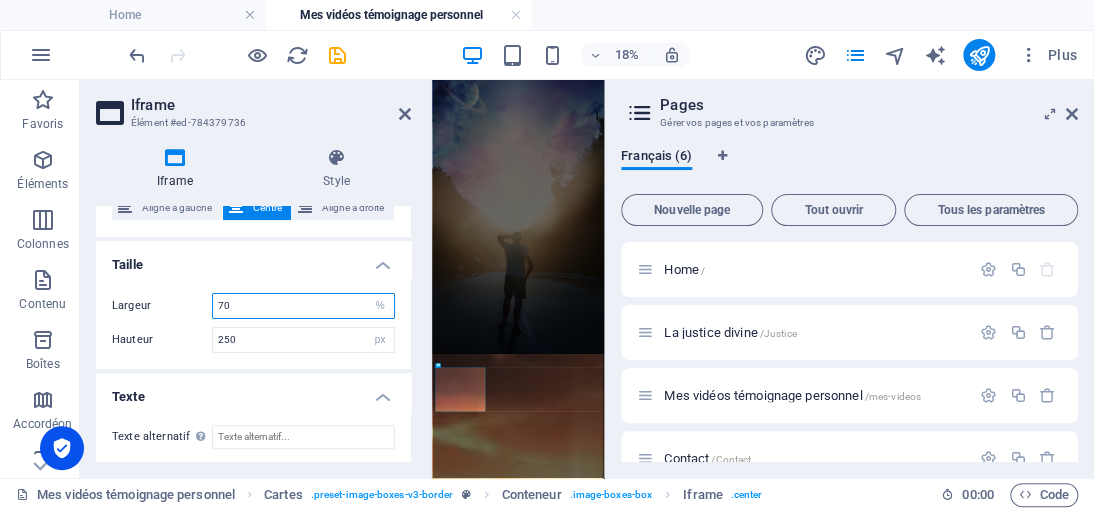 drag, startPoint x: 268, startPoint y: 302, endPoint x: 217, endPoint y: 312, distance: 51.971146 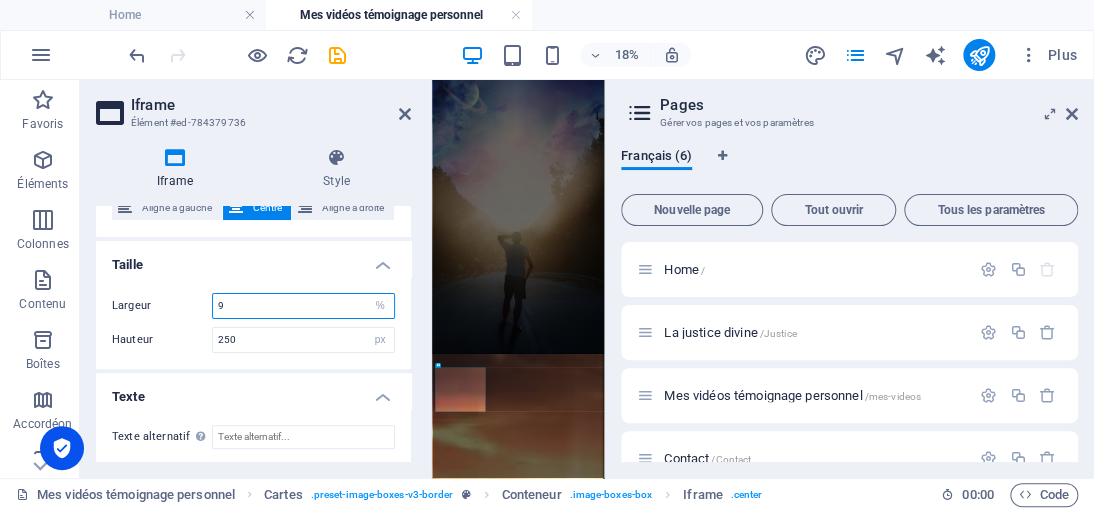 type on "90" 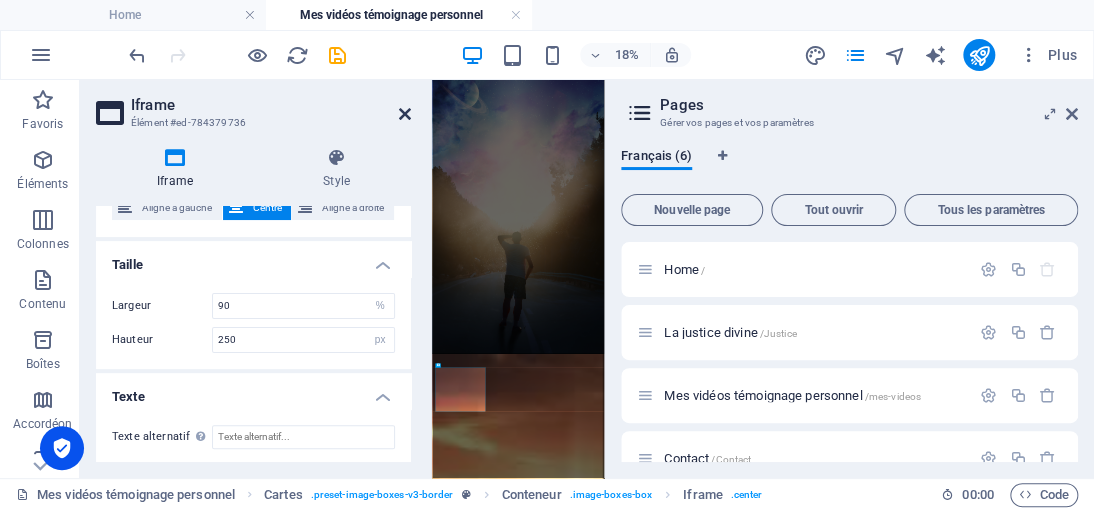 click at bounding box center [405, 114] 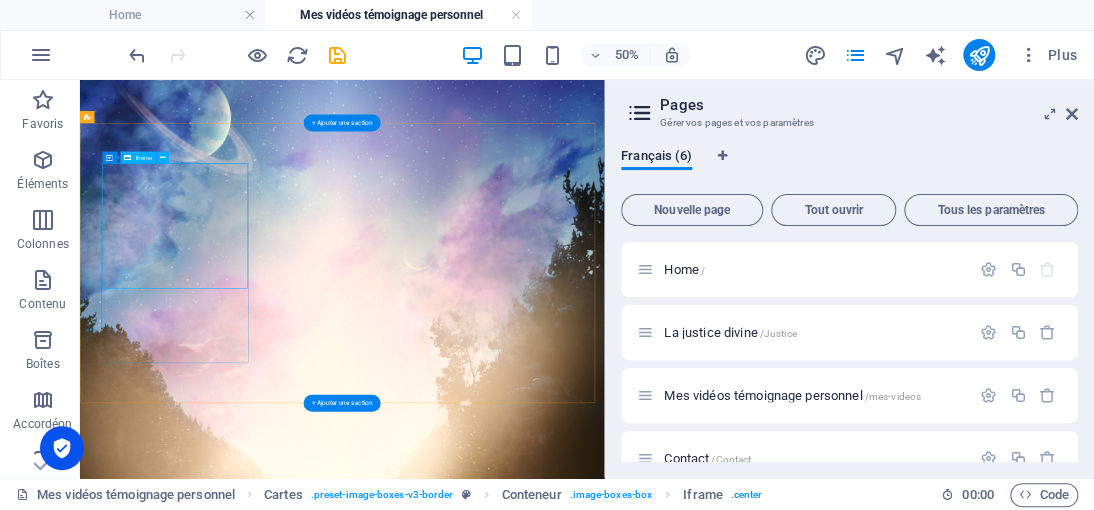 click on "</div>" at bounding box center [242, 3006] 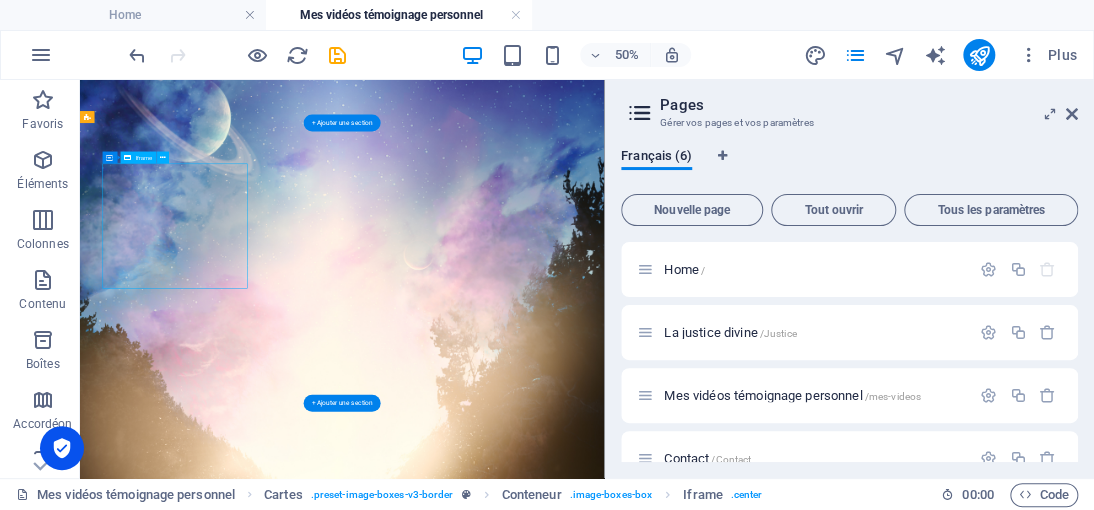 click on "</div>" at bounding box center (242, 3006) 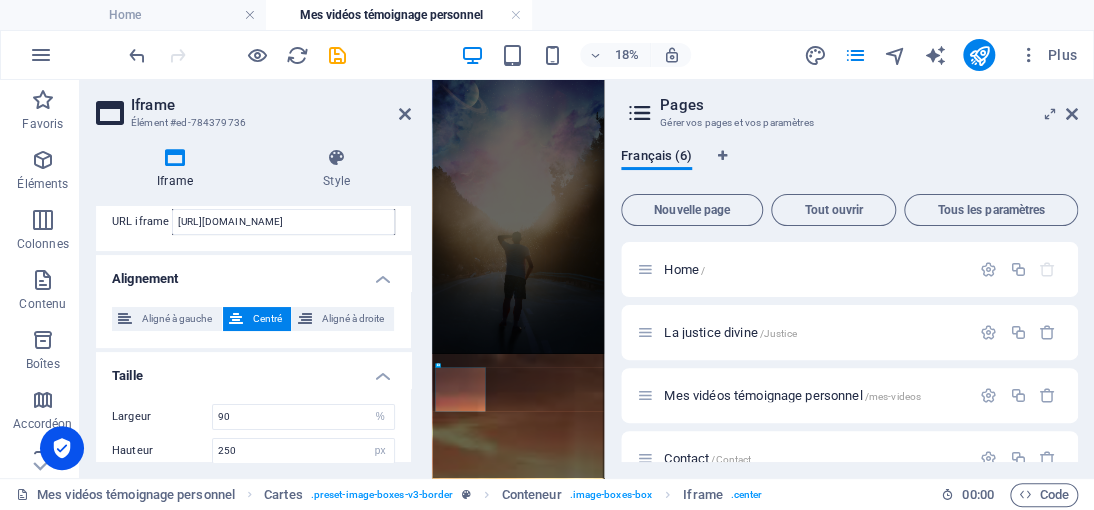 scroll, scrollTop: 160, scrollLeft: 0, axis: vertical 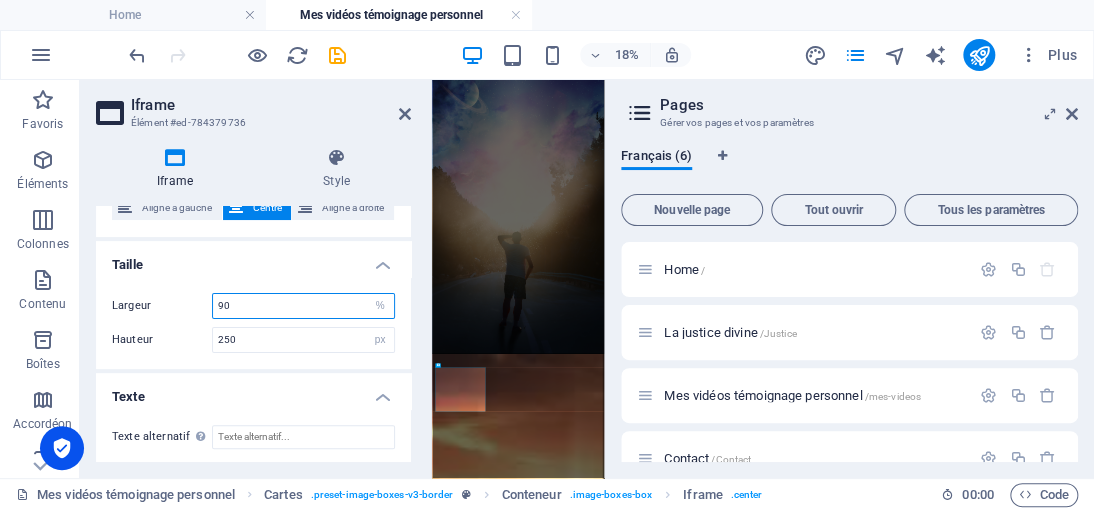 drag, startPoint x: 246, startPoint y: 312, endPoint x: 202, endPoint y: 310, distance: 44.04543 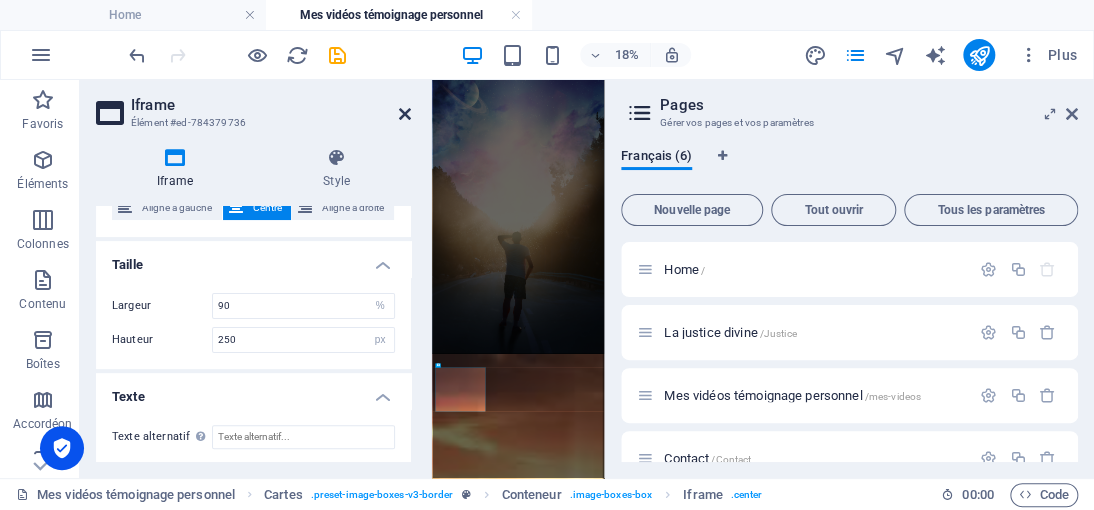 drag, startPoint x: 400, startPoint y: 111, endPoint x: 635, endPoint y: 327, distance: 319.18802 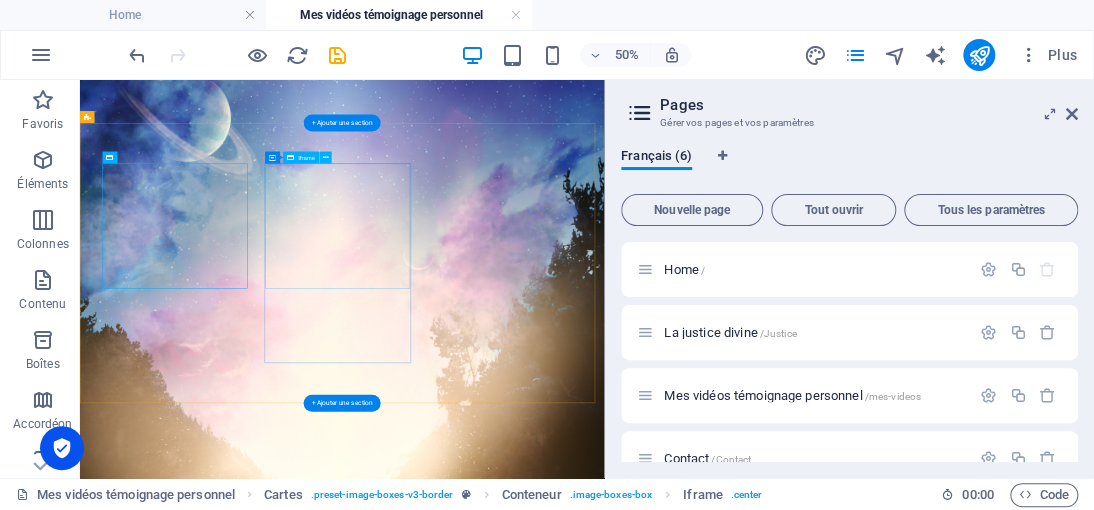 click on "</div>" at bounding box center (242, 3423) 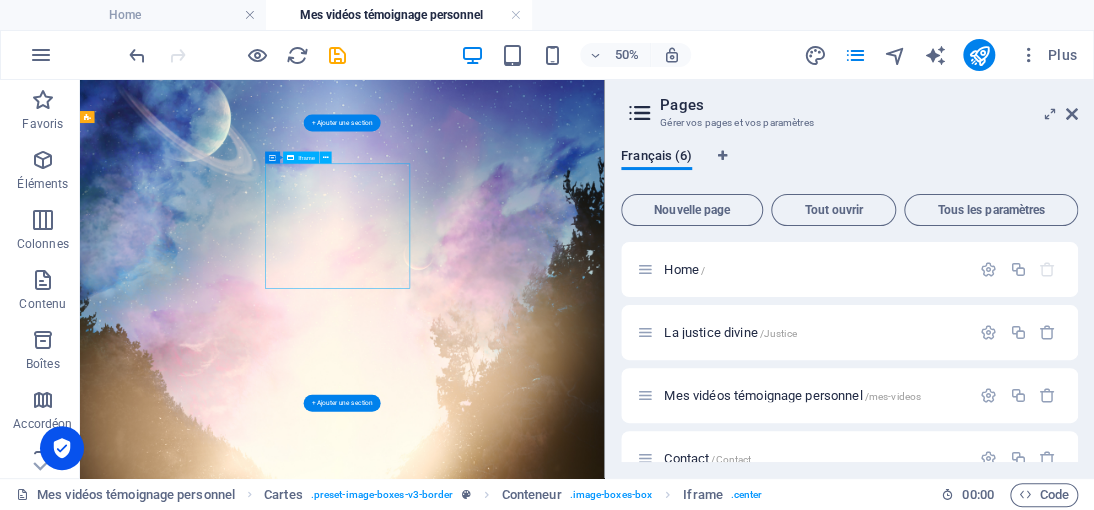 click on "</div>" at bounding box center (242, 3423) 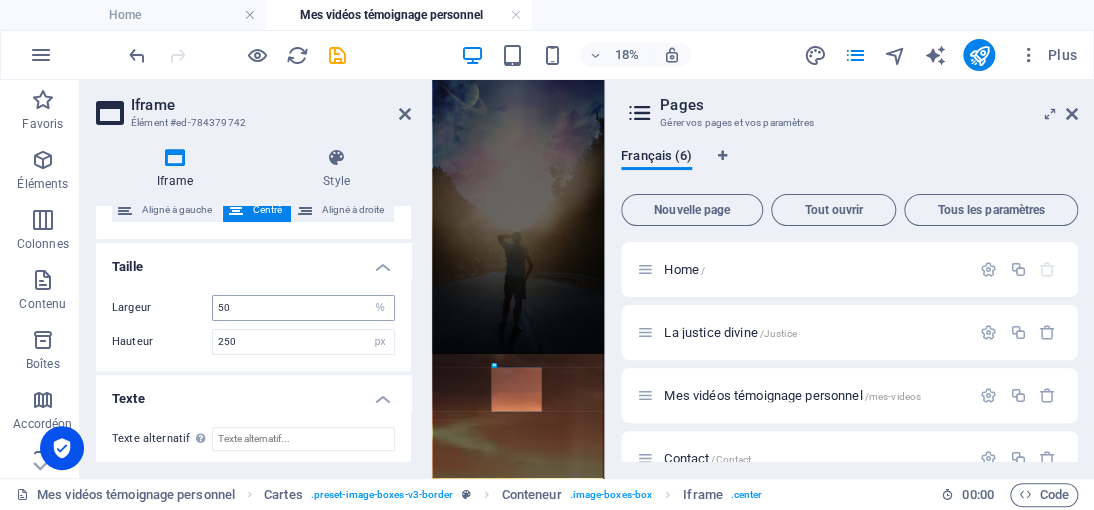scroll, scrollTop: 160, scrollLeft: 0, axis: vertical 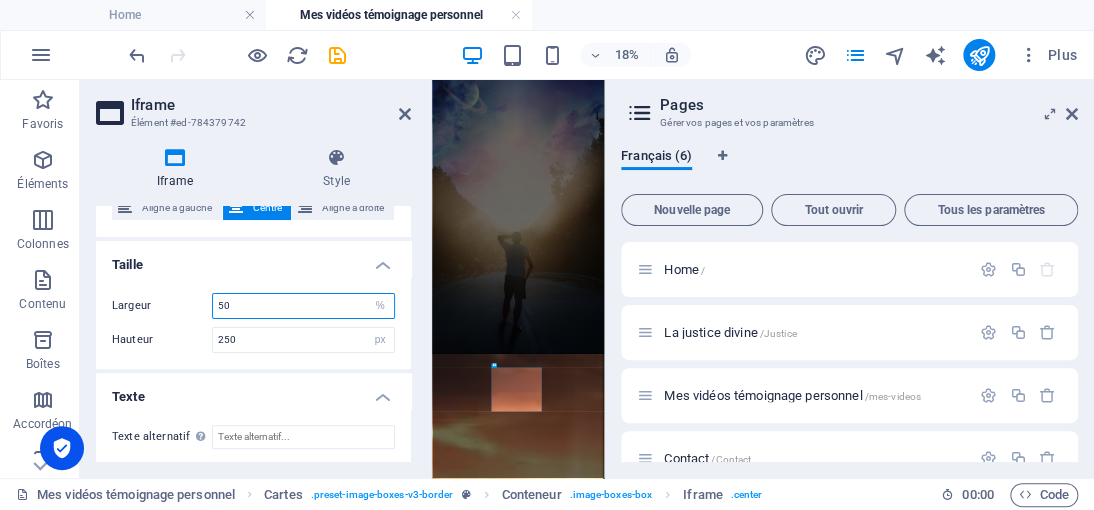 drag, startPoint x: 247, startPoint y: 306, endPoint x: 198, endPoint y: 309, distance: 49.09175 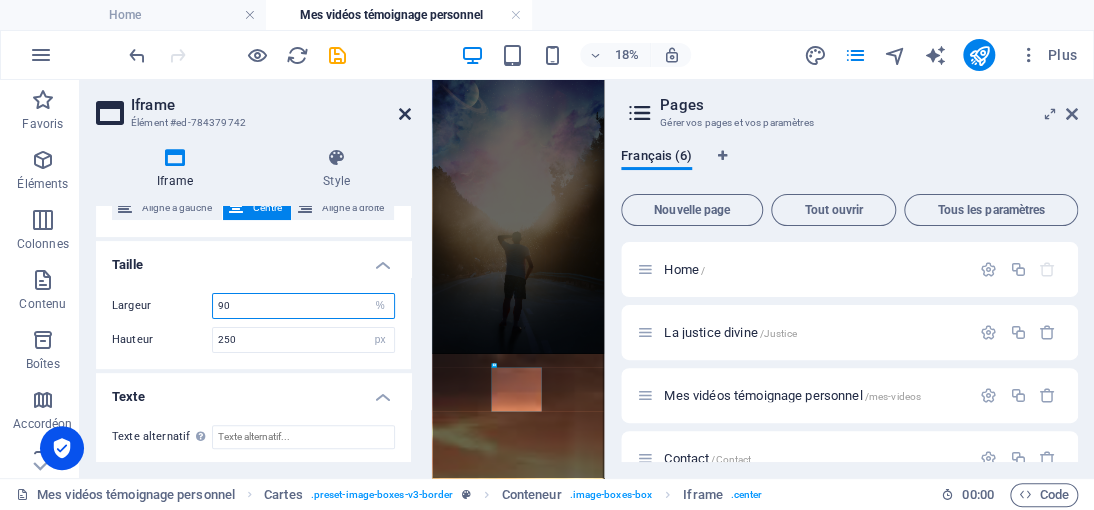 type on "90" 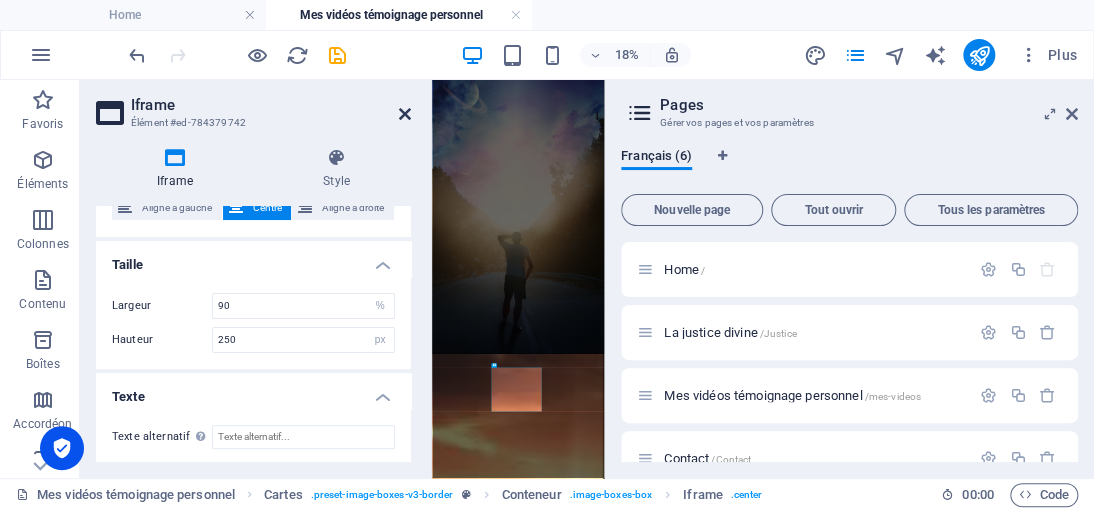 click at bounding box center [405, 114] 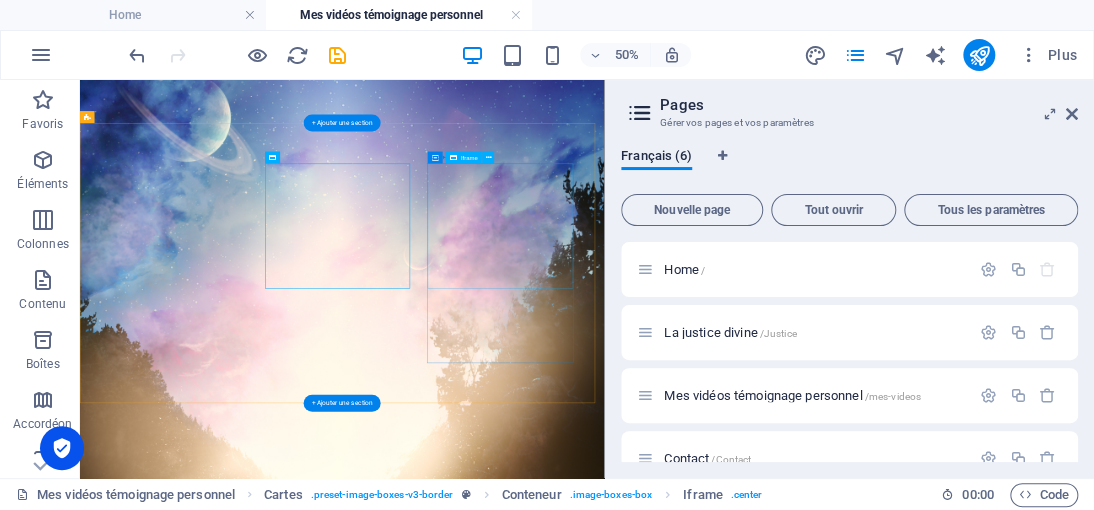 click on "</div>" at bounding box center (242, 3840) 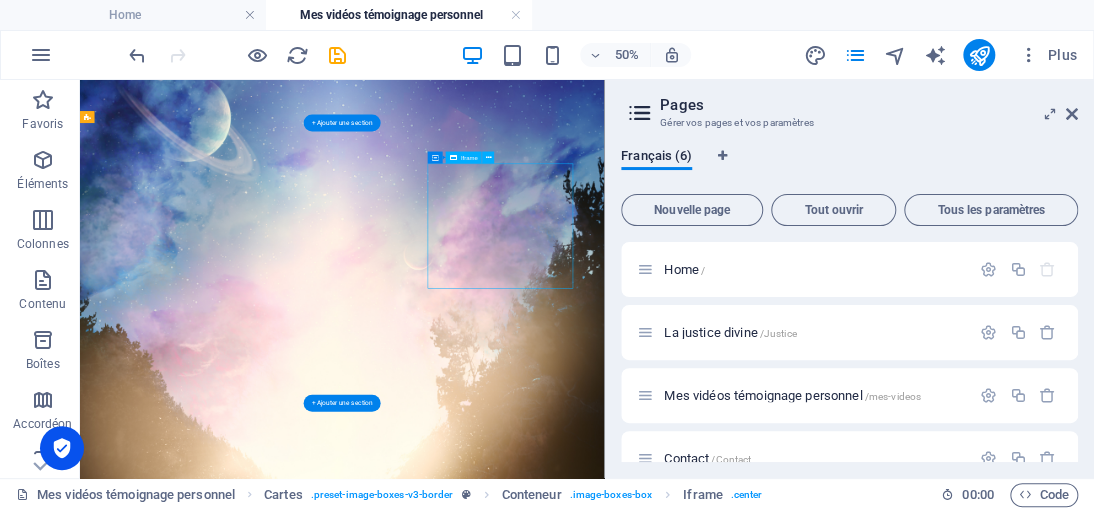 click on "</div>" at bounding box center [242, 3840] 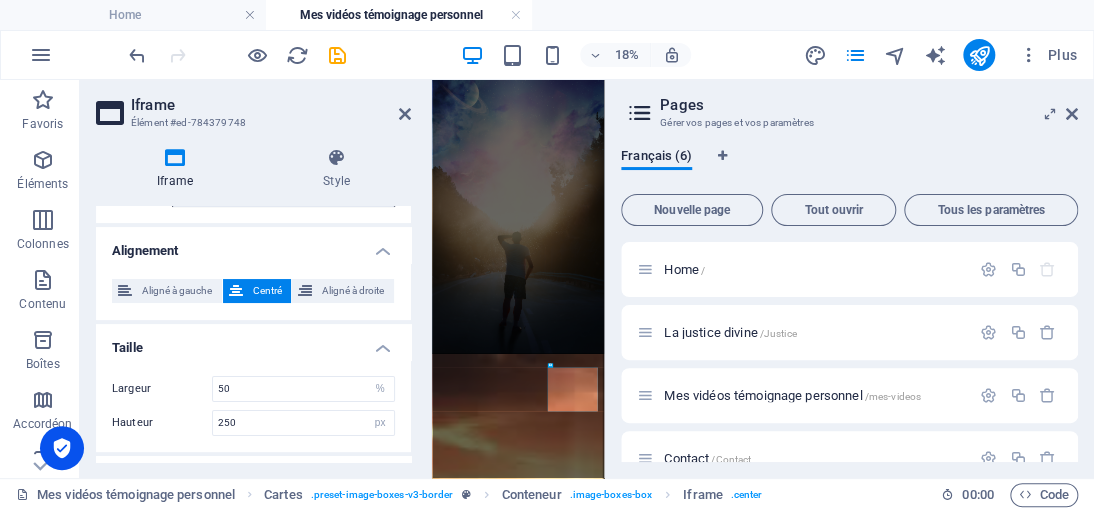 scroll, scrollTop: 160, scrollLeft: 0, axis: vertical 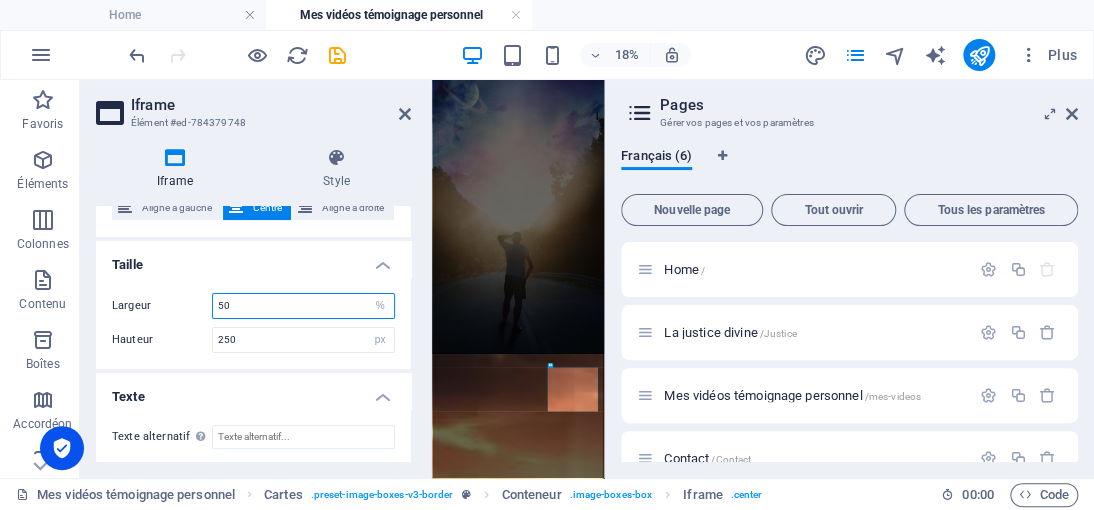 drag, startPoint x: 253, startPoint y: 299, endPoint x: 218, endPoint y: 281, distance: 39.357338 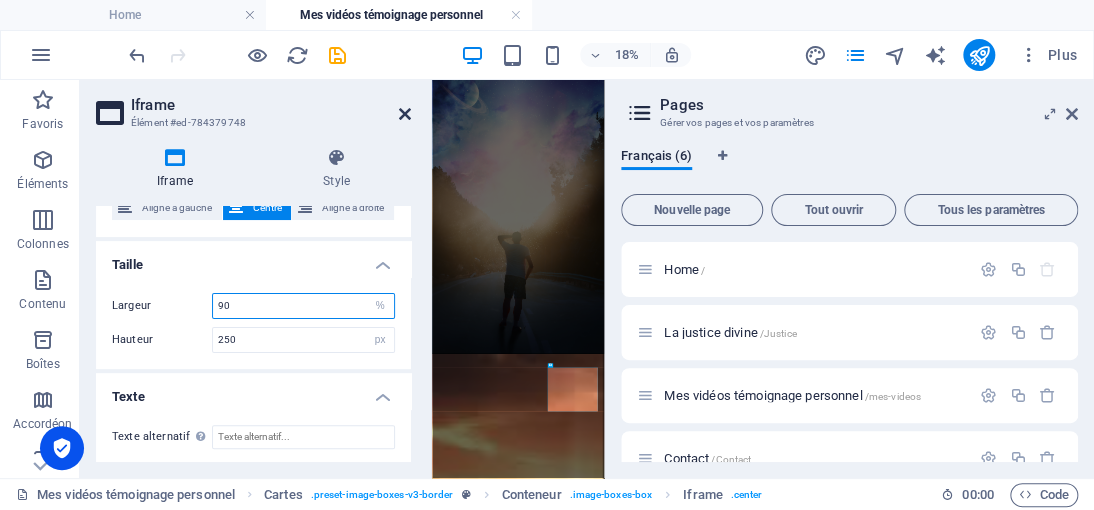 type on "90" 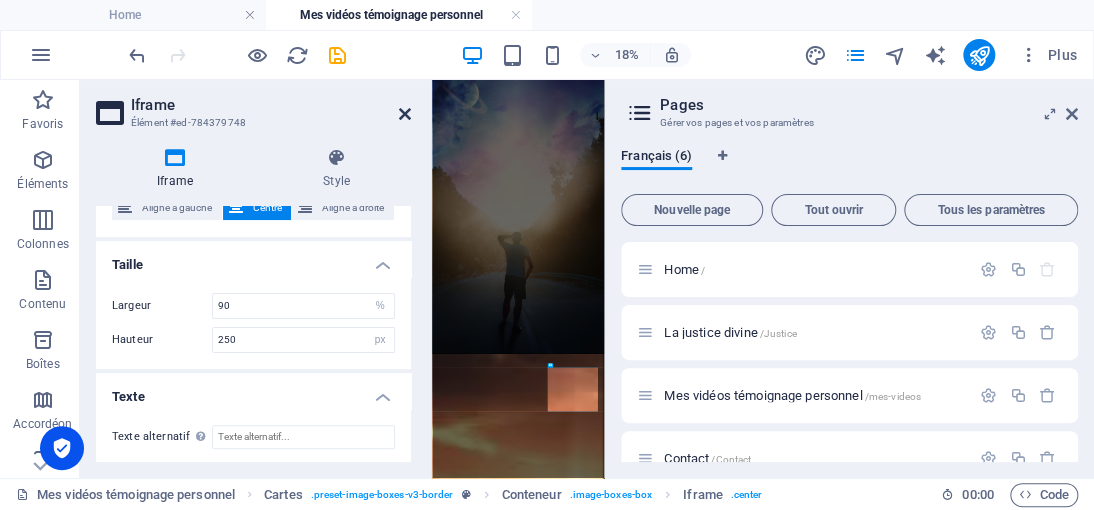 click at bounding box center (405, 114) 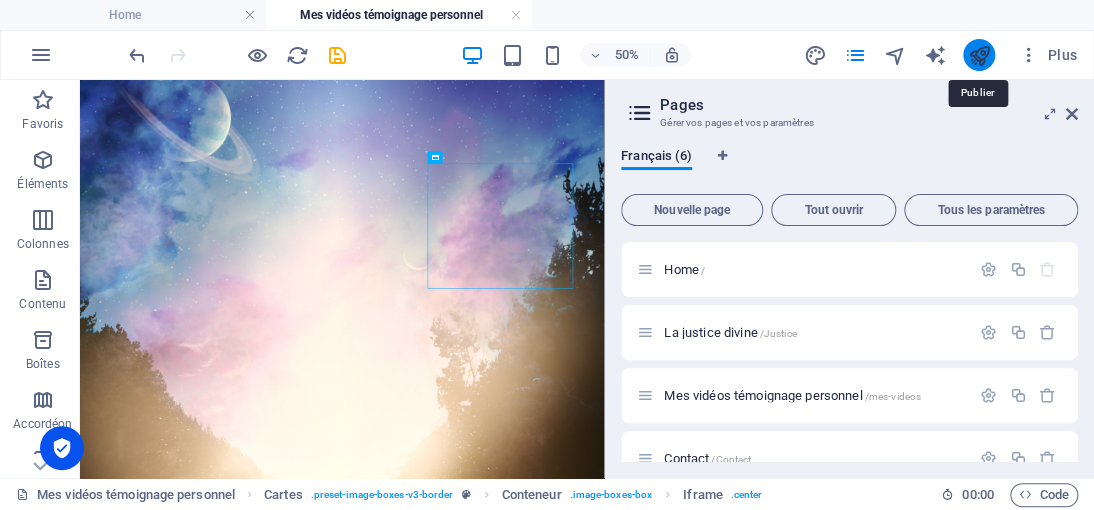 click at bounding box center [978, 55] 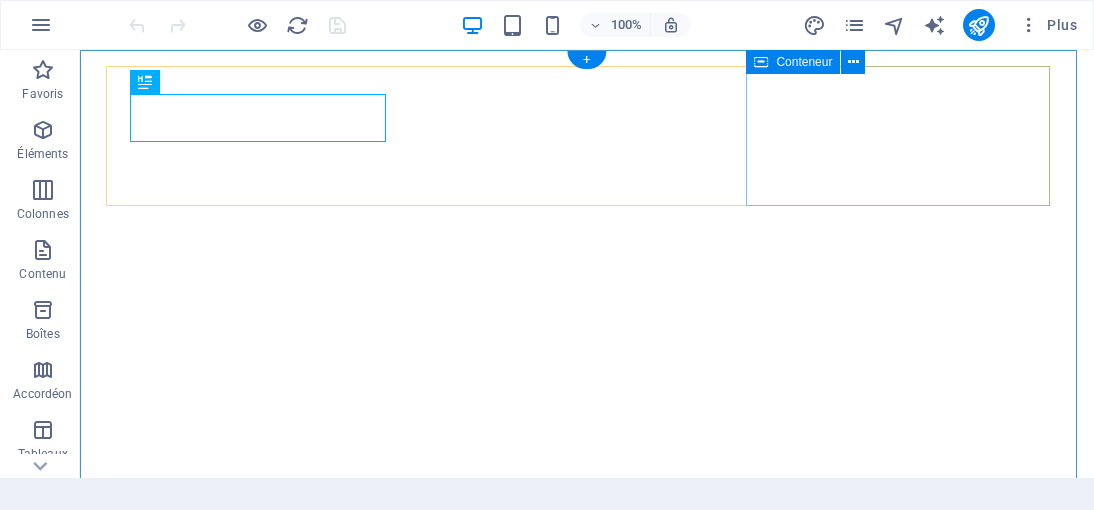 scroll, scrollTop: 0, scrollLeft: 0, axis: both 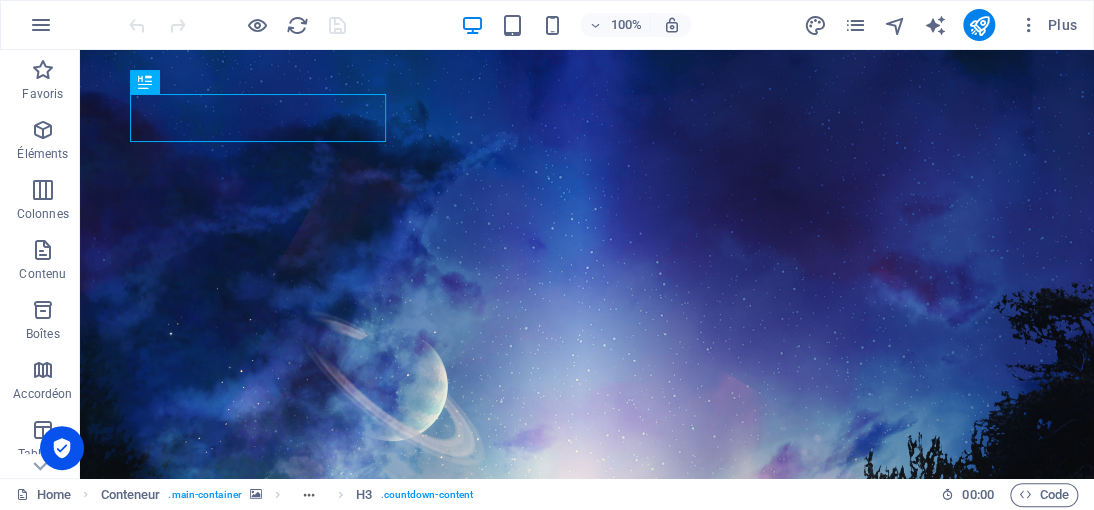 click on "Plus" at bounding box center (944, 25) 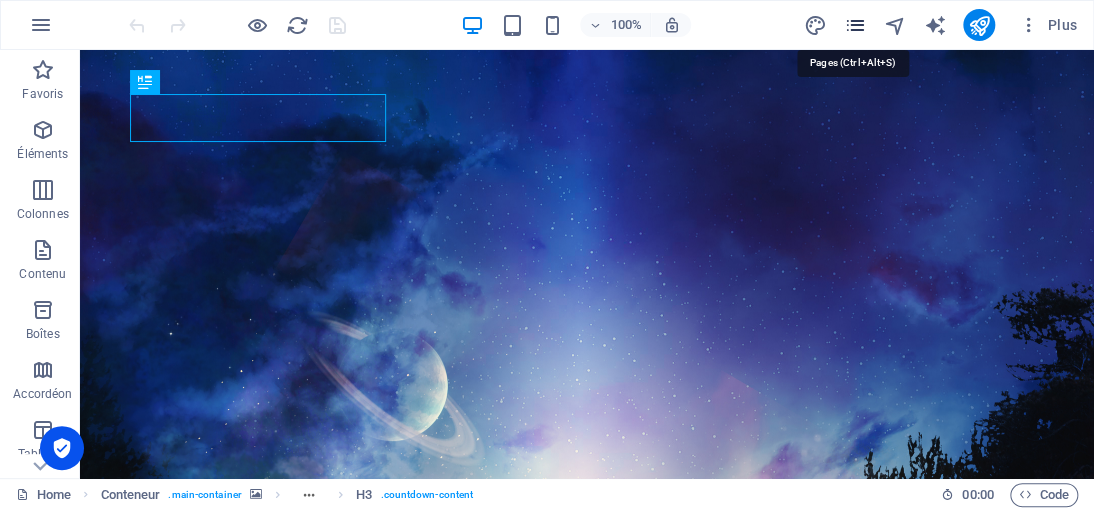 click at bounding box center [854, 25] 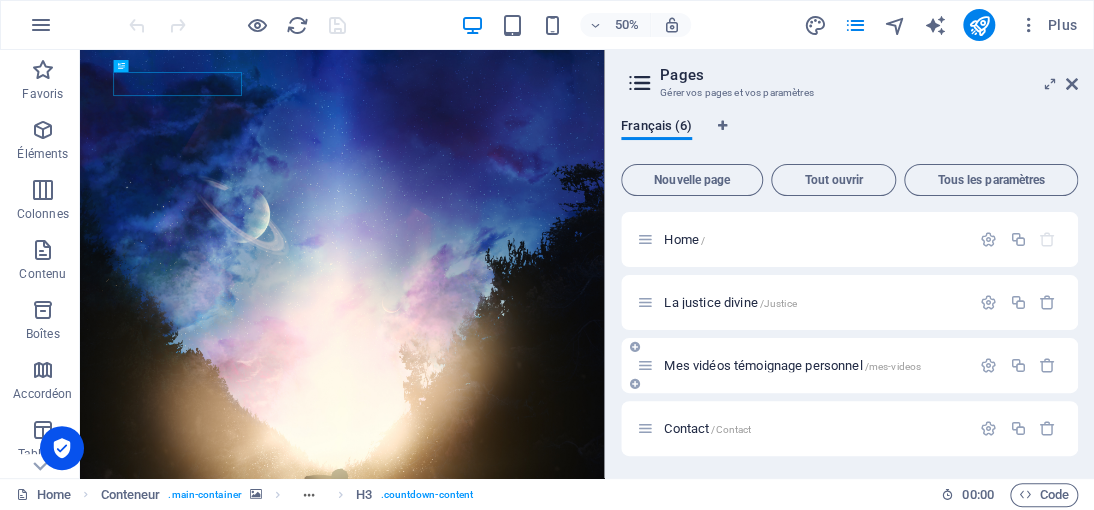 click on "Mes vidéos témoignage personnel /mes-videos" at bounding box center (792, 365) 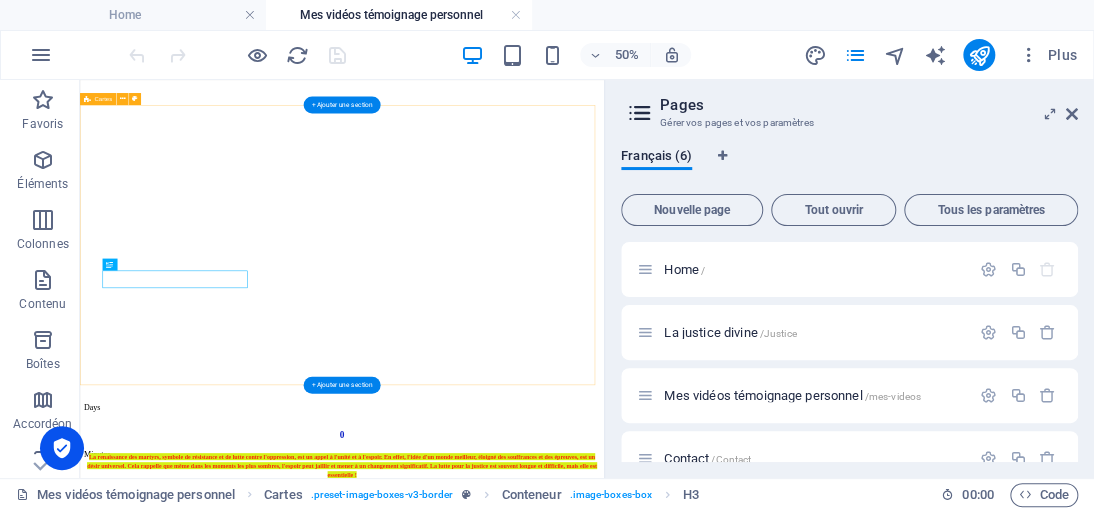scroll, scrollTop: 947, scrollLeft: 0, axis: vertical 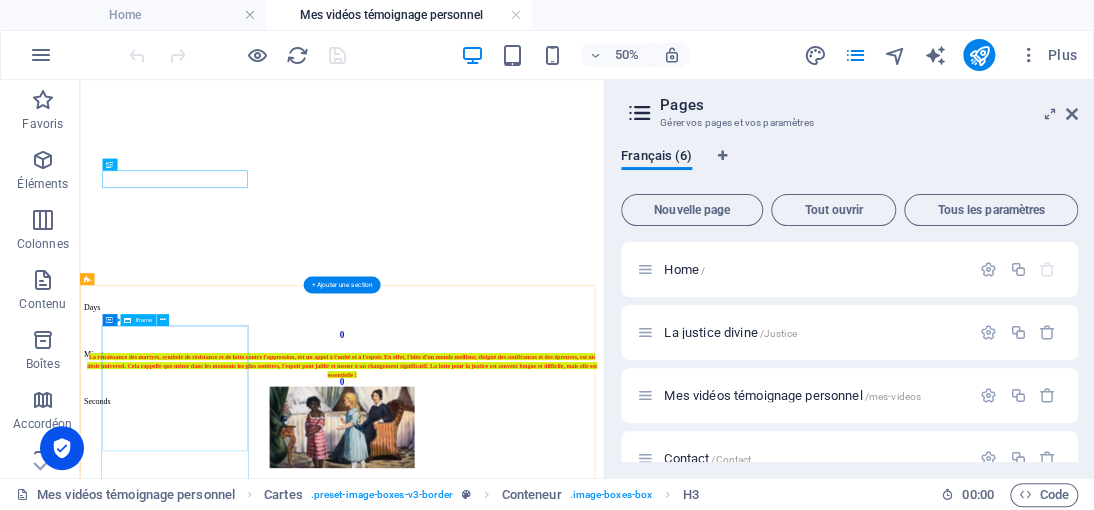 click on "</div>" at bounding box center (604, 2327) 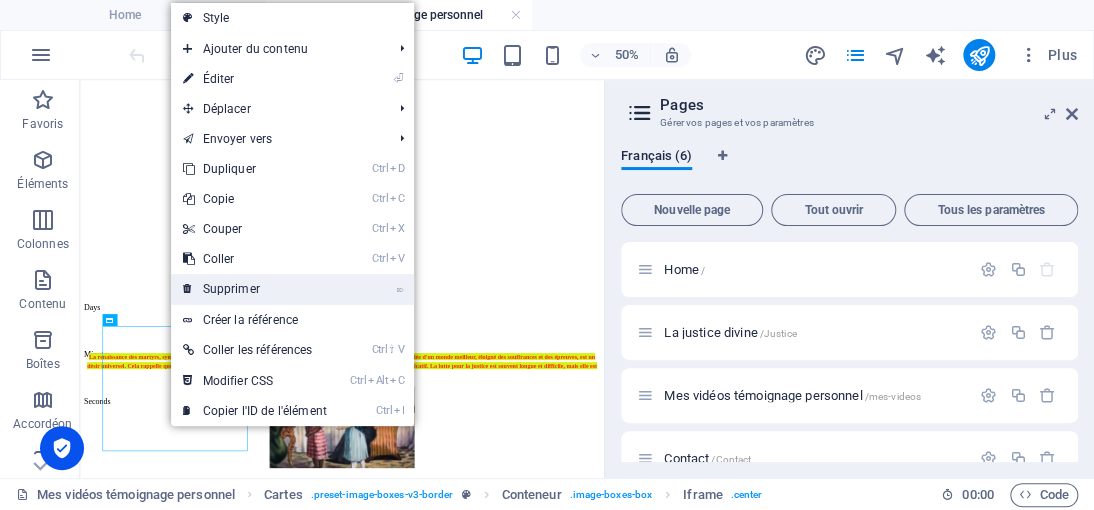click on "⌦  Supprimer" at bounding box center (255, 289) 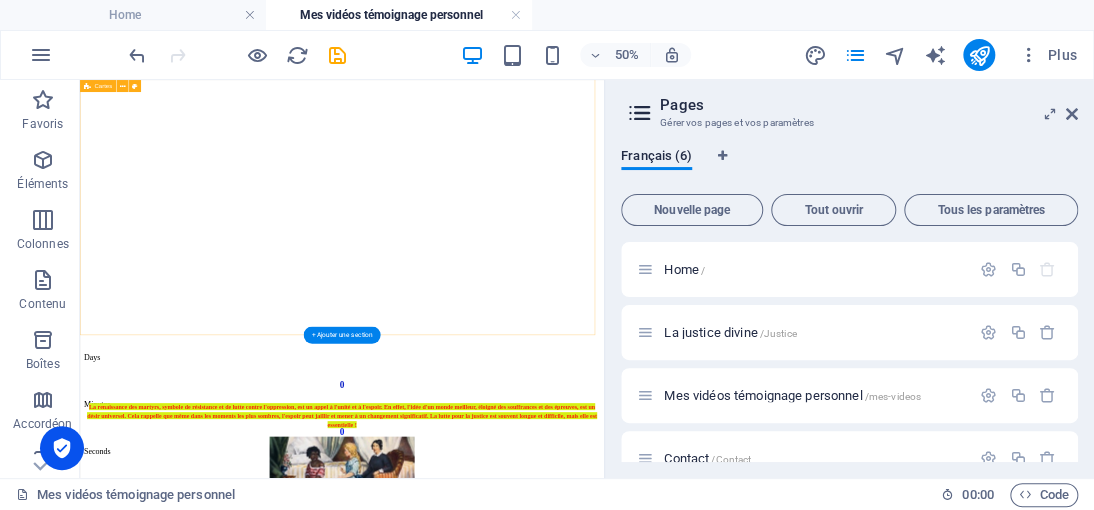 scroll, scrollTop: 747, scrollLeft: 0, axis: vertical 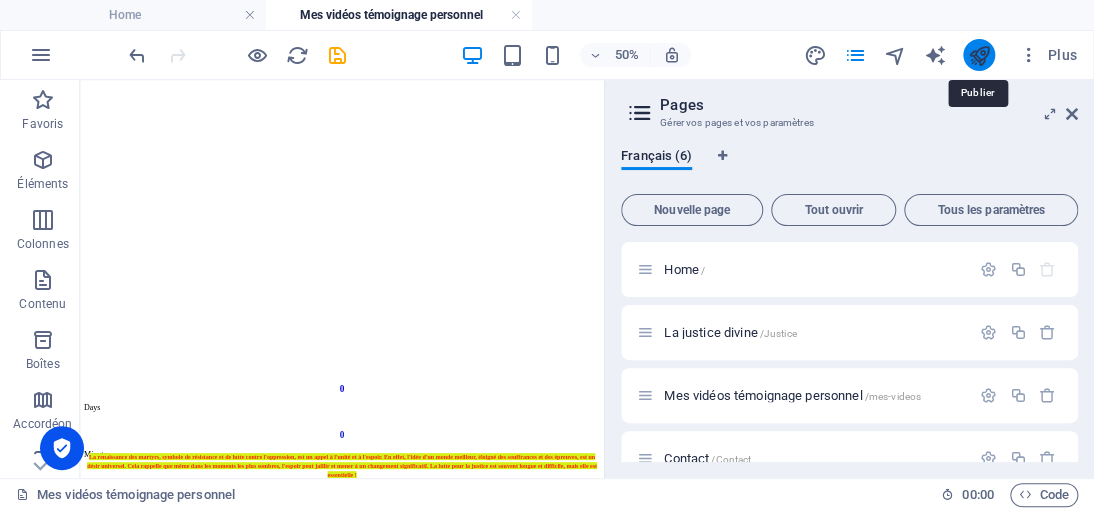 click at bounding box center [978, 55] 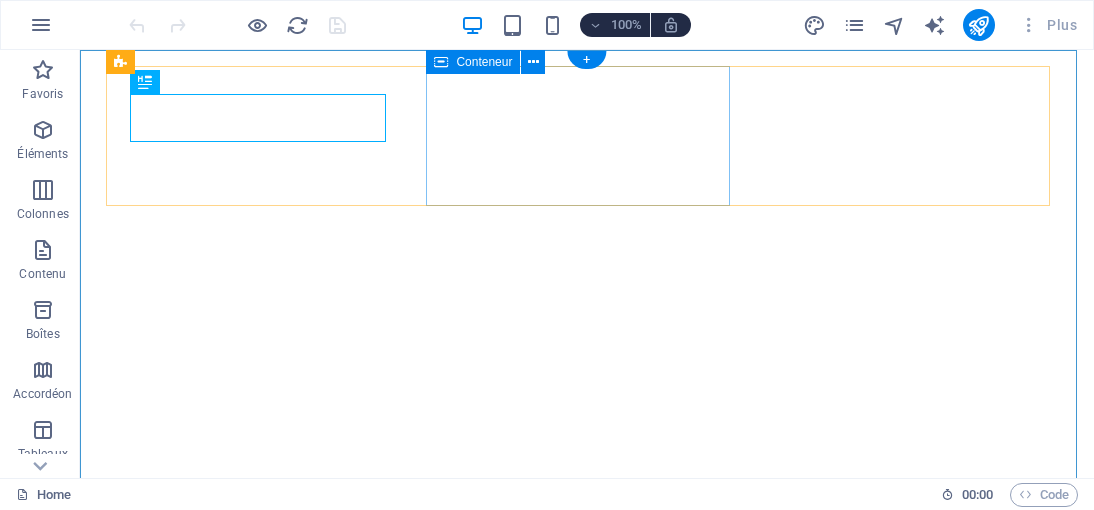 scroll, scrollTop: 0, scrollLeft: 0, axis: both 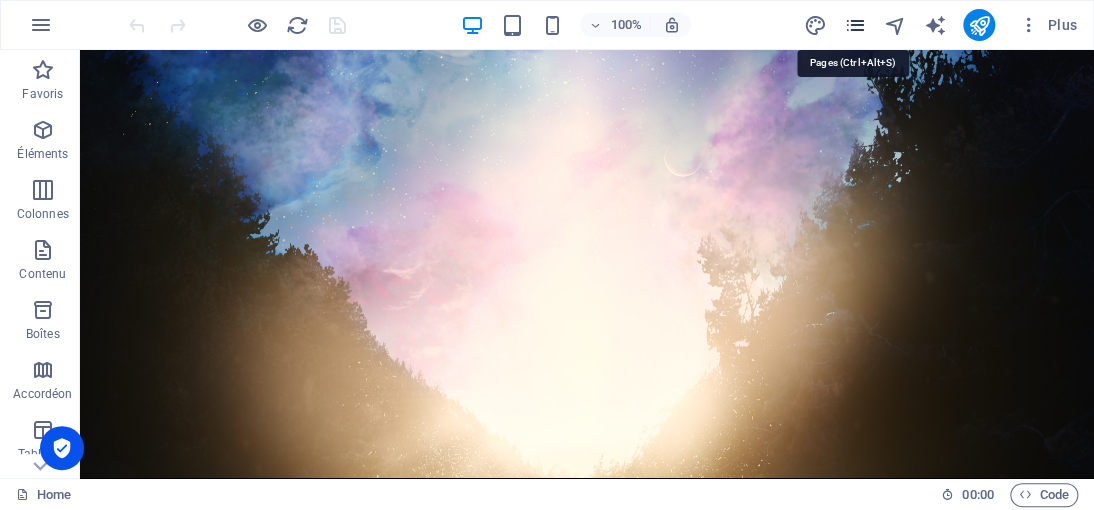 click at bounding box center [854, 25] 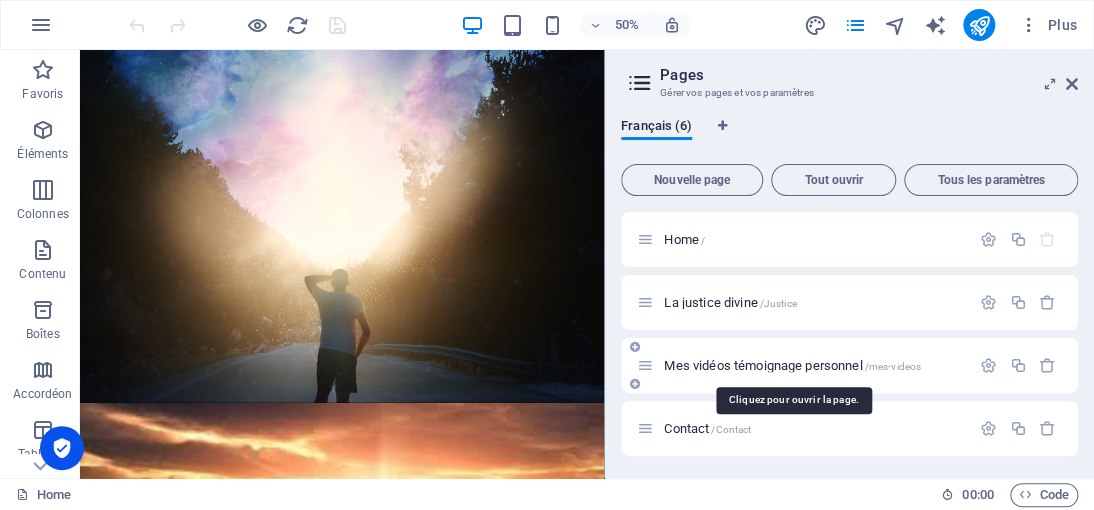 click on "Mes vidéos témoignage personnel /mes-videos" at bounding box center (792, 365) 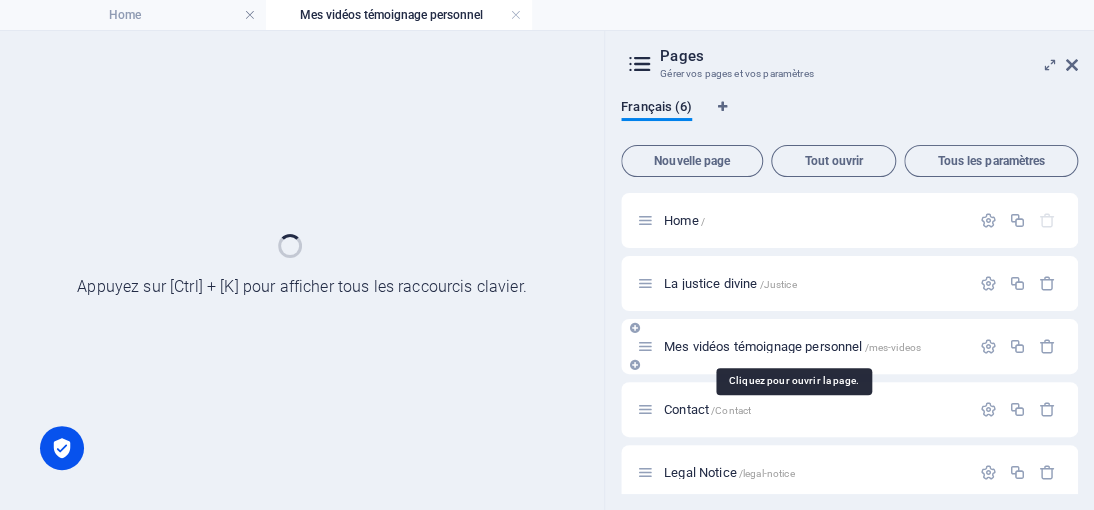 scroll, scrollTop: 0, scrollLeft: 0, axis: both 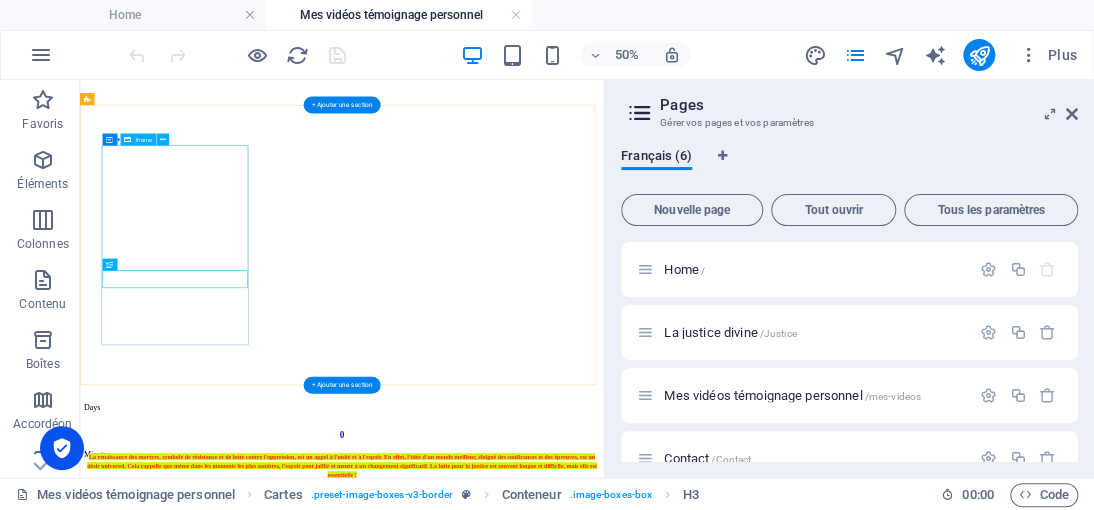 click on "</div>" at bounding box center [604, 1485] 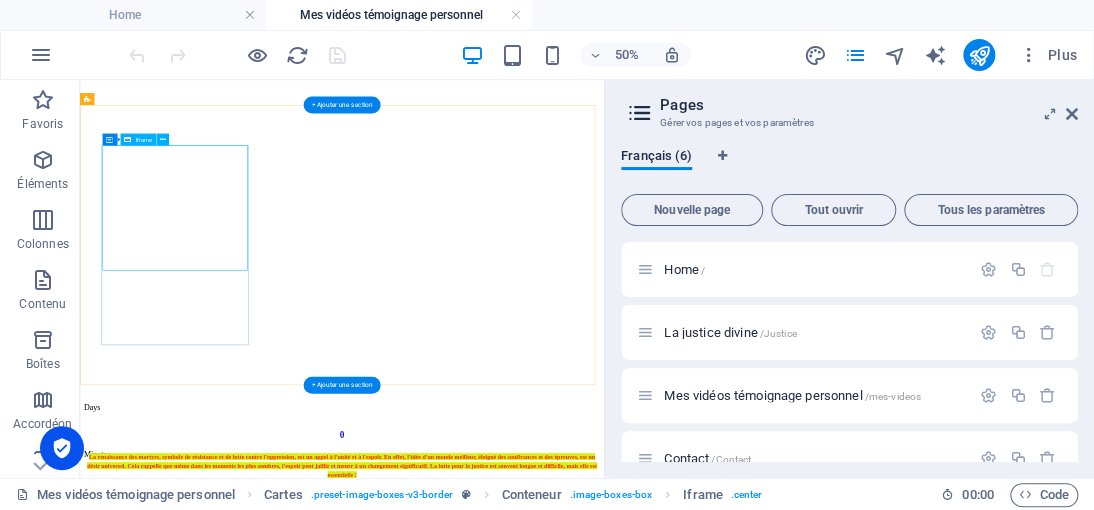 click on "</div>" at bounding box center [604, 1485] 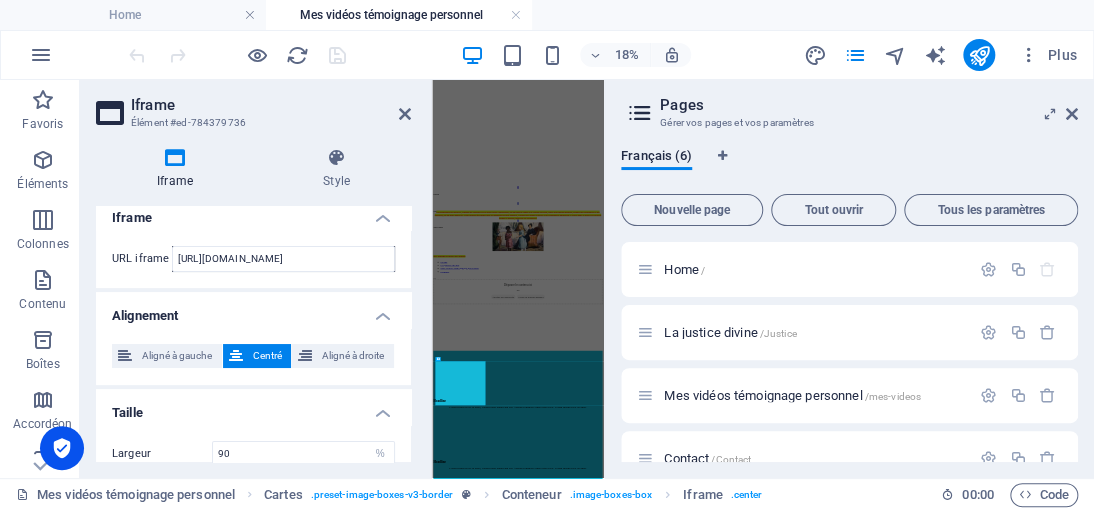 scroll, scrollTop: 0, scrollLeft: 0, axis: both 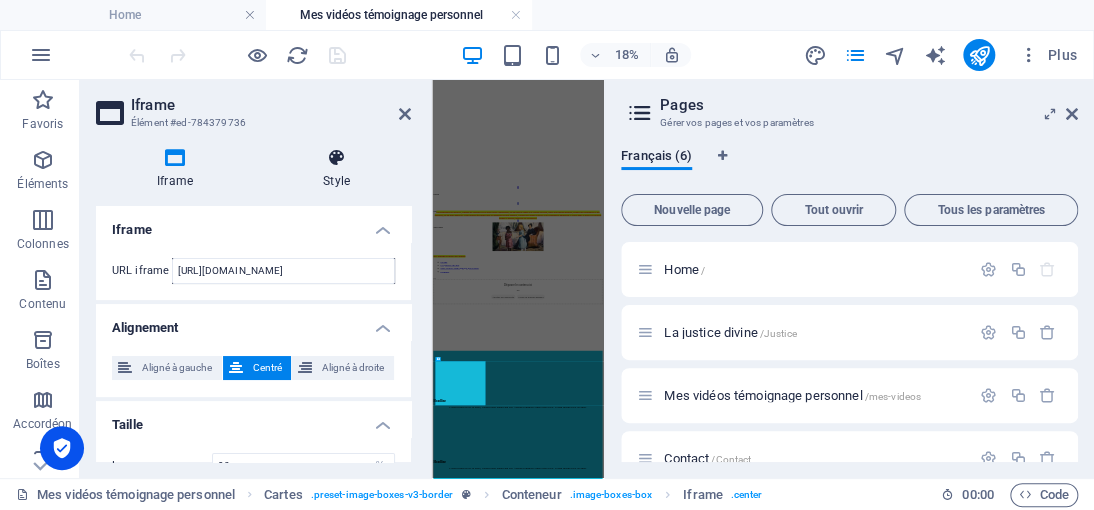 click on "Style" at bounding box center [336, 169] 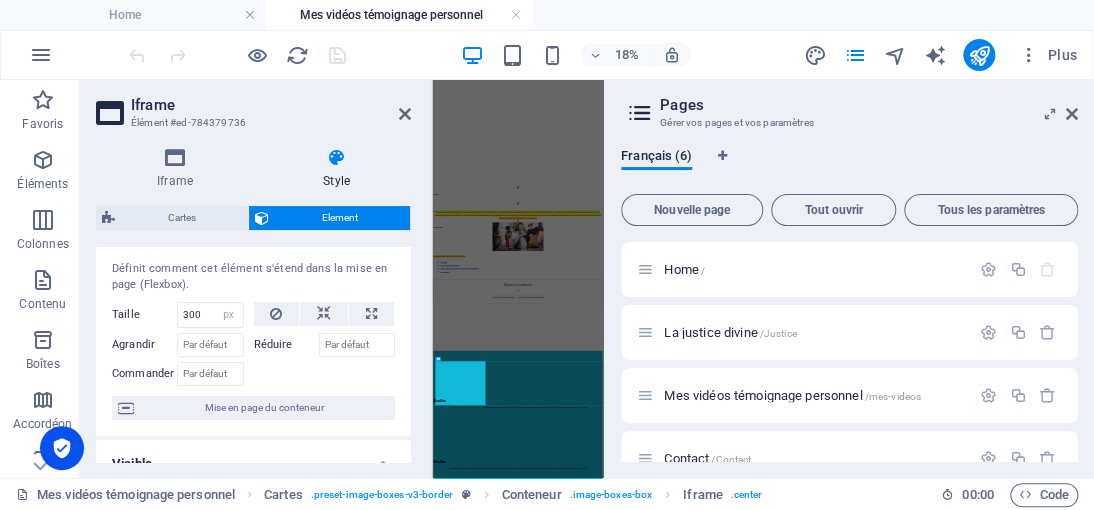 scroll, scrollTop: 0, scrollLeft: 0, axis: both 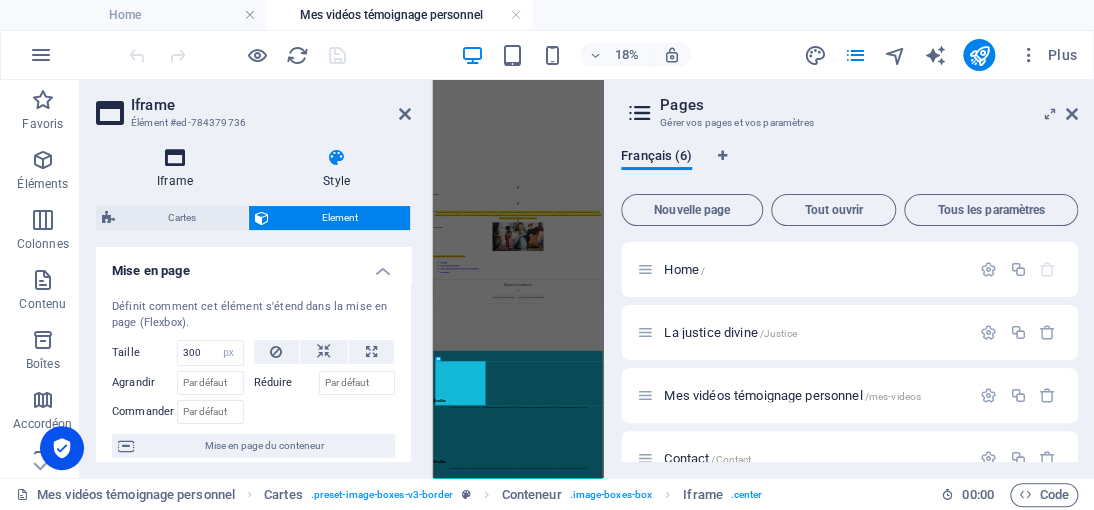 click at bounding box center [175, 158] 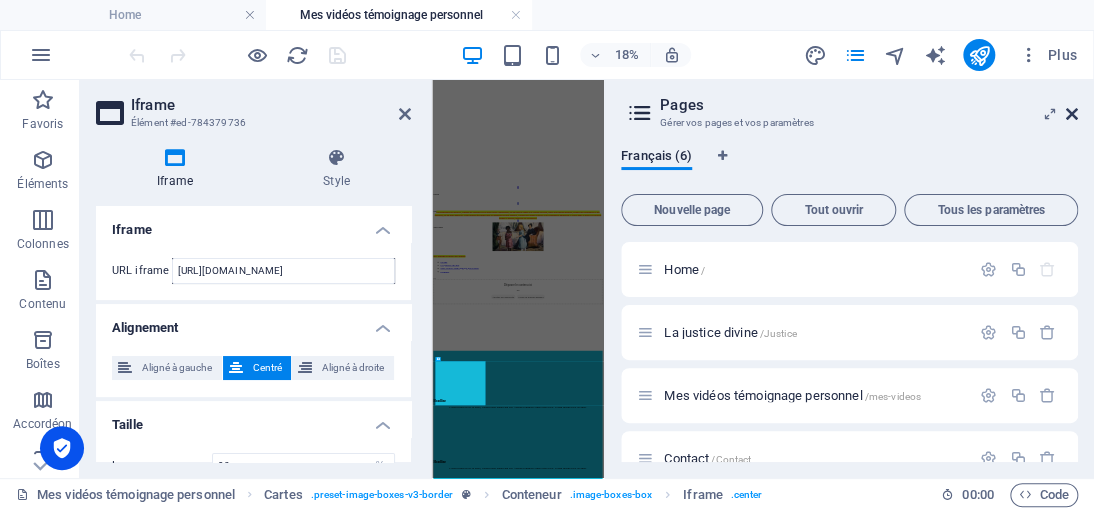 click at bounding box center (1072, 114) 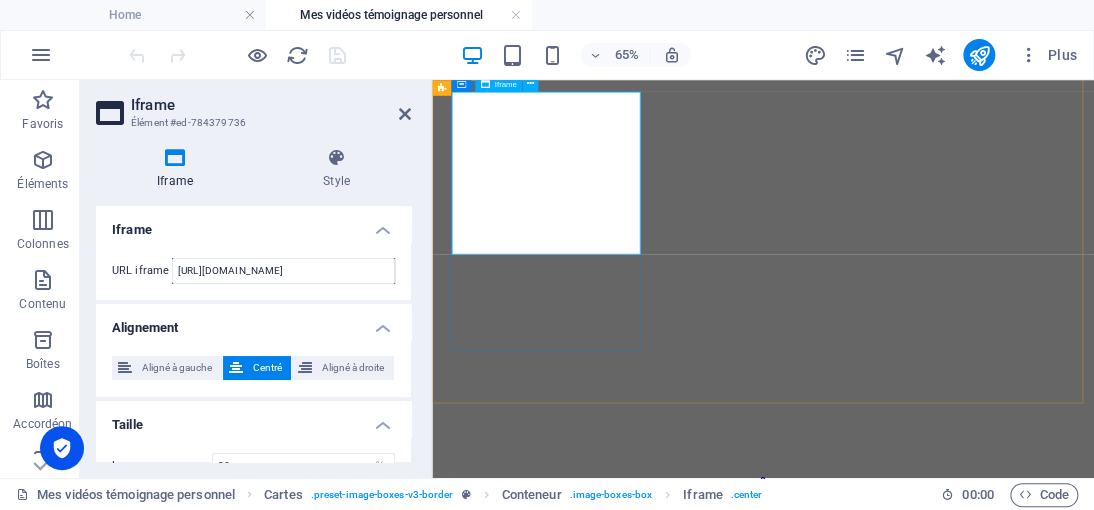 click on "</div>" at bounding box center [941, 1485] 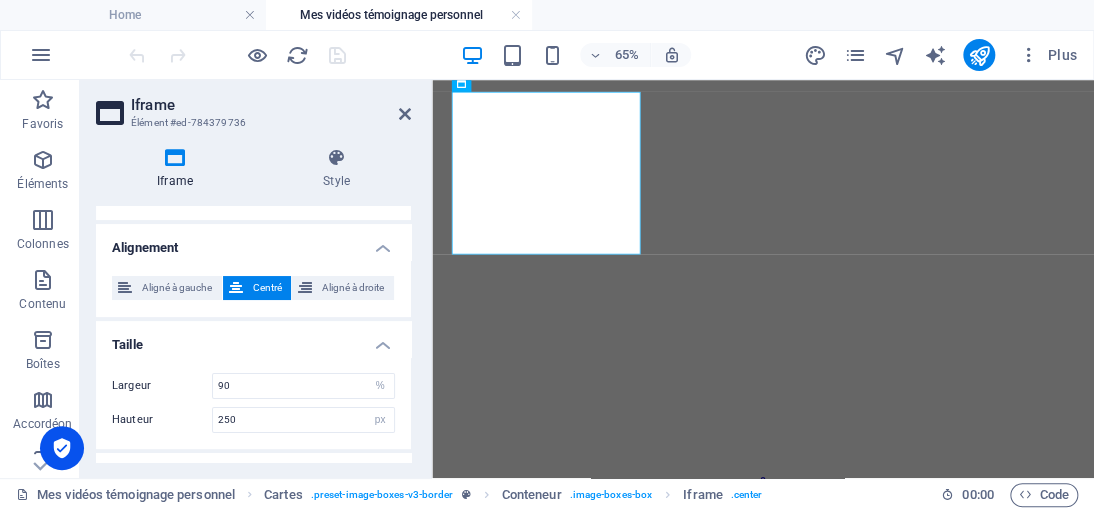 scroll, scrollTop: 160, scrollLeft: 0, axis: vertical 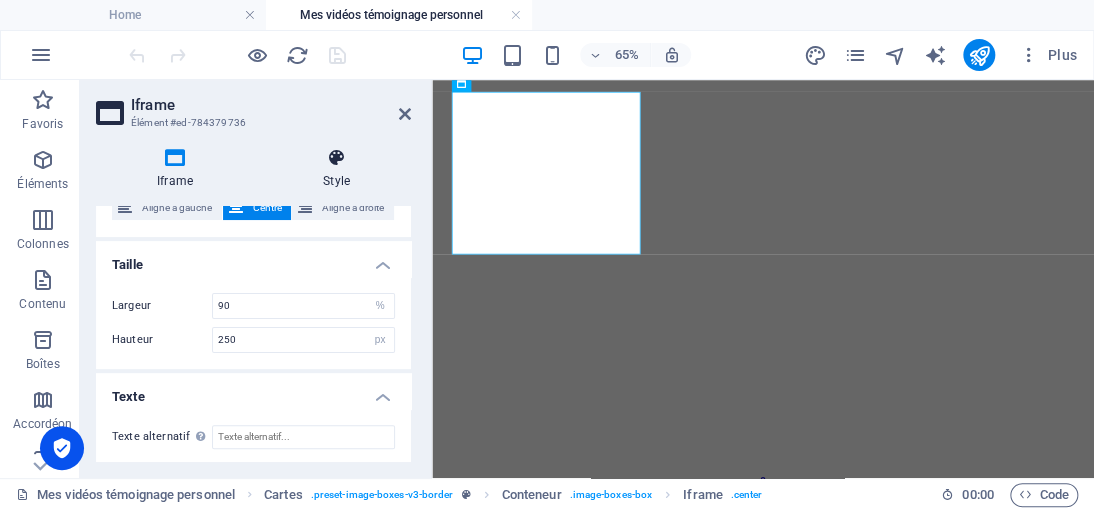 click on "Style" at bounding box center [336, 169] 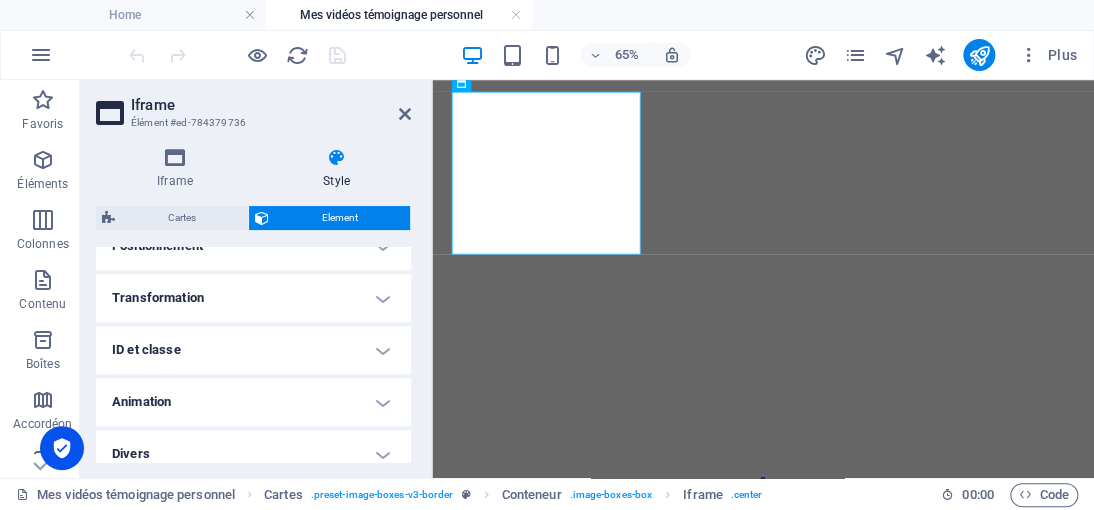 scroll, scrollTop: 645, scrollLeft: 0, axis: vertical 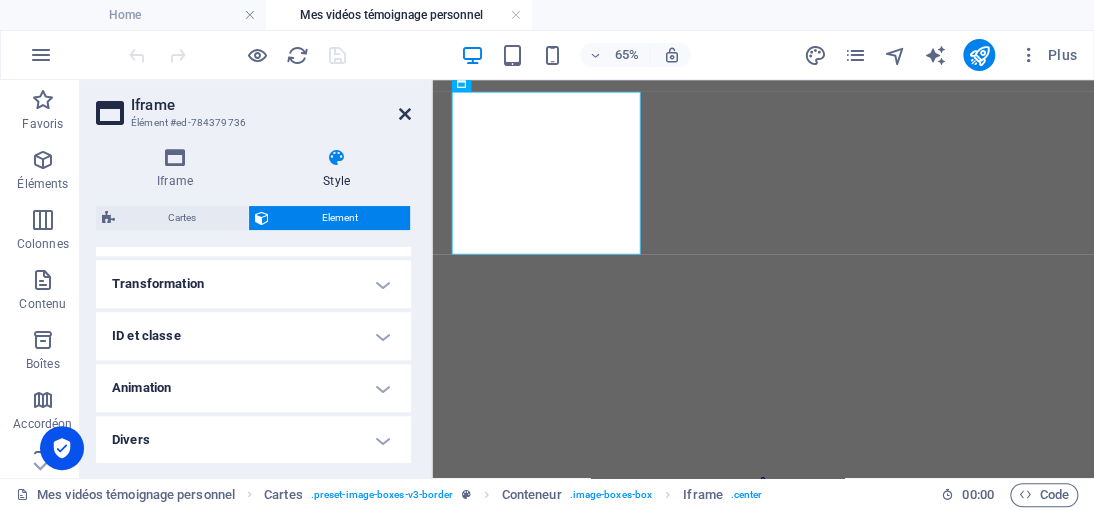 drag, startPoint x: 400, startPoint y: 113, endPoint x: 307, endPoint y: 42, distance: 117.00427 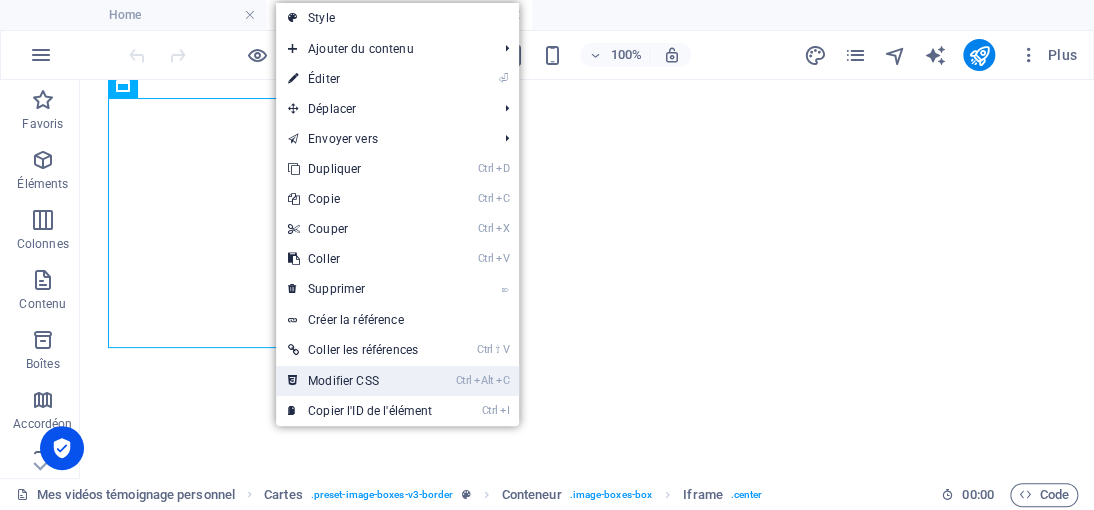 click on "Ctrl Alt C  Modifier CSS" at bounding box center [360, 381] 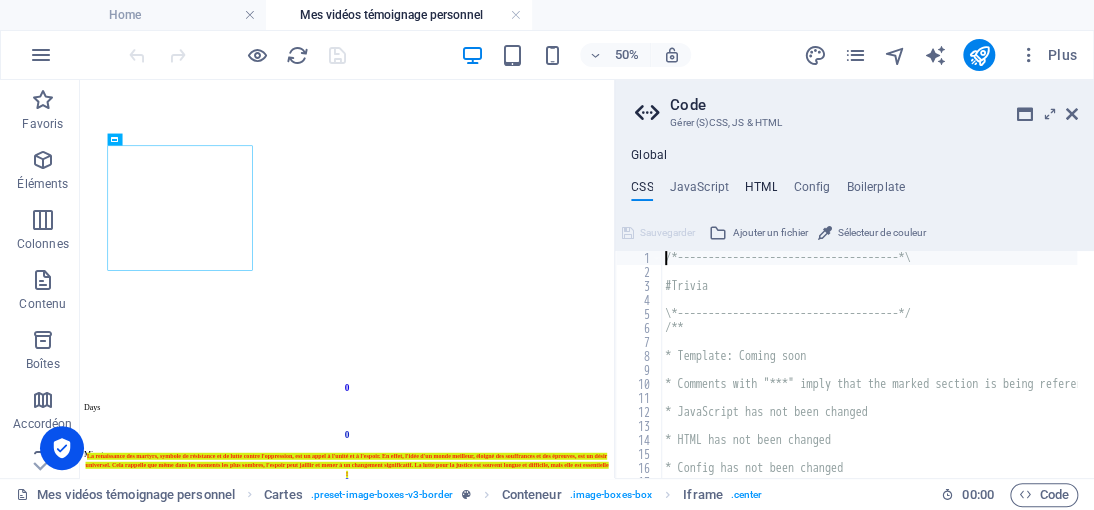 click on "HTML" at bounding box center (761, 191) 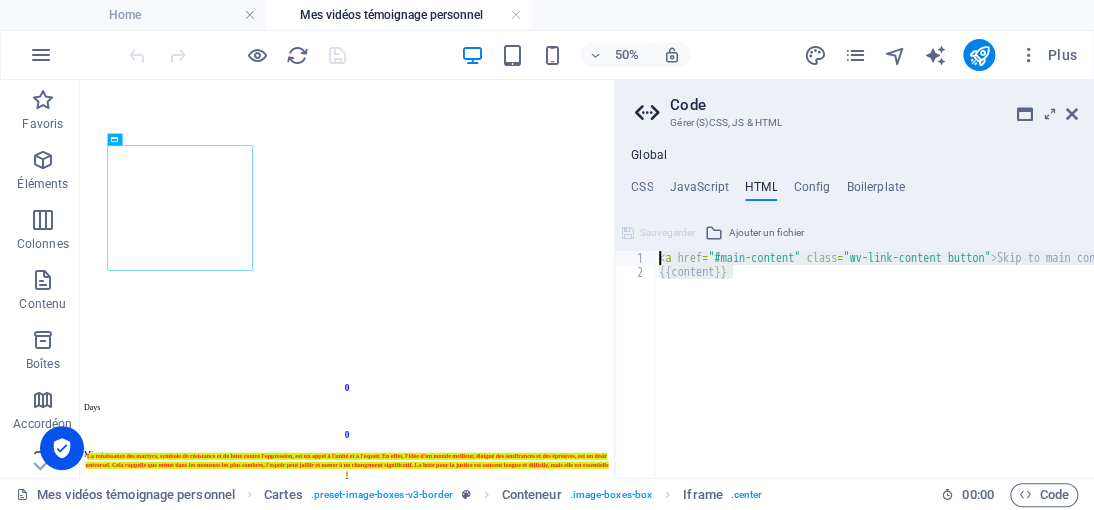 drag, startPoint x: 756, startPoint y: 287, endPoint x: 651, endPoint y: 261, distance: 108.17116 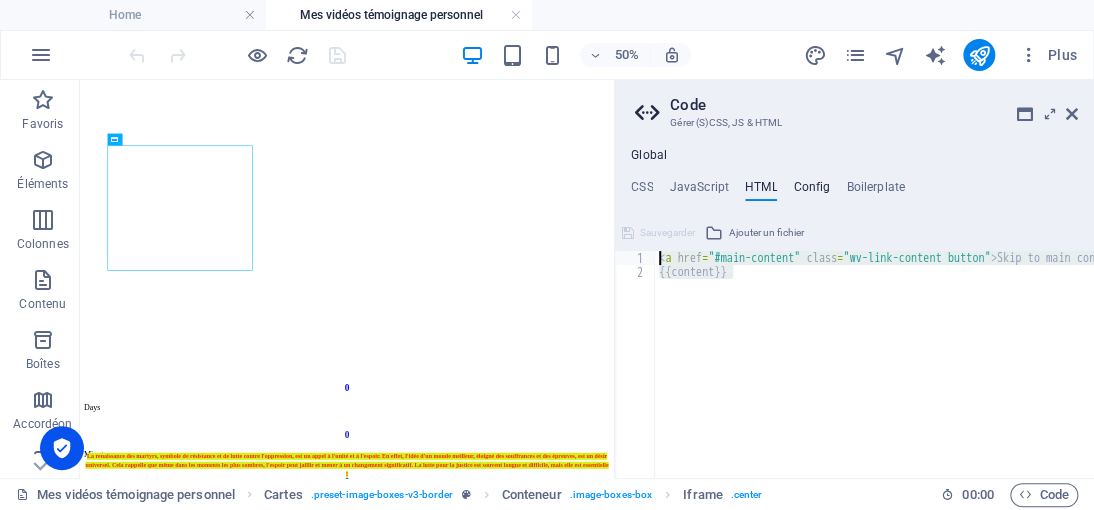 click on "Config" at bounding box center (811, 191) 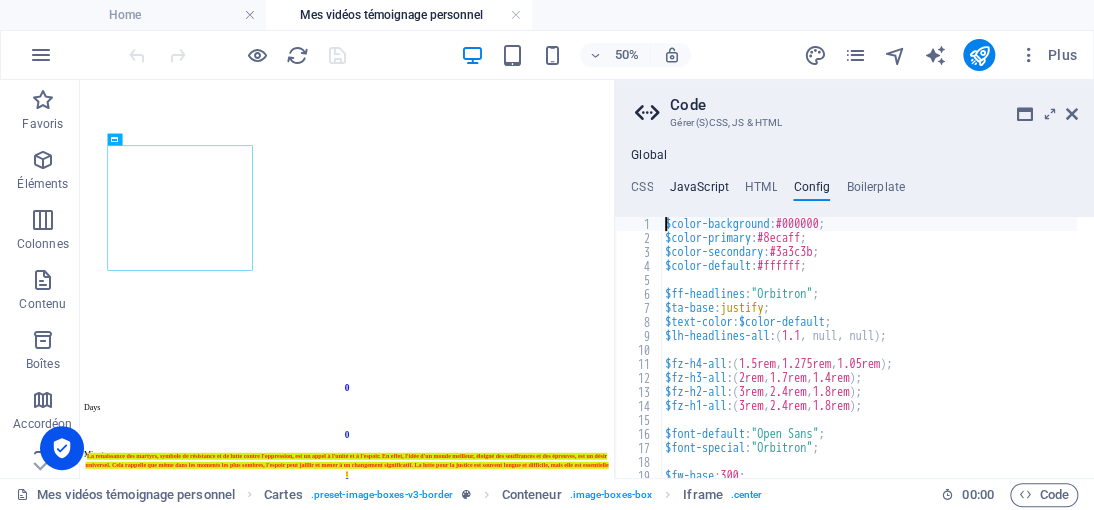 click on "JavaScript" at bounding box center [698, 191] 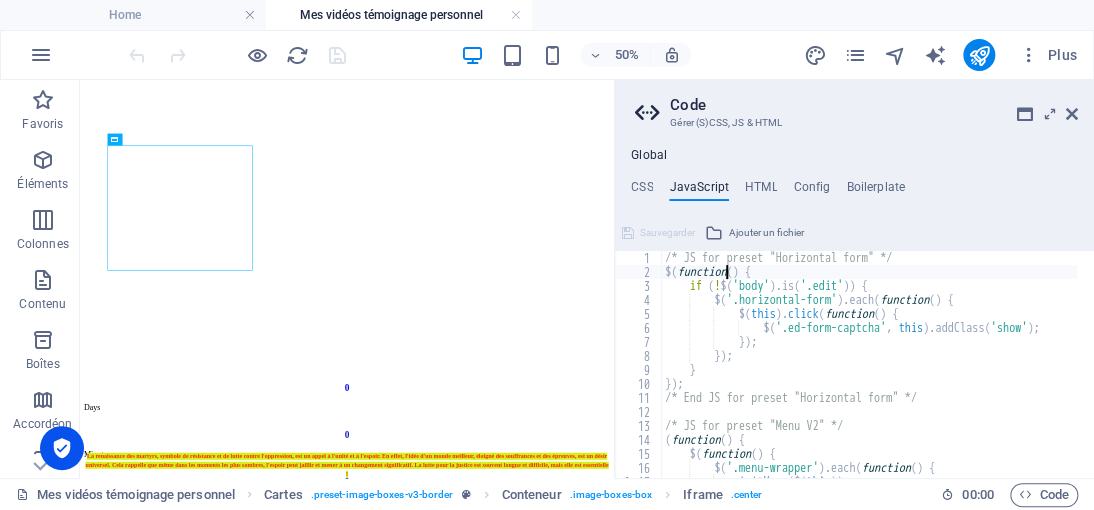 type on "};
/* End JS for preset "Header Thor" */" 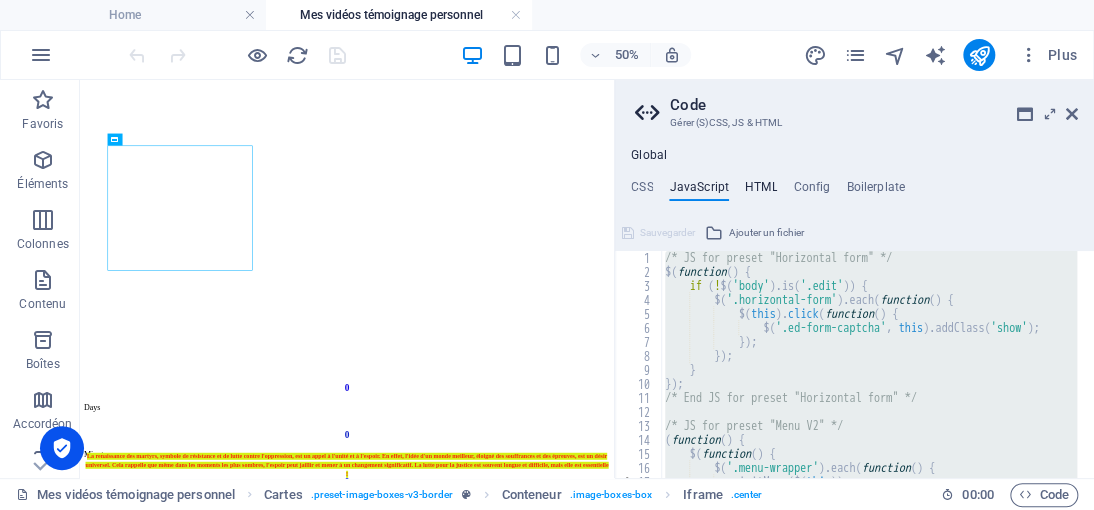 click on "HTML" at bounding box center [761, 191] 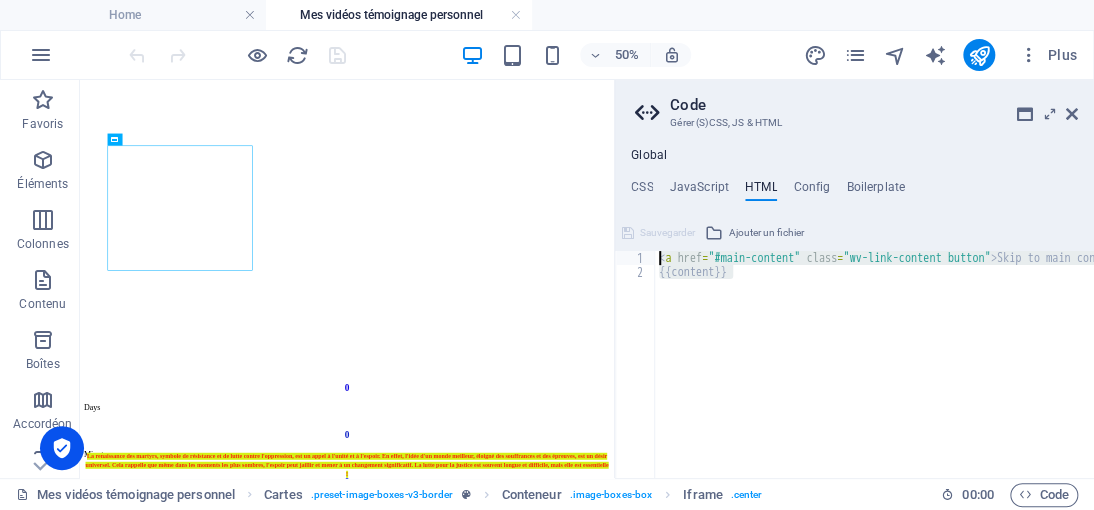 click on "< a   href = "#main-content"   class = "wv-link-content button" > Skip to main content </ a > {{content}}" at bounding box center [874, 364] 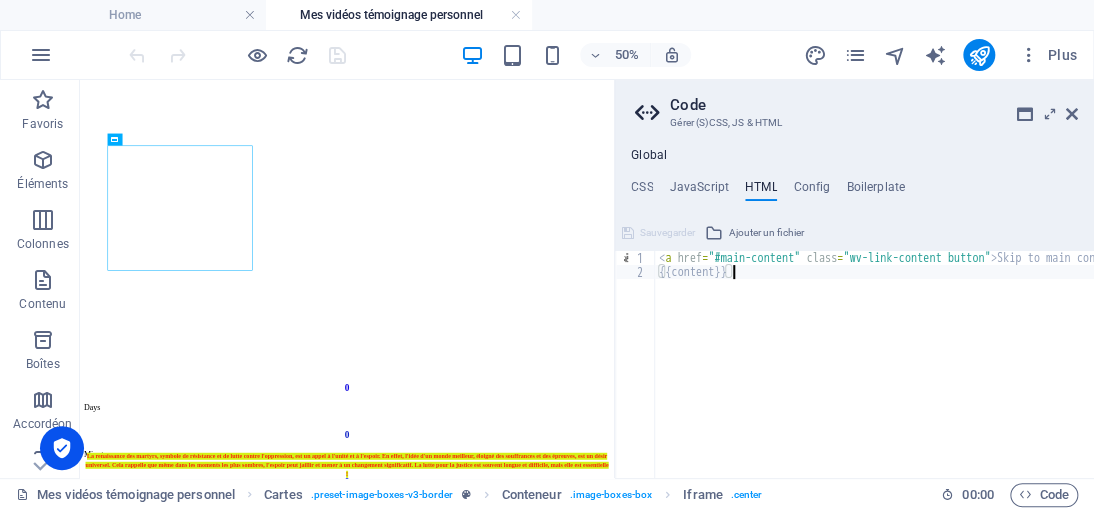 paste on "<a href="#main-content" class="wv-link-content button">Skip to main content</a>" 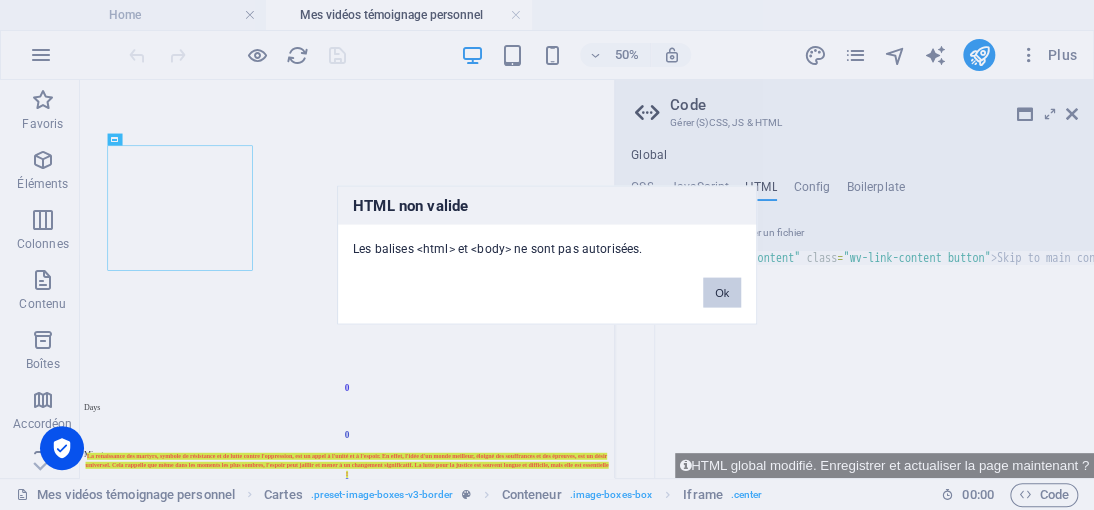 click on "Ok" at bounding box center [722, 293] 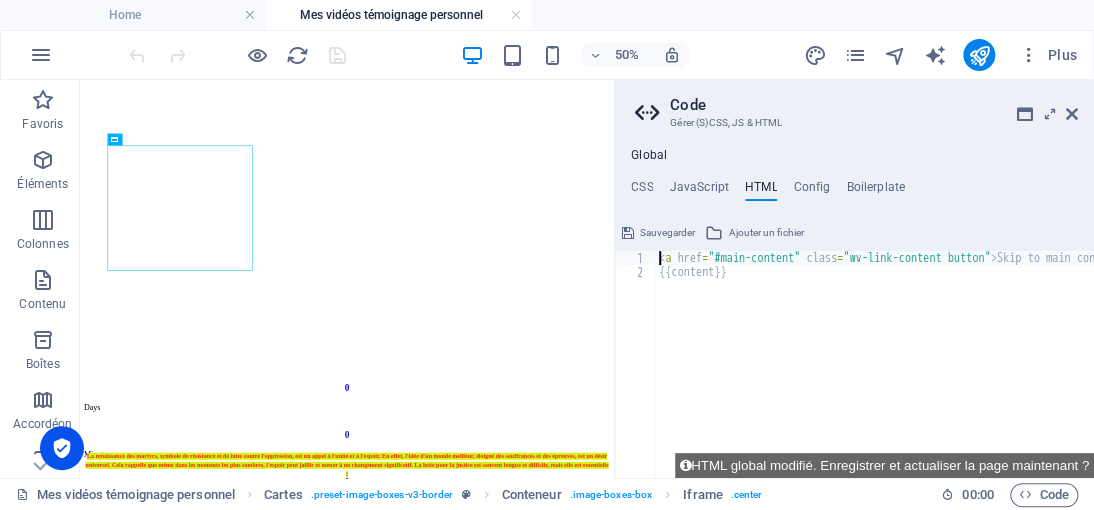 click on "< a   href = "#main-content"   class = "wv-link-content button" > Skip to main content </ a > {{content}}" at bounding box center (925, 370) 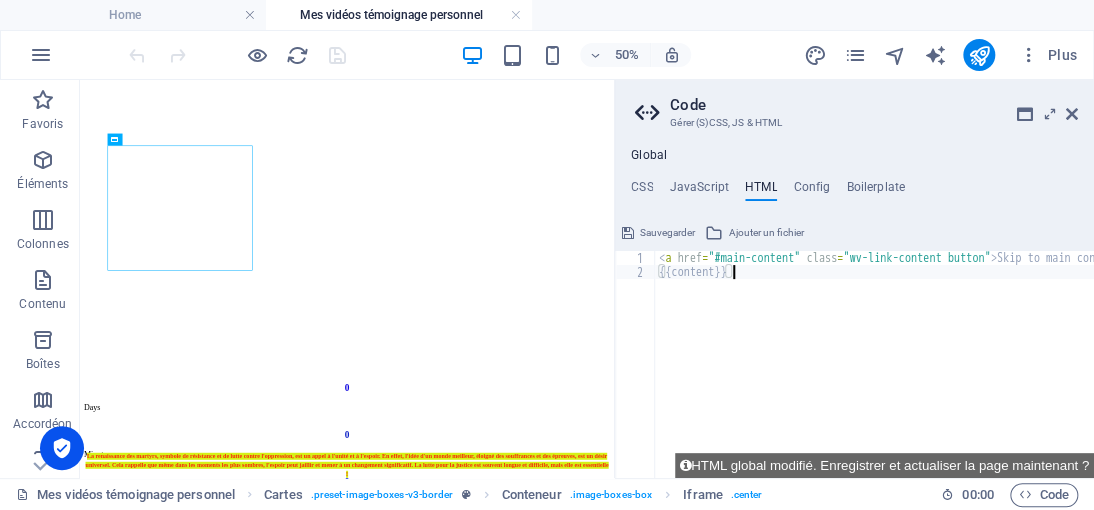 paste on "<a href="#main-content" class="wv-link-content button">Skip to main content</a>" 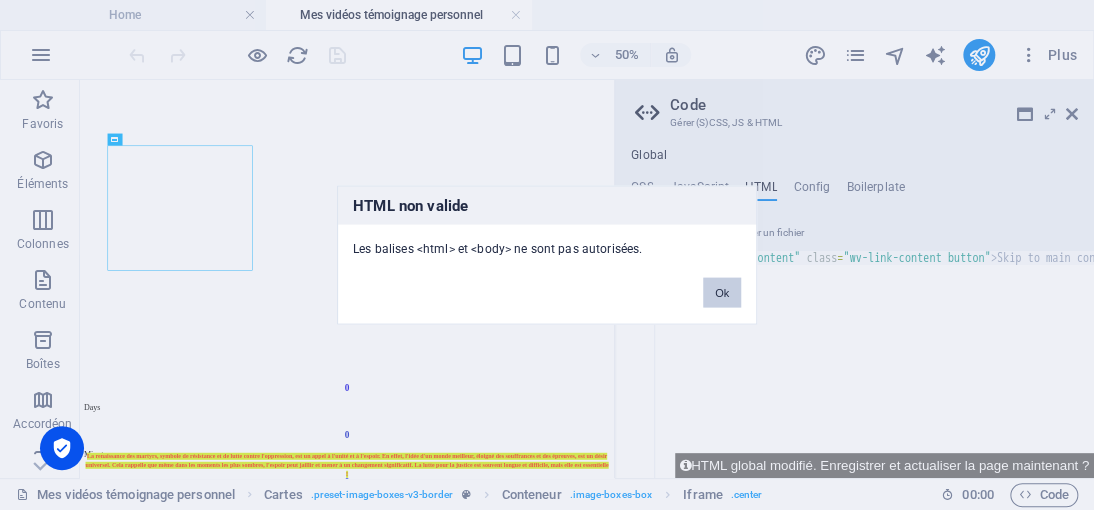 click on "Ok" at bounding box center [722, 293] 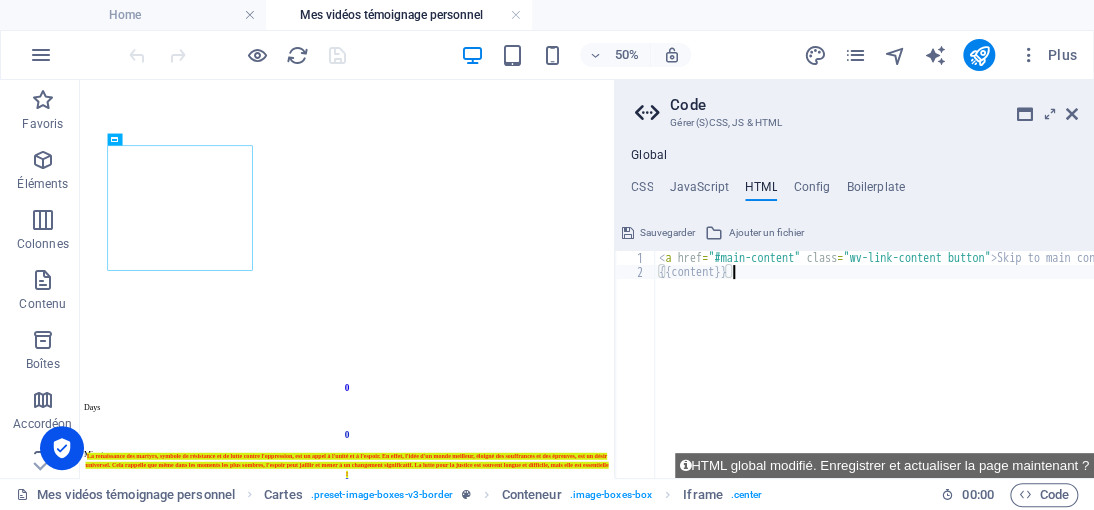 paste on "code moi pour que la video ne s enclenche pas a l ouverture de la page" 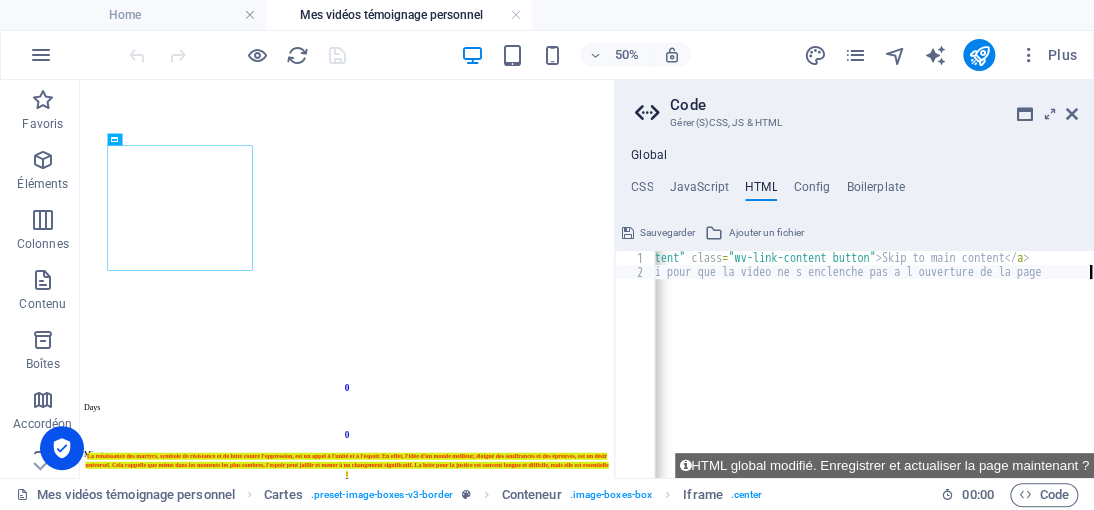 scroll, scrollTop: 0, scrollLeft: 114, axis: horizontal 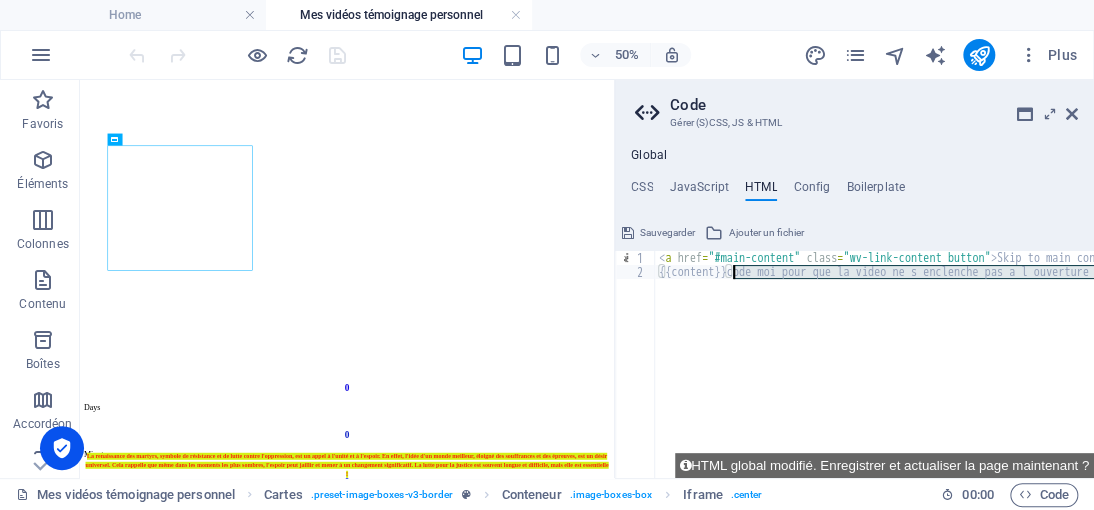 drag, startPoint x: 1089, startPoint y: 270, endPoint x: 732, endPoint y: 275, distance: 357.035 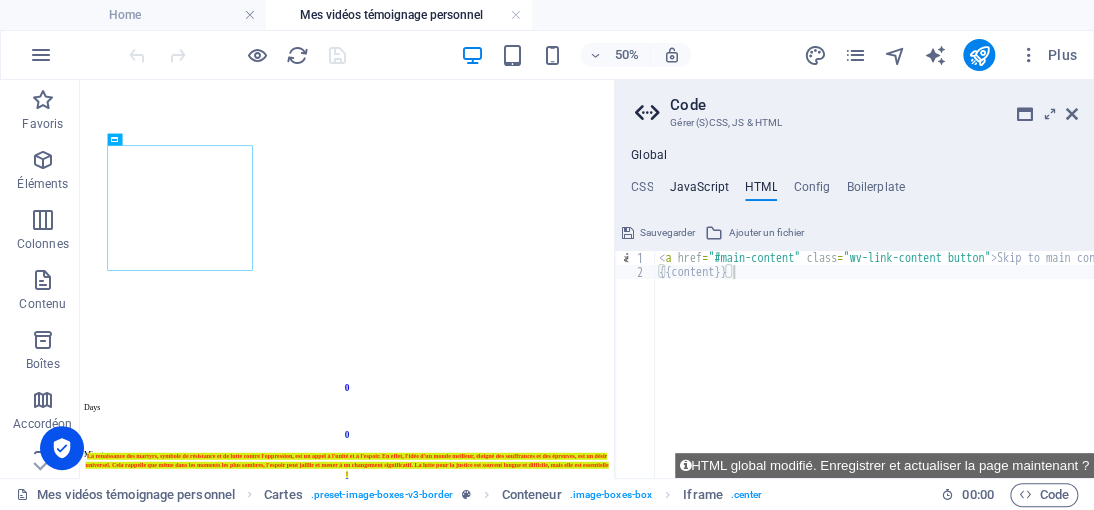 click on "JavaScript" at bounding box center [698, 191] 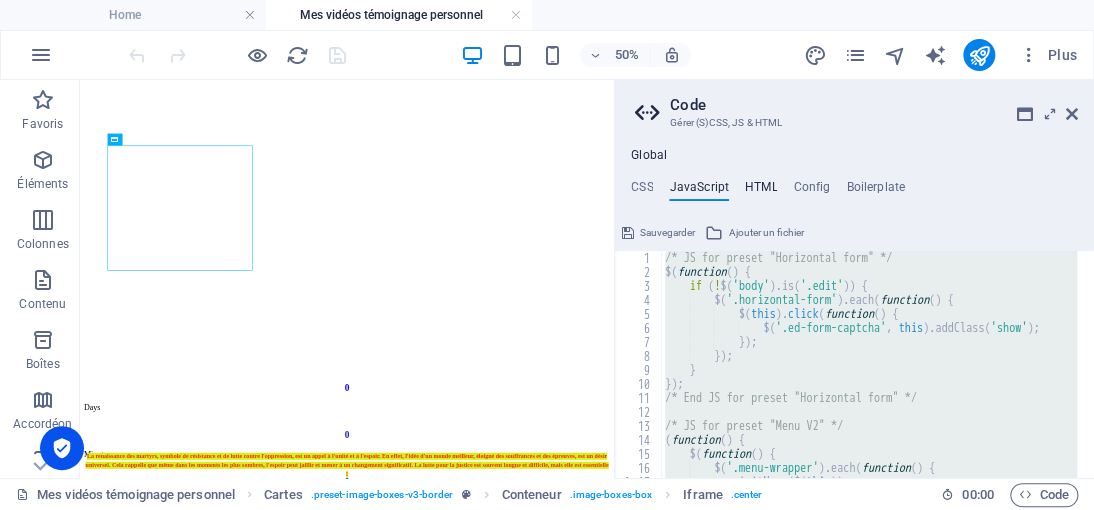 click on "HTML" at bounding box center (761, 191) 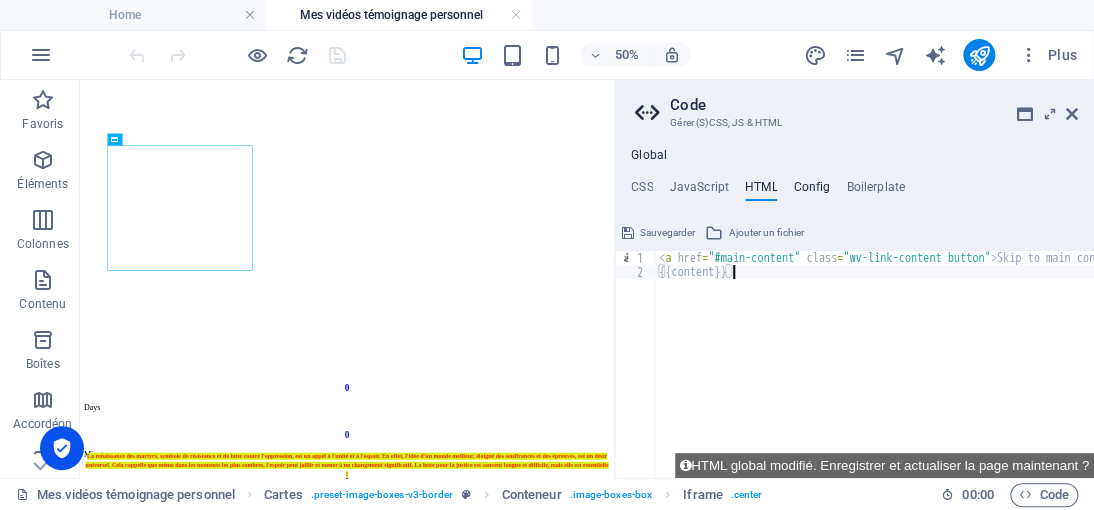 click on "Config" at bounding box center (811, 191) 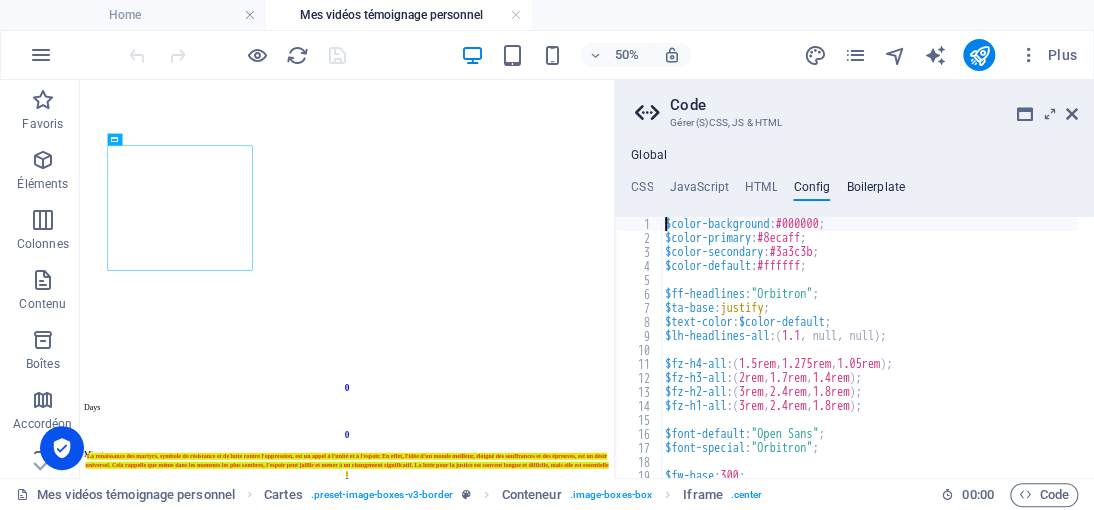 click on "Boilerplate" at bounding box center (875, 191) 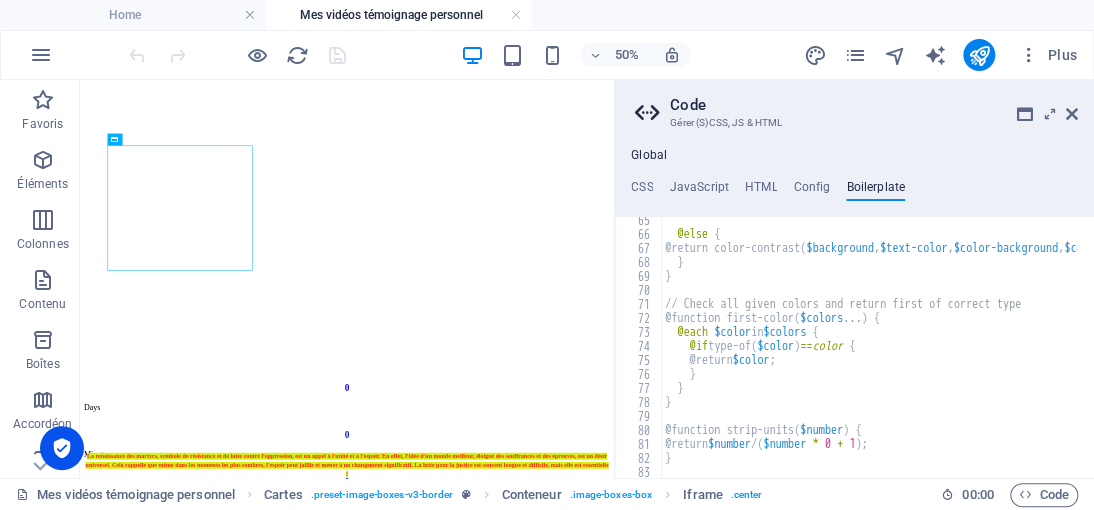 scroll, scrollTop: 468, scrollLeft: 0, axis: vertical 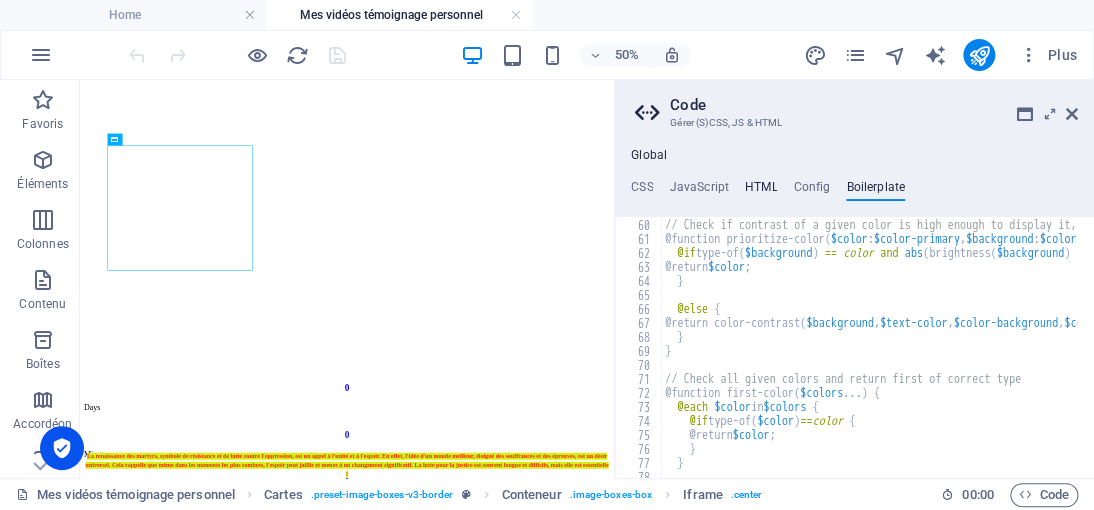 click on "HTML" at bounding box center [761, 191] 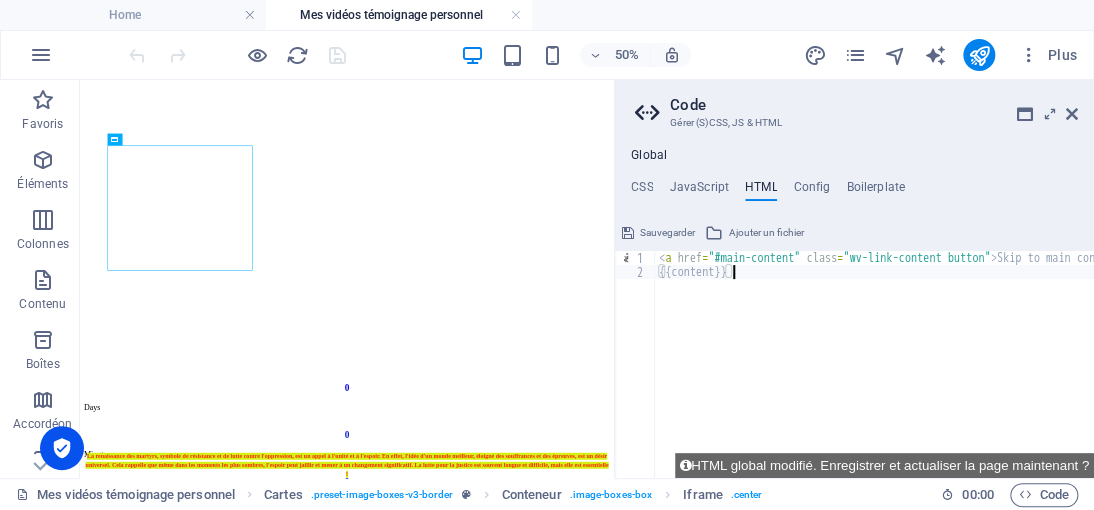 paste on "<a href="#main-content" class="wv-link-content button">Skip to main content</a>" 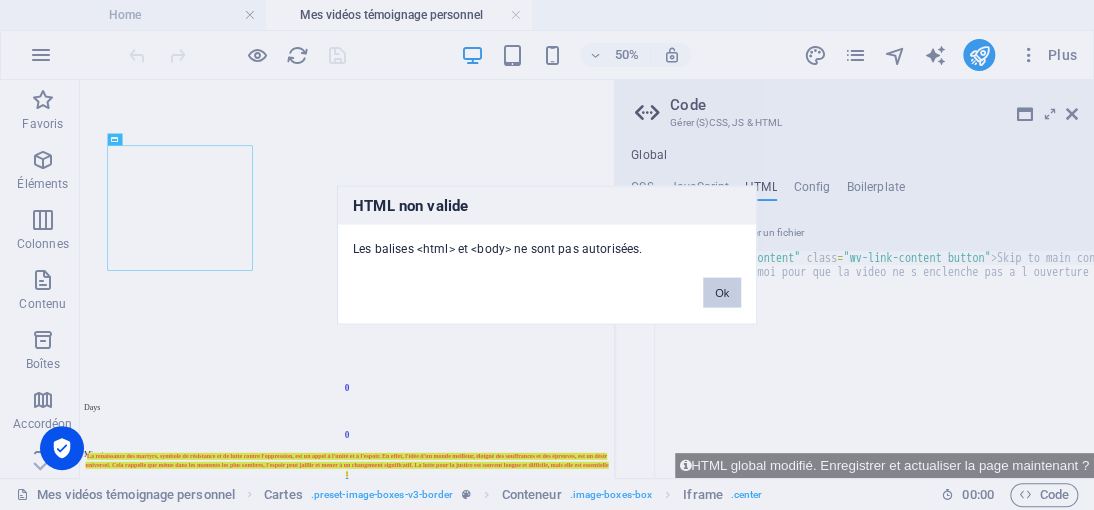 click on "Ok" at bounding box center (722, 293) 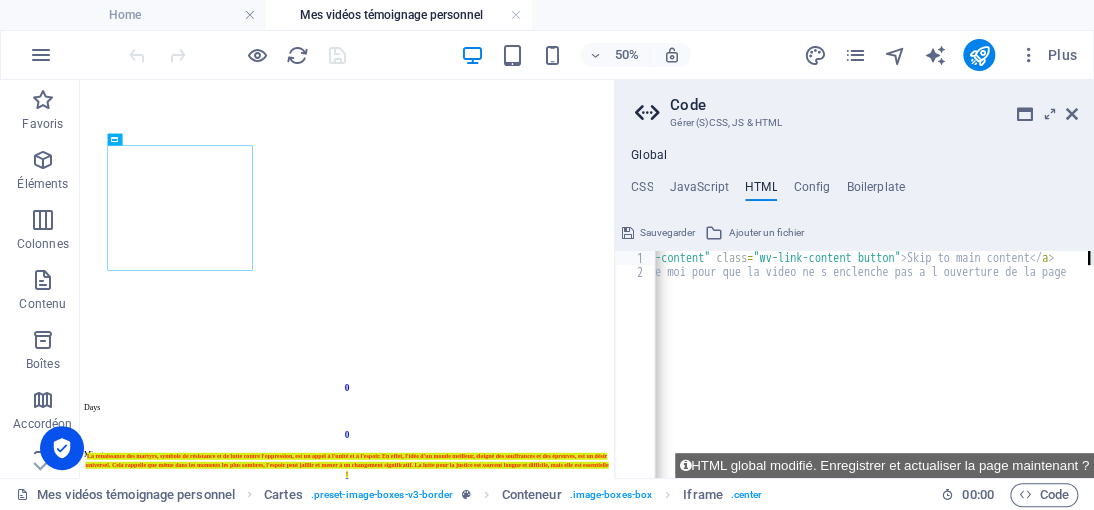 scroll, scrollTop: 0, scrollLeft: 114, axis: horizontal 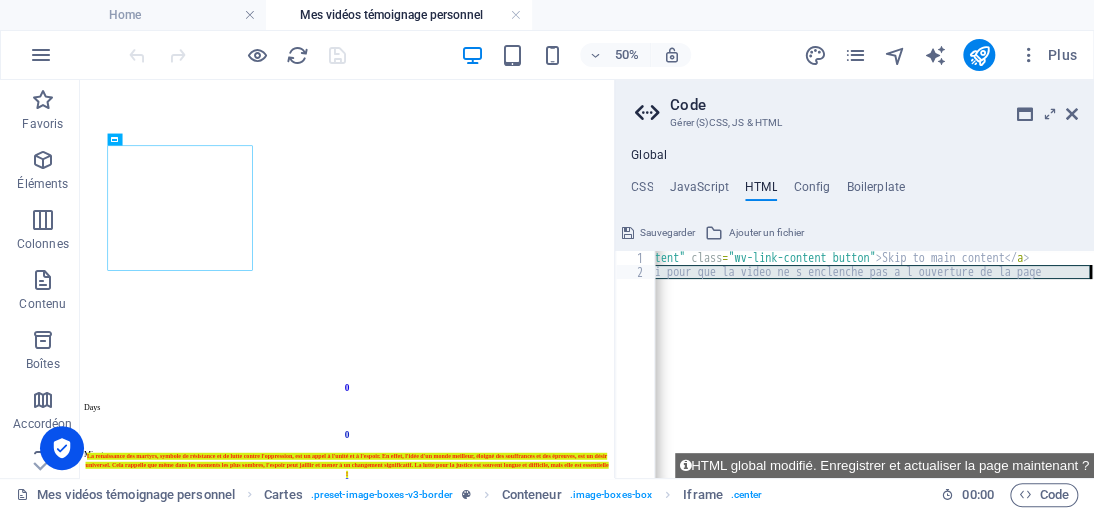 drag, startPoint x: 735, startPoint y: 276, endPoint x: 1076, endPoint y: 283, distance: 341.07184 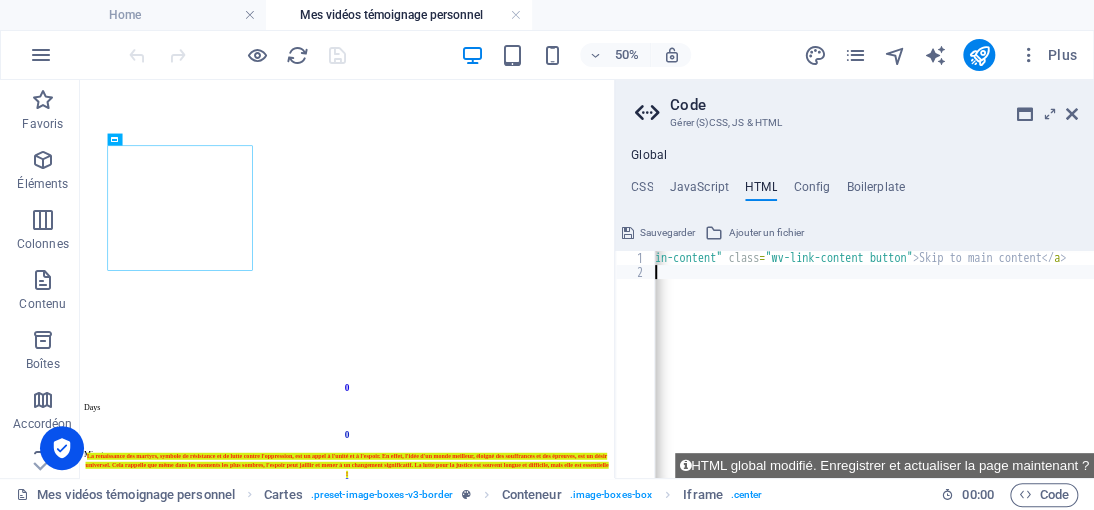 scroll, scrollTop: 0, scrollLeft: 77, axis: horizontal 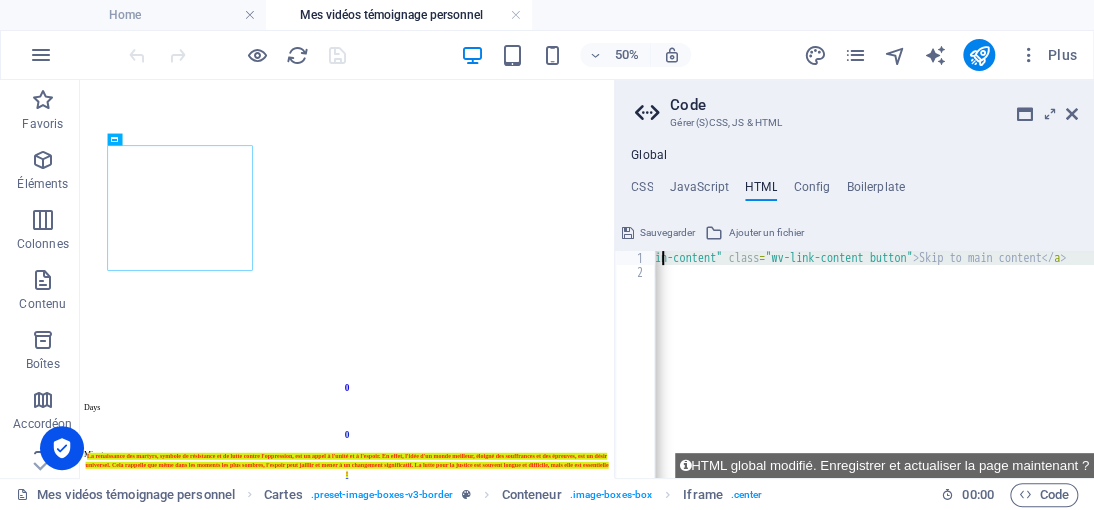 drag, startPoint x: 669, startPoint y: 281, endPoint x: 664, endPoint y: 258, distance: 23.537205 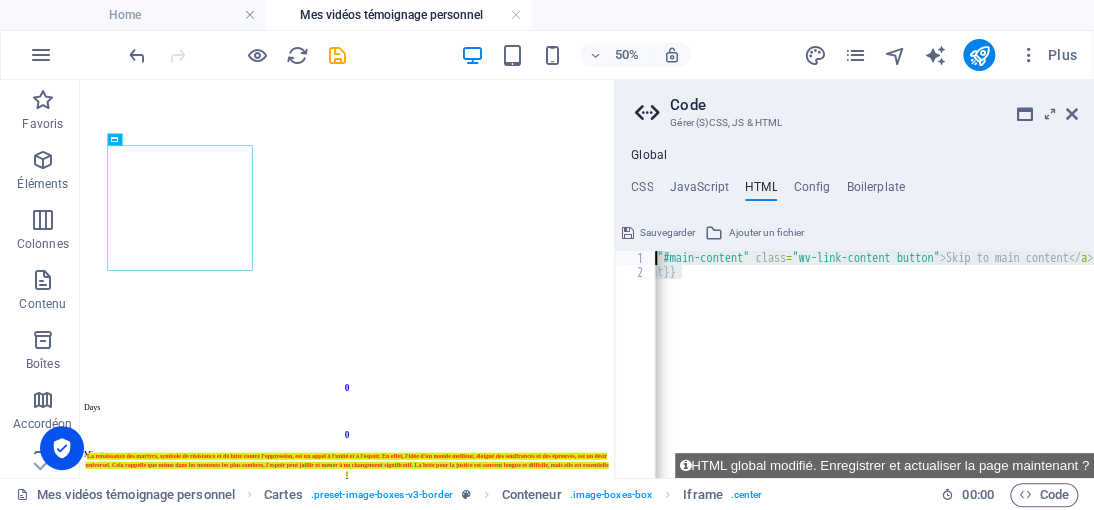 scroll, scrollTop: 0, scrollLeft: 0, axis: both 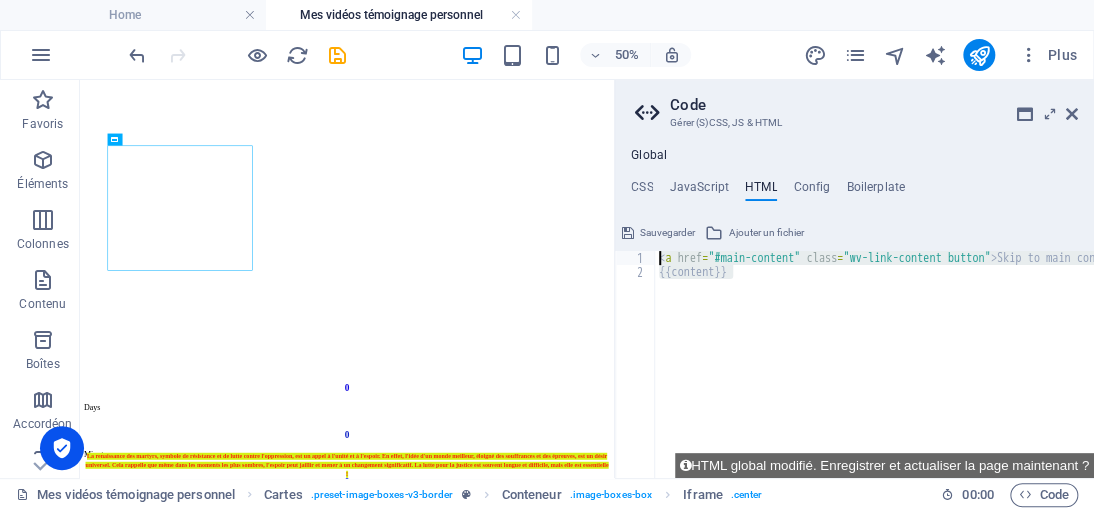 drag, startPoint x: 692, startPoint y: 278, endPoint x: 632, endPoint y: 259, distance: 62.936478 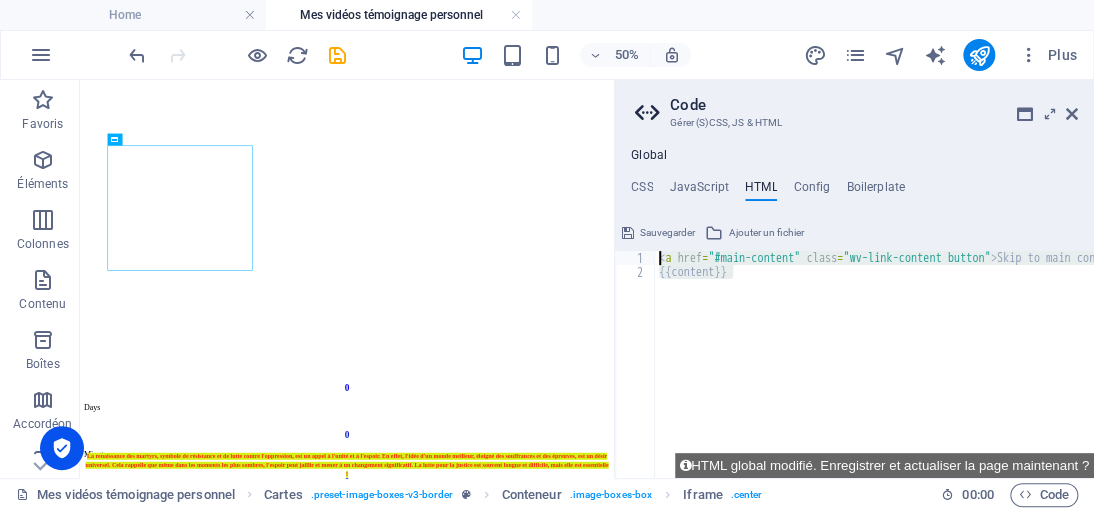 drag, startPoint x: 739, startPoint y: 274, endPoint x: 660, endPoint y: 259, distance: 80.411446 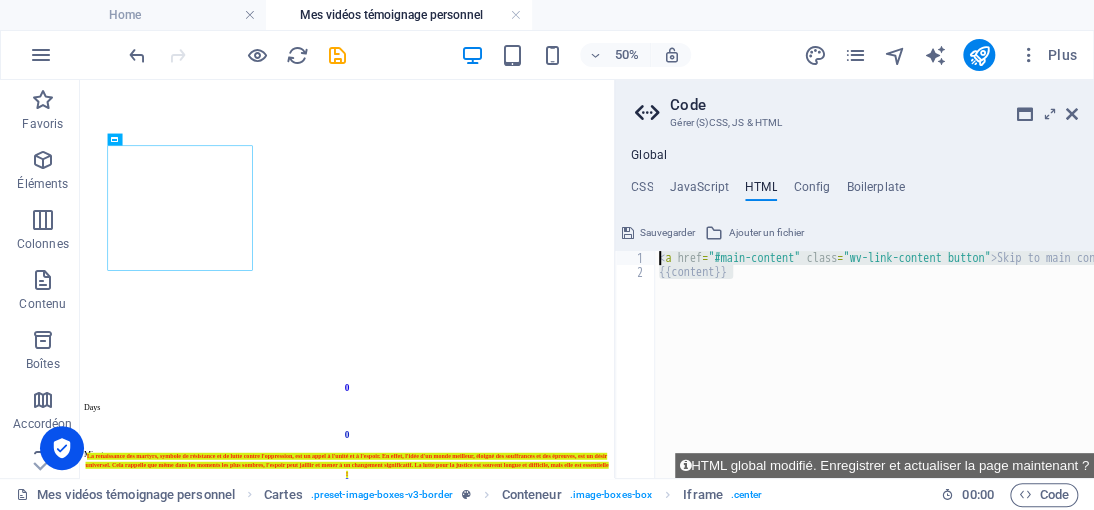 click on "< a   href = "#main-content"   class = "wv-link-content button" > Skip to main content </ a > {{content}}" at bounding box center [874, 364] 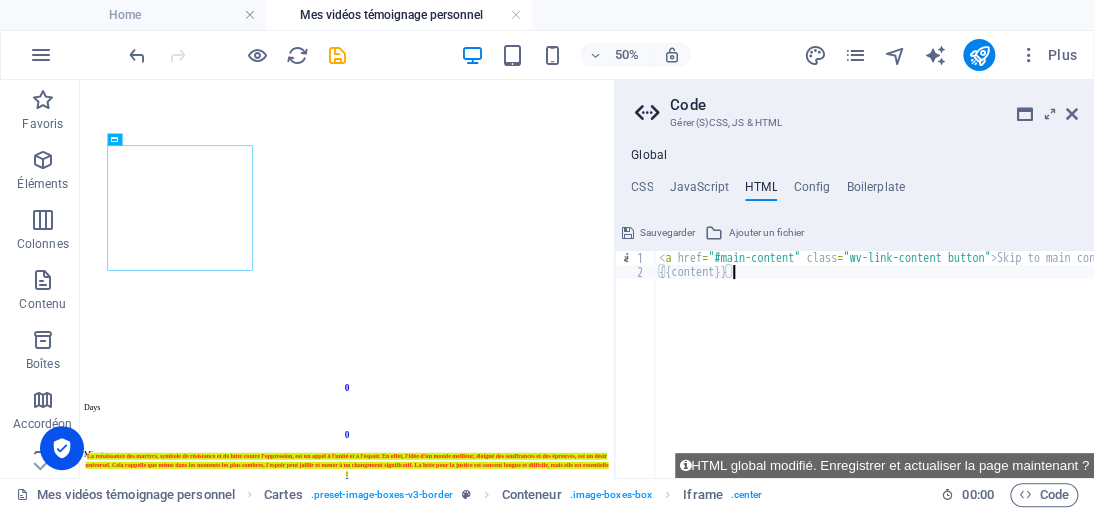 click on "< a   href = "#main-content"   class = "wv-link-content button" > Skip to main content </ a > {{content}}" at bounding box center (925, 370) 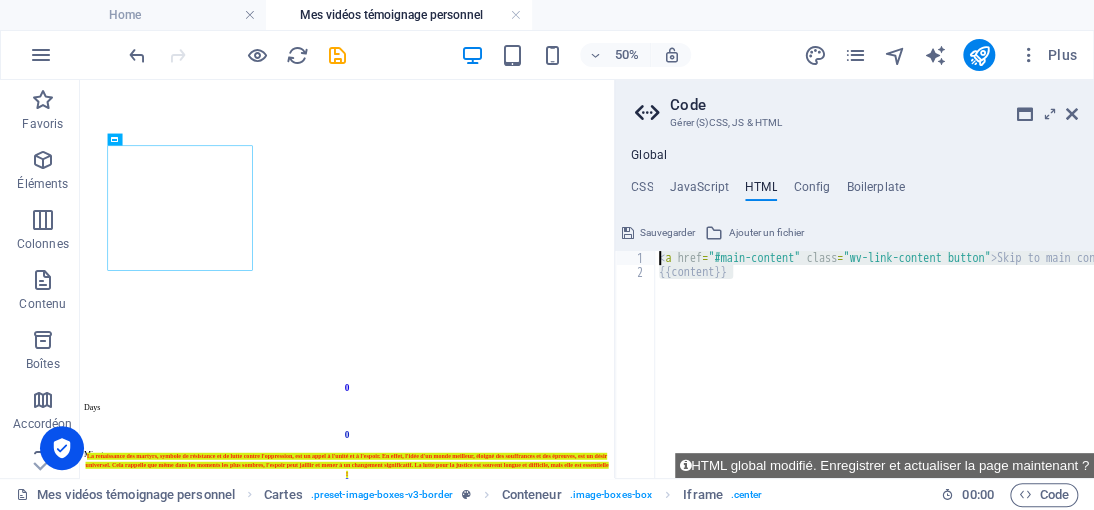 drag, startPoint x: 741, startPoint y: 275, endPoint x: 645, endPoint y: 264, distance: 96.62815 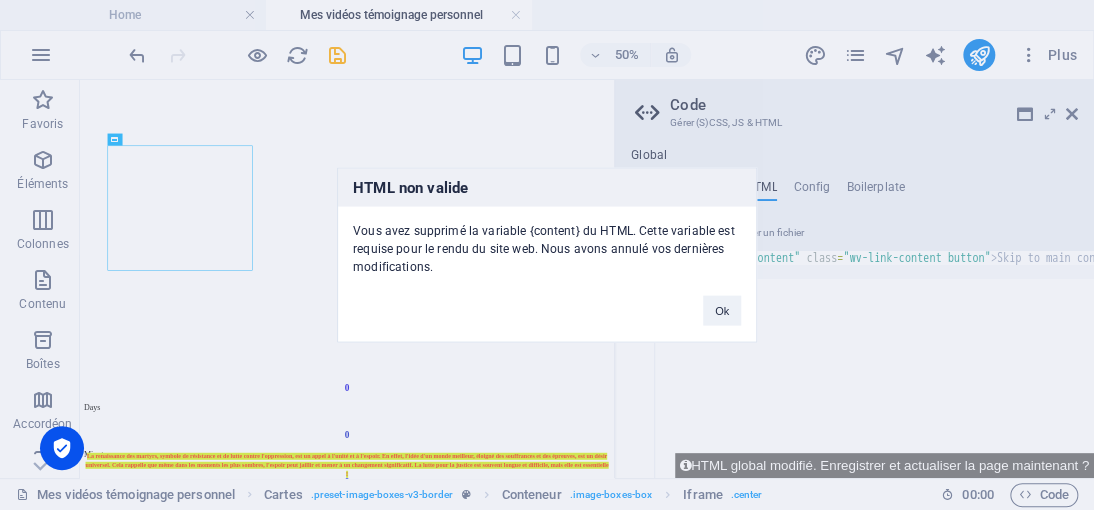 click on "Ok" at bounding box center (722, 311) 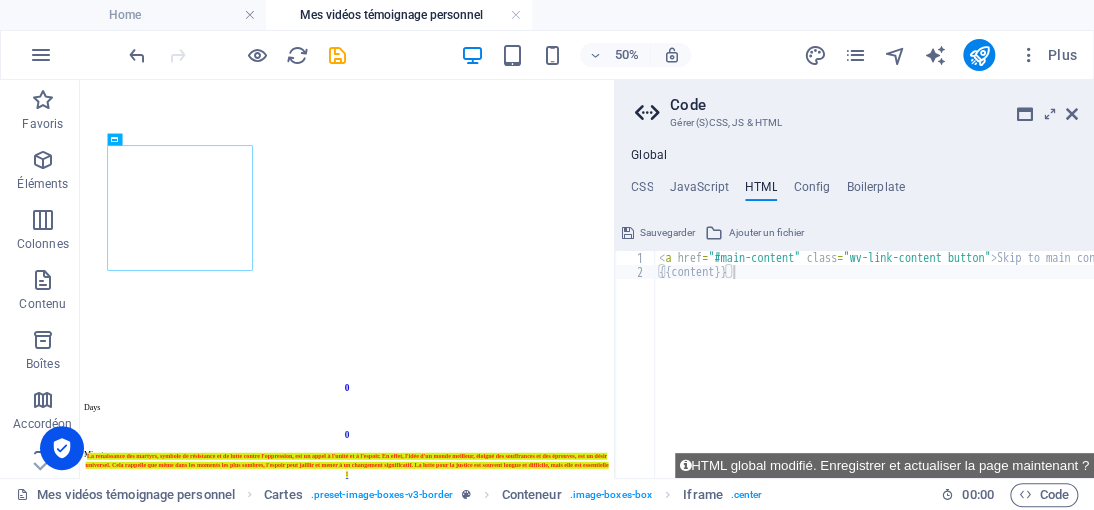 click on "< a   href = "#main-content"   class = "wv-link-content button" > Skip to main content </ a > {{content}}" at bounding box center (925, 370) 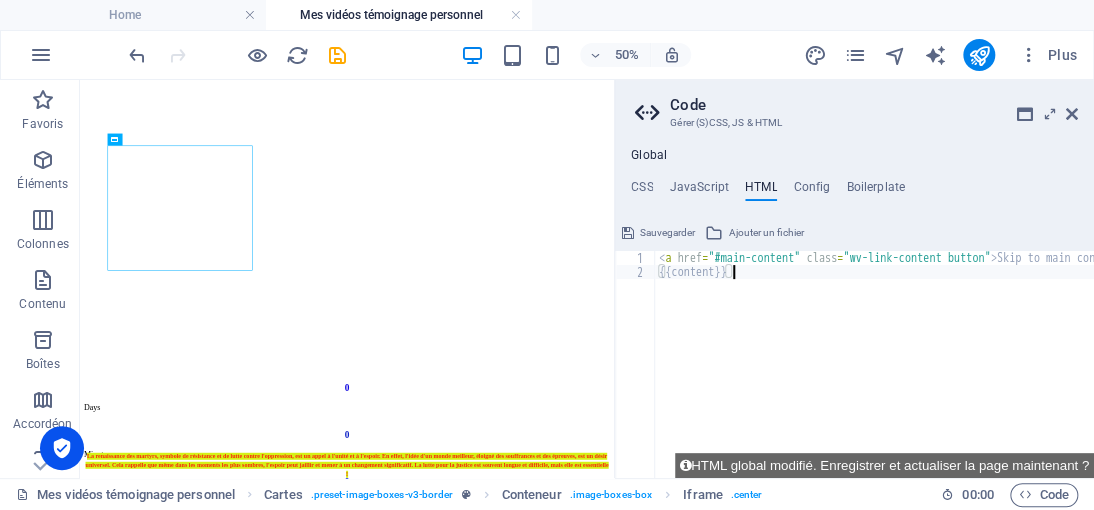 paste on "</video>" 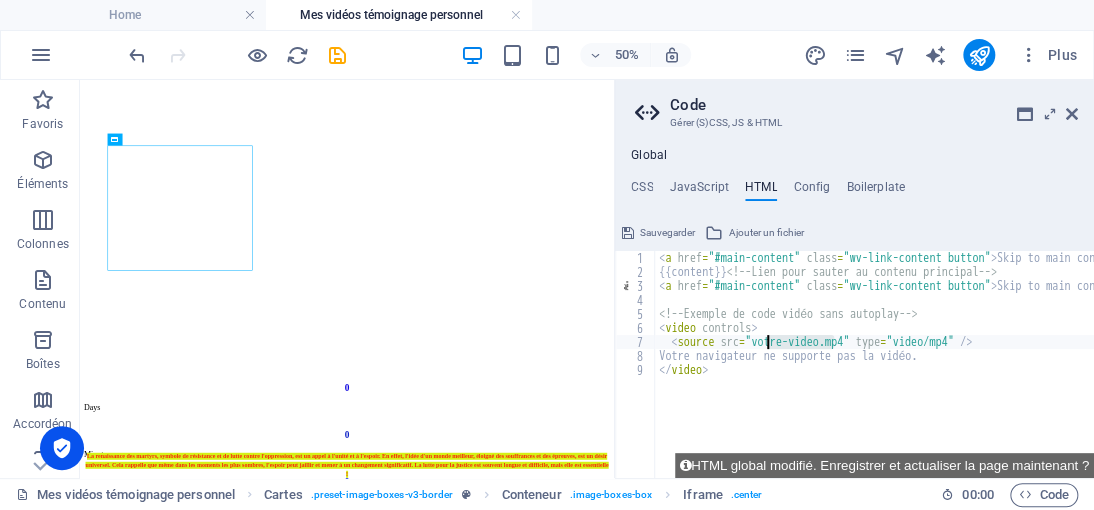 drag, startPoint x: 834, startPoint y: 342, endPoint x: 763, endPoint y: 340, distance: 71.02816 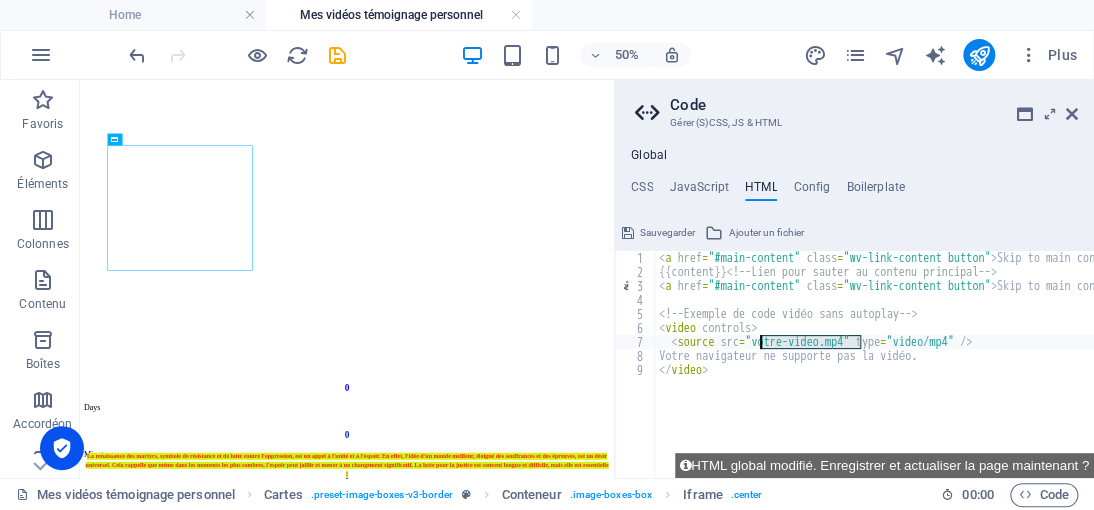 drag, startPoint x: 852, startPoint y: 341, endPoint x: 762, endPoint y: 340, distance: 90.005554 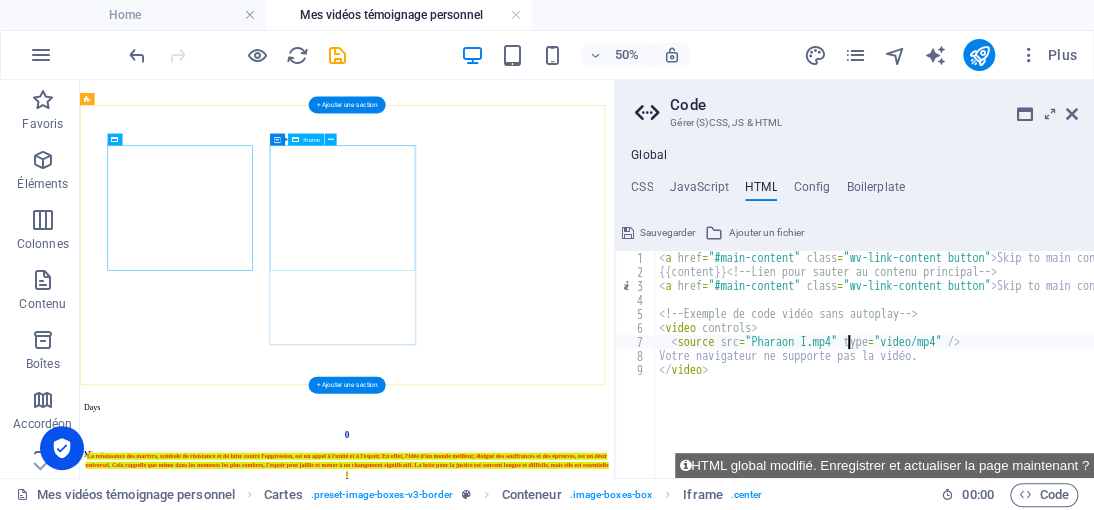 click on "</div>" at bounding box center (614, 1832) 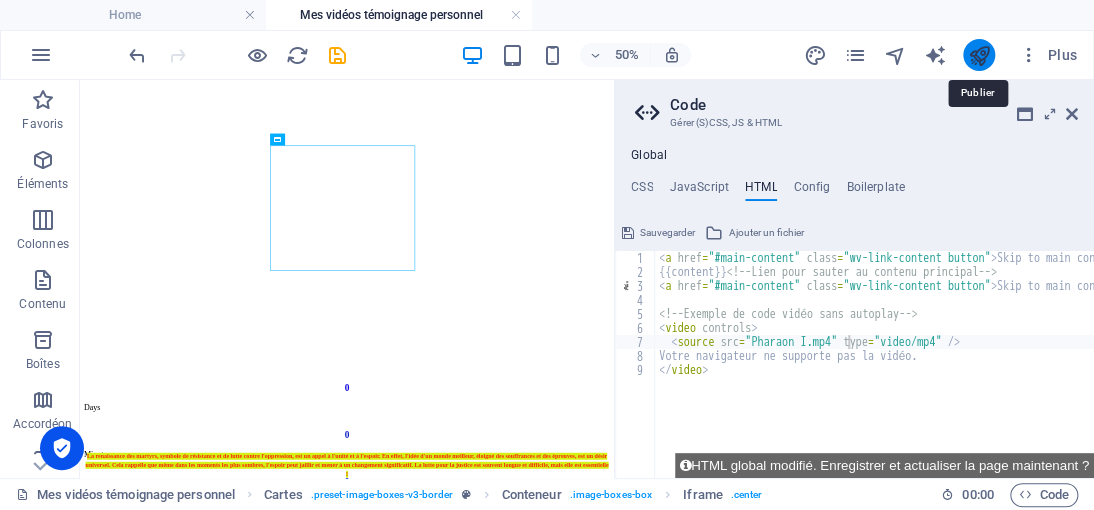 click at bounding box center [978, 55] 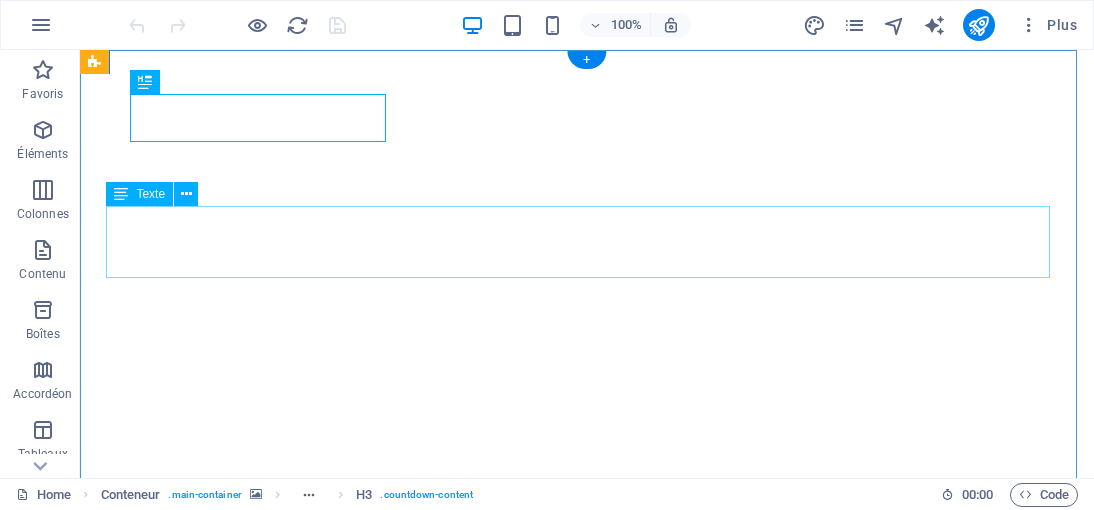 scroll, scrollTop: 0, scrollLeft: 0, axis: both 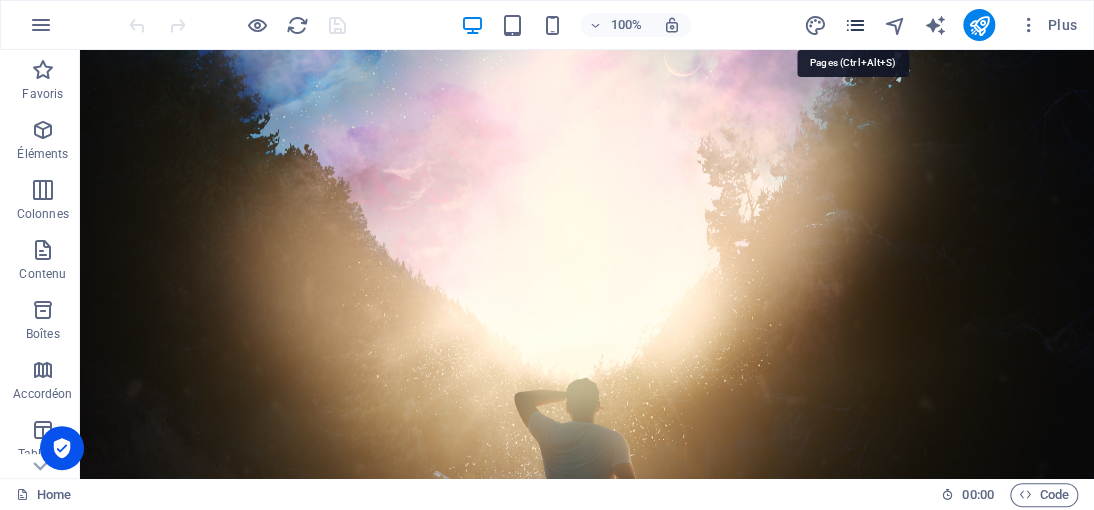 click at bounding box center (854, 25) 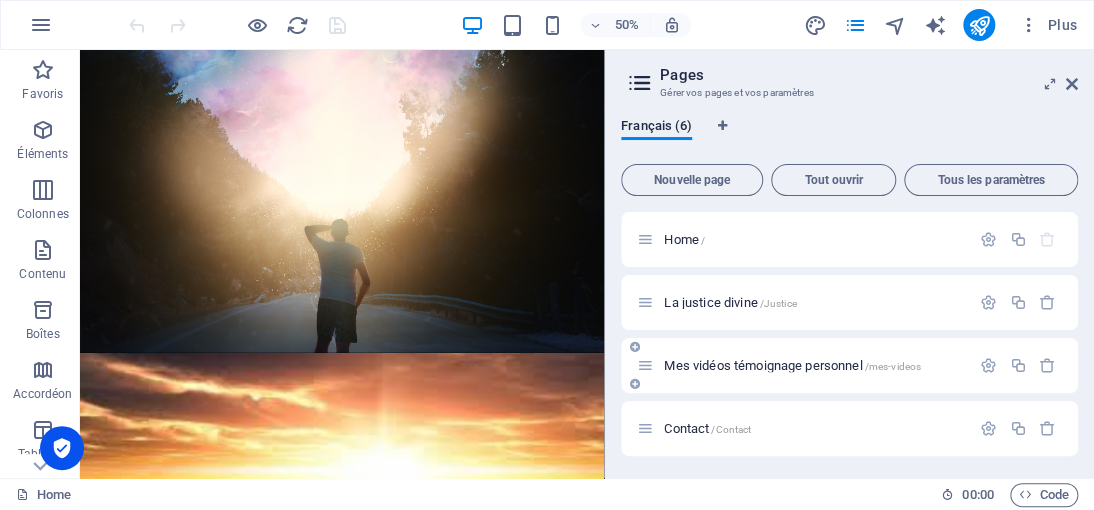 click on "Mes vidéos témoignage personnel /mes-videos" at bounding box center (792, 365) 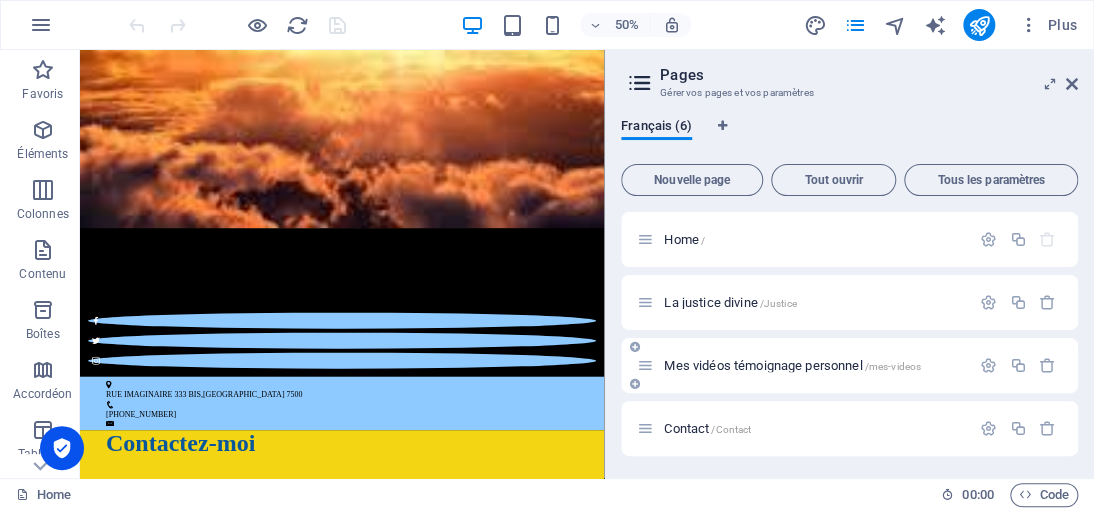 scroll, scrollTop: 0, scrollLeft: 0, axis: both 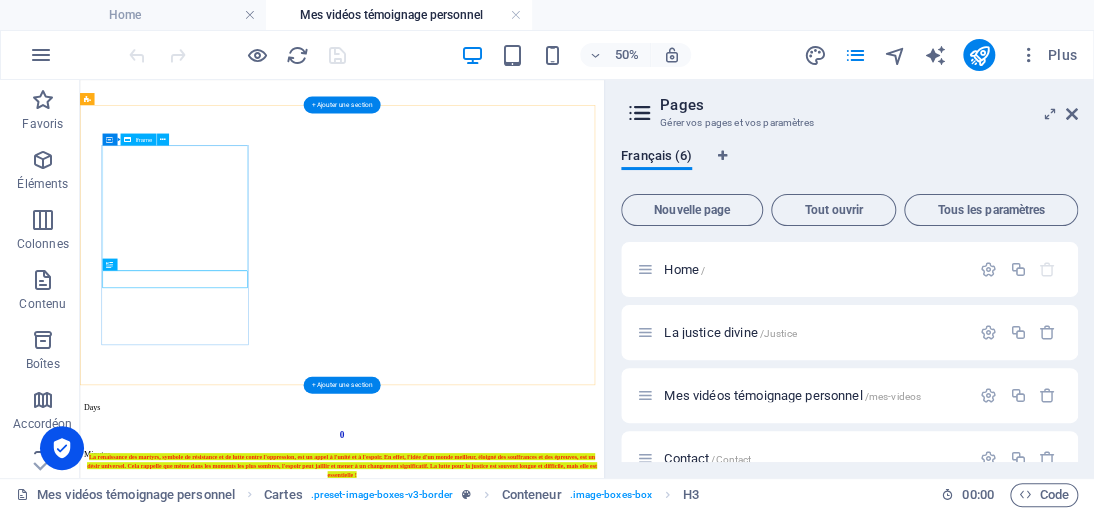 click on "</div>" at bounding box center (604, 1485) 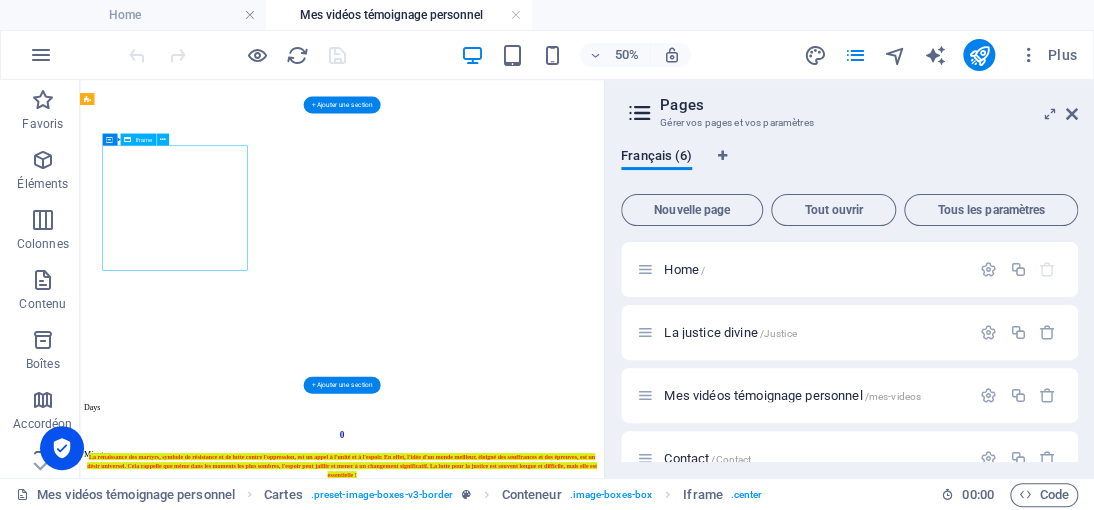 click on "</div>" at bounding box center [604, 1485] 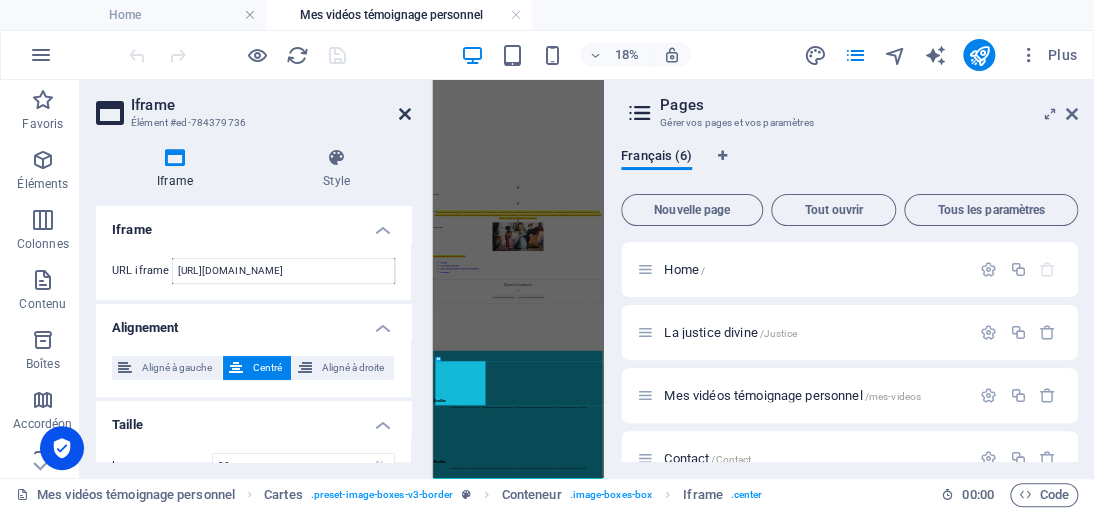 click at bounding box center [405, 114] 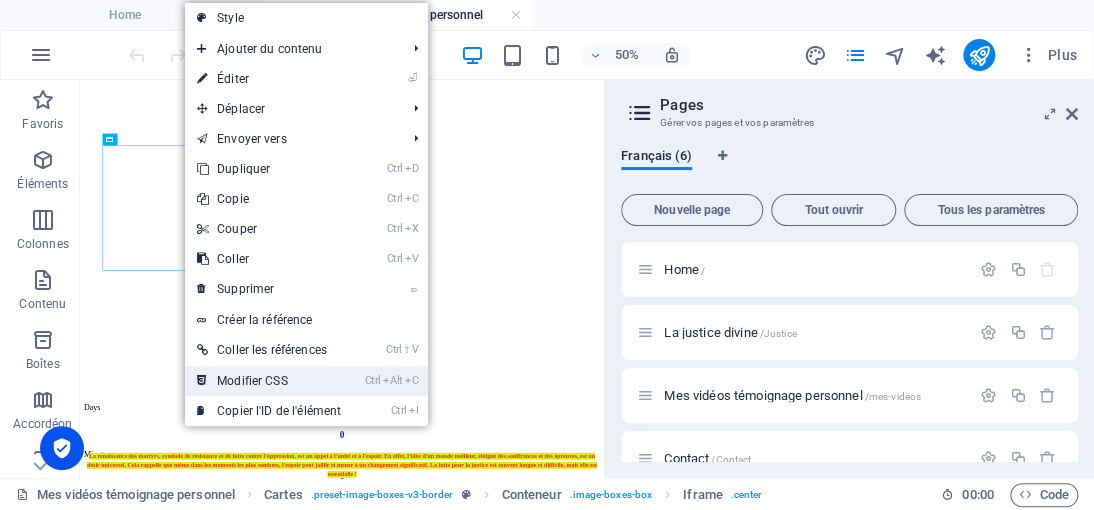 click on "Ctrl Alt C  Modifier CSS" at bounding box center (269, 381) 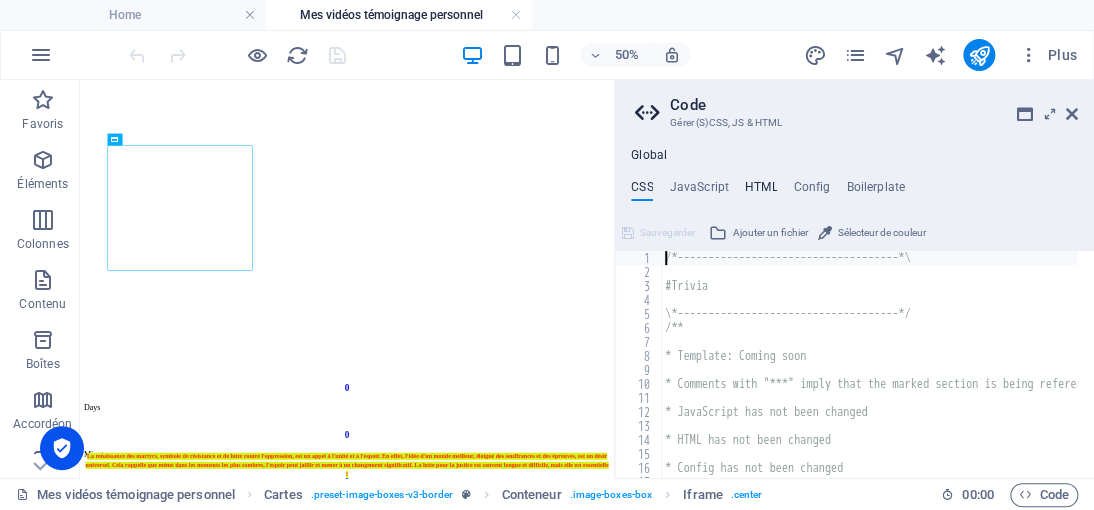 click on "HTML" at bounding box center [761, 191] 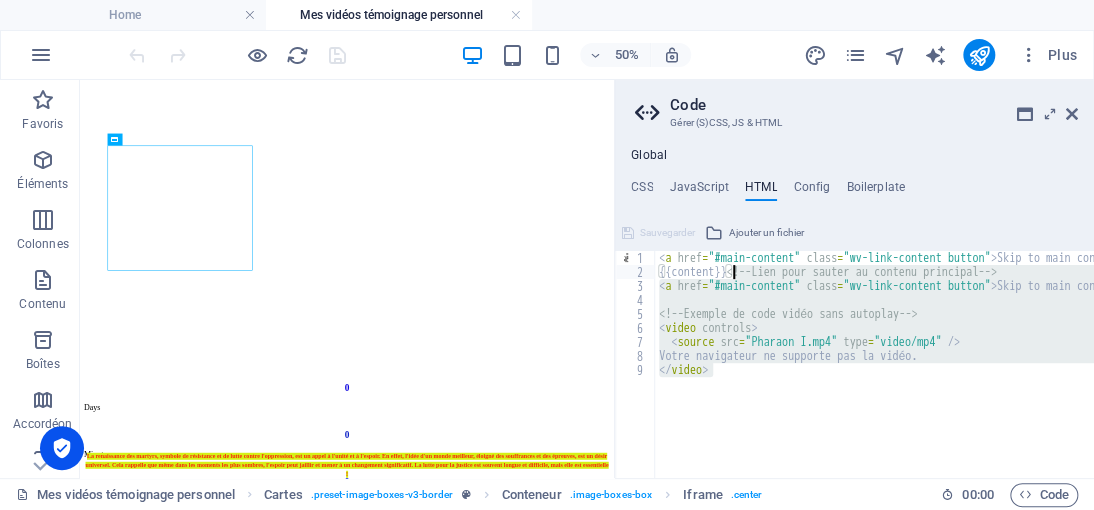 drag, startPoint x: 730, startPoint y: 375, endPoint x: 734, endPoint y: 274, distance: 101.07918 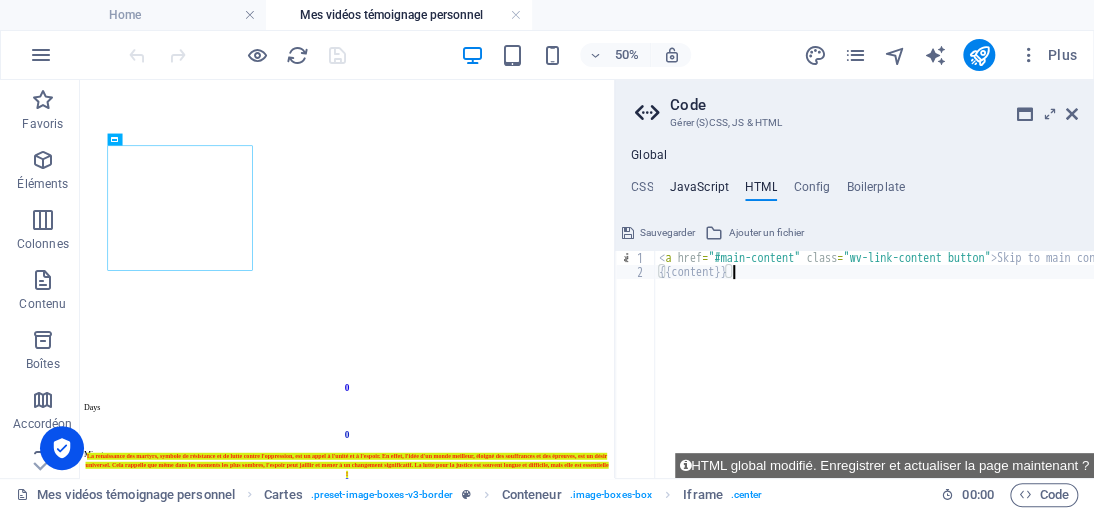 click on "JavaScript" at bounding box center [698, 191] 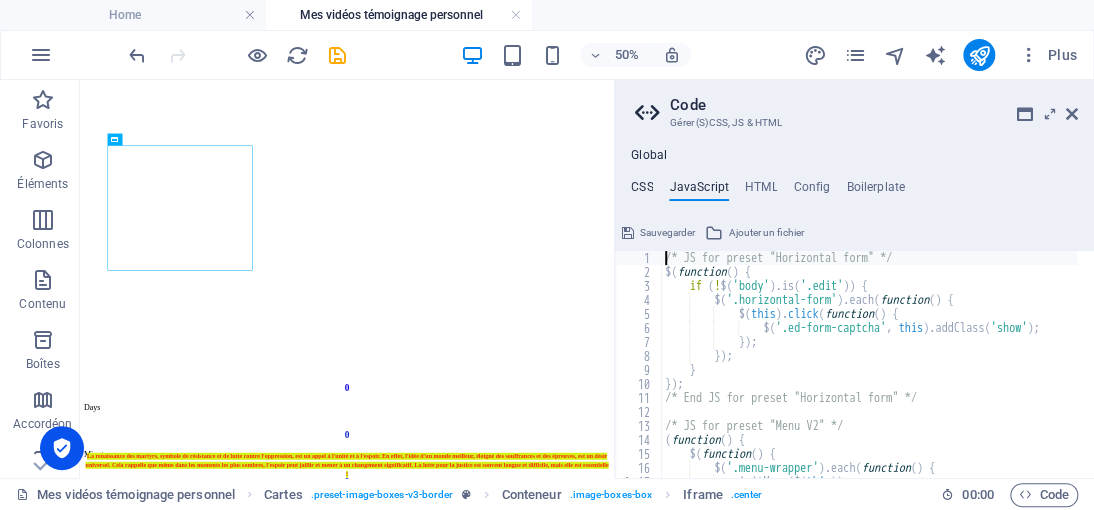click on "CSS" at bounding box center (642, 191) 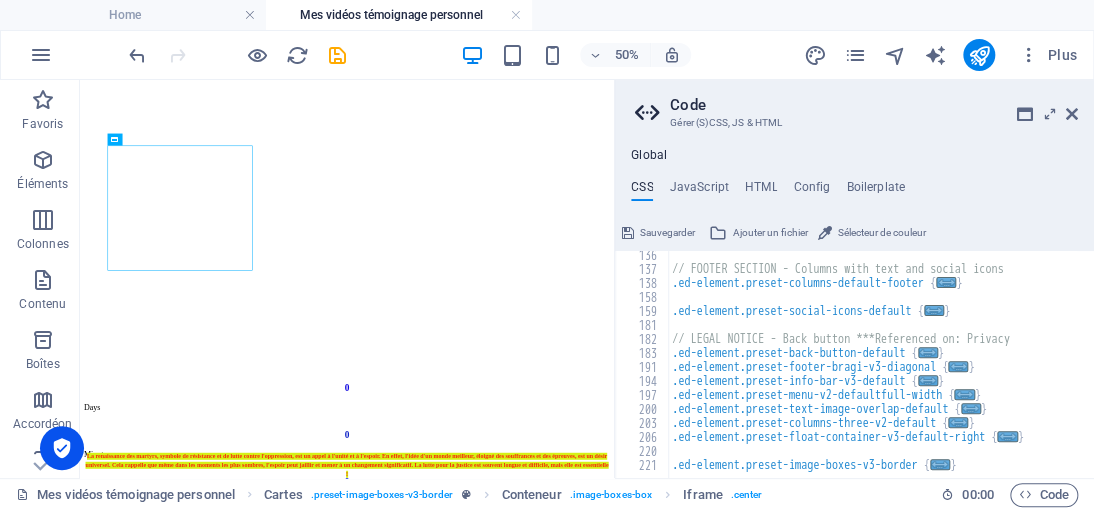 scroll, scrollTop: 684, scrollLeft: 0, axis: vertical 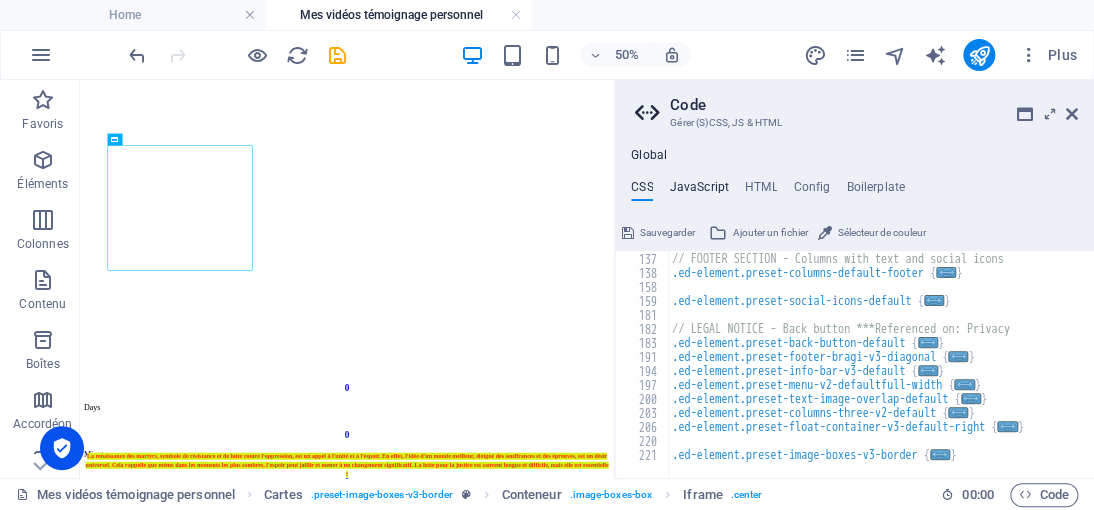 click on "JavaScript" at bounding box center [698, 191] 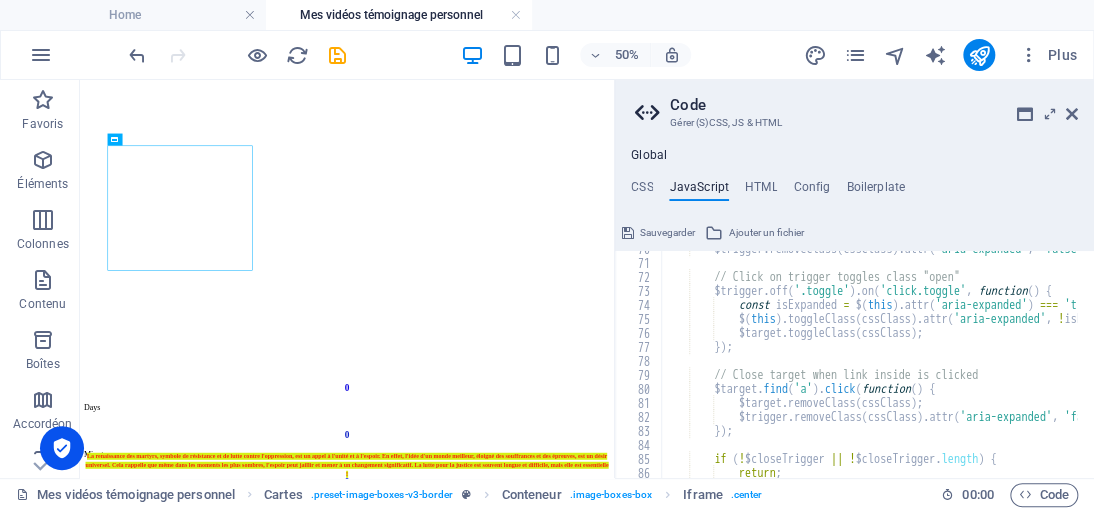 scroll, scrollTop: 1200, scrollLeft: 0, axis: vertical 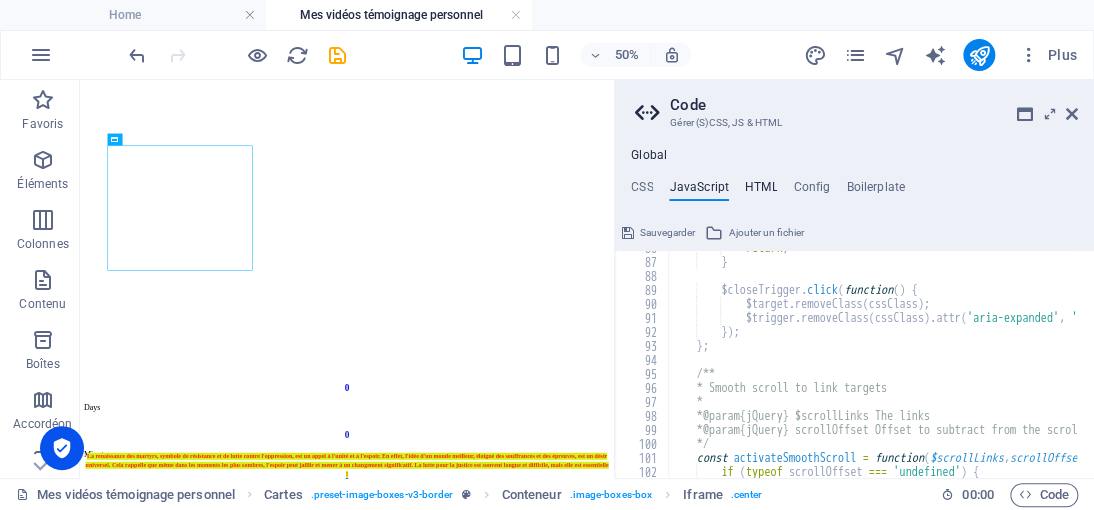 click on "HTML" at bounding box center [761, 191] 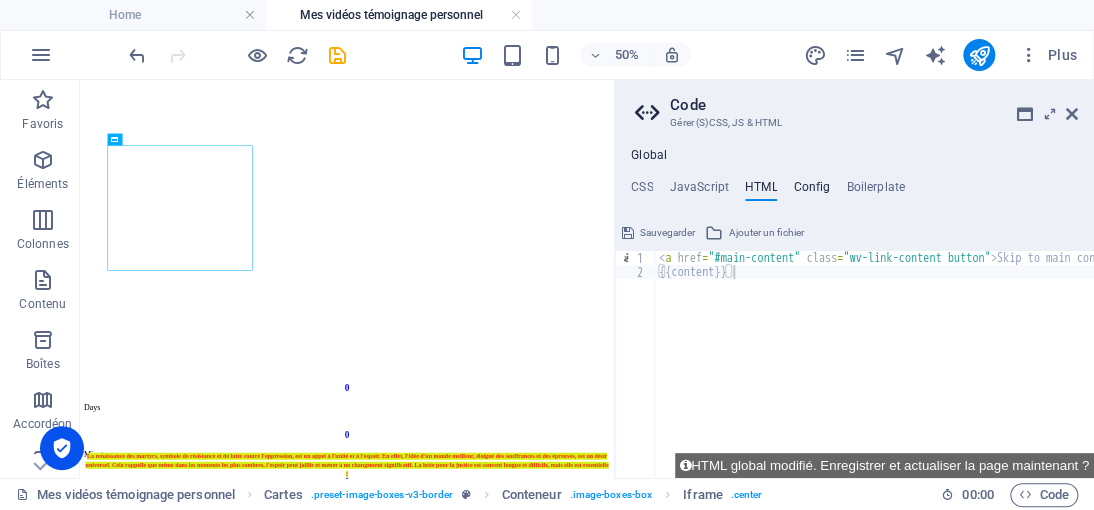 click on "Config" at bounding box center (811, 191) 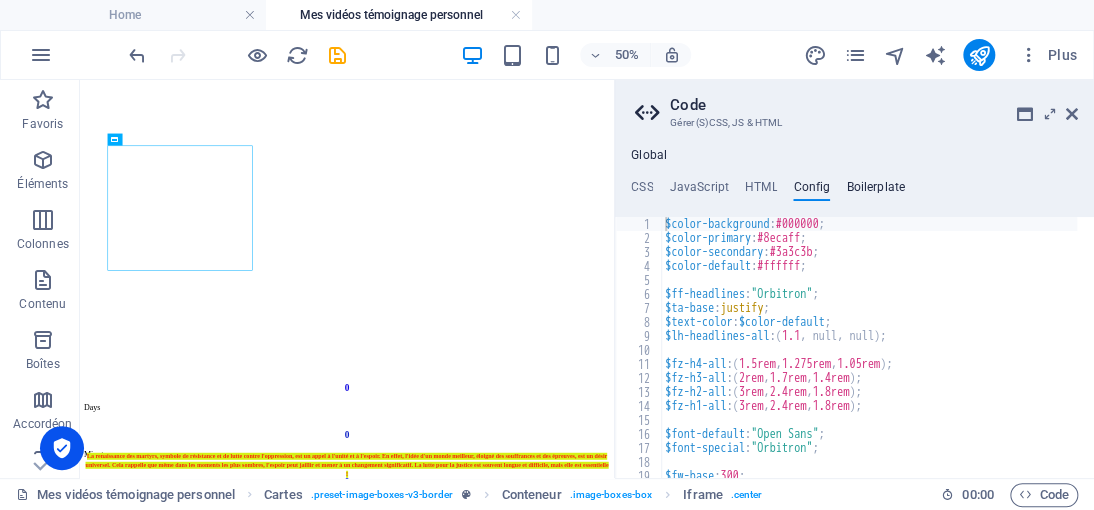 click on "Boilerplate" at bounding box center [875, 191] 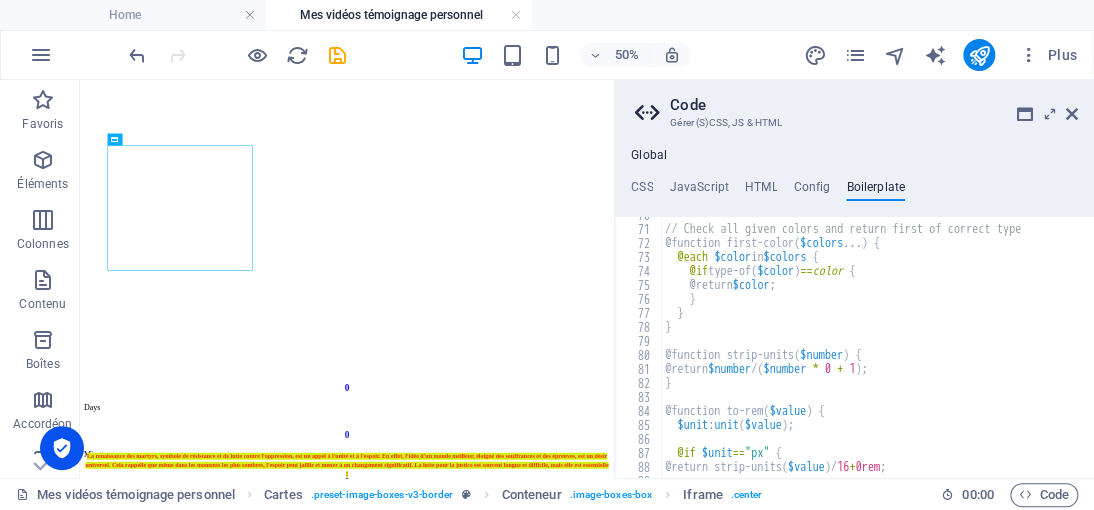 scroll, scrollTop: 595, scrollLeft: 0, axis: vertical 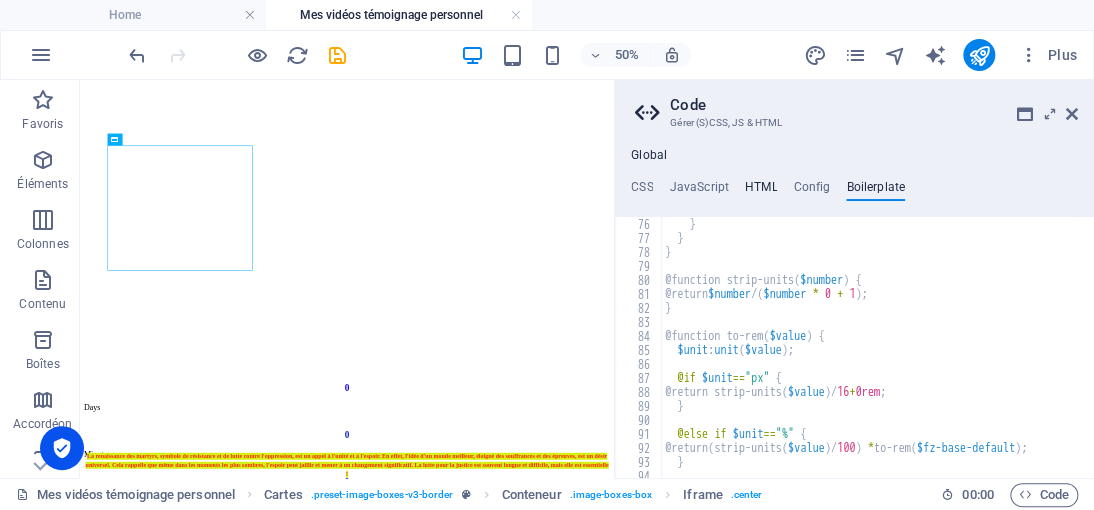 click on "HTML" at bounding box center (761, 191) 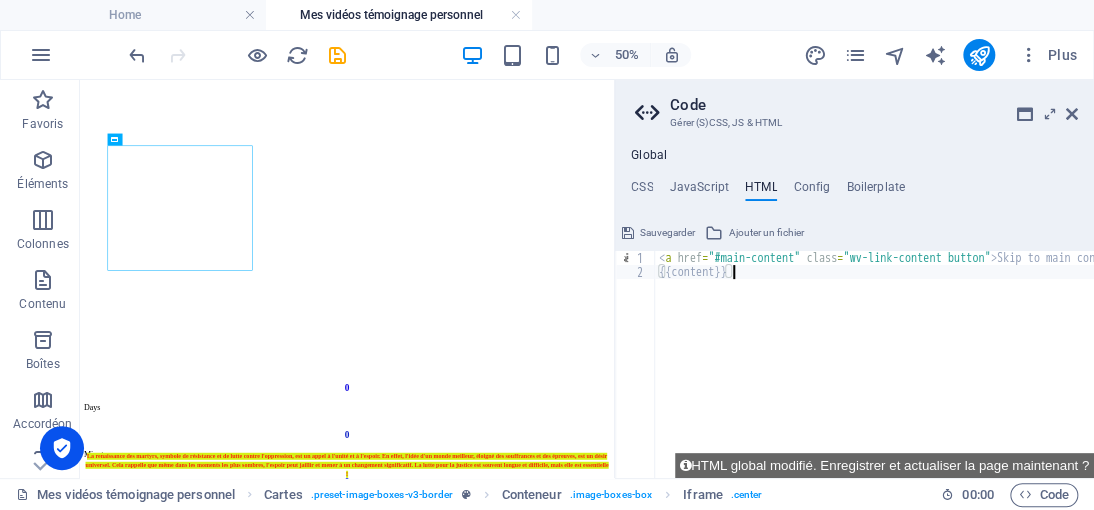 paste on "</video>" 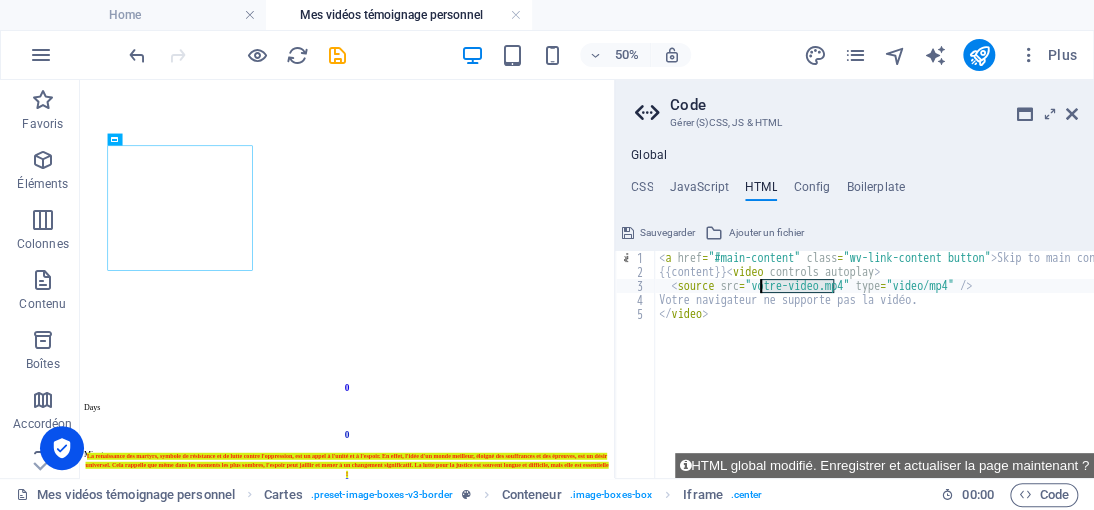 drag, startPoint x: 834, startPoint y: 282, endPoint x: 761, endPoint y: 285, distance: 73.061615 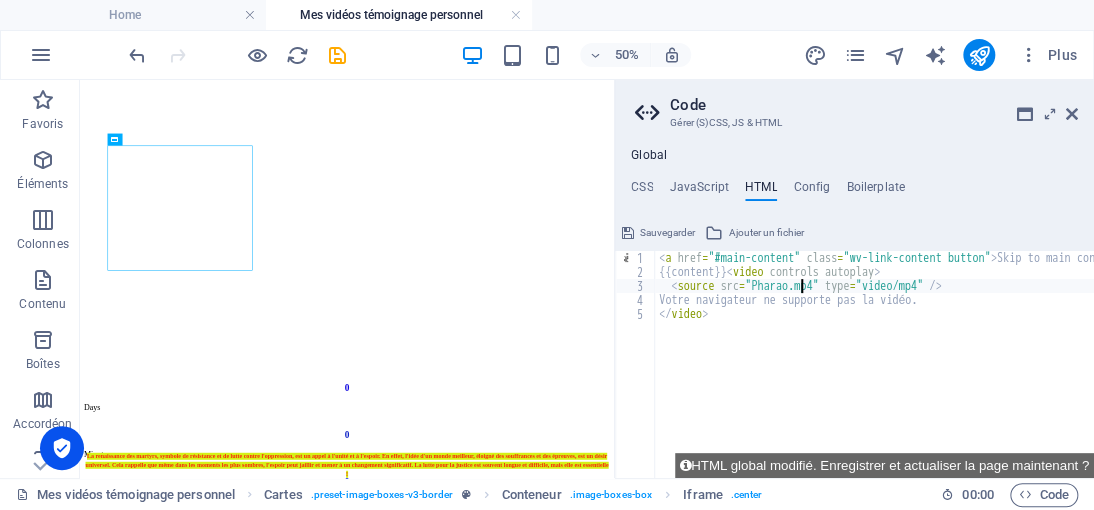 scroll, scrollTop: 0, scrollLeft: 12, axis: horizontal 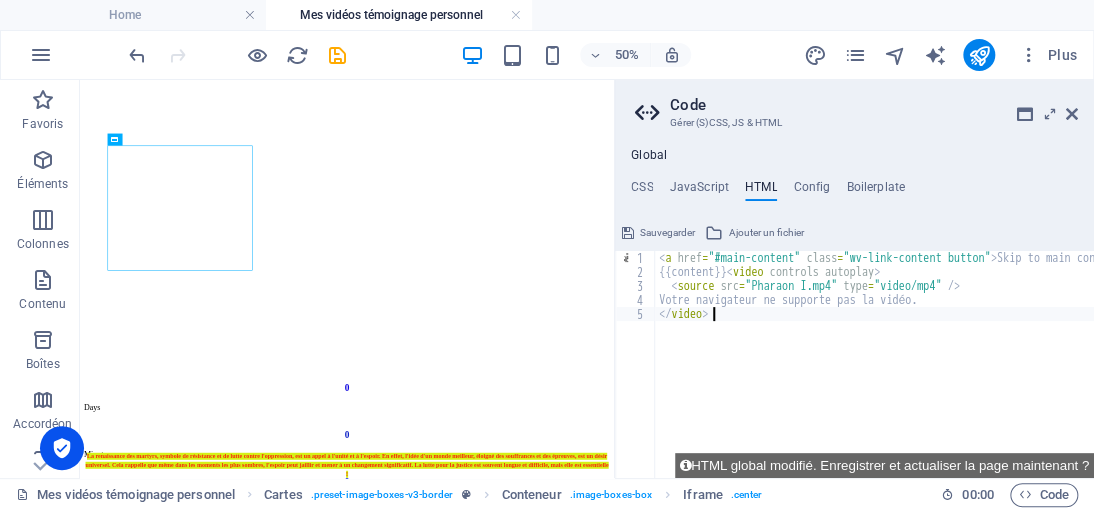 click on "< a   href = "#main-content"   class = "wv-link-content button" > Skip to main content </ a > {{content}} < video   controls   autoplay >    < source   src = "Pharaon I.mp4"   type = "video/mp4"   />   Votre navigateur ne supporte pas la vidéo. </ video >" at bounding box center [925, 370] 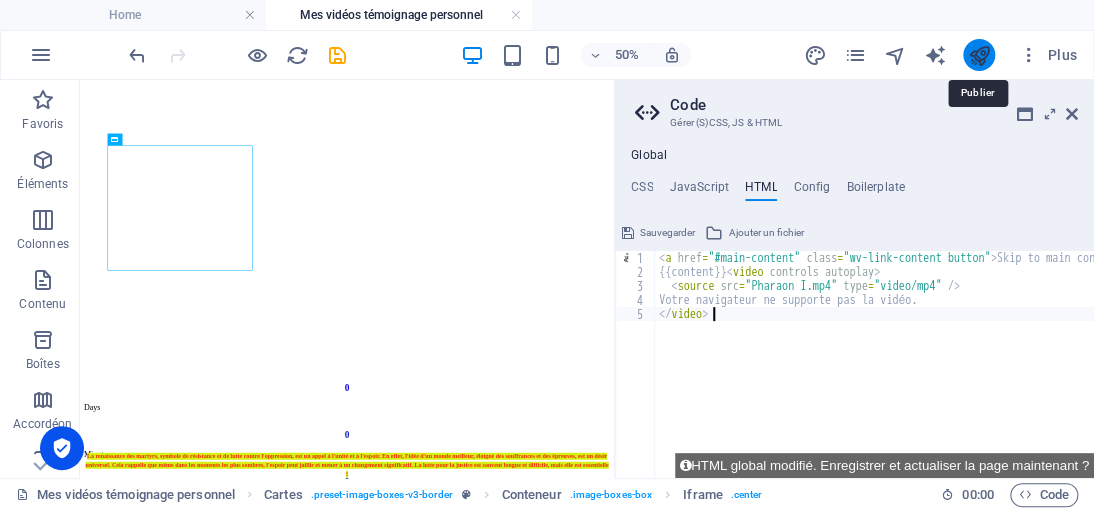 type on "</video>" 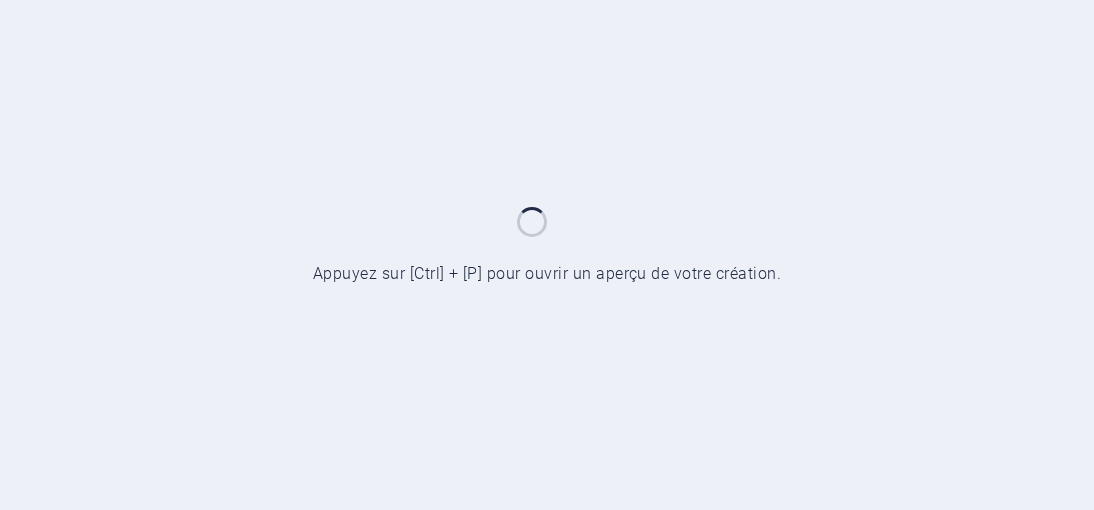 scroll, scrollTop: 0, scrollLeft: 0, axis: both 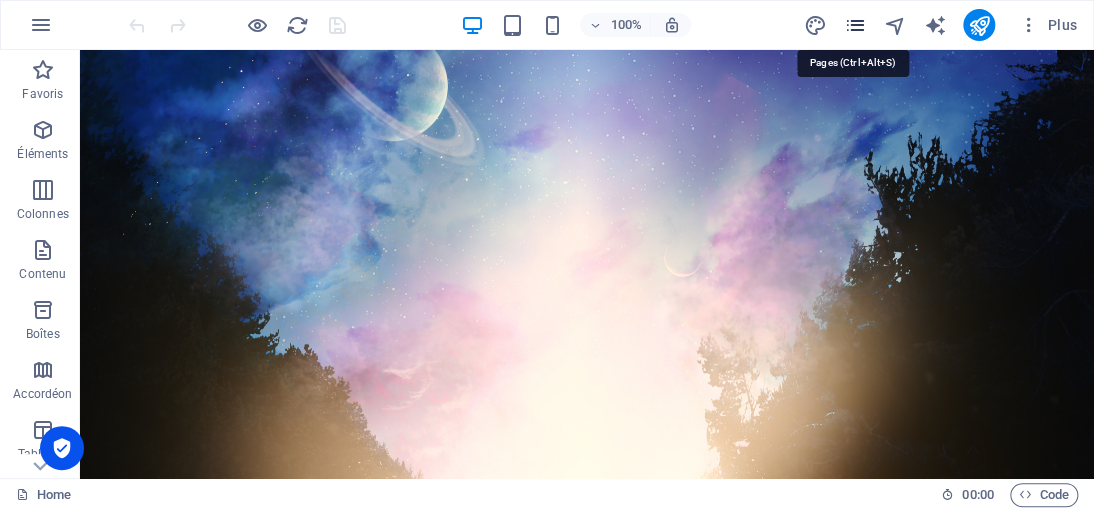 click at bounding box center (854, 25) 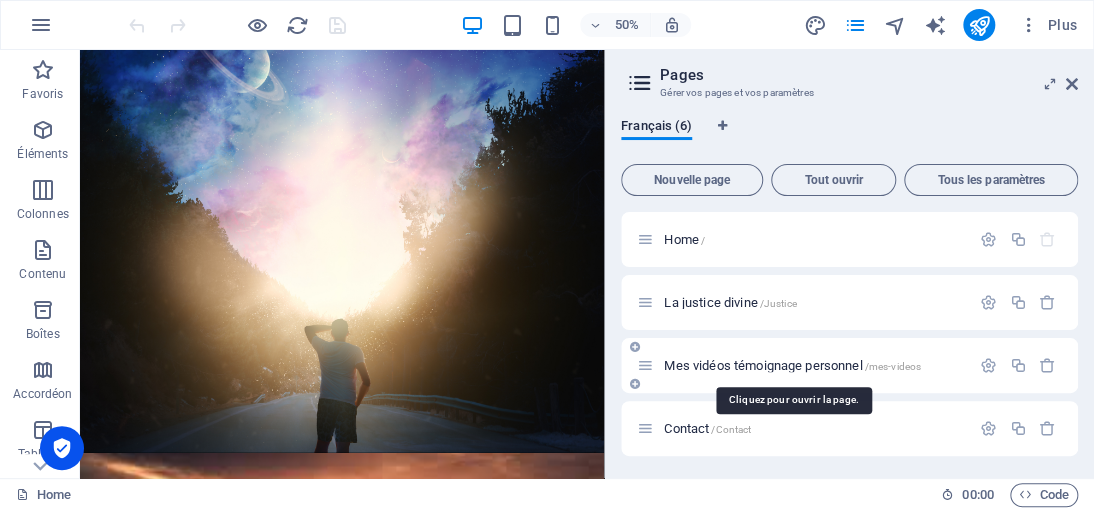 click on "Mes vidéos témoignage personnel /mes-videos" at bounding box center (792, 365) 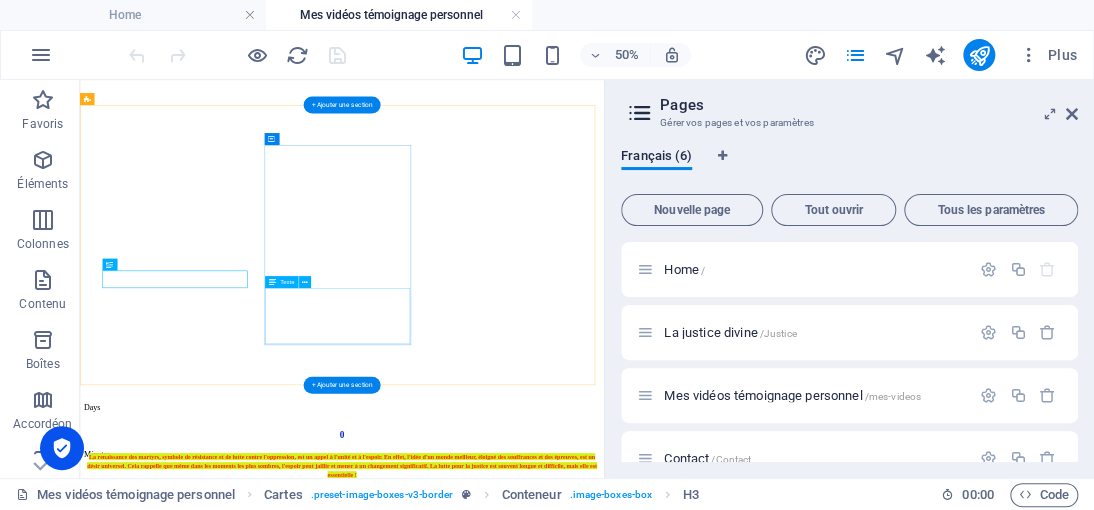 scroll, scrollTop: 747, scrollLeft: 0, axis: vertical 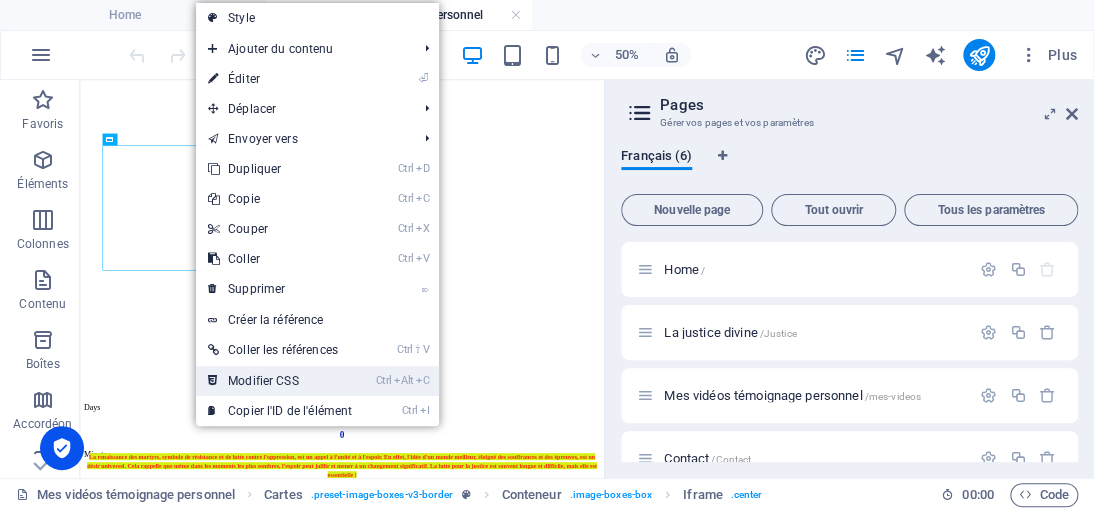 click on "Ctrl Alt C  Modifier CSS" at bounding box center (280, 381) 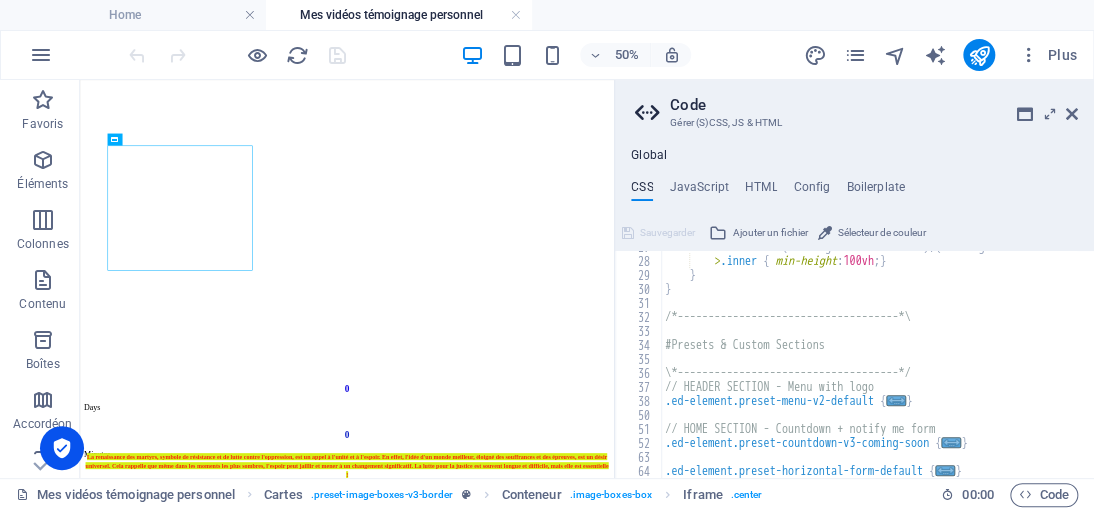 scroll, scrollTop: 374, scrollLeft: 0, axis: vertical 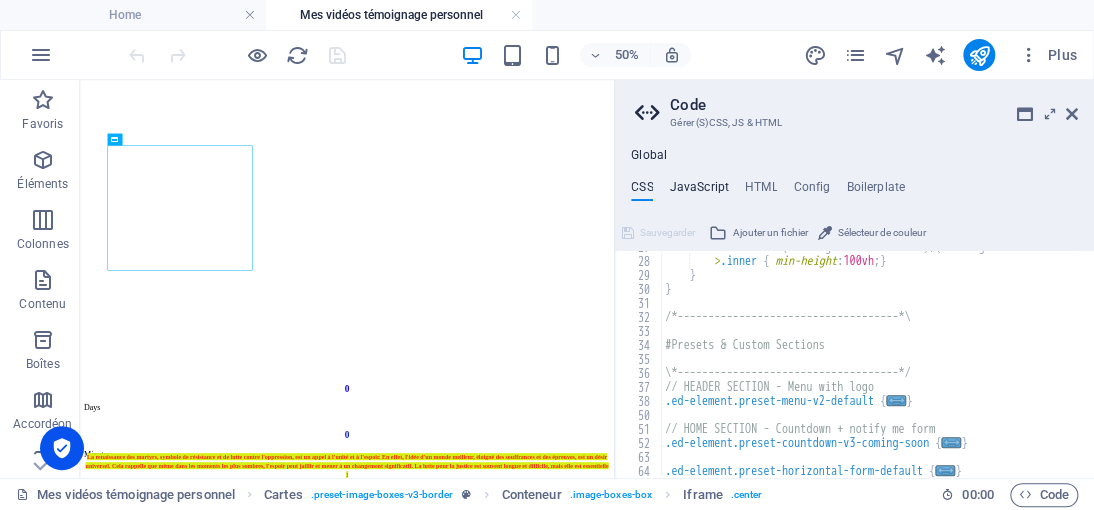 click on "JavaScript" at bounding box center [698, 191] 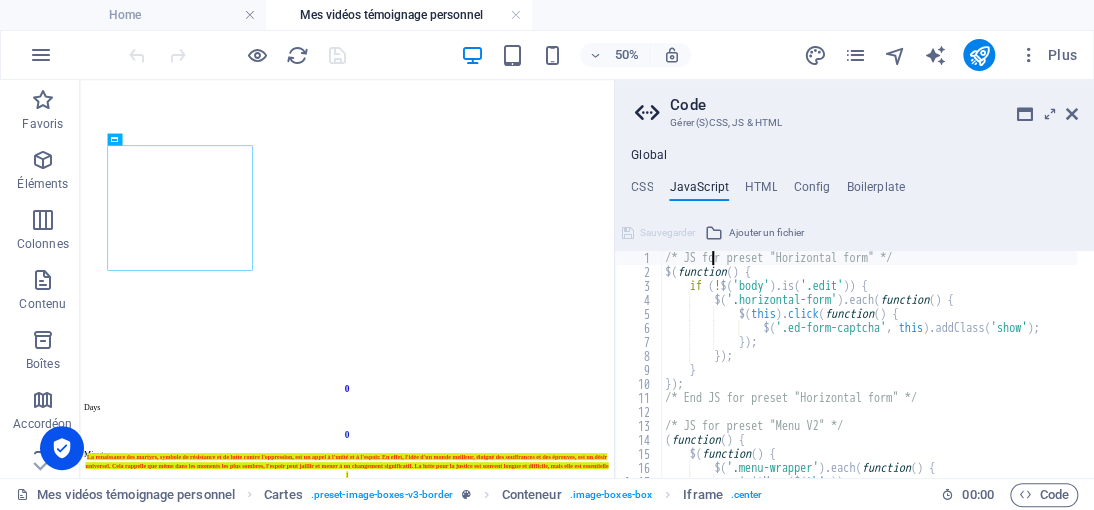 type on "};
/* End JS for preset "Header Thor" */" 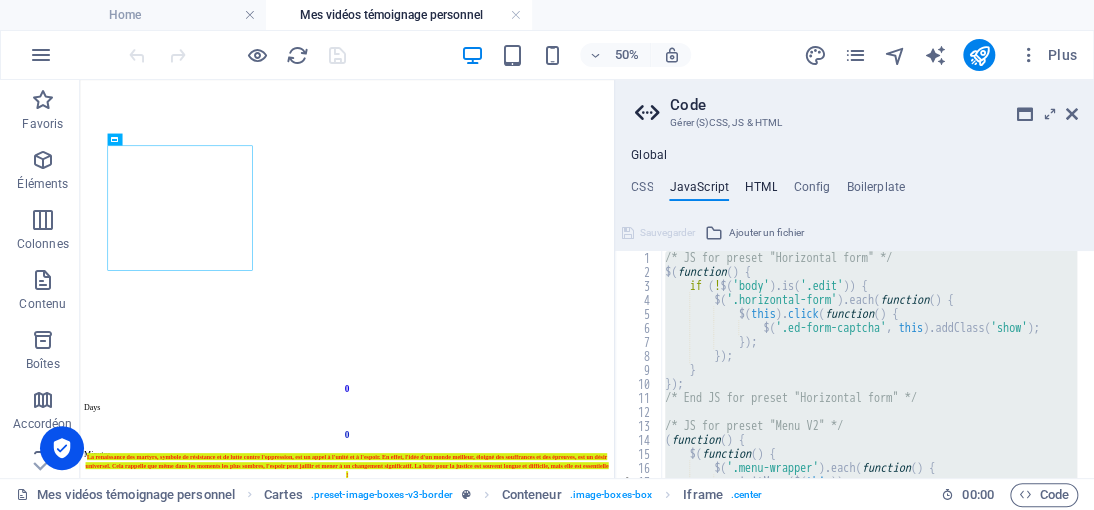 click on "HTML" at bounding box center [761, 191] 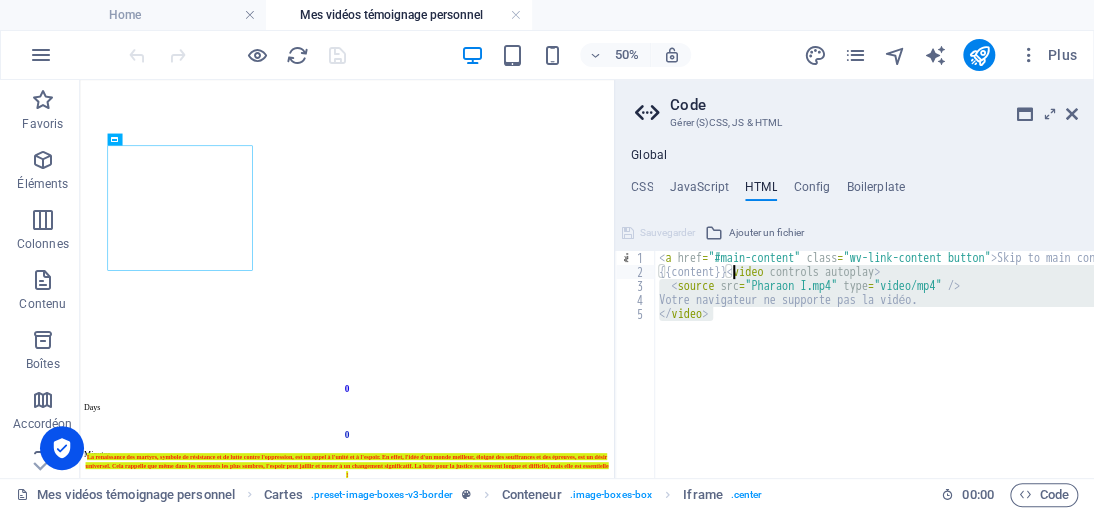 drag, startPoint x: 720, startPoint y: 321, endPoint x: 733, endPoint y: 274, distance: 48.76474 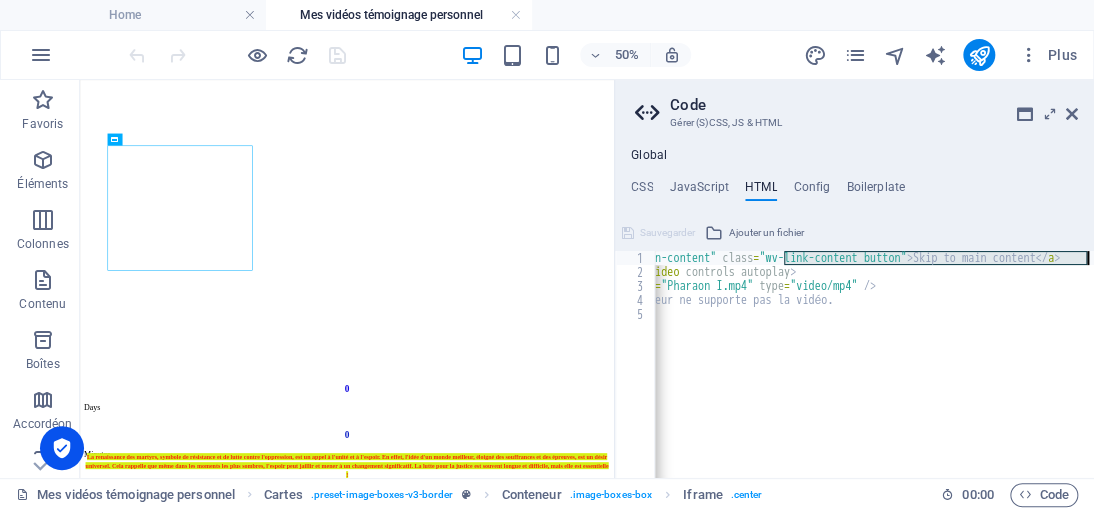 scroll, scrollTop: 0, scrollLeft: 100, axis: horizontal 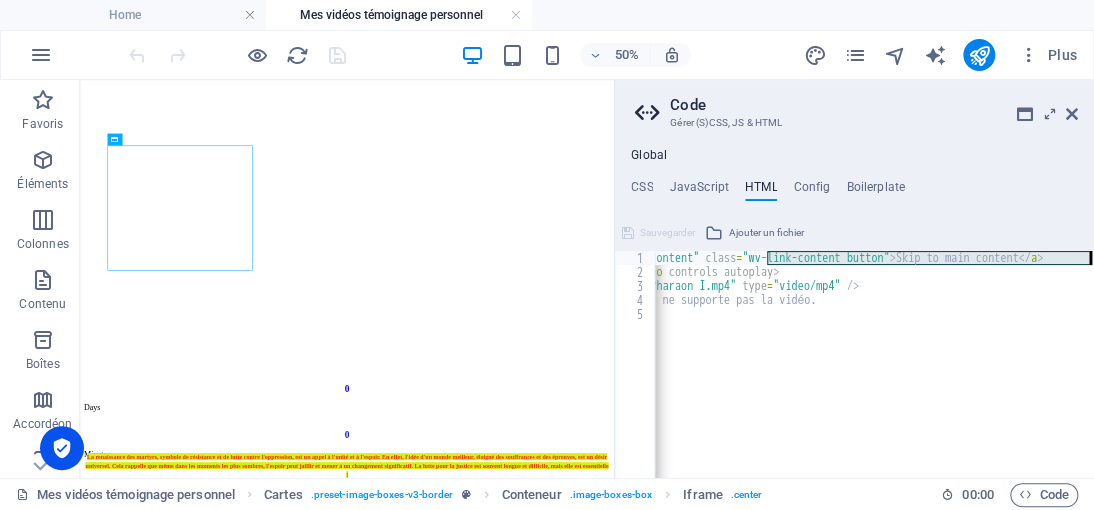 drag, startPoint x: 866, startPoint y: 258, endPoint x: 1092, endPoint y: 260, distance: 226.00885 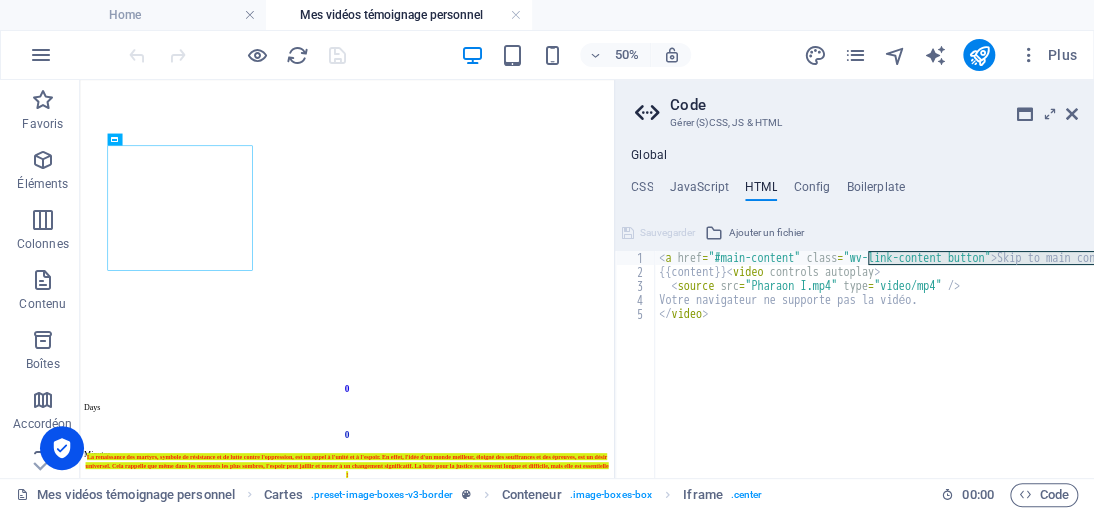 scroll, scrollTop: 0, scrollLeft: 0, axis: both 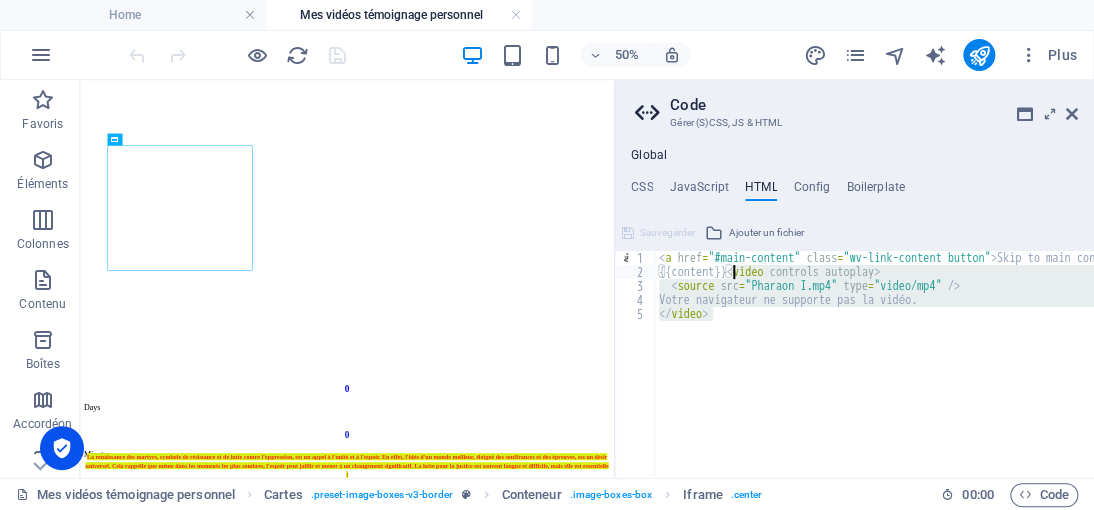 drag, startPoint x: 749, startPoint y: 325, endPoint x: 732, endPoint y: 278, distance: 49.979996 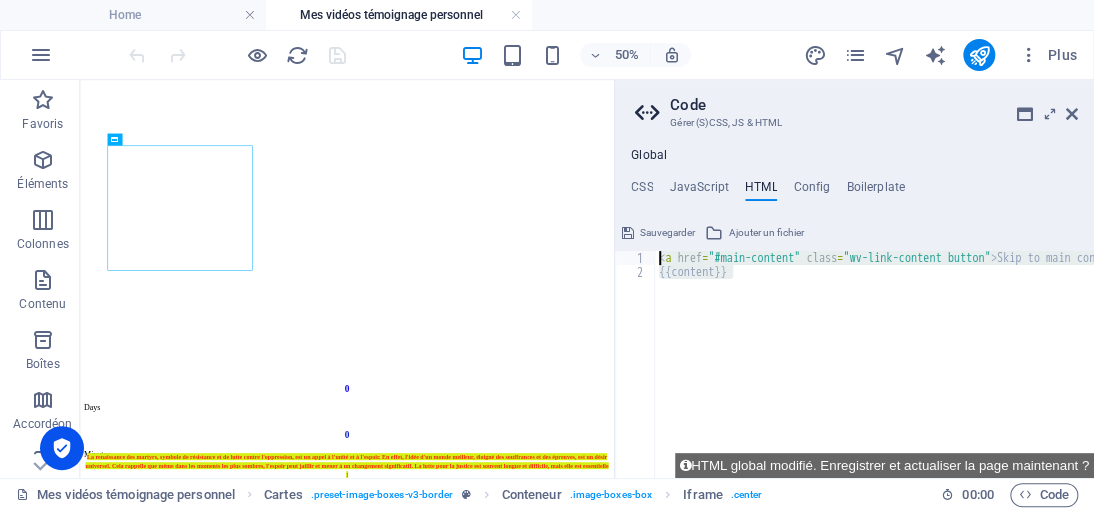 drag, startPoint x: 744, startPoint y: 274, endPoint x: 655, endPoint y: 256, distance: 90.80198 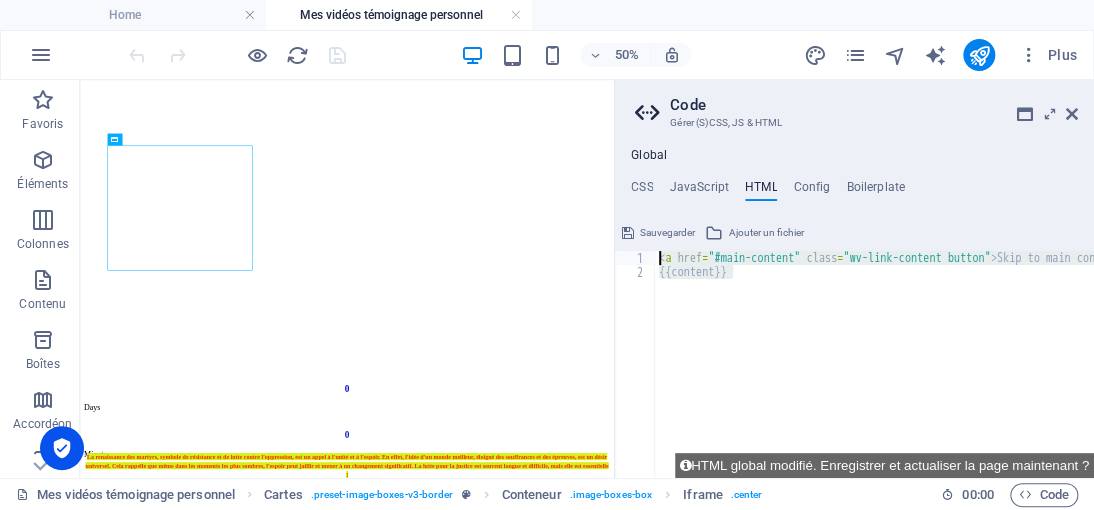 type on "<a href="#main-content" class="wv-link-content button">Skip to main content</a>
{{content}}" 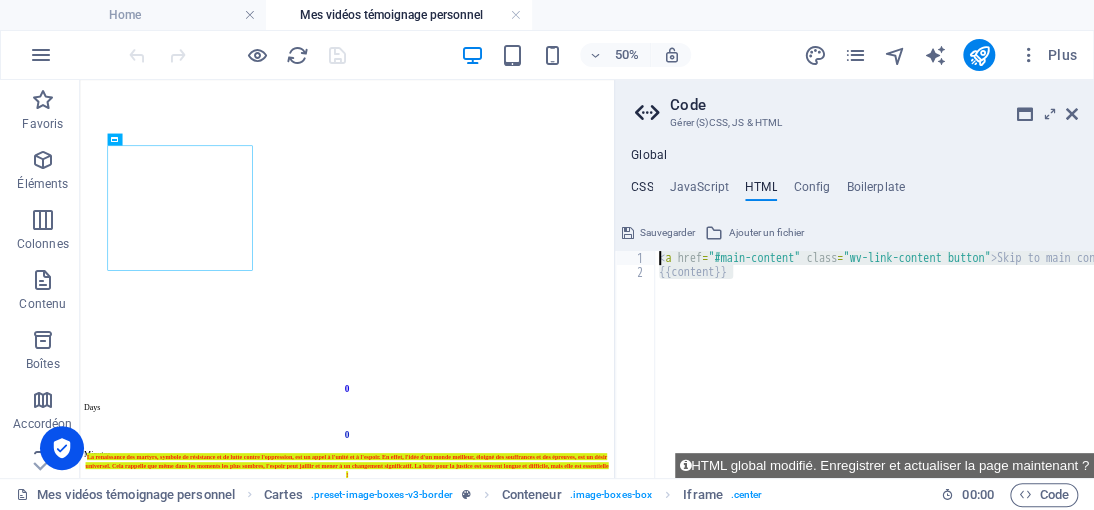 click on "CSS" at bounding box center (642, 191) 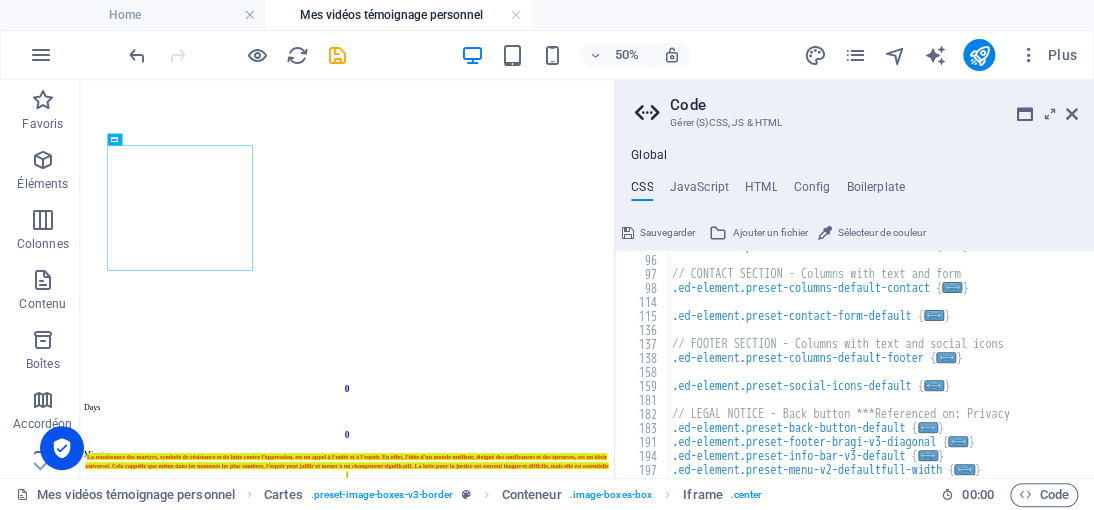 scroll, scrollTop: 684, scrollLeft: 0, axis: vertical 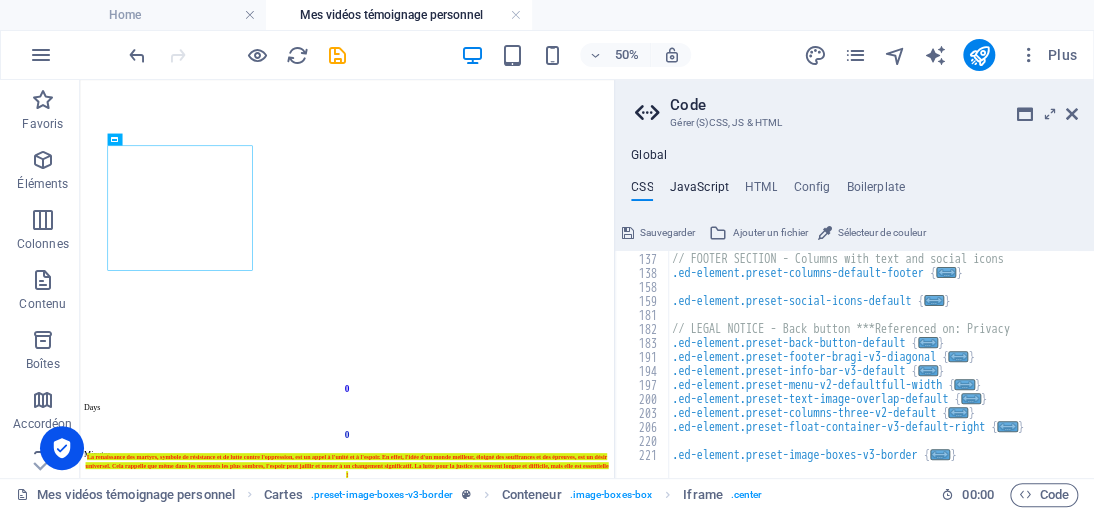 click on "JavaScript" at bounding box center [698, 191] 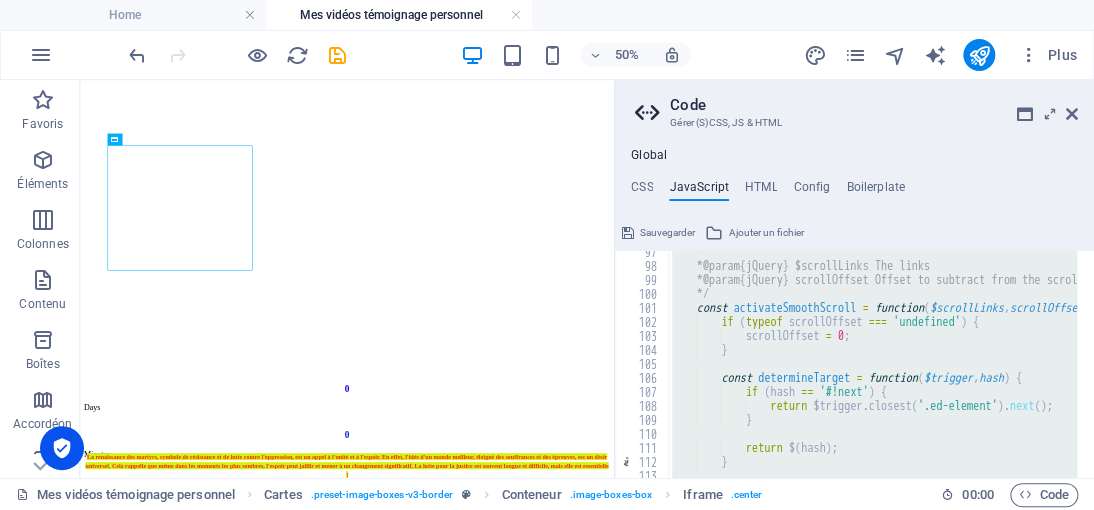 scroll, scrollTop: 1424, scrollLeft: 0, axis: vertical 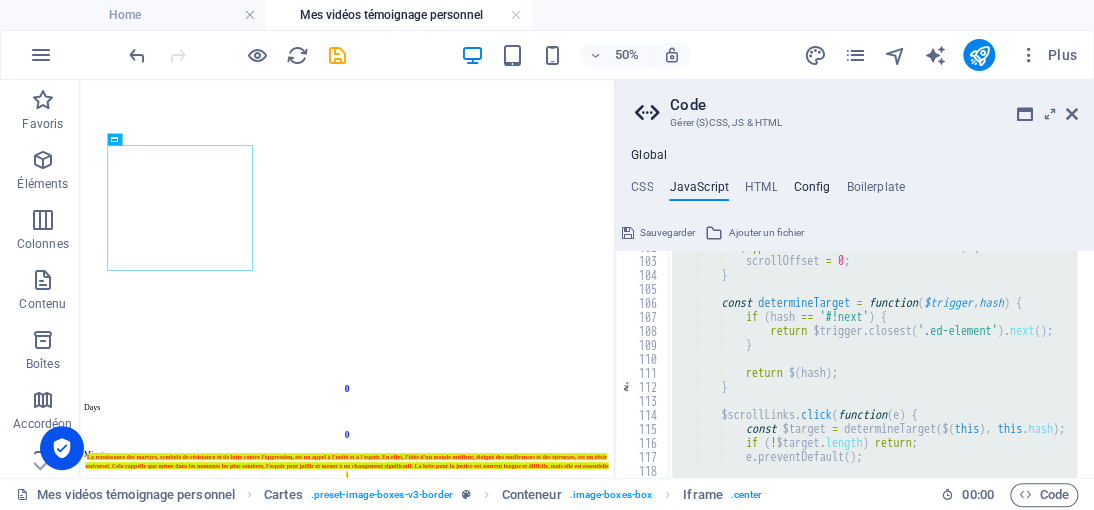 click on "Config" at bounding box center [811, 191] 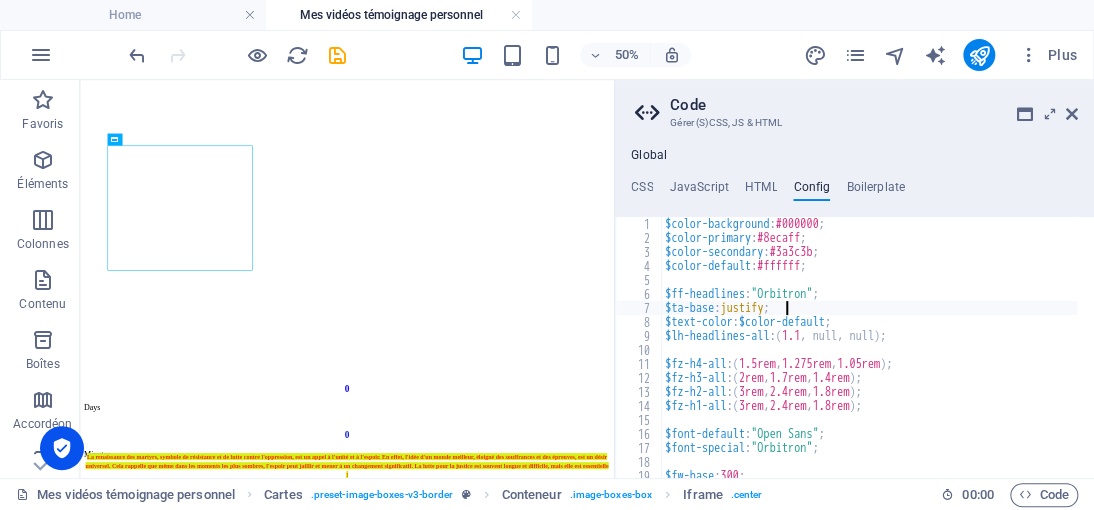 drag, startPoint x: 804, startPoint y: 310, endPoint x: 928, endPoint y: 397, distance: 151.47607 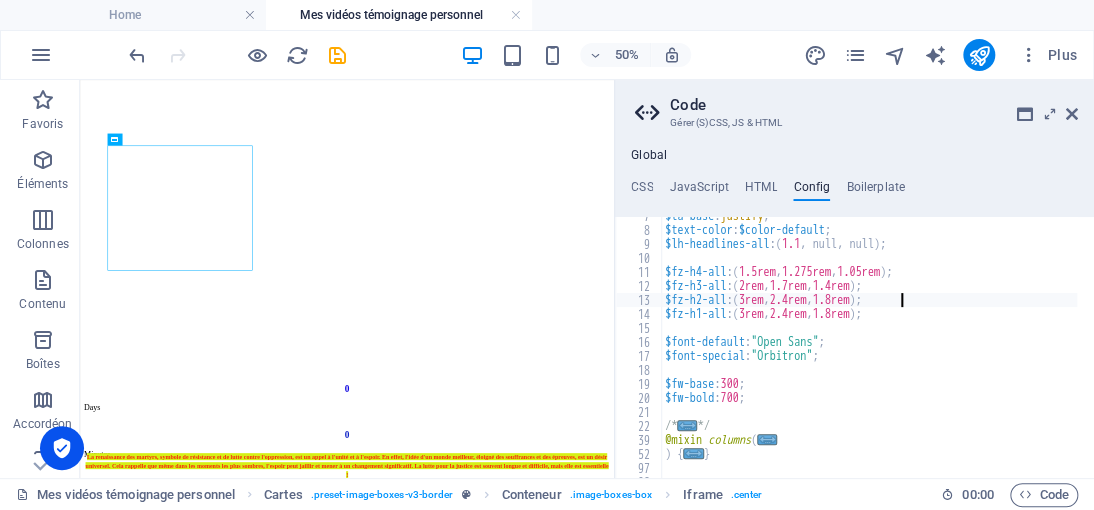 scroll, scrollTop: 0, scrollLeft: 0, axis: both 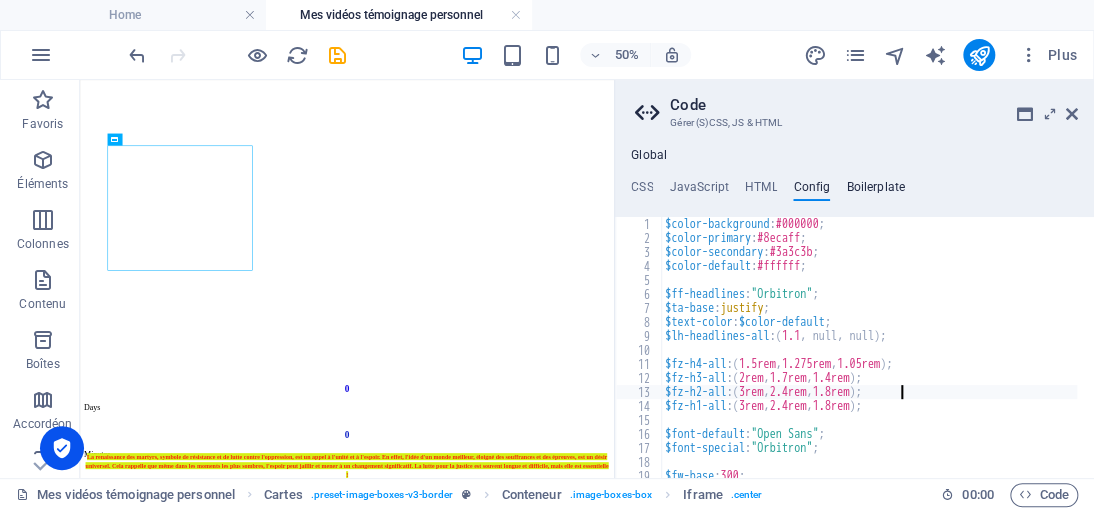 click on "Boilerplate" at bounding box center (875, 191) 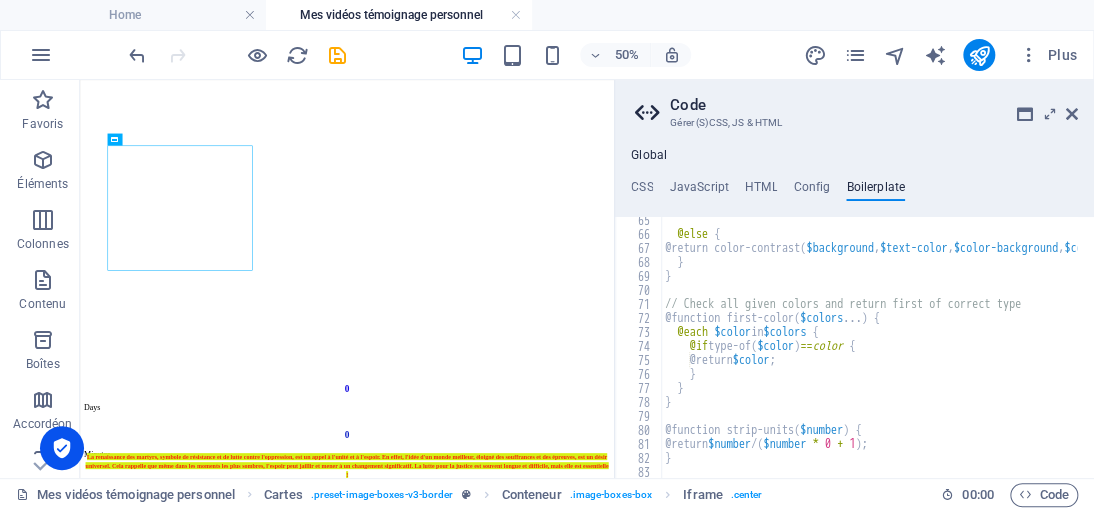 scroll, scrollTop: 510, scrollLeft: 0, axis: vertical 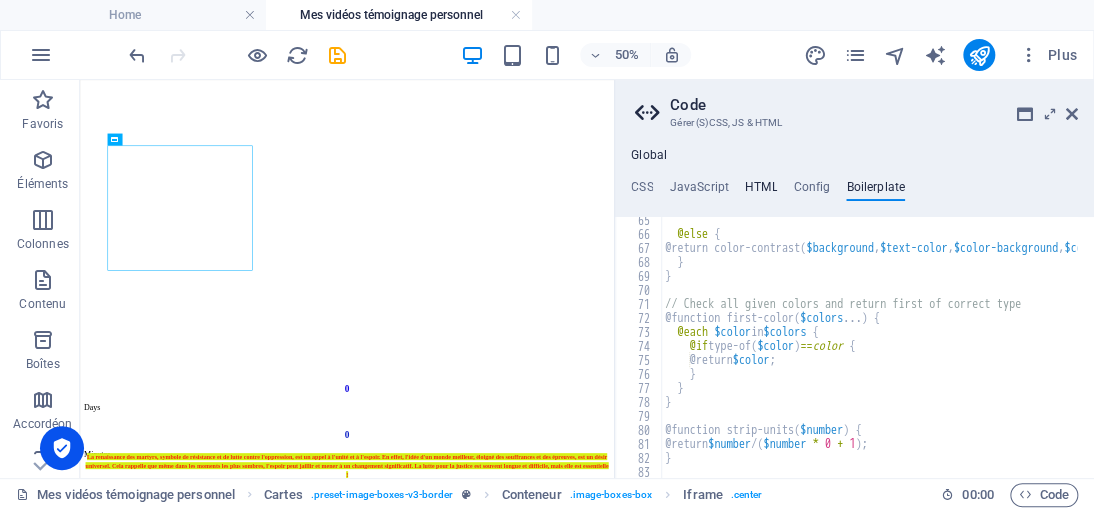 click on "HTML" at bounding box center [761, 191] 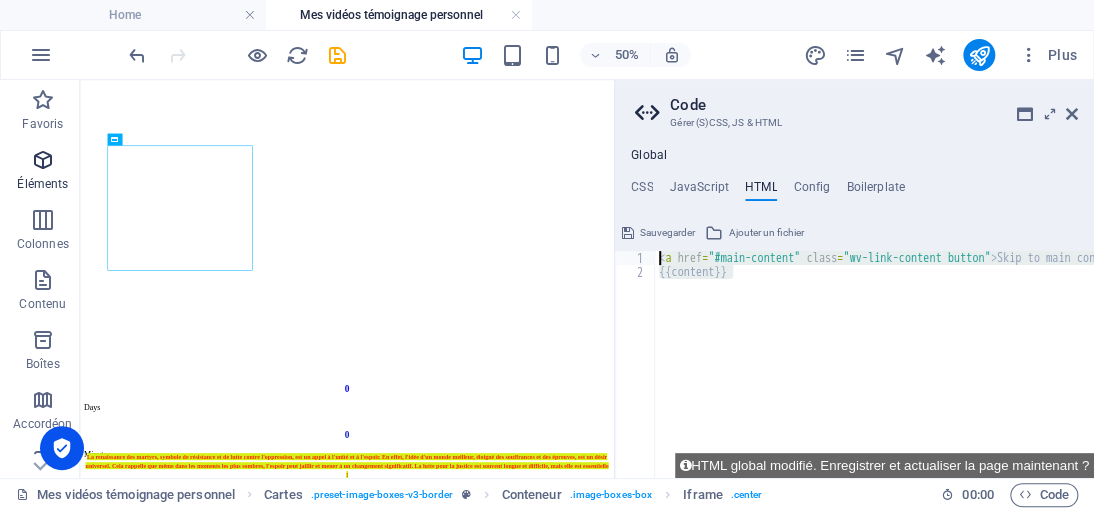 click on "Éléments" at bounding box center [43, 172] 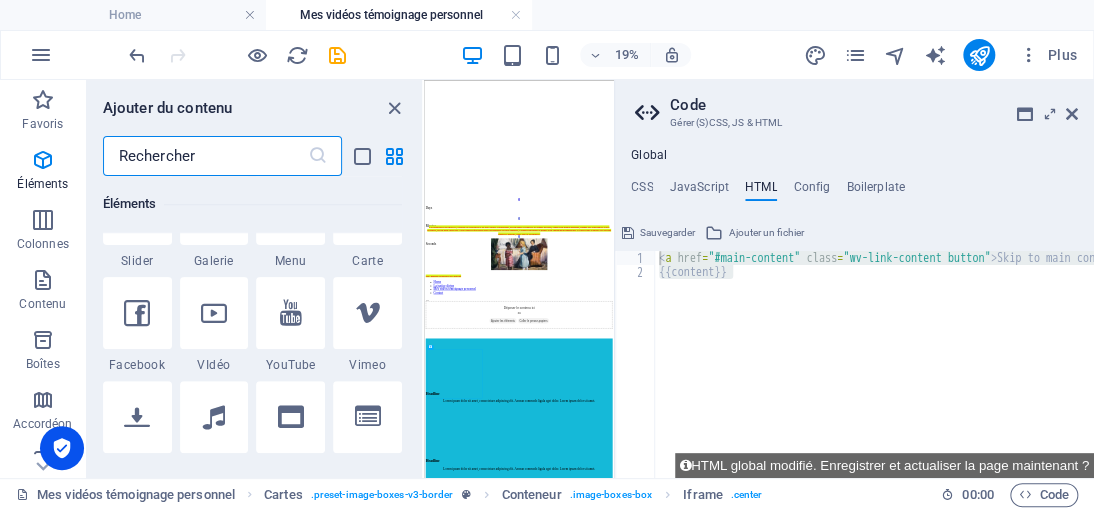 scroll, scrollTop: 612, scrollLeft: 0, axis: vertical 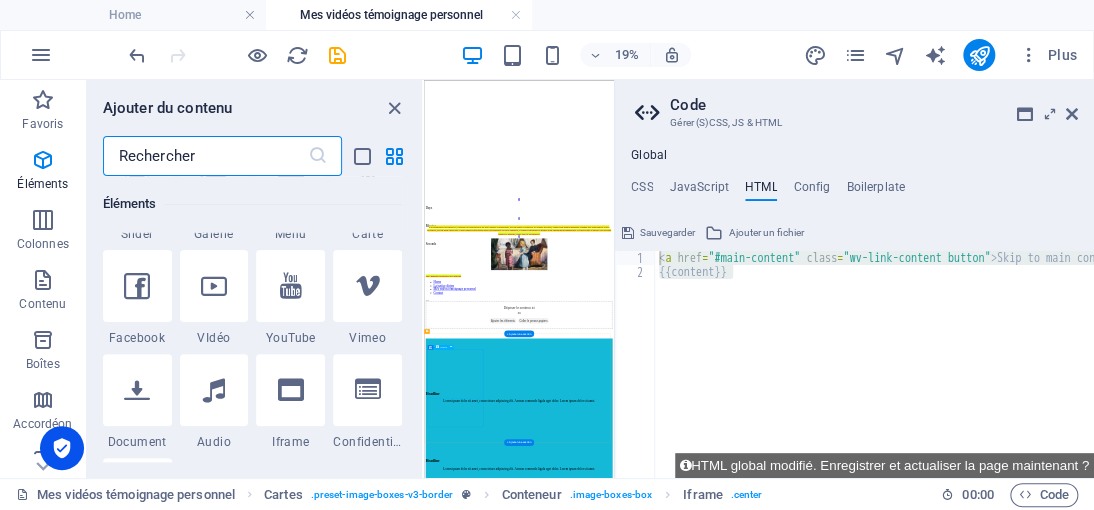 click on "</div>" at bounding box center [913, 1535] 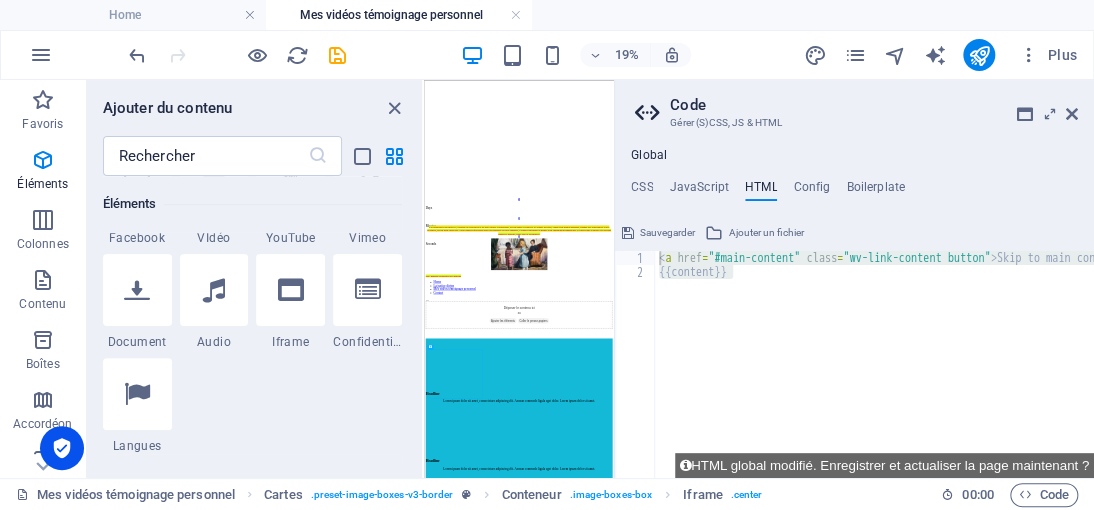scroll, scrollTop: 612, scrollLeft: 0, axis: vertical 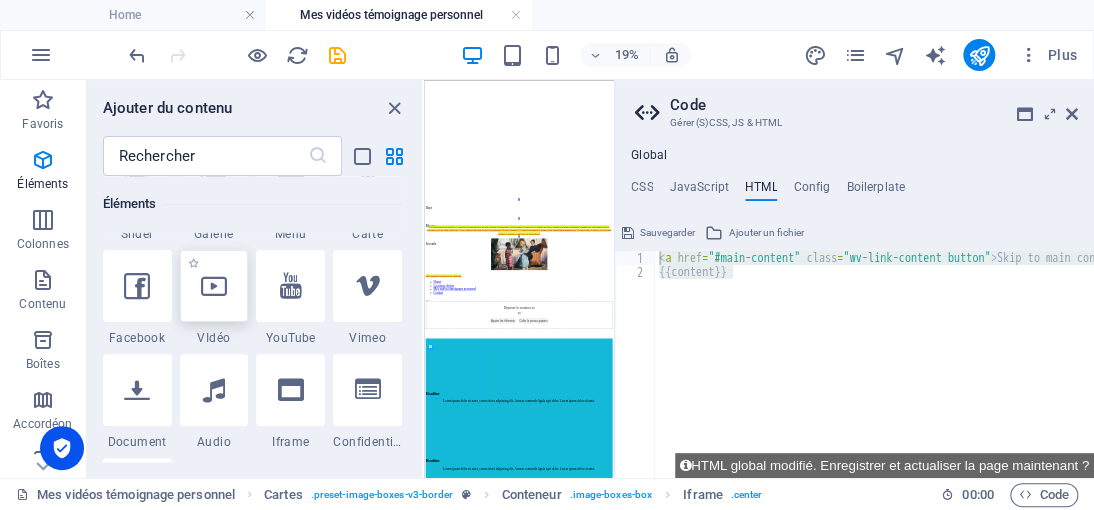 click at bounding box center (214, 286) 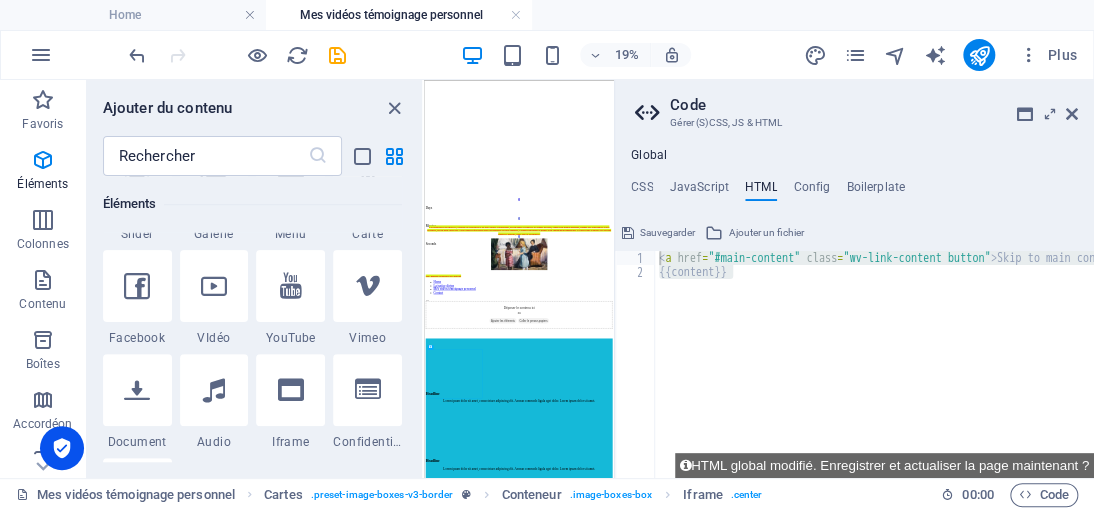 select on "%" 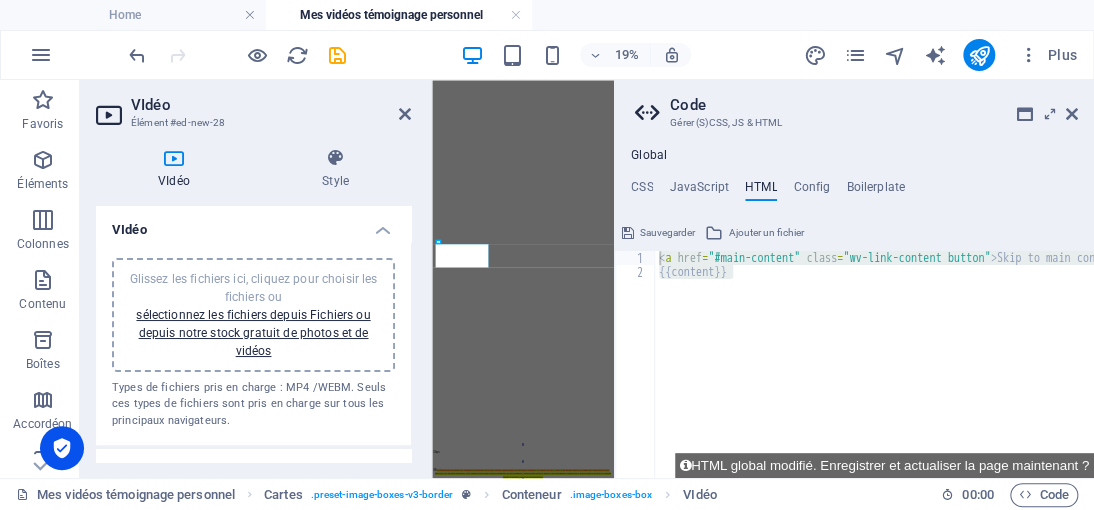 scroll, scrollTop: 1343, scrollLeft: 0, axis: vertical 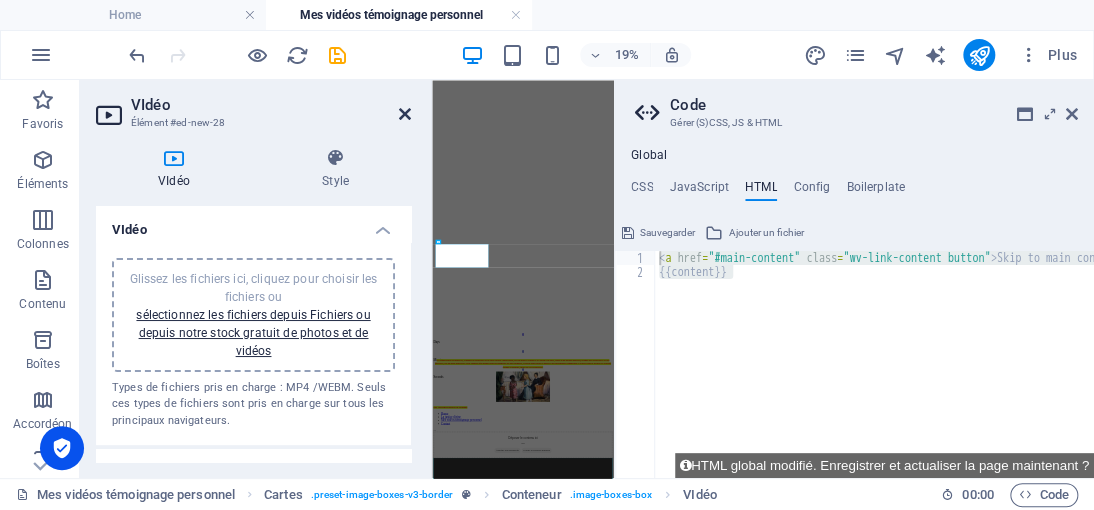 drag, startPoint x: 403, startPoint y: 112, endPoint x: 617, endPoint y: 210, distance: 235.37204 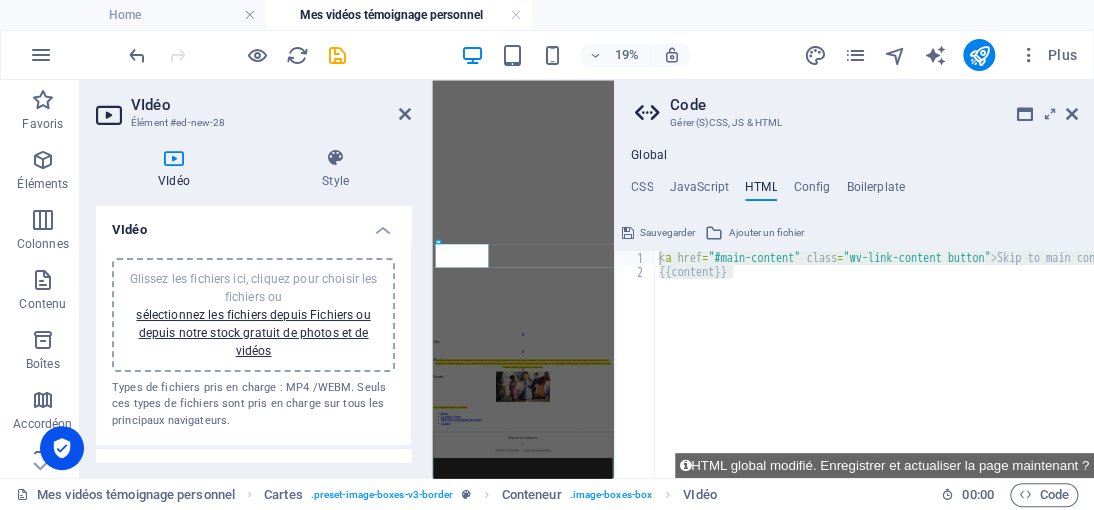 scroll, scrollTop: 544, scrollLeft: 0, axis: vertical 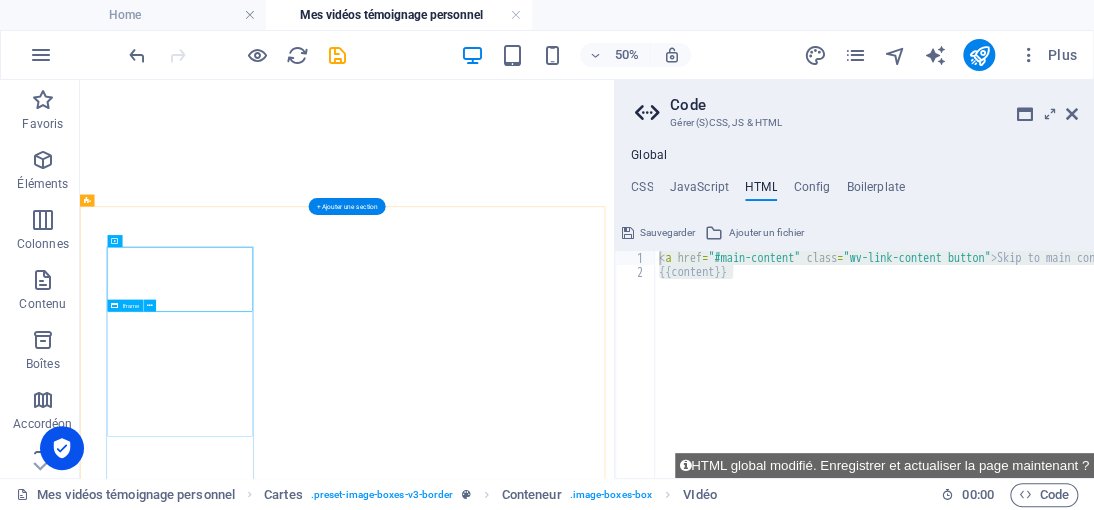 click on "</div>" at bounding box center [614, 2218] 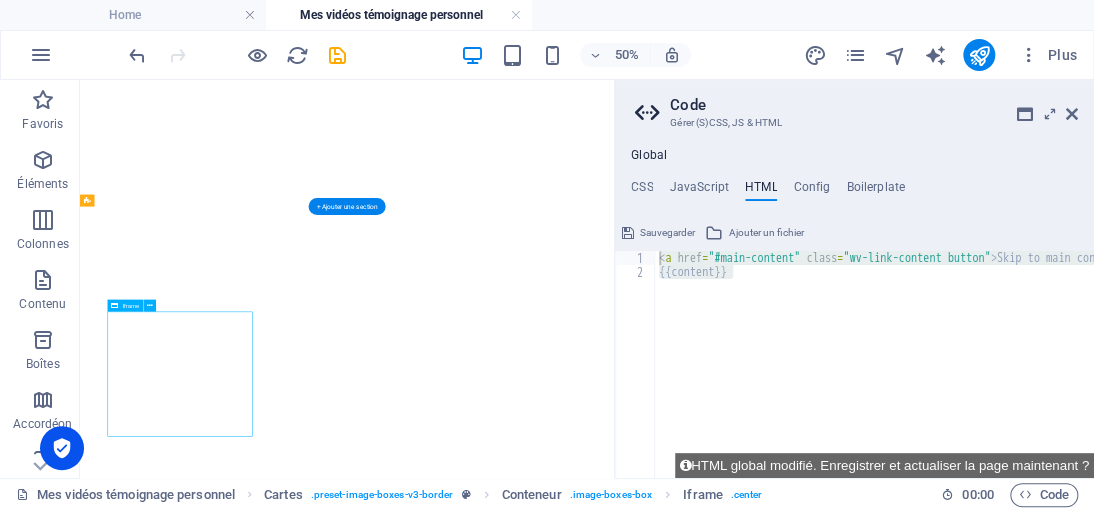 click on "</div>" at bounding box center [614, 2218] 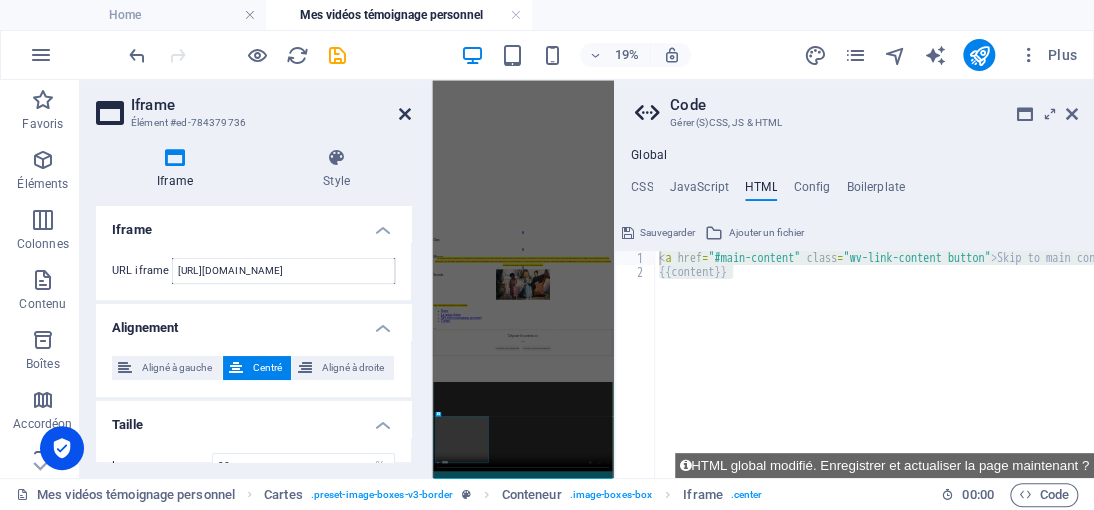 drag, startPoint x: 405, startPoint y: 115, endPoint x: 555, endPoint y: 221, distance: 183.67363 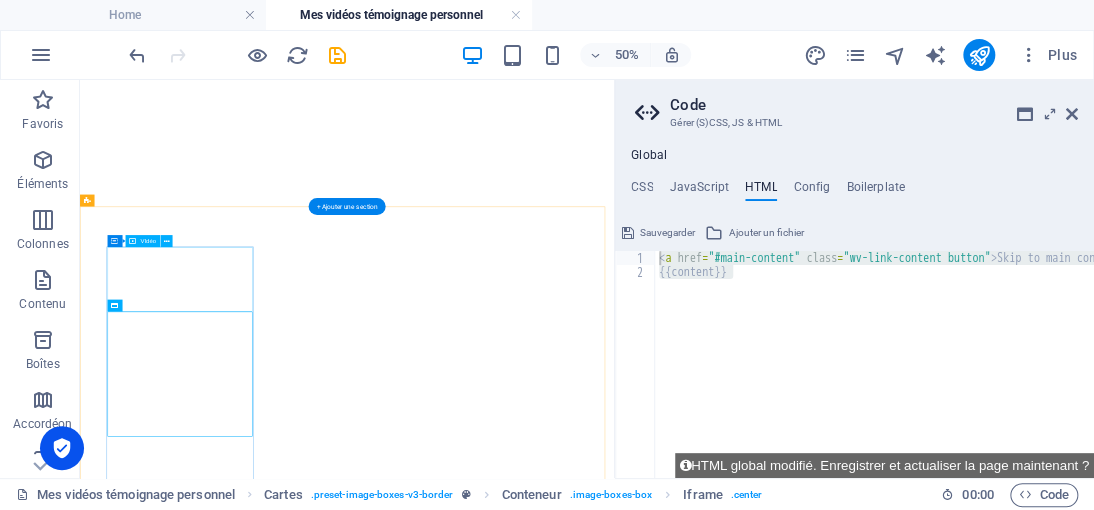 click at bounding box center (614, 1826) 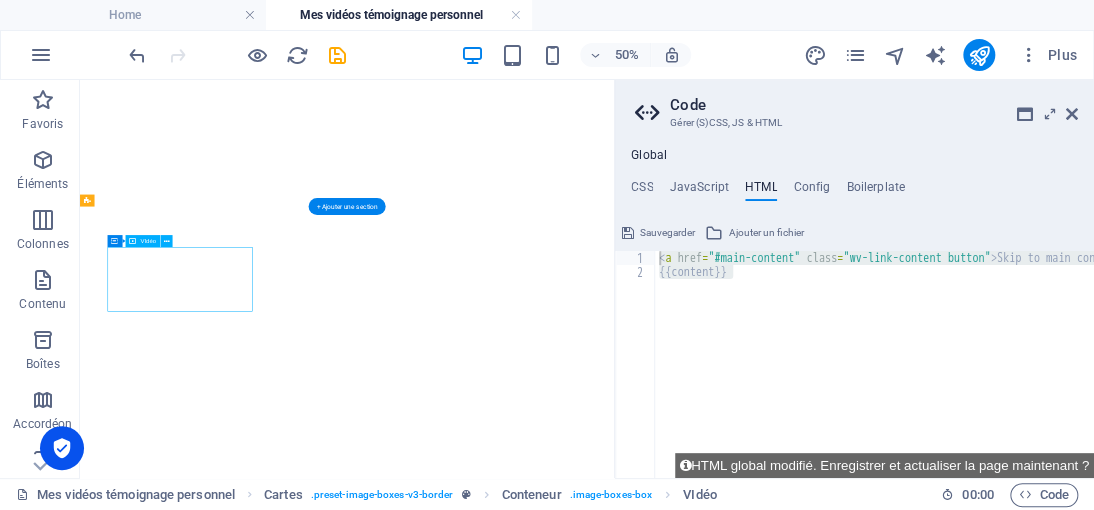 click at bounding box center [614, 1826] 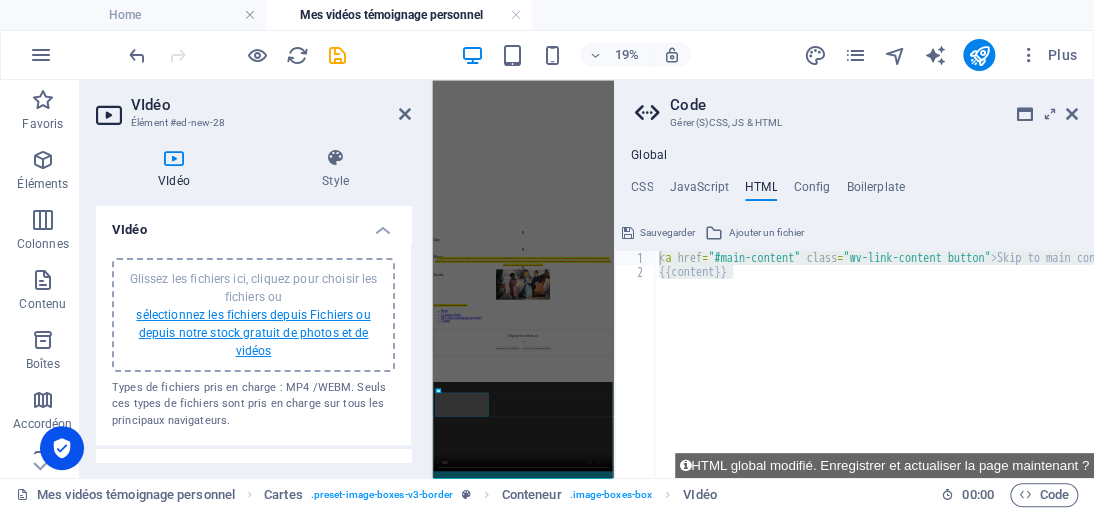 click on "sélectionnez les fichiers depuis Fichiers ou depuis notre stock gratuit de photos et de vidéos" at bounding box center [253, 333] 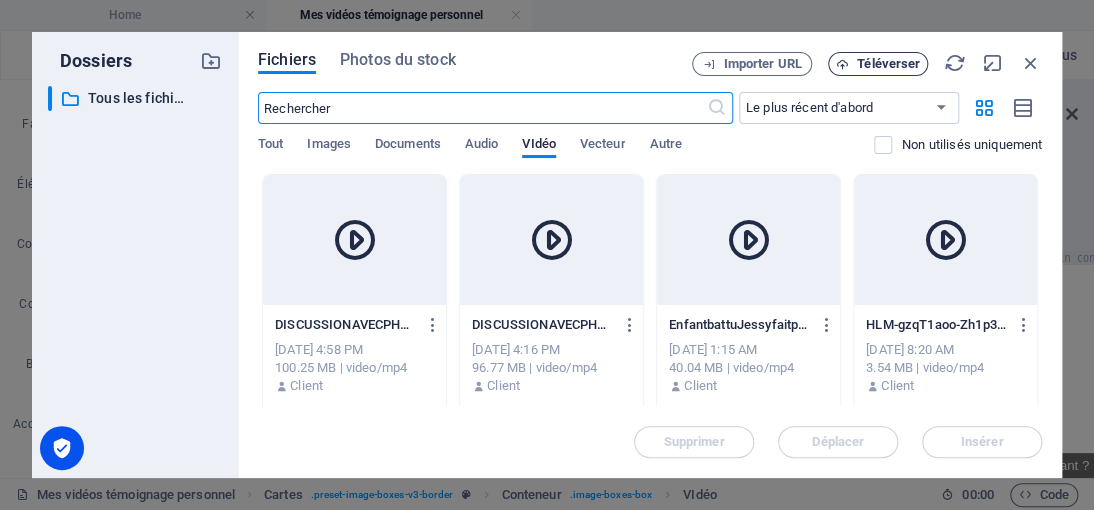 click on "Téléverser" at bounding box center (888, 64) 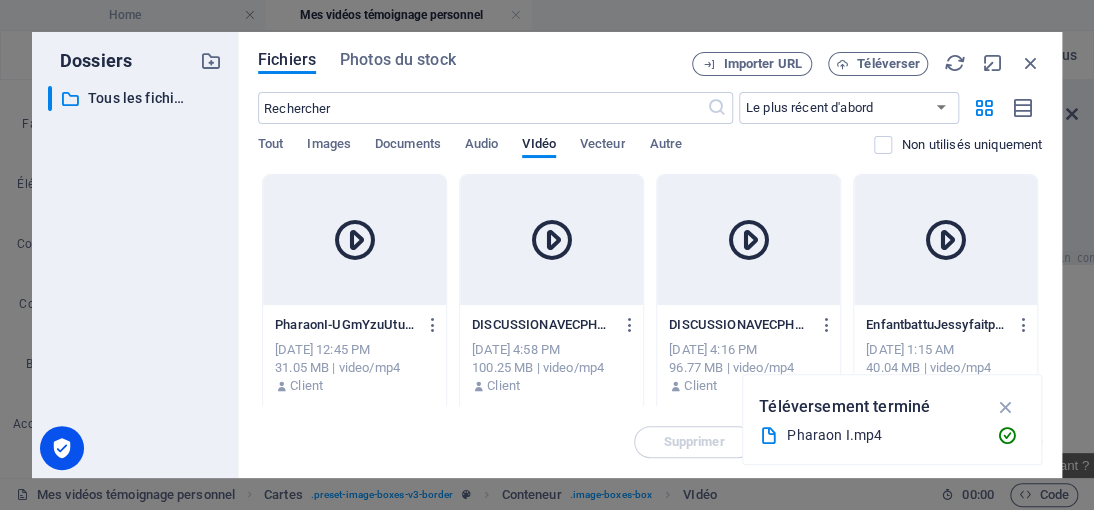 click at bounding box center (354, 240) 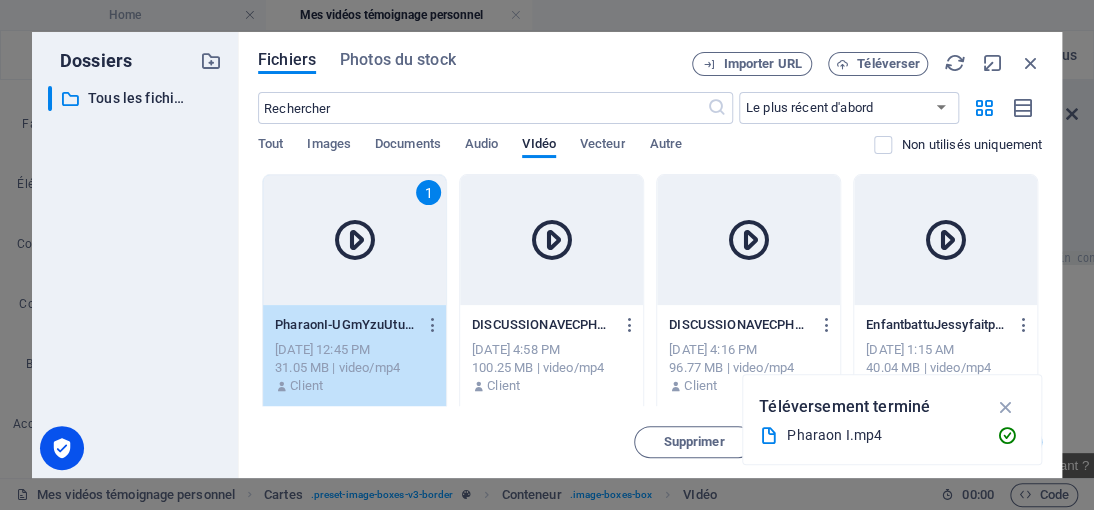 click at bounding box center (354, 240) 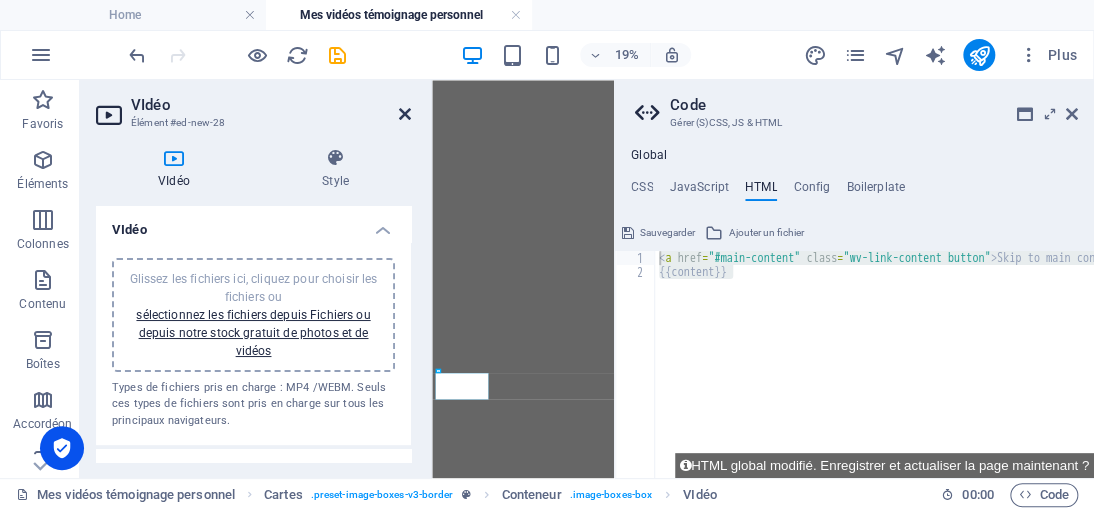 click at bounding box center [405, 114] 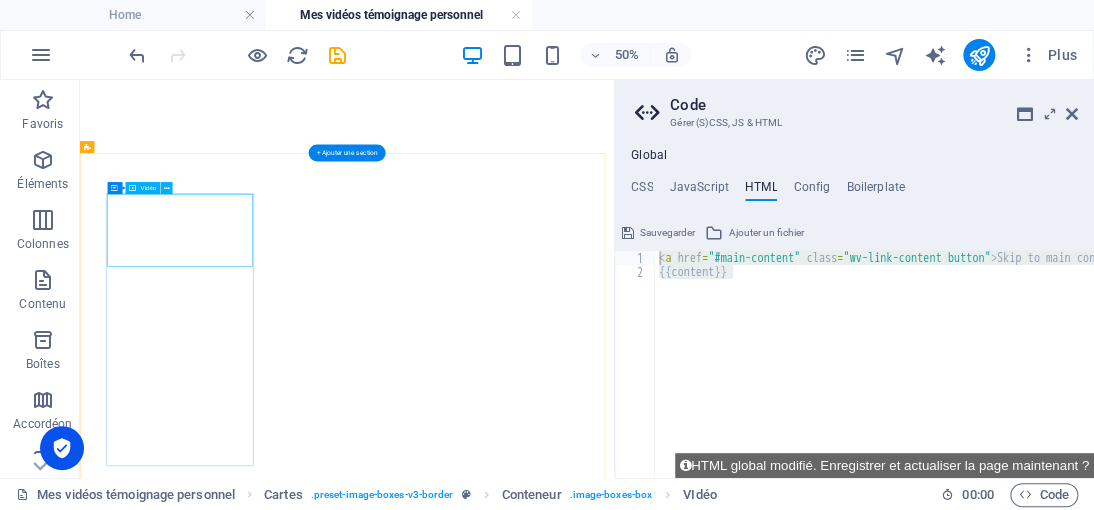 click at bounding box center (614, 3321) 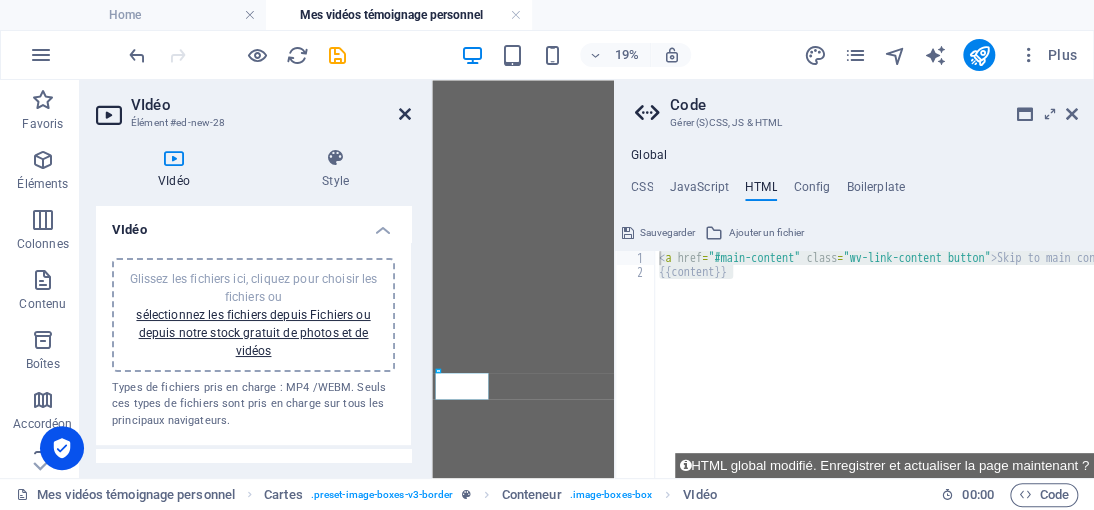 click at bounding box center (405, 114) 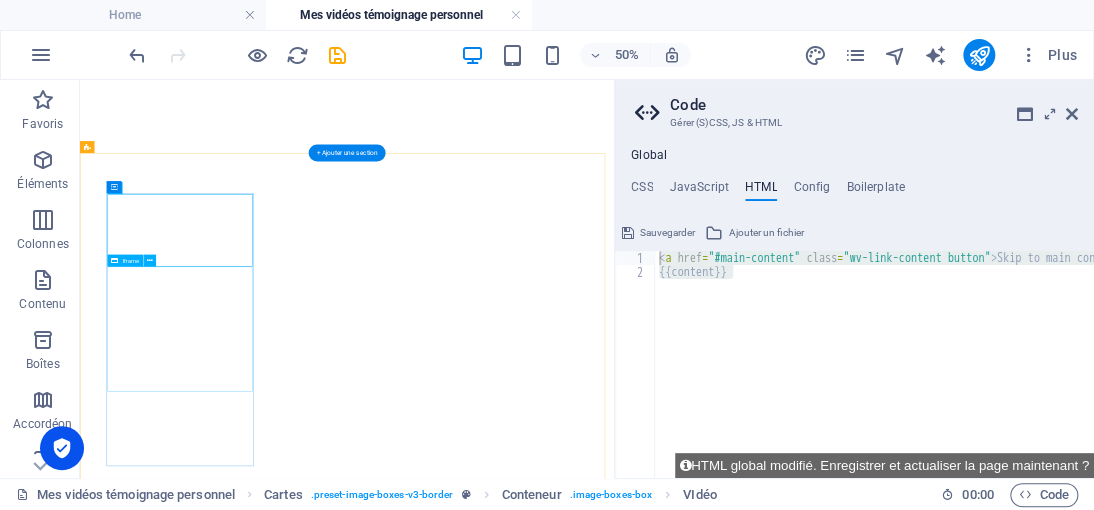 click on "</div>" at bounding box center [614, 3713] 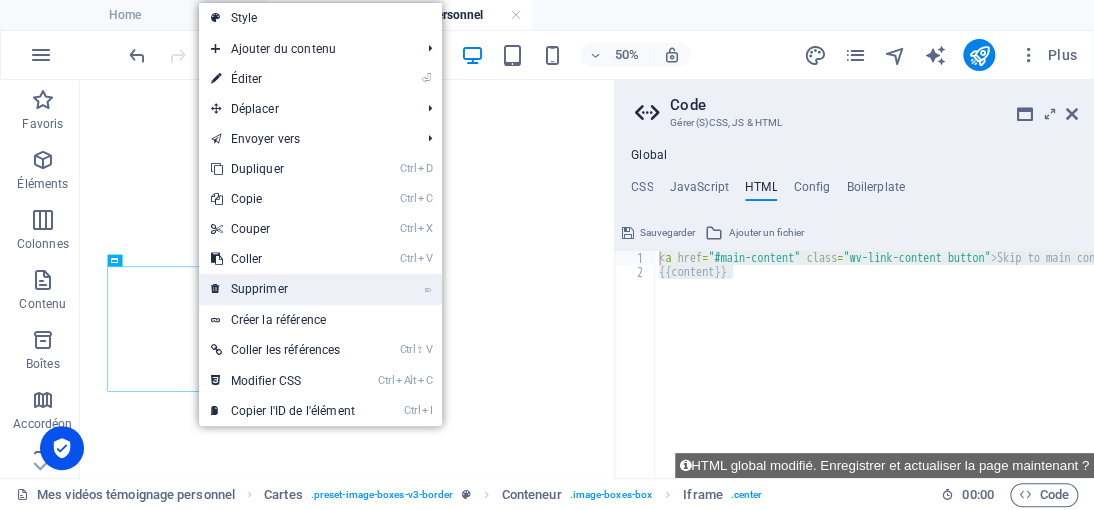 click on "⌦  Supprimer" at bounding box center [283, 289] 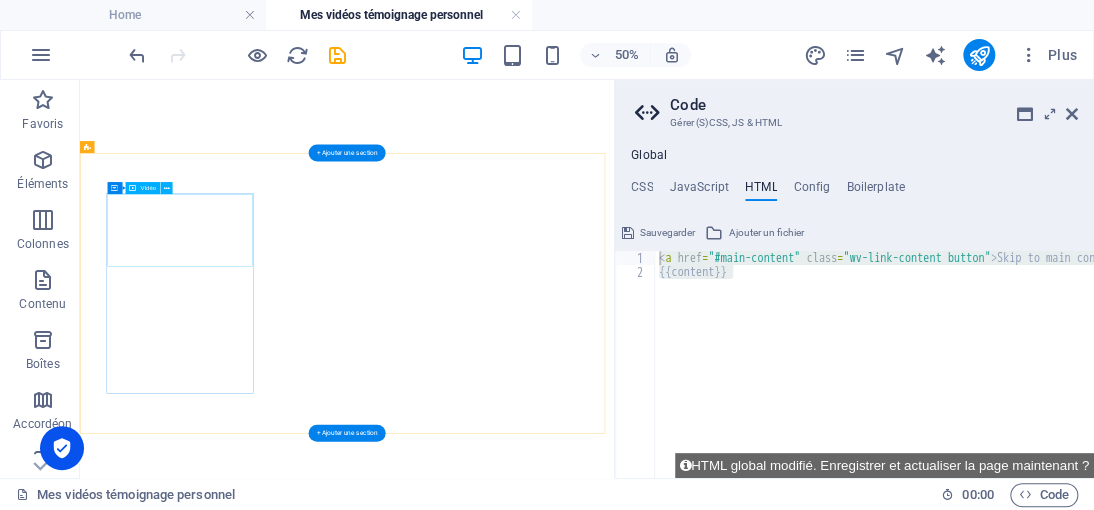 click at bounding box center (614, 1977) 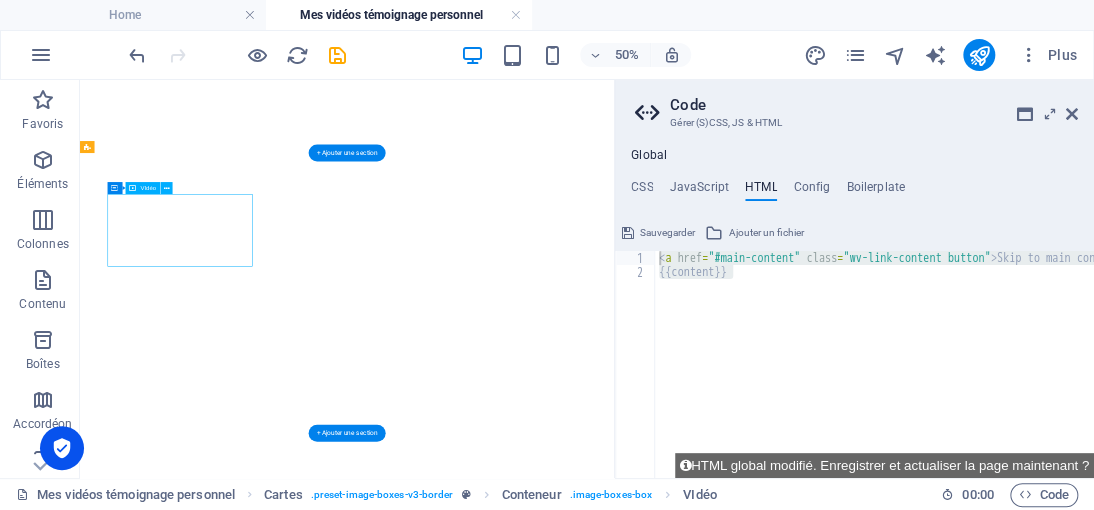 click at bounding box center [614, 1977] 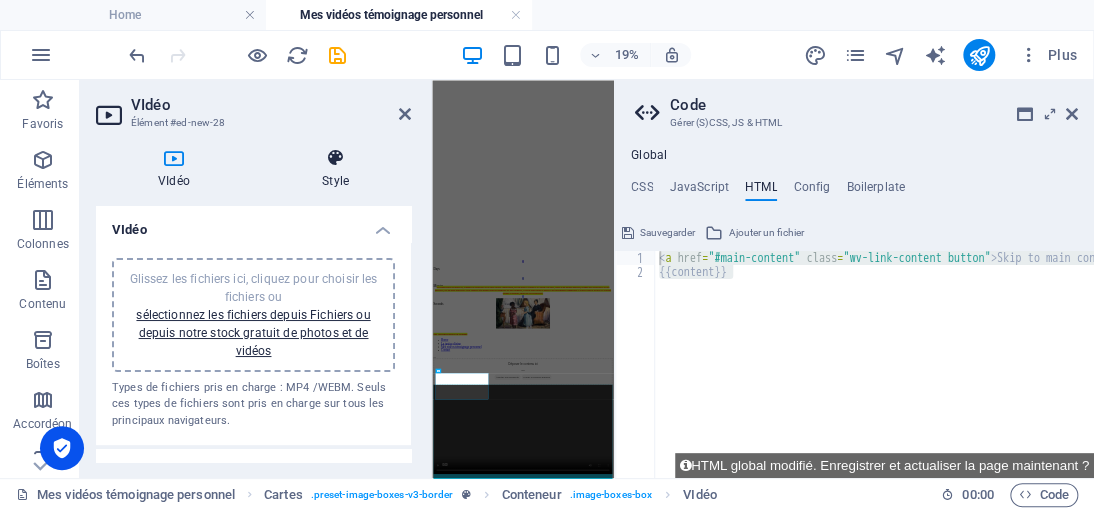 click on "Style" at bounding box center (335, 169) 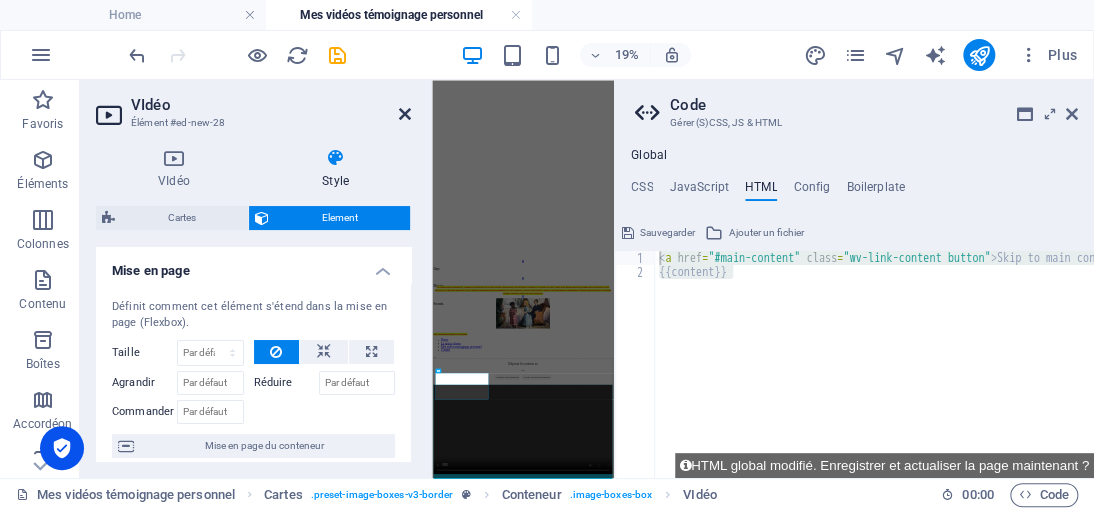 click at bounding box center (405, 114) 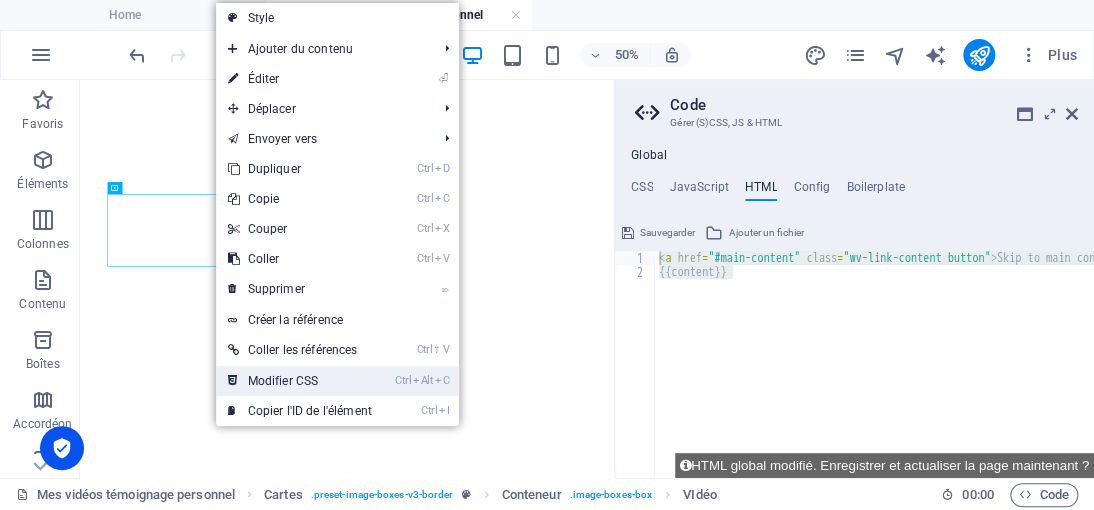 click on "Ctrl Alt C  Modifier CSS" at bounding box center (300, 381) 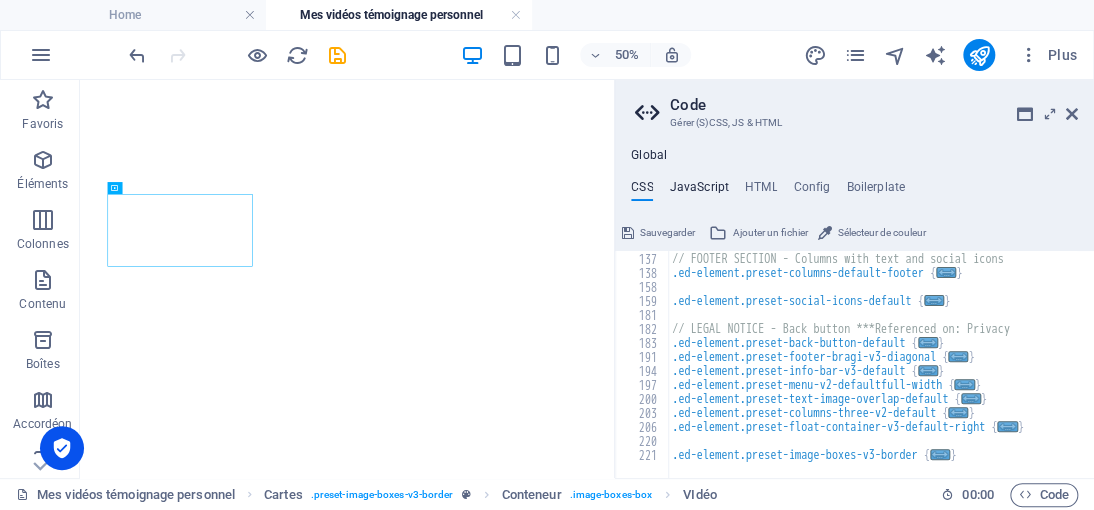 click on "JavaScript" at bounding box center [698, 191] 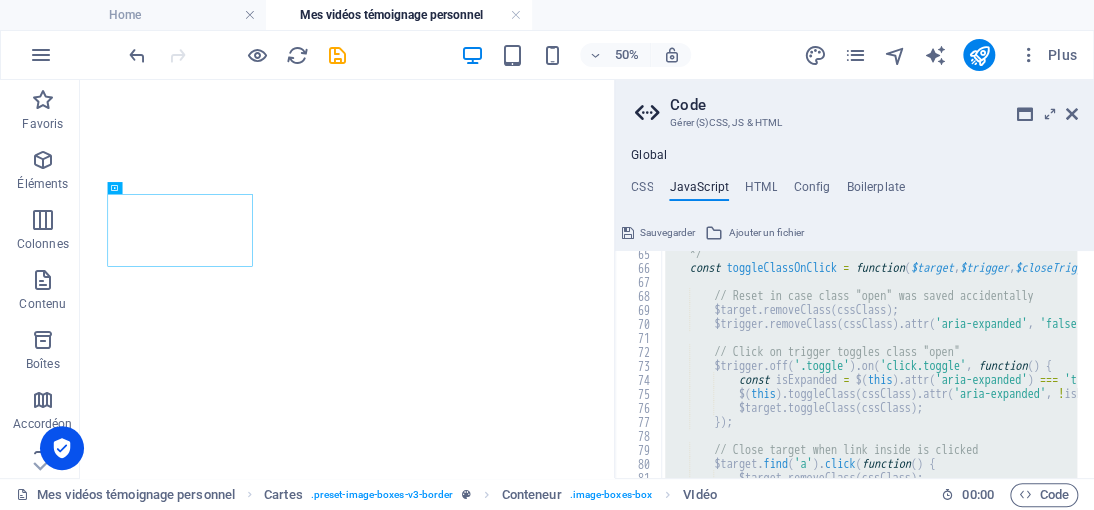 scroll, scrollTop: 900, scrollLeft: 0, axis: vertical 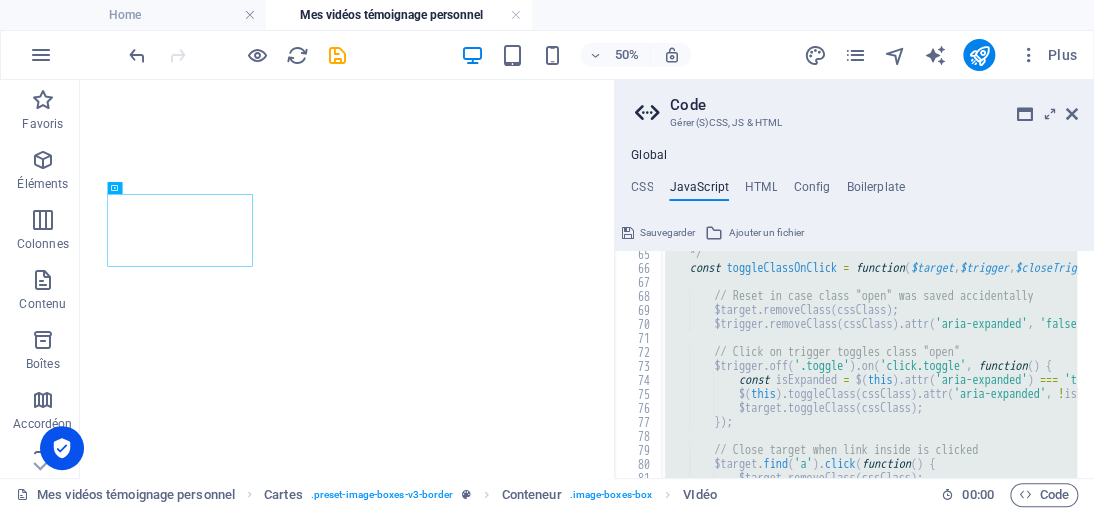 click on "*/      const   toggleClassOnClick   =   function ( $target ,  $trigger ,  $closeTrigger ,  cssClass )   {           // Reset in case class "open" was saved accidentally           $target . removeClass ( cssClass ) ;           $trigger . removeClass ( cssClass ) . attr ( 'aria-expanded' ,   'false' ) ;           // Click on trigger toggles class "open"           $trigger . off ( '.toggle' ) . on ( 'click.toggle' ,   function ( )   {                const   isExpanded   =   $ ( this ) . attr ( 'aria-expanded' )   ===   'true' ;                $ ( this ) . toggleClass ( cssClass ) . attr ( 'aria-expanded' ,   ! isExpanded ) ;                $target . toggleClass ( cssClass ) ;           }) ;           // Close target when link inside is clicked           $target . find ( 'a' ) . click ( function ( )   {                $target . removeClass ( cssClass ) ;" at bounding box center (869, 364) 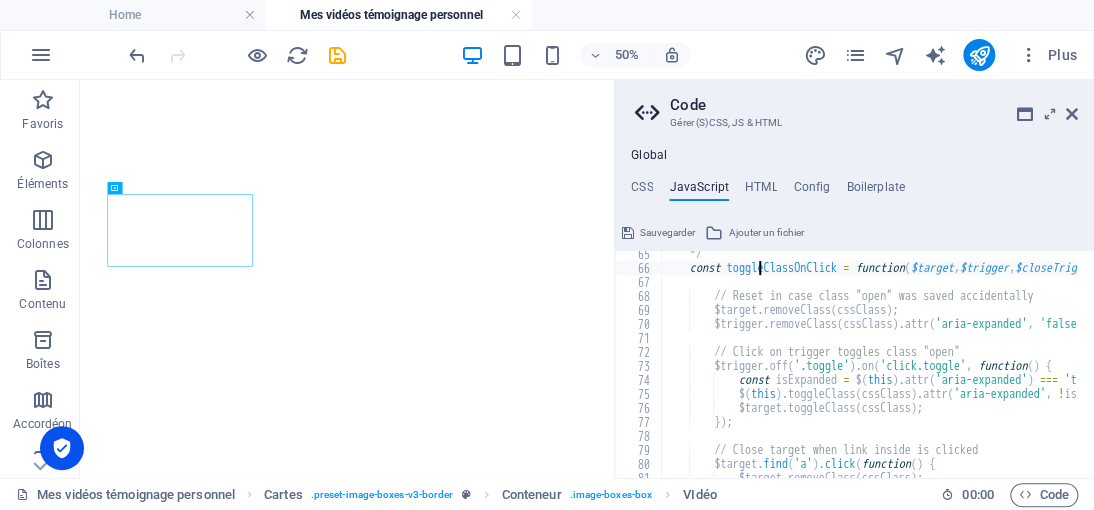 type on "};
/* End JS for preset "Header Thor" */" 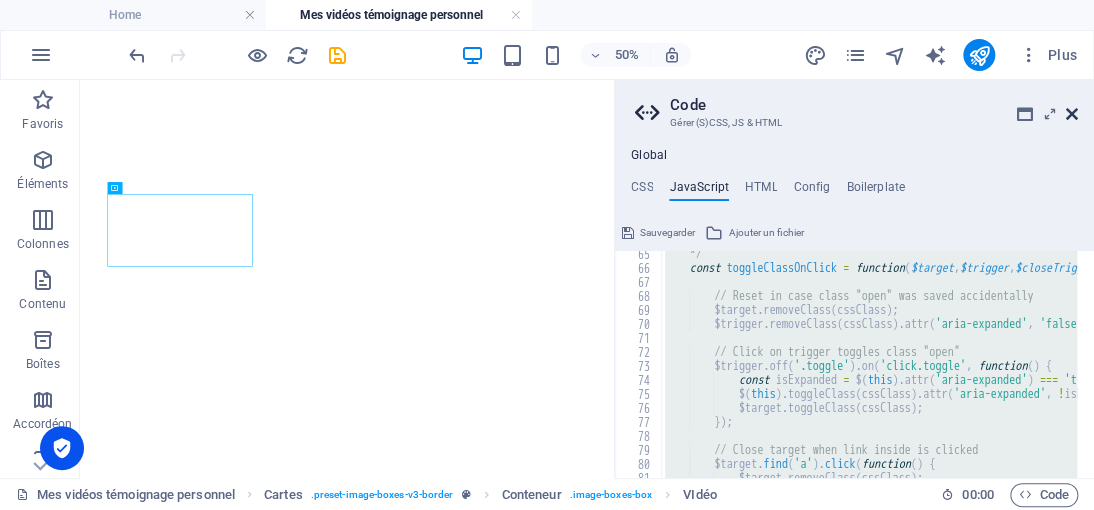 drag, startPoint x: 1068, startPoint y: 107, endPoint x: 987, endPoint y: 27, distance: 113.84639 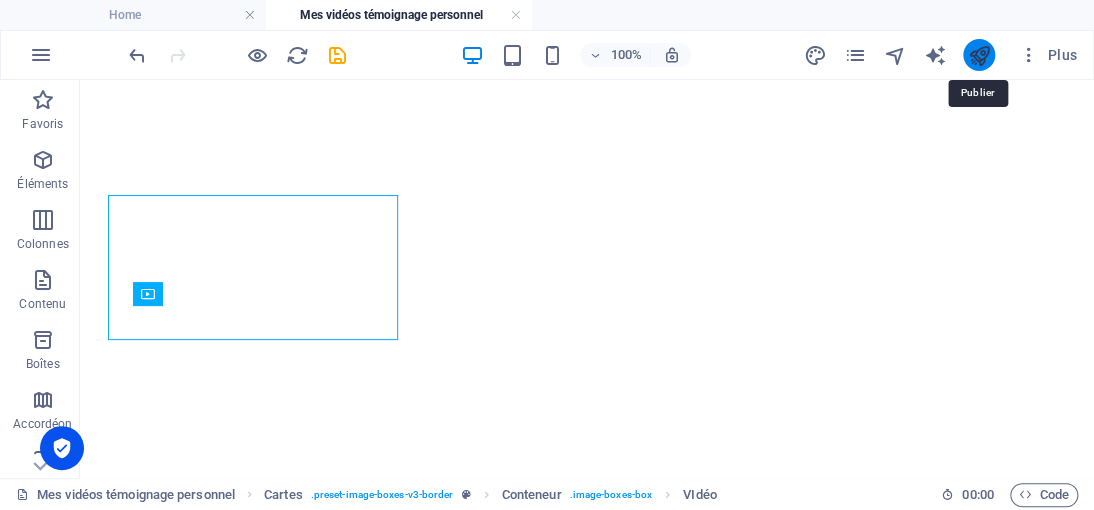 click at bounding box center (978, 55) 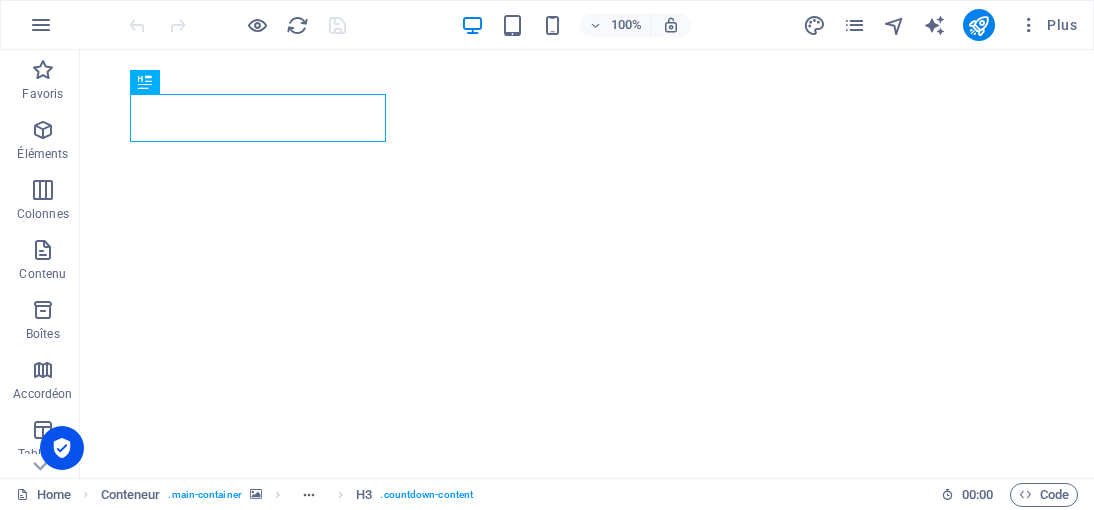 scroll, scrollTop: 0, scrollLeft: 0, axis: both 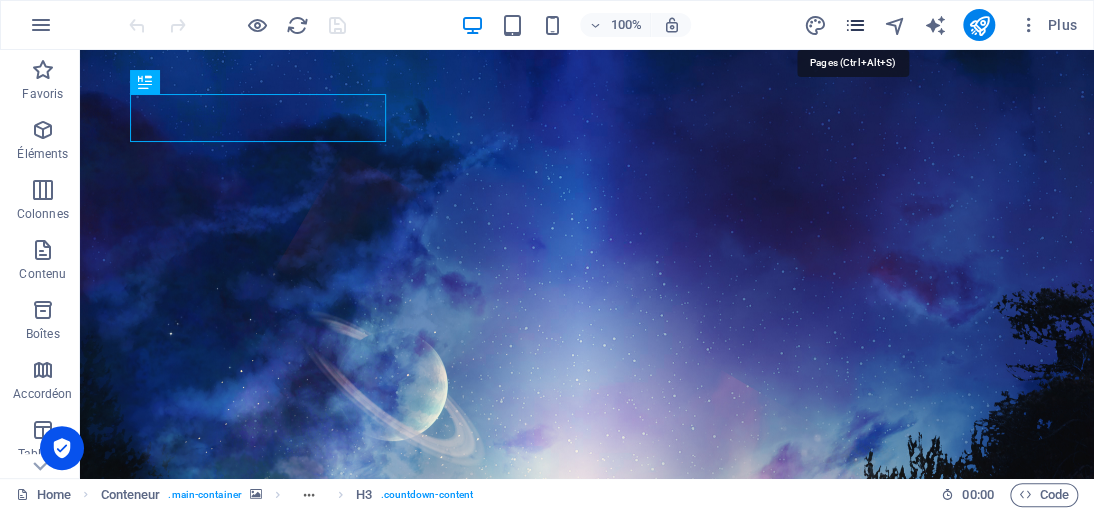 click at bounding box center [854, 25] 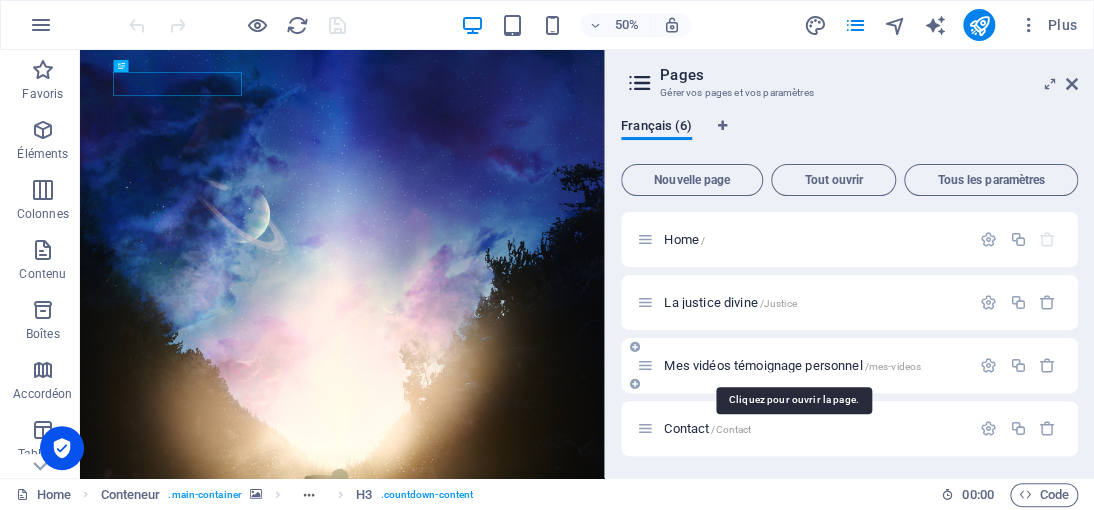 click on "Mes vidéos témoignage personnel /mes-videos" at bounding box center (792, 365) 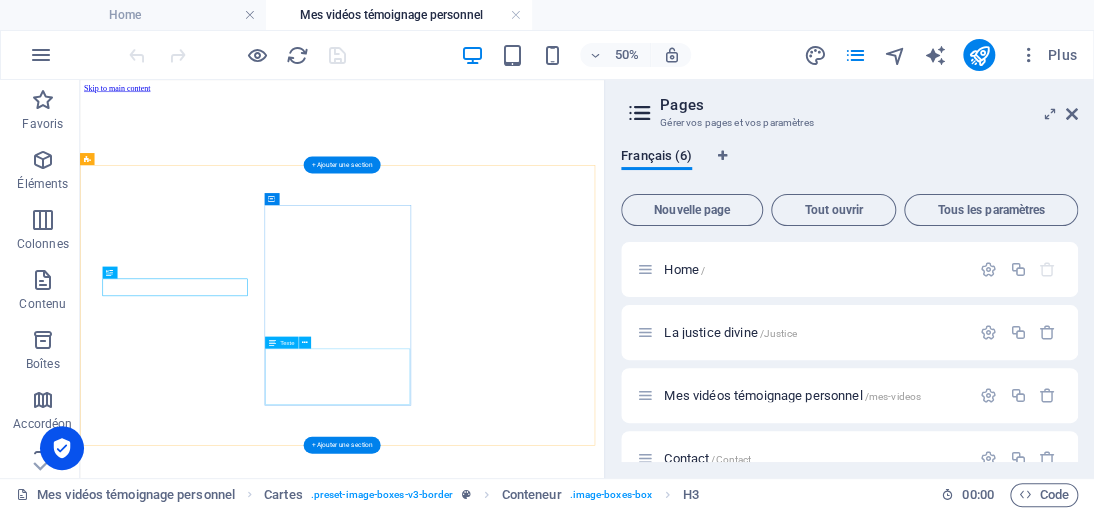 scroll, scrollTop: 626, scrollLeft: 0, axis: vertical 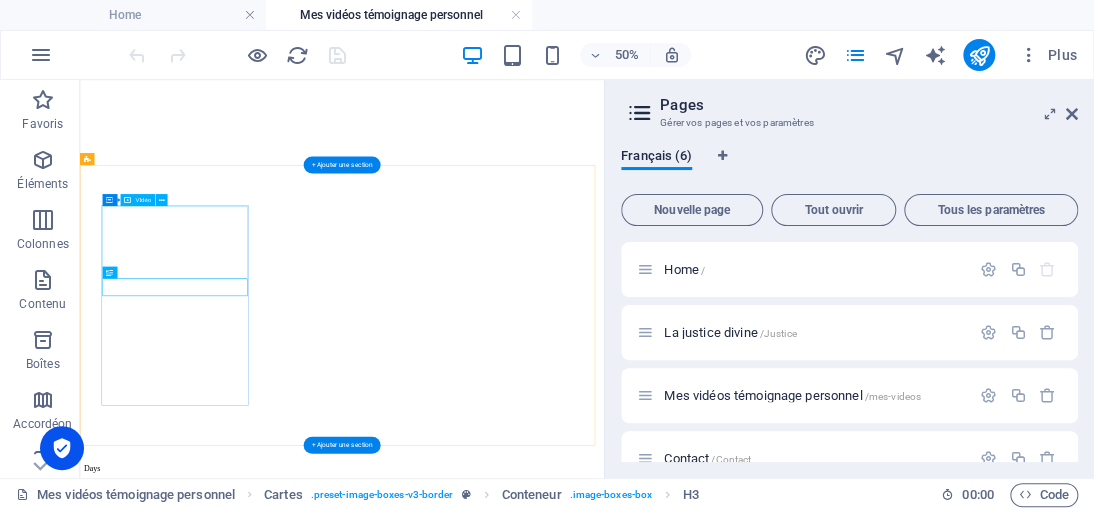 click at bounding box center (604, 1739) 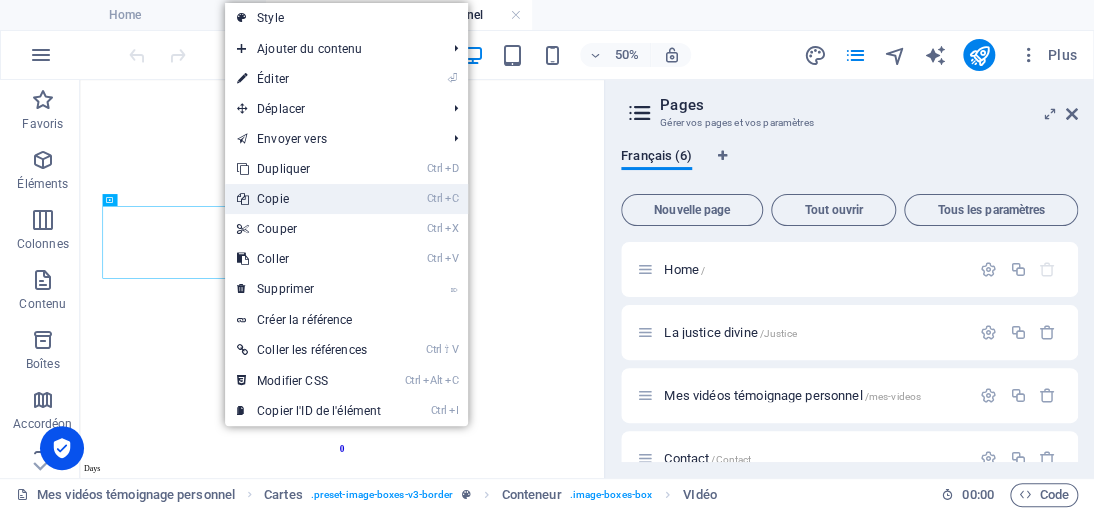drag, startPoint x: 278, startPoint y: 195, endPoint x: 408, endPoint y: 263, distance: 146.7106 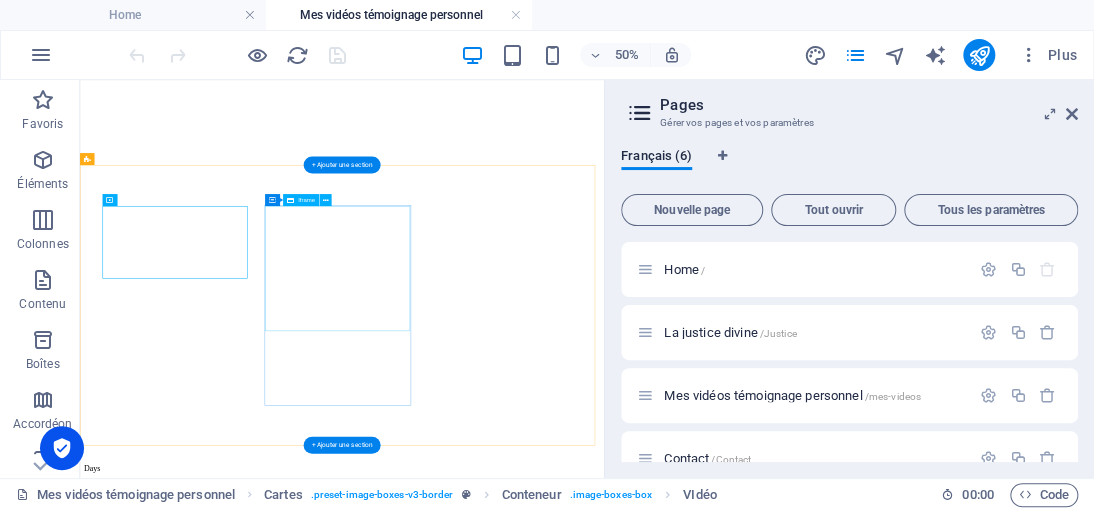 click on "</div>" at bounding box center [604, 2219] 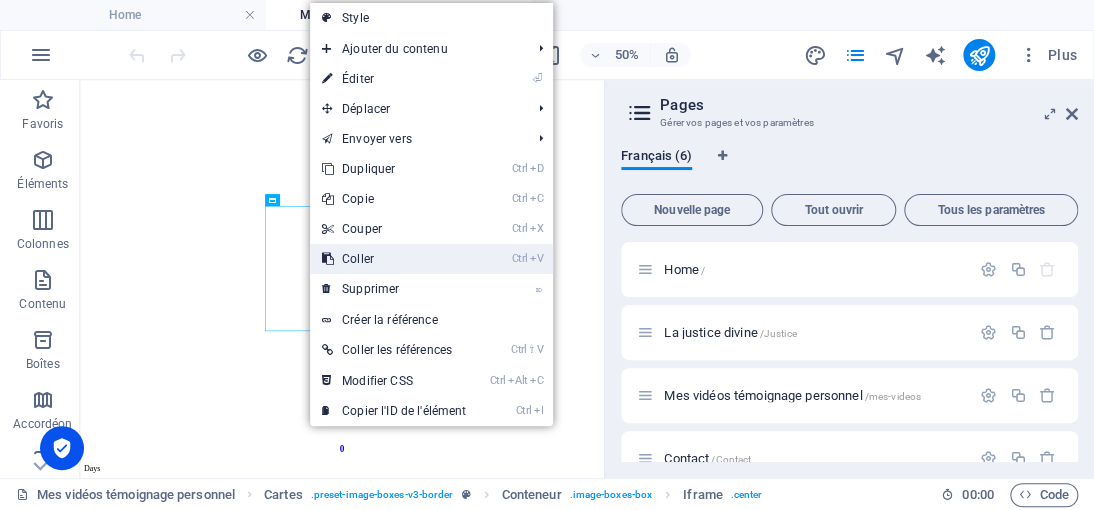 click on "Ctrl V  Coller" at bounding box center (394, 259) 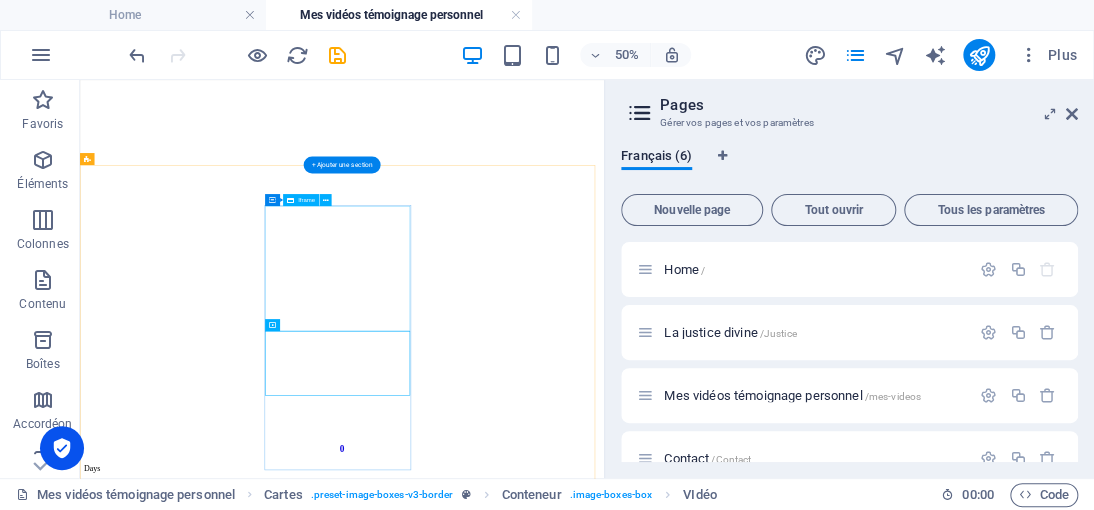 click on "</div>" at bounding box center (604, 2219) 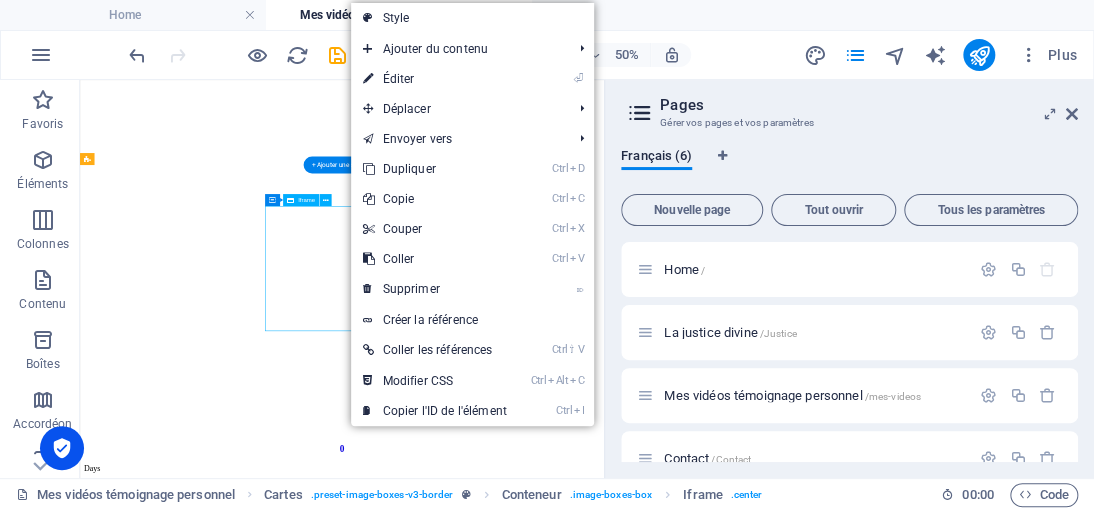 click on "</div>" at bounding box center [604, 2219] 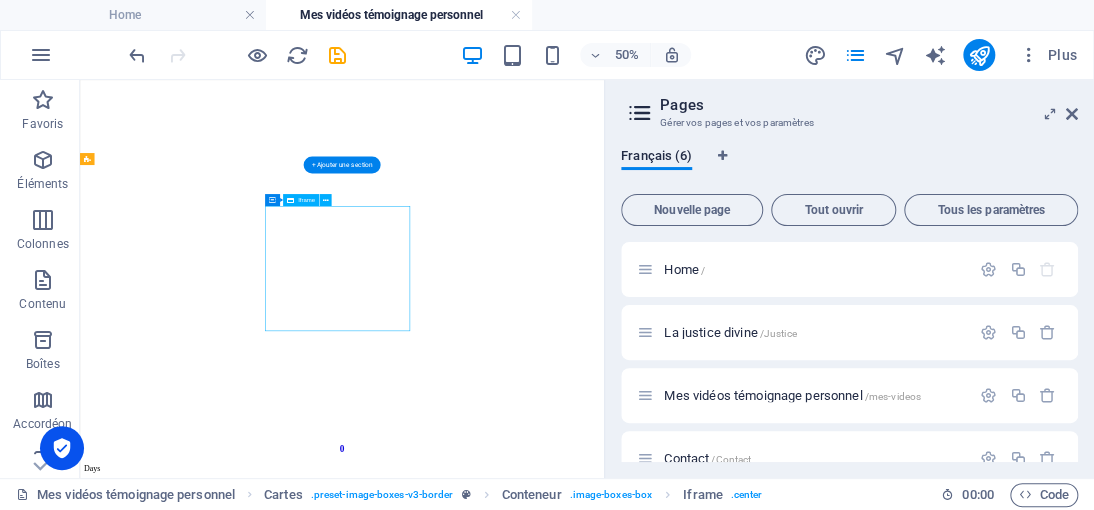 click on "</div>" at bounding box center [604, 2219] 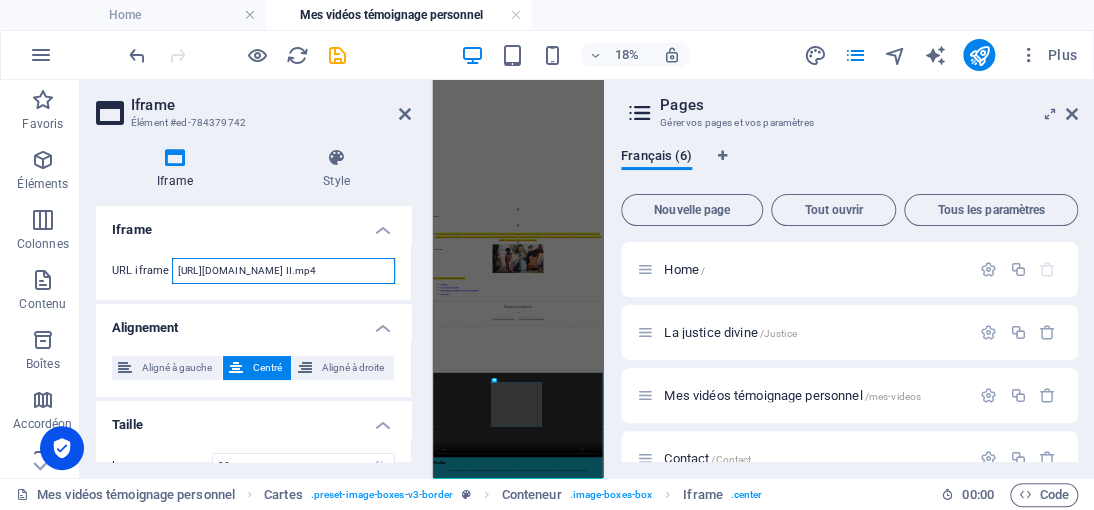 scroll, scrollTop: 0, scrollLeft: 50, axis: horizontal 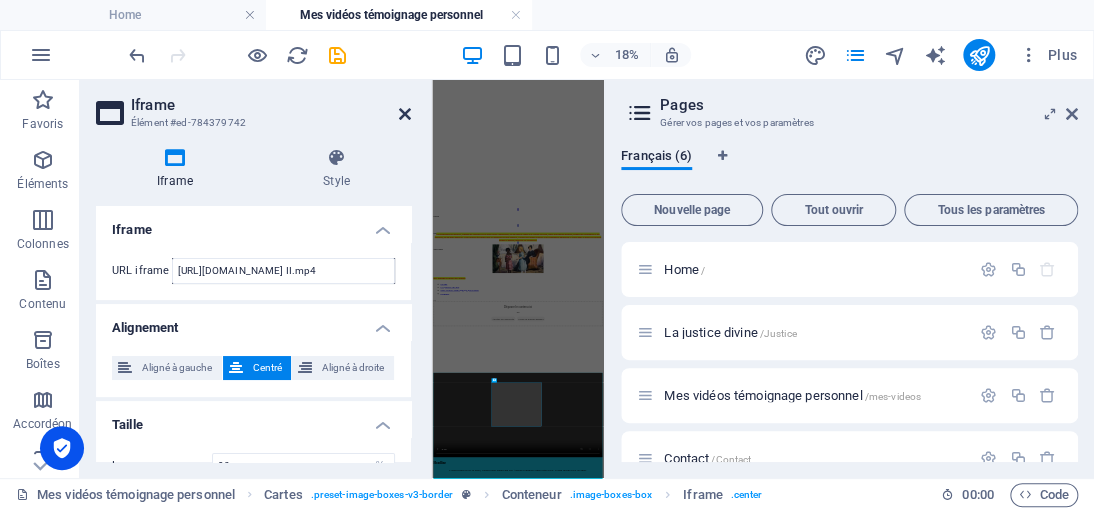 click at bounding box center (405, 114) 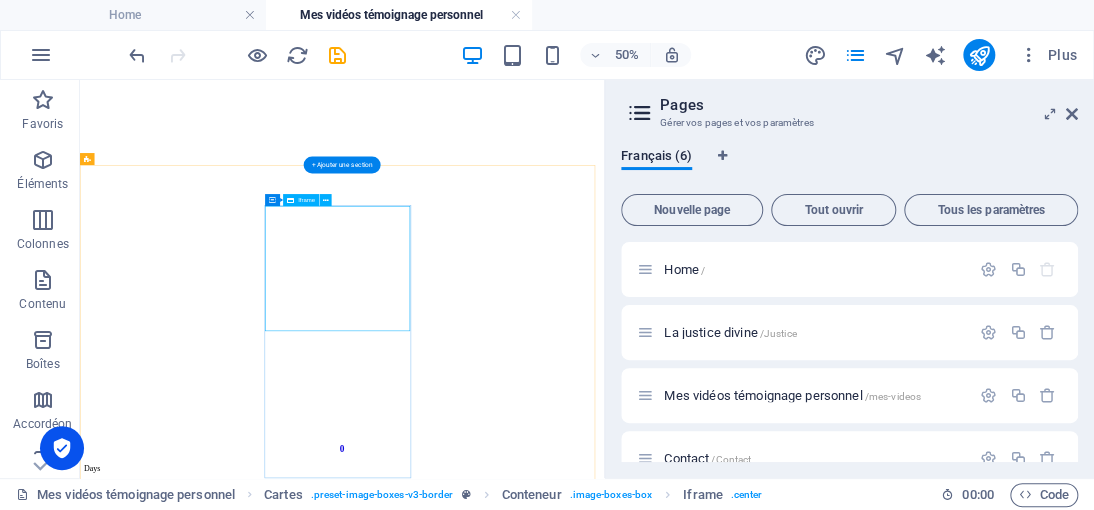 click on "</div>" at bounding box center (604, 2219) 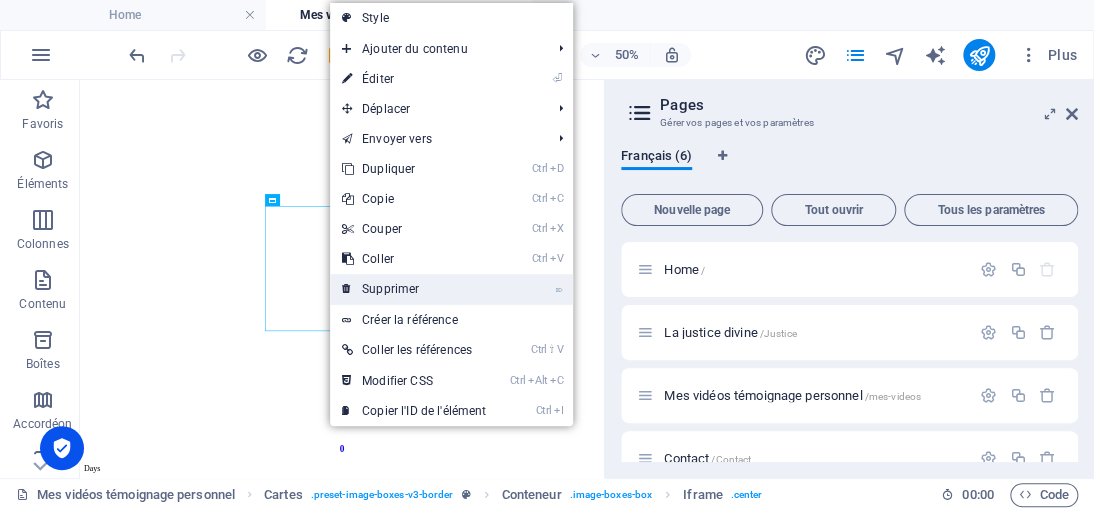 click on "⌦  Supprimer" at bounding box center [414, 289] 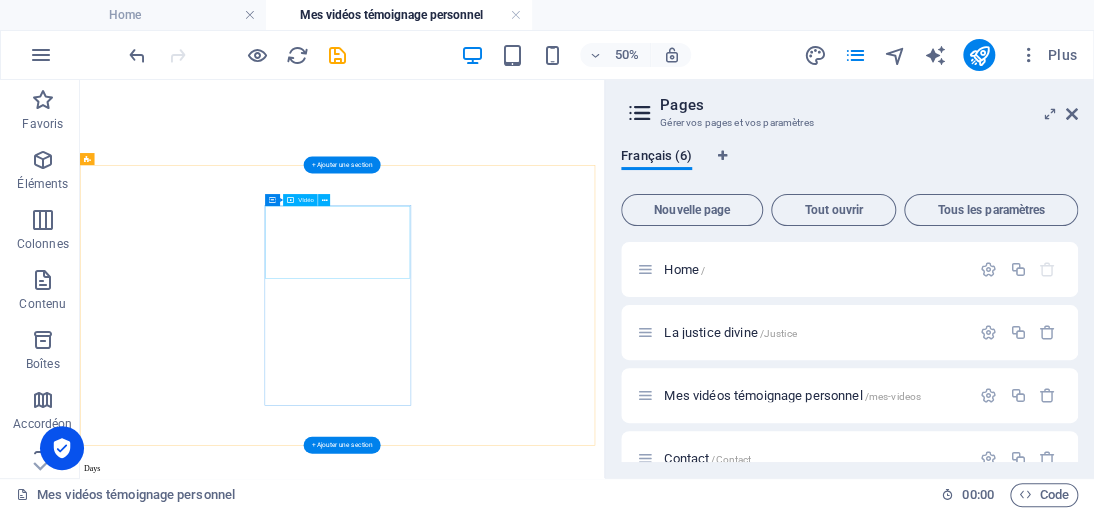click at bounding box center [604, 2352] 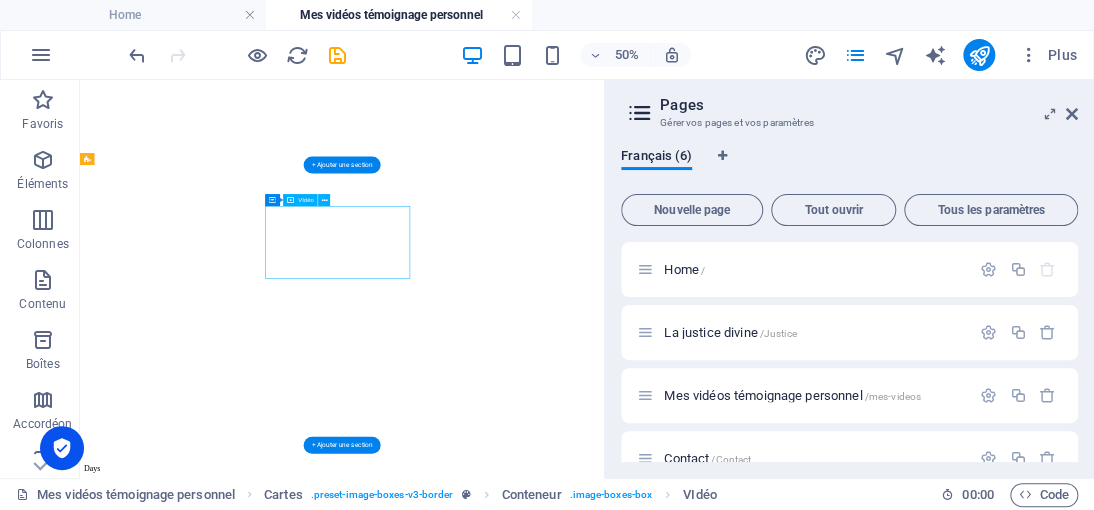 click at bounding box center [604, 2352] 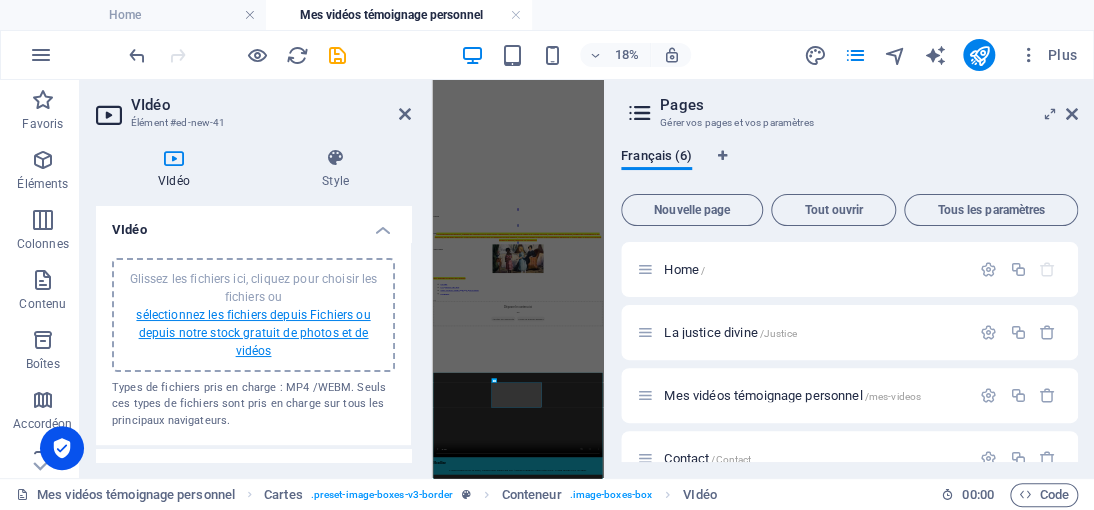 click on "sélectionnez les fichiers depuis Fichiers ou depuis notre stock gratuit de photos et de vidéos" at bounding box center (253, 333) 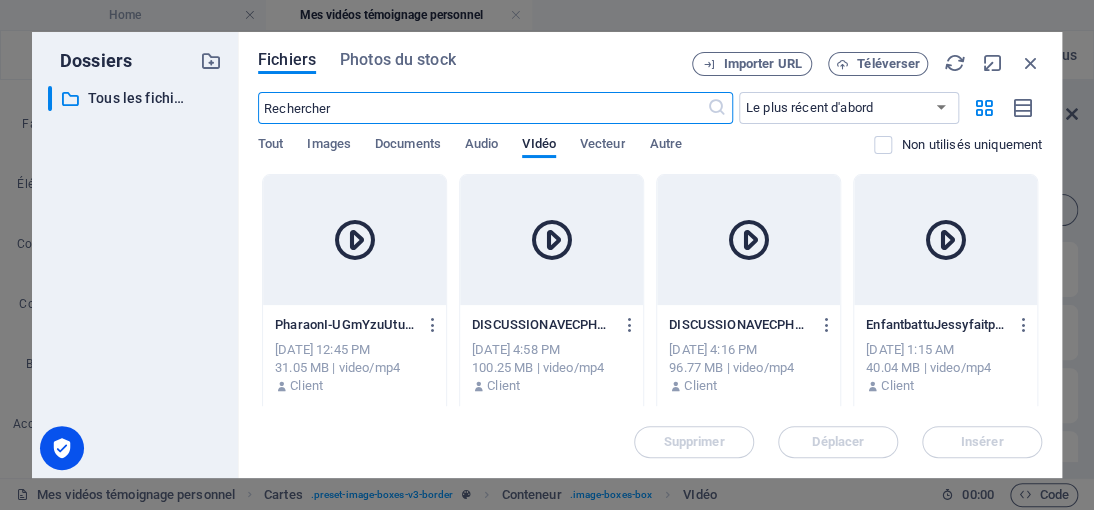 scroll, scrollTop: 2433, scrollLeft: 0, axis: vertical 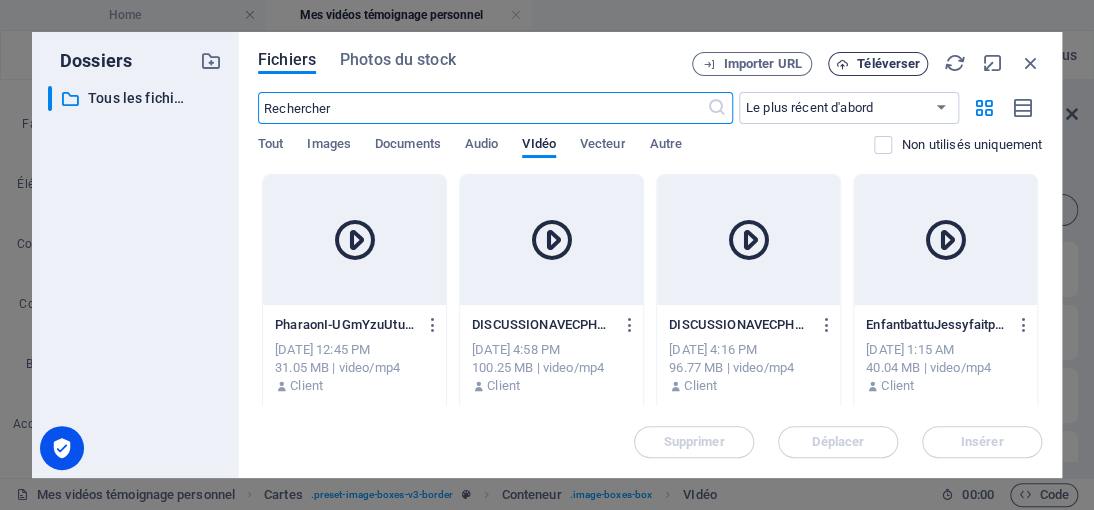 click on "Téléverser" at bounding box center [888, 64] 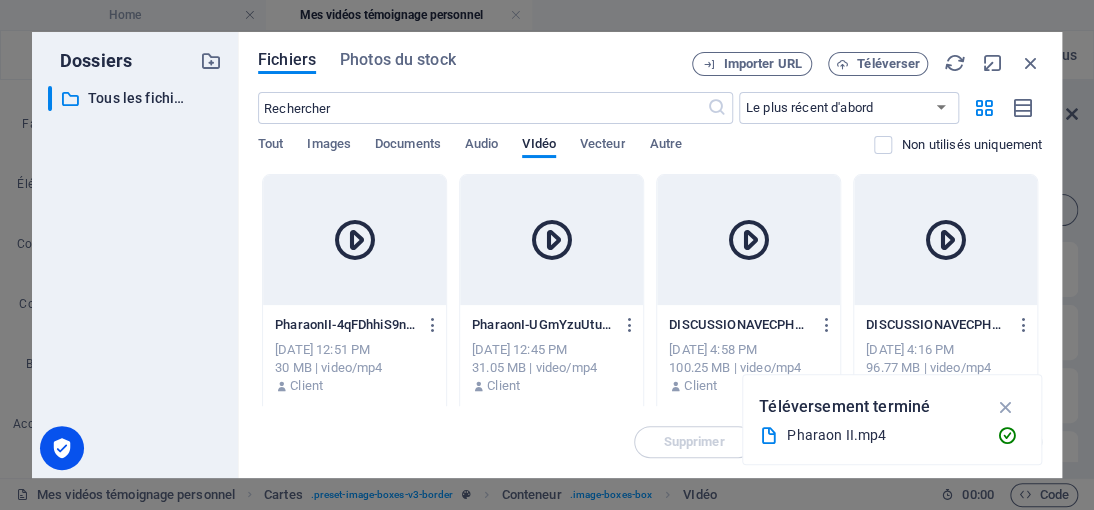 click at bounding box center (354, 240) 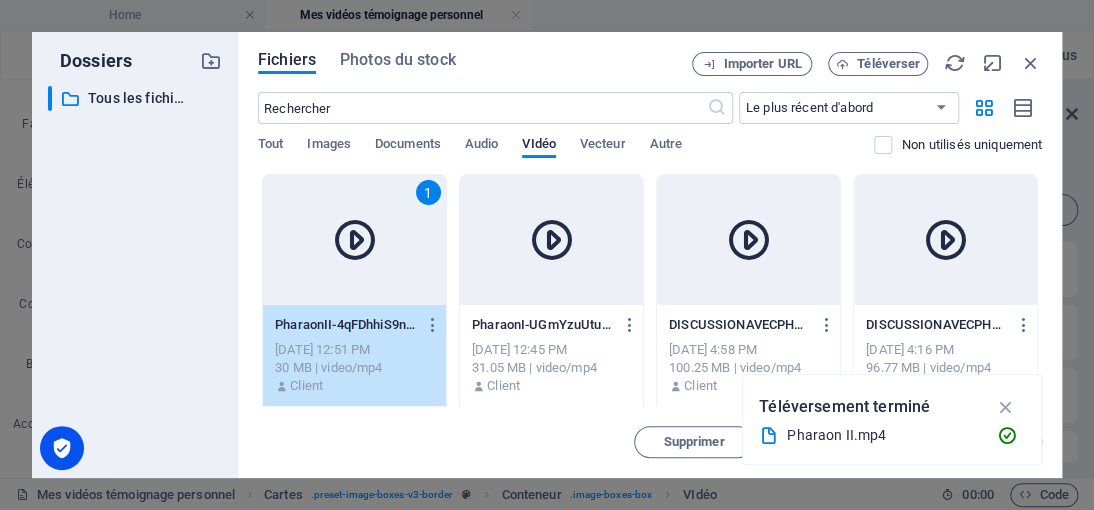 click at bounding box center (354, 240) 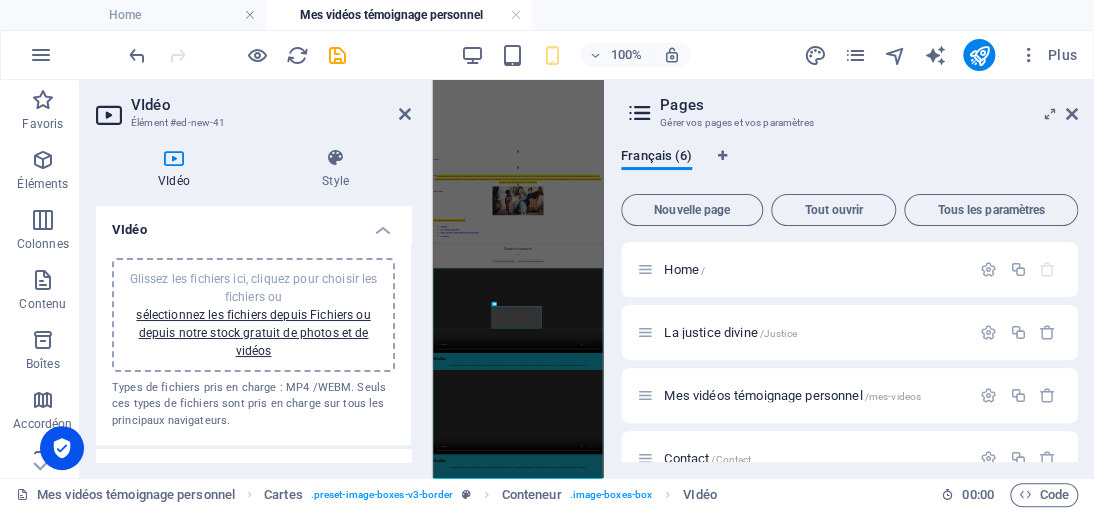 scroll, scrollTop: 1060, scrollLeft: 0, axis: vertical 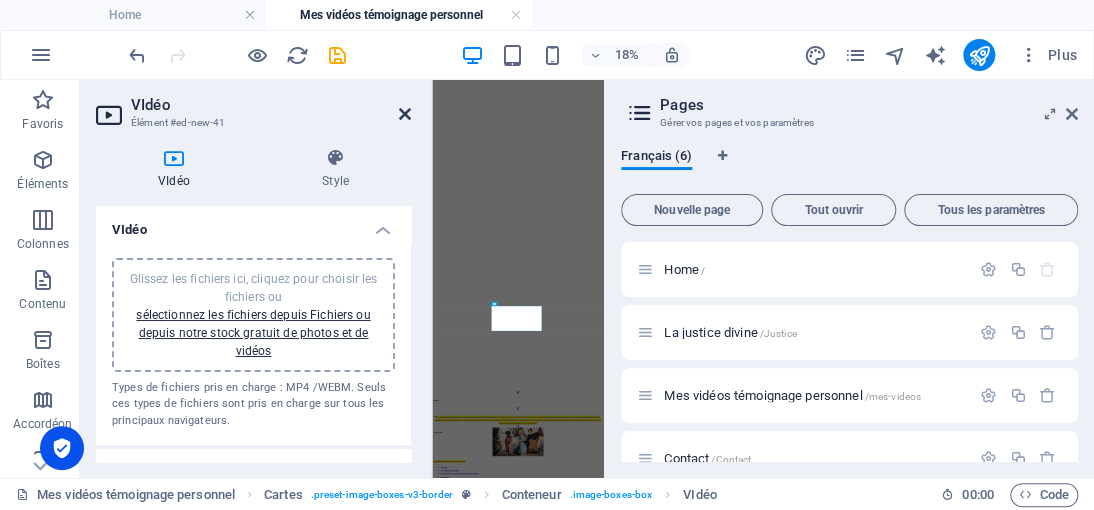 drag, startPoint x: 401, startPoint y: 114, endPoint x: 648, endPoint y: 111, distance: 247.01822 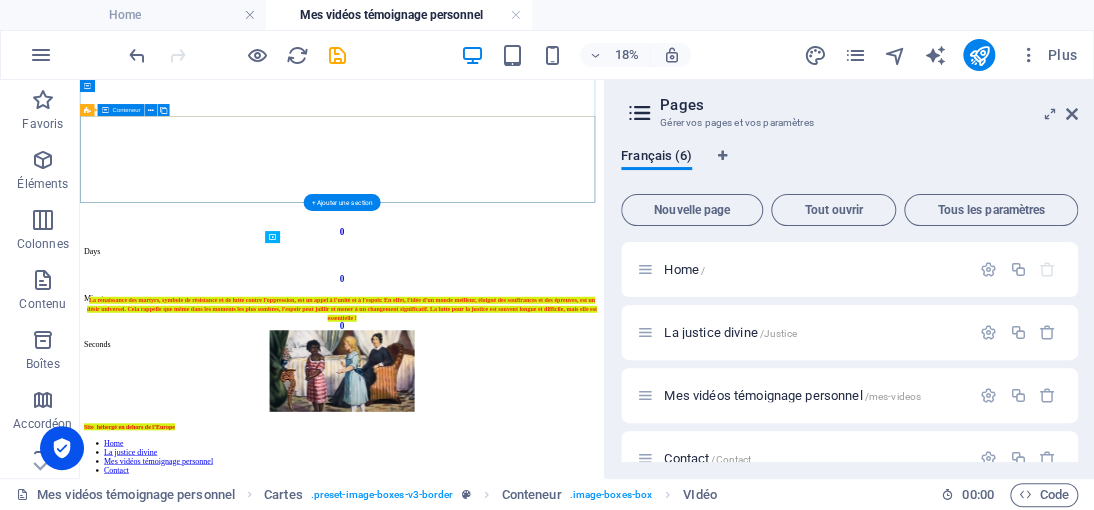 scroll, scrollTop: 552, scrollLeft: 0, axis: vertical 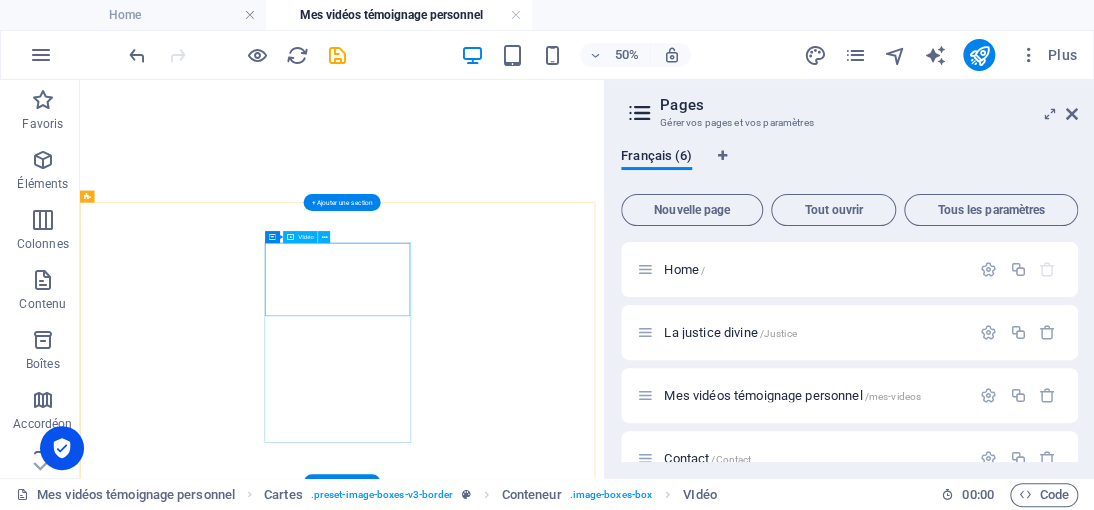 click at bounding box center (604, 2426) 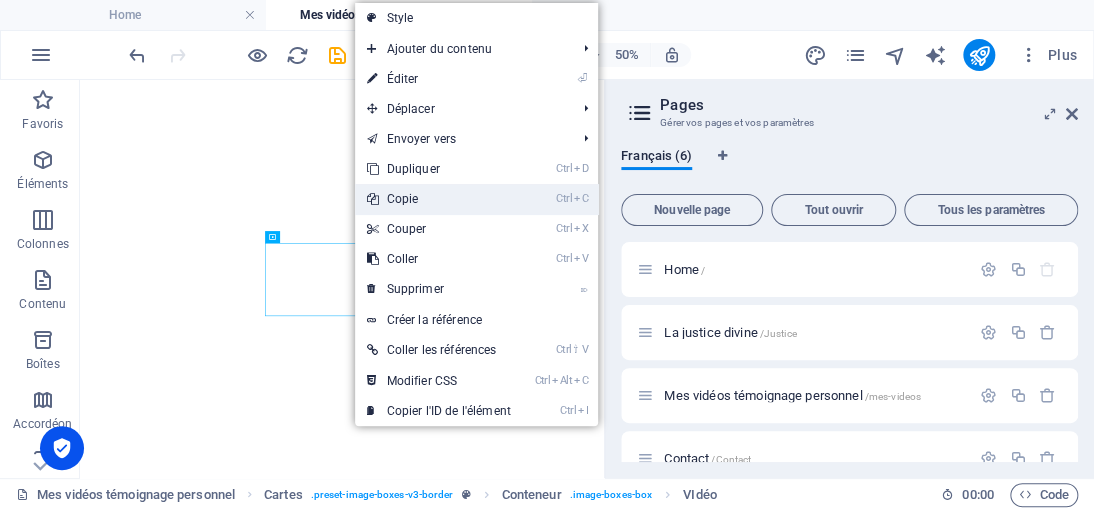 click on "Ctrl C  Copie" at bounding box center [439, 199] 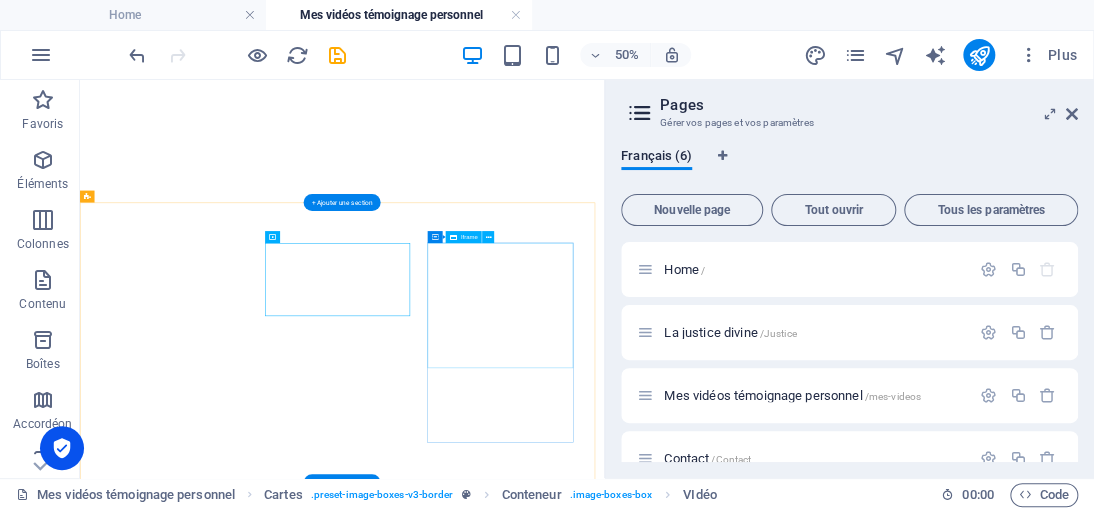 click on "</div>" at bounding box center (604, 2907) 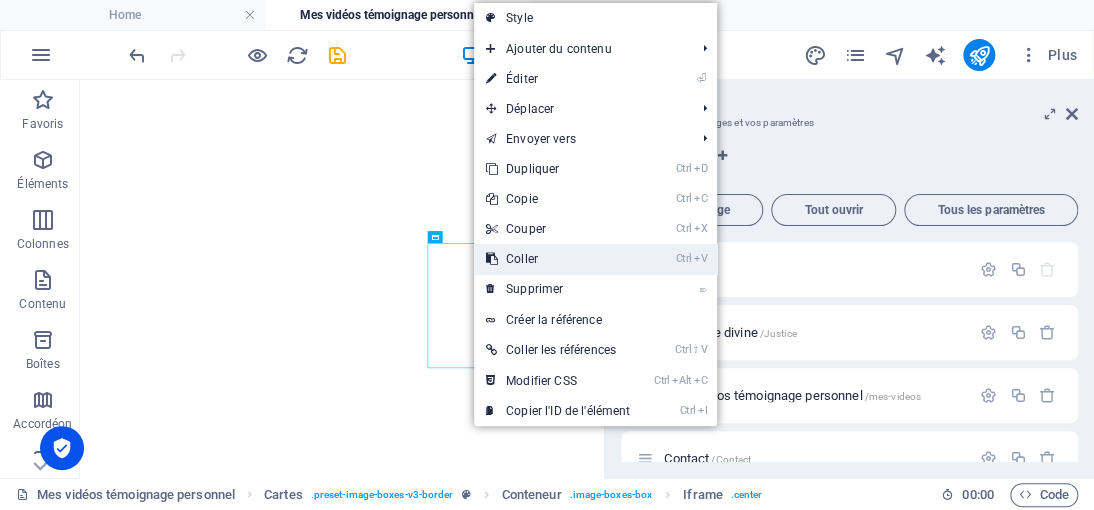 click on "Ctrl V  Coller" at bounding box center [558, 259] 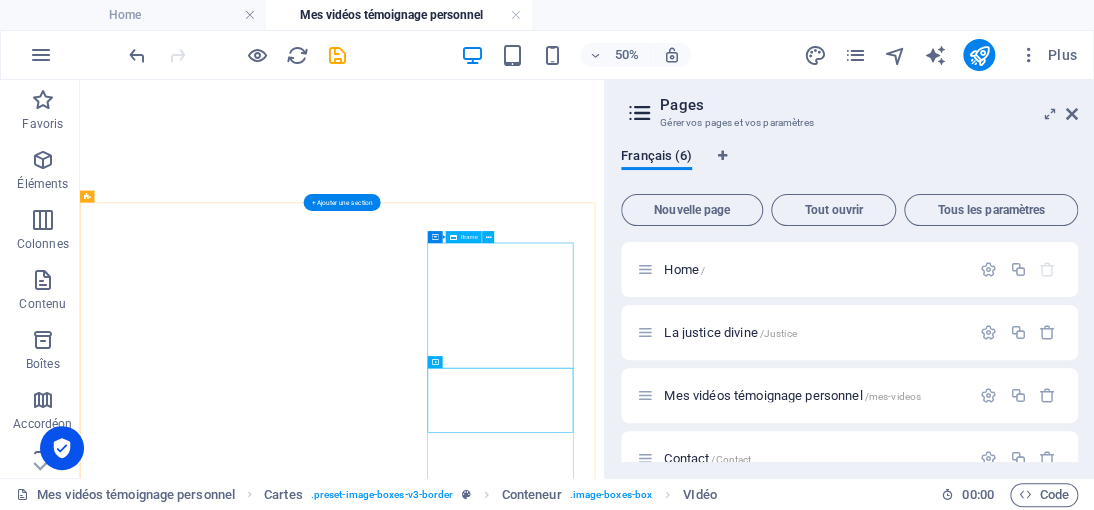 click on "</div>" at bounding box center (604, 2907) 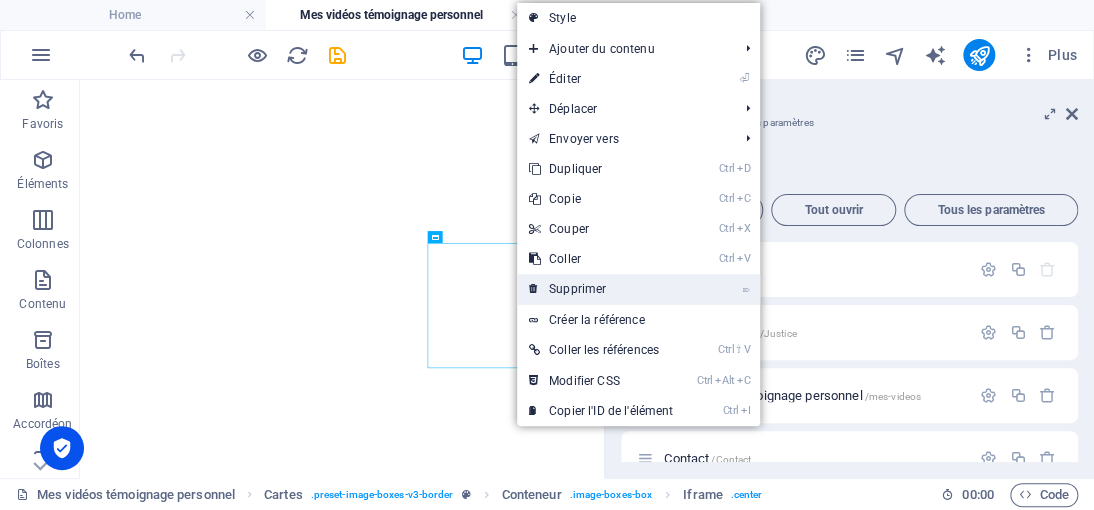 click on "⌦  Supprimer" at bounding box center (601, 289) 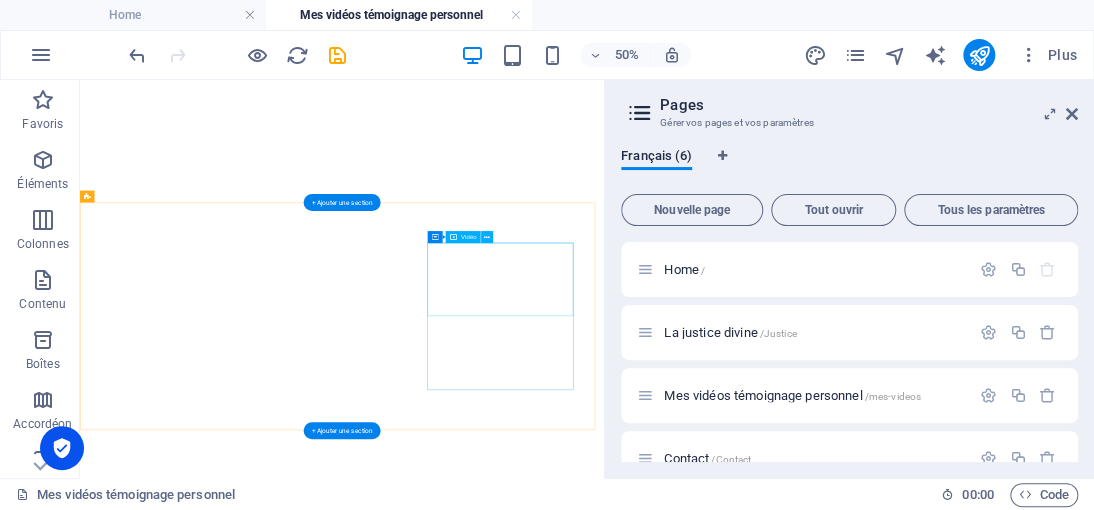click at bounding box center [604, 3040] 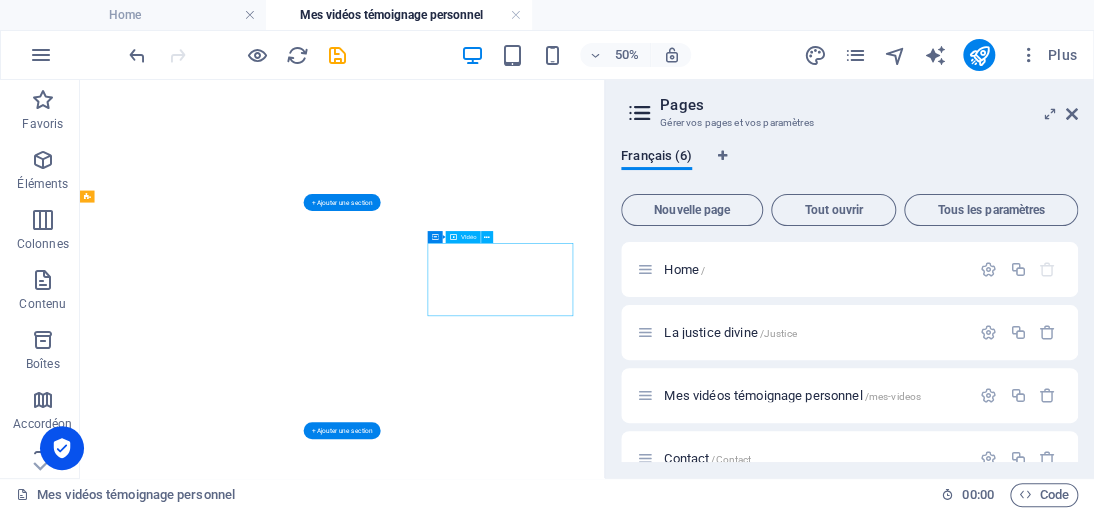 click at bounding box center (604, 3040) 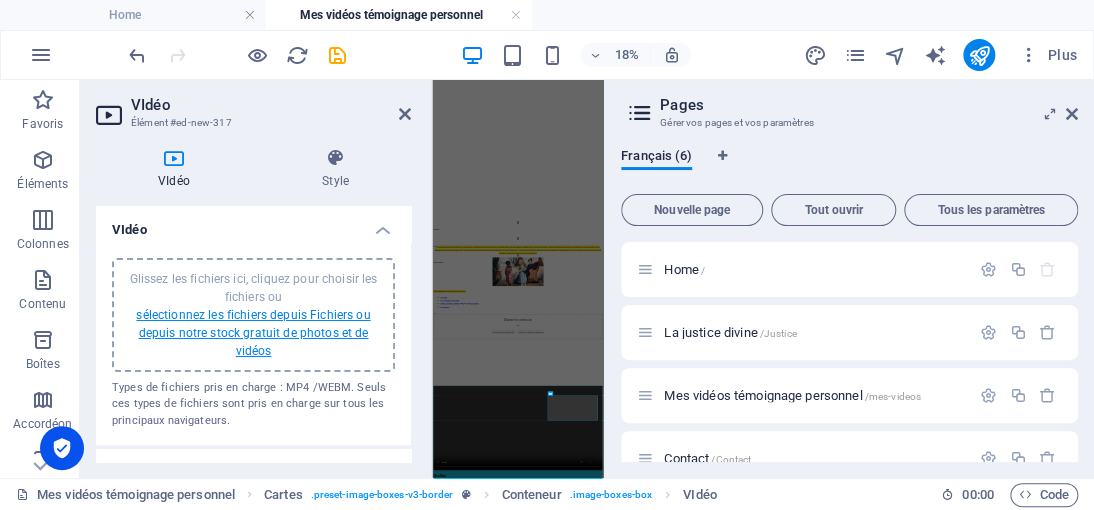 click on "sélectionnez les fichiers depuis Fichiers ou depuis notre stock gratuit de photos et de vidéos" at bounding box center (253, 333) 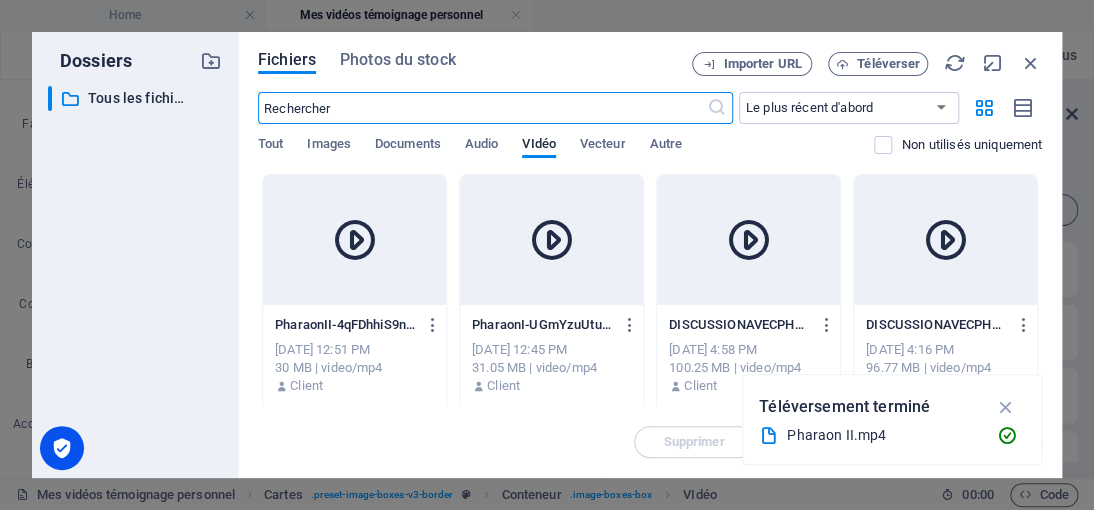 scroll, scrollTop: 2965, scrollLeft: 0, axis: vertical 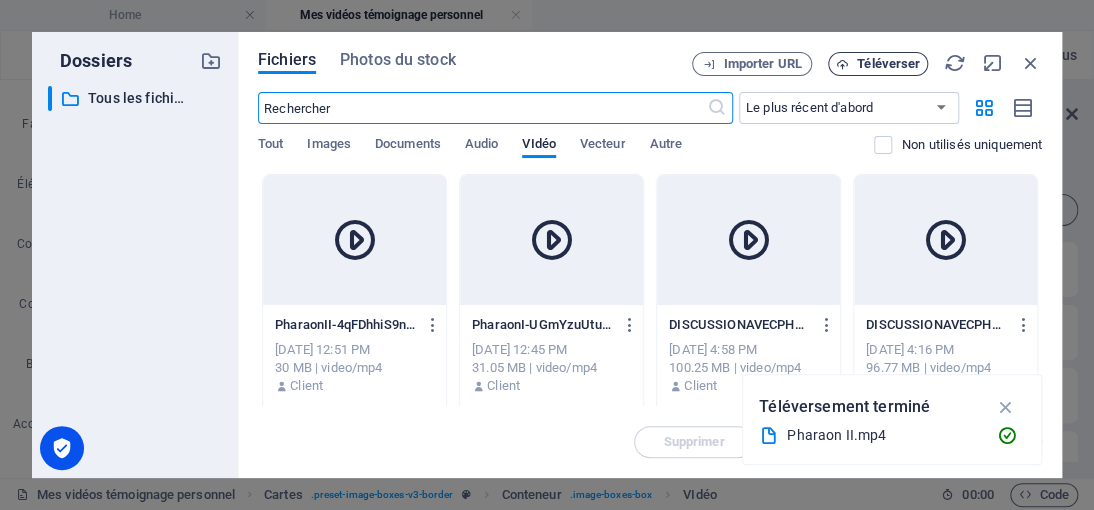 click on "Téléverser" at bounding box center [888, 64] 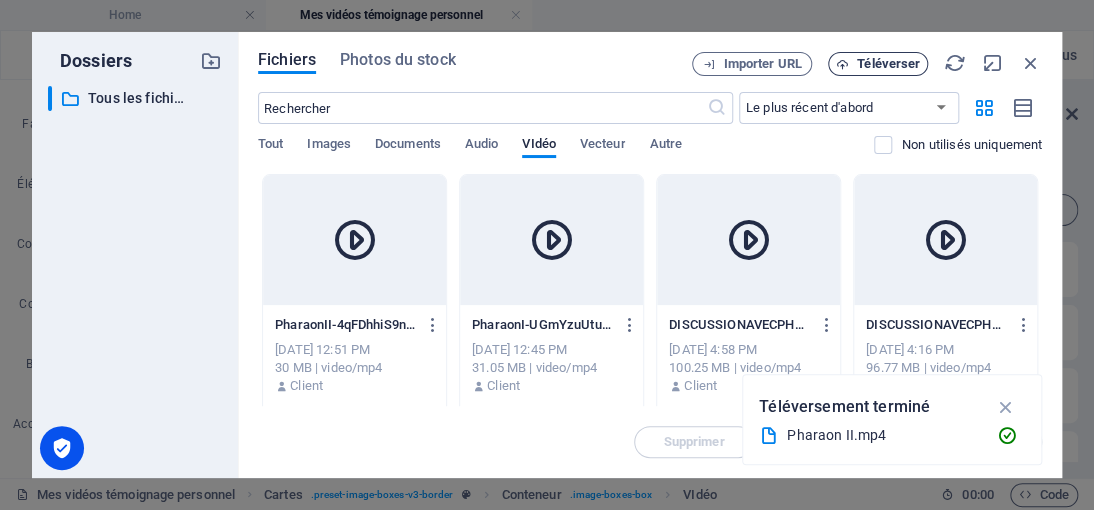 click on "Téléverser" at bounding box center (888, 64) 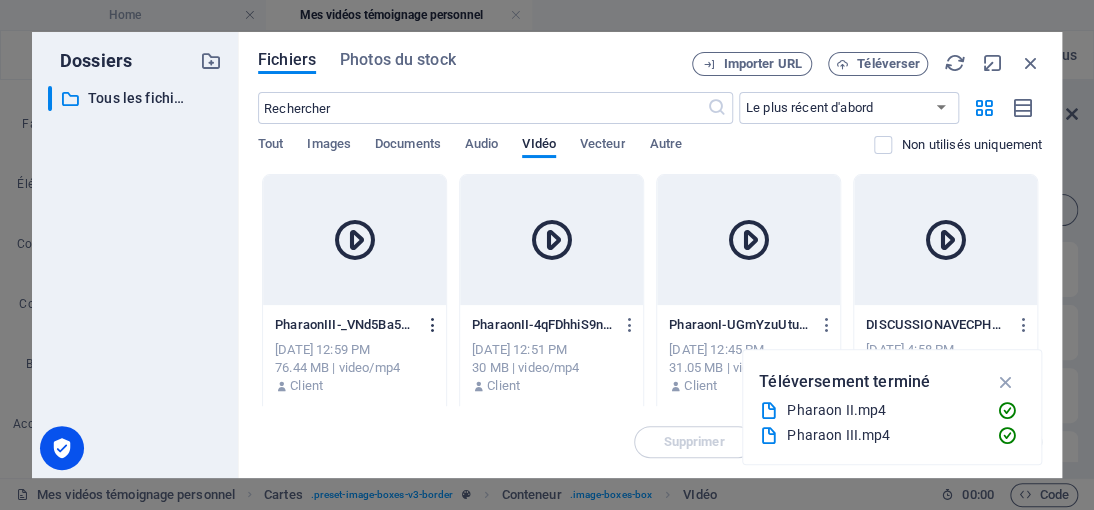 click at bounding box center [432, 325] 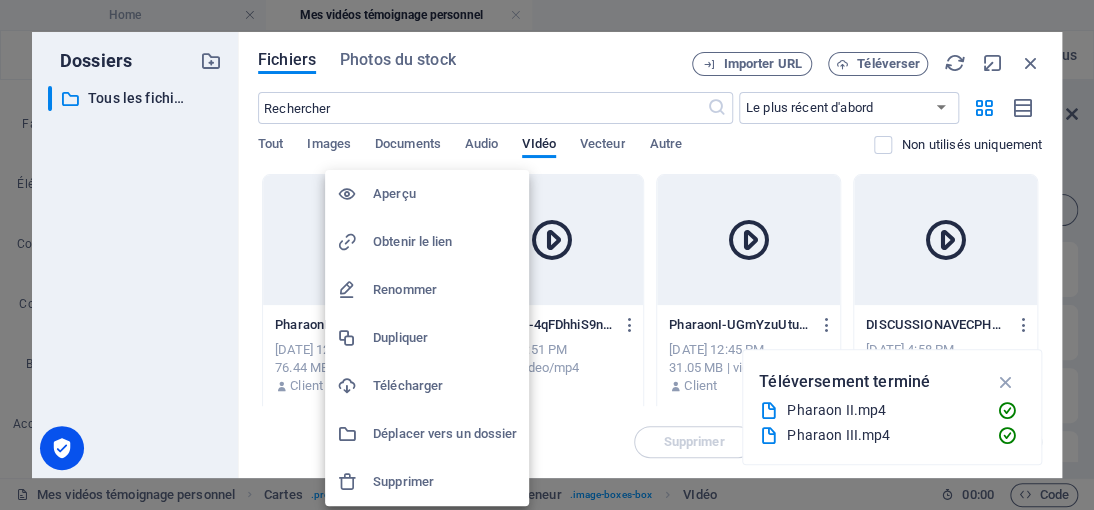 click on "Supprimer" at bounding box center (445, 482) 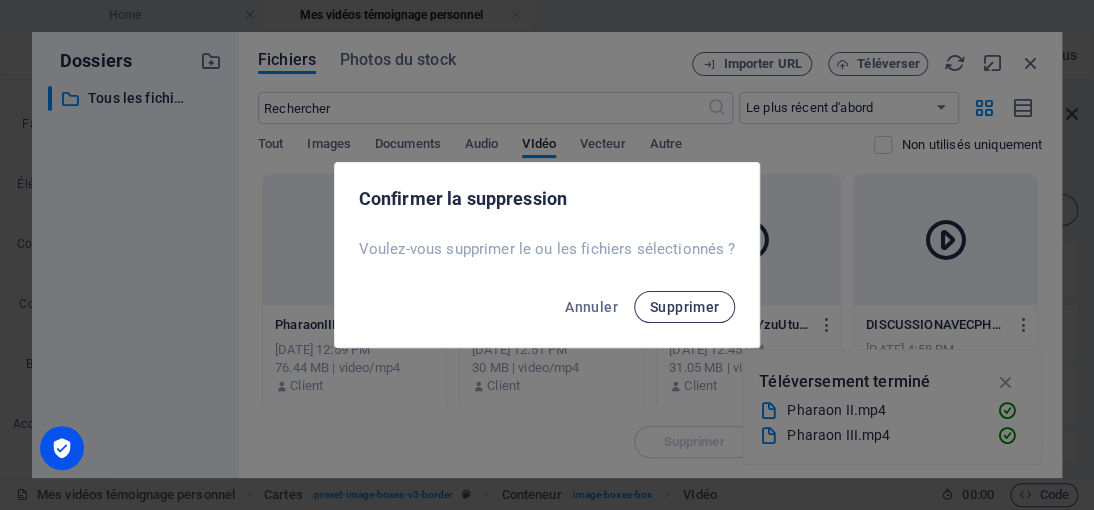 click on "Supprimer" at bounding box center (685, 307) 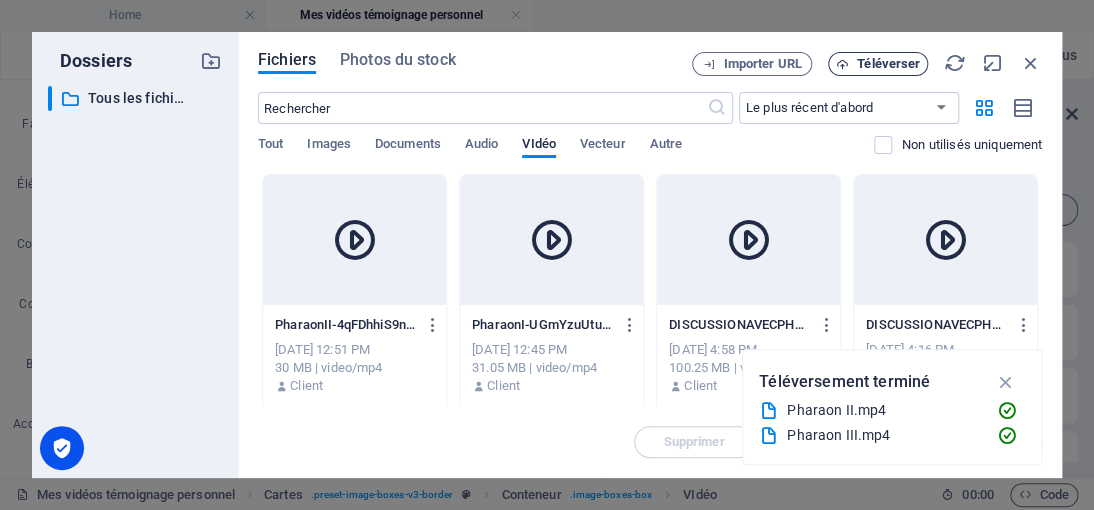 click on "Téléverser" at bounding box center [878, 64] 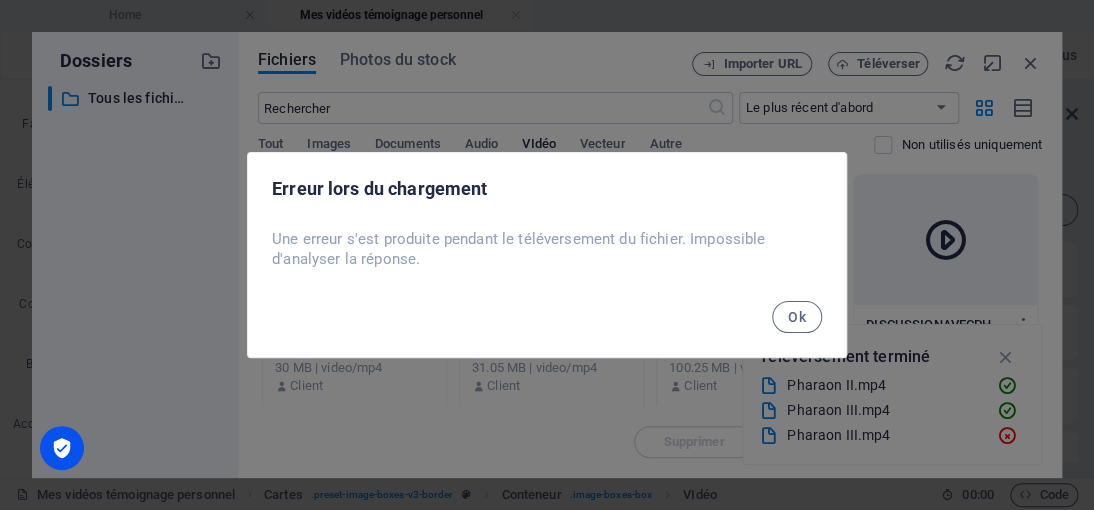 click on "Ok" at bounding box center (797, 317) 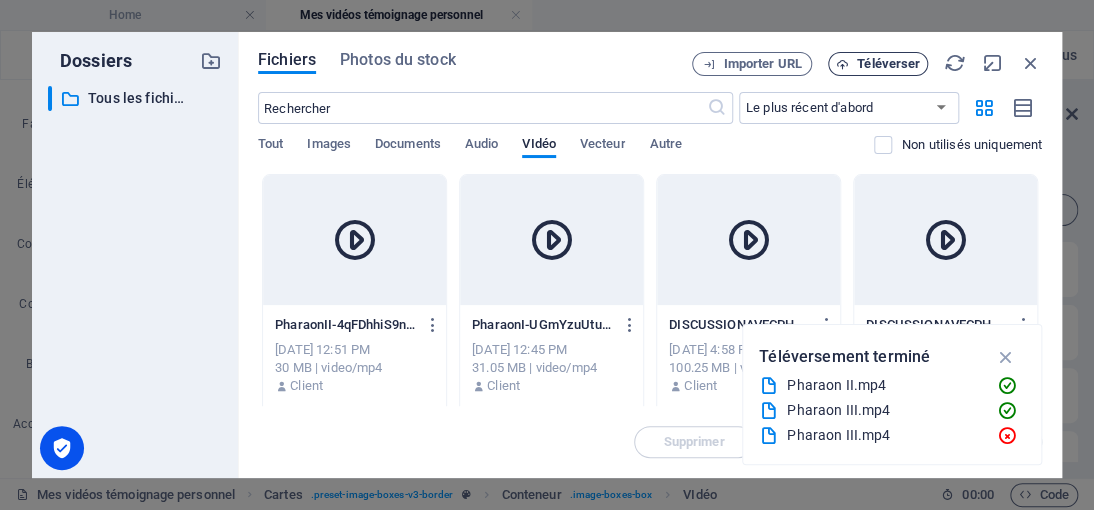 click on "Téléverser" at bounding box center (888, 64) 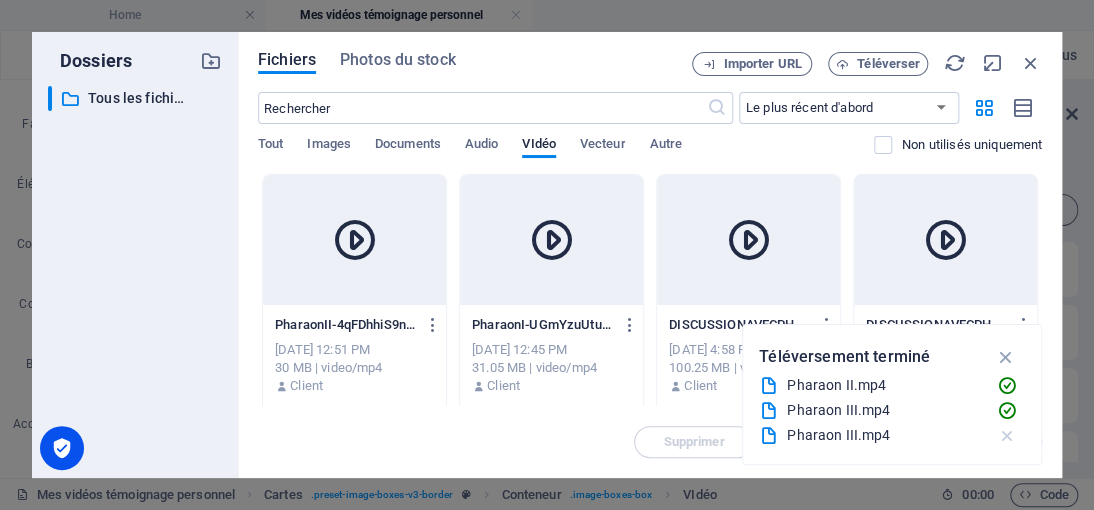 click at bounding box center [1006, 436] 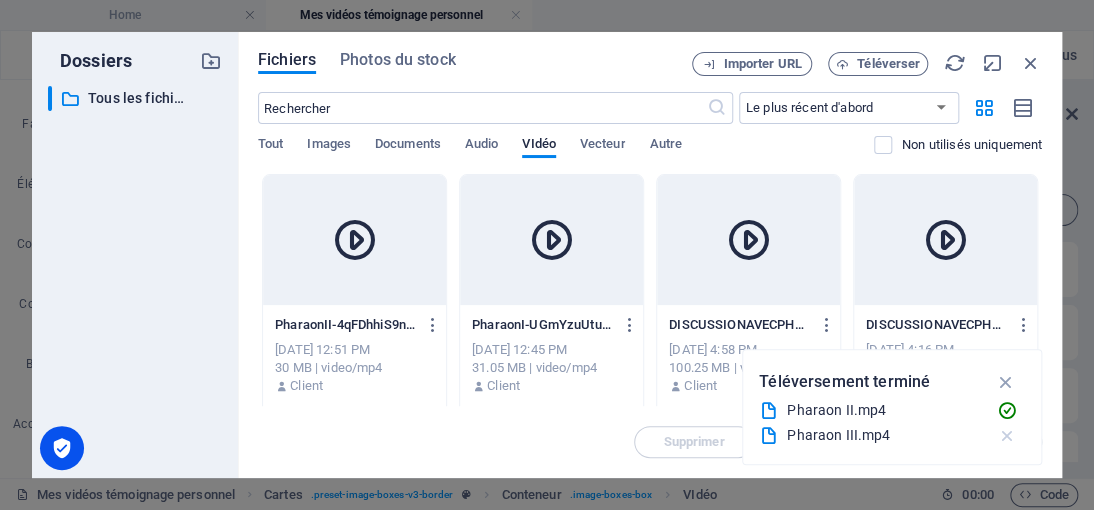 click at bounding box center (1006, 436) 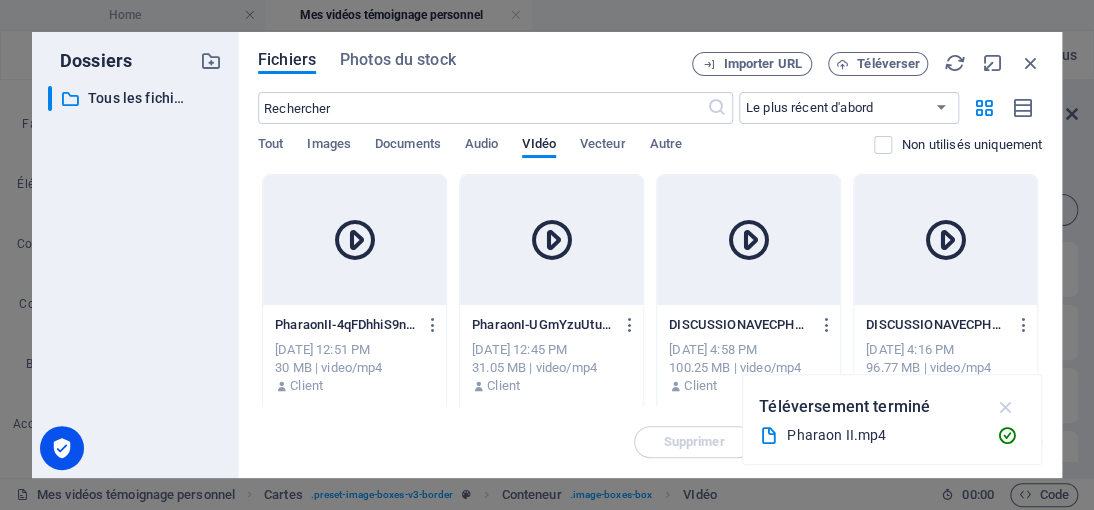 click at bounding box center [1005, 407] 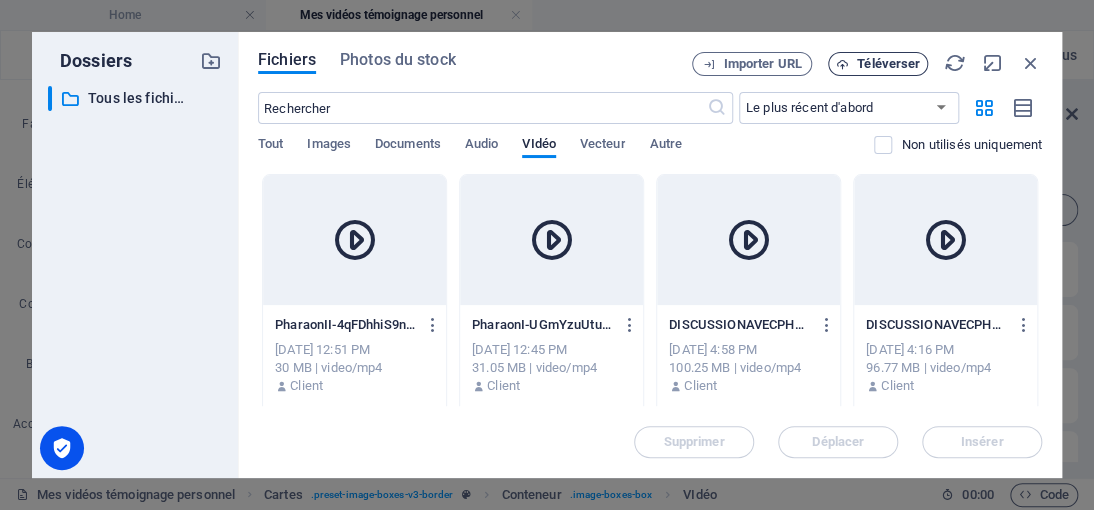 click on "Téléverser" at bounding box center (878, 64) 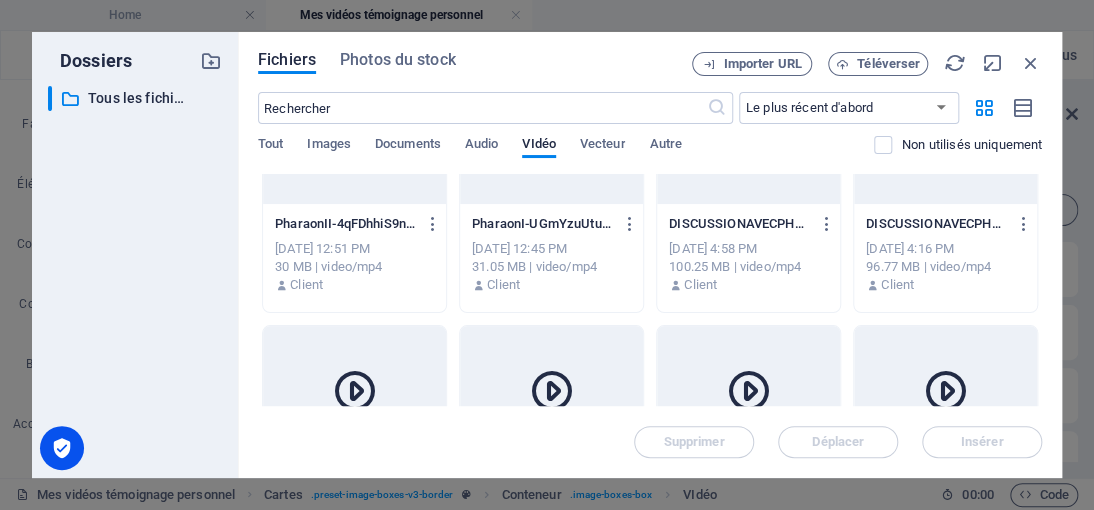 scroll, scrollTop: 0, scrollLeft: 0, axis: both 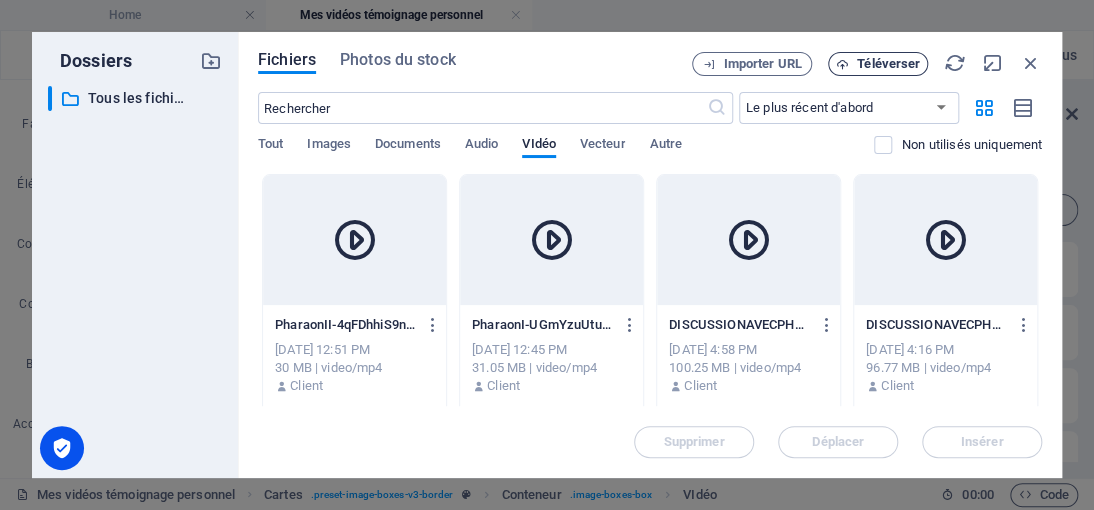 click on "Téléverser" at bounding box center [888, 64] 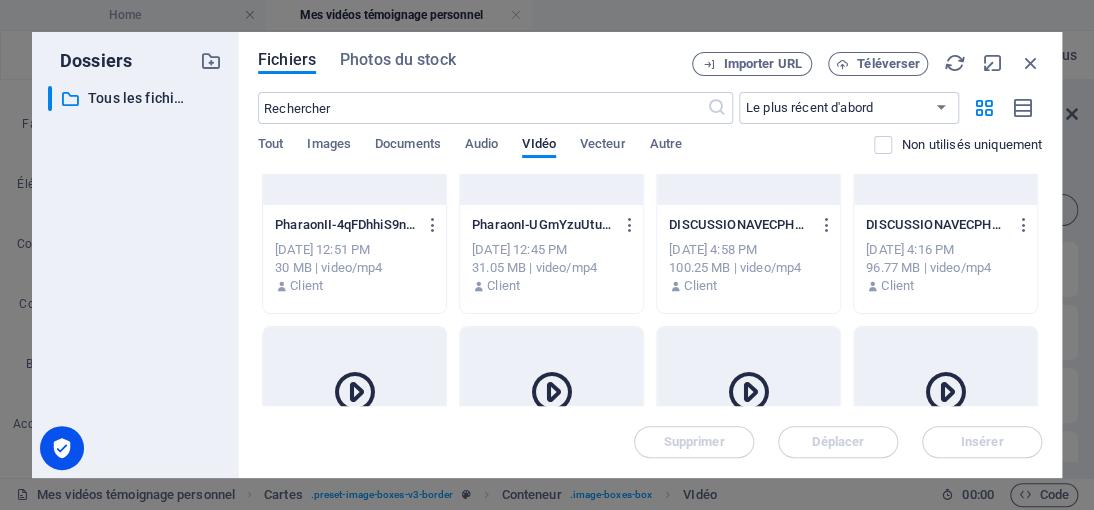 scroll, scrollTop: 0, scrollLeft: 0, axis: both 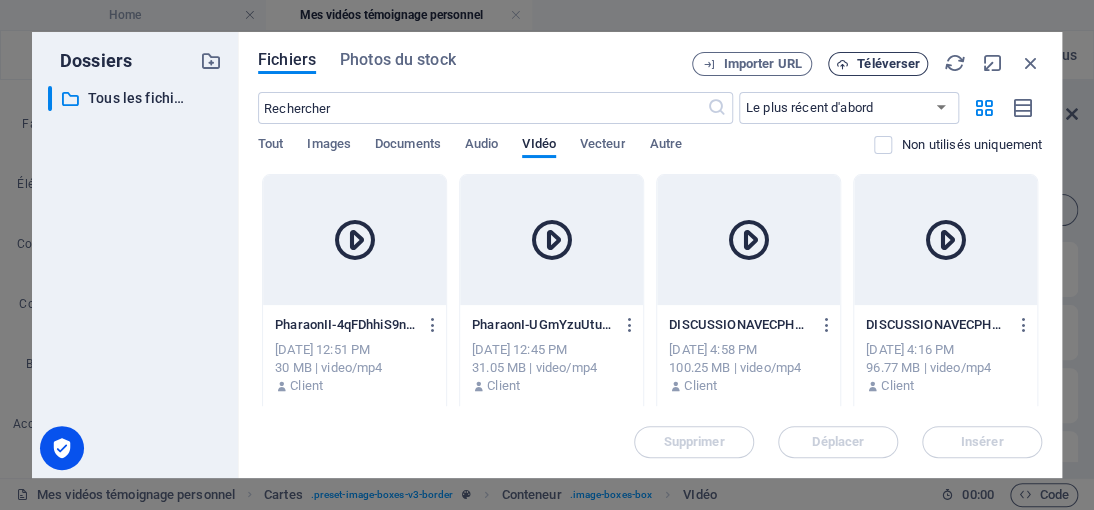 click on "Téléverser" at bounding box center [888, 64] 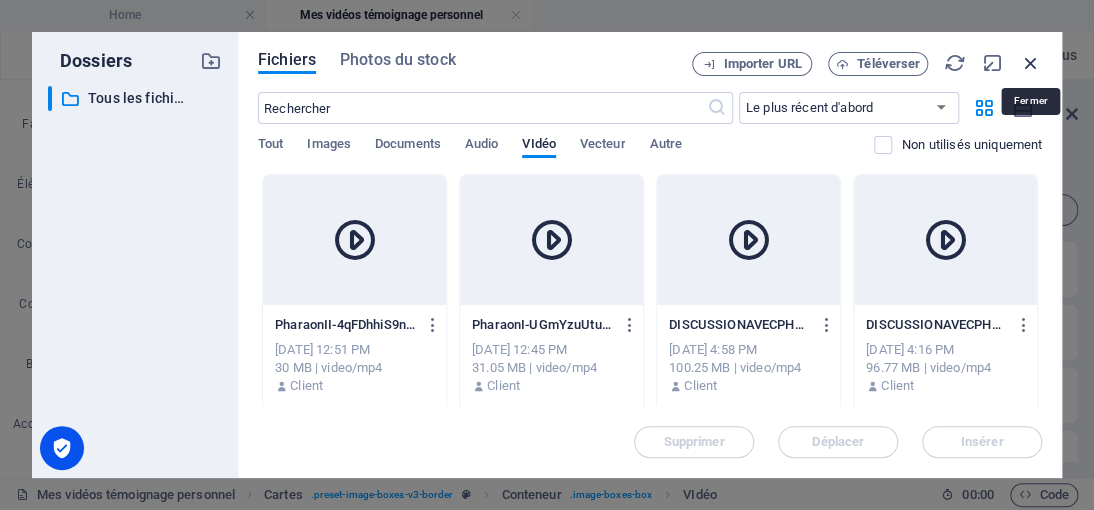 click at bounding box center (1031, 63) 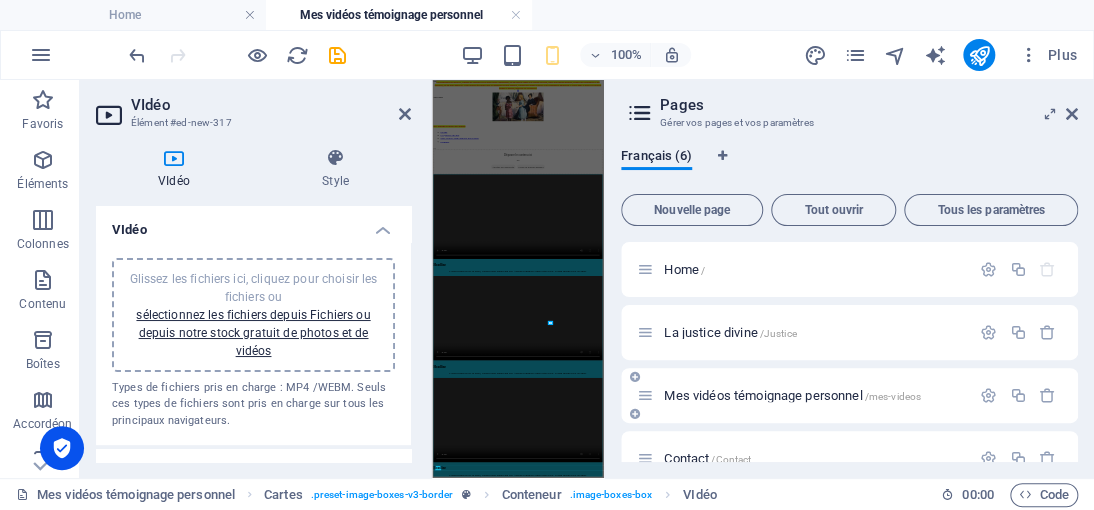 scroll, scrollTop: 952, scrollLeft: 0, axis: vertical 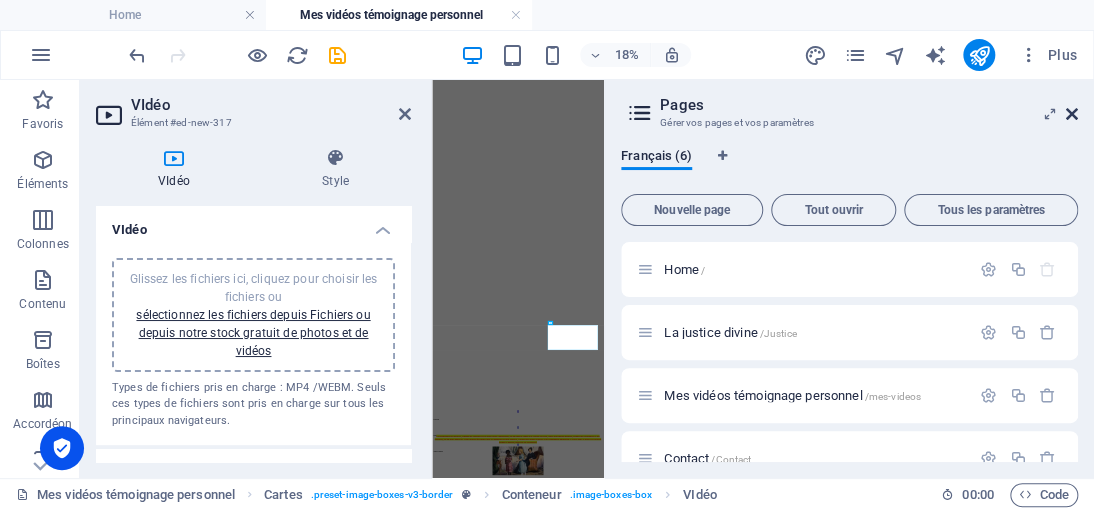 click at bounding box center (1072, 114) 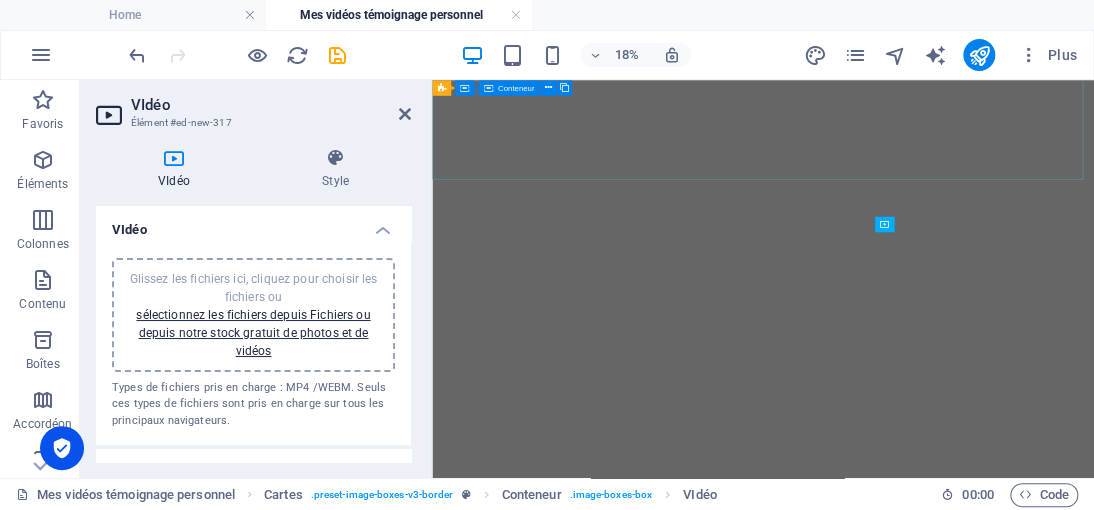 scroll, scrollTop: 531, scrollLeft: 0, axis: vertical 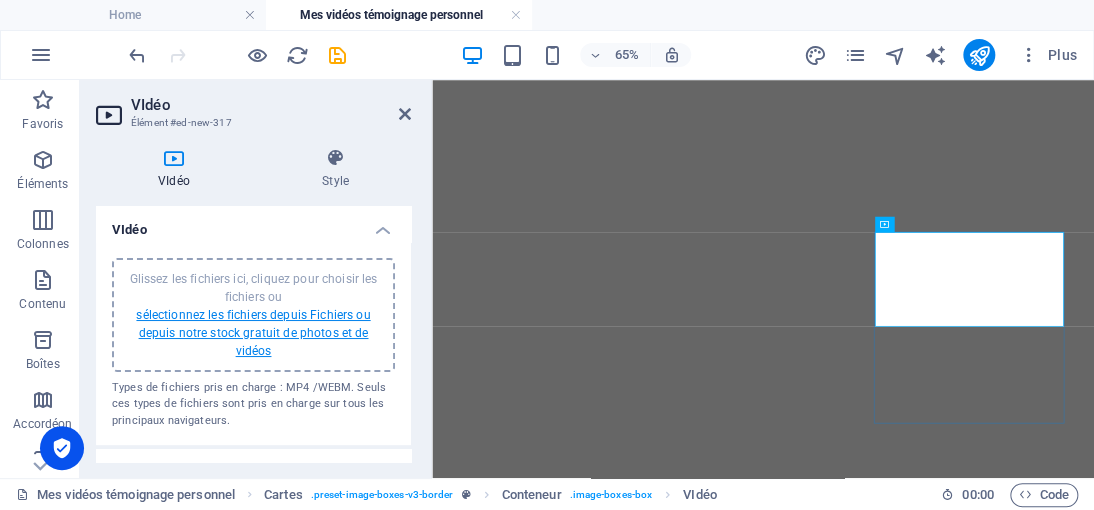 click on "sélectionnez les fichiers depuis Fichiers ou depuis notre stock gratuit de photos et de vidéos" at bounding box center (253, 333) 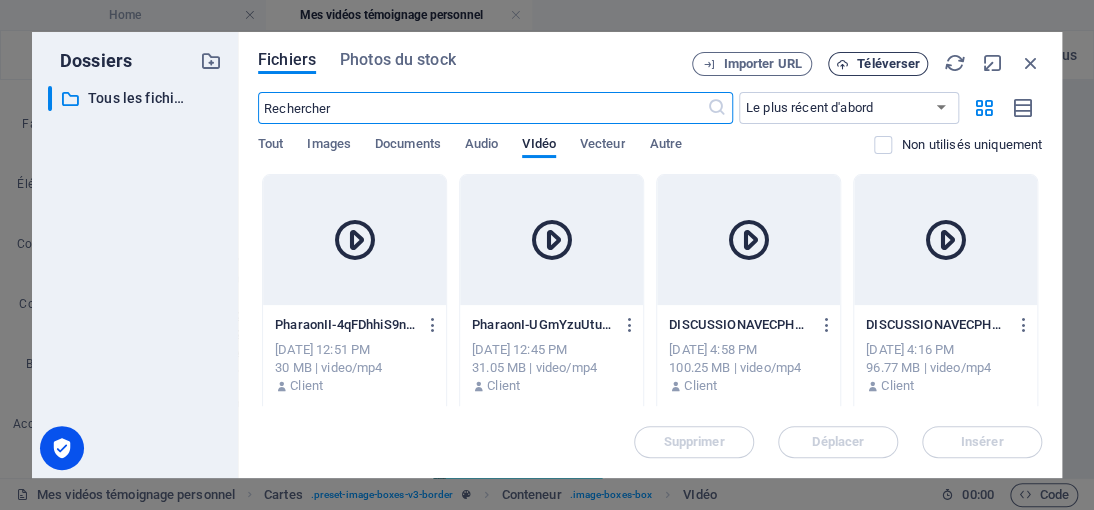 click on "Téléverser" at bounding box center [878, 64] 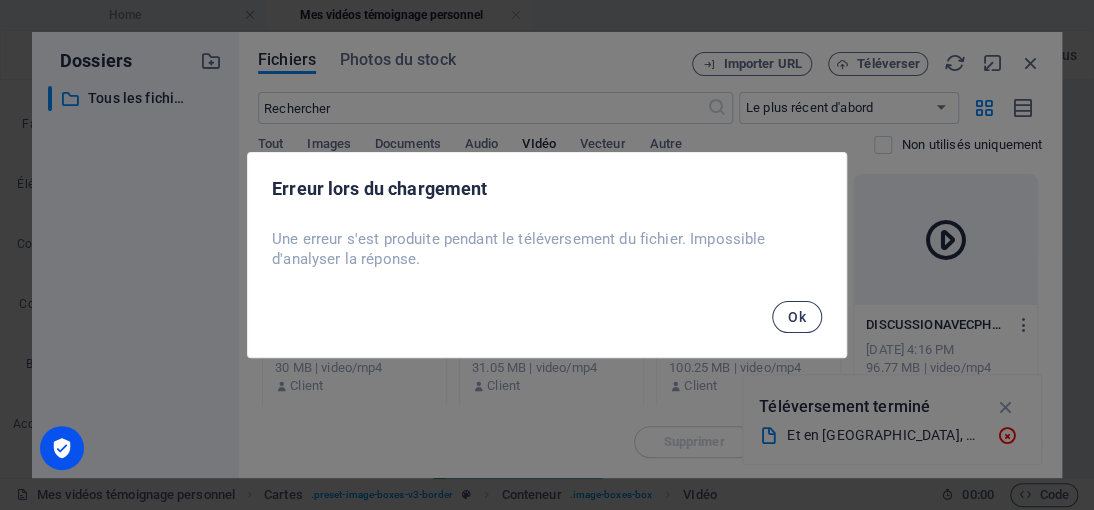 click on "Ok" at bounding box center (797, 317) 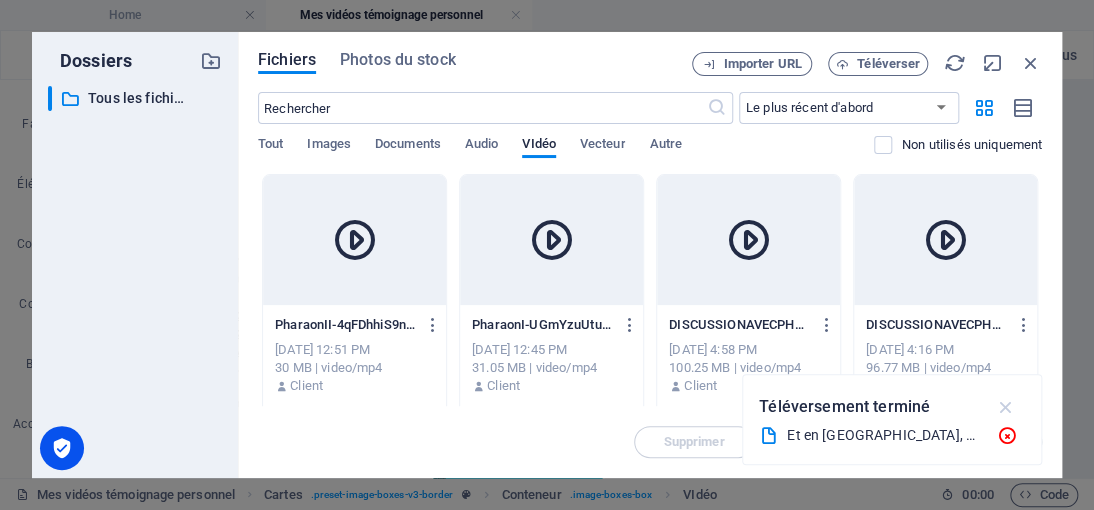 click at bounding box center [1005, 407] 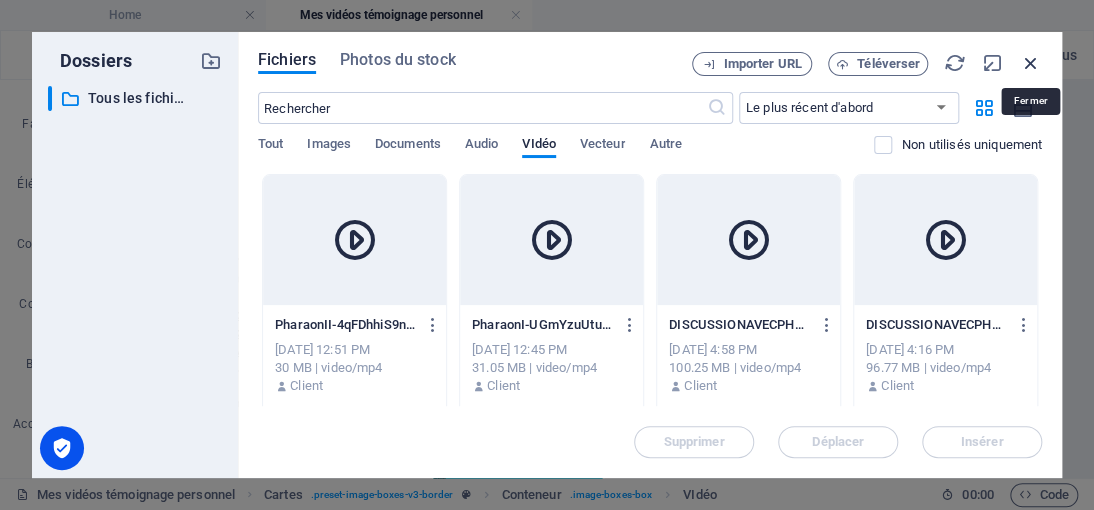 drag, startPoint x: 1034, startPoint y: 57, endPoint x: 520, endPoint y: 138, distance: 520.34314 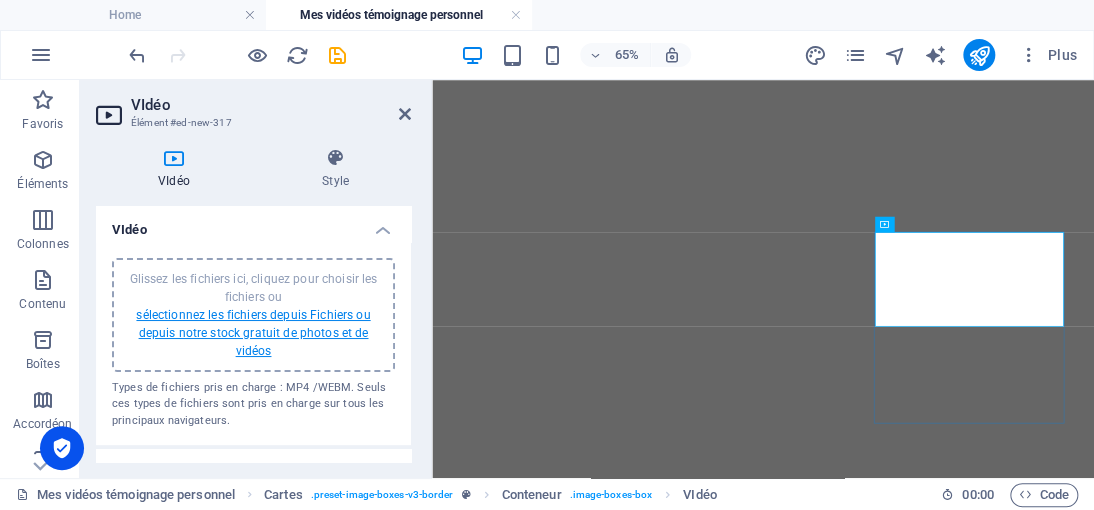 click on "sélectionnez les fichiers depuis Fichiers ou depuis notre stock gratuit de photos et de vidéos" at bounding box center [253, 333] 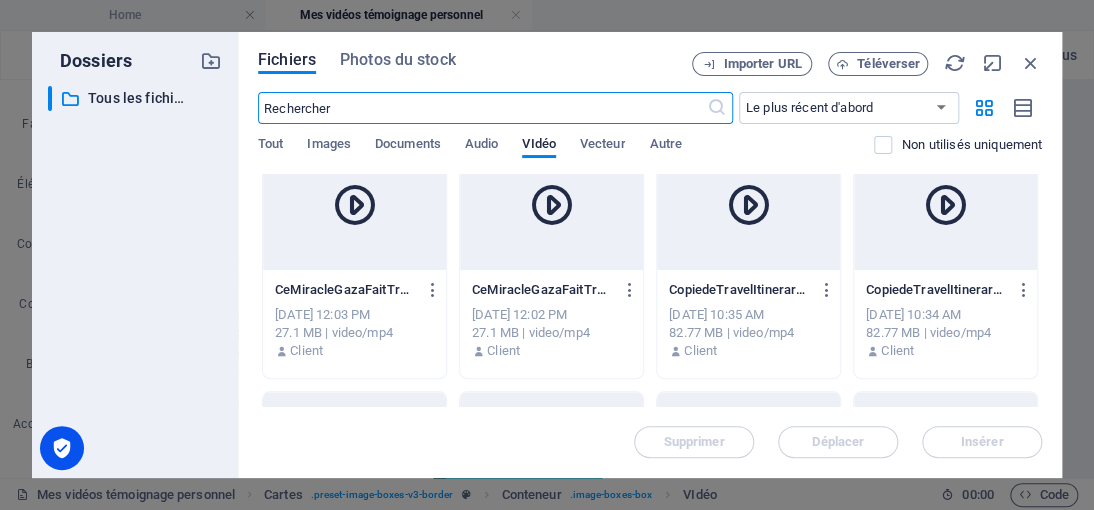 scroll, scrollTop: 800, scrollLeft: 0, axis: vertical 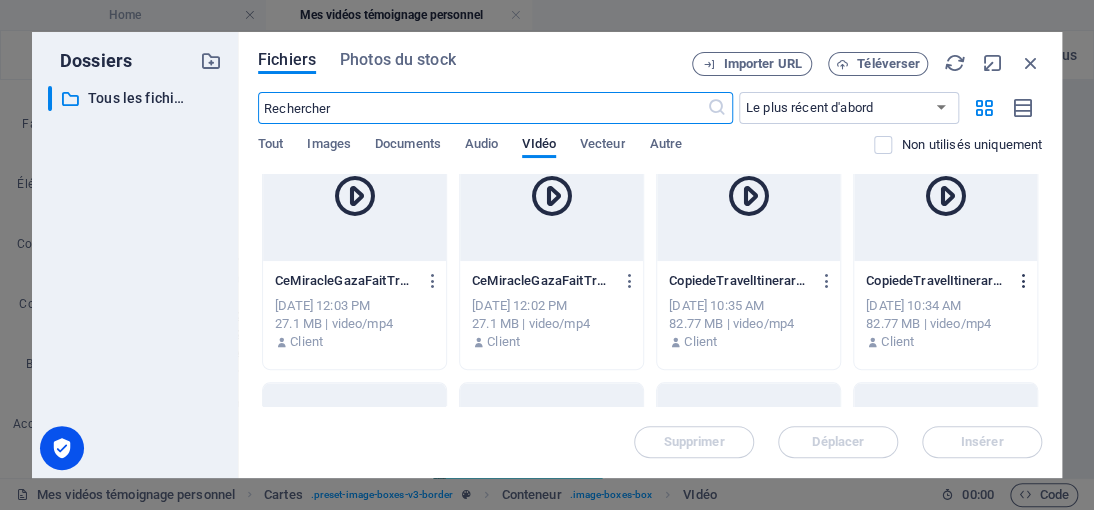 click at bounding box center (1023, 281) 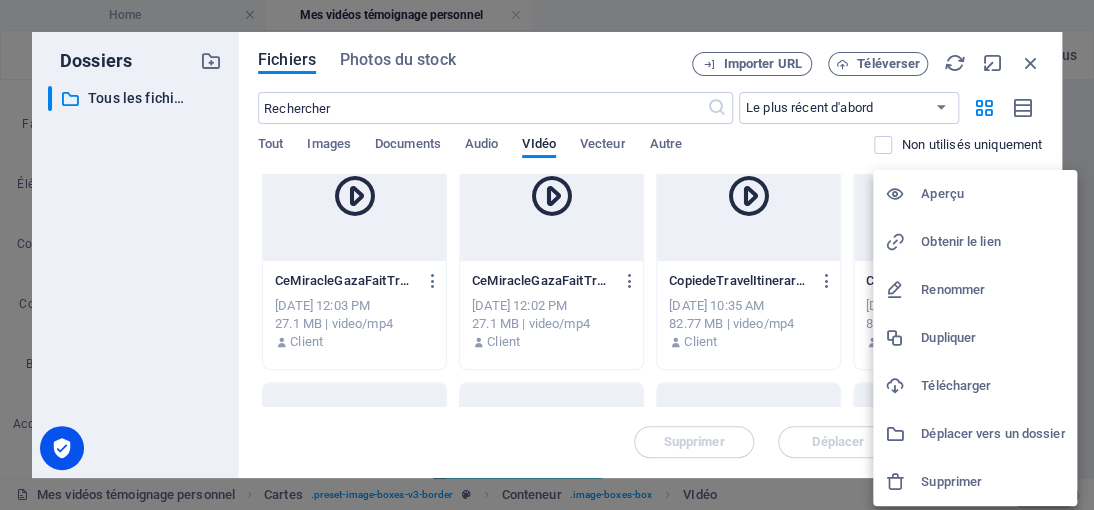 click on "Supprimer" at bounding box center (993, 482) 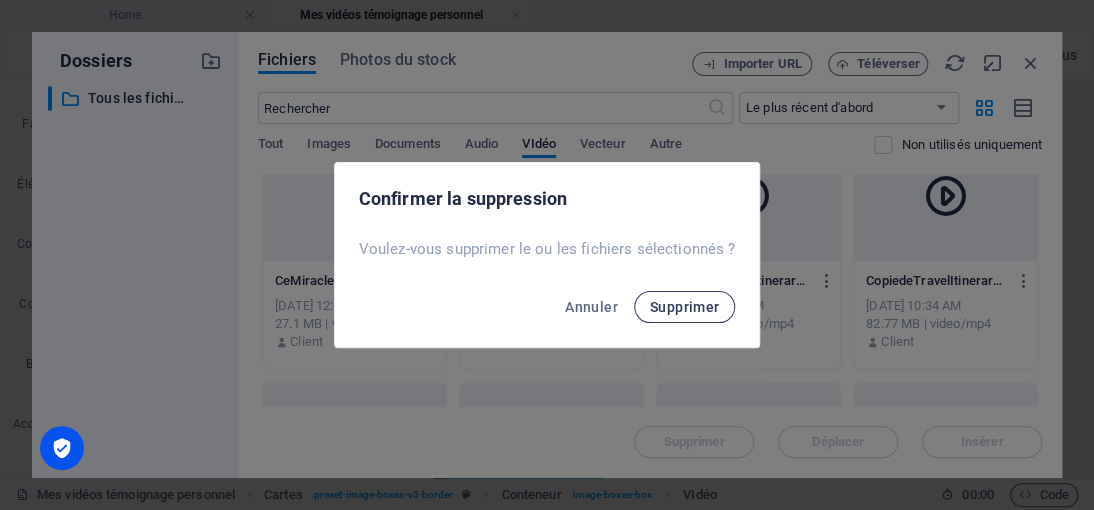 click on "Supprimer" at bounding box center [685, 307] 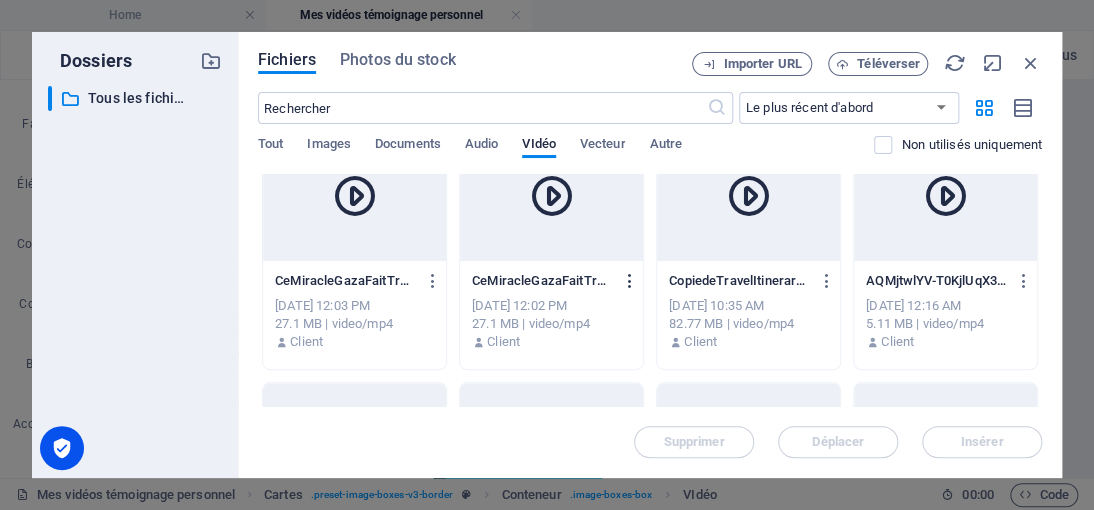 click at bounding box center (629, 281) 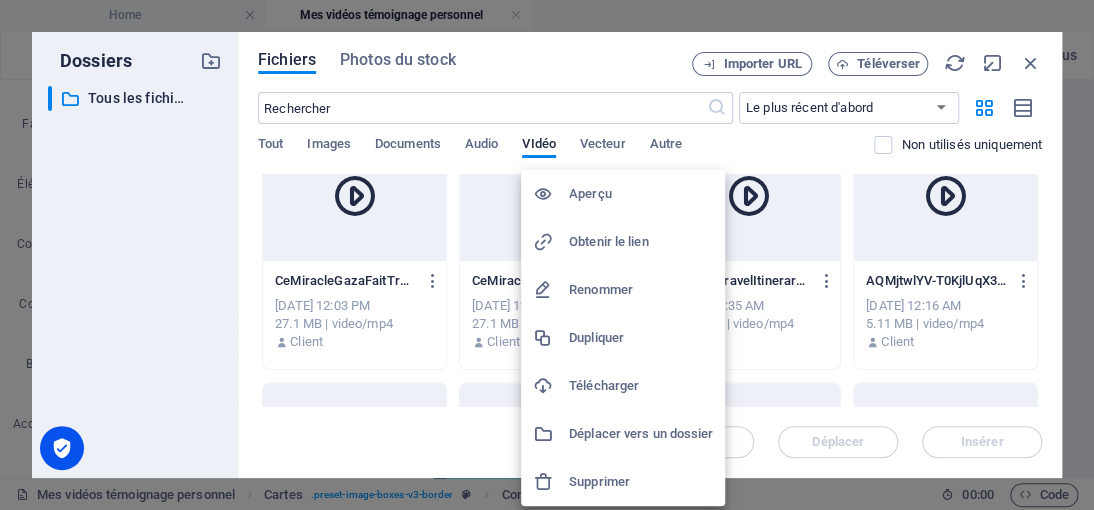click on "Supprimer" at bounding box center (641, 482) 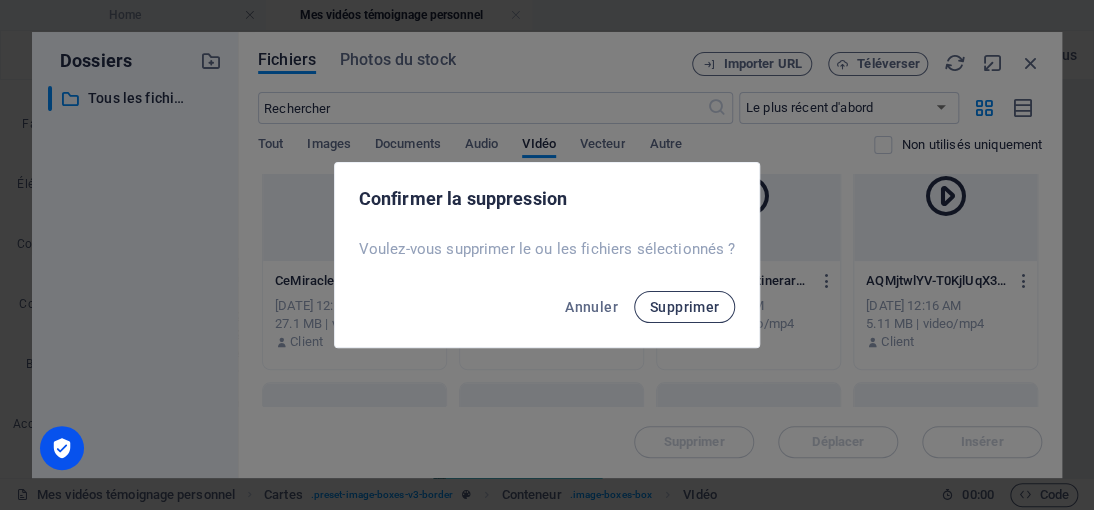 click on "Supprimer" at bounding box center [685, 307] 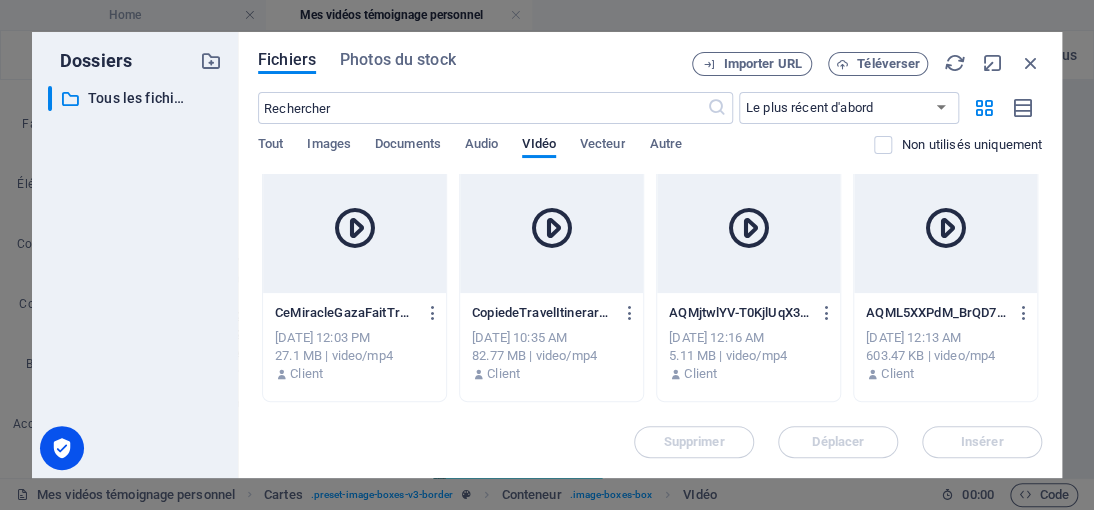 scroll, scrollTop: 468, scrollLeft: 0, axis: vertical 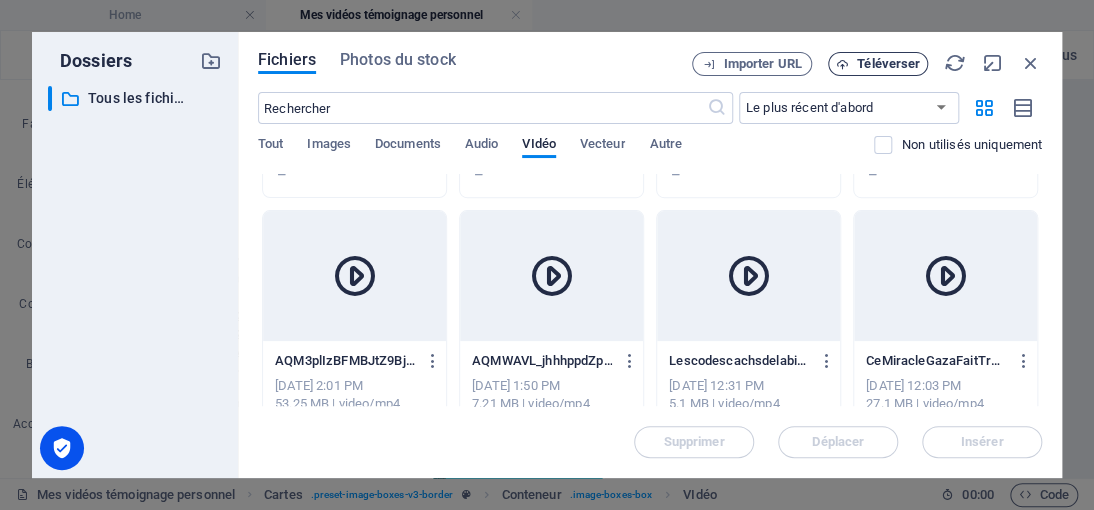 click on "Téléverser" at bounding box center [888, 64] 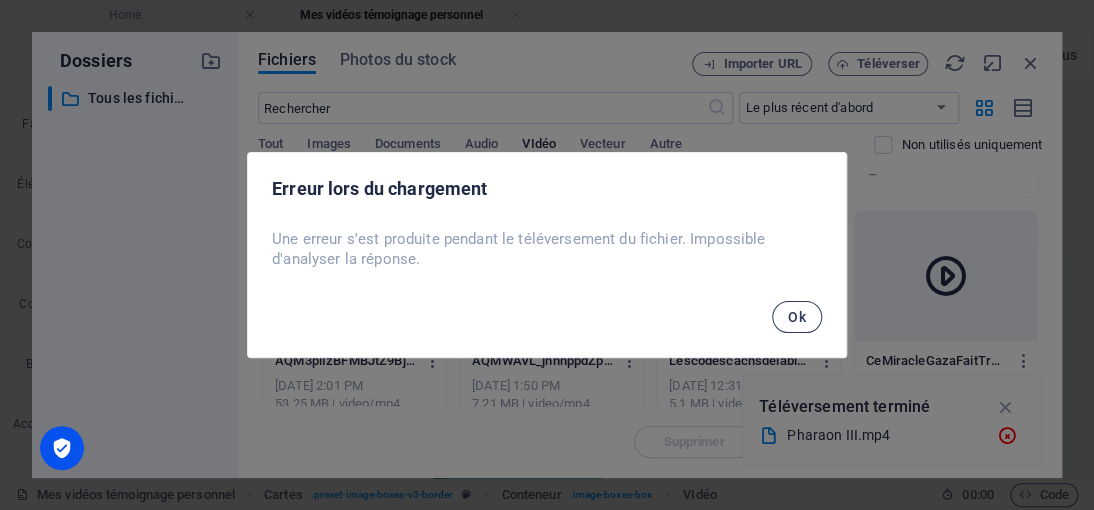 click on "Ok" at bounding box center [797, 317] 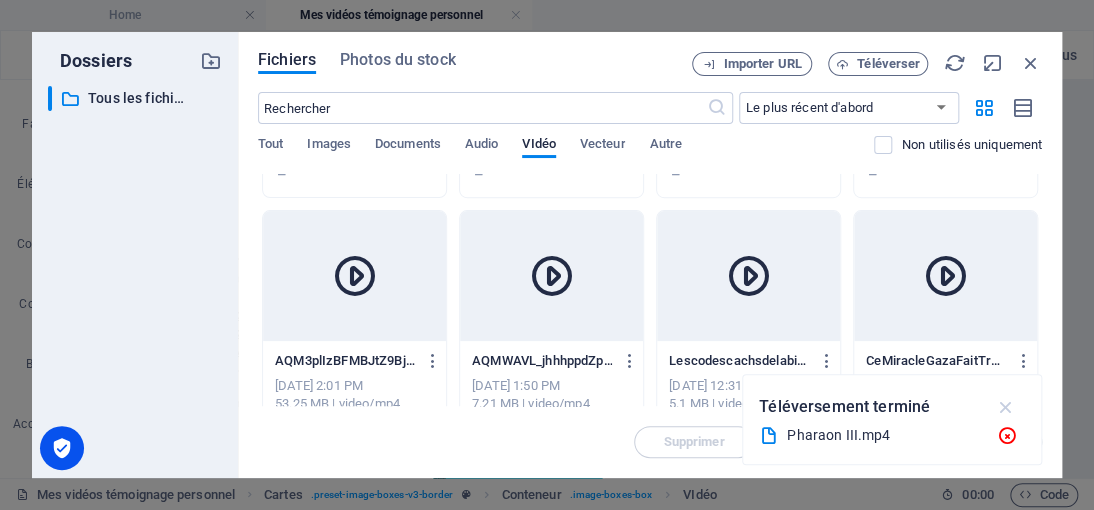 click at bounding box center (1005, 407) 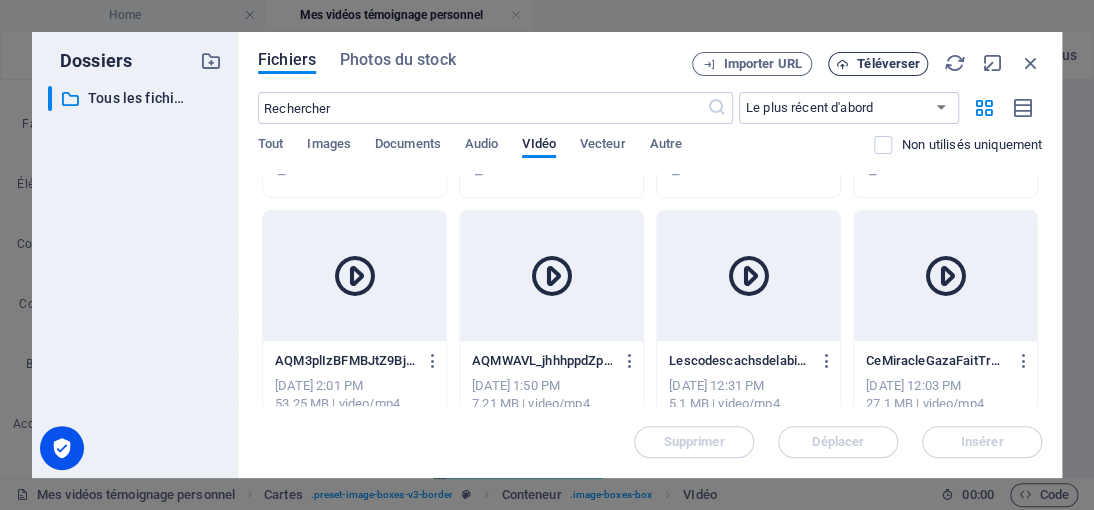click on "Téléverser" at bounding box center (888, 64) 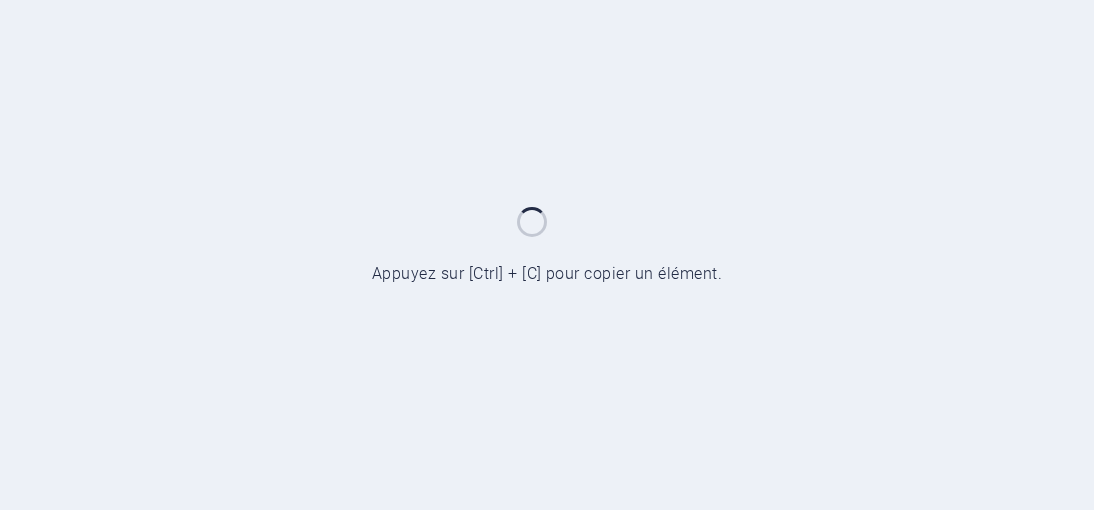 scroll, scrollTop: 0, scrollLeft: 0, axis: both 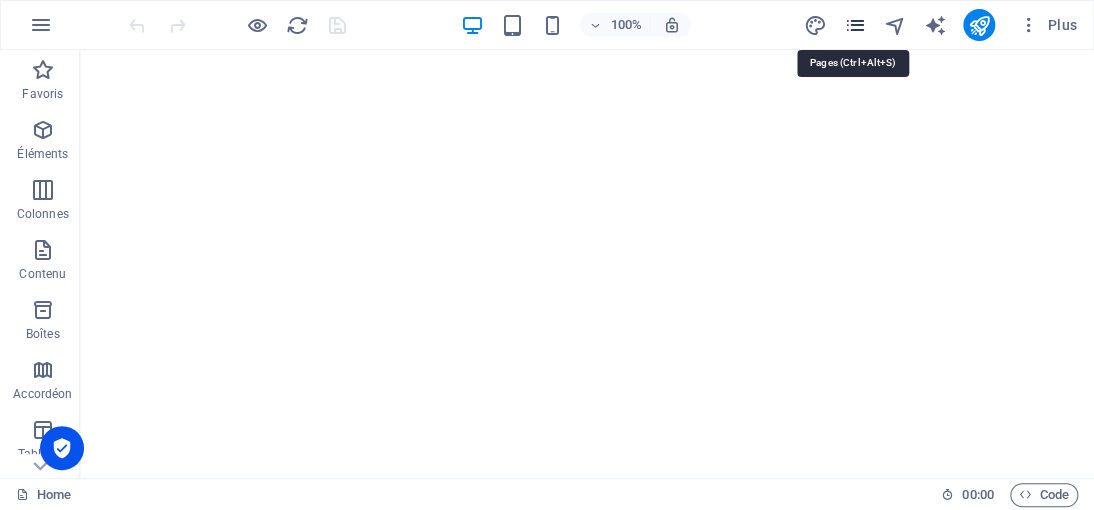 click at bounding box center (854, 25) 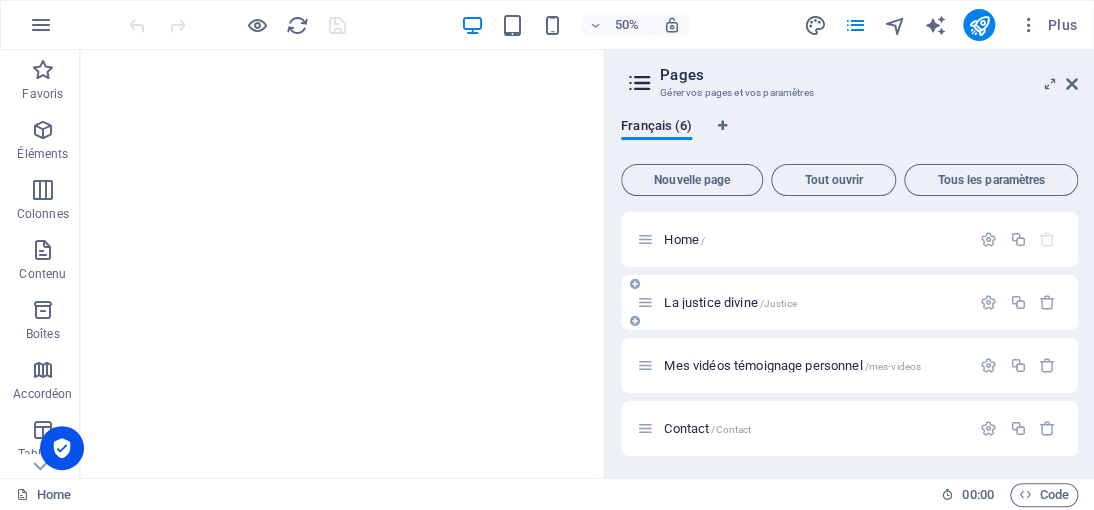 click on "La justice divine /Justice" at bounding box center [730, 302] 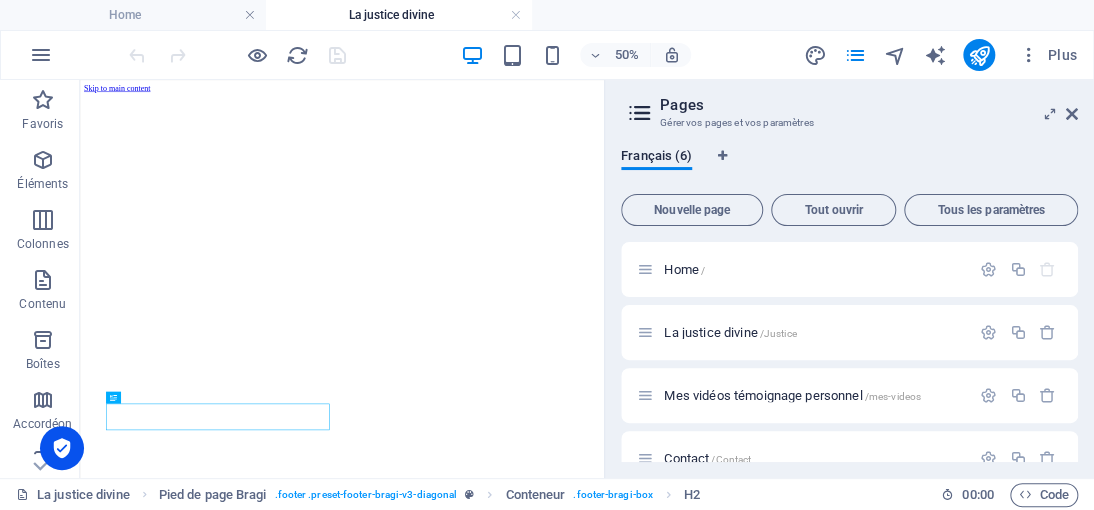 scroll, scrollTop: 1952, scrollLeft: 0, axis: vertical 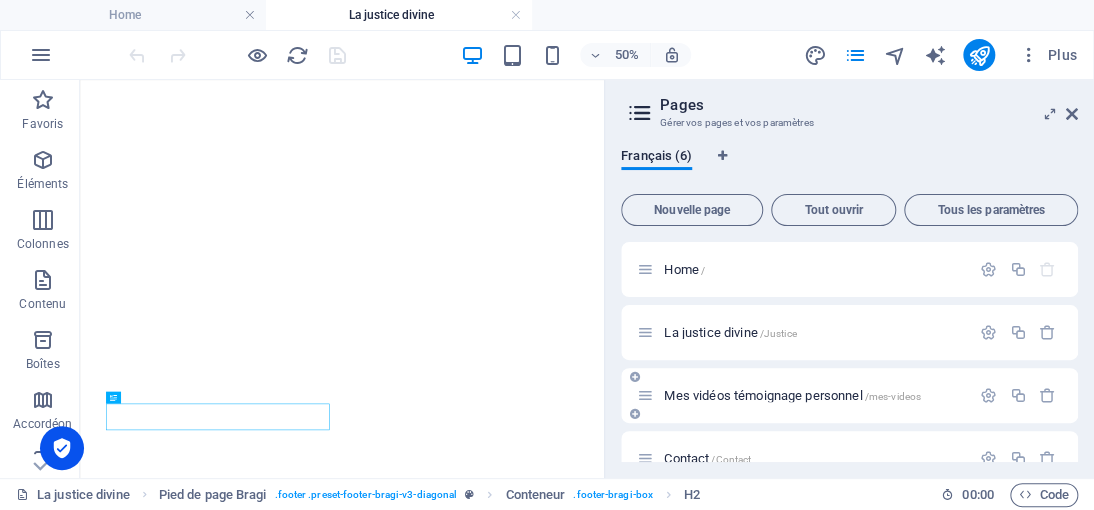 click on "Mes vidéos témoignage personnel /mes-videos" at bounding box center (792, 395) 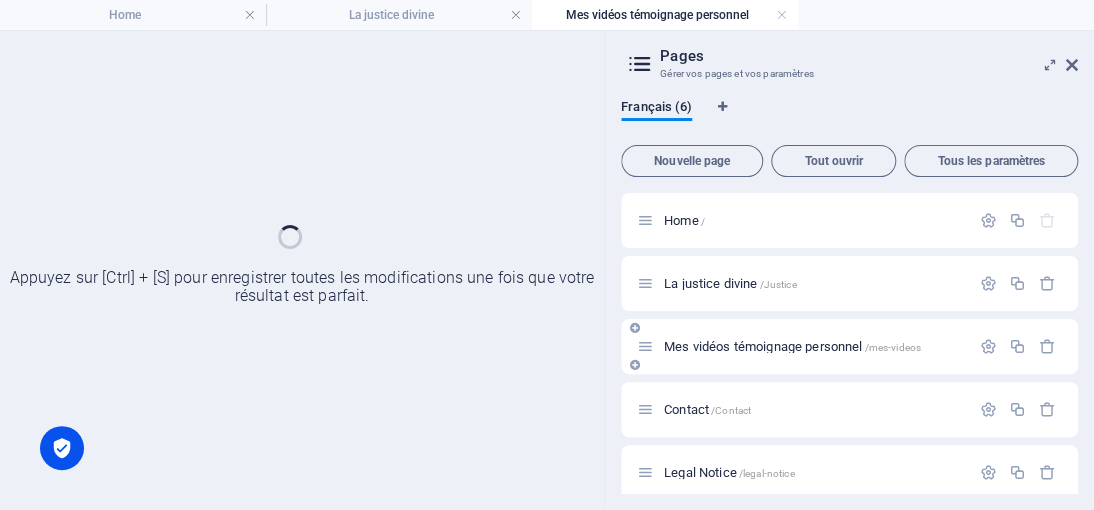 scroll, scrollTop: 0, scrollLeft: 0, axis: both 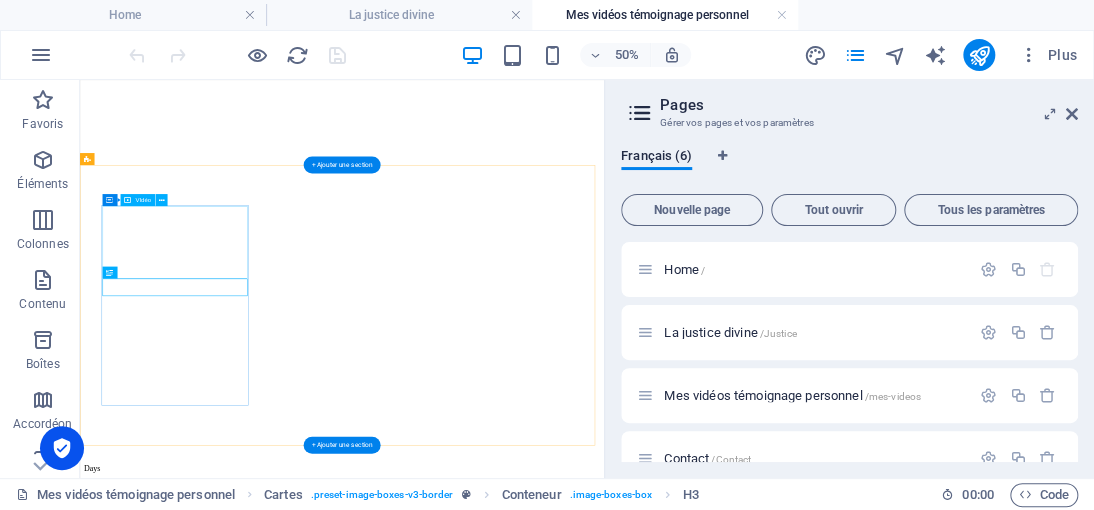 click at bounding box center [604, 1739] 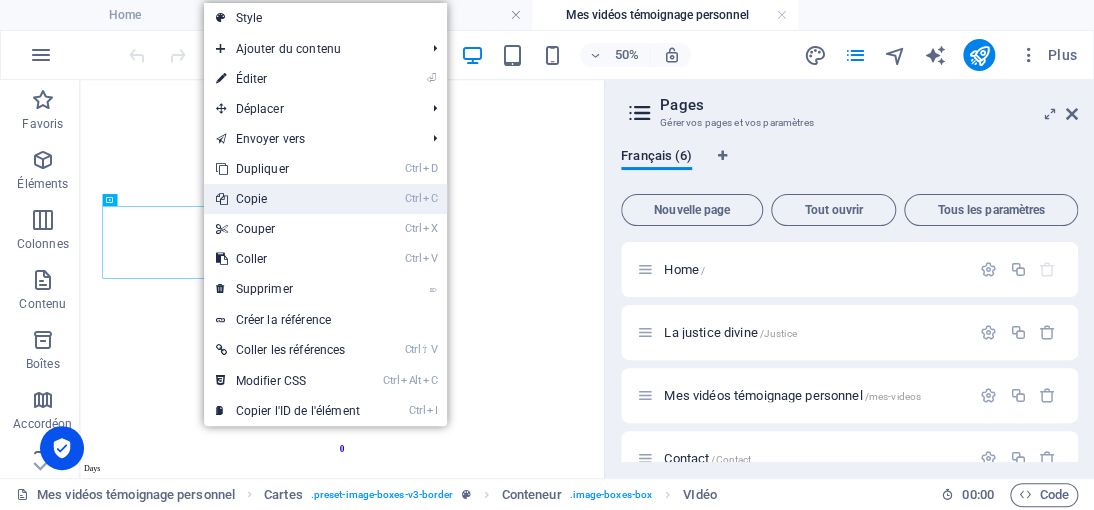 click on "Ctrl C  Copie" at bounding box center [288, 199] 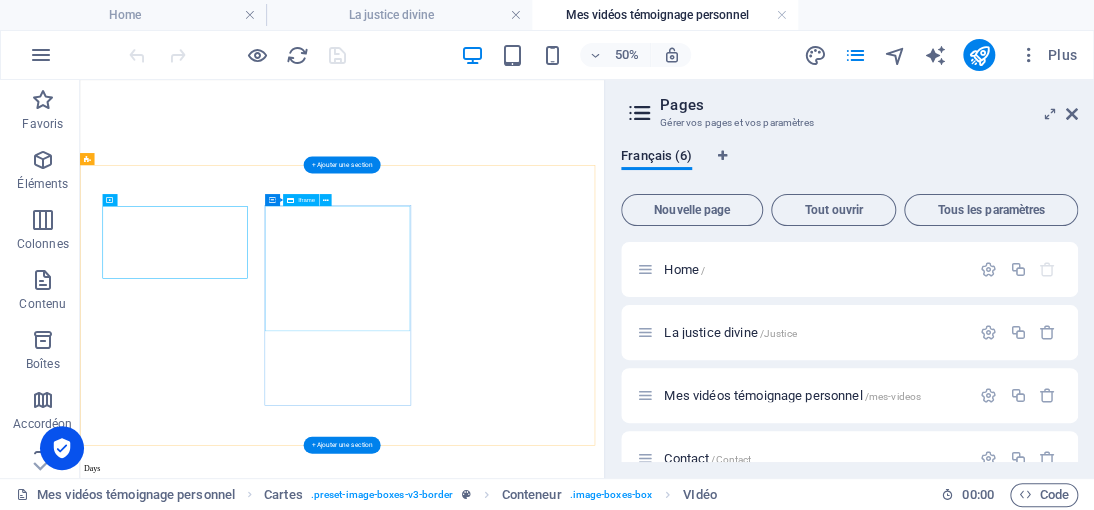 click on "</div>" at bounding box center [604, 2219] 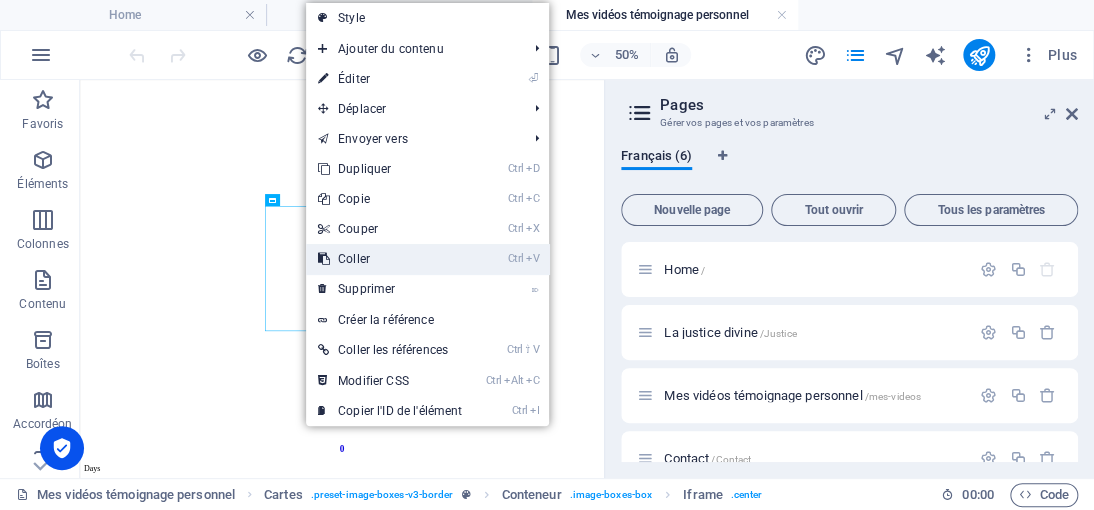 click on "Ctrl V  Coller" at bounding box center [390, 259] 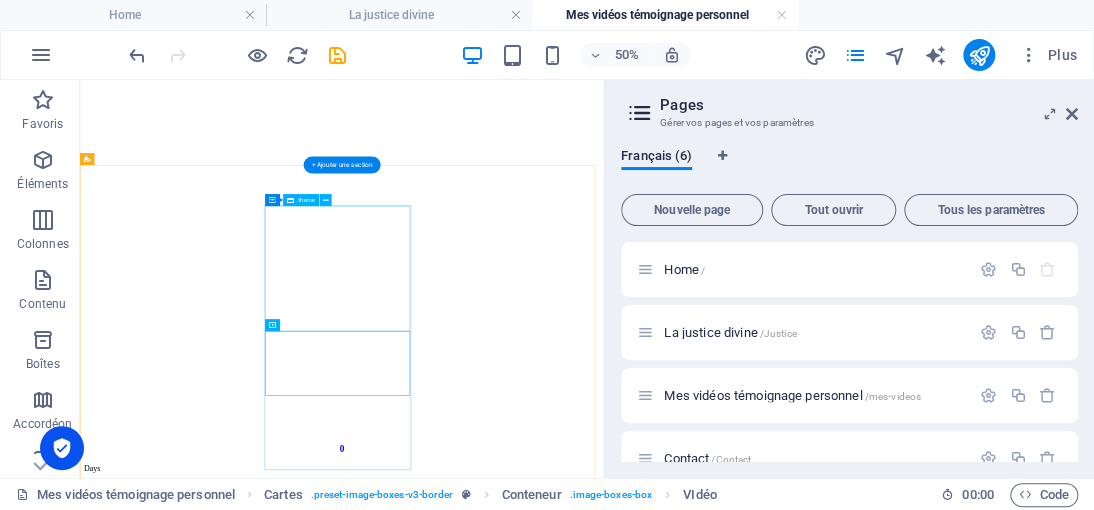 click on "</div>" at bounding box center [604, 2219] 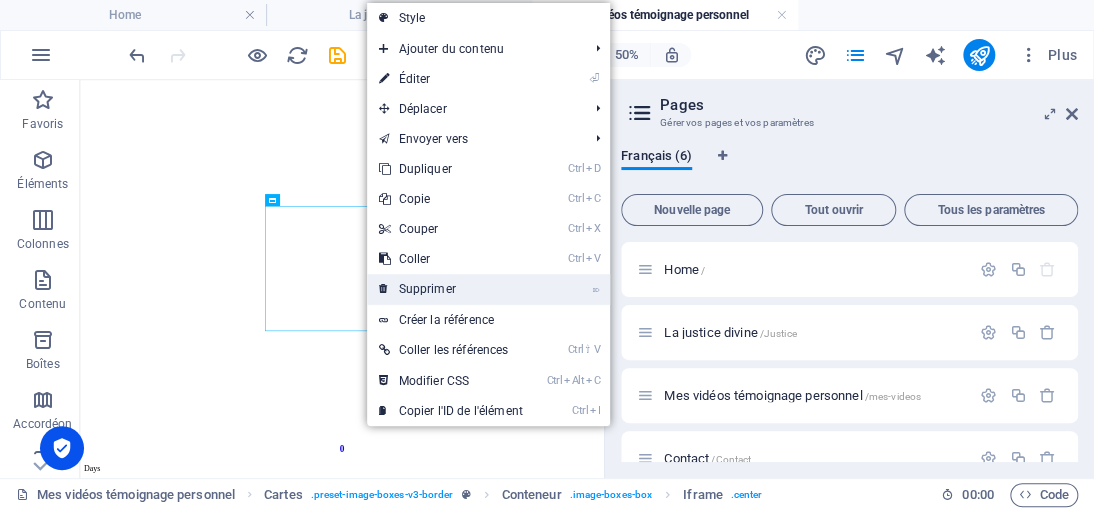 drag, startPoint x: 415, startPoint y: 278, endPoint x: 652, endPoint y: 408, distance: 270.31277 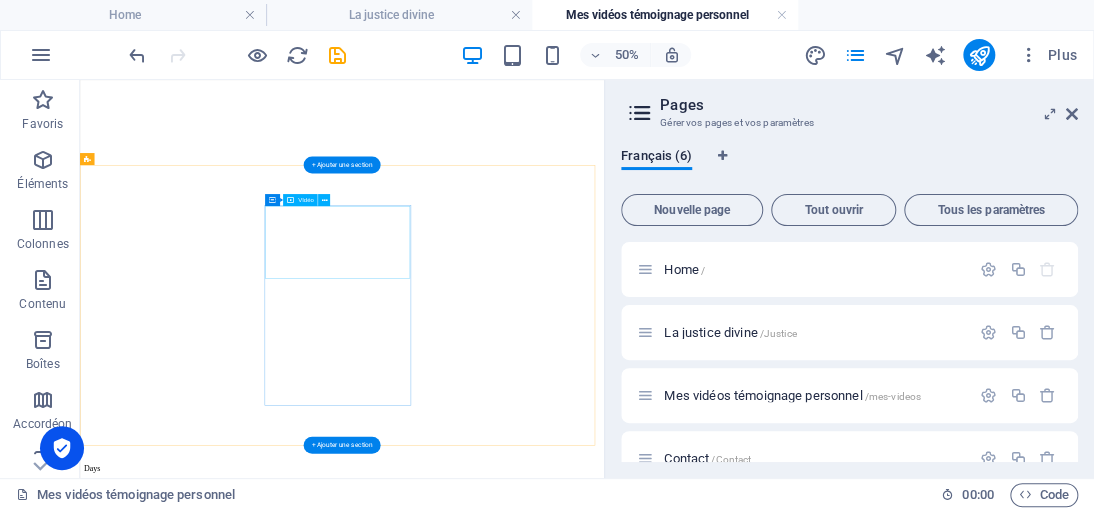 click at bounding box center (604, 2352) 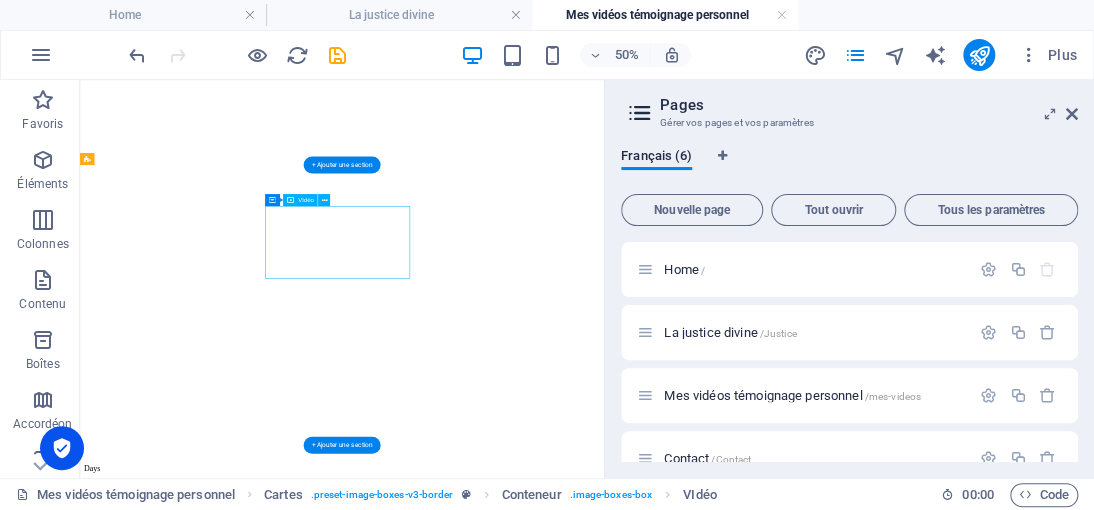 click at bounding box center [604, 2352] 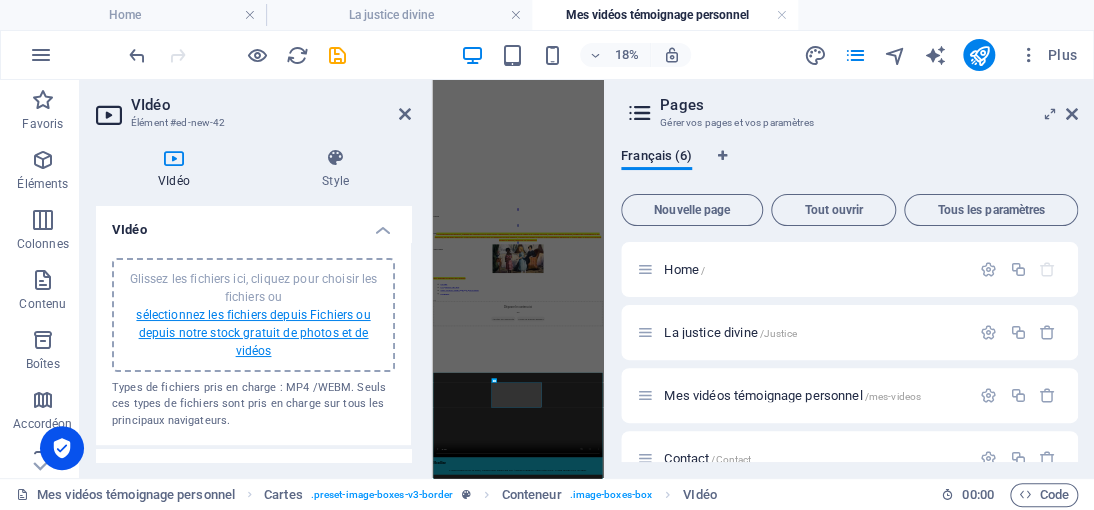 click on "sélectionnez les fichiers depuis Fichiers ou depuis notre stock gratuit de photos et de vidéos" at bounding box center [253, 333] 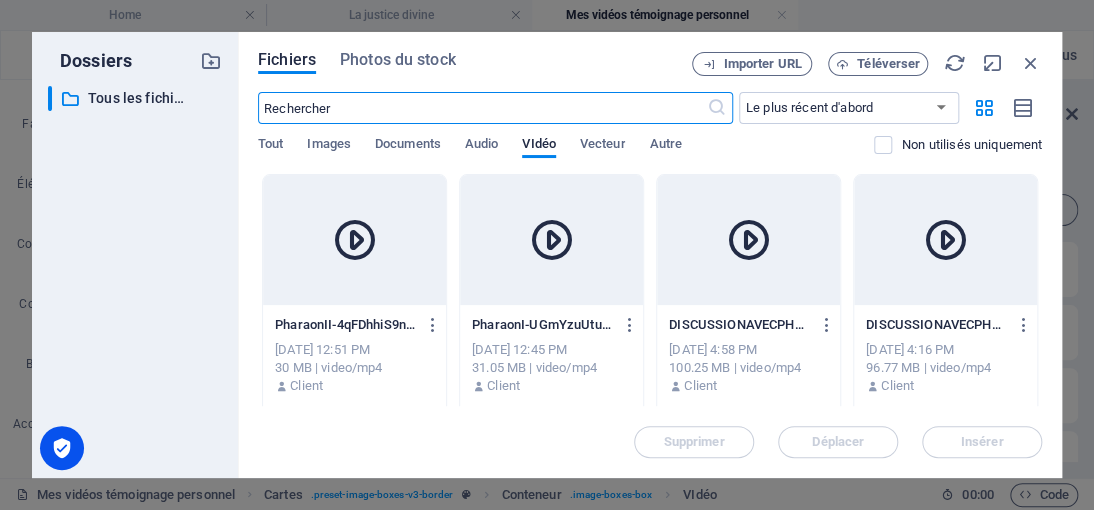 scroll, scrollTop: 2433, scrollLeft: 0, axis: vertical 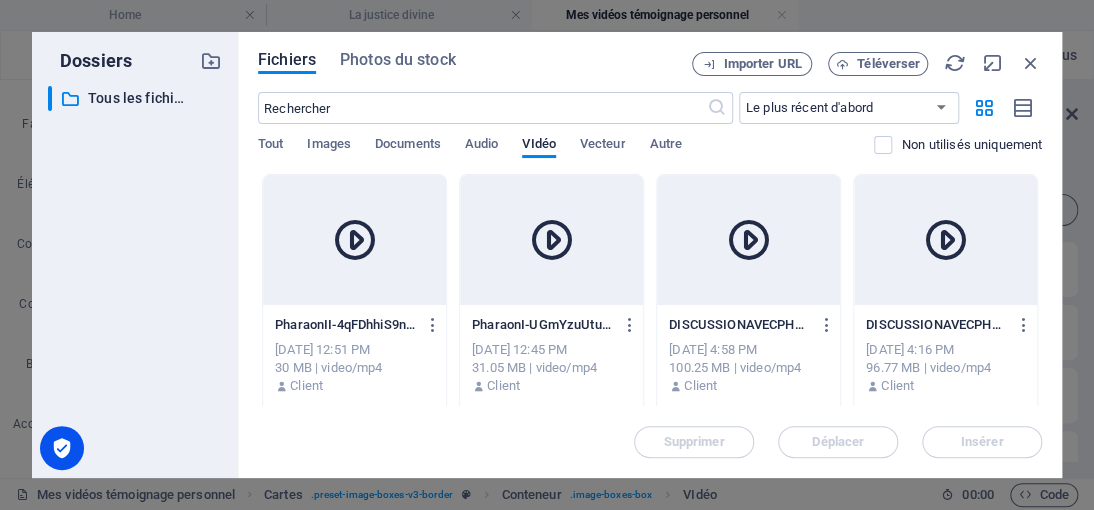 click at bounding box center (354, 240) 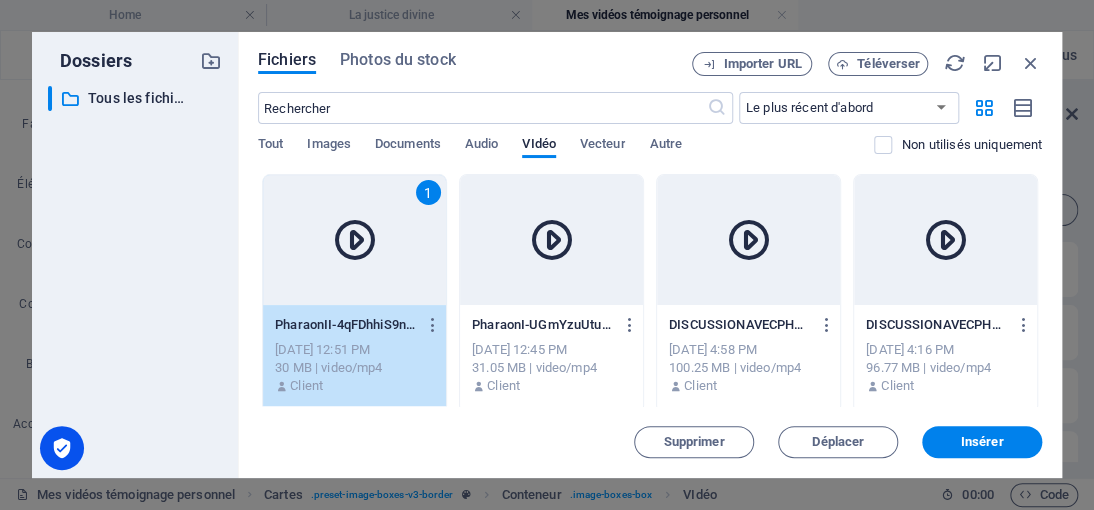 click on "1" at bounding box center (354, 240) 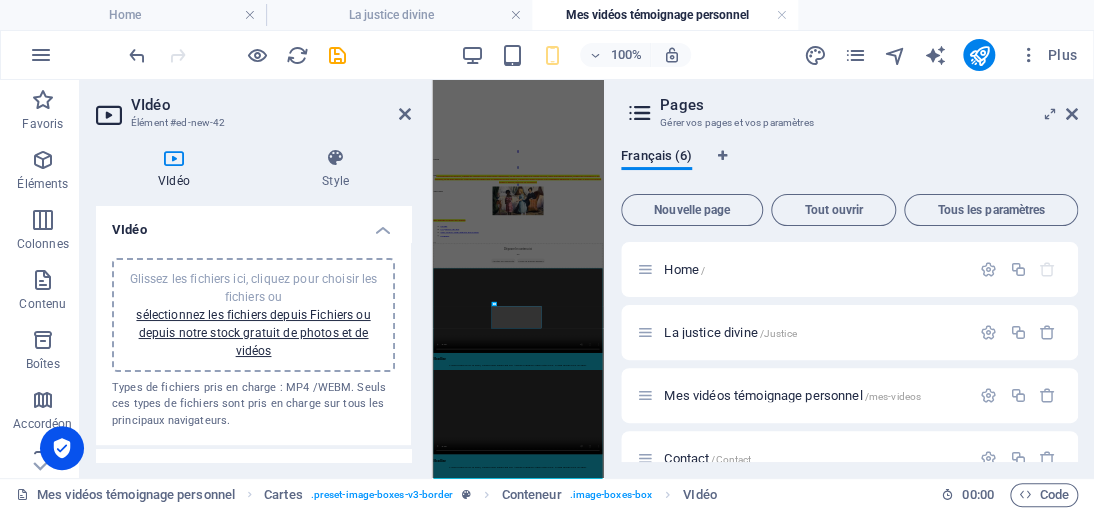 scroll, scrollTop: 1060, scrollLeft: 0, axis: vertical 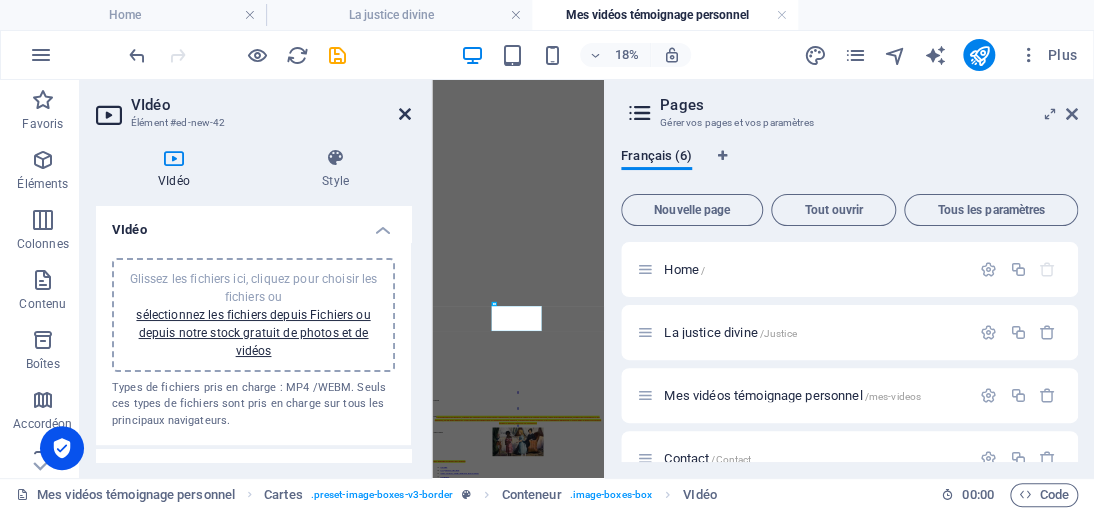click at bounding box center [405, 114] 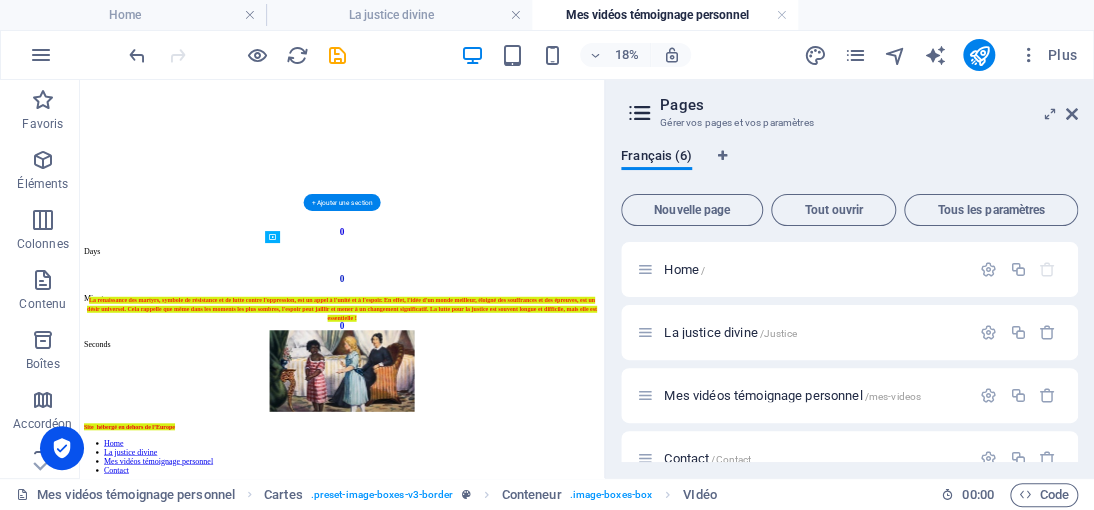 scroll, scrollTop: 552, scrollLeft: 0, axis: vertical 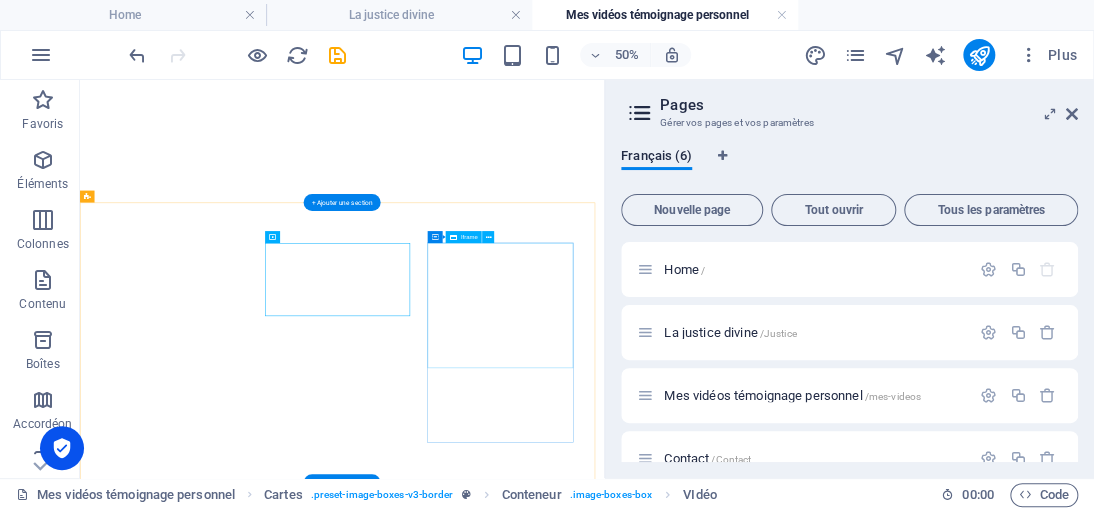 click on "</div>" at bounding box center (604, 2907) 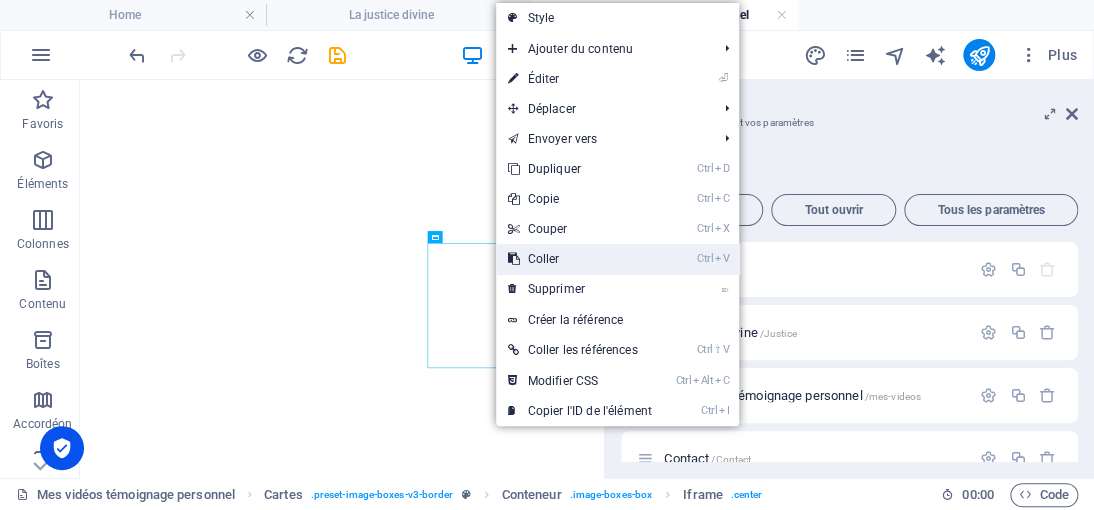 drag, startPoint x: 550, startPoint y: 254, endPoint x: 931, endPoint y: 381, distance: 401.60925 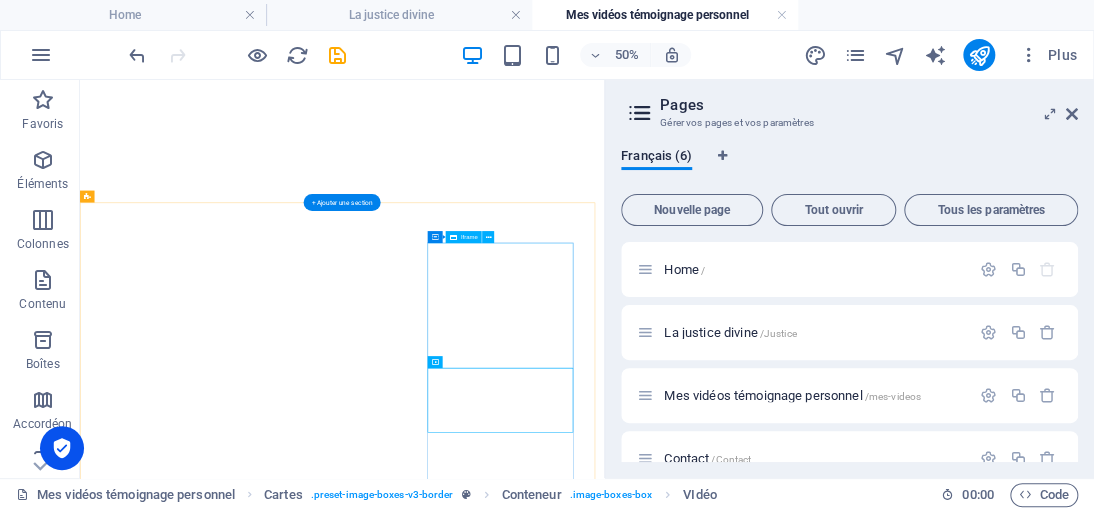 click on "</div>" at bounding box center (604, 2907) 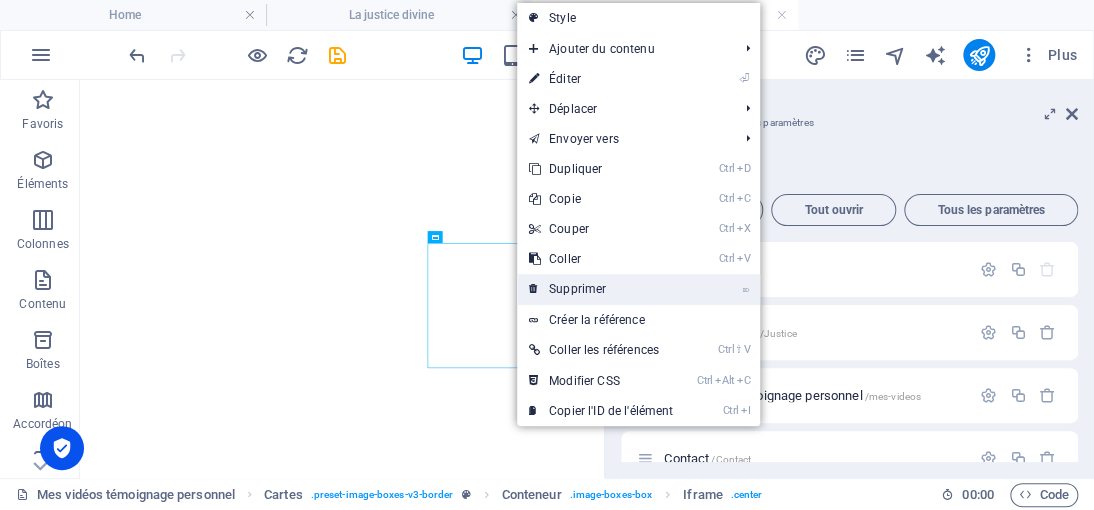 click on "⌦  Supprimer" at bounding box center [601, 289] 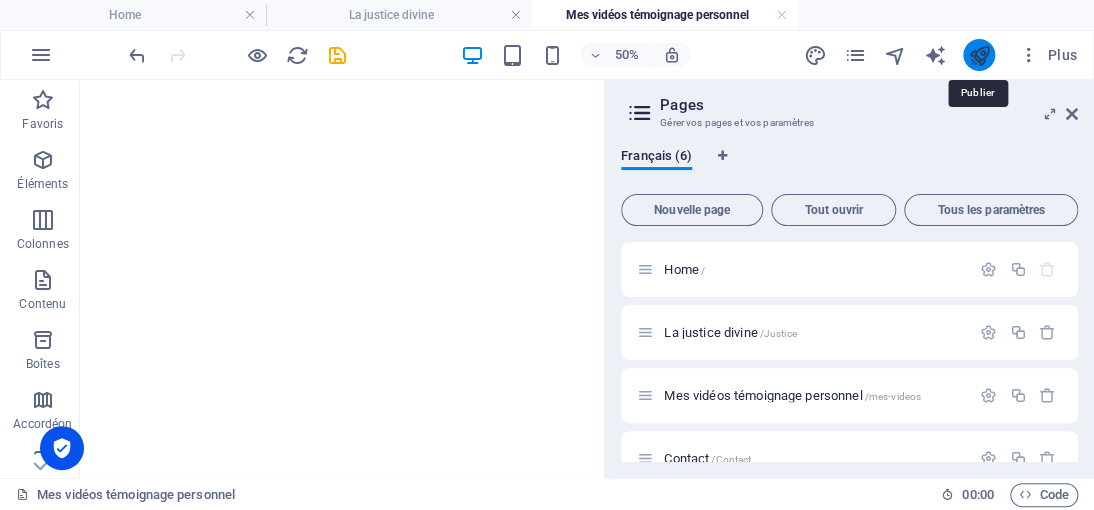 click at bounding box center (978, 55) 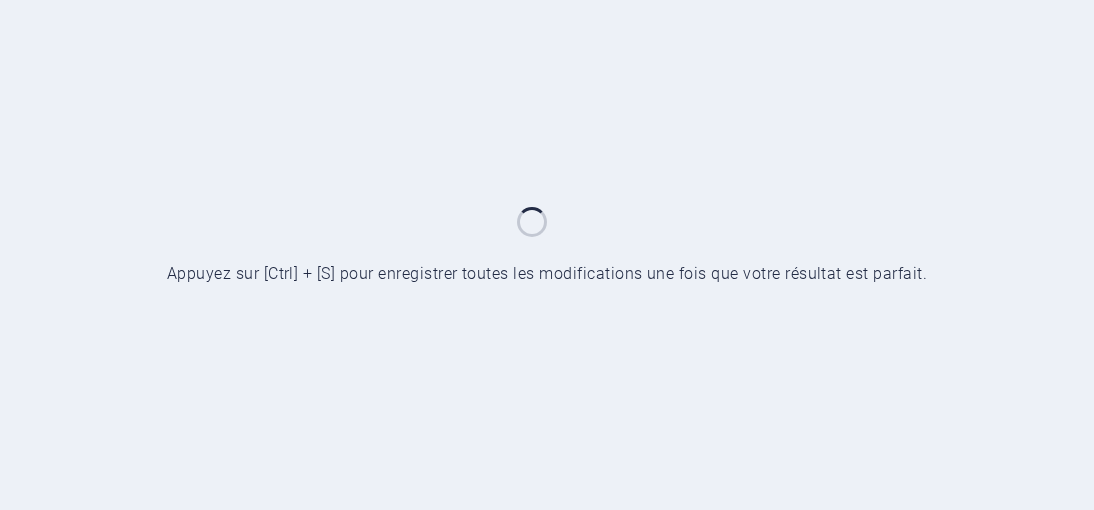 scroll, scrollTop: 0, scrollLeft: 0, axis: both 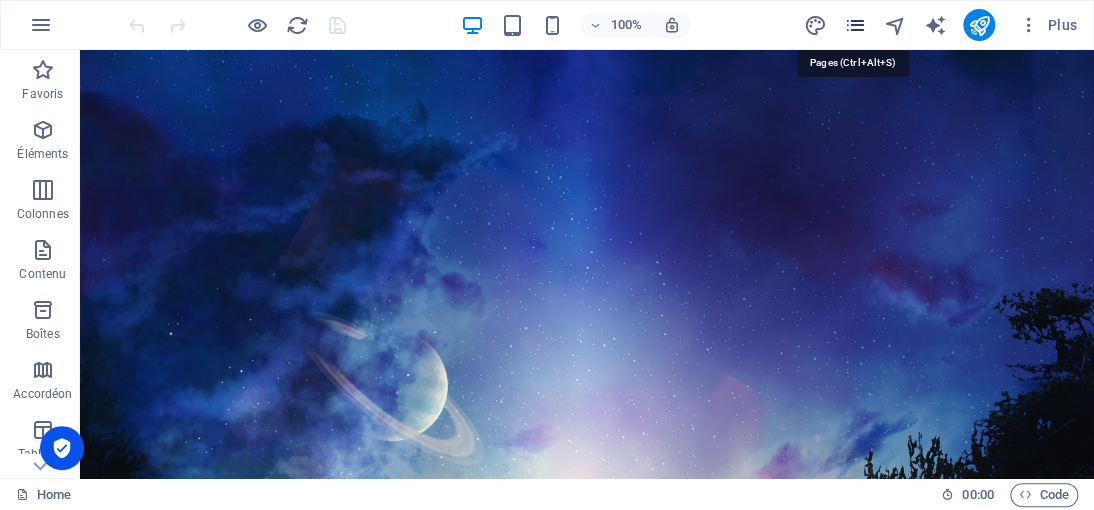 click at bounding box center [854, 25] 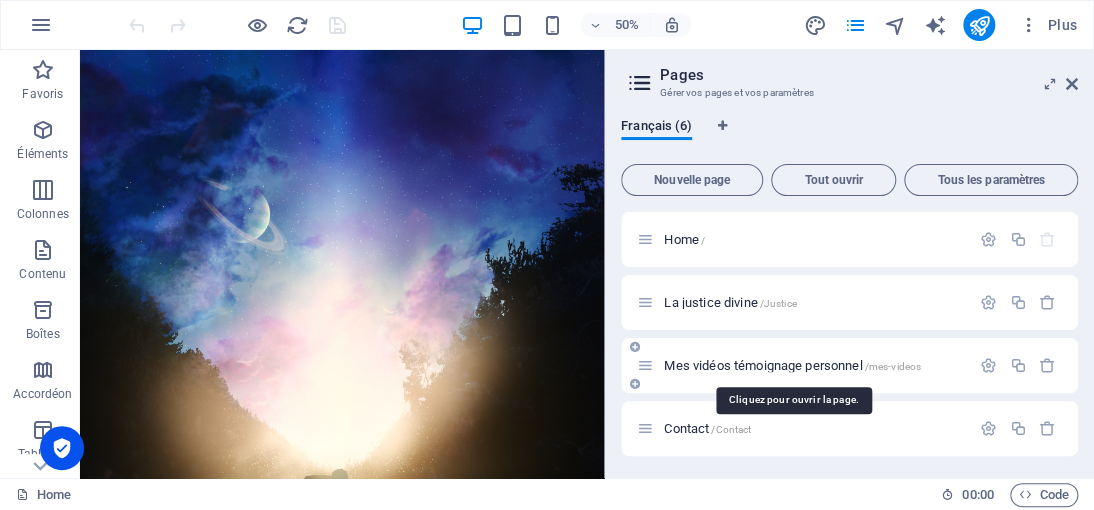 click on "Mes vidéos témoignage personnel /mes-videos" at bounding box center (792, 365) 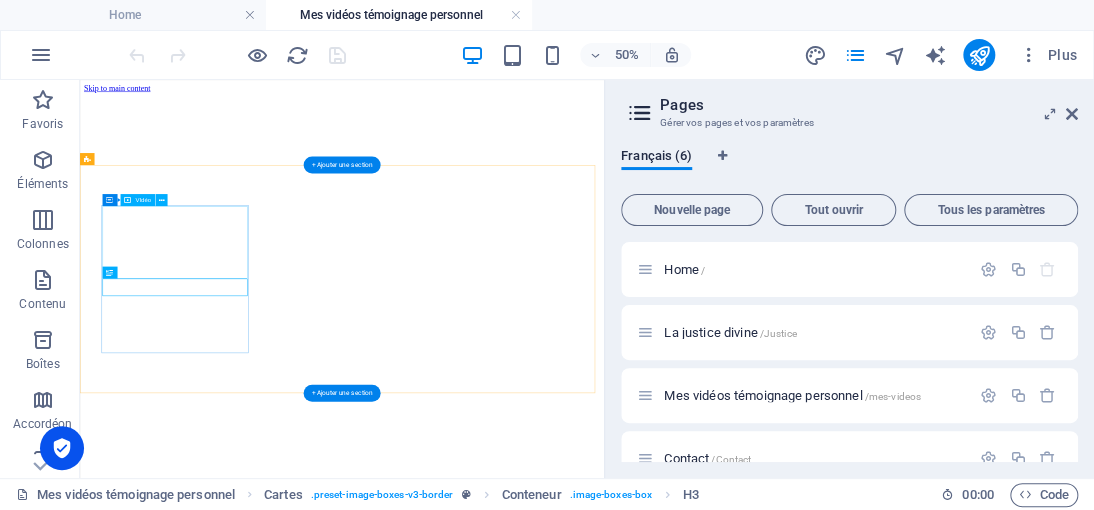 scroll, scrollTop: 626, scrollLeft: 0, axis: vertical 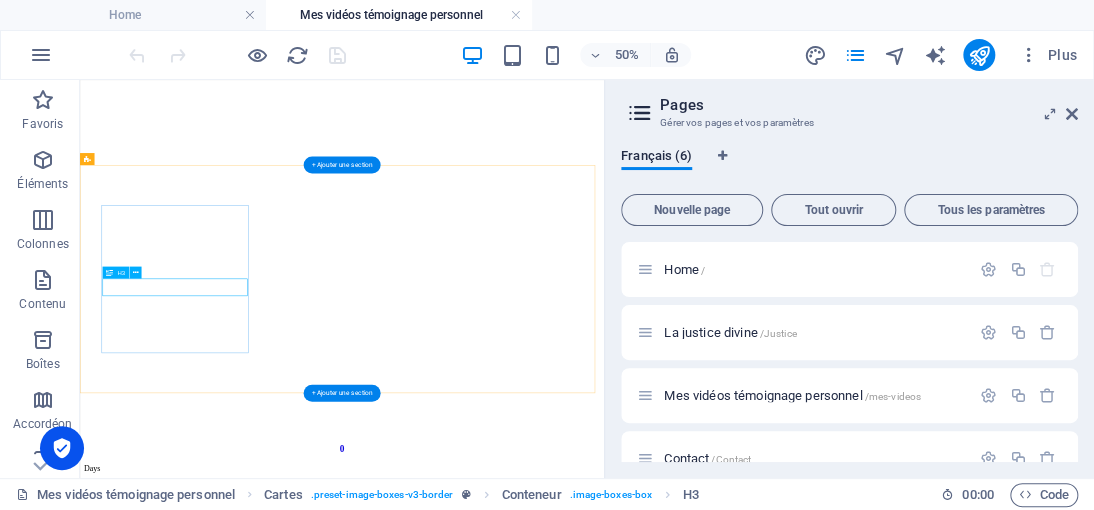 click on "Headline" at bounding box center (604, 2029) 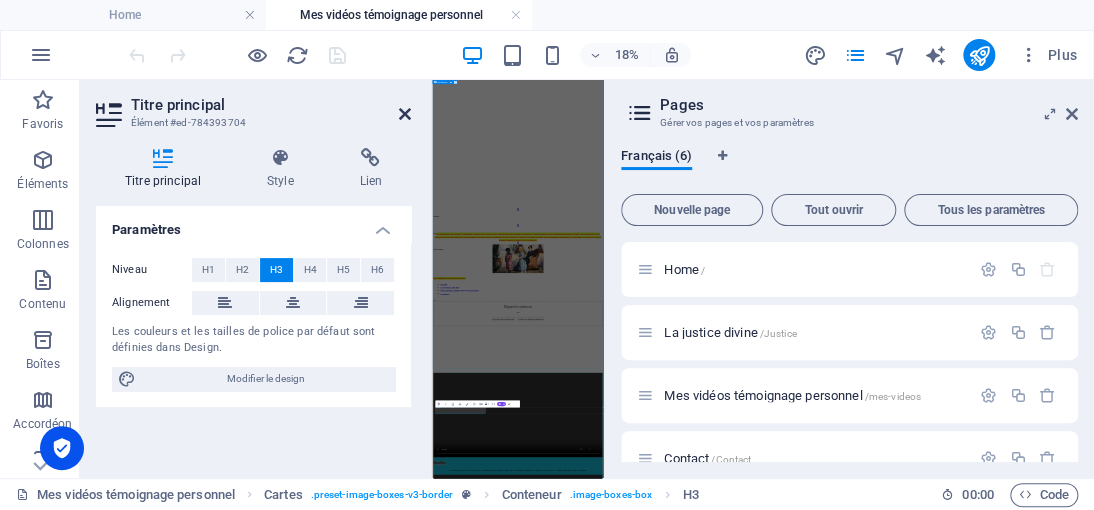 click at bounding box center [405, 114] 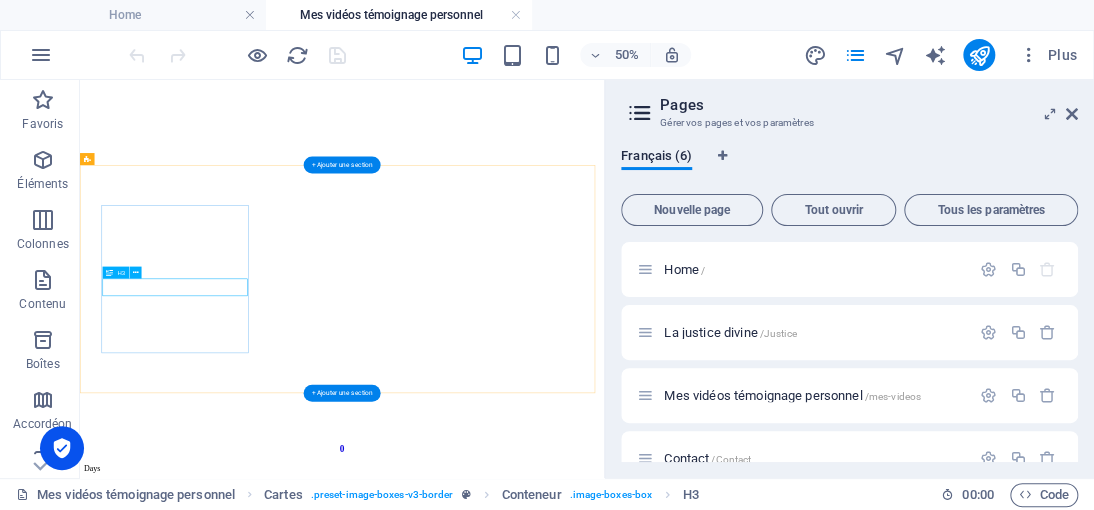 click on "Headline" at bounding box center (604, 2029) 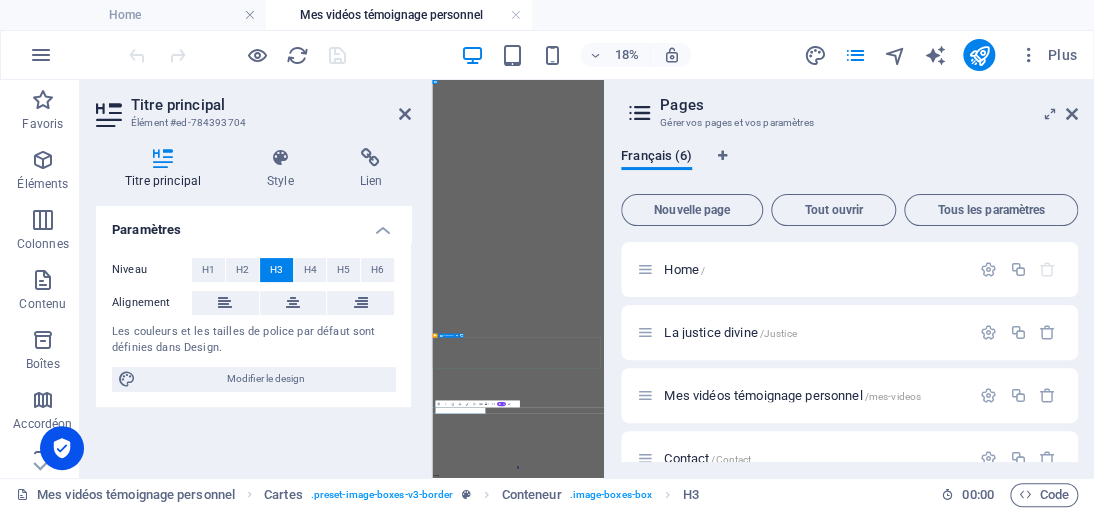 type 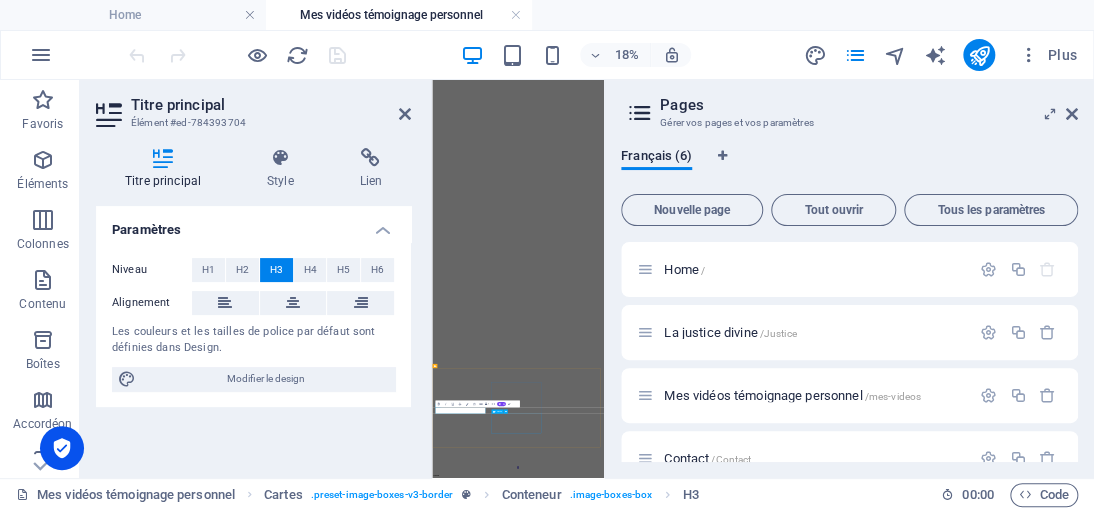 click on "Lorem ipsum dolor sit amet, consectetuer adipiscing elit. Aenean commodo ligula eget dolor. Lorem ipsum dolor sit amet." at bounding box center (921, 4080) 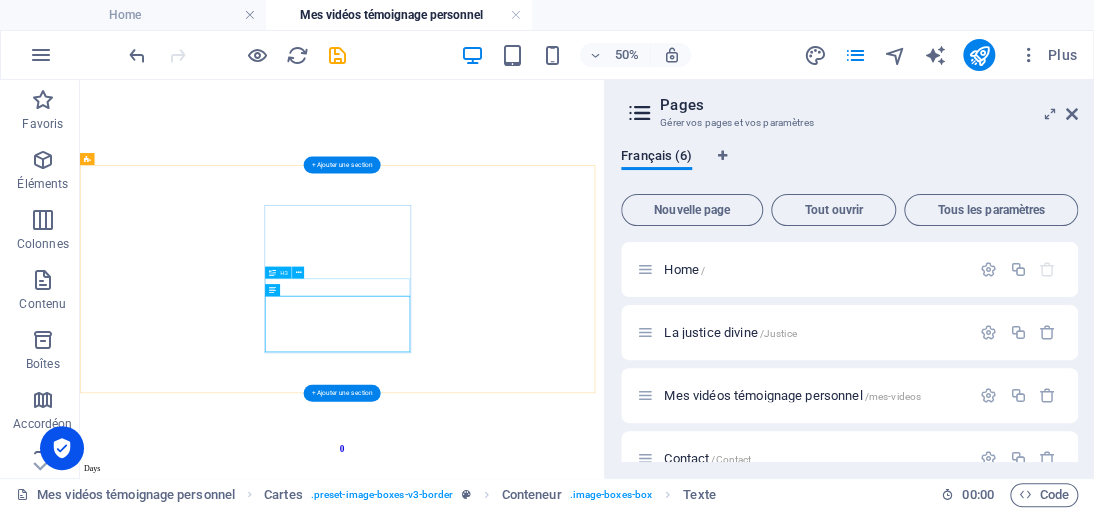 click on "Headline" at bounding box center (604, 2642) 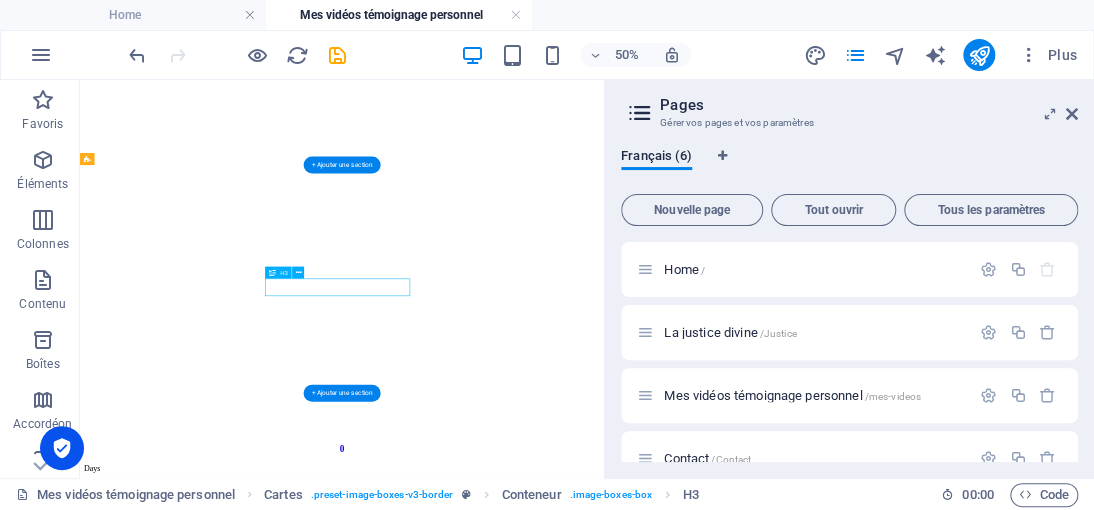 click on "Headline" at bounding box center [604, 2642] 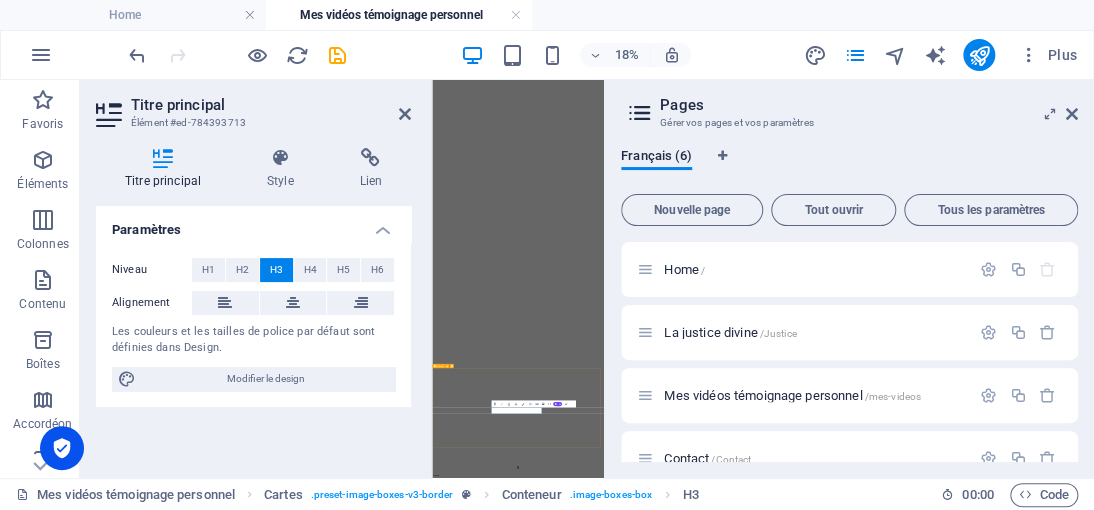 type 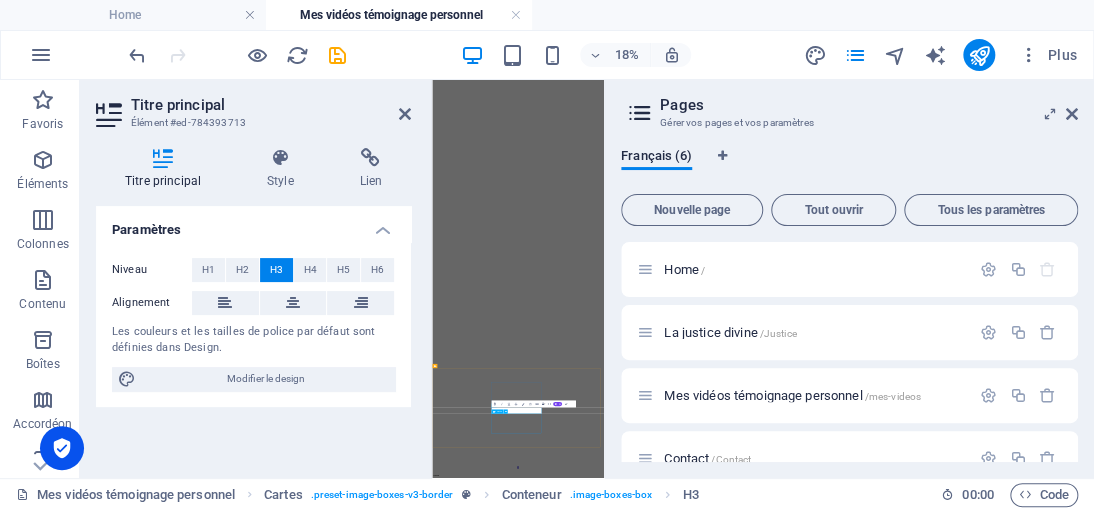 click on "Lorem ipsum dolor sit amet, consectetuer adipiscing elit. Aenean commodo ligula eget dolor. Lorem ipsum dolor sit amet." at bounding box center (921, 4080) 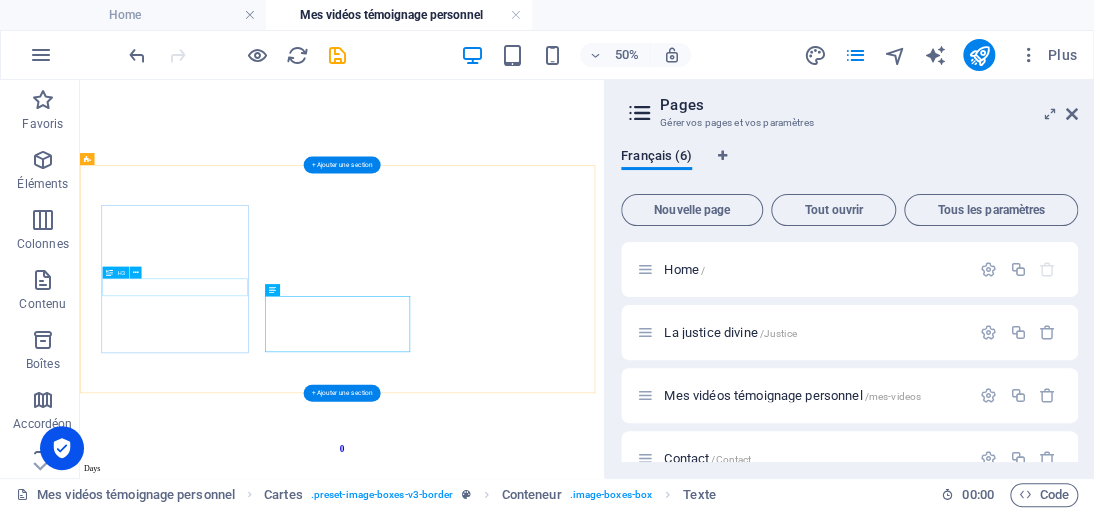 click on "PARAON I" at bounding box center (604, 2029) 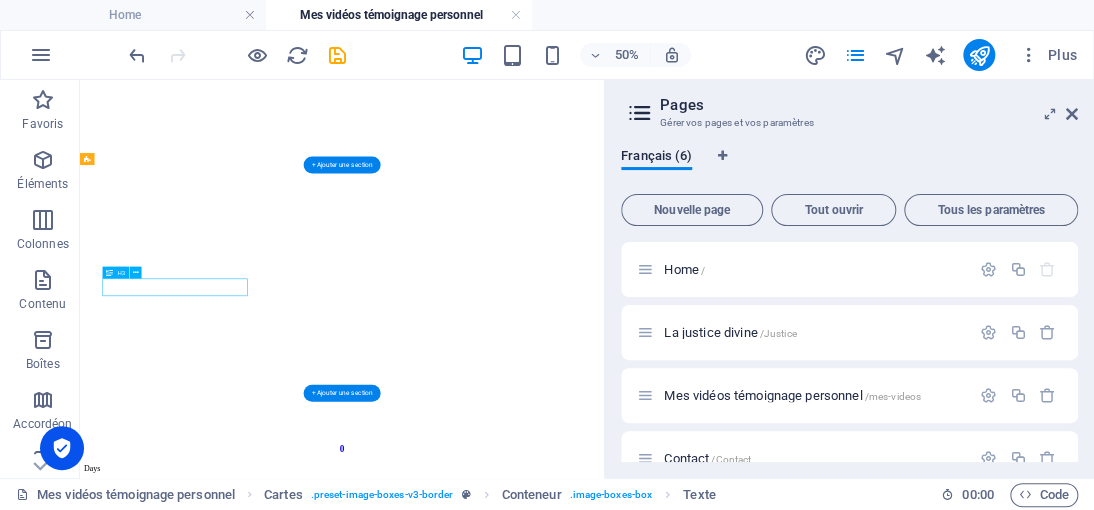 click on "PARAON I" at bounding box center (604, 2029) 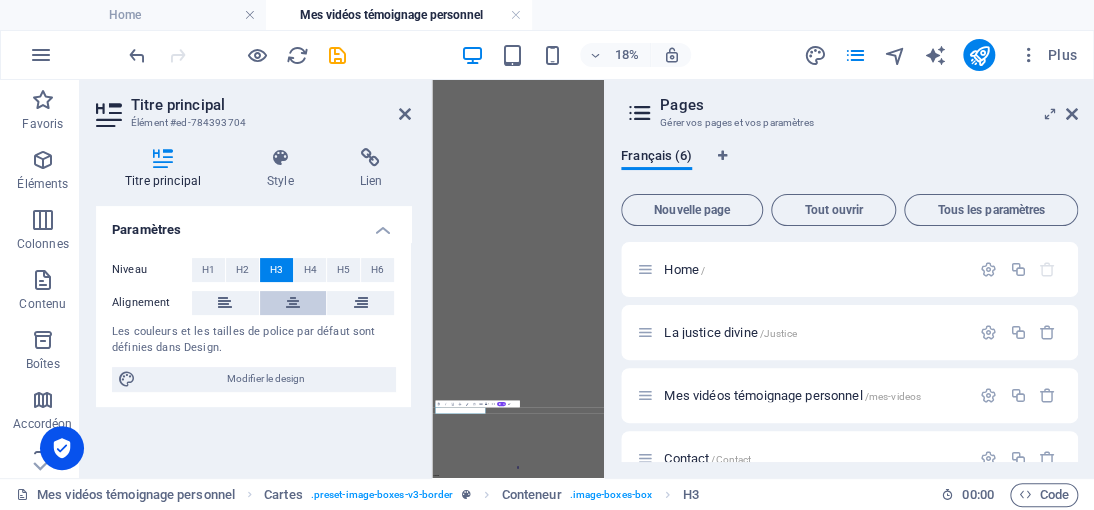 type 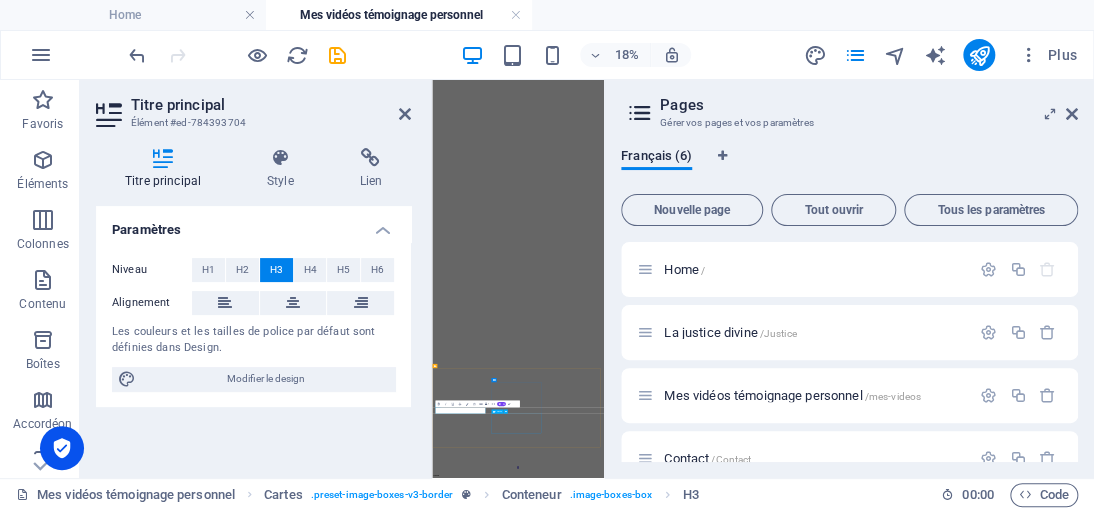 click on "Lorem ipsum dolor sit amet, consectetuer adipiscing elit. Aenean commodo ligula eget dolor. Lorem ipsum dolor sit amet." at bounding box center (921, 4080) 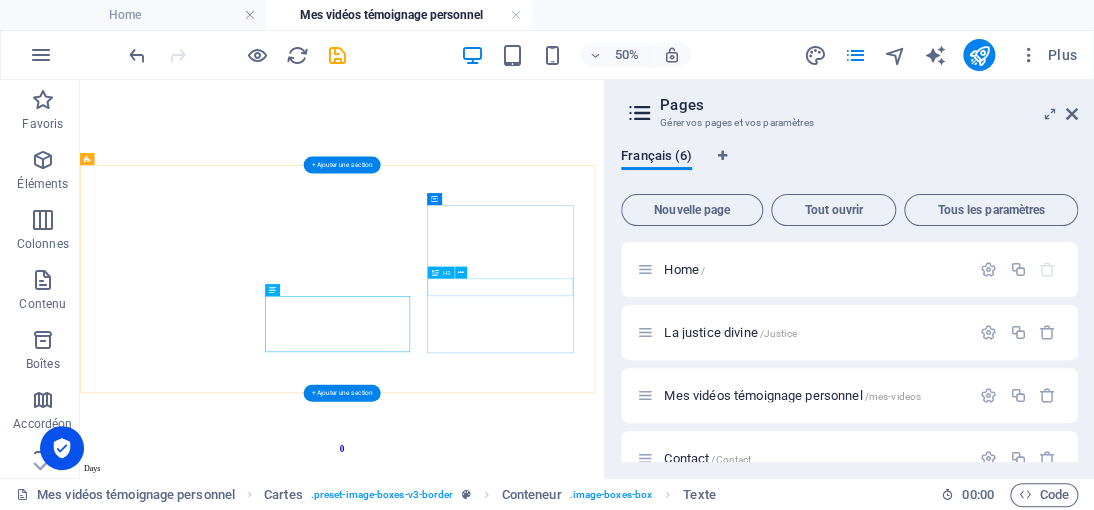 click on "Headline" at bounding box center [604, 3256] 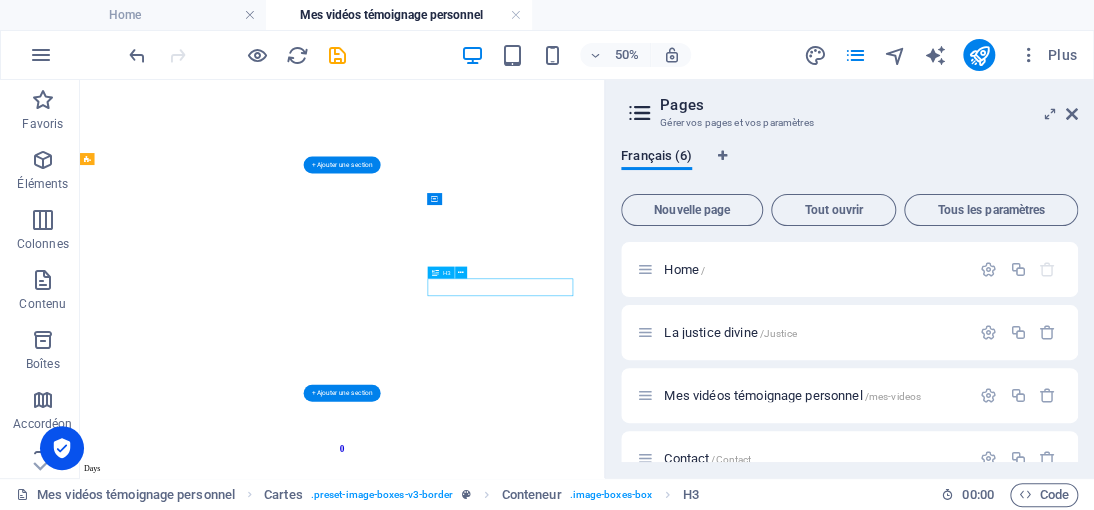 click on "Headline" at bounding box center [604, 3256] 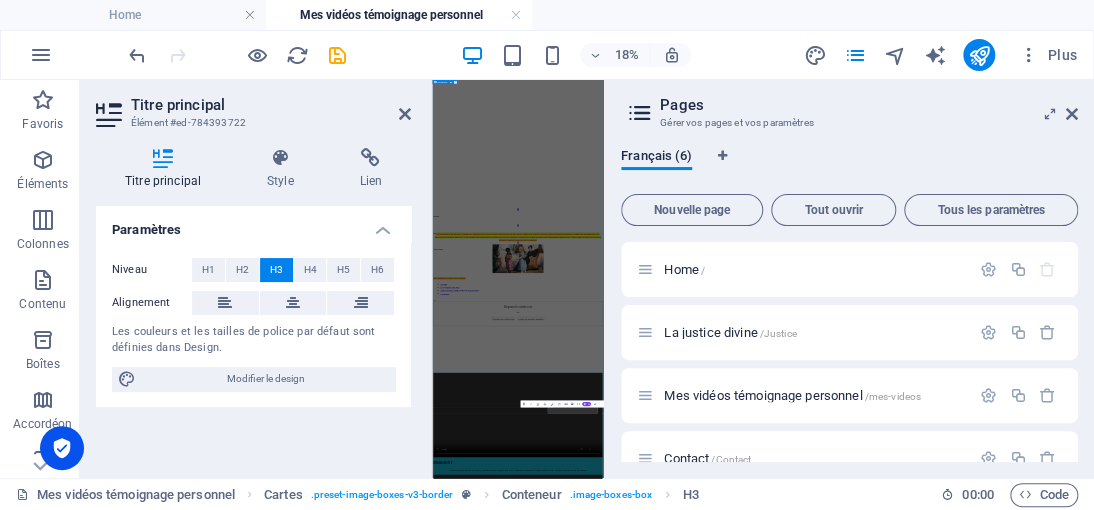 type 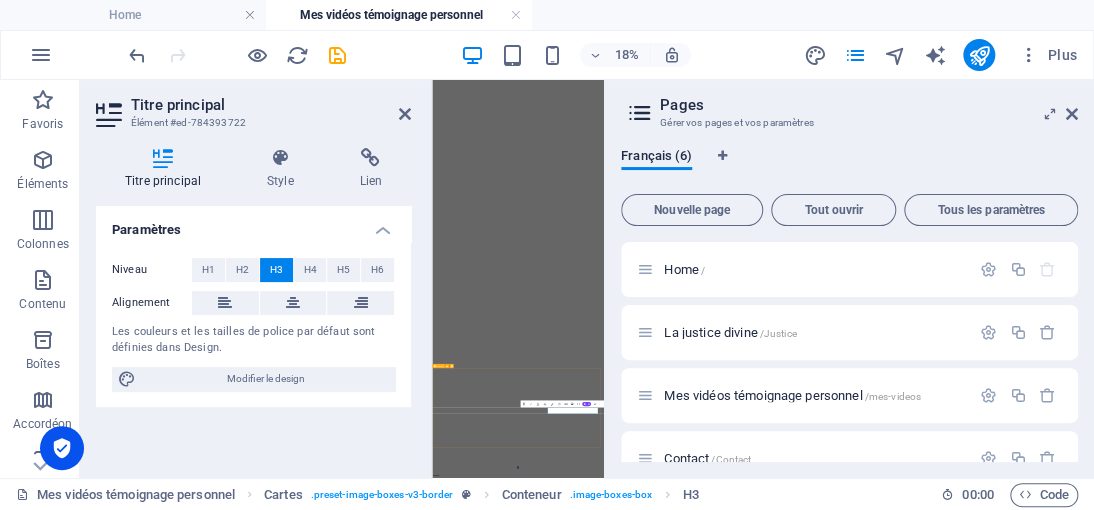 click on "PHARAON I Lorem ipsum dolor sit amet, consectetuer adipiscing elit. Aenean commodo ligula eget dolor. Lorem ipsum dolor sit amet. PHARAON II Lorem ipsum dolor sit amet, consectetuer adipiscing elit. Aenean commodo ligula eget dolor. Lorem ipsum dolor sit amet. PHARAON III Lorem ipsum dolor sit amet, consectetuer adipiscing elit. Aenean commodo ligula eget dolor. Lorem ipsum dolor sit amet." at bounding box center [921, 3807] 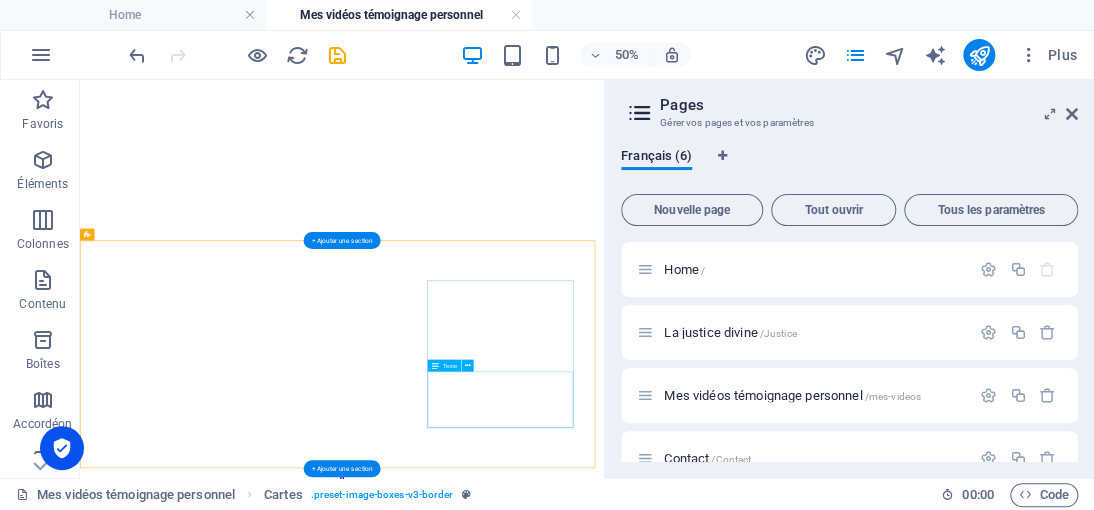 scroll, scrollTop: 642, scrollLeft: 0, axis: vertical 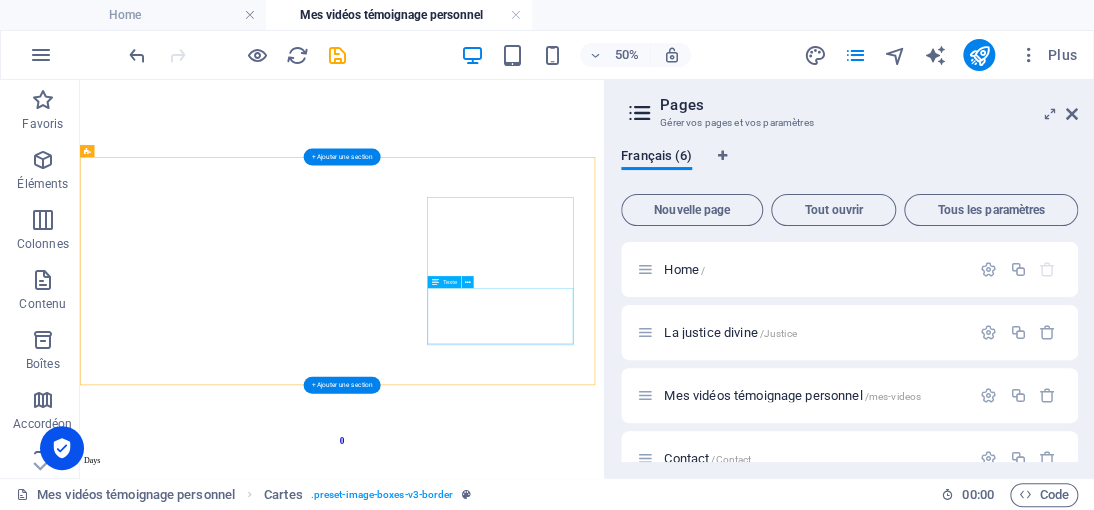 click on "Lorem ipsum dolor sit amet, consectetuer adipiscing elit. Aenean commodo ligula eget dolor. Lorem ipsum dolor sit amet." at bounding box center [604, 3278] 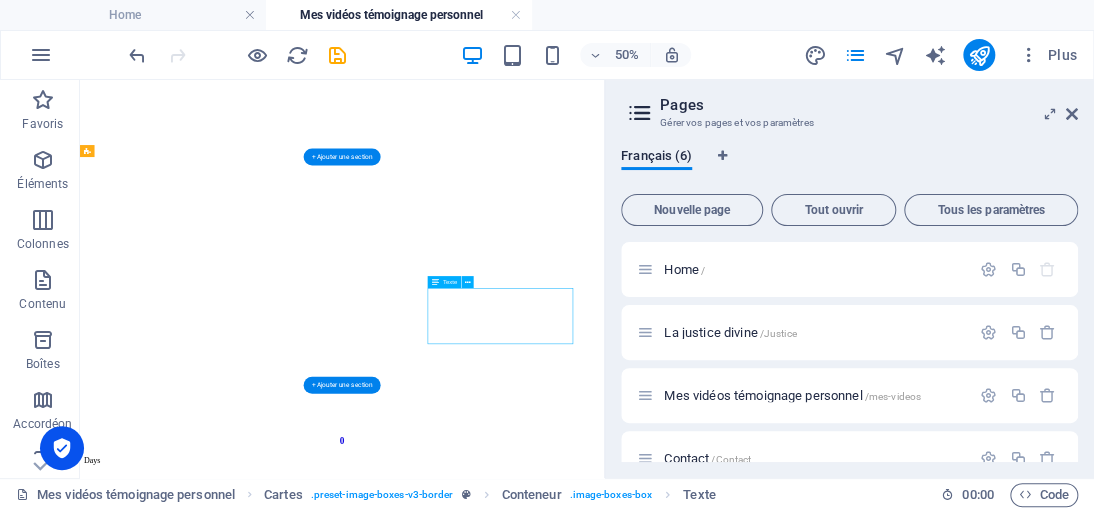 click on "Lorem ipsum dolor sit amet, consectetuer adipiscing elit. Aenean commodo ligula eget dolor. Lorem ipsum dolor sit amet." at bounding box center (604, 3278) 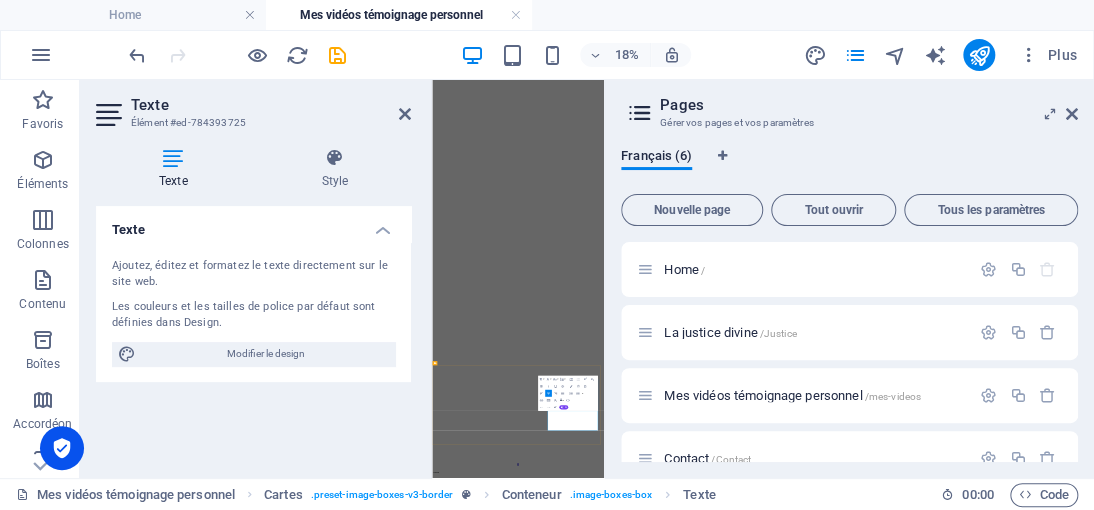 type 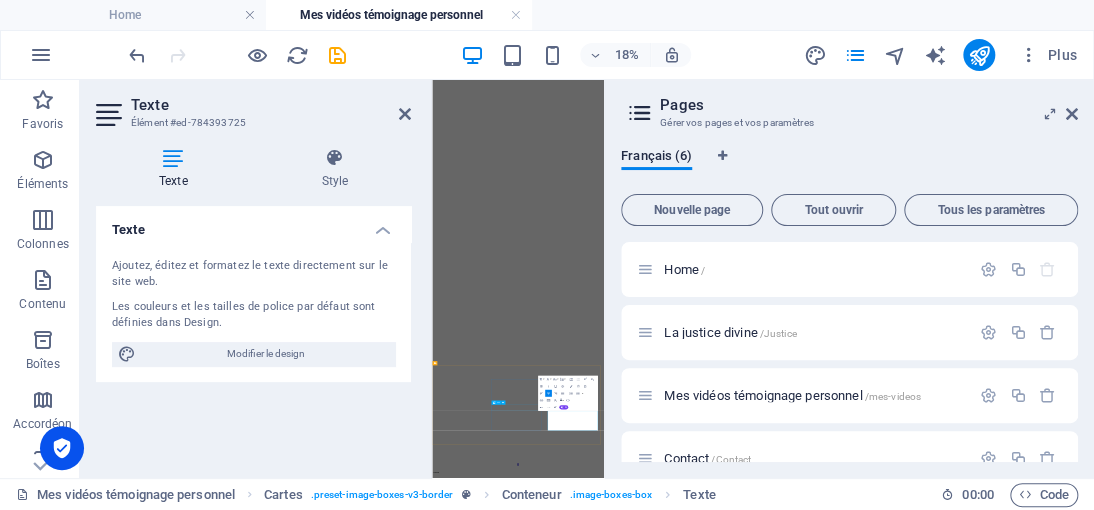 drag, startPoint x: 1319, startPoint y: 2038, endPoint x: 1046, endPoint y: 1952, distance: 286.22543 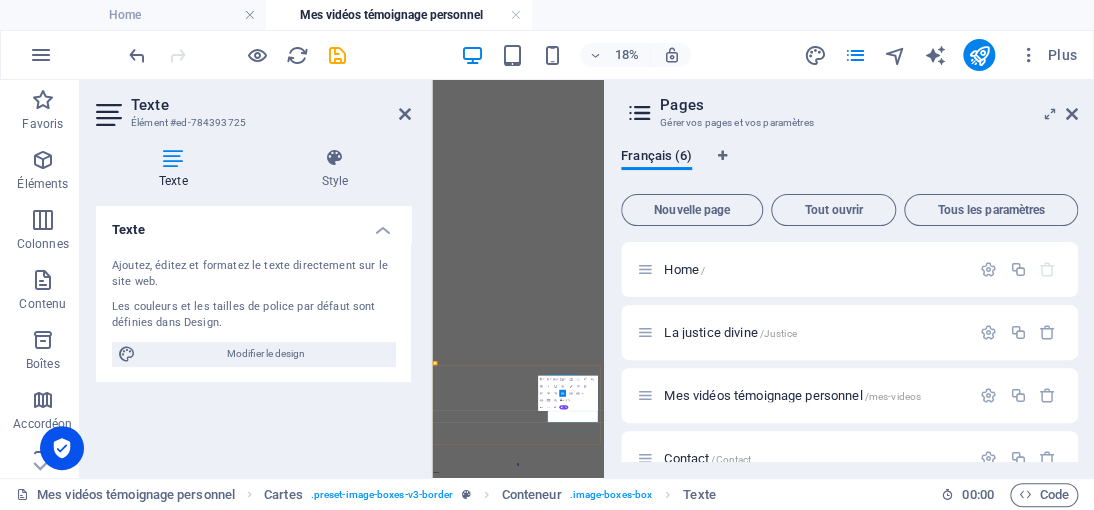 click on "PHARAON III A VENIR PAGE EN CONSTRUCTION" at bounding box center [921, 4370] 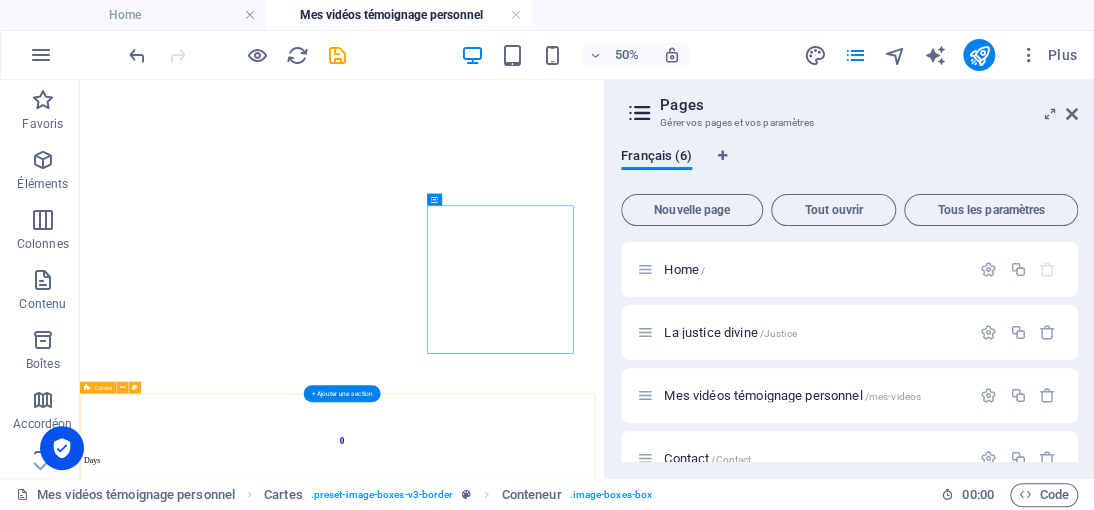 scroll, scrollTop: 625, scrollLeft: 0, axis: vertical 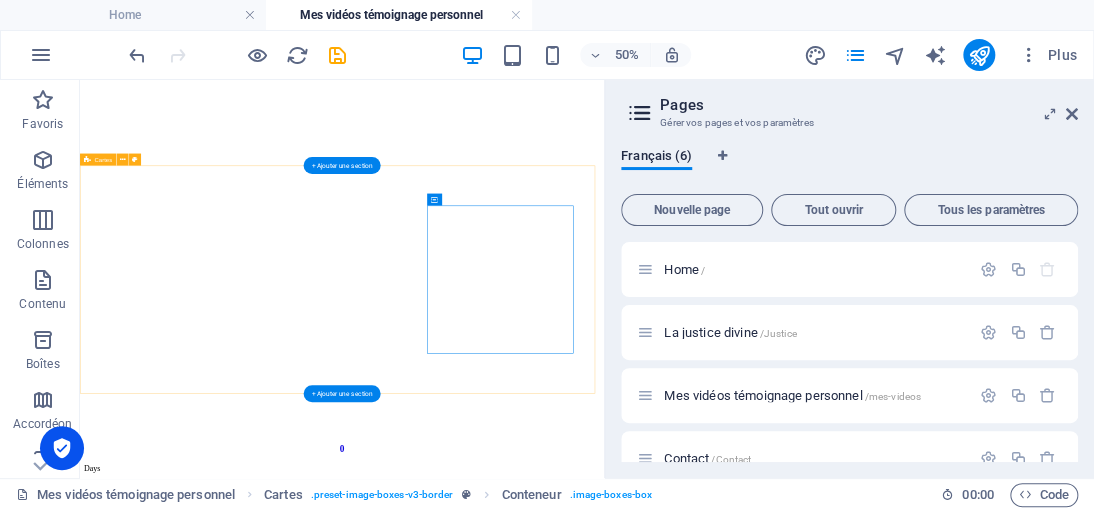 click on "PHARAON I Lorem ipsum dolor sit amet, consectetuer adipiscing elit. Aenean commodo ligula eget dolor. Lorem ipsum dolor sit amet. PHARAON II Lorem ipsum dolor sit amet, consectetuer adipiscing elit. Aenean commodo ligula eget dolor. Lorem ipsum dolor sit amet. PHARAON III A VENIR PAGE EN CONSTRUCTION" at bounding box center (604, 2392) 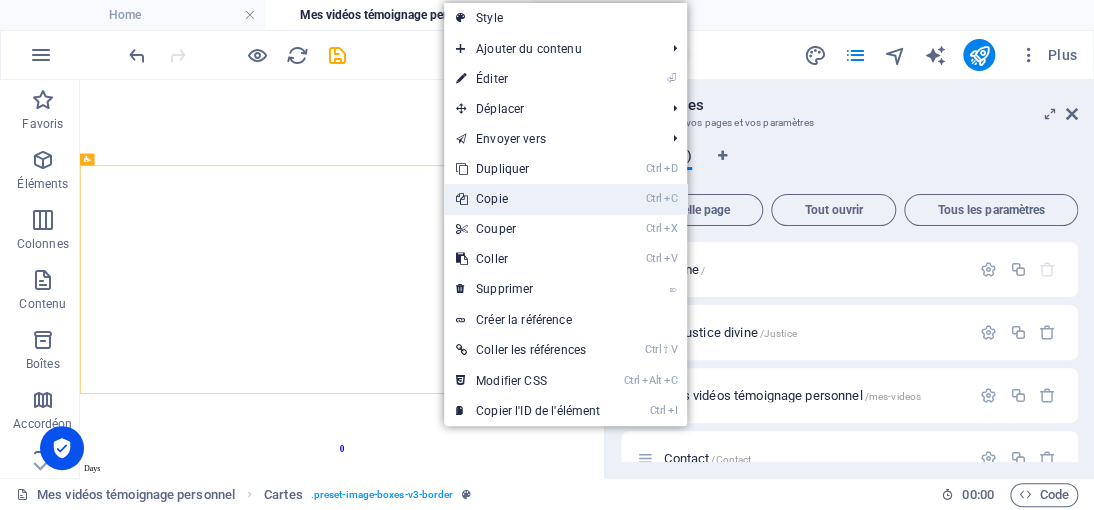 click on "Ctrl C  Copie" at bounding box center (528, 199) 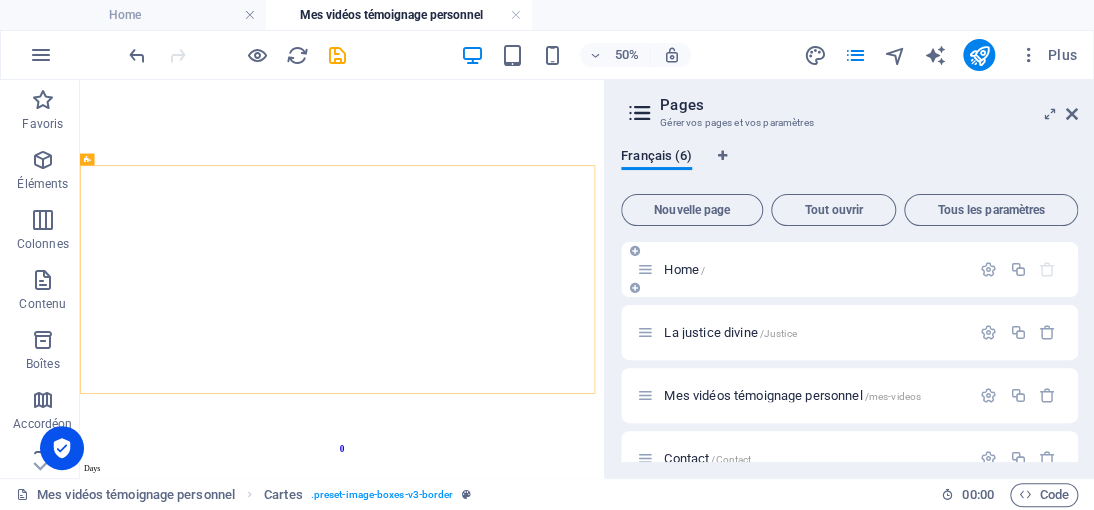 drag, startPoint x: 673, startPoint y: 267, endPoint x: 670, endPoint y: 280, distance: 13.341664 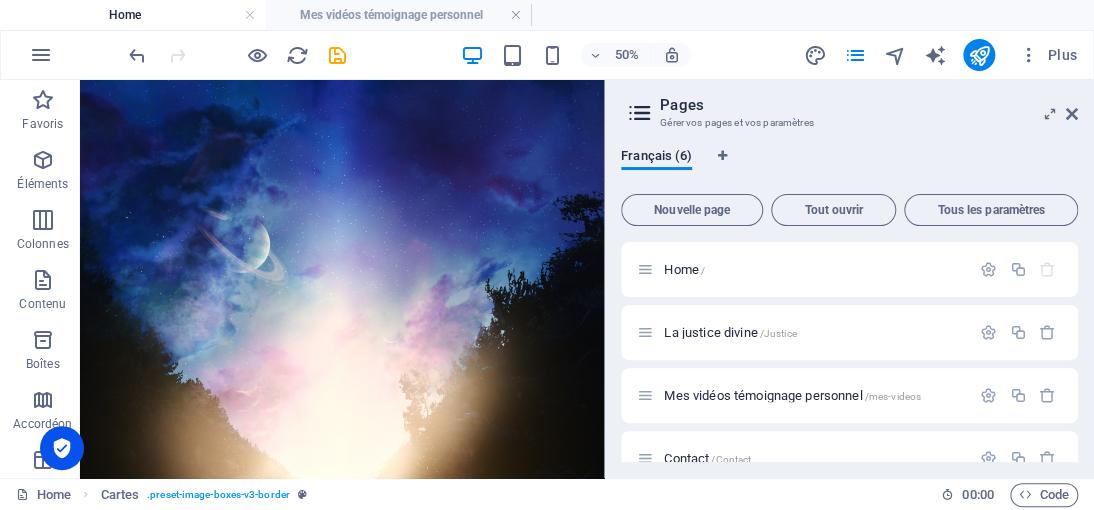 scroll, scrollTop: 0, scrollLeft: 0, axis: both 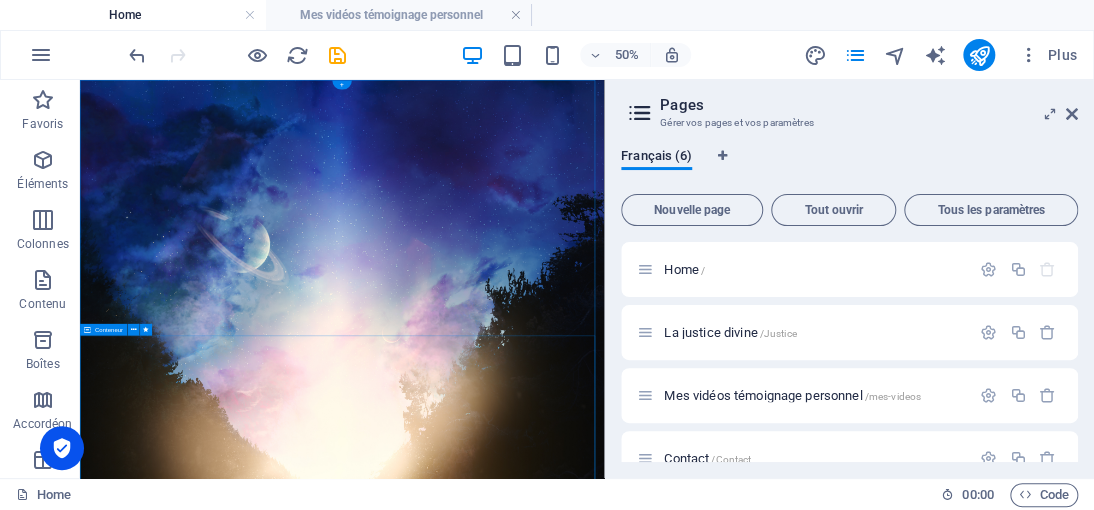 click on "[DOMAIN_NAME] « Le meilleur moyen d'approcher la justice divine, c'est de s'en faire une telle habitude qu'on l'observe dans les plus petites choses, et qu'on y plie jusqu'à sa manière de penser. »" at bounding box center [604, 2390] 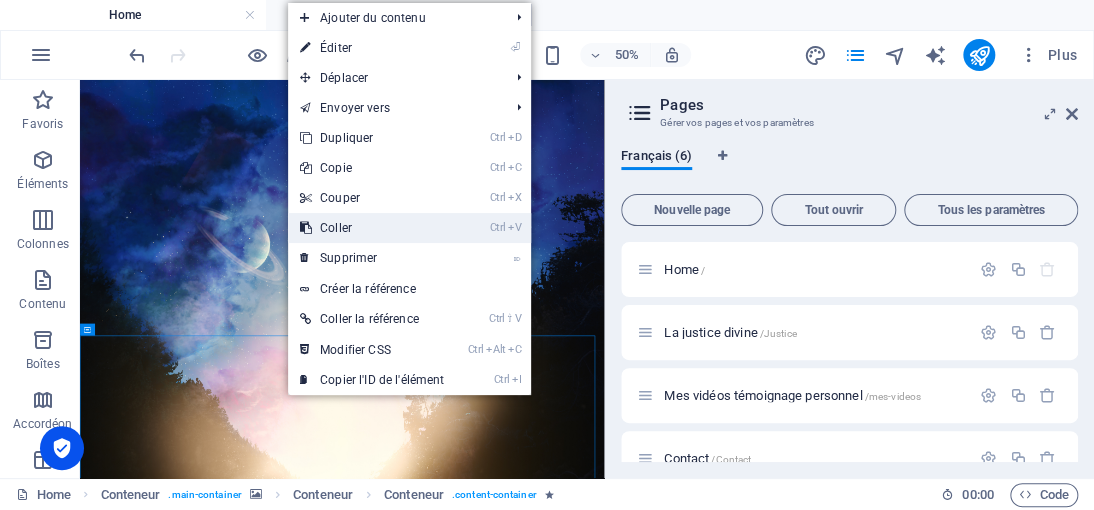 click on "Ctrl V  Coller" at bounding box center [372, 228] 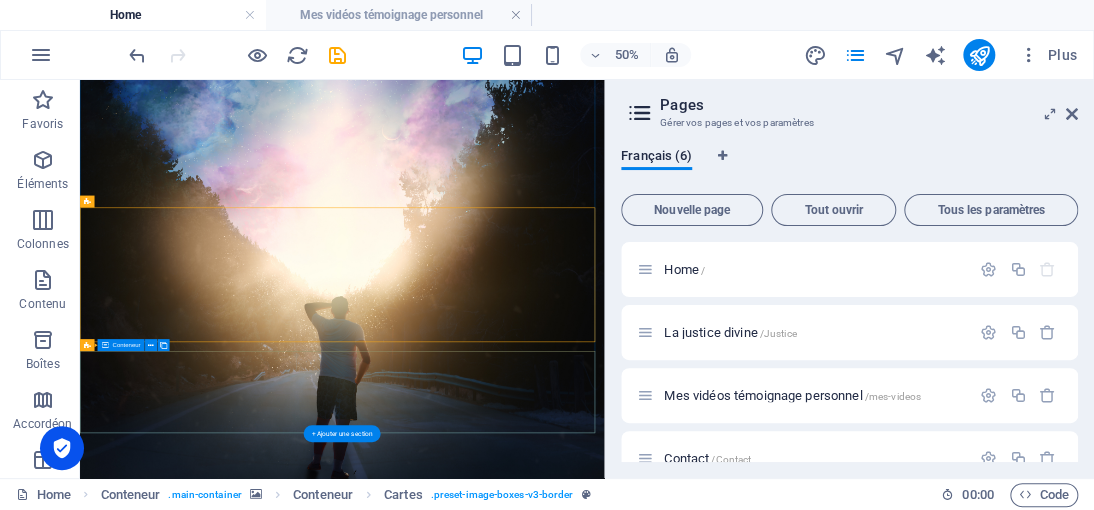 scroll, scrollTop: 686, scrollLeft: 0, axis: vertical 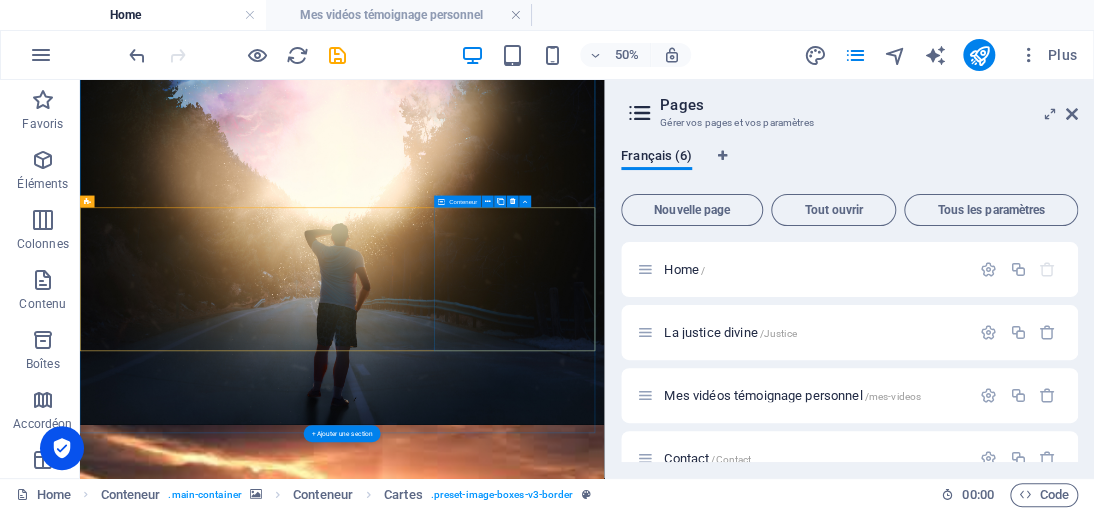 click on "PHARAON III A VENIR PAGE EN CONSTRUCTION" at bounding box center (244, 2879) 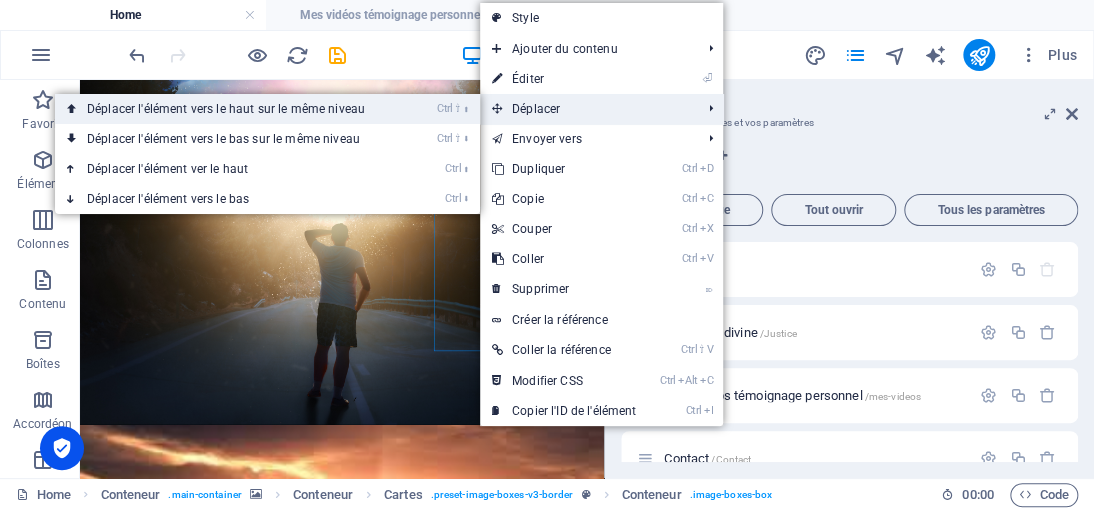 drag, startPoint x: 281, startPoint y: 111, endPoint x: 403, endPoint y: 64, distance: 130.7402 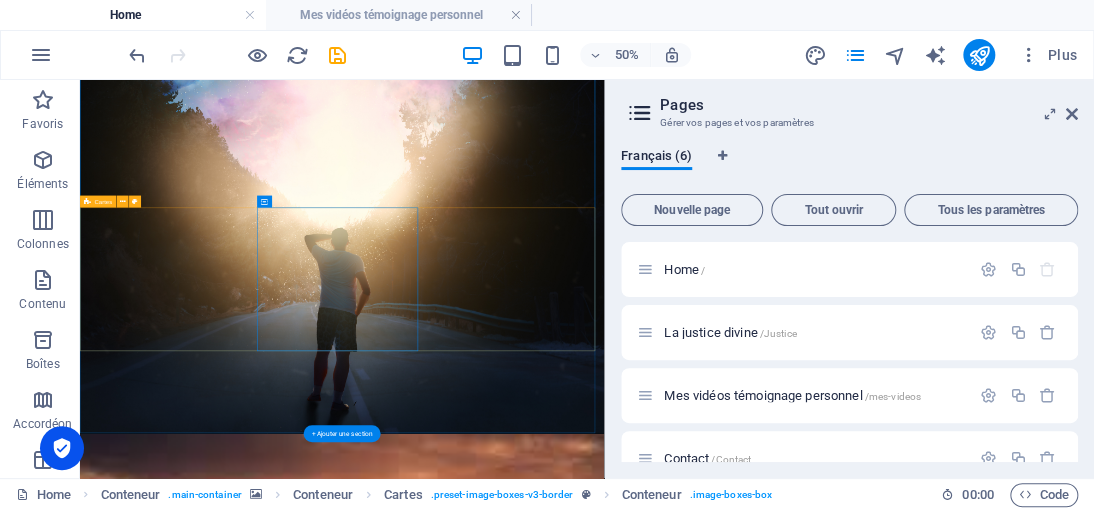click on "PHARAON I Lorem ipsum dolor sit amet, consectetuer adipiscing elit. Aenean commodo ligula eget dolor. Lorem ipsum dolor sit amet. PHARAON III A VENIR PAGE EN CONSTRUCTION PHARAON II Lorem ipsum dolor sit amet, consectetuer adipiscing elit. Aenean commodo ligula eget dolor. Lorem ipsum dolor sit amet." at bounding box center (604, 2609) 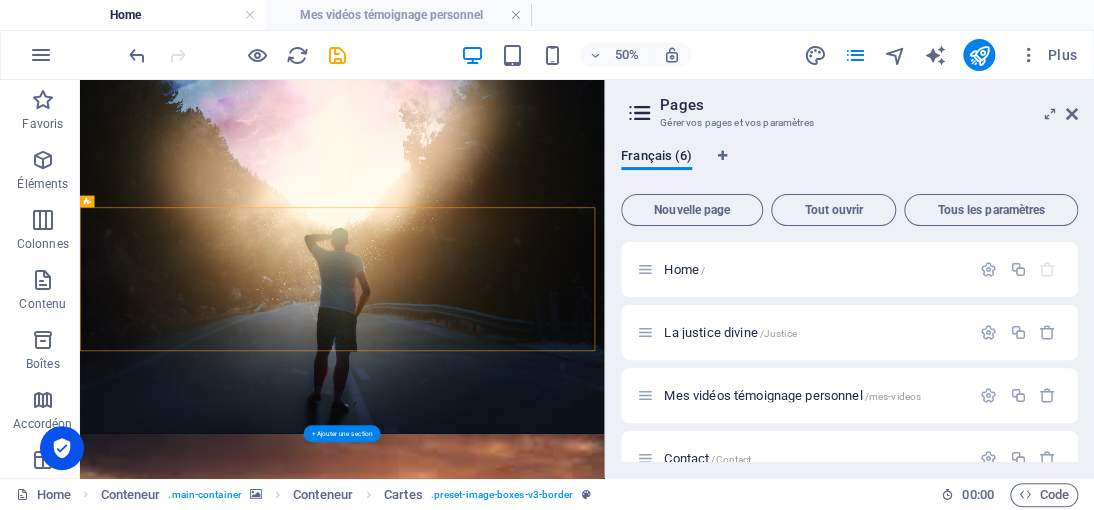 drag, startPoint x: 760, startPoint y: 586, endPoint x: 744, endPoint y: 437, distance: 149.8566 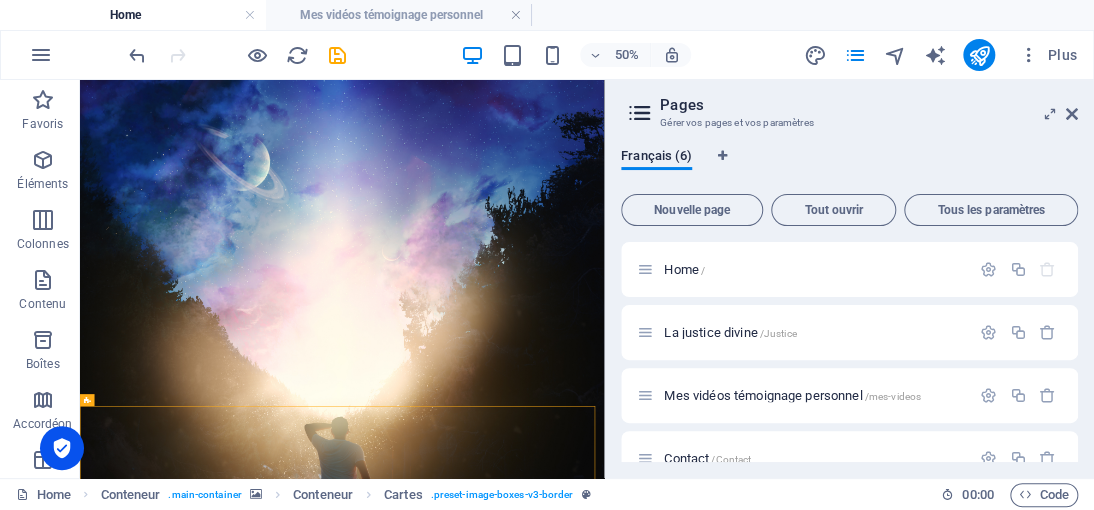 scroll, scrollTop: 286, scrollLeft: 0, axis: vertical 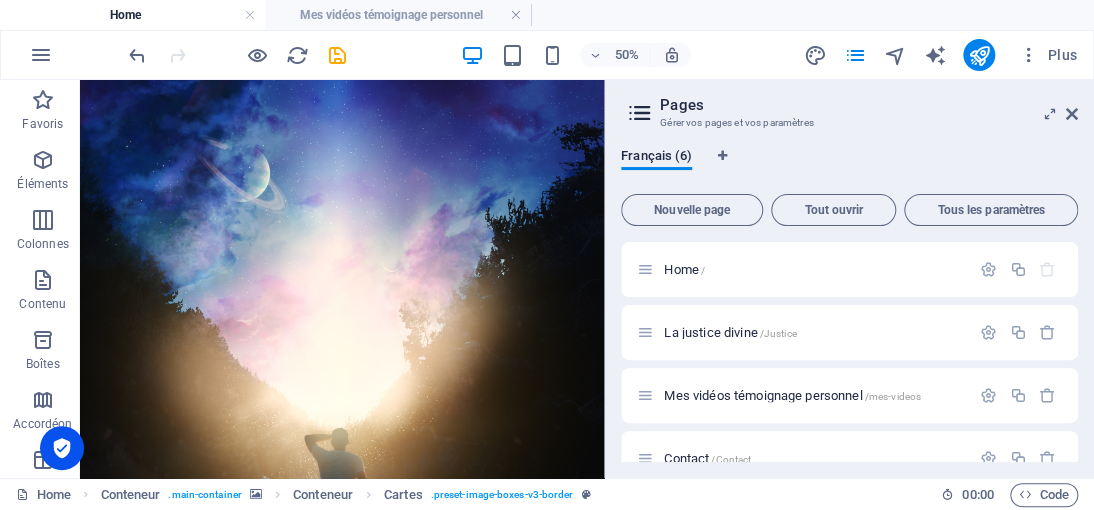 drag, startPoint x: 186, startPoint y: 281, endPoint x: 89, endPoint y: 336, distance: 111.50785 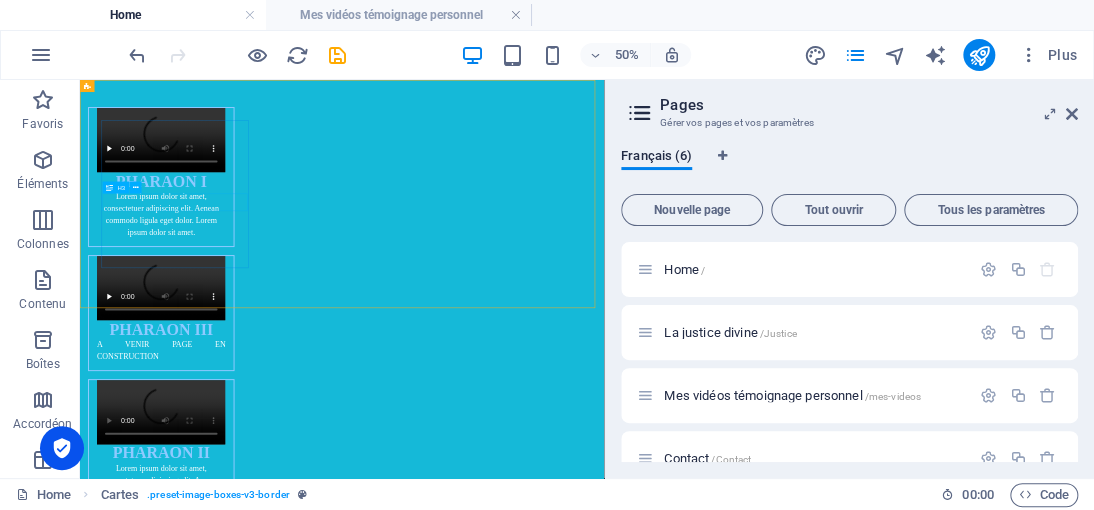 scroll, scrollTop: 0, scrollLeft: 0, axis: both 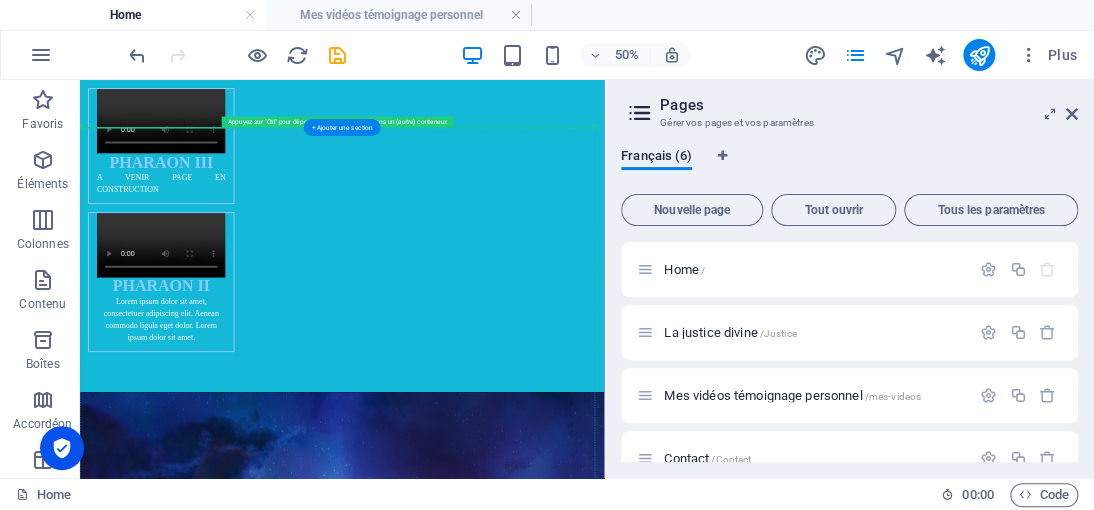 drag, startPoint x: 177, startPoint y: 163, endPoint x: 305, endPoint y: 677, distance: 529.698 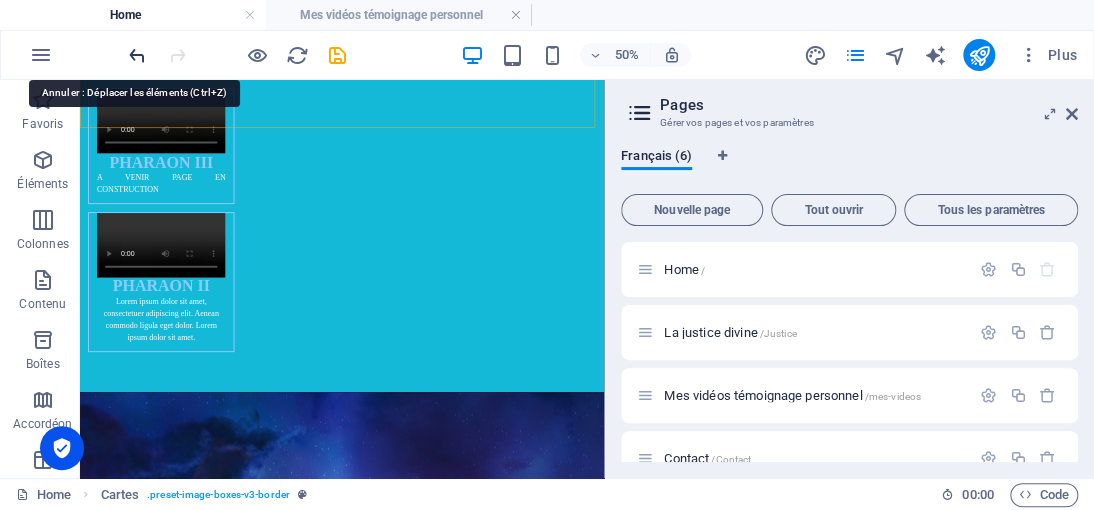 click at bounding box center [137, 55] 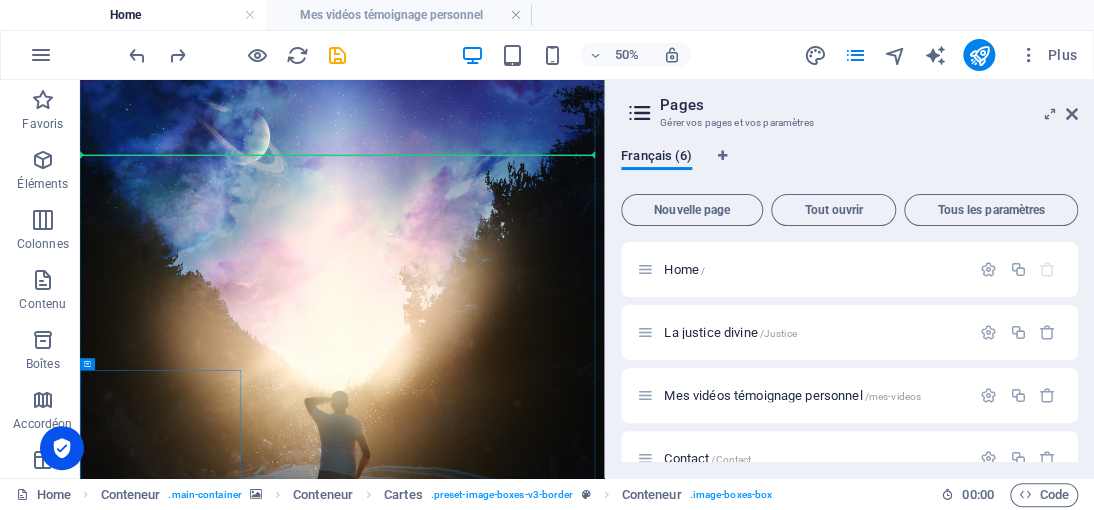 drag, startPoint x: 199, startPoint y: 446, endPoint x: 124, endPoint y: 295, distance: 168.60011 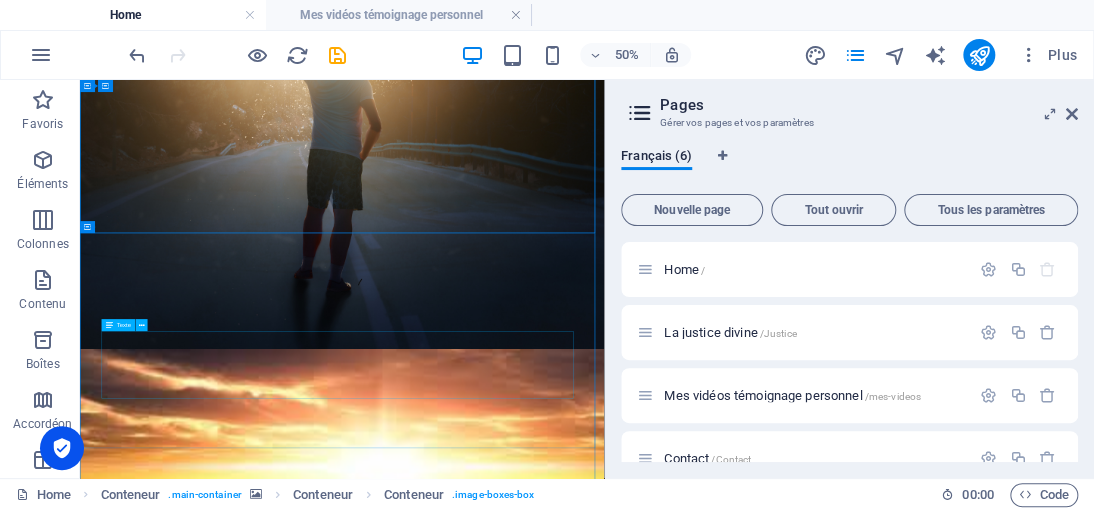 scroll, scrollTop: 1500, scrollLeft: 0, axis: vertical 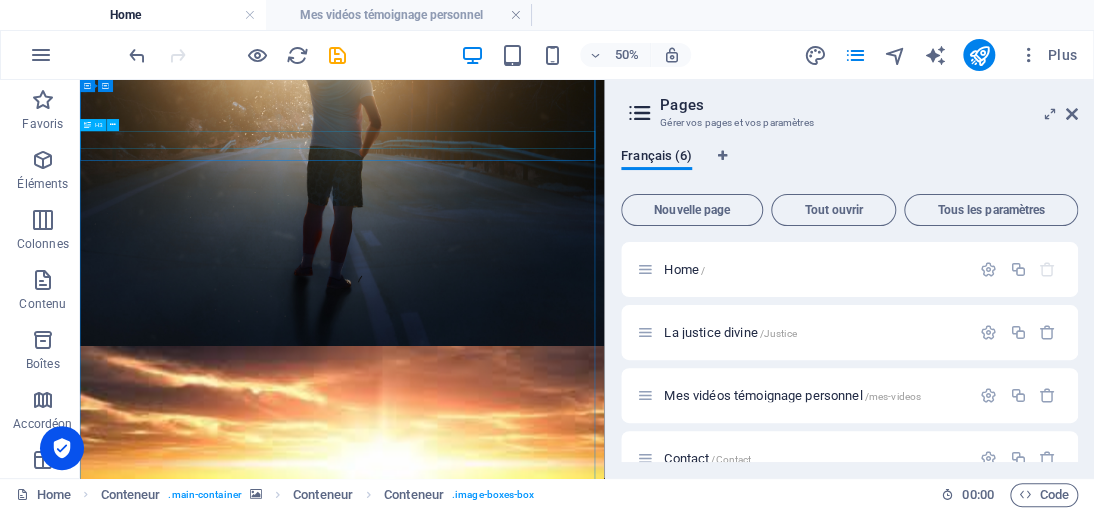 click on "PHARAON I" at bounding box center [604, 2654] 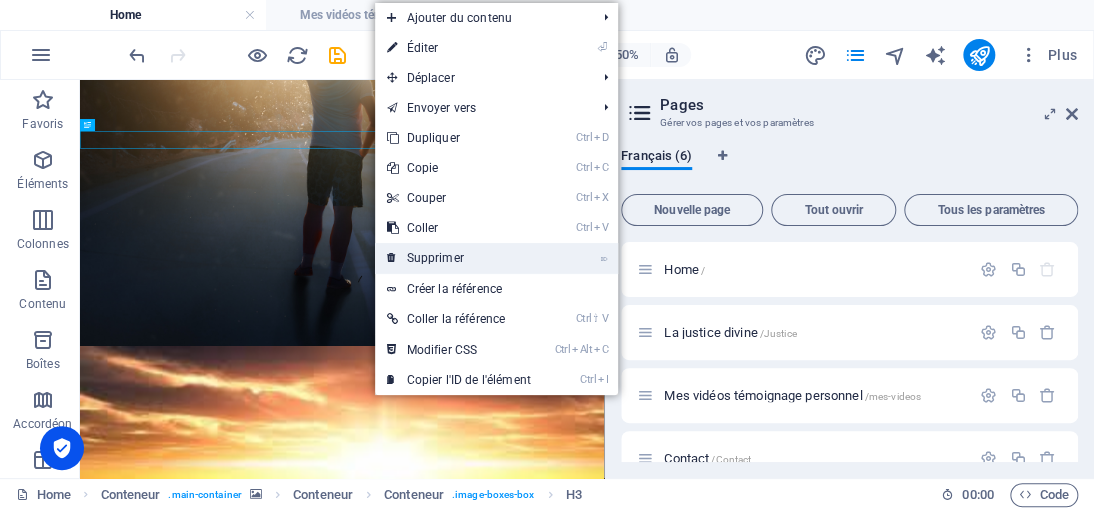 click on "⌦  Supprimer" at bounding box center (459, 258) 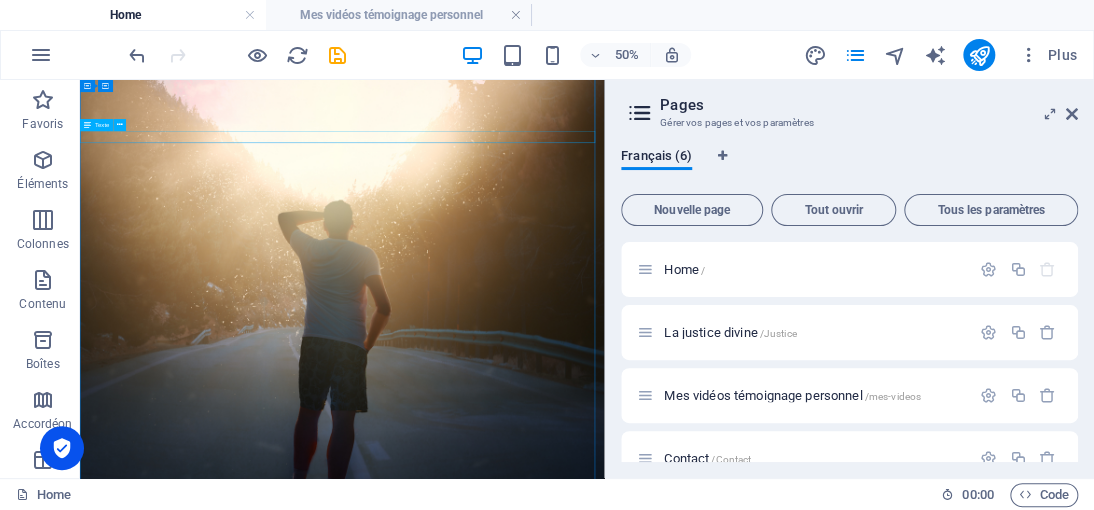 click on "Lorem ipsum dolor sit amet, consectetuer adipiscing elit. Aenean commodo ligula eget dolor. Lorem ipsum dolor sit amet." at bounding box center [604, 3124] 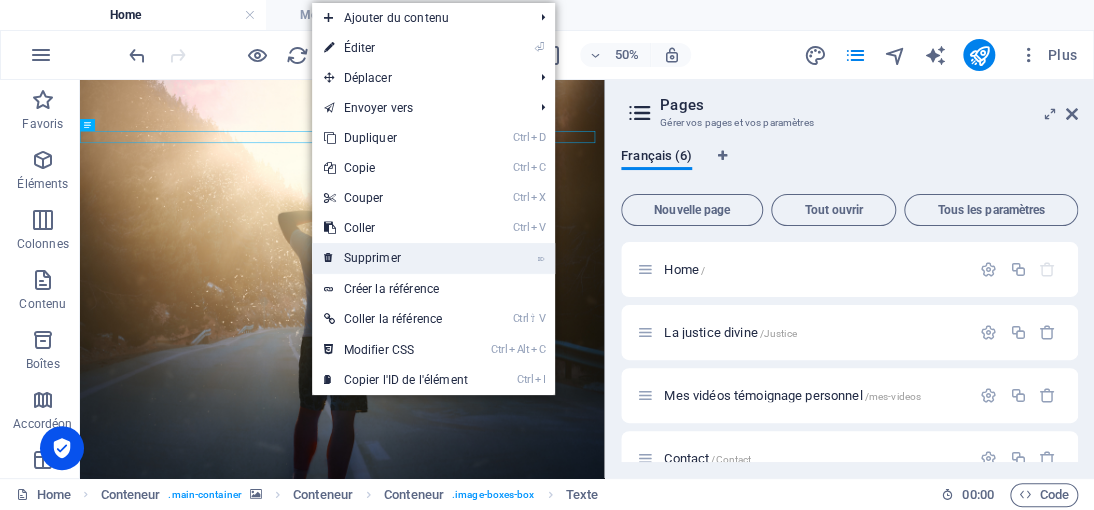 drag, startPoint x: 387, startPoint y: 252, endPoint x: 614, endPoint y: 348, distance: 246.46501 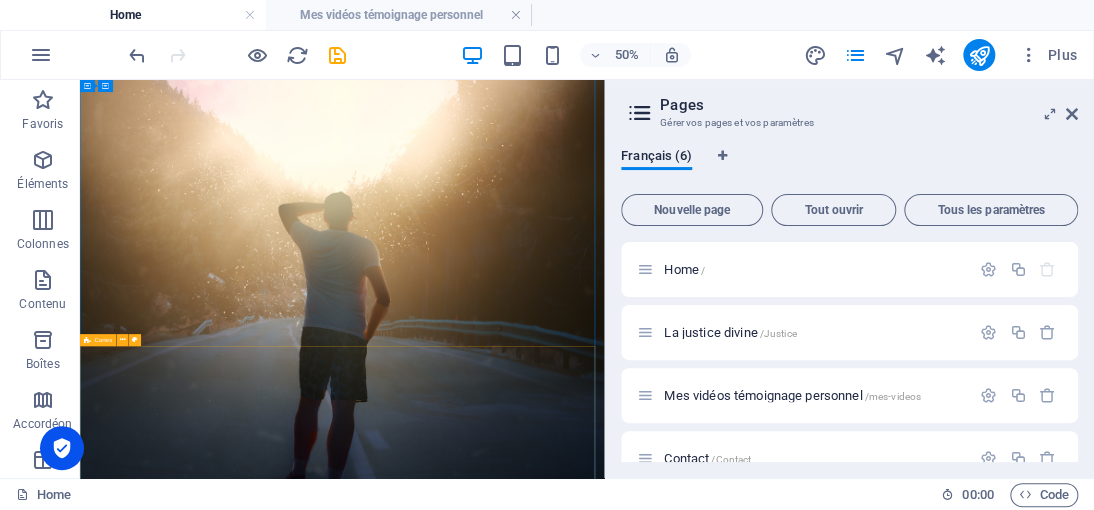 click on "PHARAON III A VENIR PAGE EN CONSTRUCTION PHARAON II Lorem ipsum dolor sit amet, consectetuer adipiscing elit. Aenean commodo ligula eget dolor. Lorem ipsum dolor sit amet." at bounding box center (604, 3775) 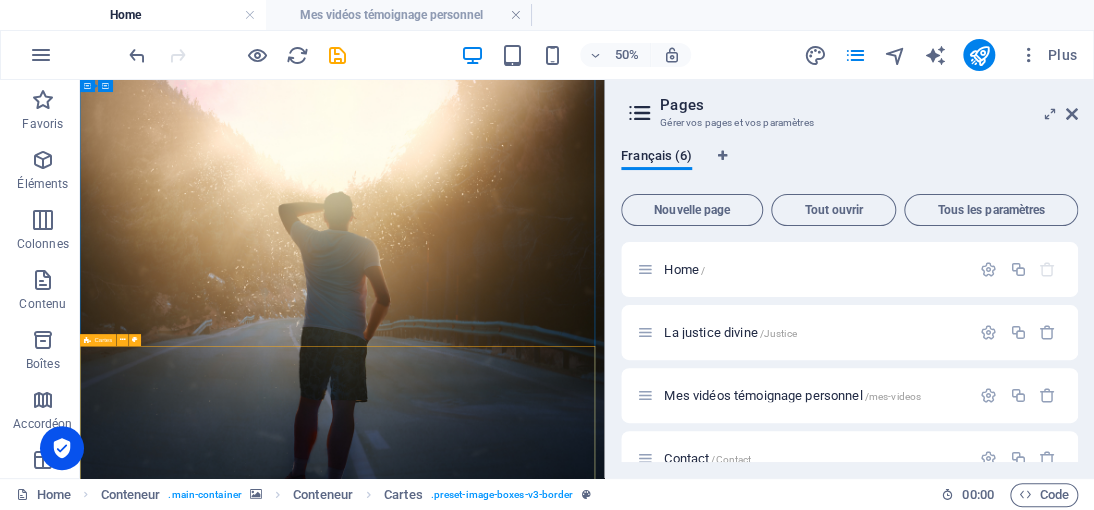 click on "PHARAON III A VENIR PAGE EN CONSTRUCTION PHARAON II Lorem ipsum dolor sit amet, consectetuer adipiscing elit. Aenean commodo ligula eget dolor. Lorem ipsum dolor sit amet." at bounding box center (604, 3775) 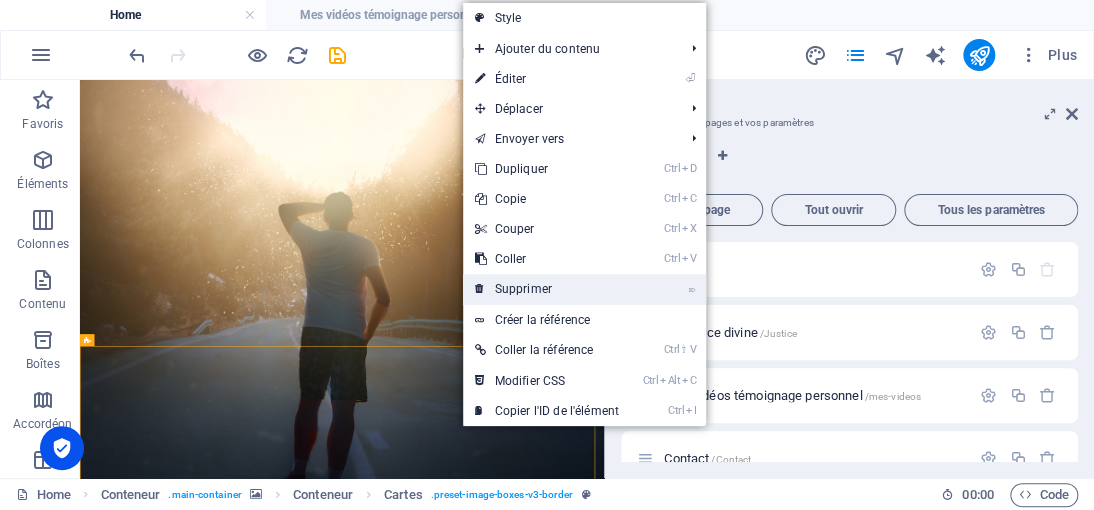 click on "⌦  Supprimer" at bounding box center [547, 289] 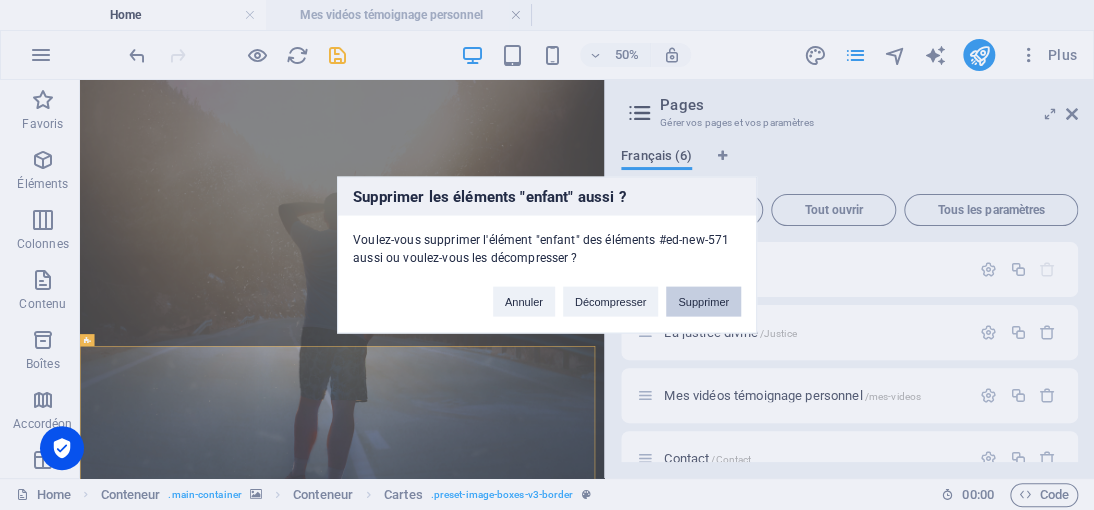 click on "Supprimer" at bounding box center (703, 302) 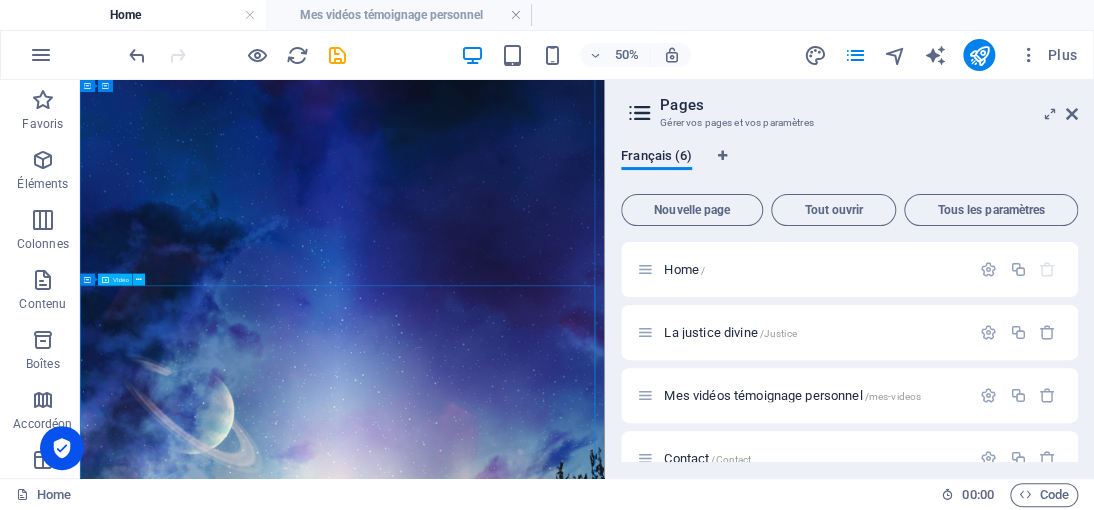 scroll, scrollTop: 0, scrollLeft: 0, axis: both 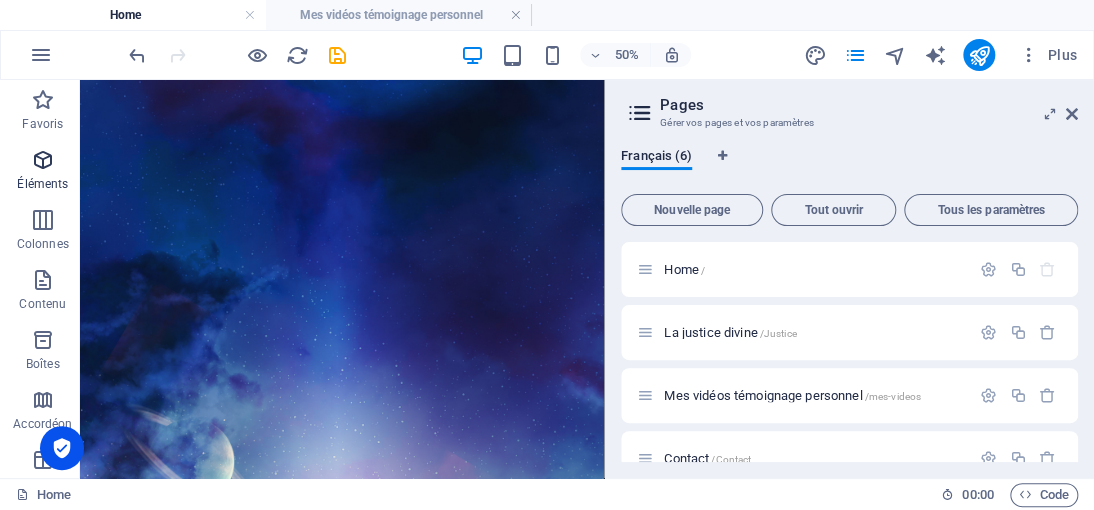 drag, startPoint x: 43, startPoint y: 168, endPoint x: 104, endPoint y: 312, distance: 156.38734 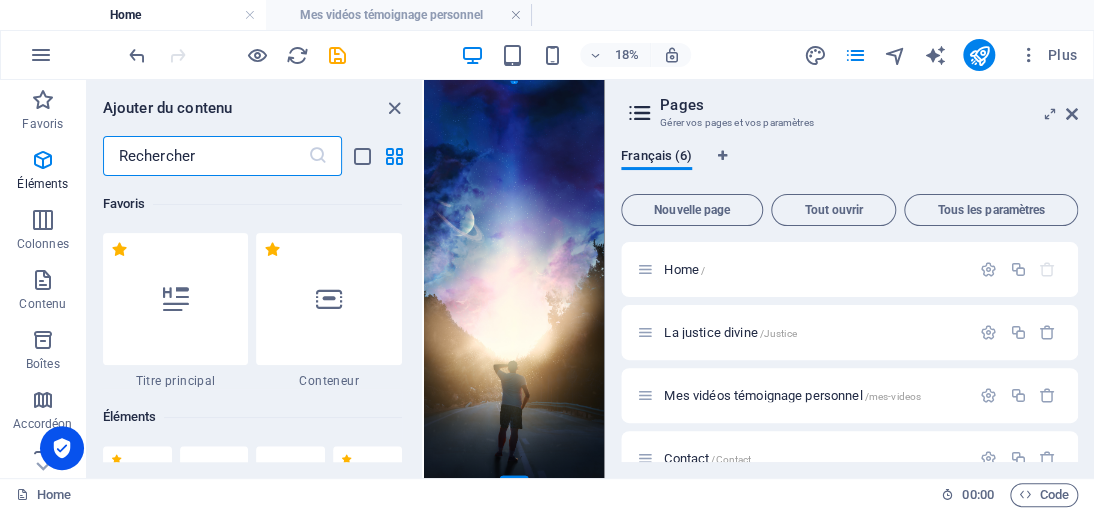 scroll, scrollTop: 212, scrollLeft: 0, axis: vertical 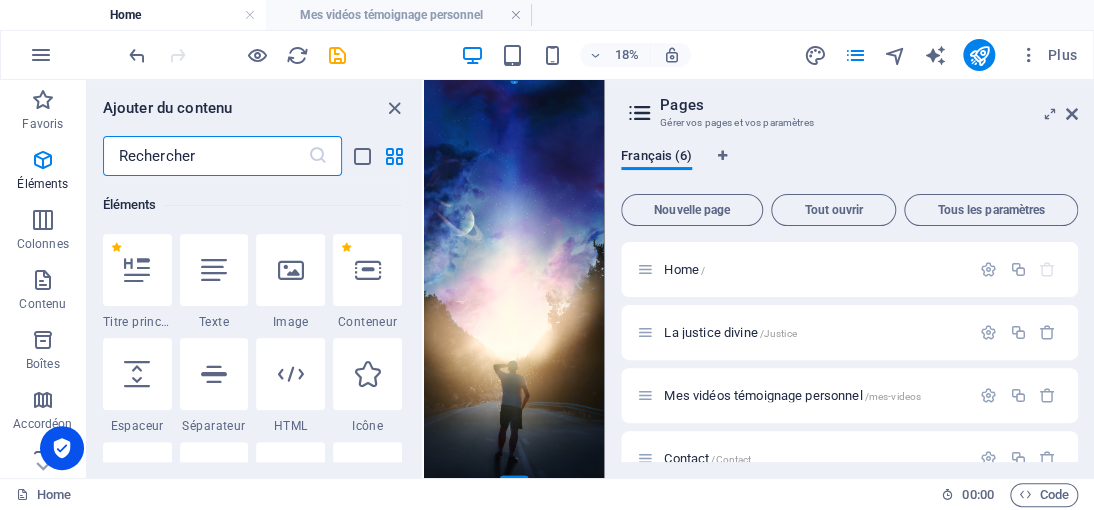 click at bounding box center (913, 2531) 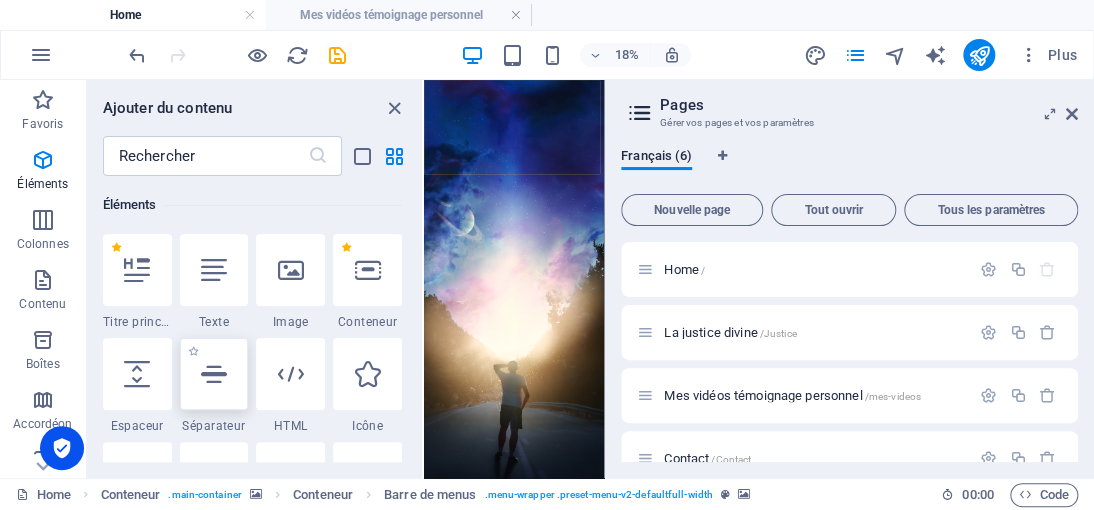 scroll, scrollTop: 612, scrollLeft: 0, axis: vertical 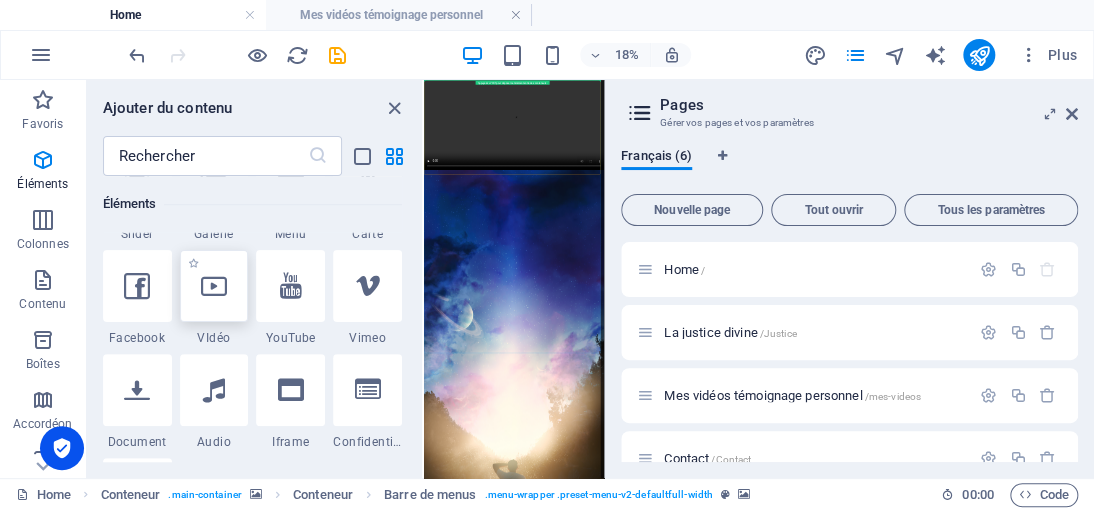 select on "%" 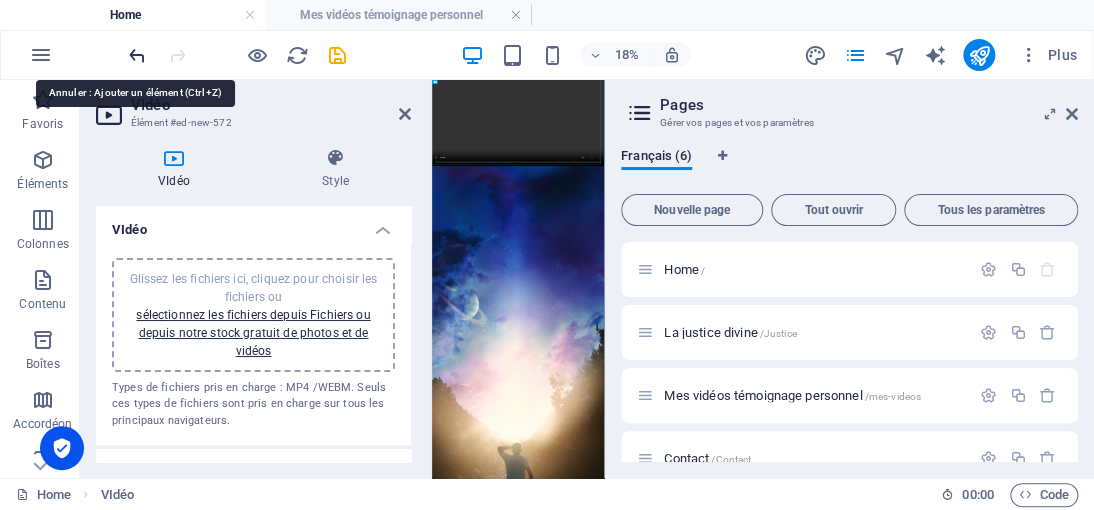 click at bounding box center [137, 55] 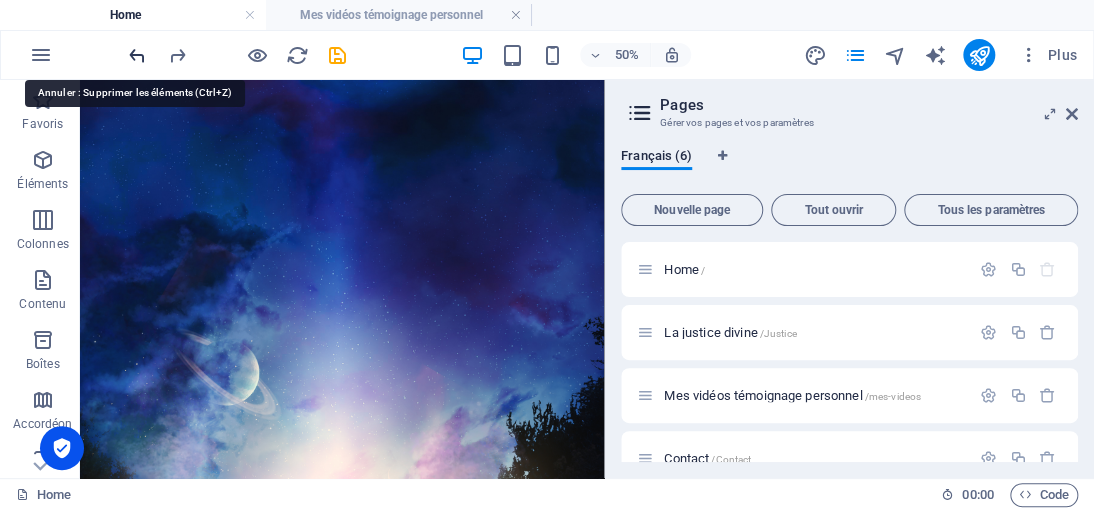 click at bounding box center [137, 55] 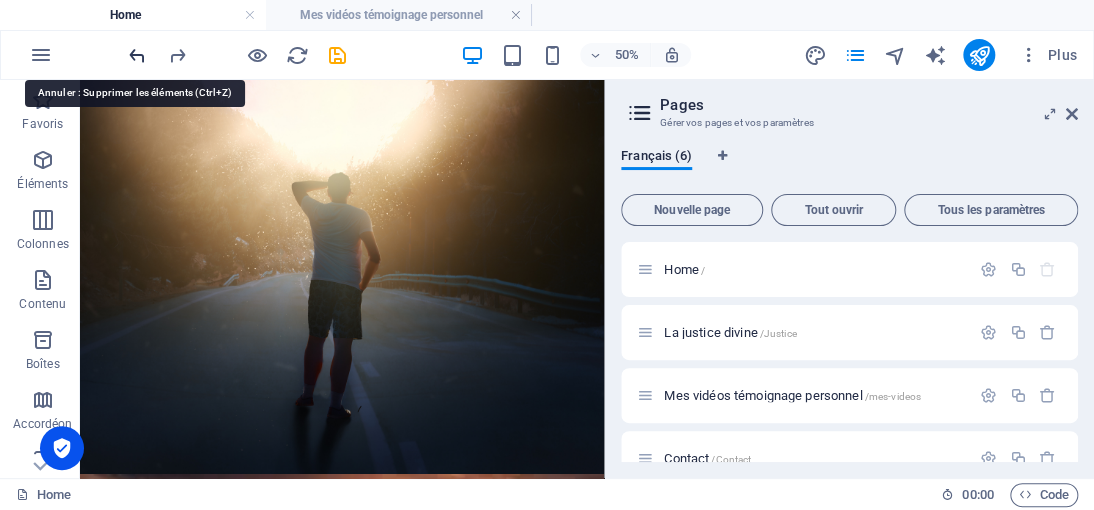 scroll, scrollTop: 1776, scrollLeft: 0, axis: vertical 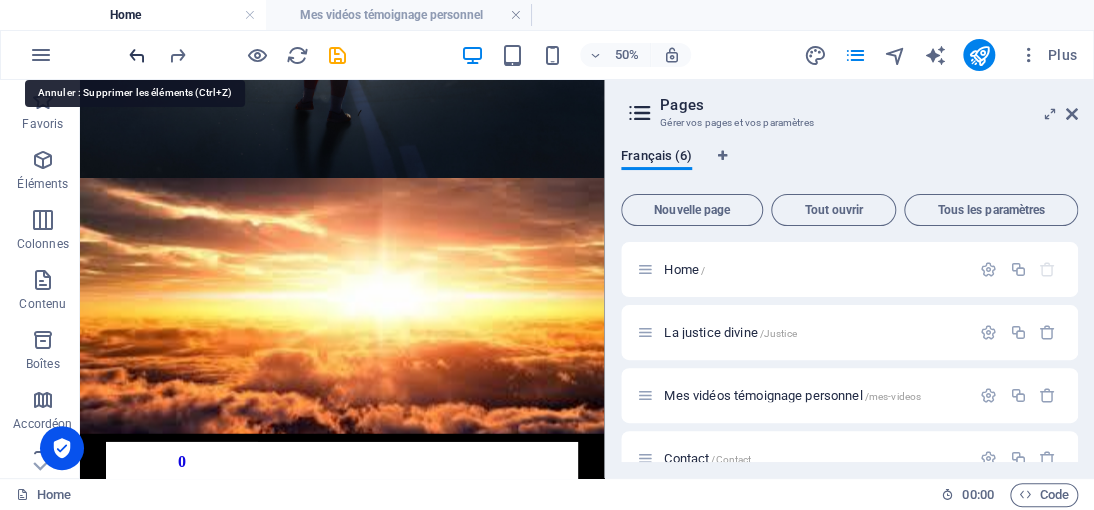 click at bounding box center (137, 55) 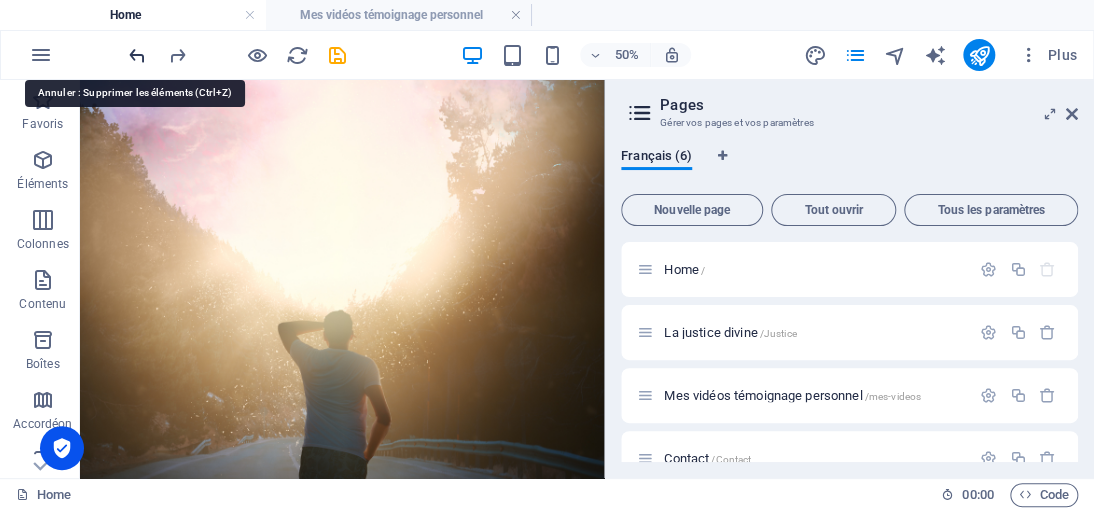 scroll, scrollTop: 1214, scrollLeft: 0, axis: vertical 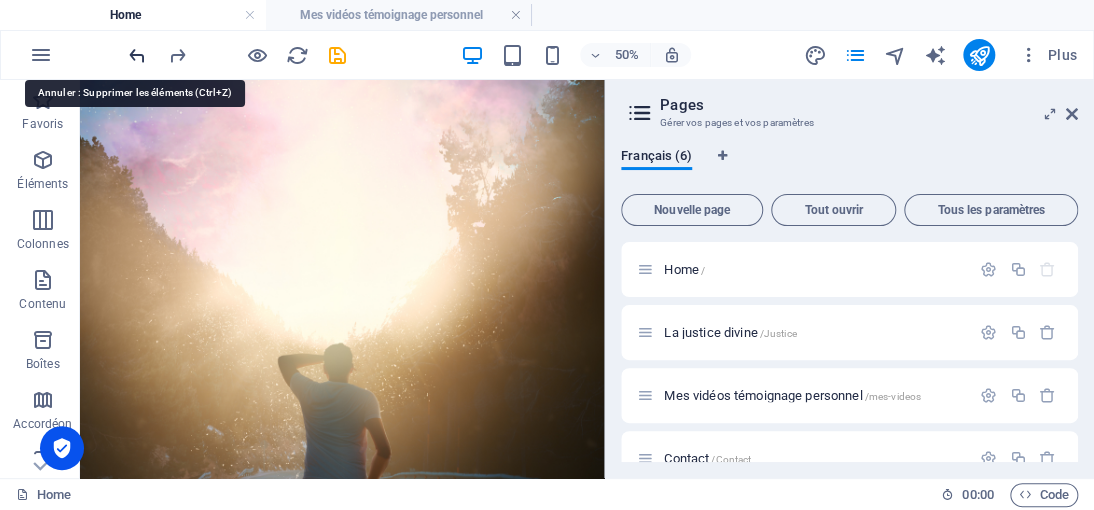 click at bounding box center (137, 55) 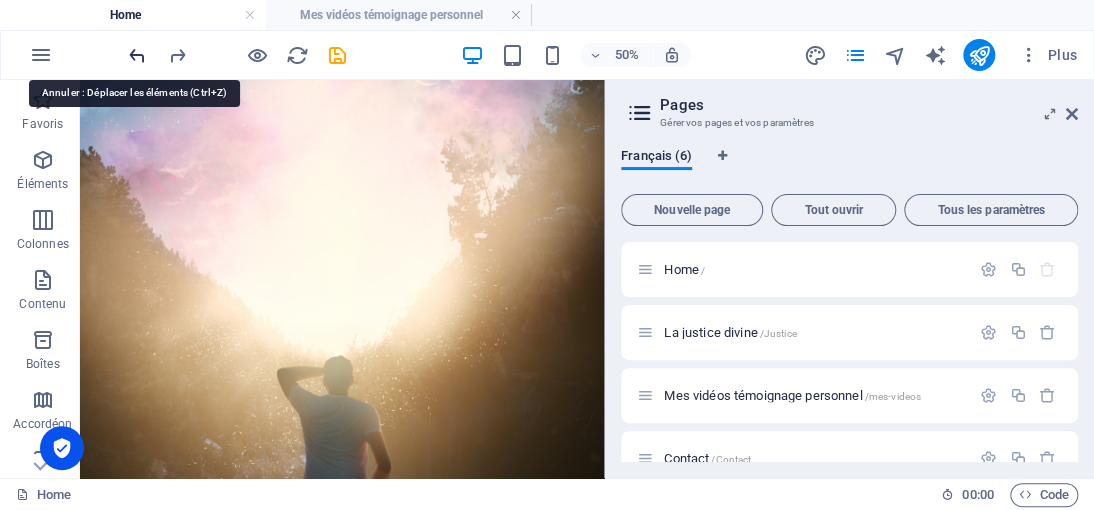 click at bounding box center [137, 55] 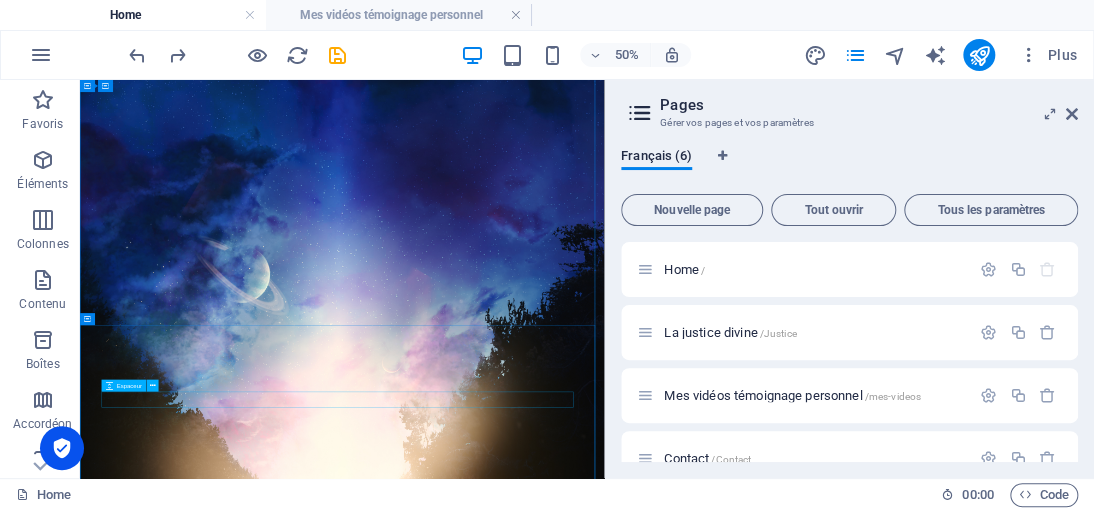 scroll, scrollTop: 0, scrollLeft: 0, axis: both 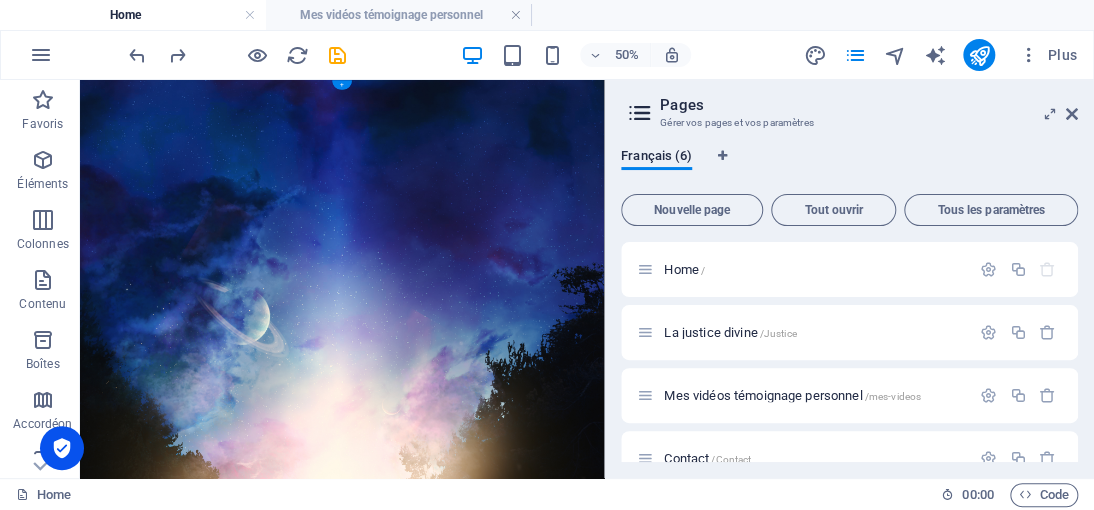 click at bounding box center [604, 1728] 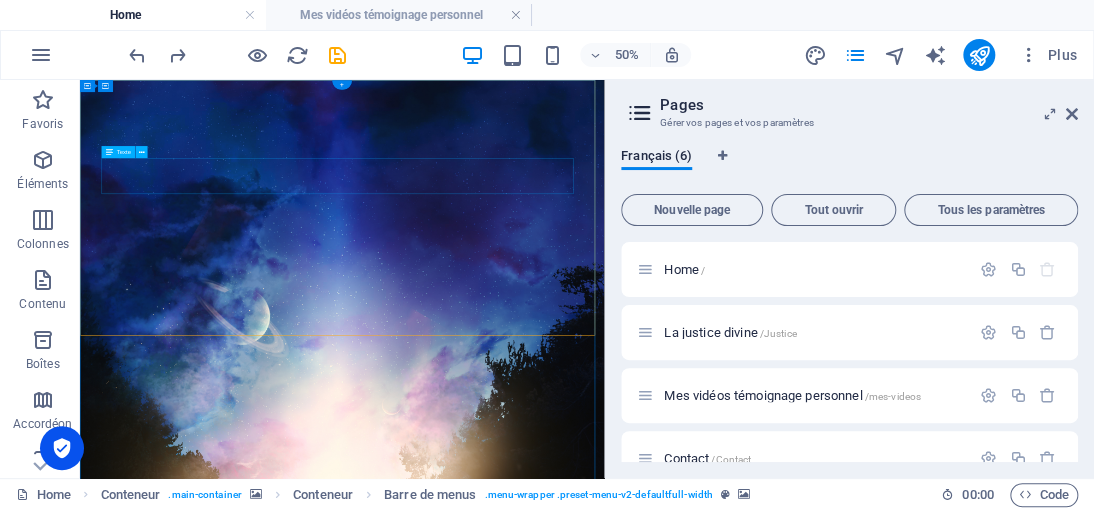click on "La renaissance des martyrs, symbole de résistance et de lutte contre l'oppression, est un appel à l'unité et à l'espoir. En effet, l'idée d'un monde meilleur, éloigné des souffrances et des épreuves, est un désir universel. Cela rappelle que même dans les moments les plus sombres, l'espoir peut jaillir et mener à un changement significatif. La lutte pour la justice est souvent longue et difficile, mais elle est essentielle !" at bounding box center [604, 2176] 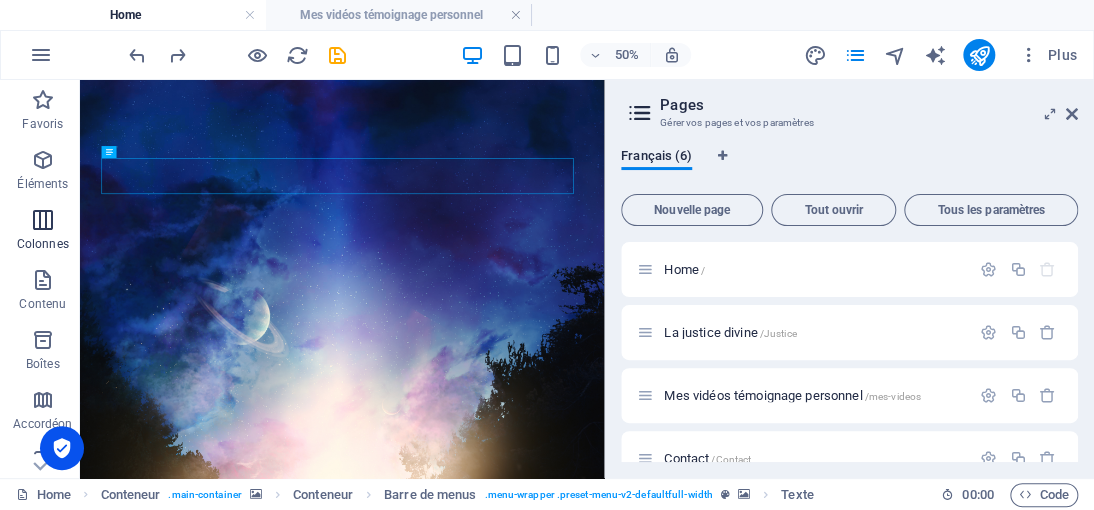 click at bounding box center [43, 220] 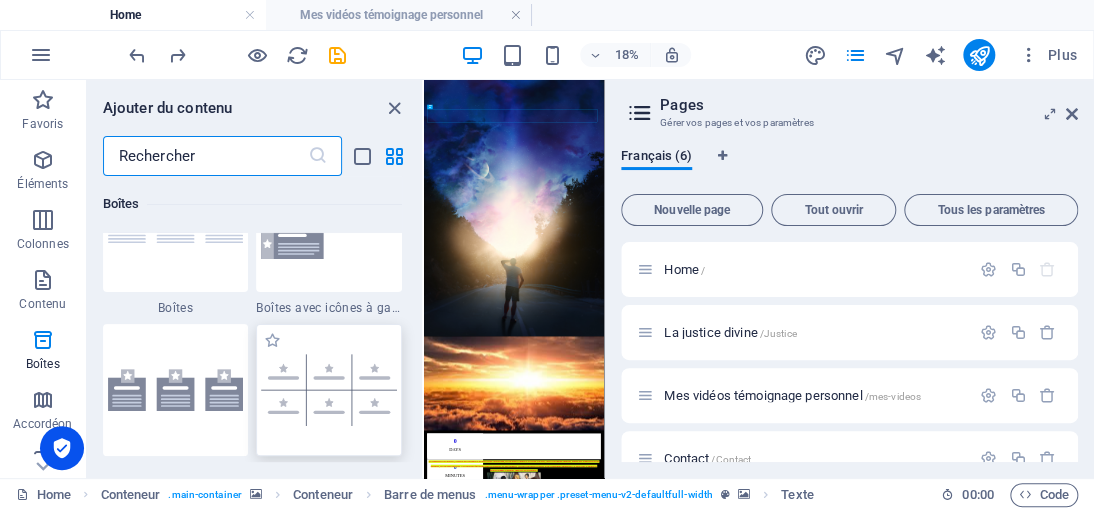 scroll, scrollTop: 5489, scrollLeft: 0, axis: vertical 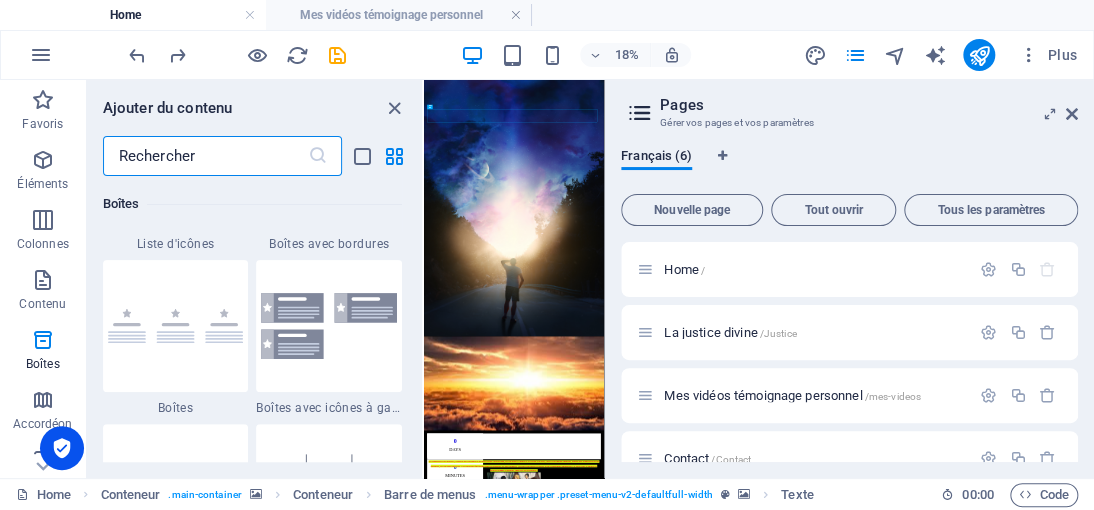 drag, startPoint x: 296, startPoint y: 329, endPoint x: 307, endPoint y: 331, distance: 11.18034 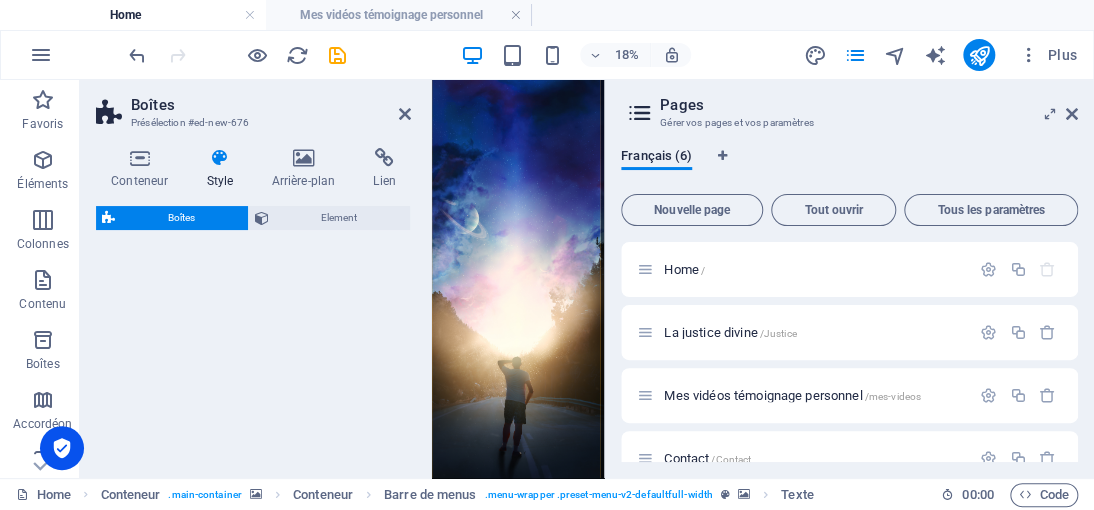 select on "rem" 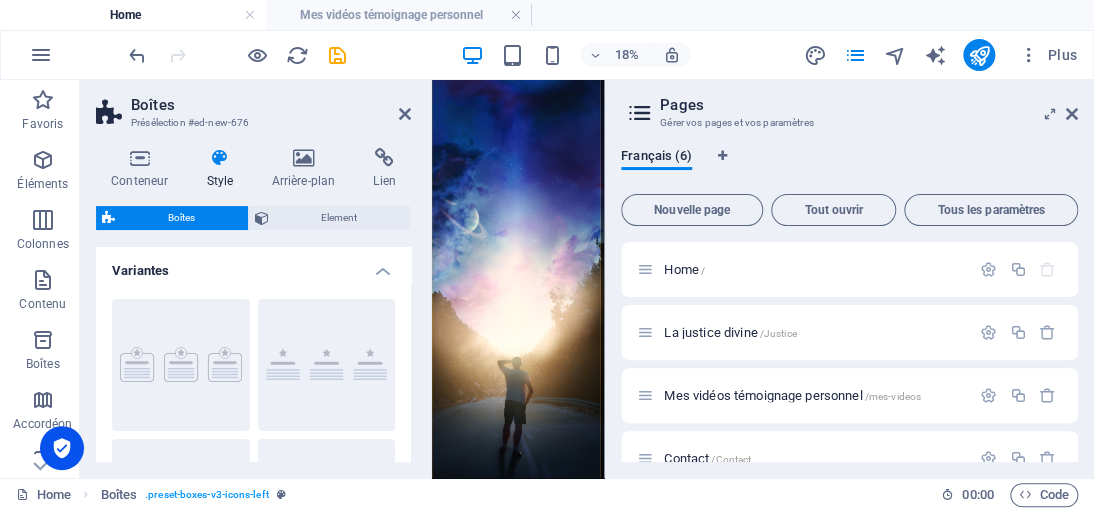 scroll, scrollTop: 644, scrollLeft: 0, axis: vertical 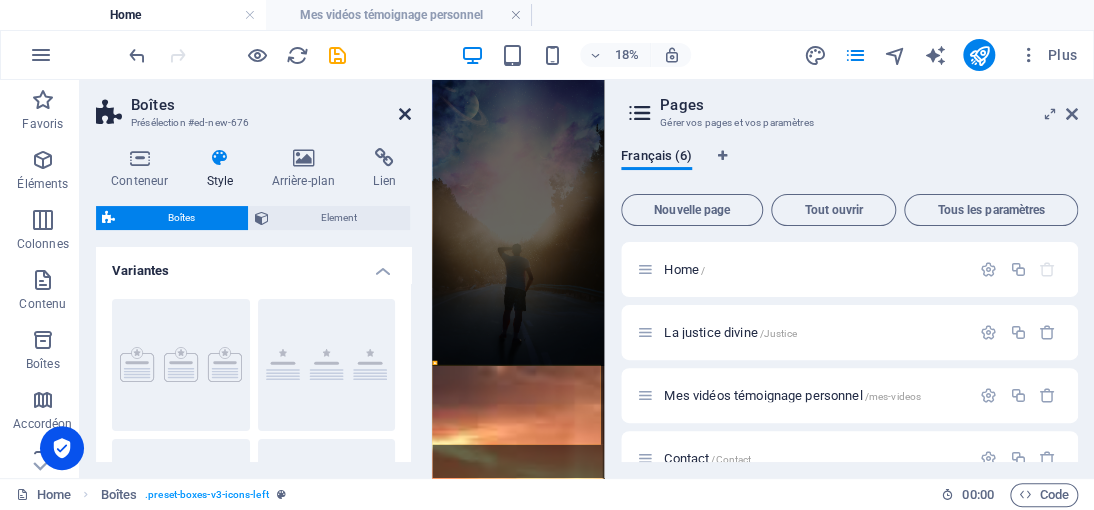 click at bounding box center [405, 114] 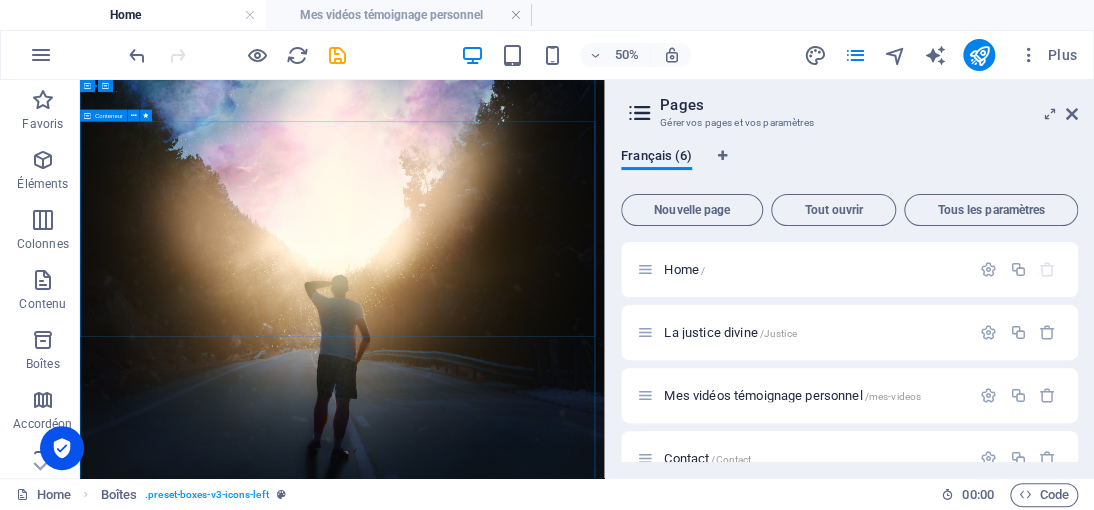 scroll, scrollTop: 344, scrollLeft: 0, axis: vertical 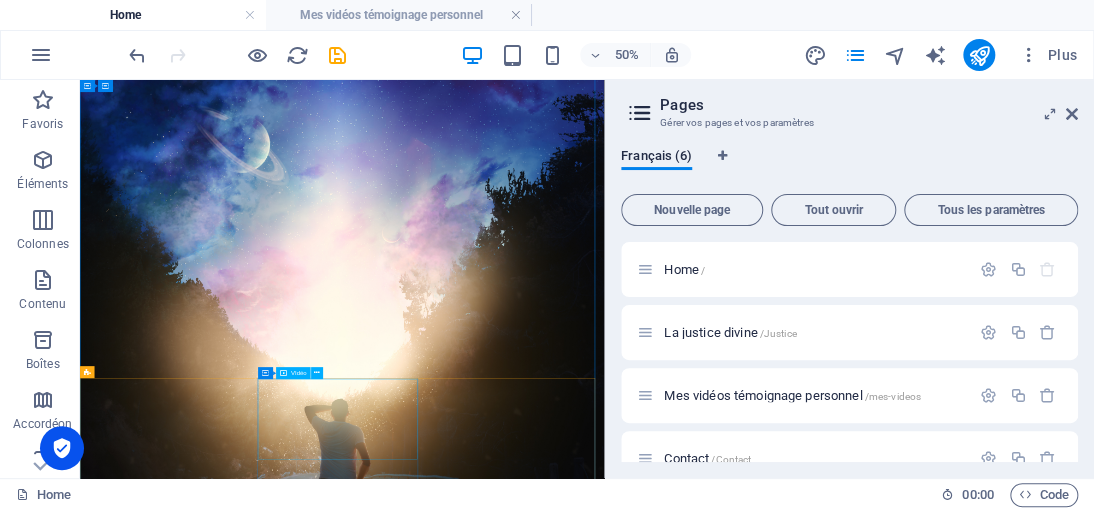 click at bounding box center (244, 2913) 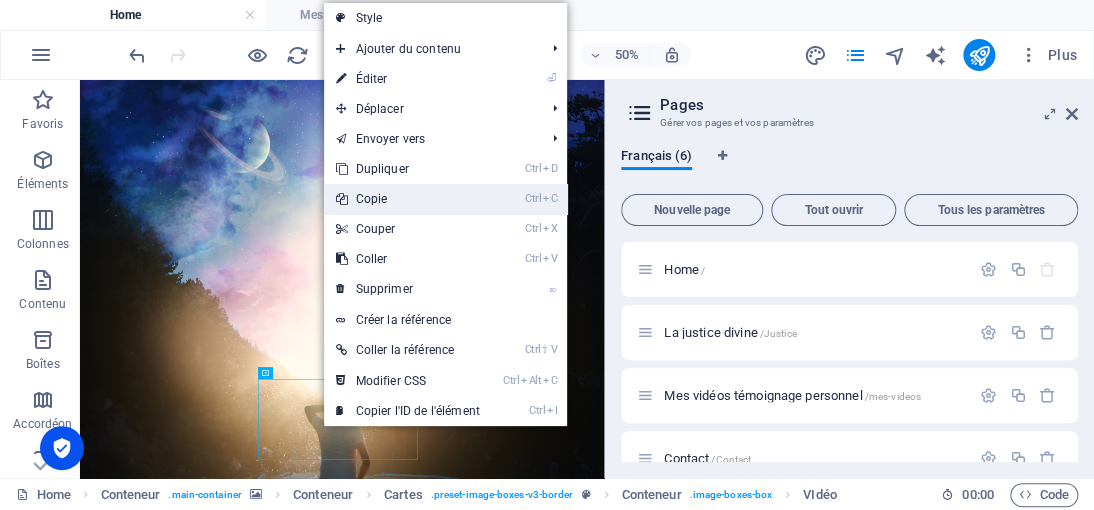 click on "Ctrl C  Copie" at bounding box center [408, 199] 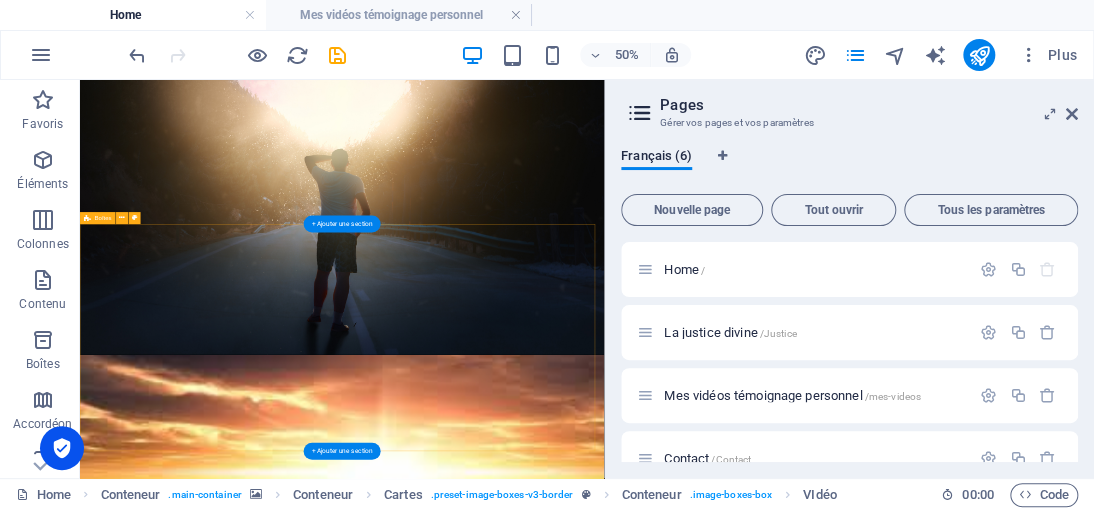 scroll, scrollTop: 1144, scrollLeft: 0, axis: vertical 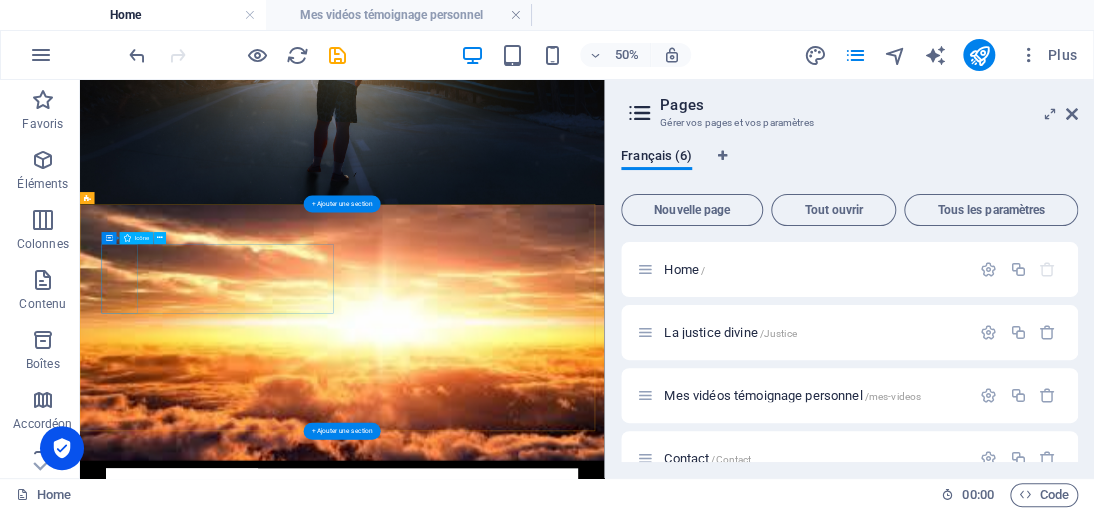 click at bounding box center (328, 2913) 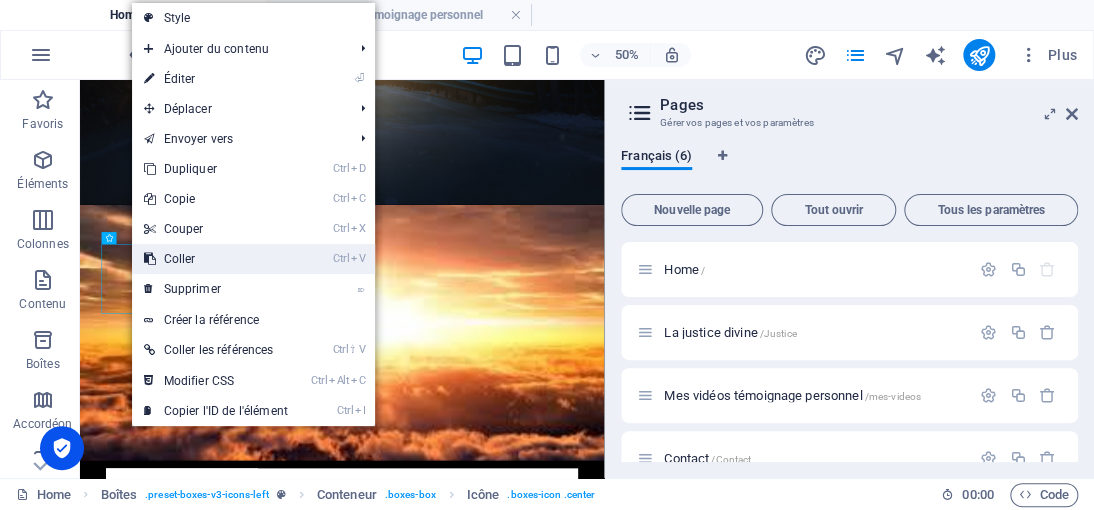 click on "Ctrl V  Coller" at bounding box center [216, 259] 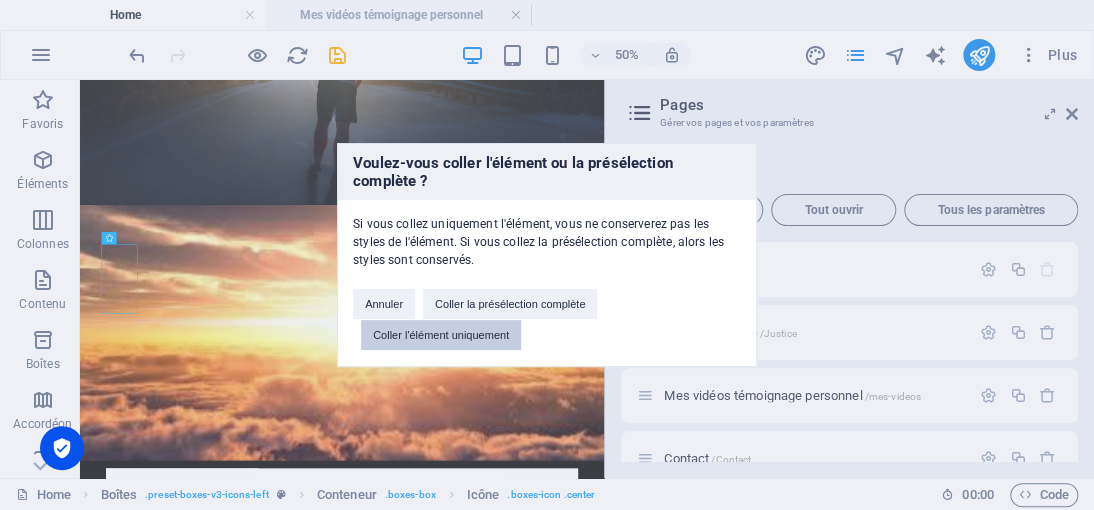 click on "Coller l'élément uniquement" at bounding box center [441, 335] 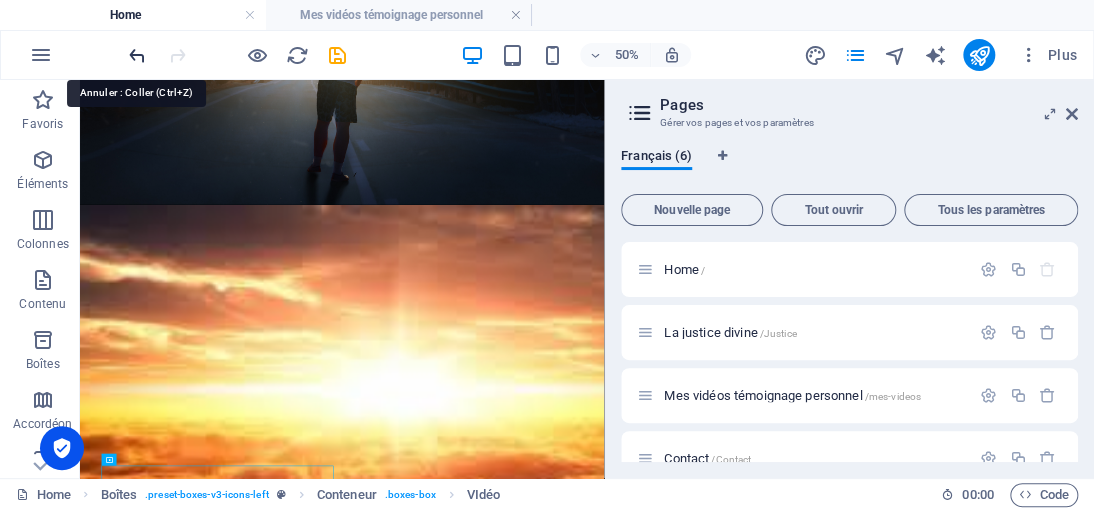 click at bounding box center (137, 55) 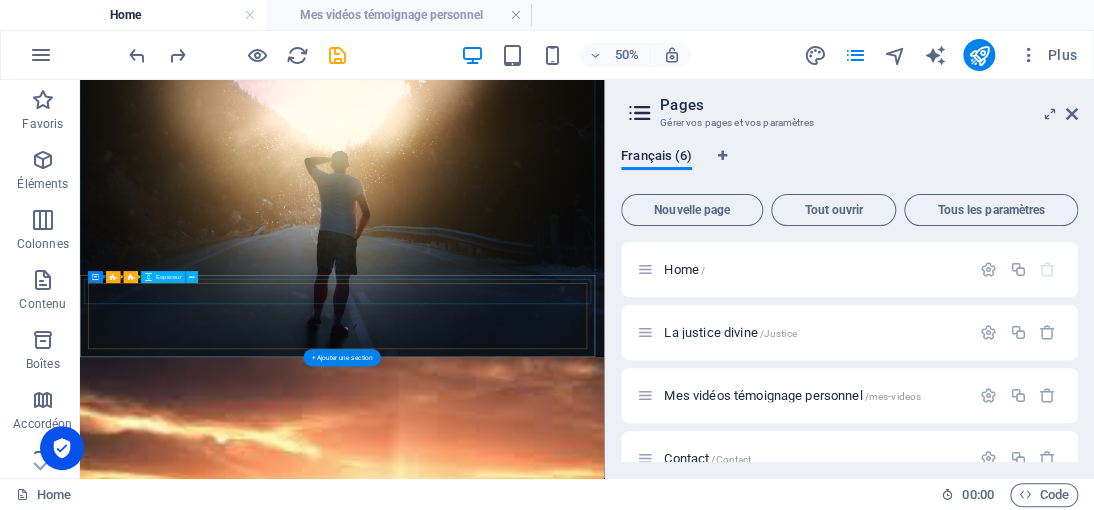 scroll, scrollTop: 740, scrollLeft: 0, axis: vertical 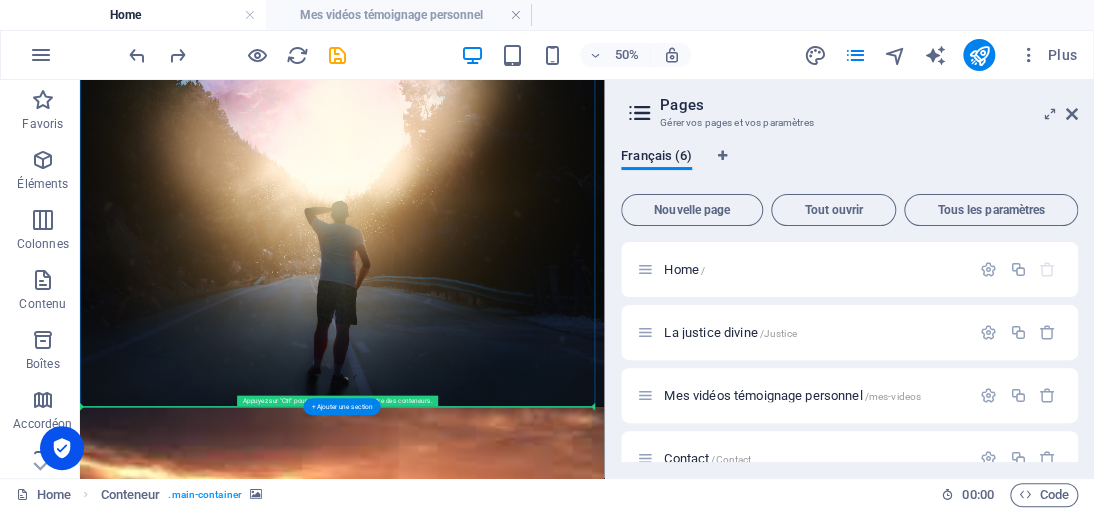 drag, startPoint x: 763, startPoint y: 308, endPoint x: 691, endPoint y: 741, distance: 438.9453 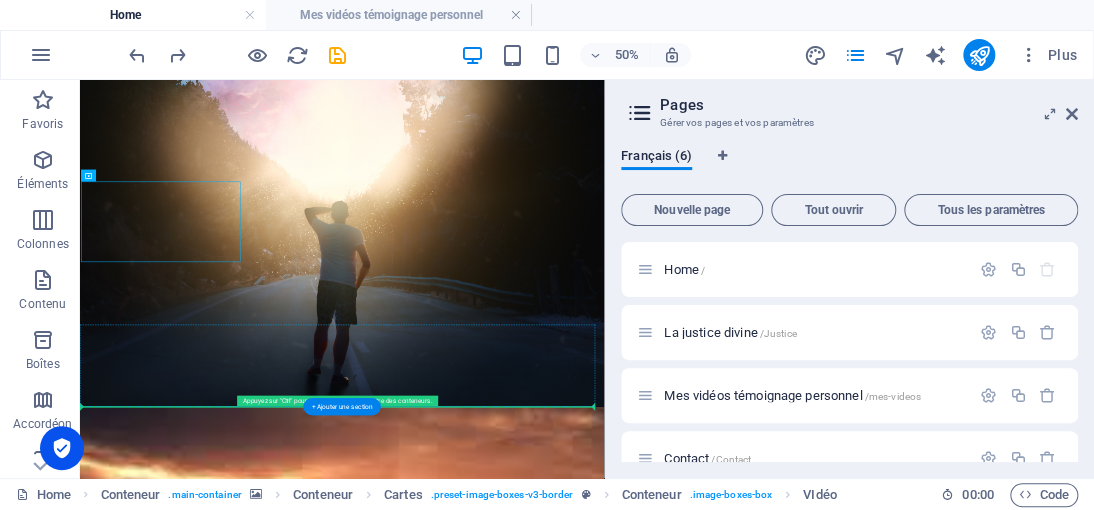 drag, startPoint x: 216, startPoint y: 254, endPoint x: 150, endPoint y: 698, distance: 448.8786 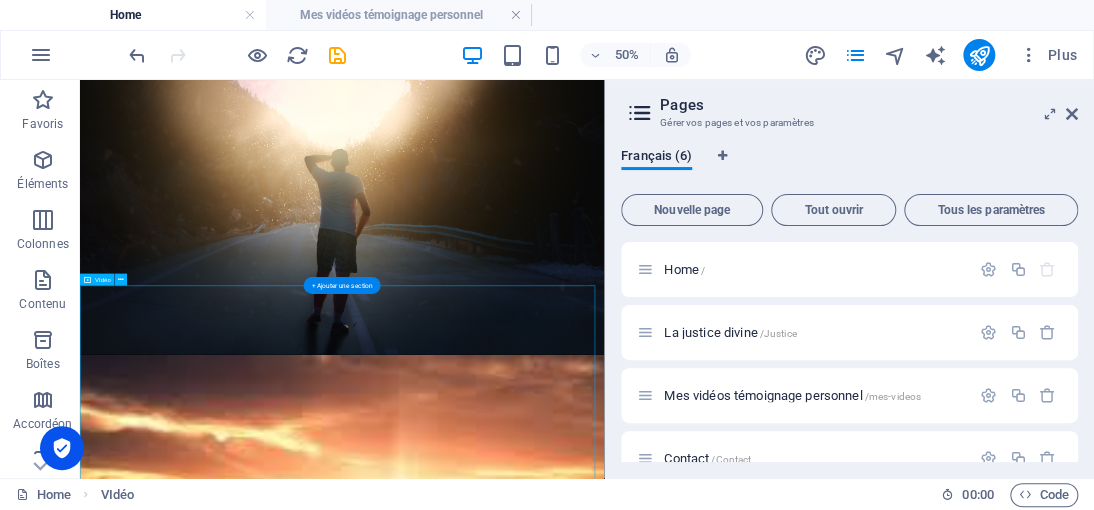 scroll, scrollTop: 819, scrollLeft: 0, axis: vertical 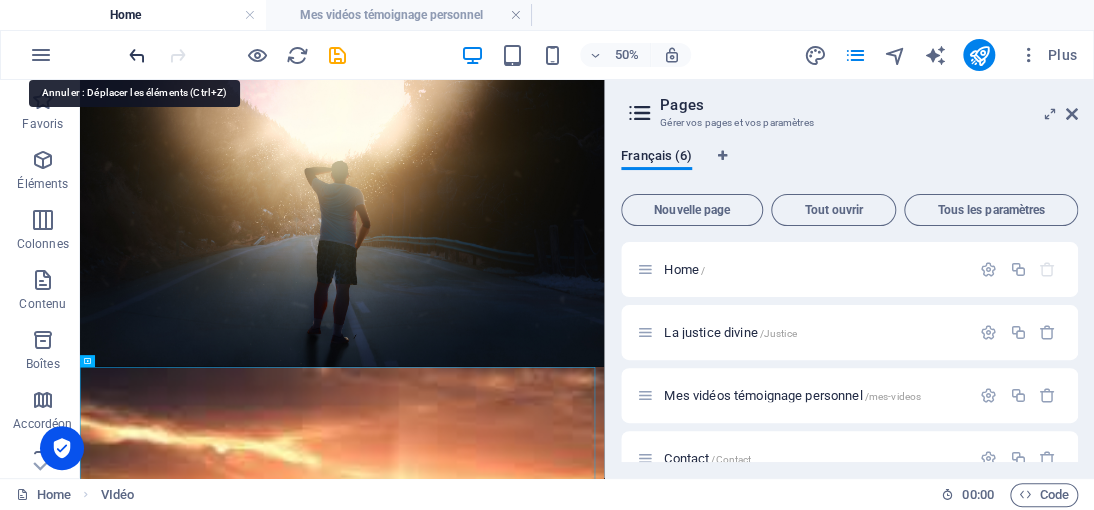 click at bounding box center (137, 55) 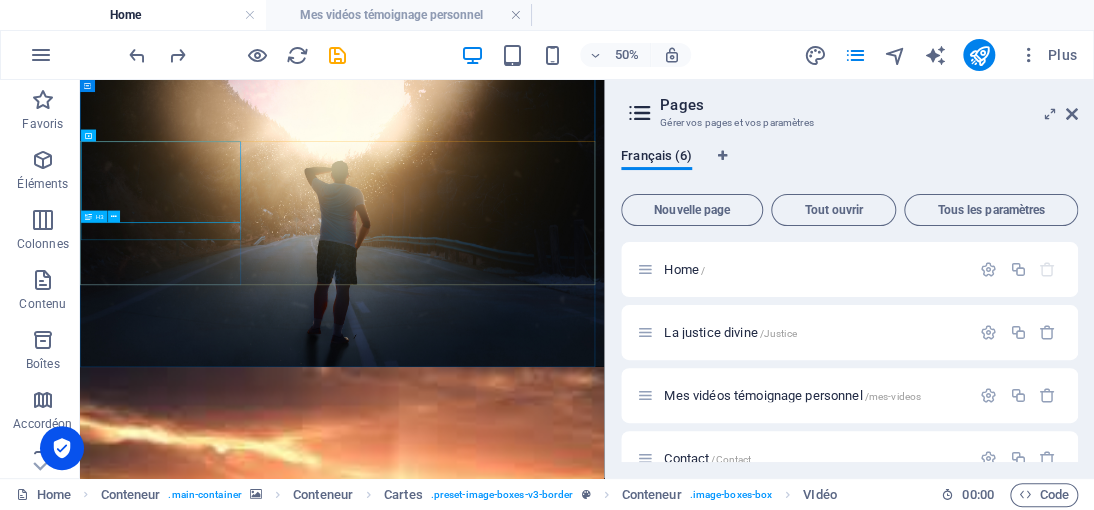 click at bounding box center (88, 216) 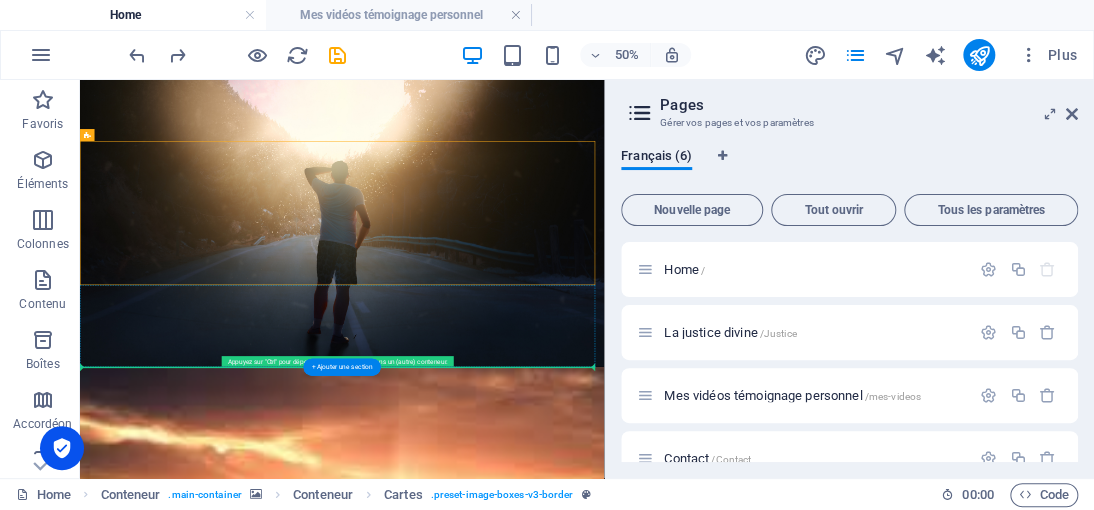 drag, startPoint x: 411, startPoint y: 221, endPoint x: 419, endPoint y: 634, distance: 413.07748 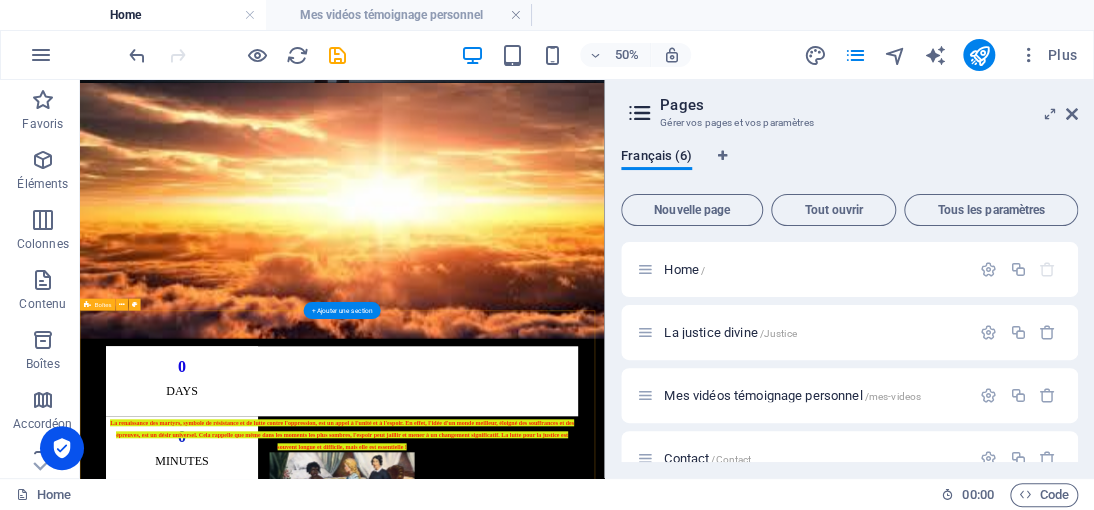 scroll, scrollTop: 1200, scrollLeft: 0, axis: vertical 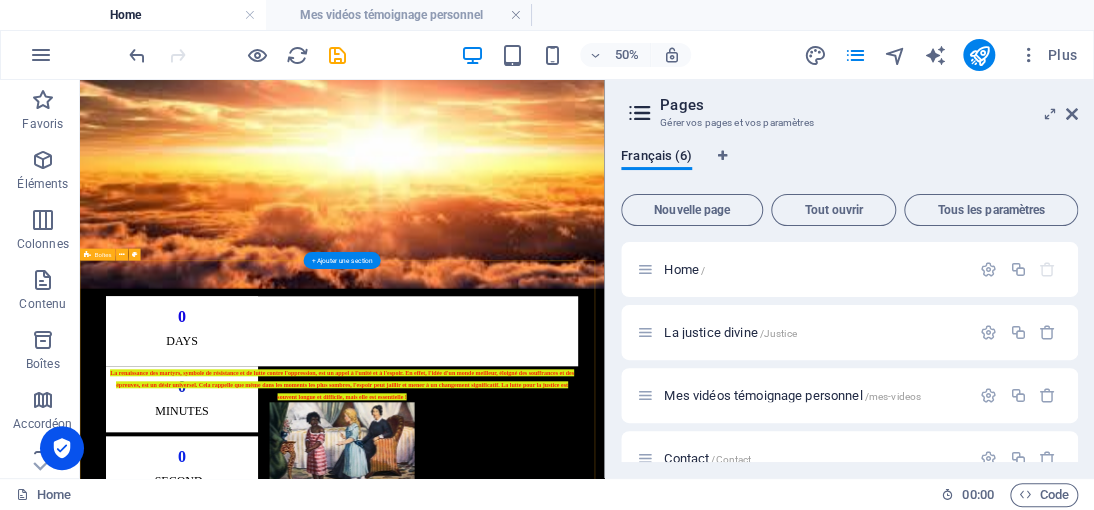 click on "Headline Lorem ipsum dolor sit amet, consectetuer adipiscing elit. Aenean commodo ligula eget dolor. Lorem ipsum dolor sit amet, consectetuer adipiscing elit leget dolor. Headline Lorem ipsum dolor sit amet, consectetuer adipiscing elit. Aenean commodo ligula eget dolor. Lorem ipsum dolor sit amet, consectetuer adipiscing elit leget dolor. Headline Lorem ipsum dolor sit amet, consectetuer adipiscing elit. Aenean commodo ligula eget dolor. Lorem ipsum dolor sit amet, consectetuer adipiscing elit leget dolor." at bounding box center [604, 3038] 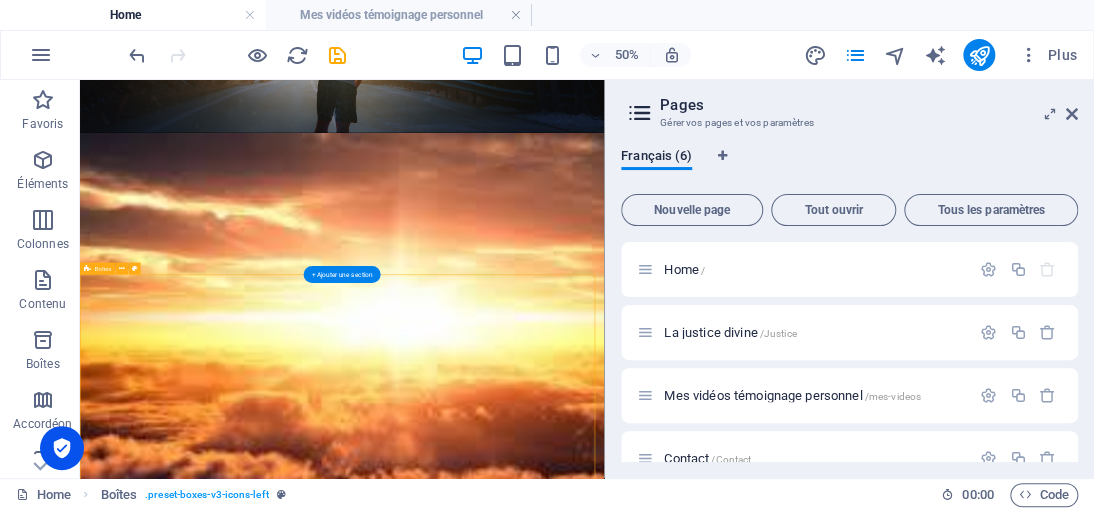 scroll, scrollTop: 1200, scrollLeft: 0, axis: vertical 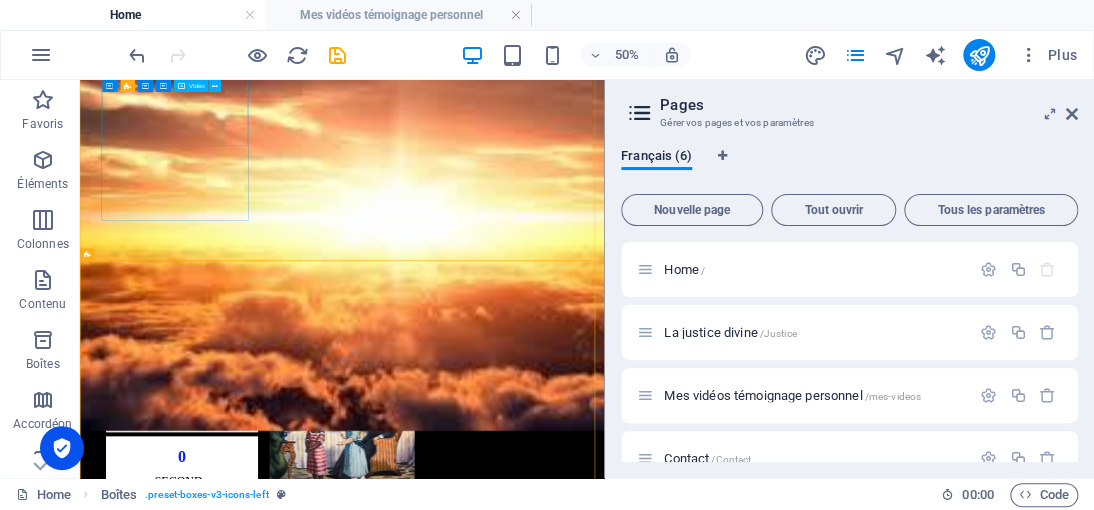click at bounding box center [242, 1795] 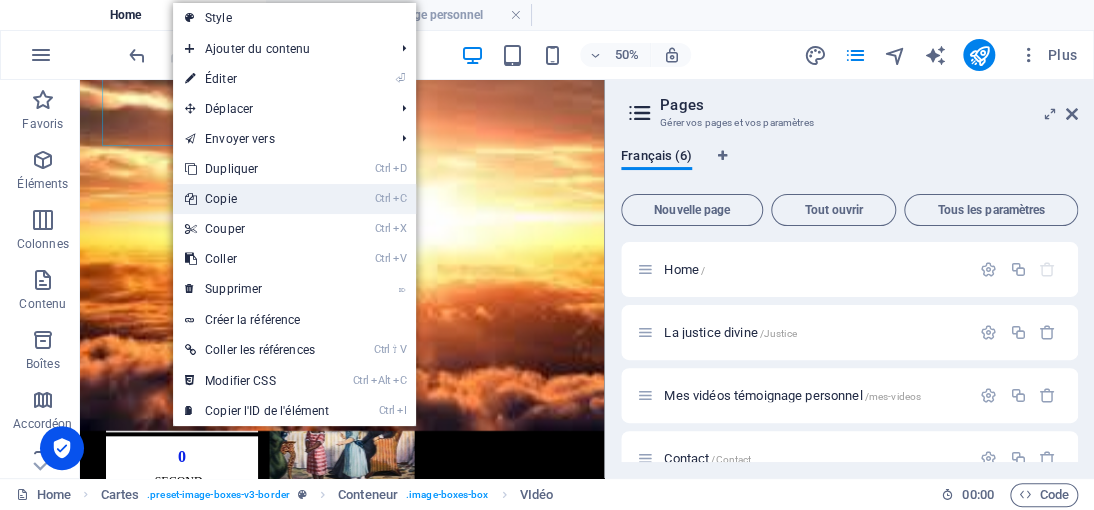 click on "Ctrl C  Copie" at bounding box center (257, 199) 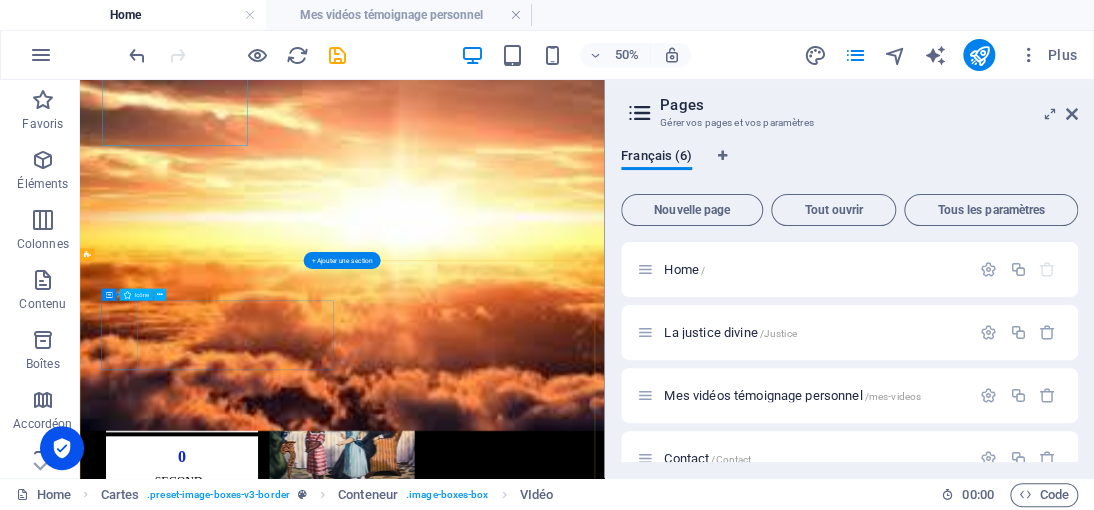 click at bounding box center [328, 2749] 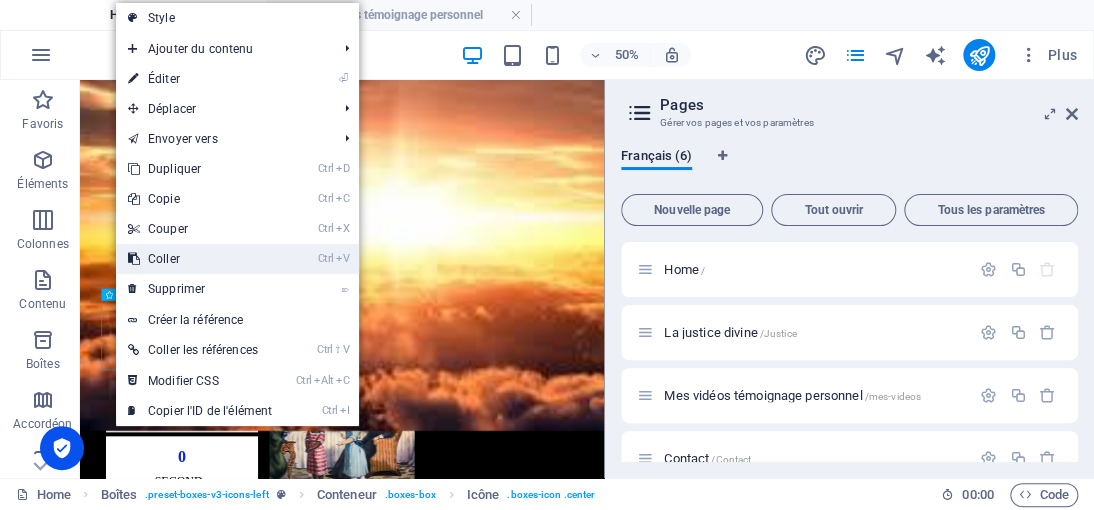 click on "Ctrl V  Coller" at bounding box center (200, 259) 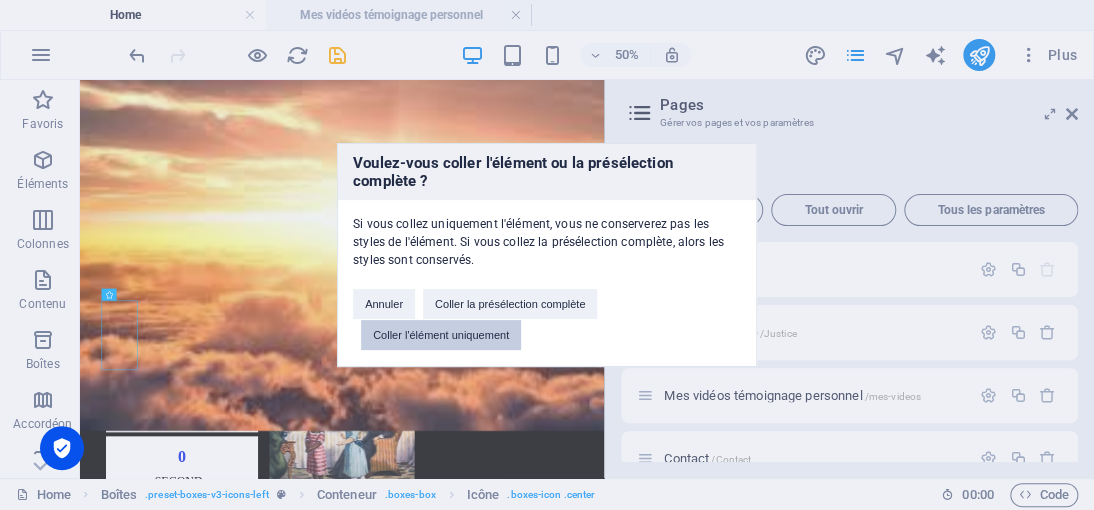 click on "Coller l'élément uniquement" at bounding box center (441, 335) 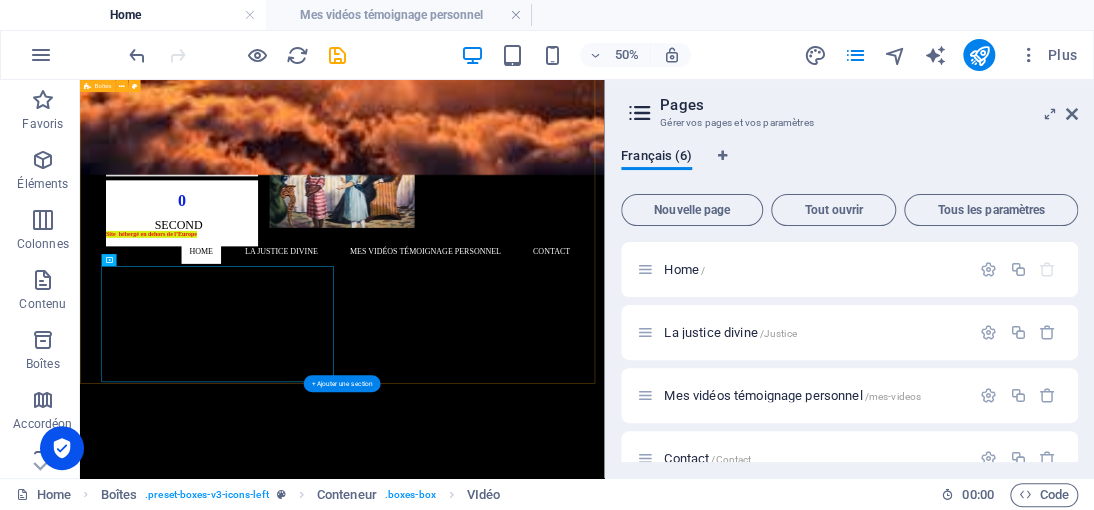 scroll, scrollTop: 1726, scrollLeft: 0, axis: vertical 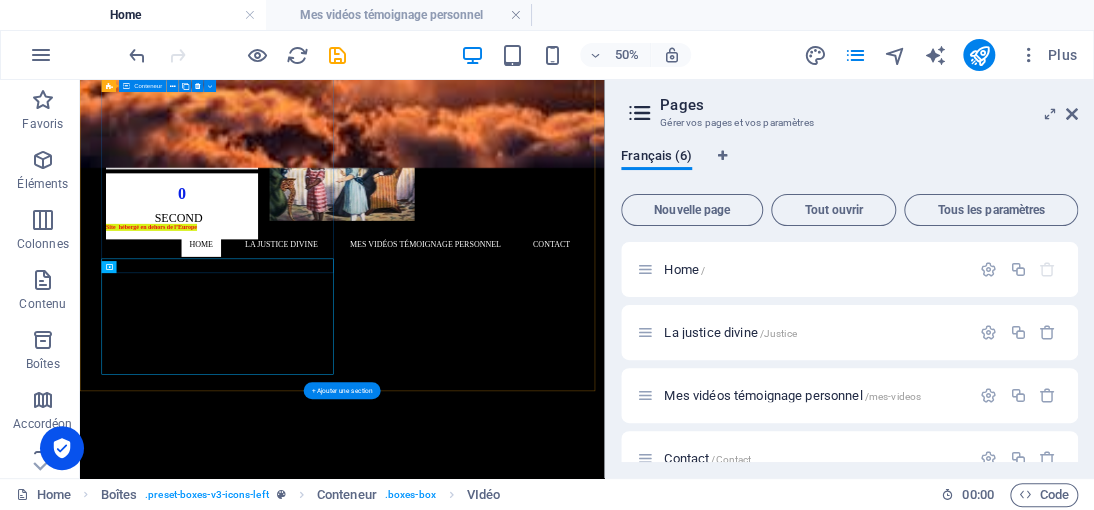 click on "Headline Lorem ipsum dolor sit amet, consectetuer adipiscing elit. Aenean commodo ligula eget dolor. Lorem ipsum dolor sit amet, consectetuer adipiscing elit leget dolor." at bounding box center (328, 2408) 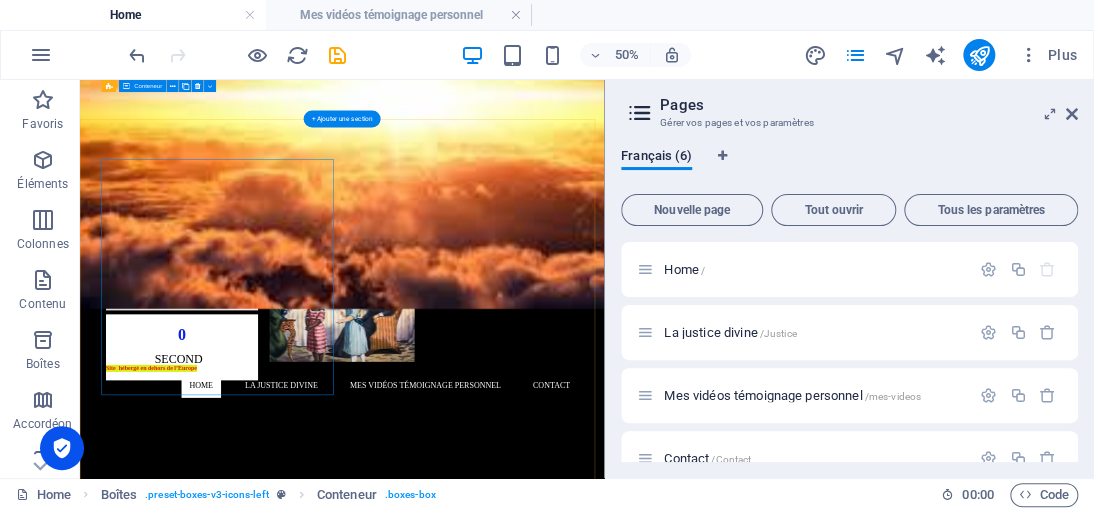 scroll, scrollTop: 1426, scrollLeft: 0, axis: vertical 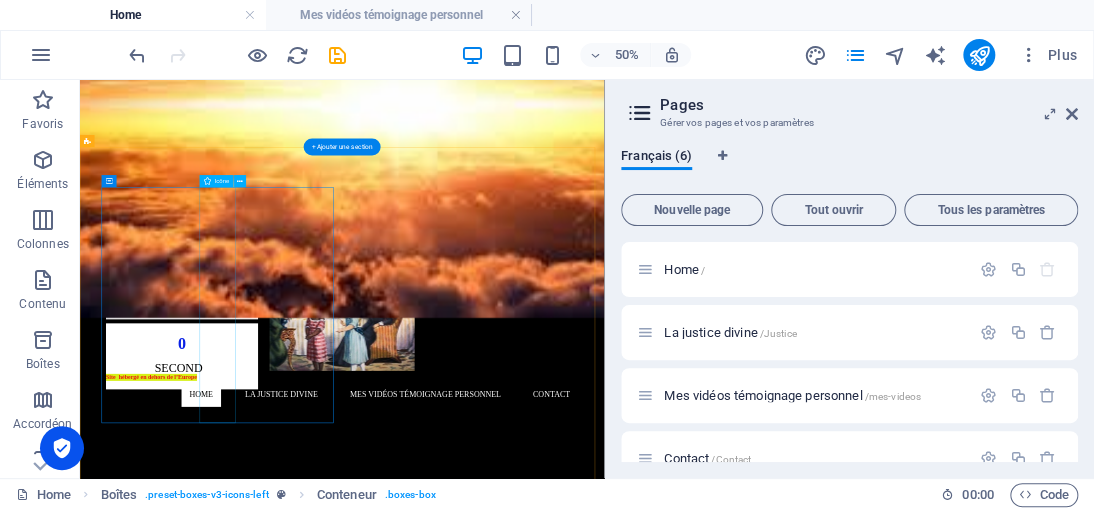 click at bounding box center (328, 2523) 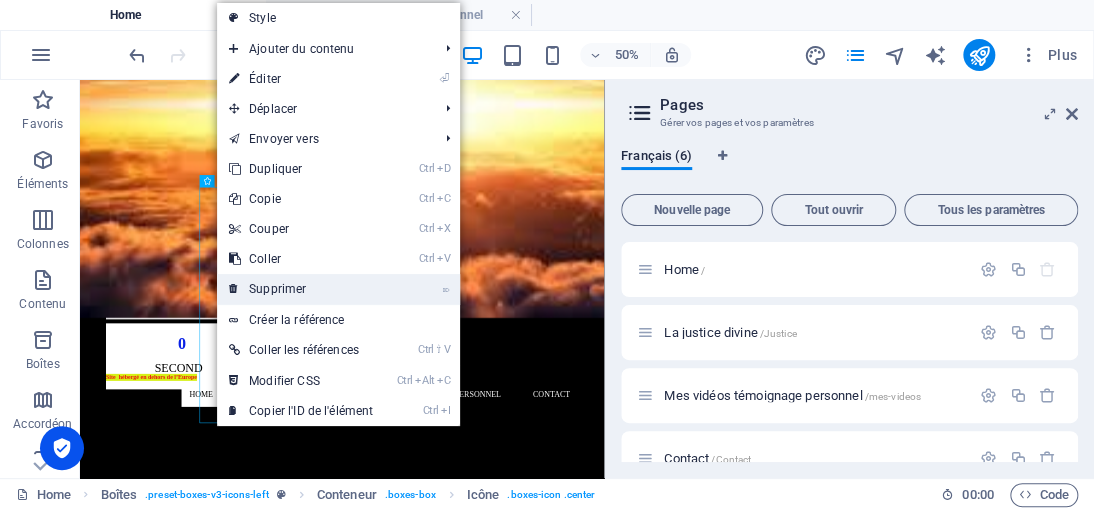click on "⌦  Supprimer" at bounding box center (301, 289) 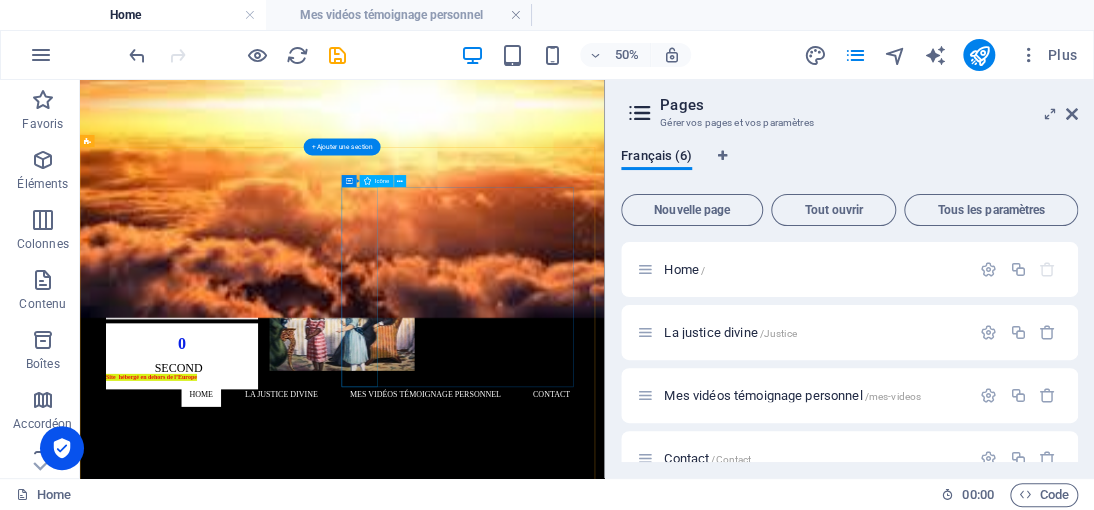 click at bounding box center (328, 2902) 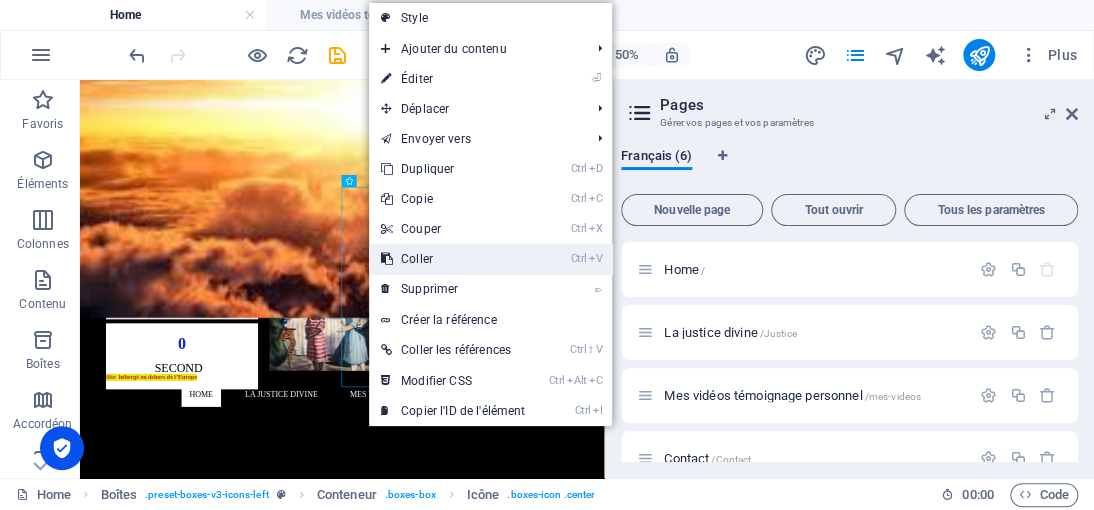 click on "Ctrl V  Coller" at bounding box center (453, 259) 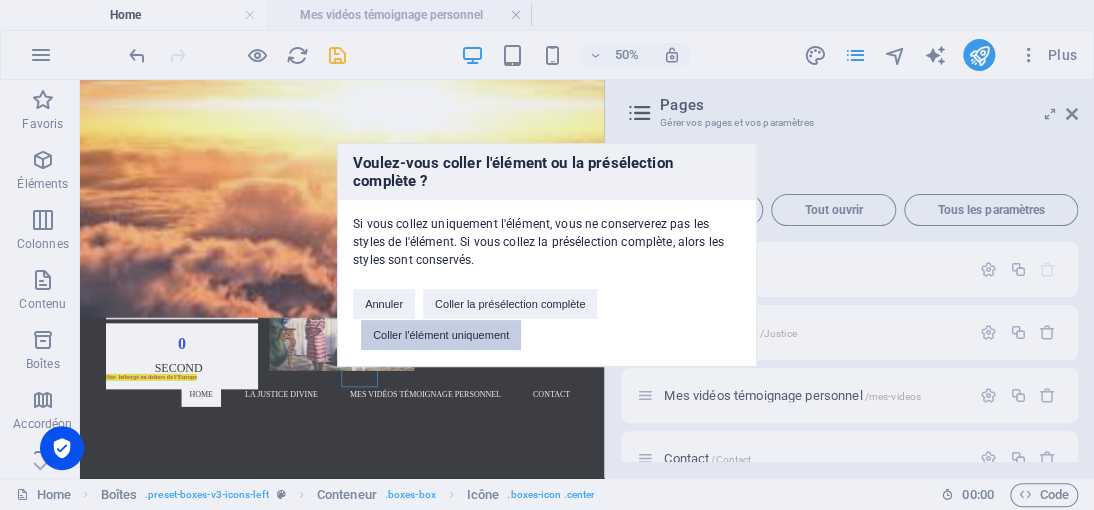 drag, startPoint x: 420, startPoint y: 322, endPoint x: 681, endPoint y: 487, distance: 308.78146 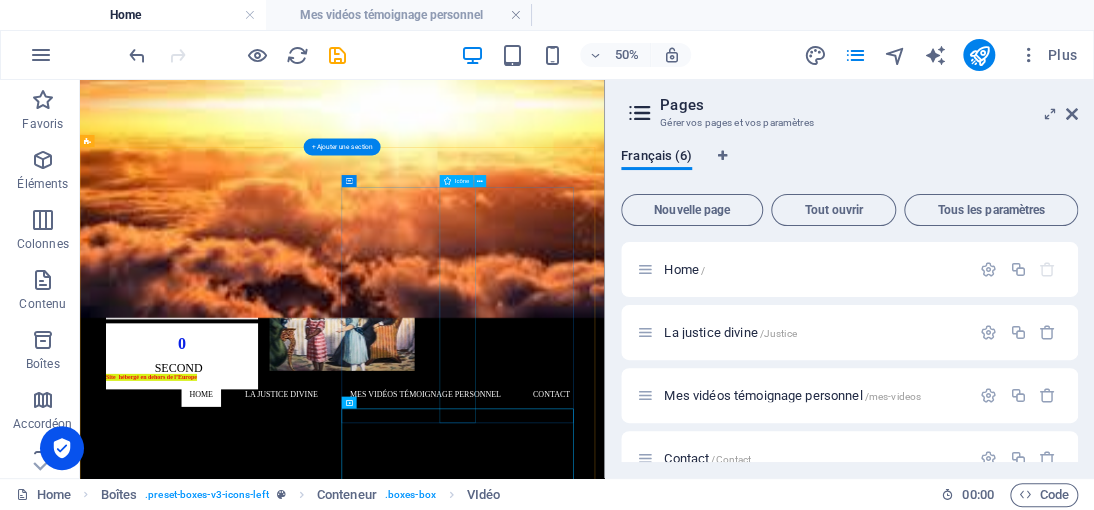 click at bounding box center (328, 2902) 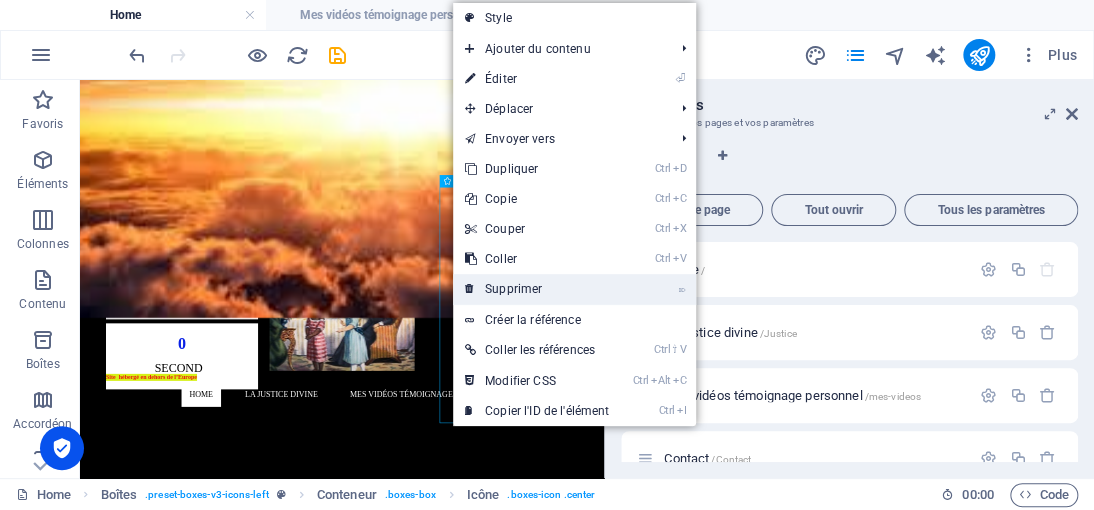 click on "⌦  Supprimer" at bounding box center (537, 289) 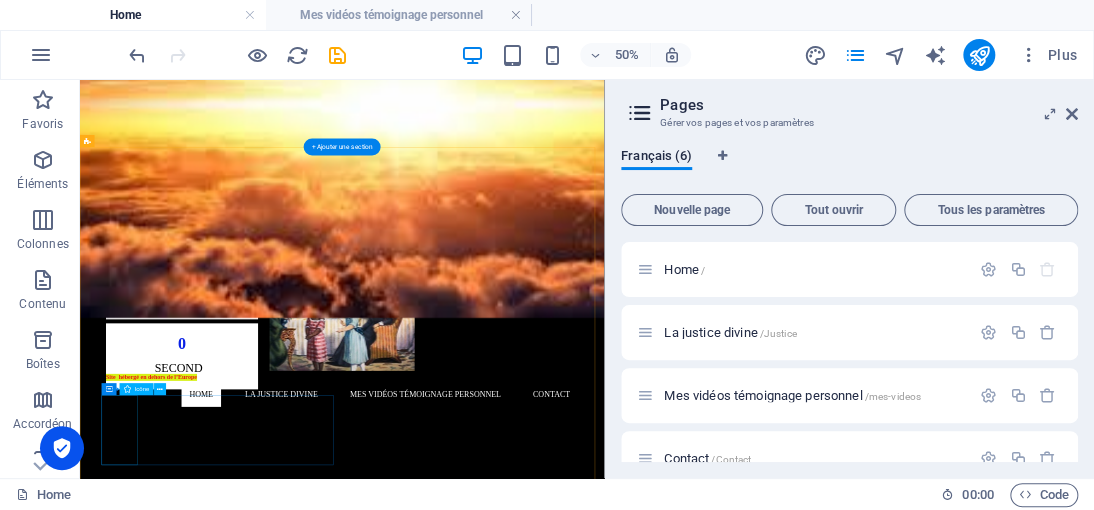 click at bounding box center [328, 3281] 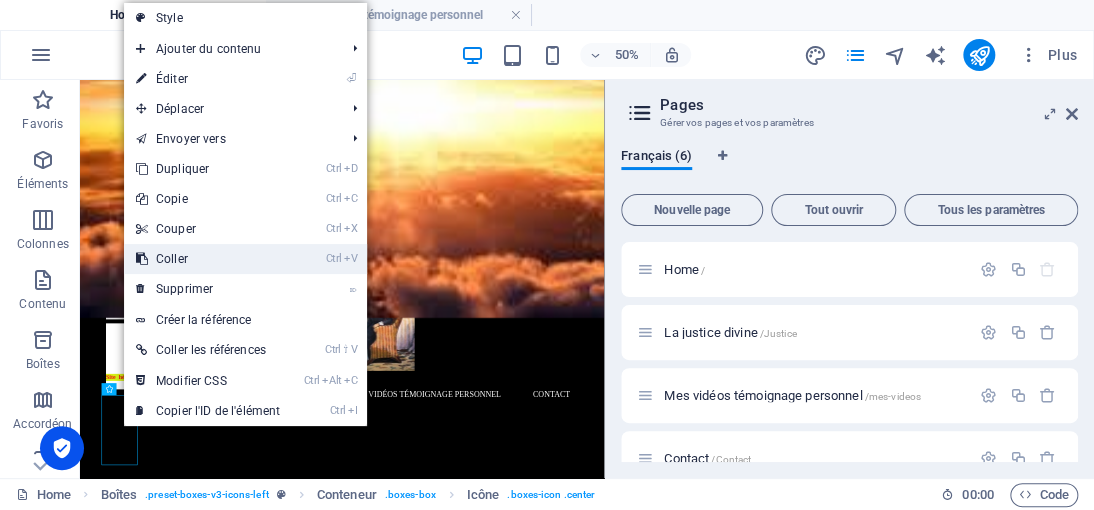 click on "Ctrl V  Coller" at bounding box center (208, 259) 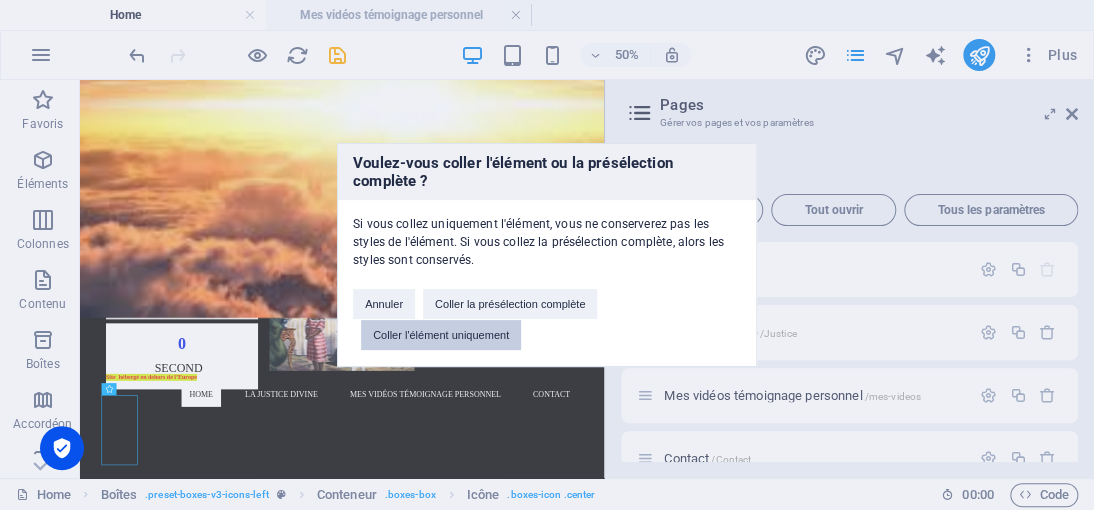 click on "Coller l'élément uniquement" at bounding box center [441, 335] 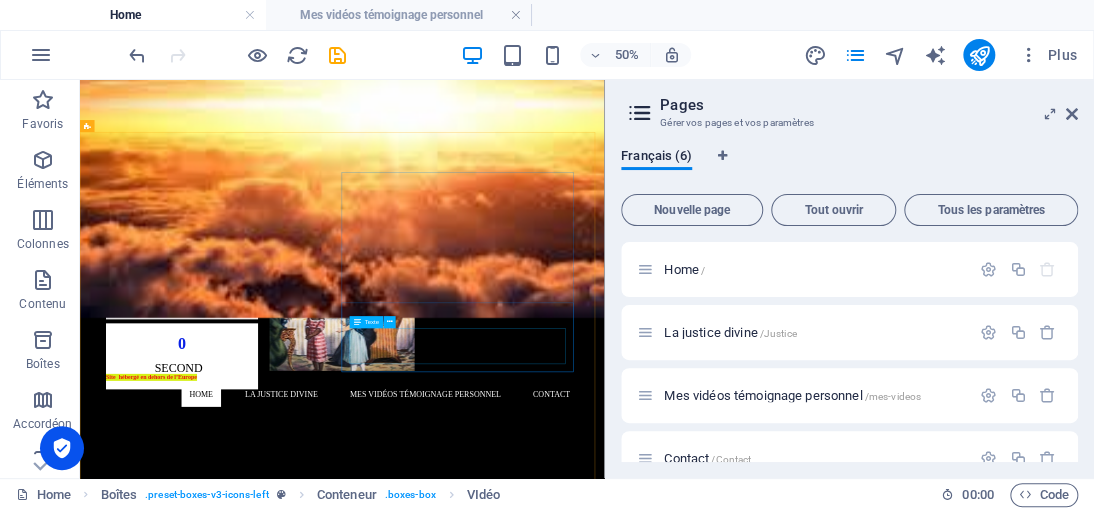 scroll, scrollTop: 1972, scrollLeft: 0, axis: vertical 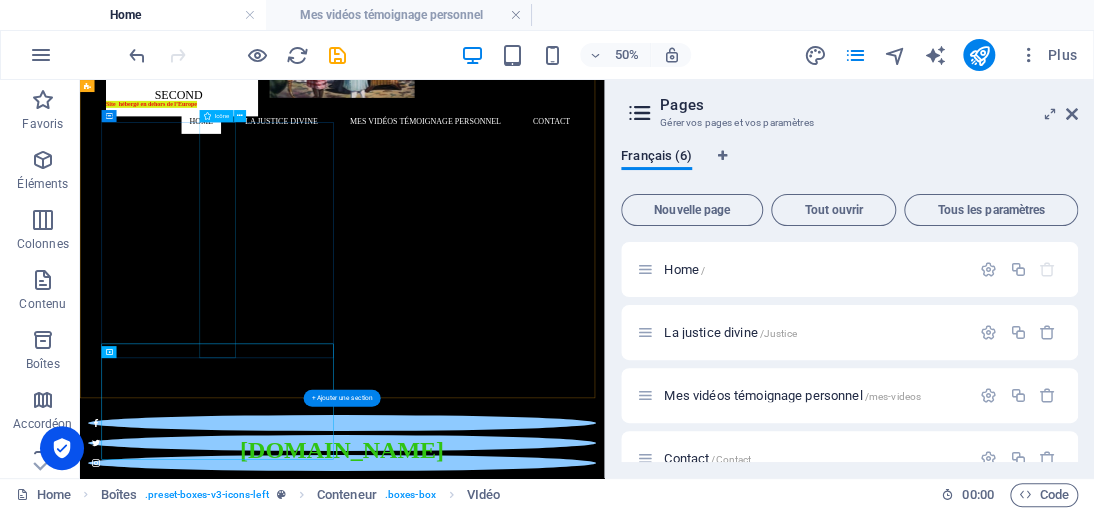 click at bounding box center (328, 2735) 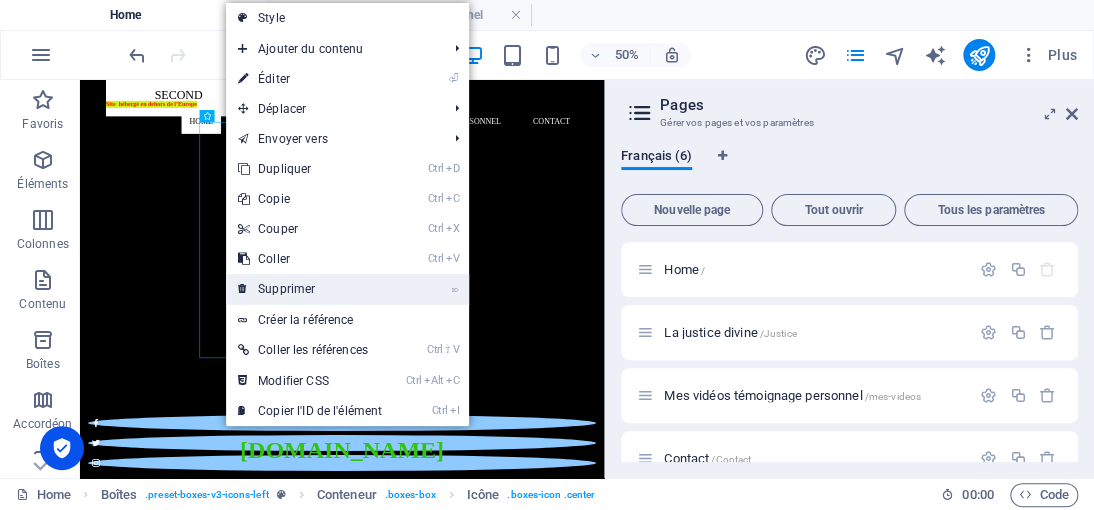 click on "⌦  Supprimer" at bounding box center [310, 289] 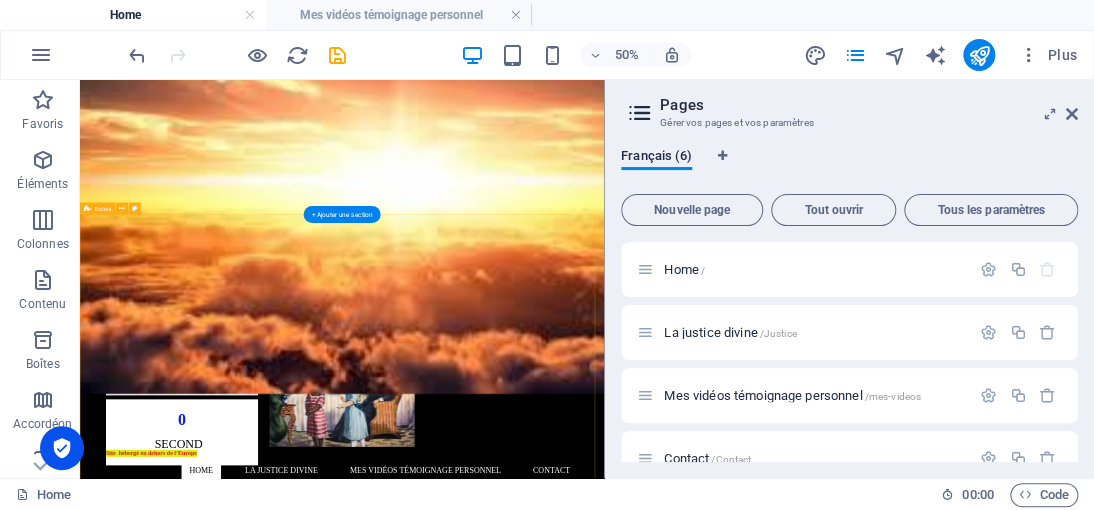 scroll, scrollTop: 1130, scrollLeft: 0, axis: vertical 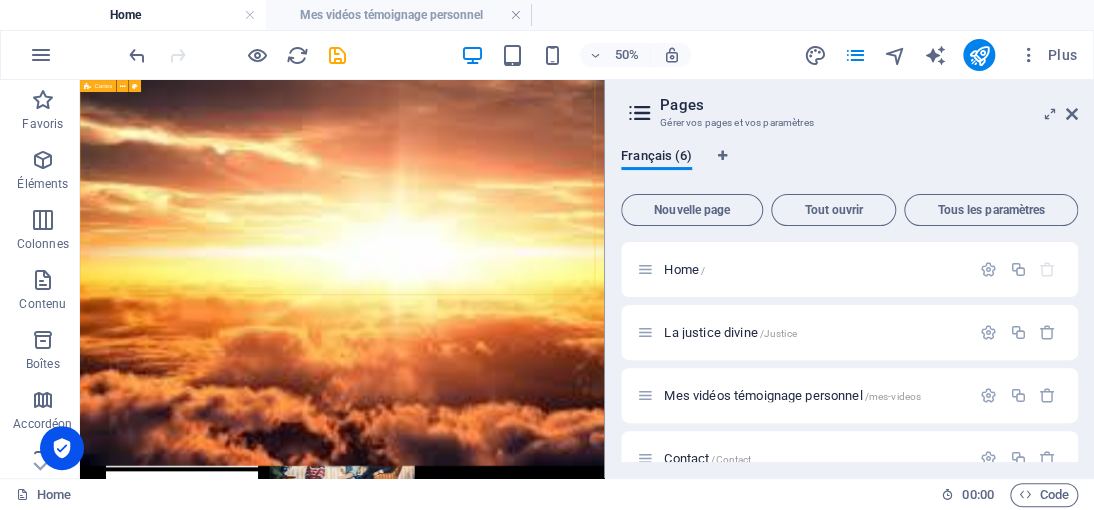 click on "PHARAON I Lorem ipsum dolor sit amet, consectetuer adipiscing elit. Aenean commodo ligula eget dolor. Lorem ipsum dolor sit amet. PHARAON III A VENIR PAGE EN CONSTRUCTION PHARAON II Lorem ipsum dolor sit amet, consectetuer adipiscing elit. Aenean commodo ligula eget dolor. Lorem ipsum dolor sit amet." at bounding box center [604, 2211] 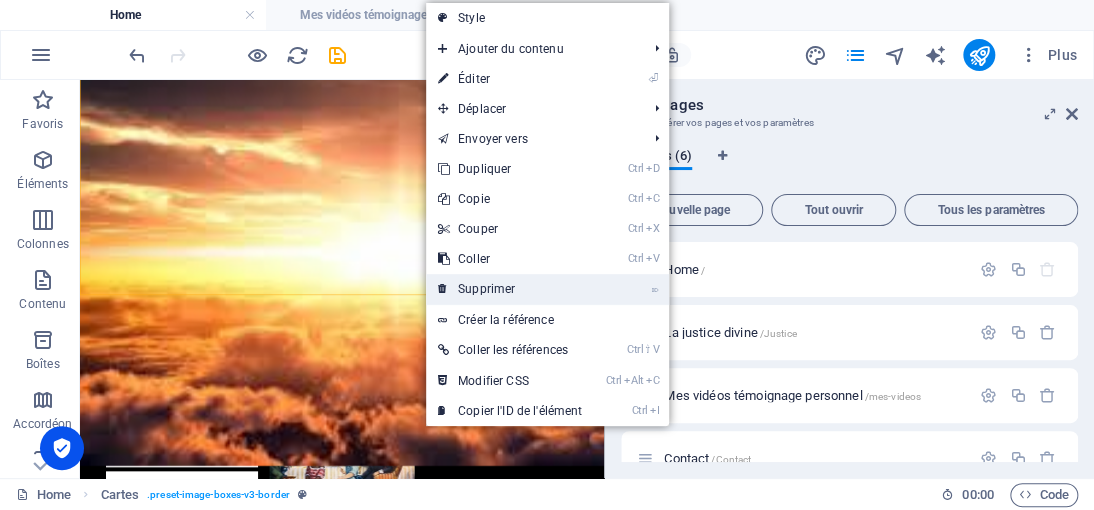 click on "⌦  Supprimer" at bounding box center [510, 289] 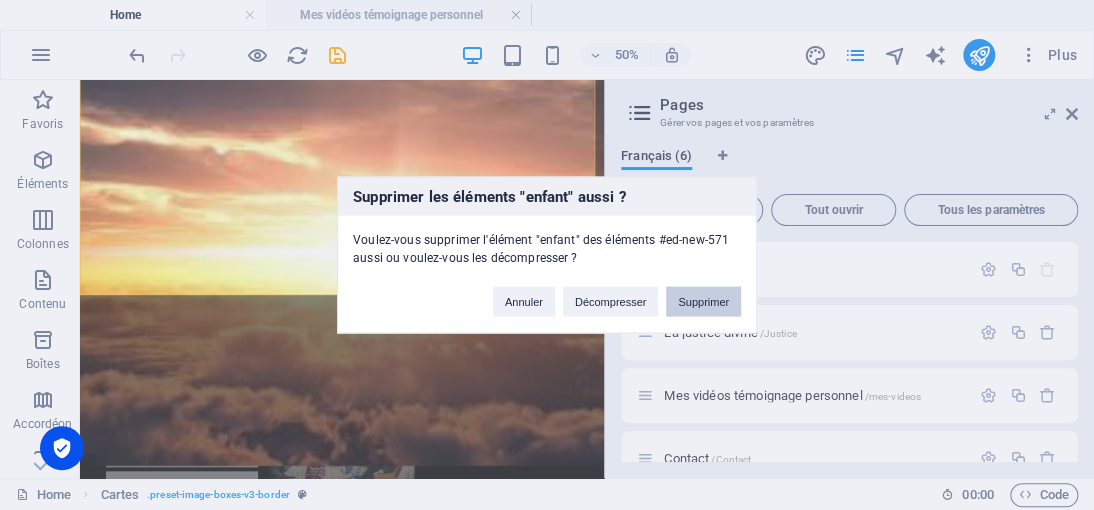 click on "Supprimer" at bounding box center [703, 302] 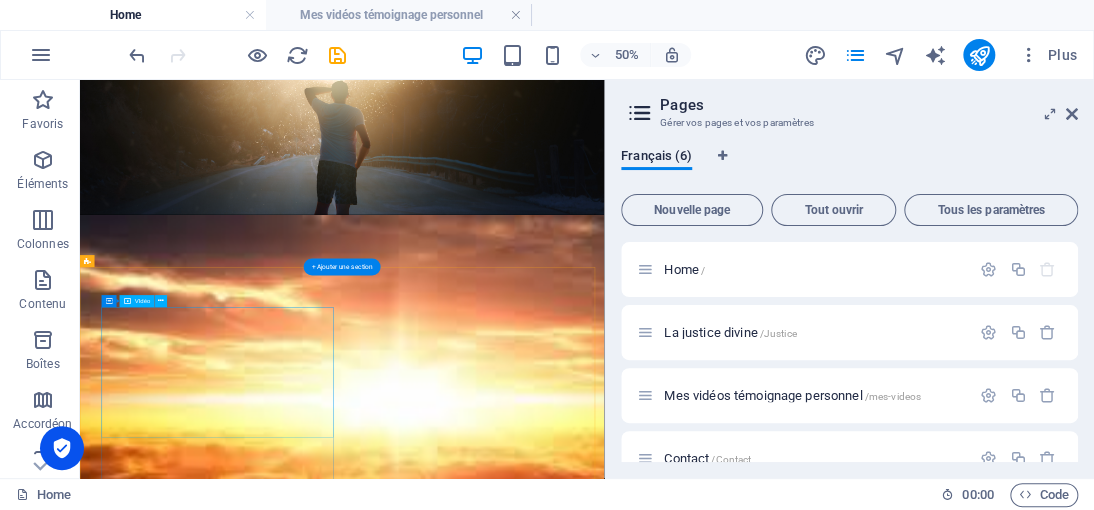 scroll, scrollTop: 874, scrollLeft: 0, axis: vertical 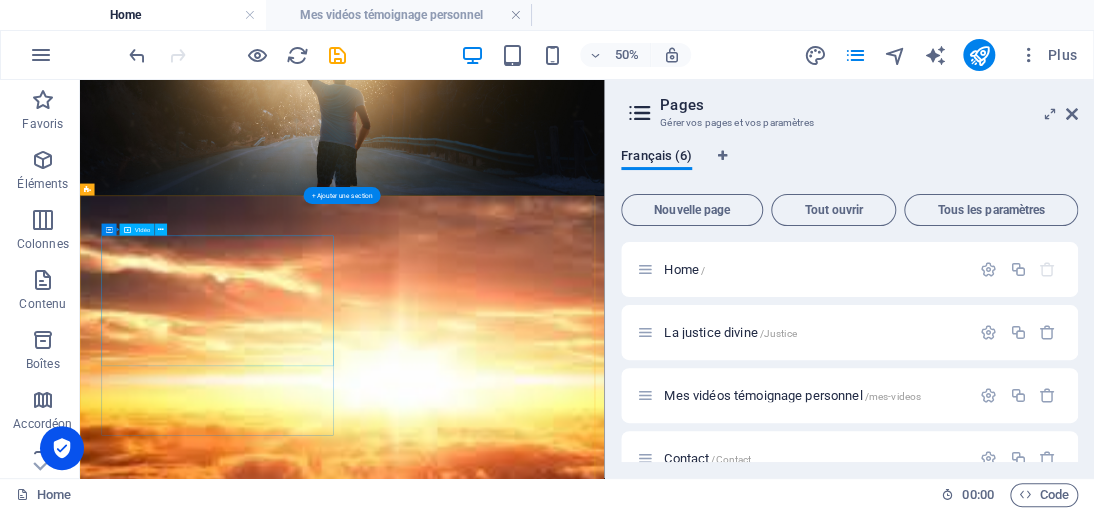 click at bounding box center [328, 2171] 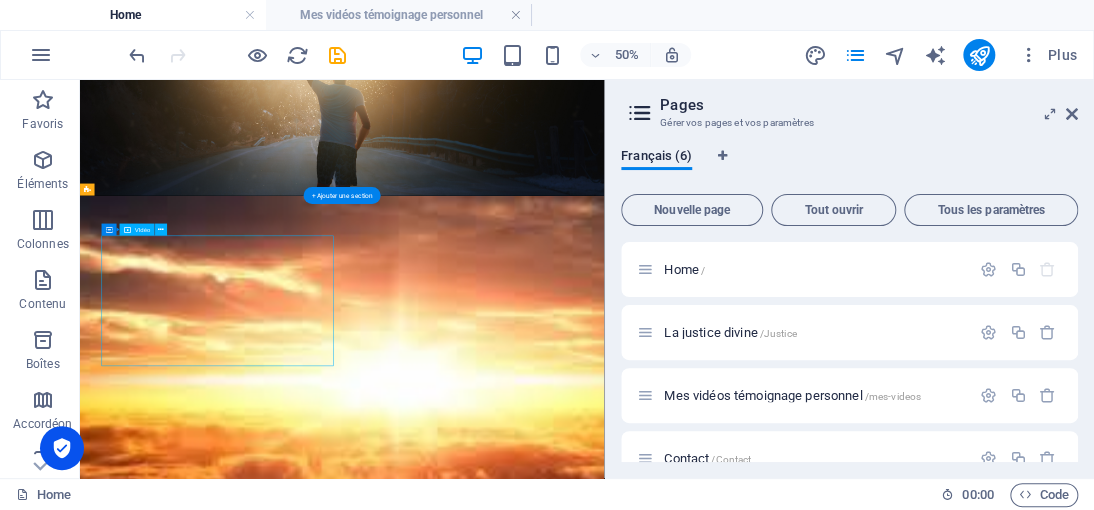 drag, startPoint x: 364, startPoint y: 495, endPoint x: 304, endPoint y: 366, distance: 142.27087 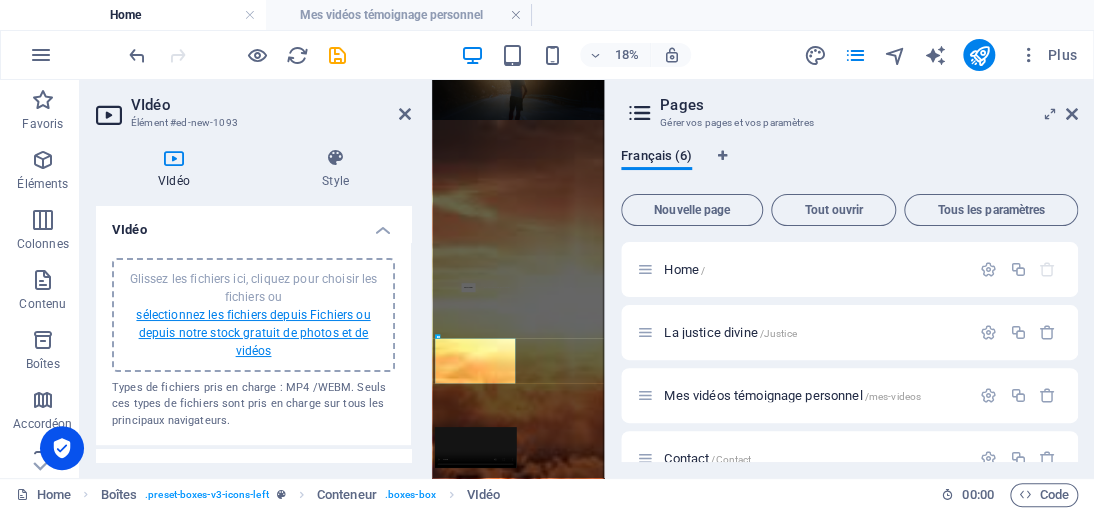 click on "sélectionnez les fichiers depuis Fichiers ou depuis notre stock gratuit de photos et de vidéos" at bounding box center [253, 333] 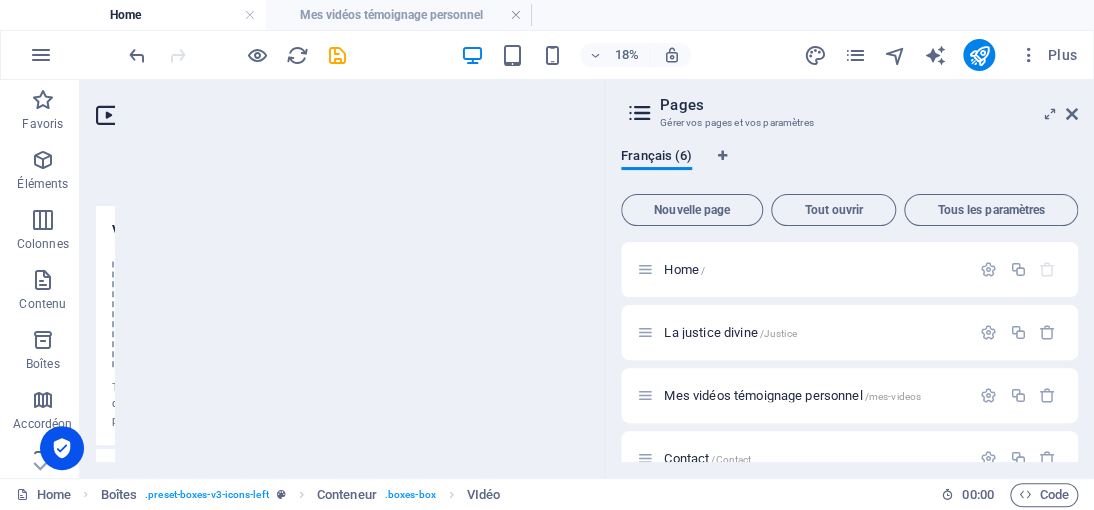 scroll, scrollTop: 1900, scrollLeft: 0, axis: vertical 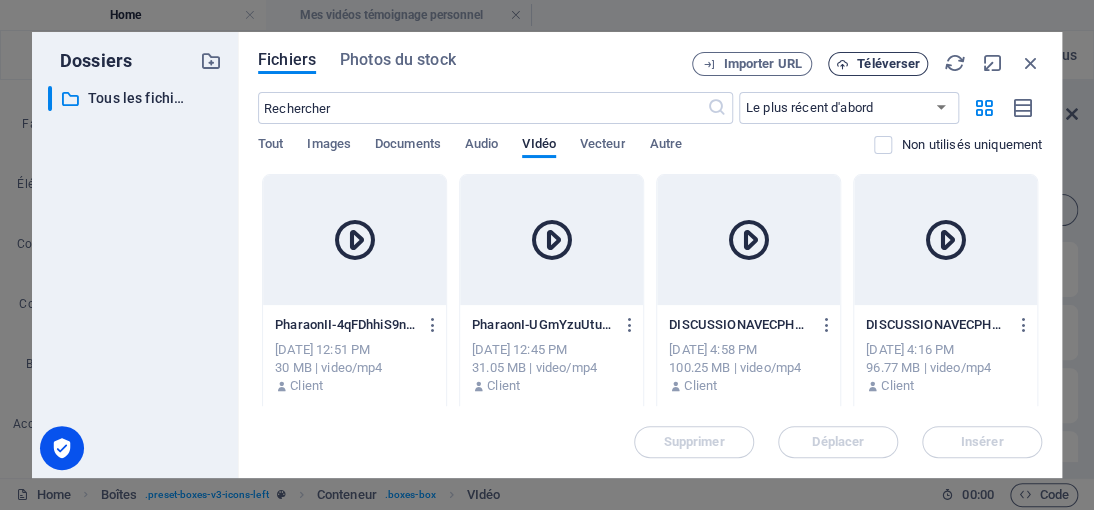 click on "Téléverser" at bounding box center (888, 64) 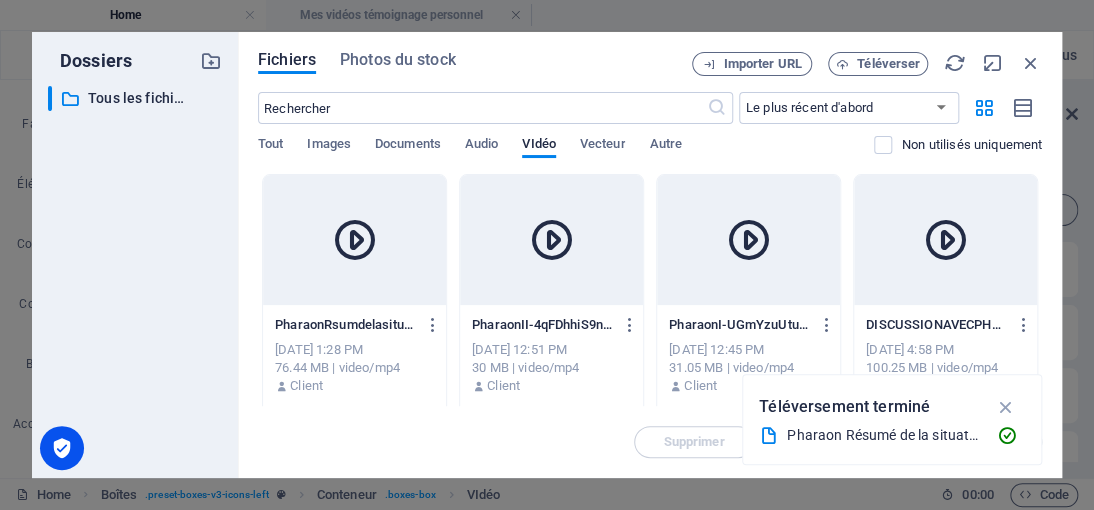 click at bounding box center (354, 240) 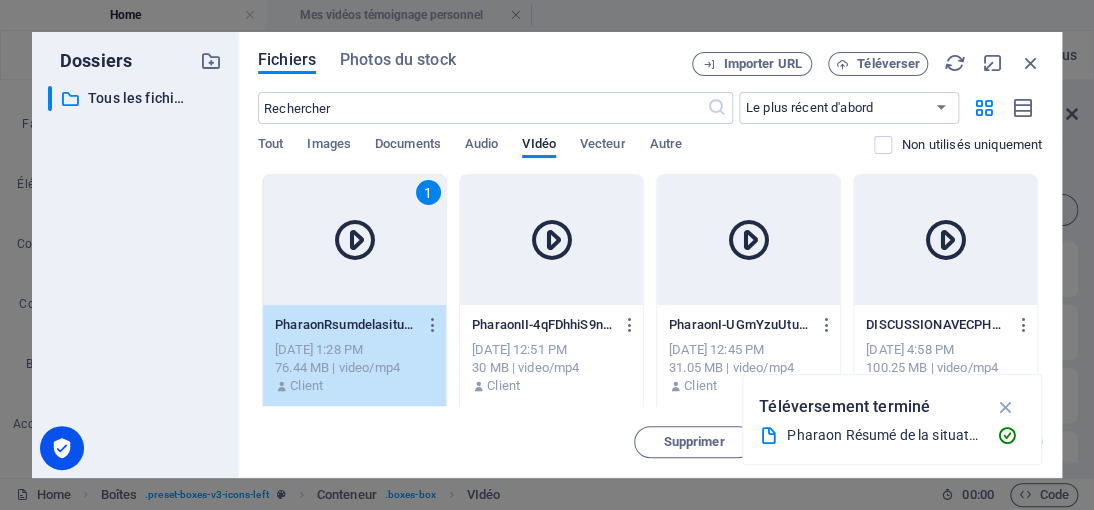 click on "1" at bounding box center [354, 240] 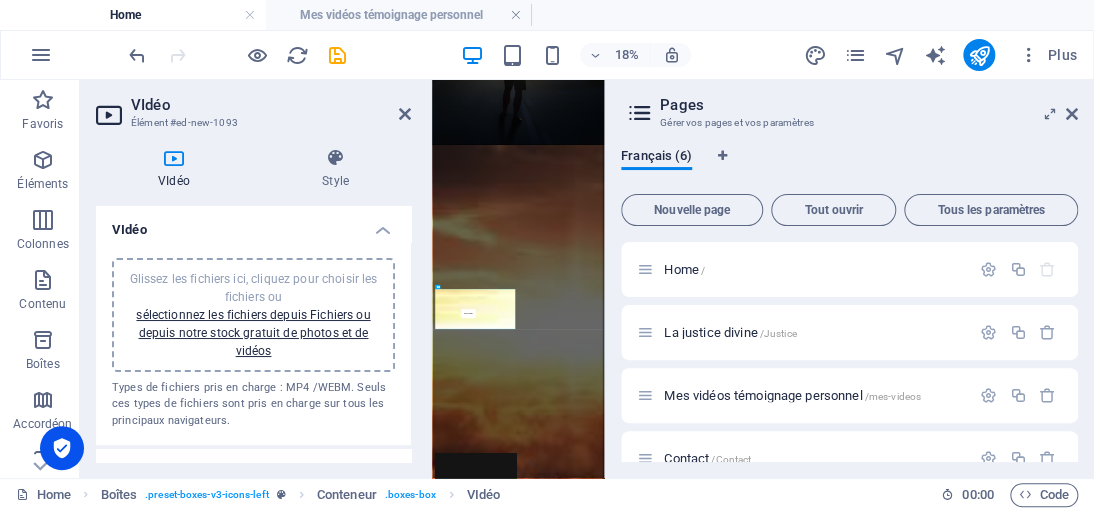scroll, scrollTop: 1156, scrollLeft: 0, axis: vertical 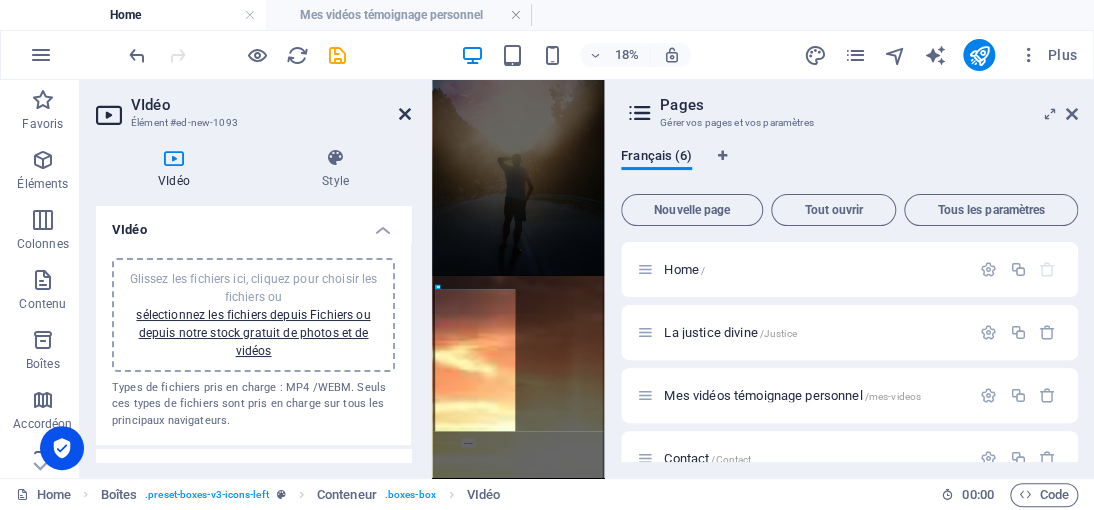 click at bounding box center [405, 114] 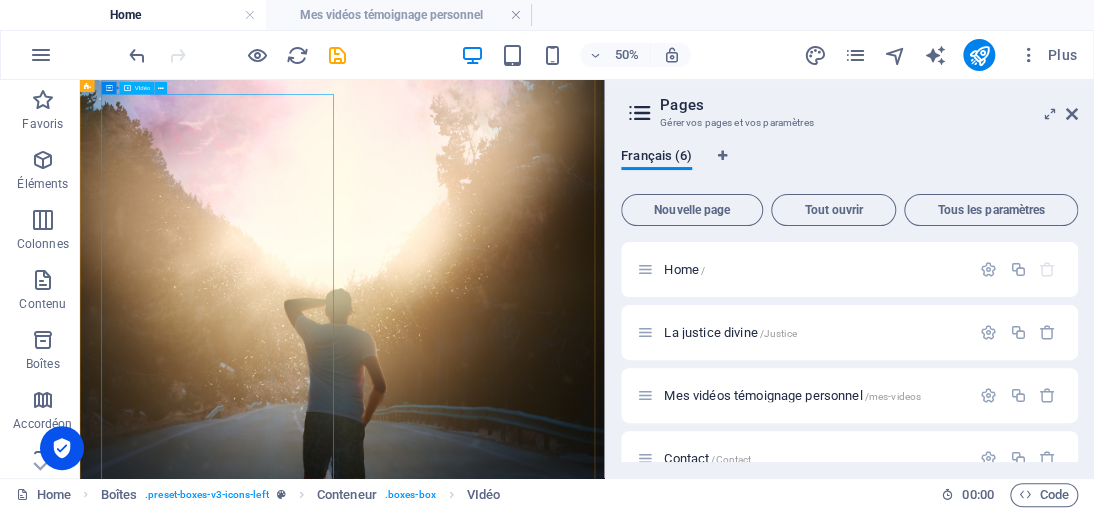 click at bounding box center (328, 3050) 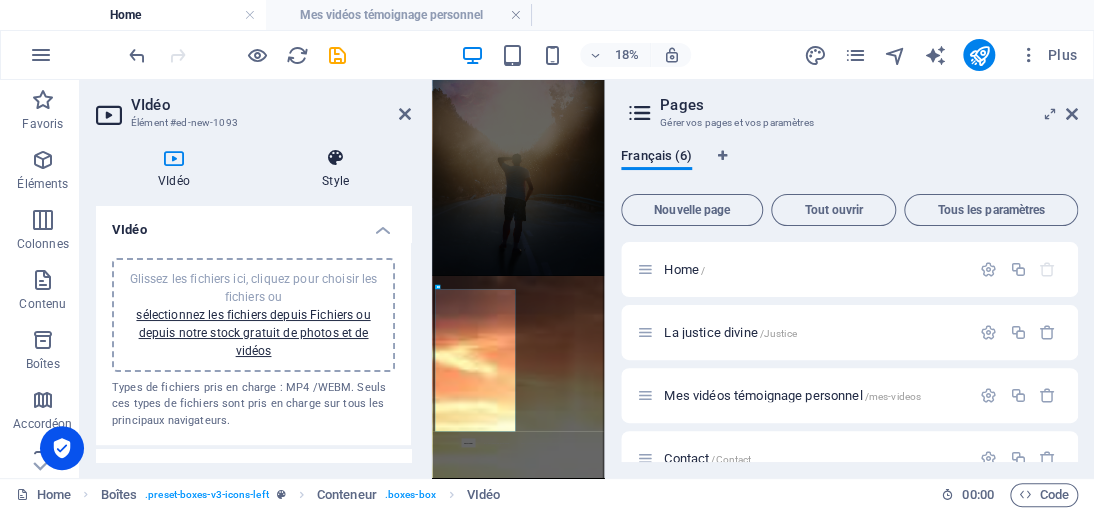 click on "Style" at bounding box center [335, 169] 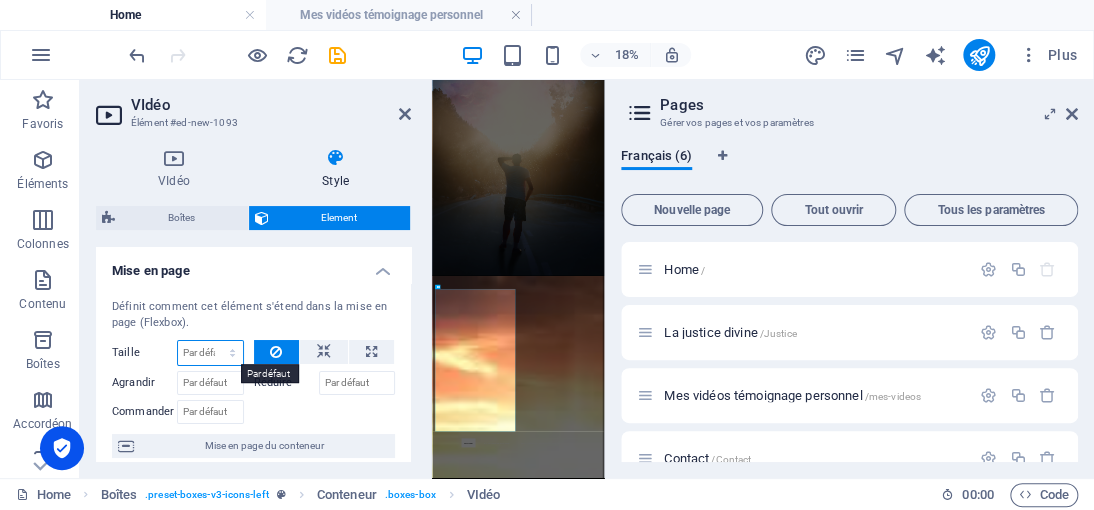 click on "Par défaut auto px % 1/1 1/2 1/3 1/4 1/5 1/6 1/7 1/8 1/9 1/10" at bounding box center [210, 353] 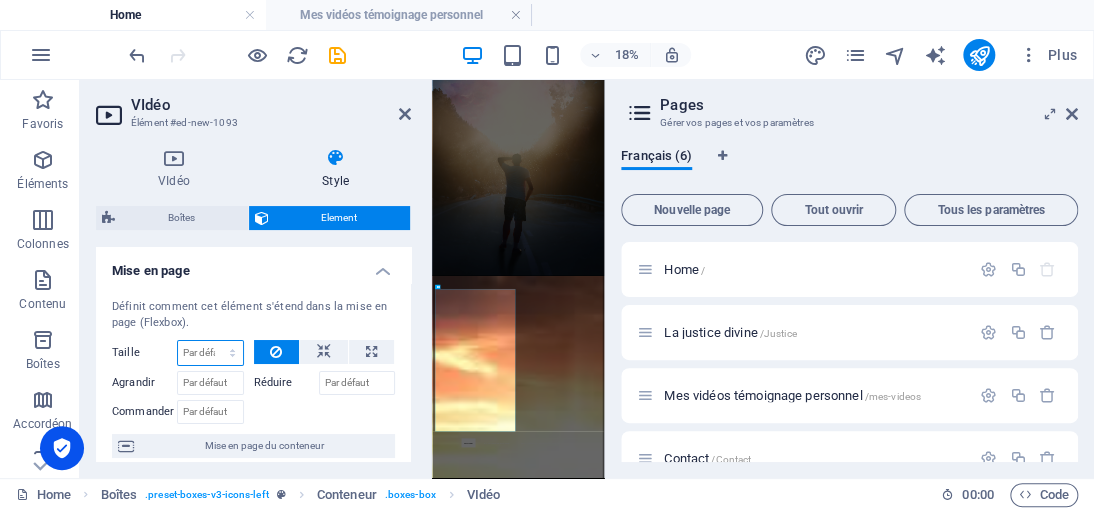 select on "px" 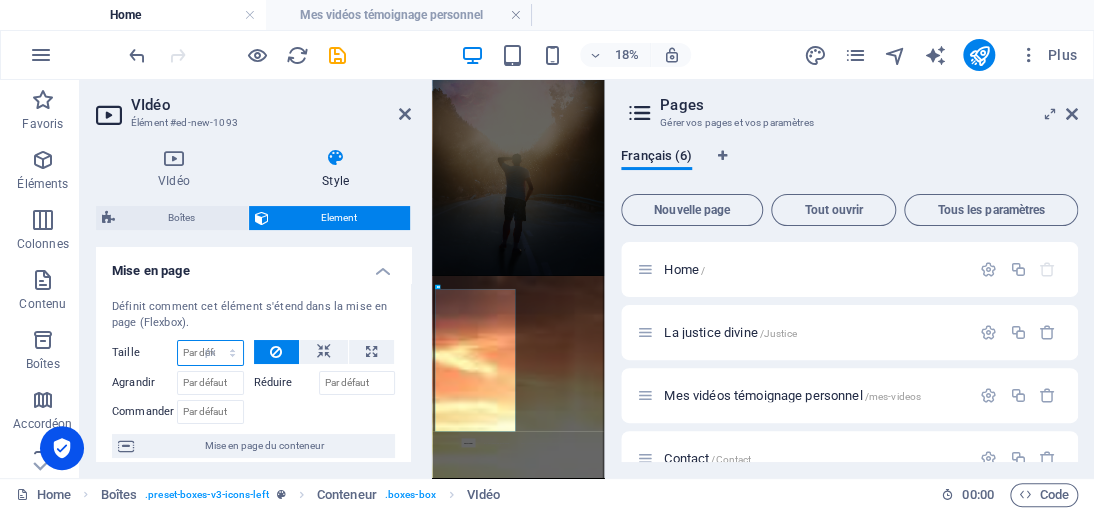 click on "Par défaut auto px % 1/1 1/2 1/3 1/4 1/5 1/6 1/7 1/8 1/9 1/10" at bounding box center [210, 353] 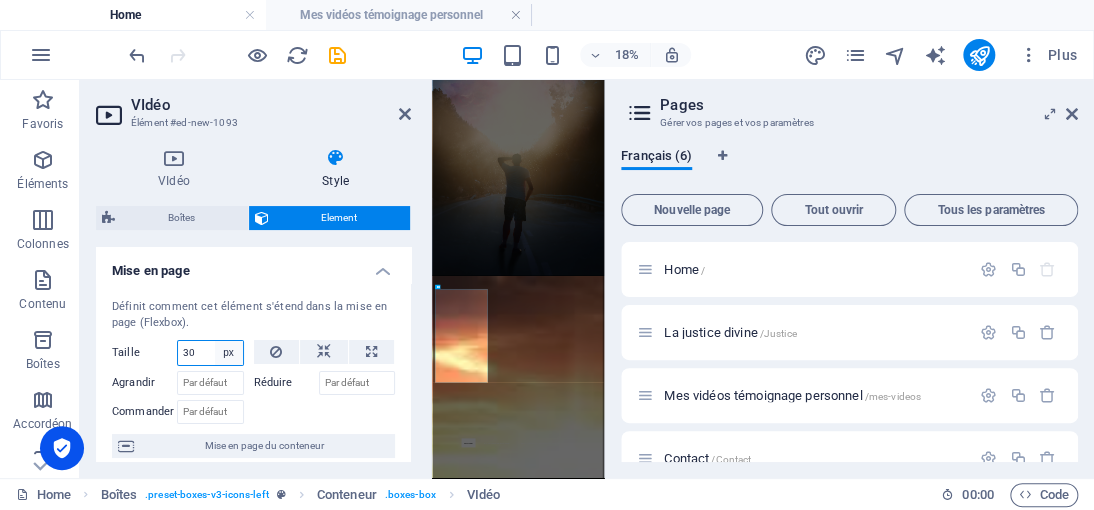 type on "3" 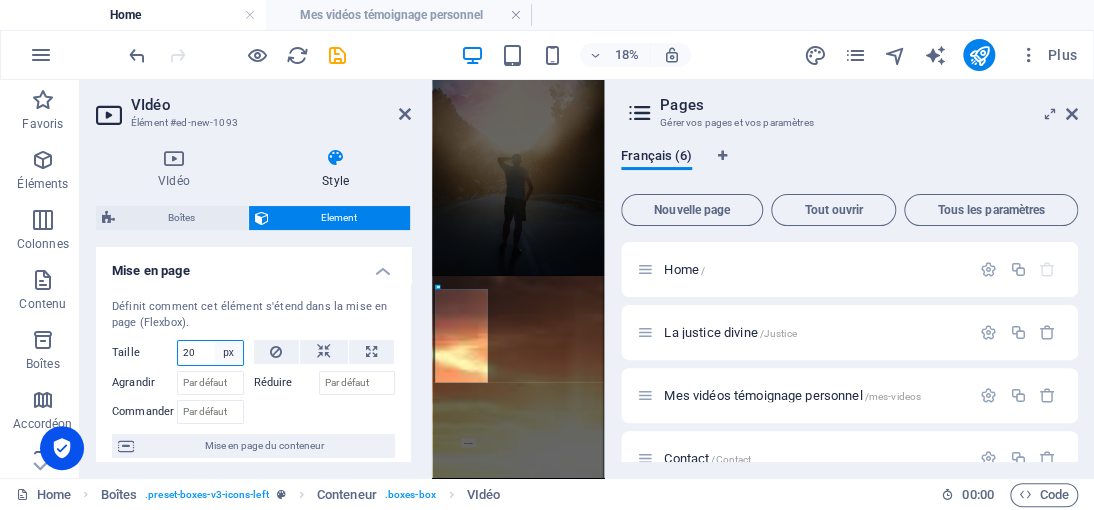 type on "200" 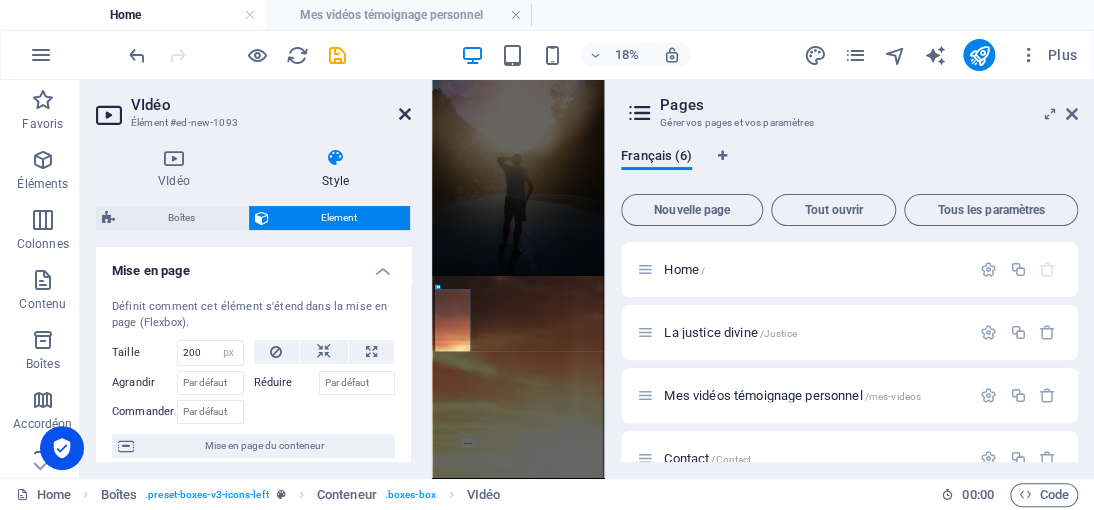 click at bounding box center [405, 114] 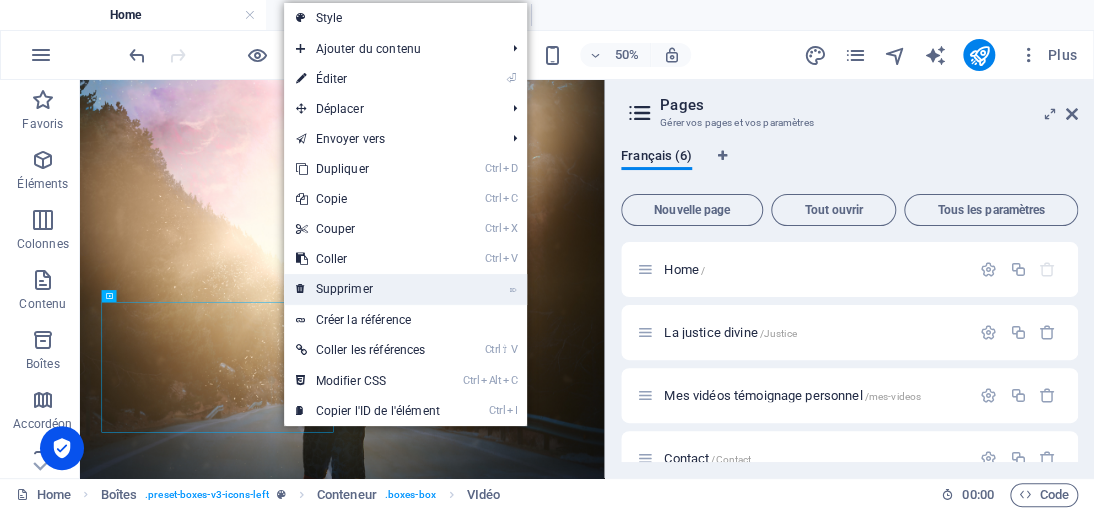 click on "⌦  Supprimer" at bounding box center (368, 289) 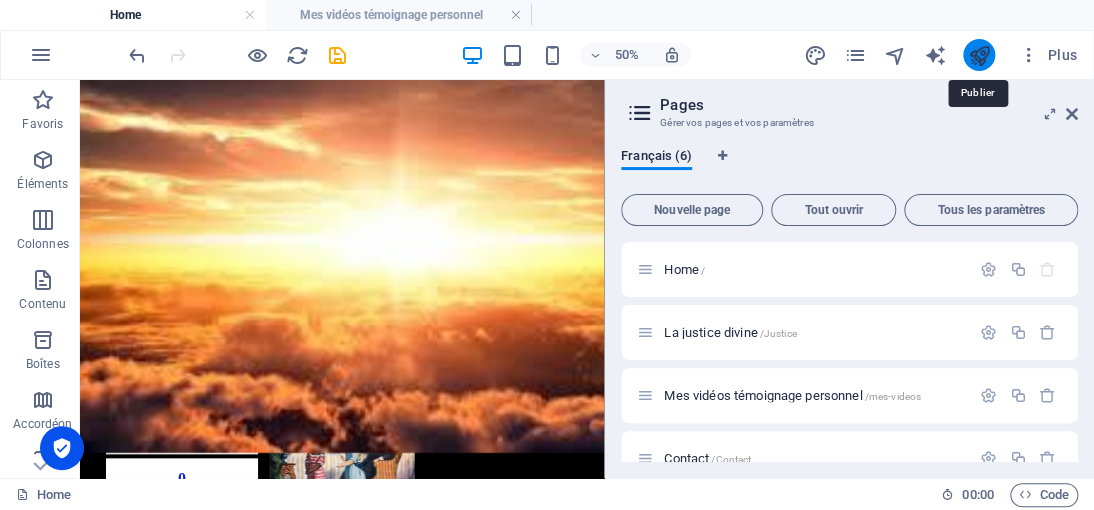 click at bounding box center (978, 55) 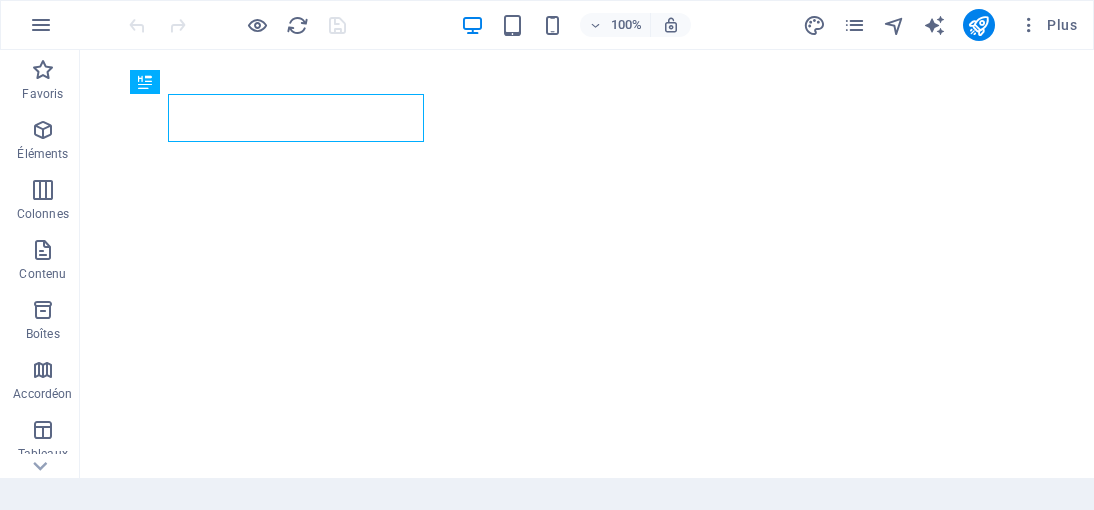scroll, scrollTop: 0, scrollLeft: 0, axis: both 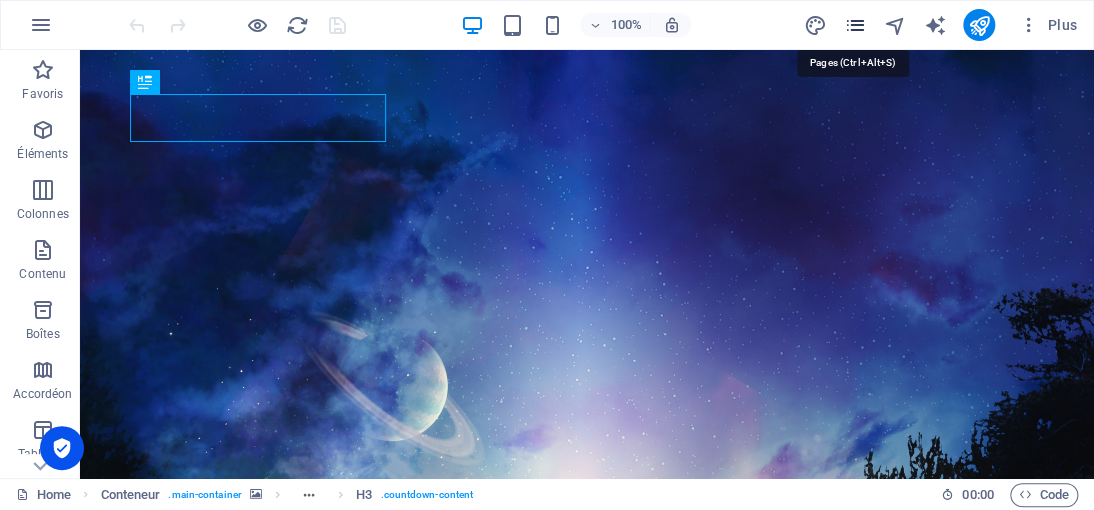 click at bounding box center (854, 25) 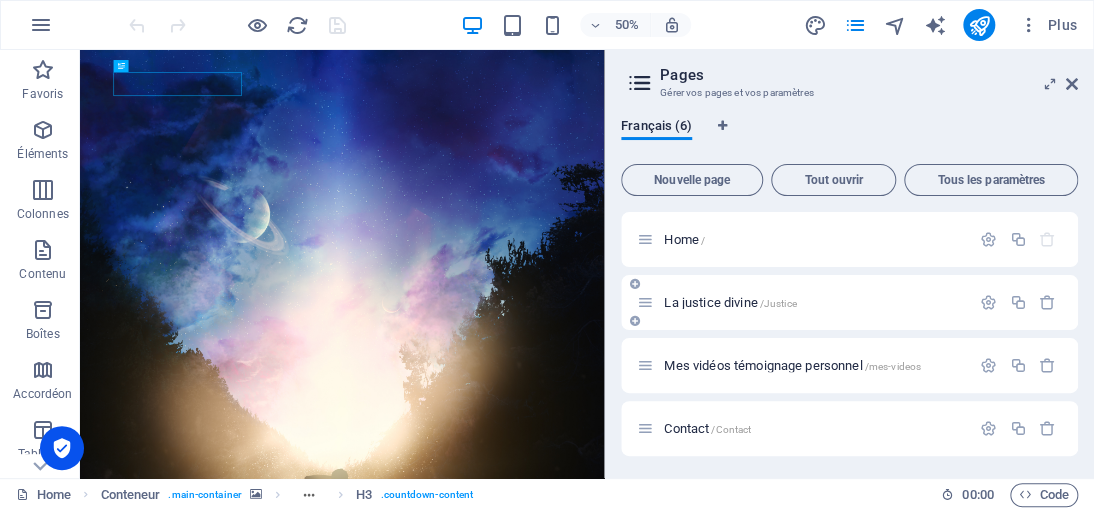 click on "La justice divine /Justice" at bounding box center (730, 302) 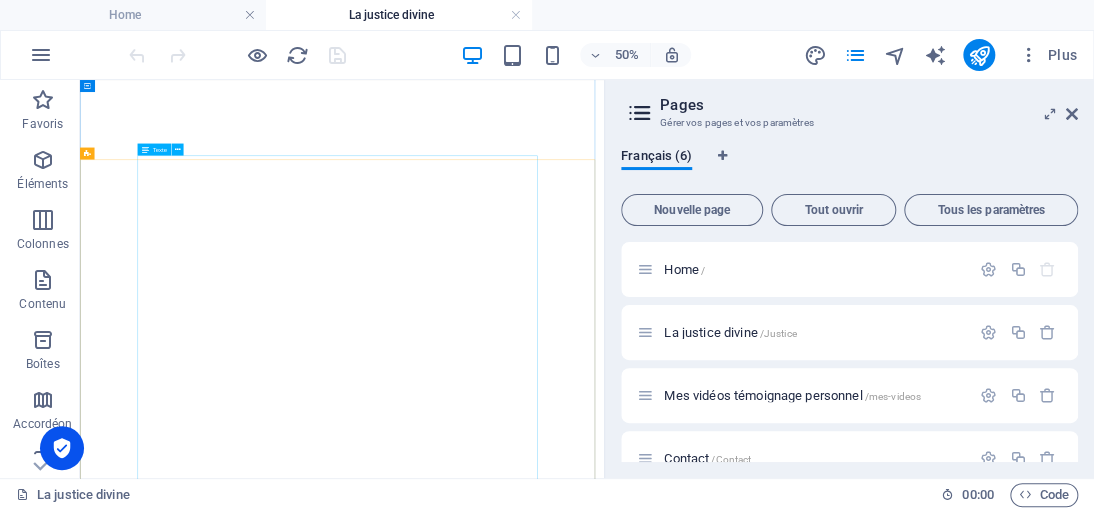 scroll, scrollTop: 252, scrollLeft: 0, axis: vertical 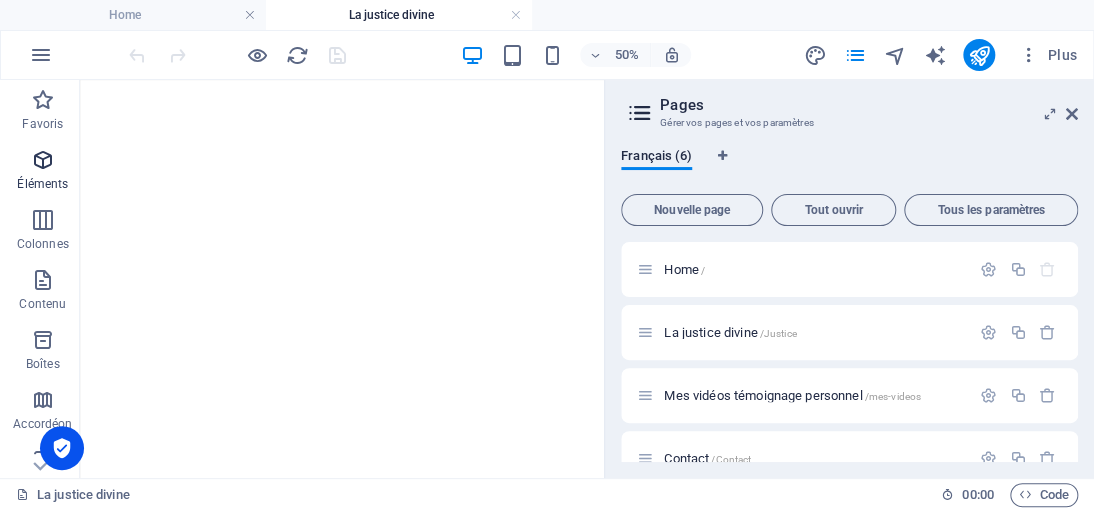 click on "Éléments" at bounding box center [43, 172] 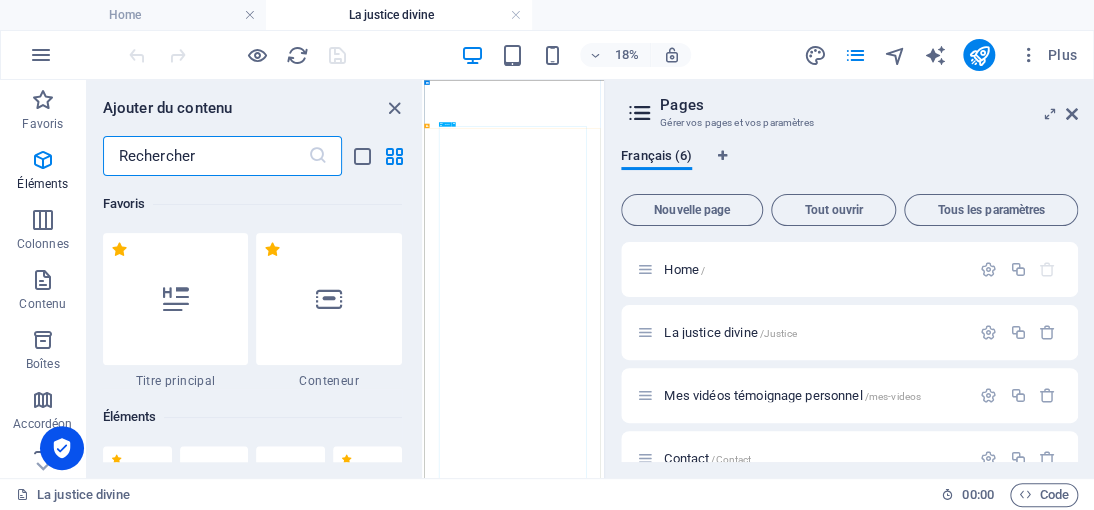 scroll, scrollTop: 212, scrollLeft: 0, axis: vertical 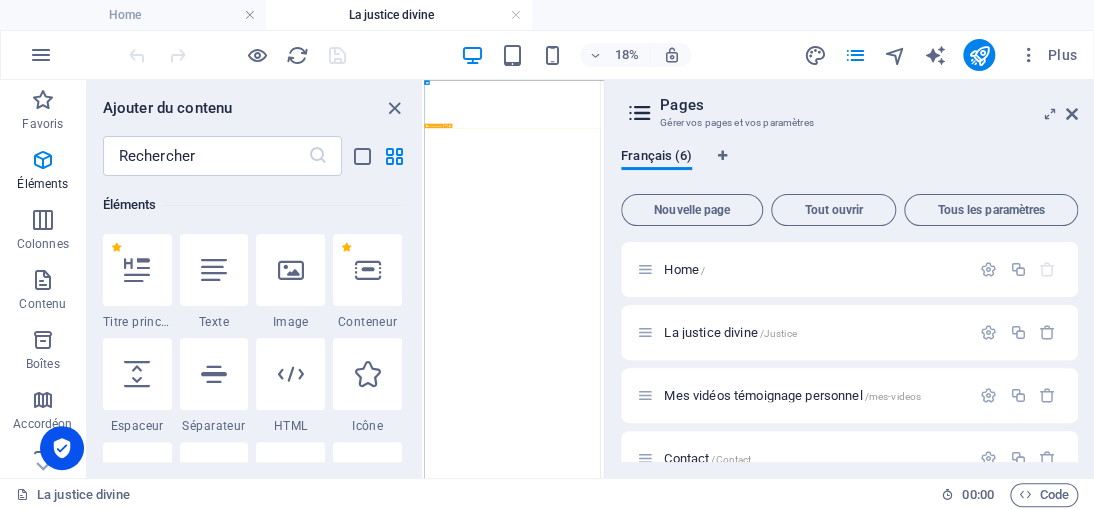 click on "Dans les textes anciens tels que le Livre d’[DEMOGRAPHIC_DATA] ou le Livre des Morts, il est question d’enseignements profonds sur la justice, la justice divine et la transmutation des épreuves. Pourtant, nos institutions d’État européennes ne sont que des versions inversées de ces vérités ancestrales. Elles ont détourné la sagesse originelle pour nous imposer une vision déformée, celle d’un pardon aveugle face à la souffrance, comme si cela était la seule voie possible. Une véritable inversion des valeurs du vivant.   Il faut comprendre la nécessité de se libérer des illusions et que chaque épreuve constitue une étape de notre évolution spirituelle.   Même pour les victimes, peu familières de la véritable justice divine, il est essentiel de reconnaître qu’elles devront à un moment donné ou un autre se tourner vers la réparation de la conscience de l’agresseur. C'est fou, [PERSON_NAME] !" at bounding box center (913, 4578) 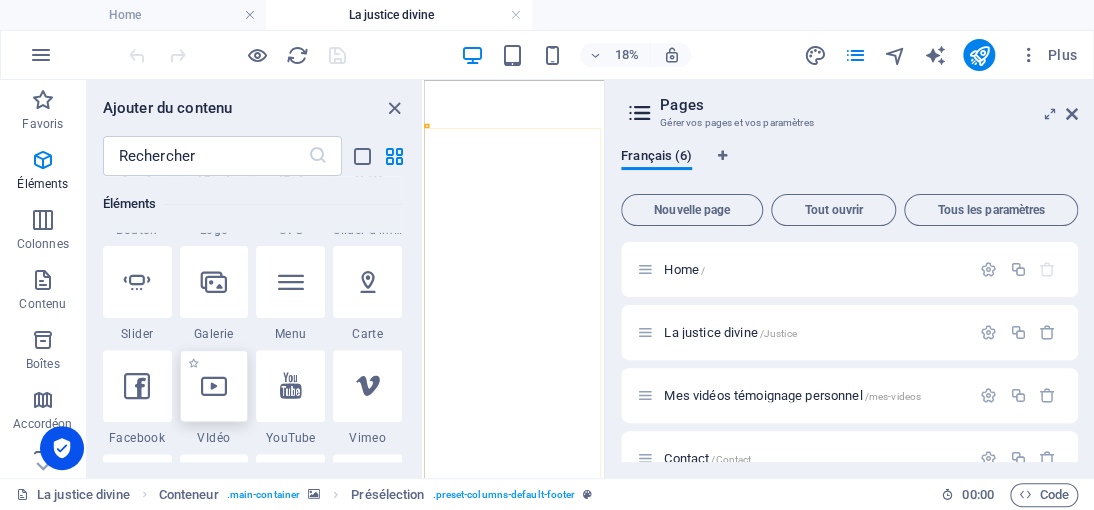 scroll, scrollTop: 612, scrollLeft: 0, axis: vertical 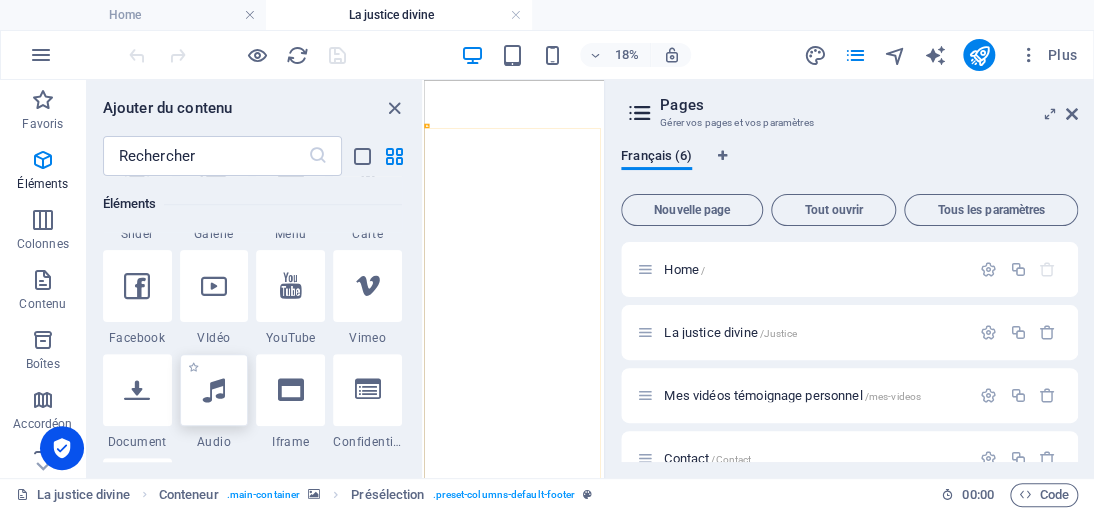 click at bounding box center [214, 390] 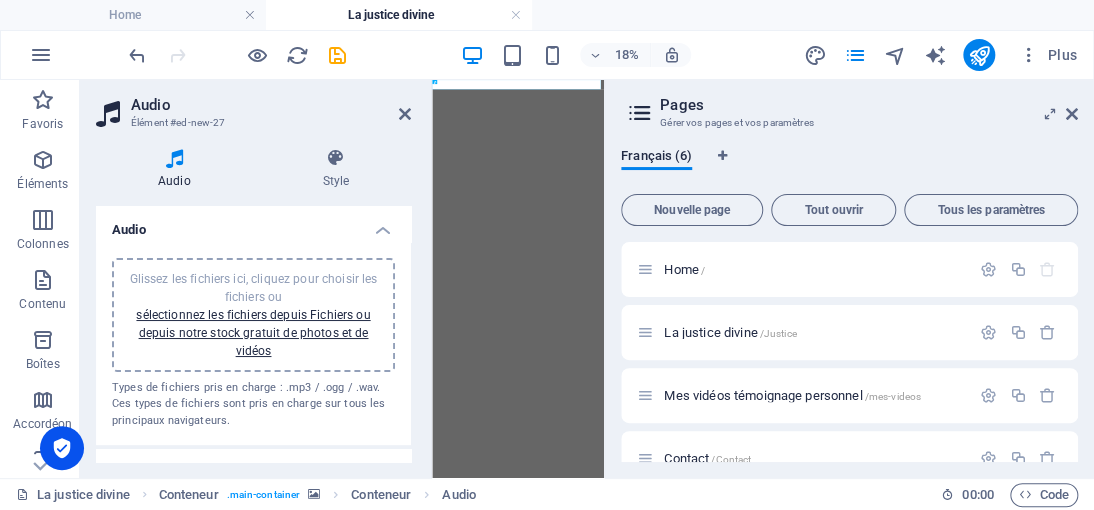 scroll, scrollTop: 0, scrollLeft: 0, axis: both 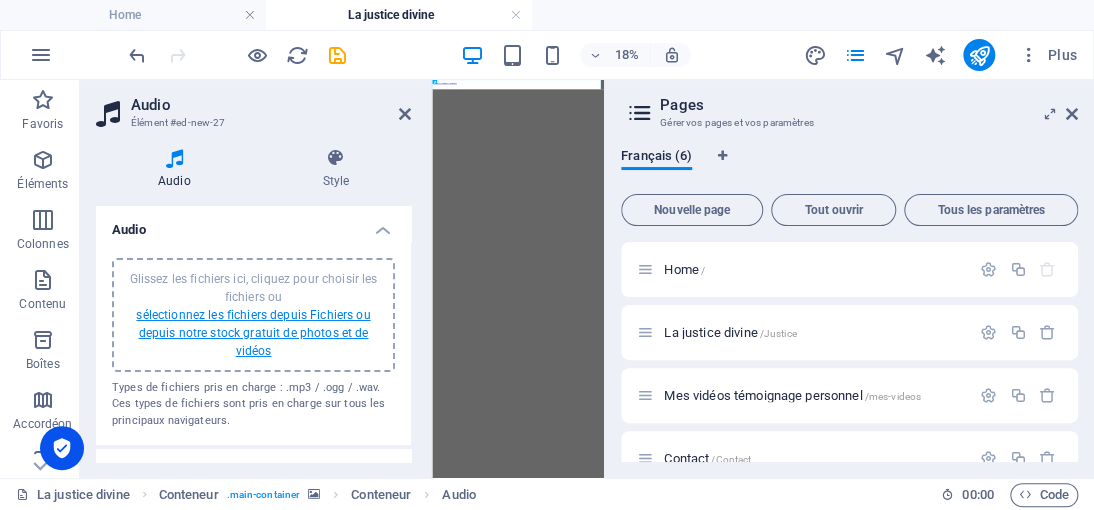click on "sélectionnez les fichiers depuis Fichiers ou depuis notre stock gratuit de photos et de vidéos" at bounding box center [253, 333] 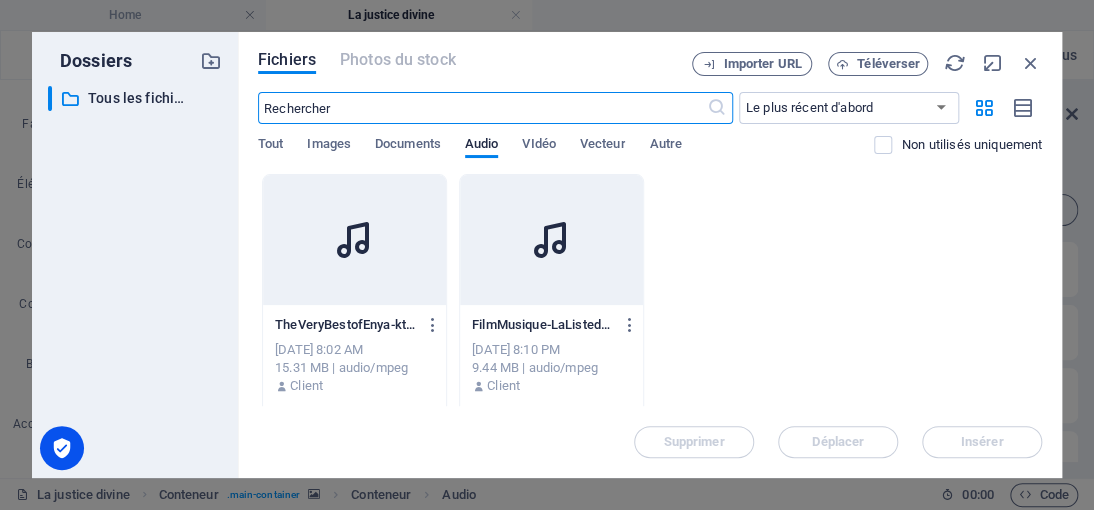 scroll, scrollTop: 13872, scrollLeft: 0, axis: vertical 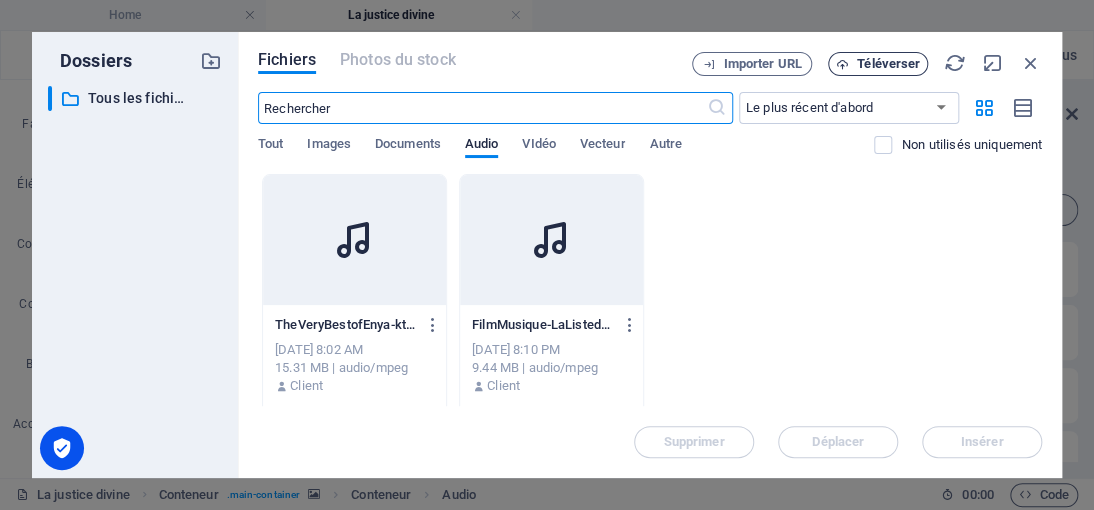 click on "Téléverser" at bounding box center (888, 64) 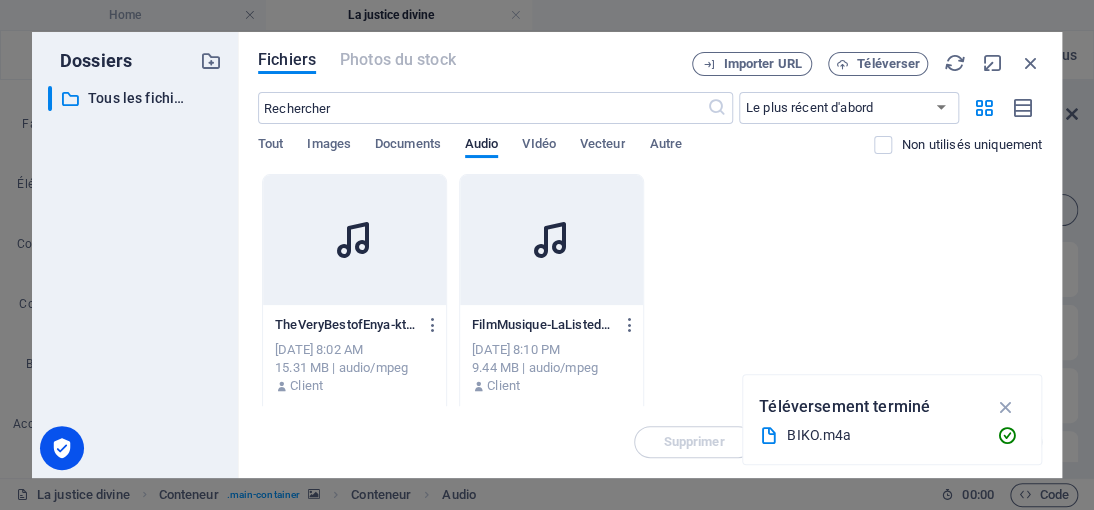 click on "BIKO.m4a" at bounding box center [884, 435] 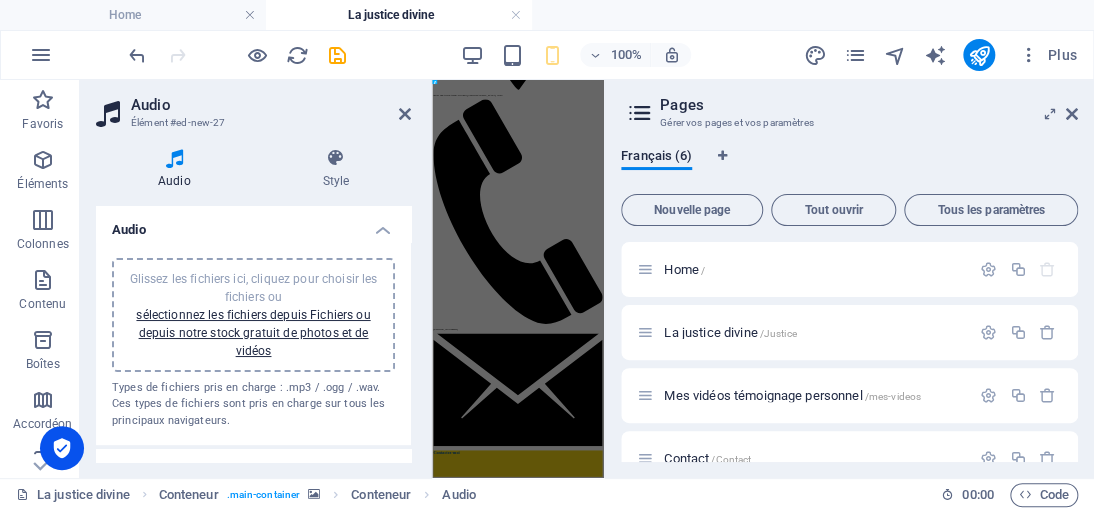 scroll, scrollTop: 0, scrollLeft: 0, axis: both 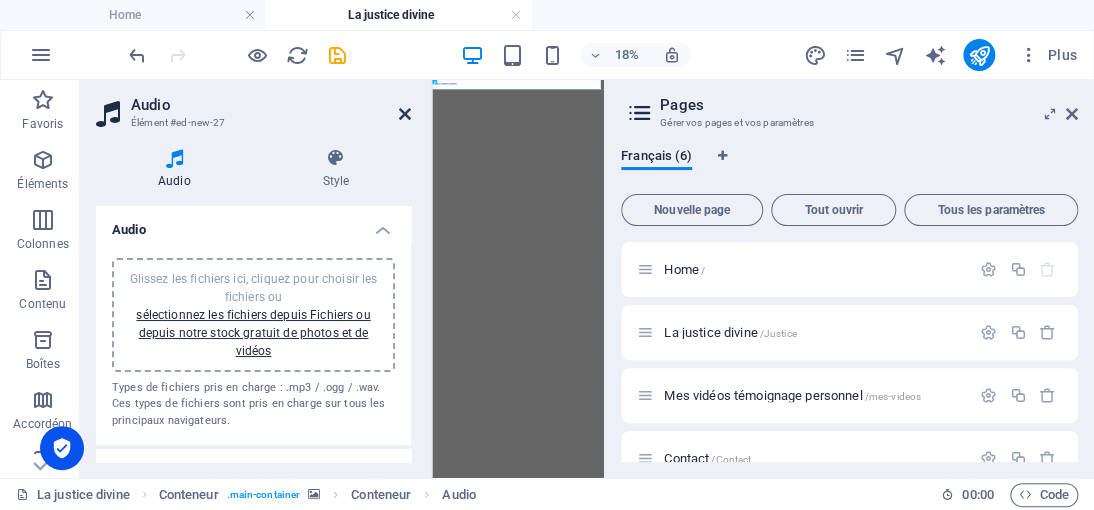 click at bounding box center (405, 114) 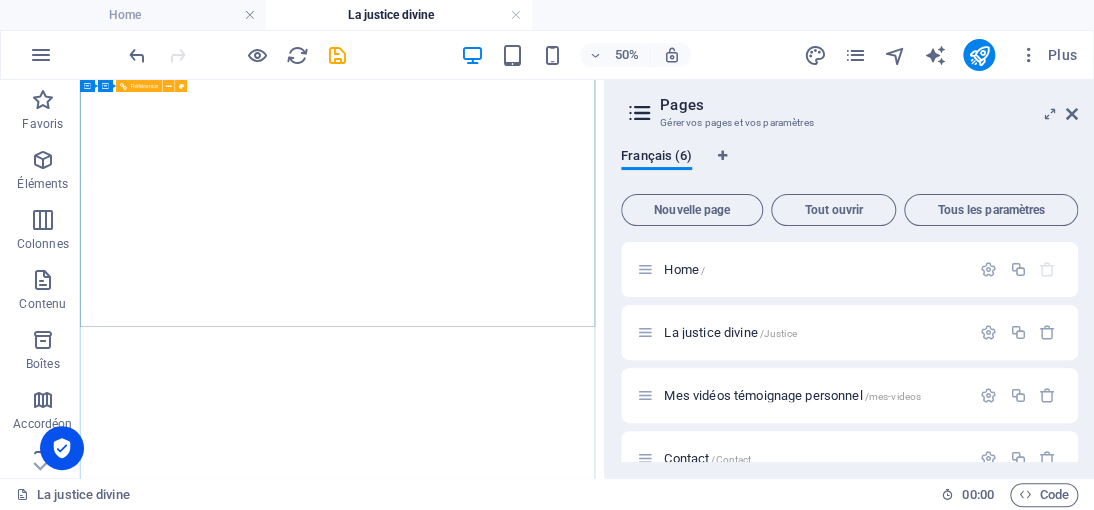 scroll, scrollTop: 0, scrollLeft: 0, axis: both 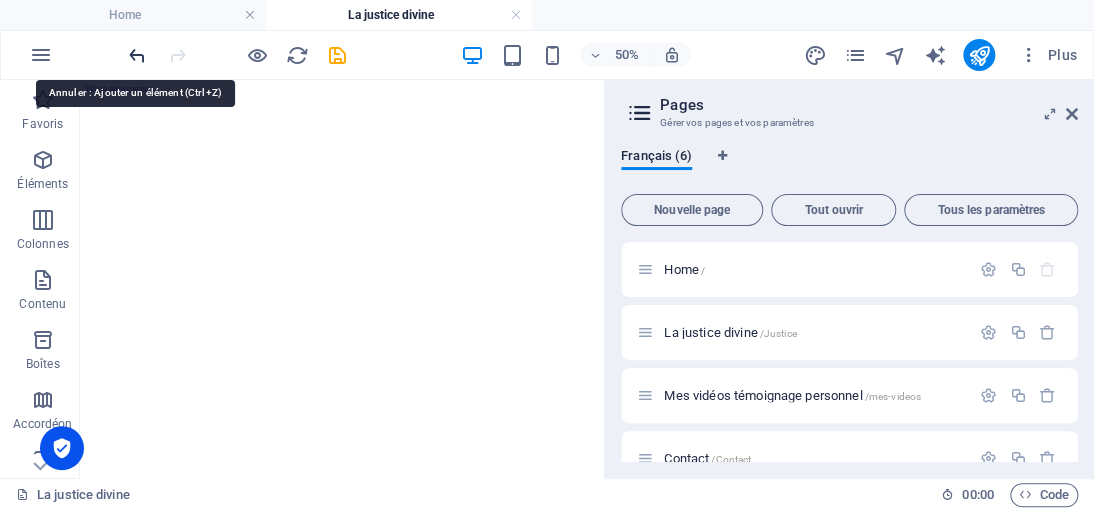 click at bounding box center (137, 55) 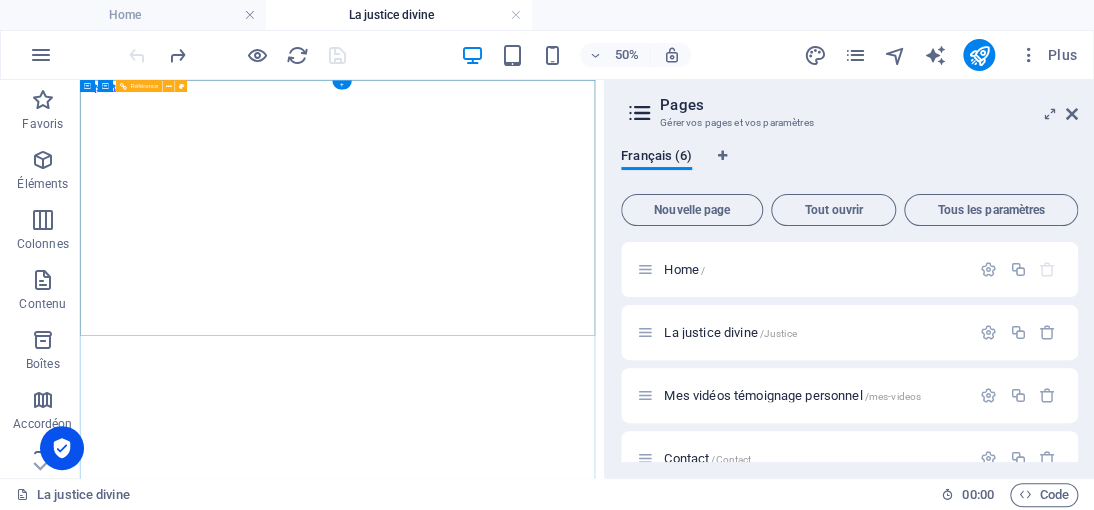 click at bounding box center [604, 2665] 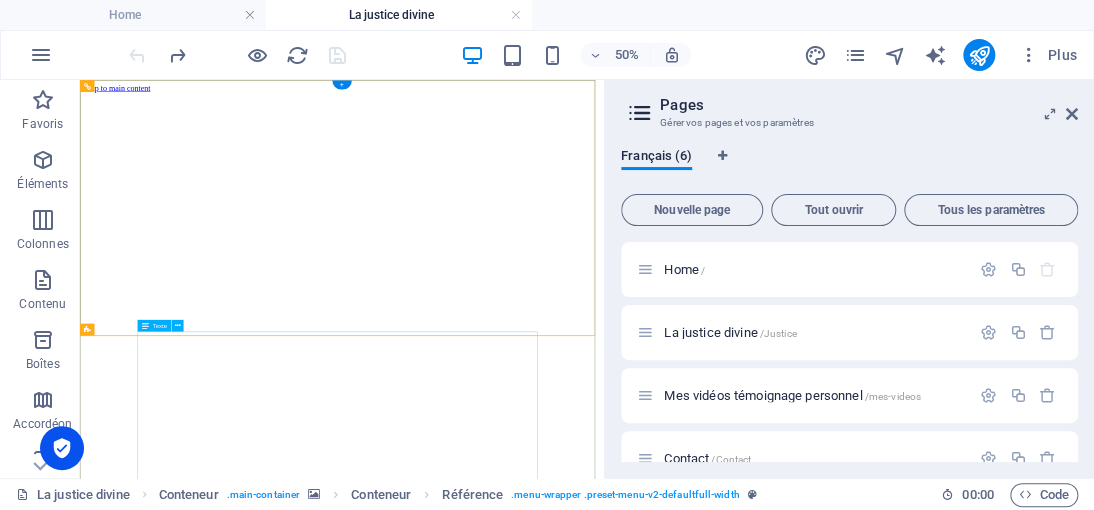 click on "Dans les textes anciens tels que le Livre d’Enoch ou le Livre des Morts, il est question d’enseignements profonds sur la justice, la justice divine et la transmutation des épreuves. Pourtant, nos institutions d’État européennes ne sont que des versions inversées de ces vérités ancestrales. Elles ont détourné la sagesse originelle pour nous imposer une vision déformée, celle d’un pardon aveugle face à la souffrance, comme si cela était la seule voie possible. Une véritable inversion des valeurs du vivant.   Il faut comprendre la nécessité de se libérer des illusions et que chaque épreuve constitue une étape de notre évolution spirituelle.   Même pour les victimes, peu familières de la véritable justice divine, il est essentiel de reconnaître qu’elles devront à un moment donné ou un autre se tourner vers la réparation de la conscience de l’agresseur. C'est fou, hein !" at bounding box center [488, 4830] 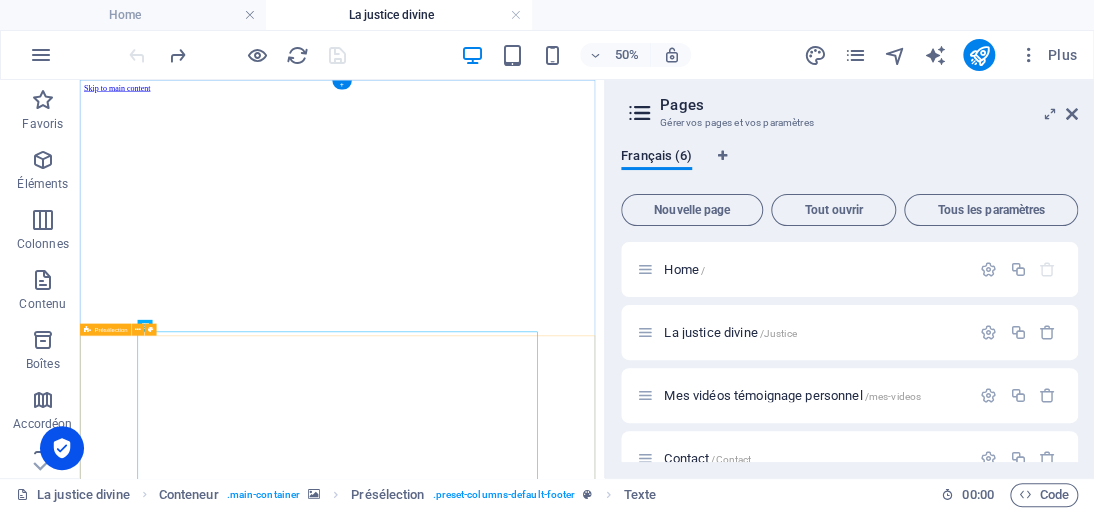 click on "Dans les textes anciens tels que le Livre d’Enoch ou le Livre des Morts, il est question d’enseignements profonds sur la justice, la justice divine et la transmutation des épreuves. Pourtant, nos institutions d’État européennes ne sont que des versions inversées de ces vérités ancestrales. Elles ont détourné la sagesse originelle pour nous imposer une vision déformée, celle d’un pardon aveugle face à la souffrance, comme si cela était la seule voie possible. Une véritable inversion des valeurs du vivant.   Il faut comprendre la nécessité de se libérer des illusions et que chaque épreuve constitue une étape de notre évolution spirituelle.   Même pour les victimes, peu familières de la véritable justice divine, il est essentiel de reconnaître qu’elles devront à un moment donné ou un autre se tourner vers la réparation de la conscience de l’agresseur. C'est fou, hein !" at bounding box center (604, 4830) 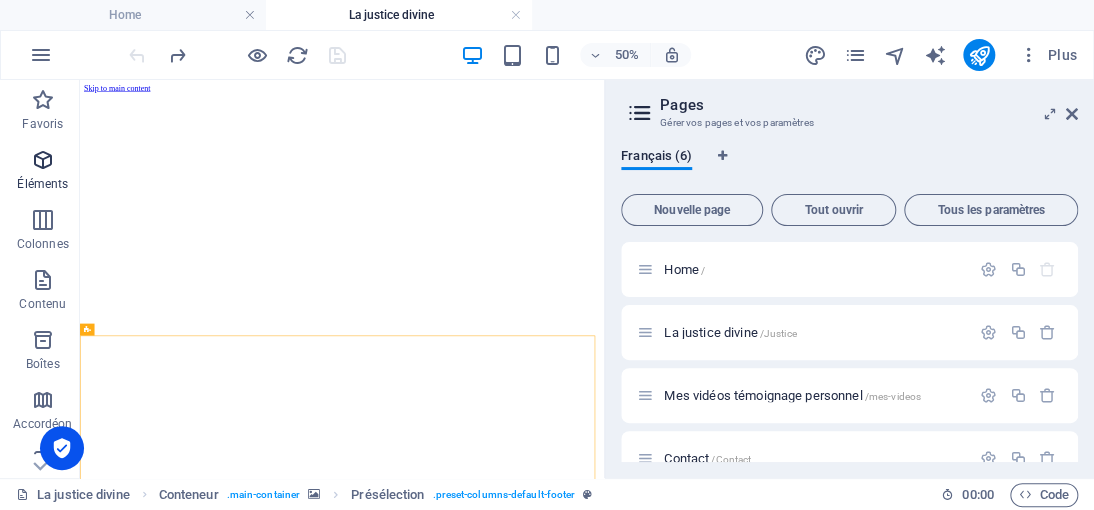 click at bounding box center (43, 160) 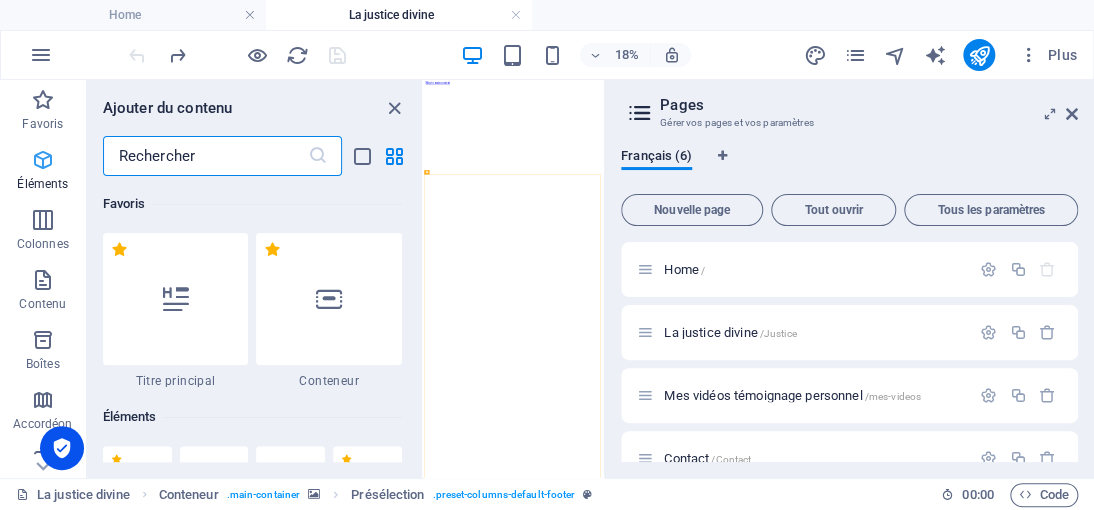 scroll, scrollTop: 212, scrollLeft: 0, axis: vertical 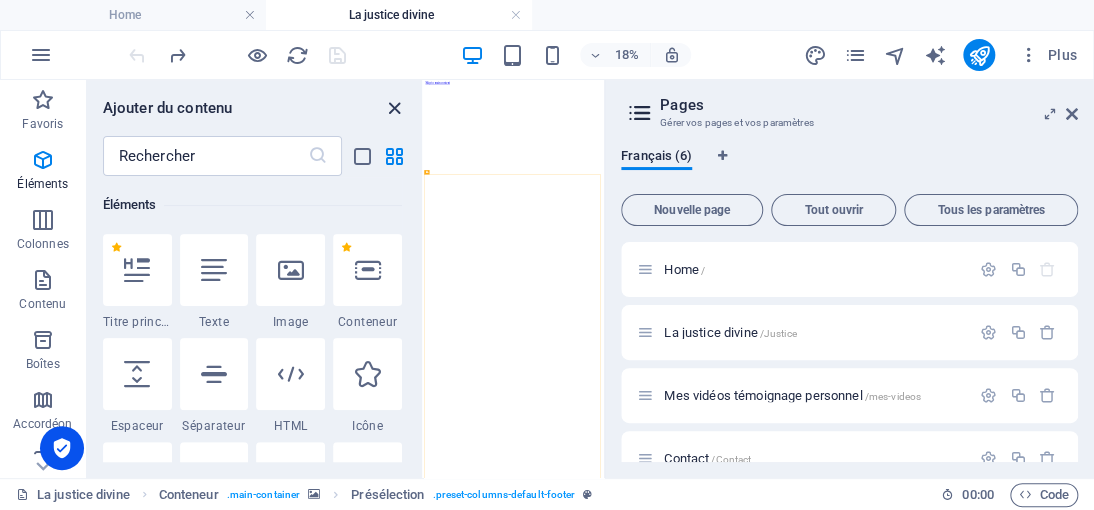 click at bounding box center [394, 108] 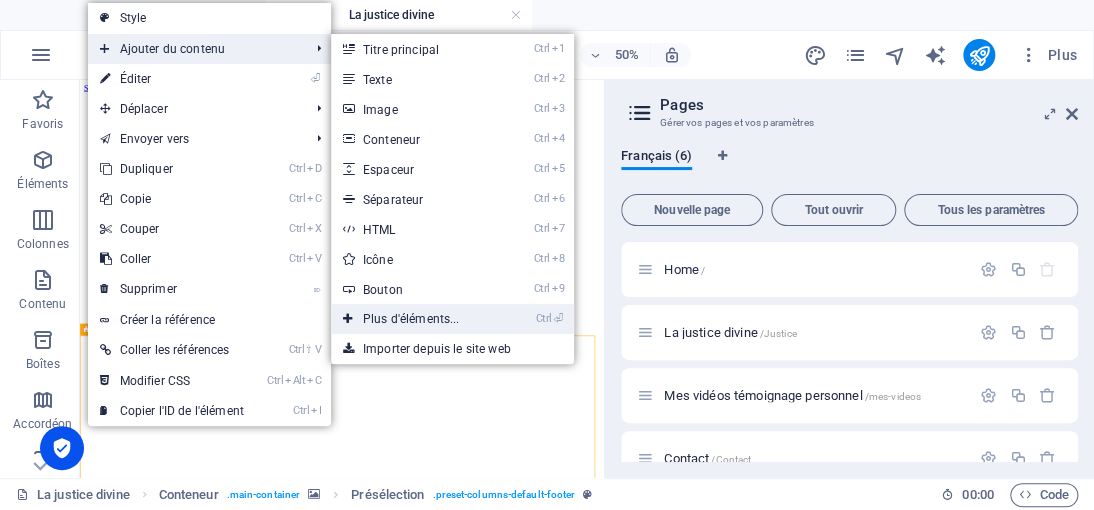 click on "Ctrl ⏎  Plus d'éléments..." at bounding box center (415, 319) 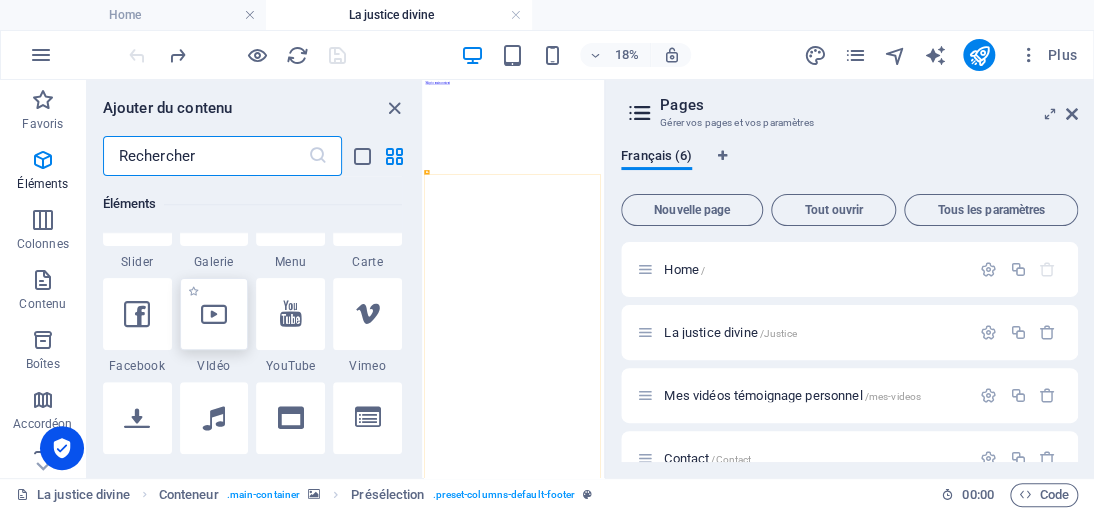 scroll, scrollTop: 612, scrollLeft: 0, axis: vertical 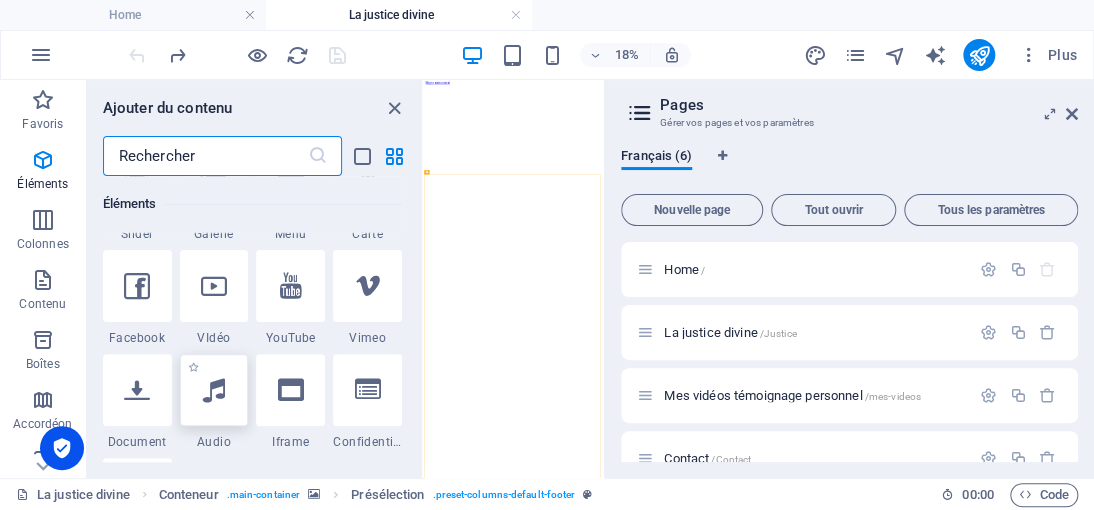 click at bounding box center (214, 390) 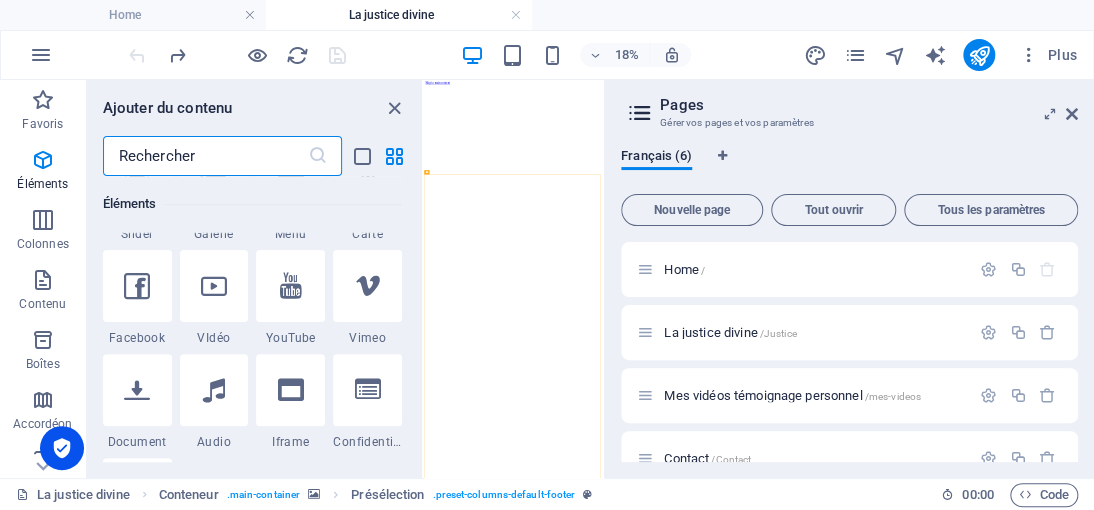 click on "H2   Pied de page Bragi   Conteneur   Conteneur   Conteneur   Référence   Conteneur   Conteneur   Conteneur   Texte   Présélection   Conteneur   Conteneur   Audio" at bounding box center [514, 279] 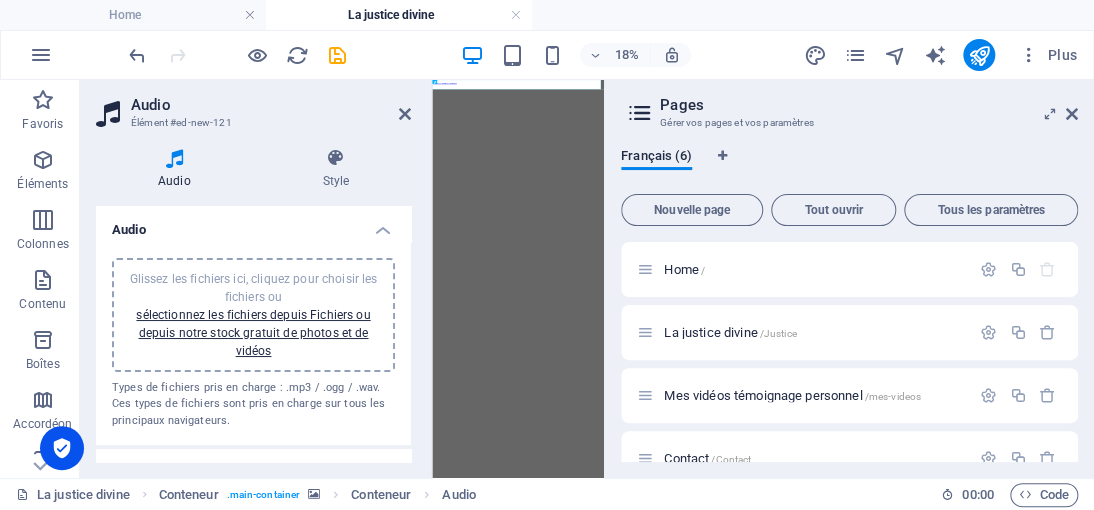 click on "Glissez les fichiers ici, cliquez pour choisir les fichiers ou  sélectionnez les fichiers depuis Fichiers ou depuis notre stock gratuit de photos et de vidéos" at bounding box center [253, 315] 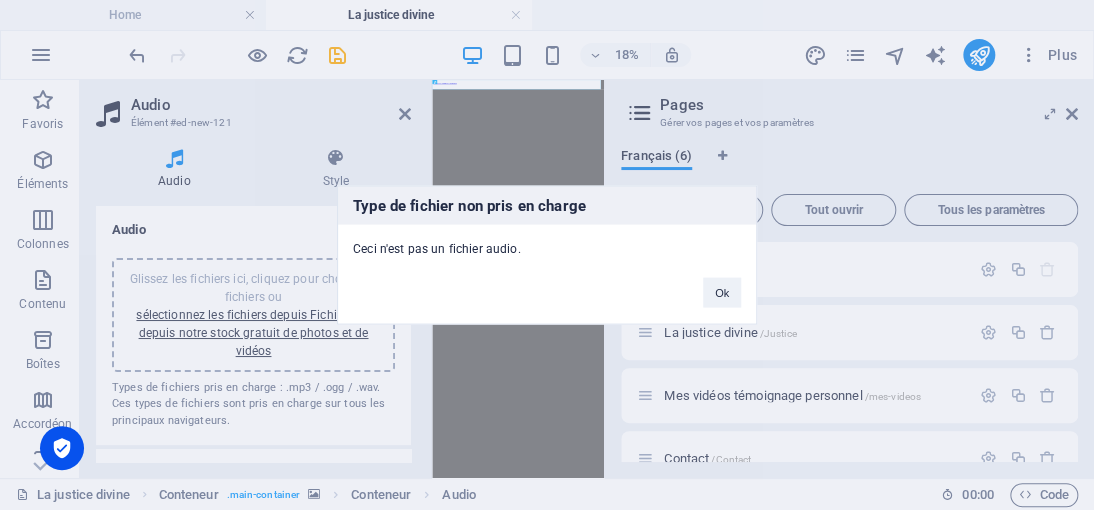 click on "Type de fichier non pris en charge Ceci n'est pas un fichier audio. Ok" at bounding box center [547, 255] 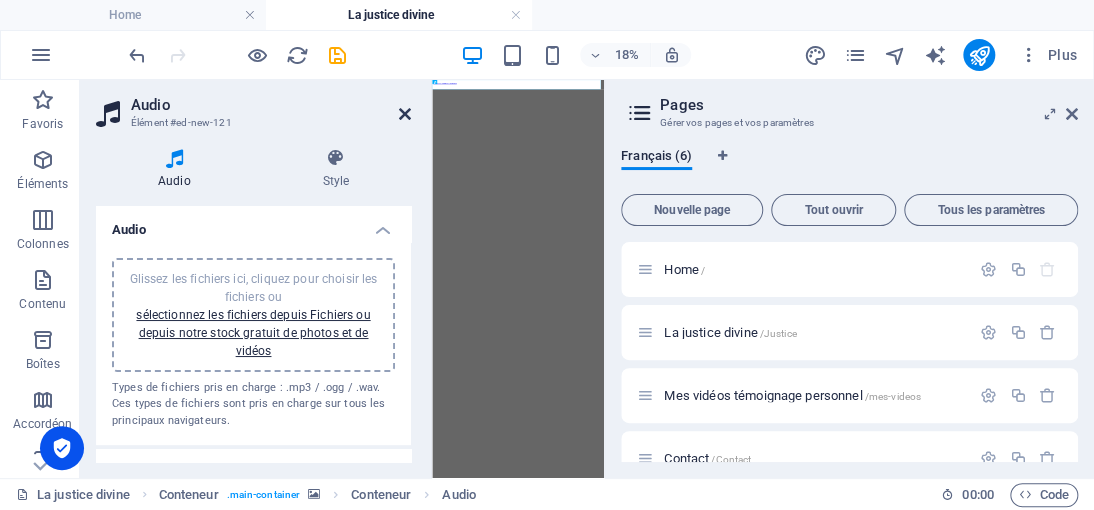 click at bounding box center [405, 114] 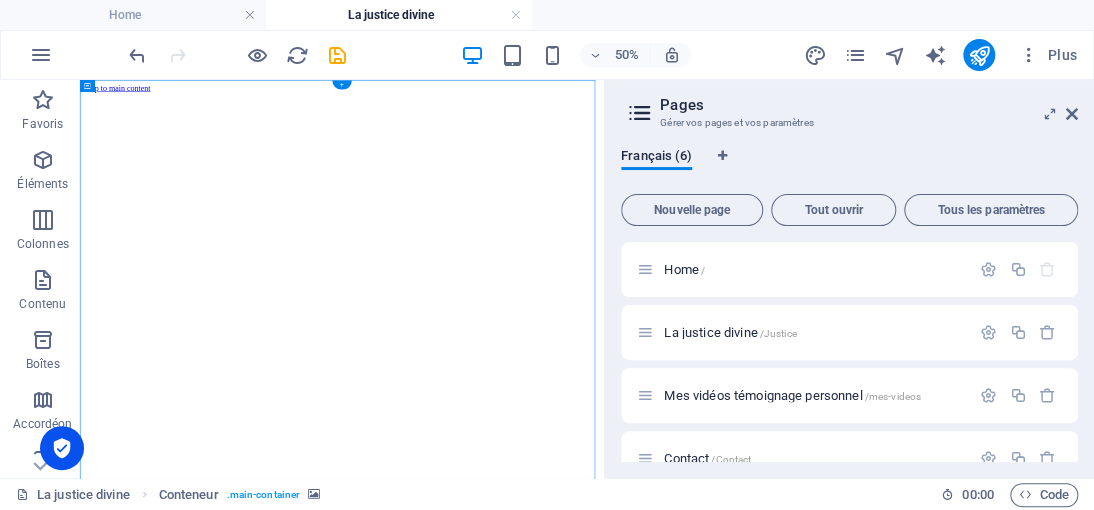 drag, startPoint x: 169, startPoint y: 166, endPoint x: 116, endPoint y: 653, distance: 489.8755 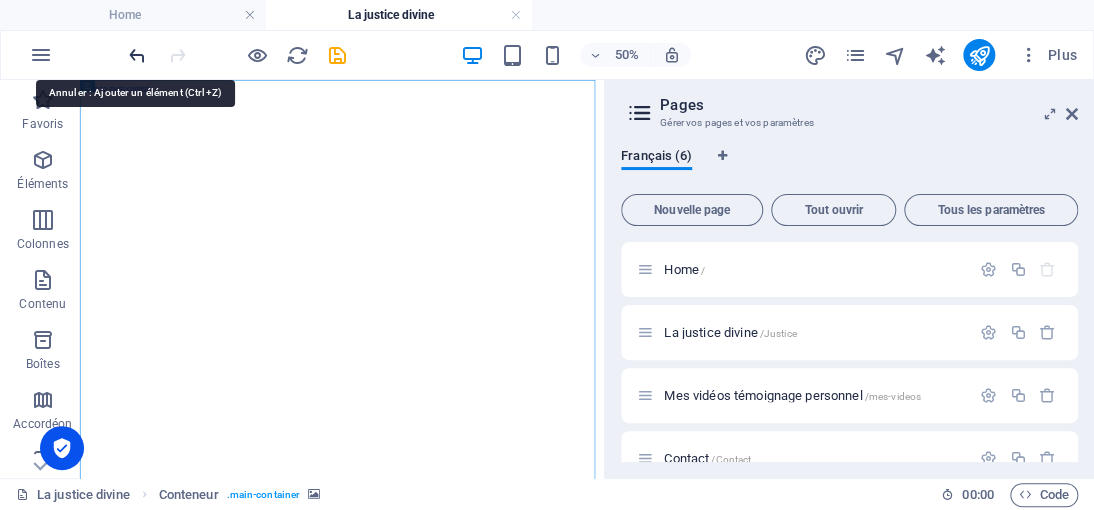 click at bounding box center (137, 55) 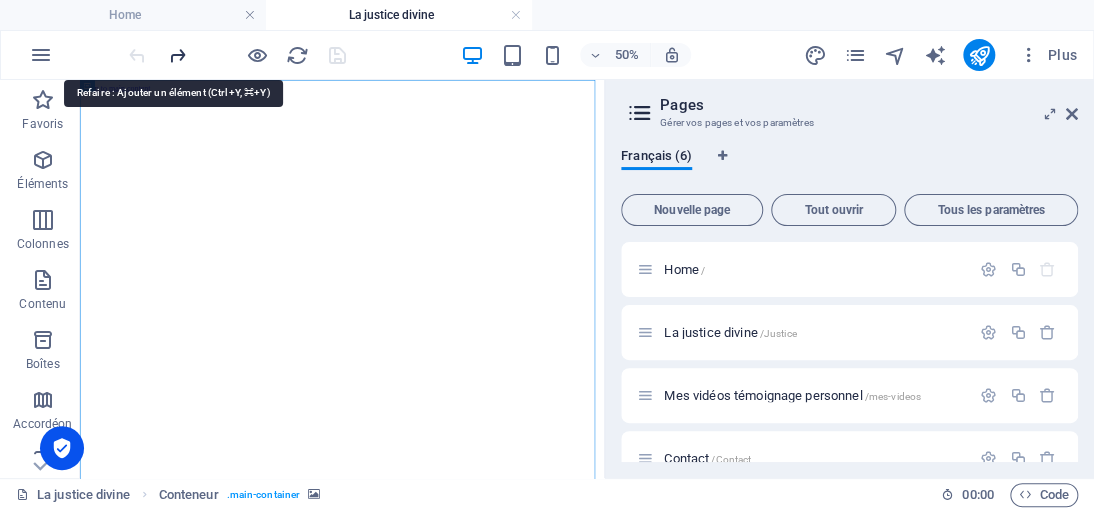 click at bounding box center [177, 55] 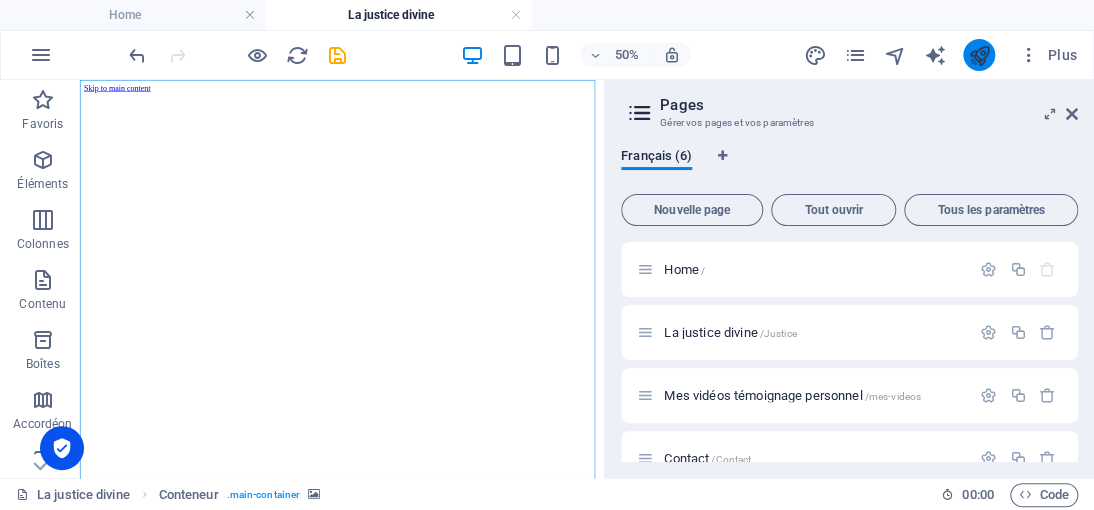 click at bounding box center (978, 55) 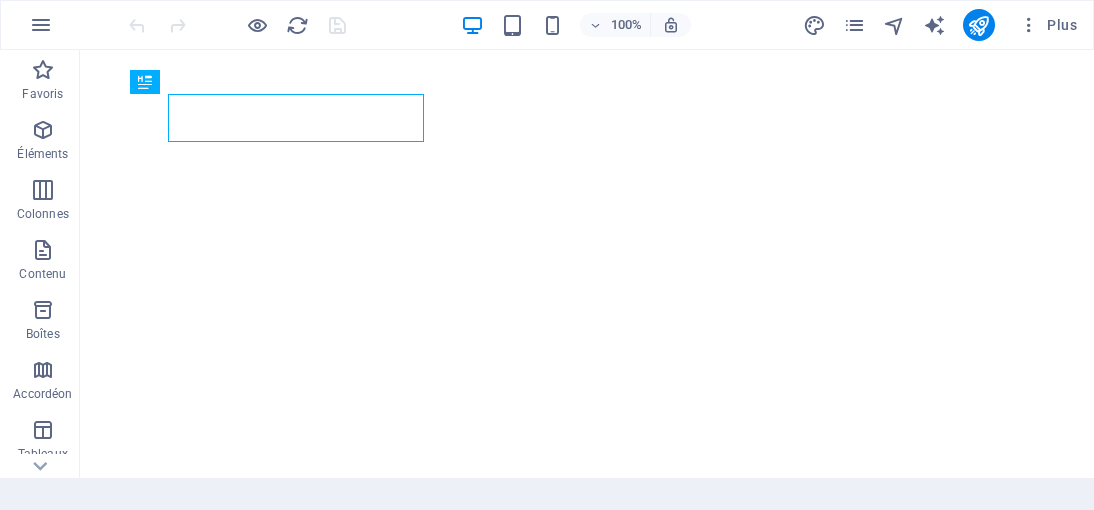 scroll, scrollTop: 0, scrollLeft: 0, axis: both 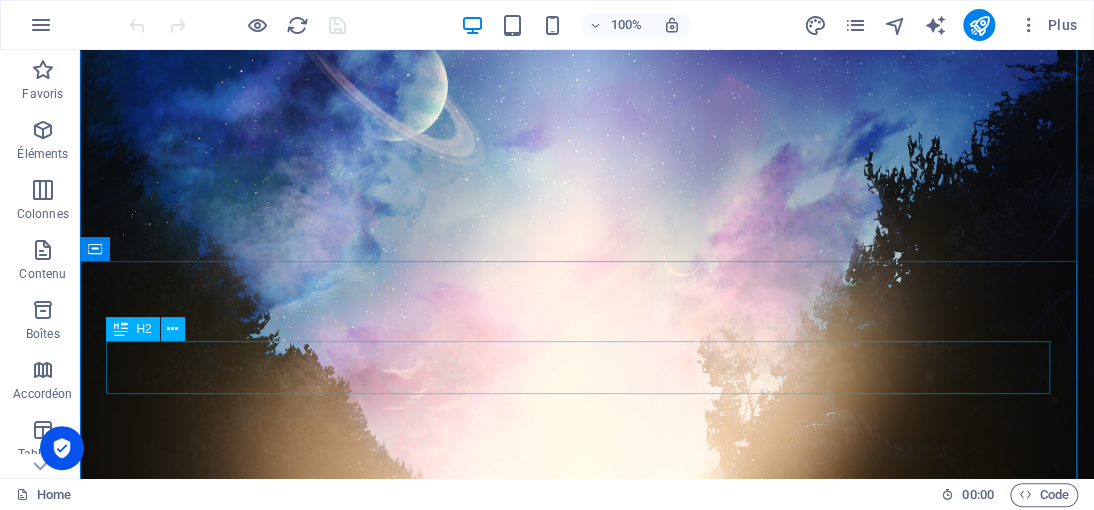 click on "[DOMAIN_NAME]" at bounding box center [587, 1951] 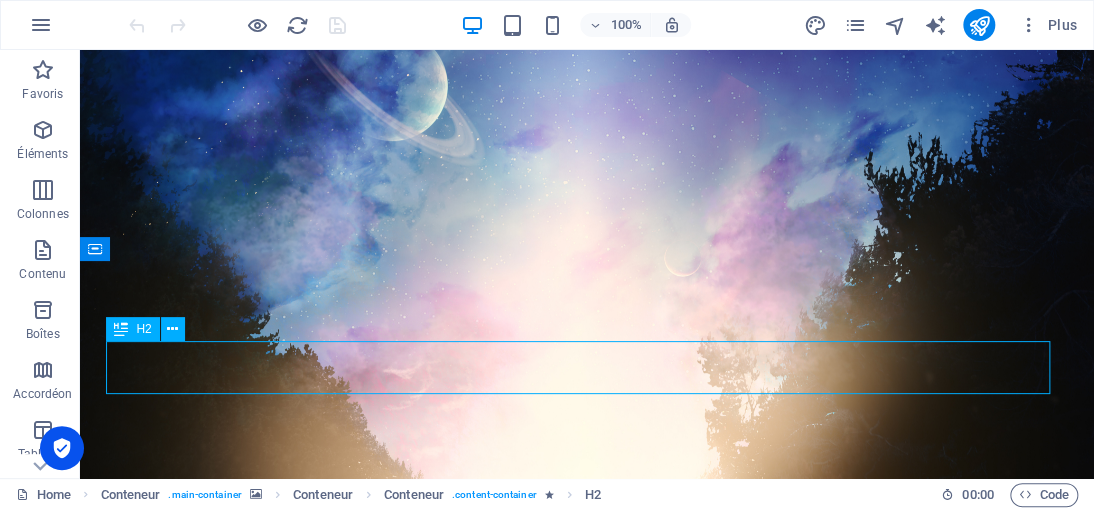 click on "[DOMAIN_NAME]" at bounding box center [587, 1951] 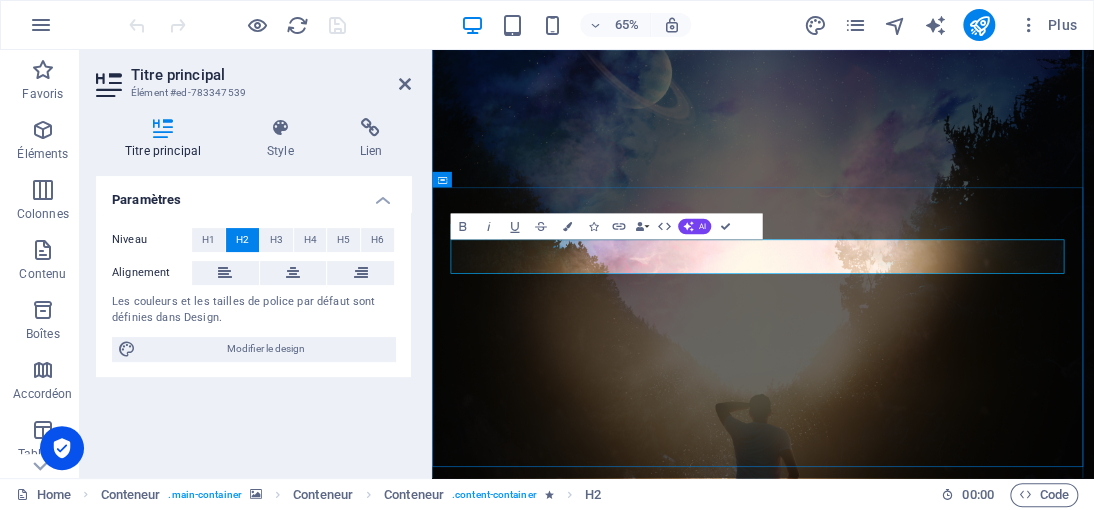 click on "[DOMAIN_NAME]" at bounding box center (941, 1950) 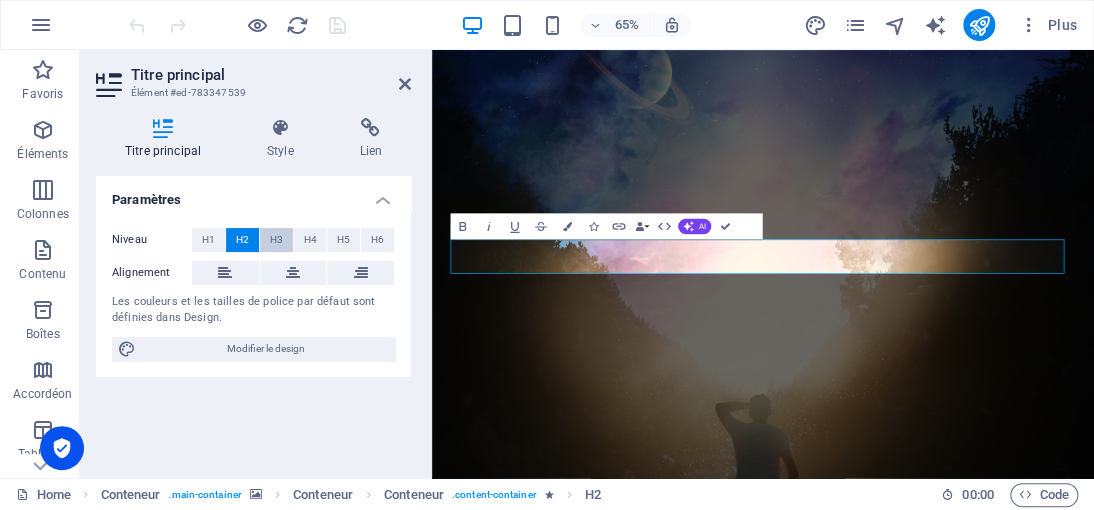 click on "H3" at bounding box center (276, 240) 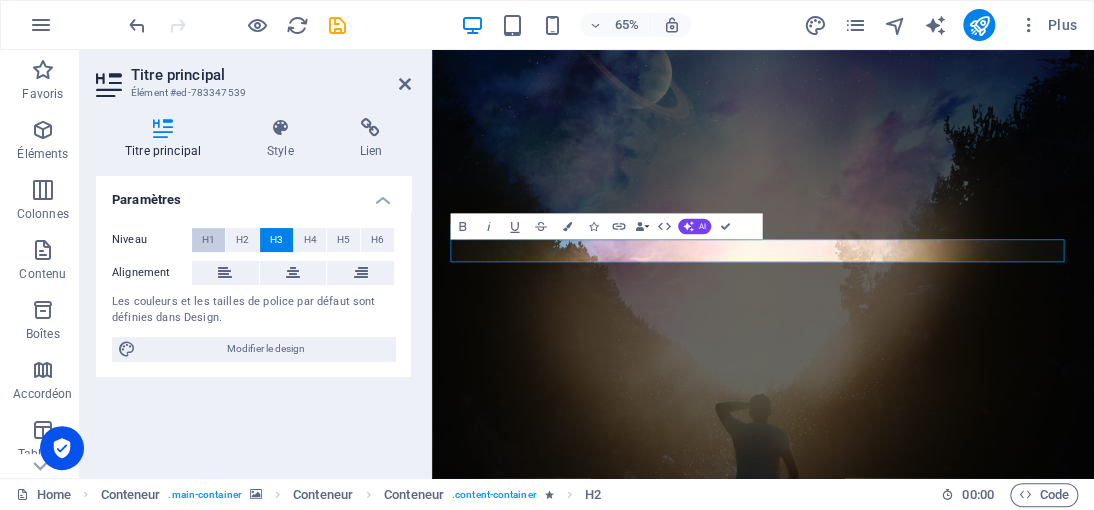 click on "H1" at bounding box center (208, 240) 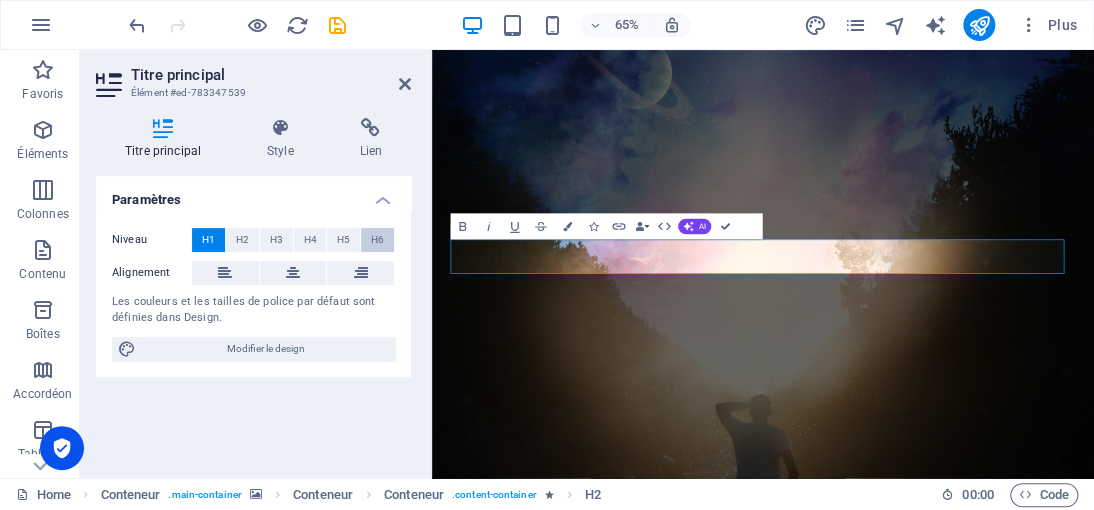 click on "H6" at bounding box center (377, 240) 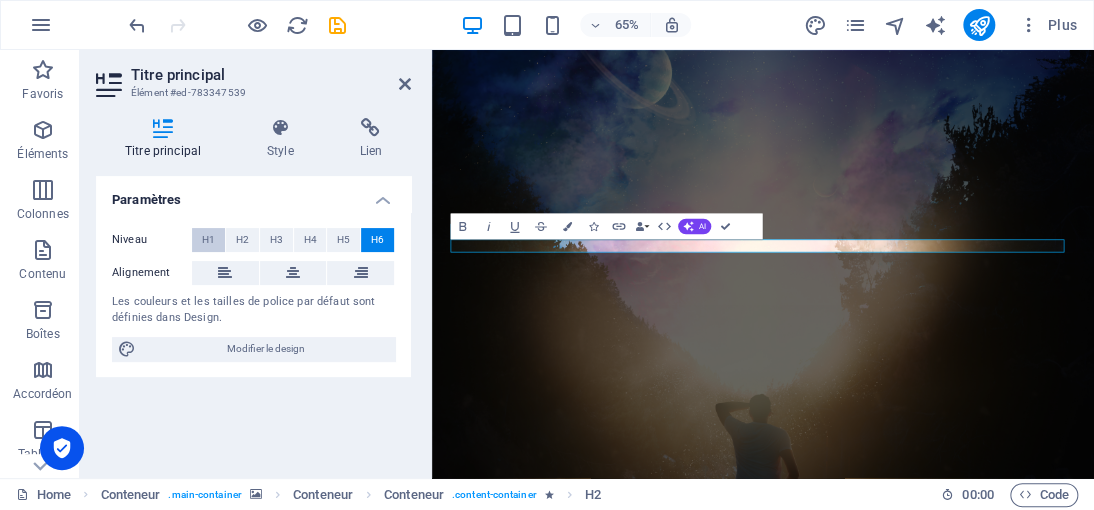 click on "H1" at bounding box center [208, 240] 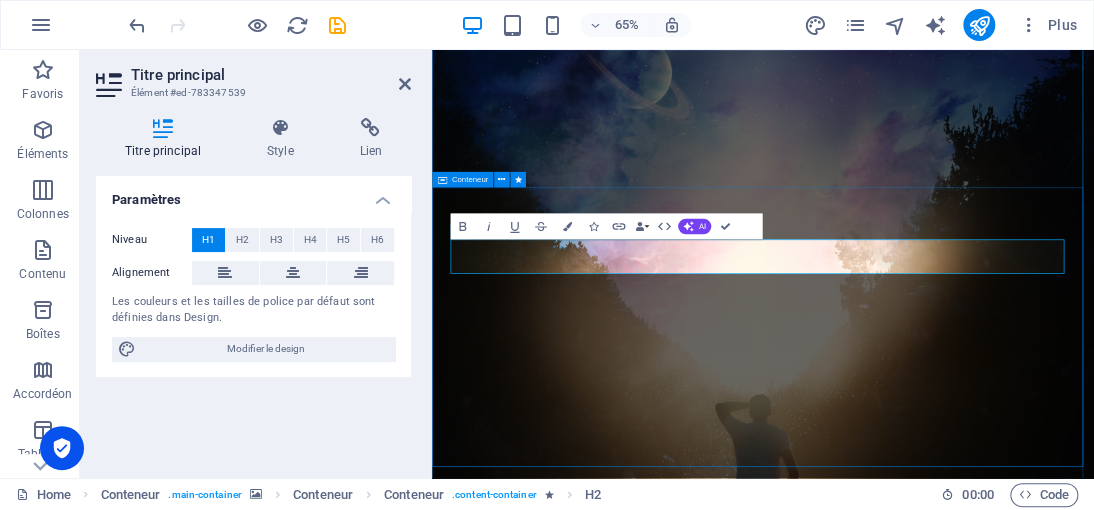click on "[DOMAIN_NAME] « Le meilleur moyen d'approcher la justice divine, c'est de s'en faire une telle habitude qu'on l'observe dans les plus petites choses, et qu'on y plie jusqu'à sa manière de penser. »" at bounding box center [941, 2060] 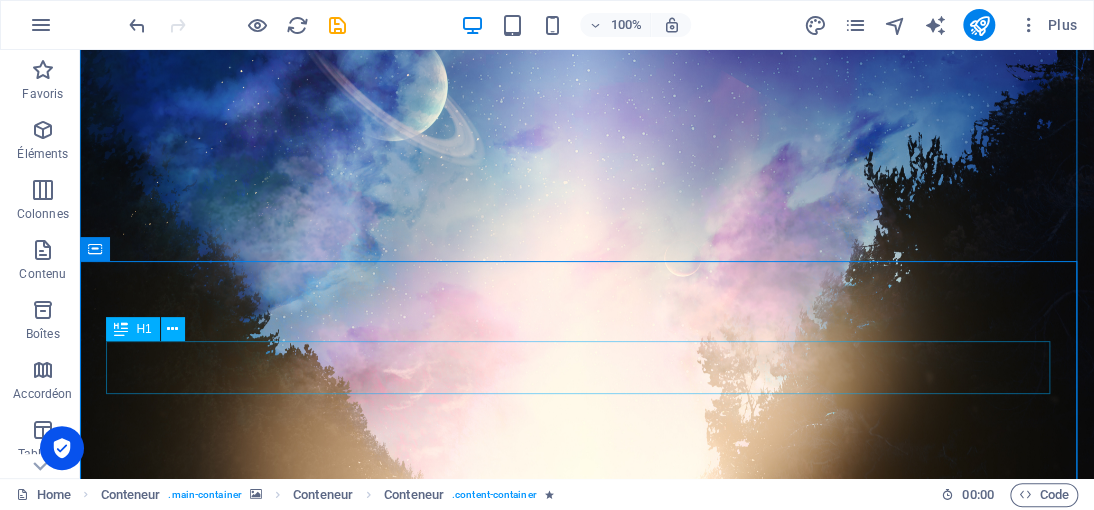 click on "[DOMAIN_NAME]" at bounding box center (587, 1951) 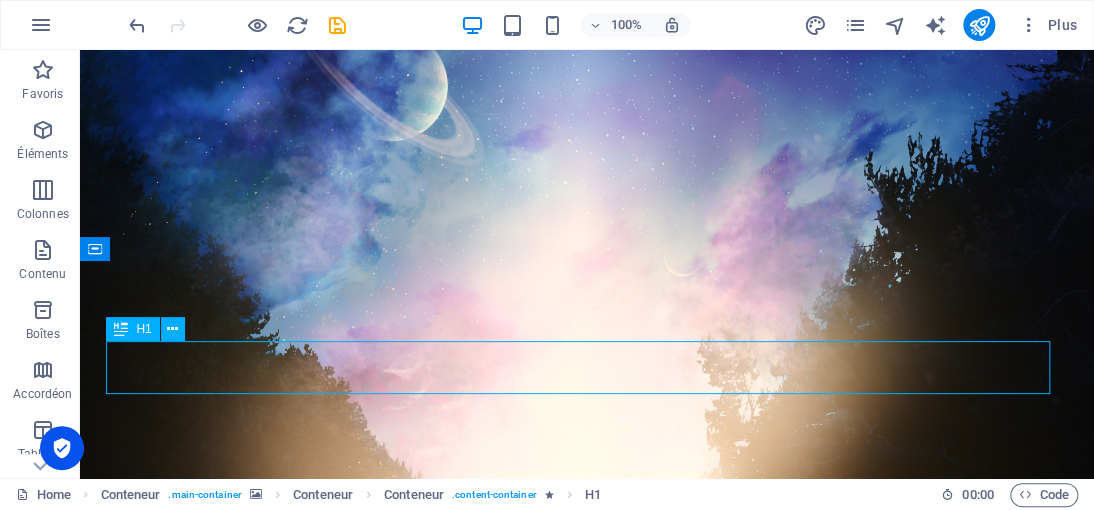 click on "[DOMAIN_NAME]" at bounding box center (587, 1951) 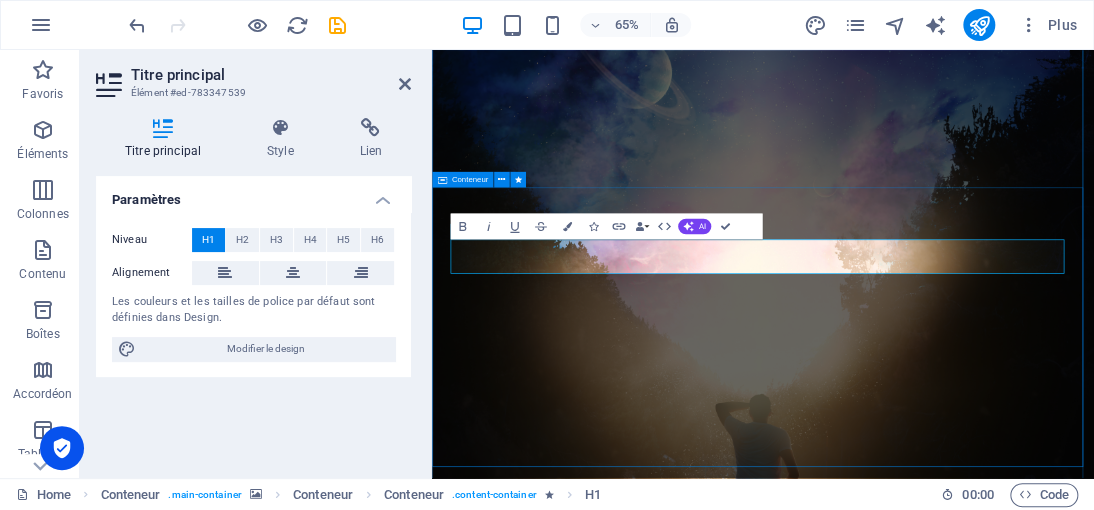 click on "[DOMAIN_NAME] « Le meilleur moyen d'approcher la justice divine, c'est de s'en faire une telle habitude qu'on l'observe dans les plus petites choses, et qu'on y plie jusqu'à sa manière de penser. »" at bounding box center [941, 2060] 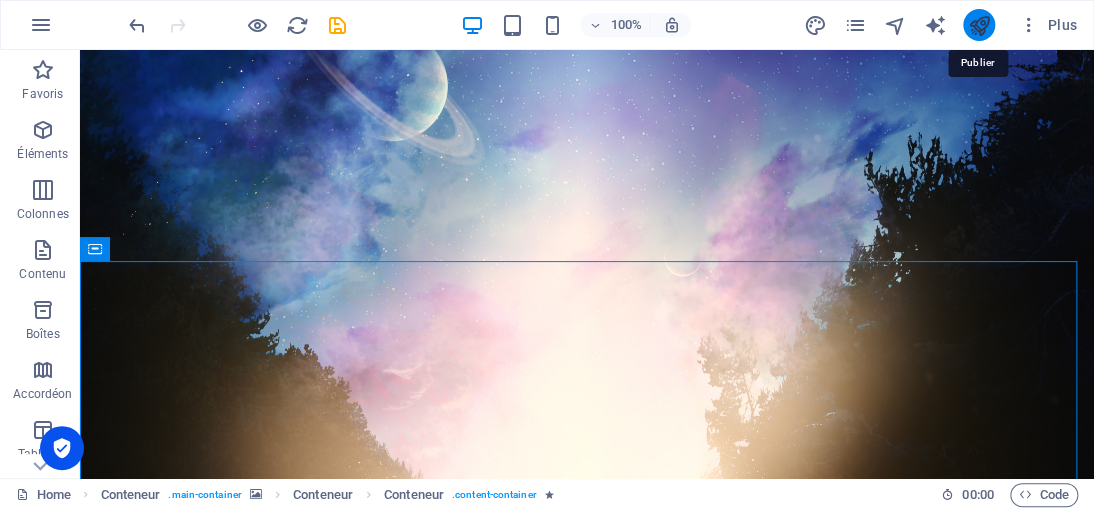 click at bounding box center [978, 25] 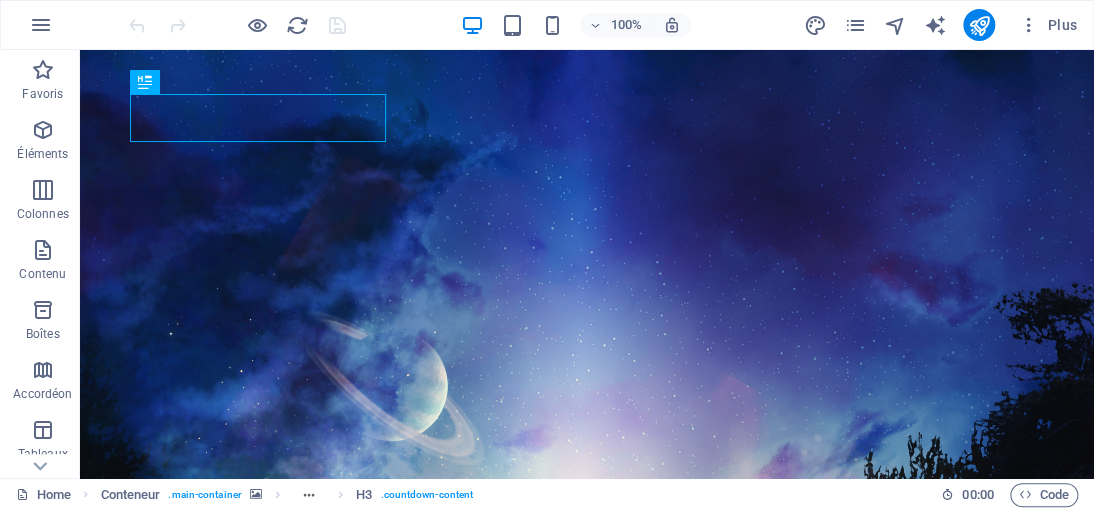 scroll, scrollTop: 0, scrollLeft: 0, axis: both 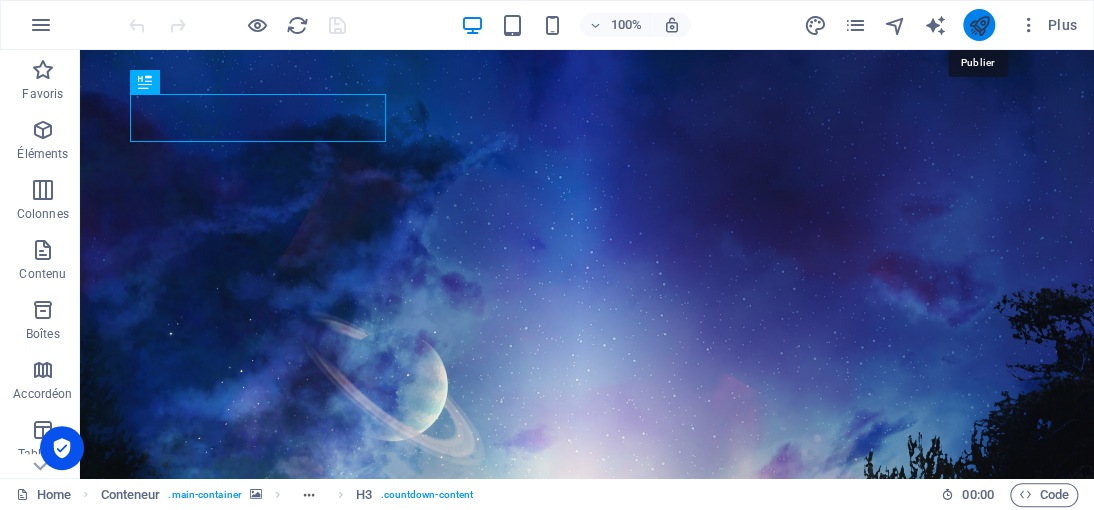 click at bounding box center [978, 25] 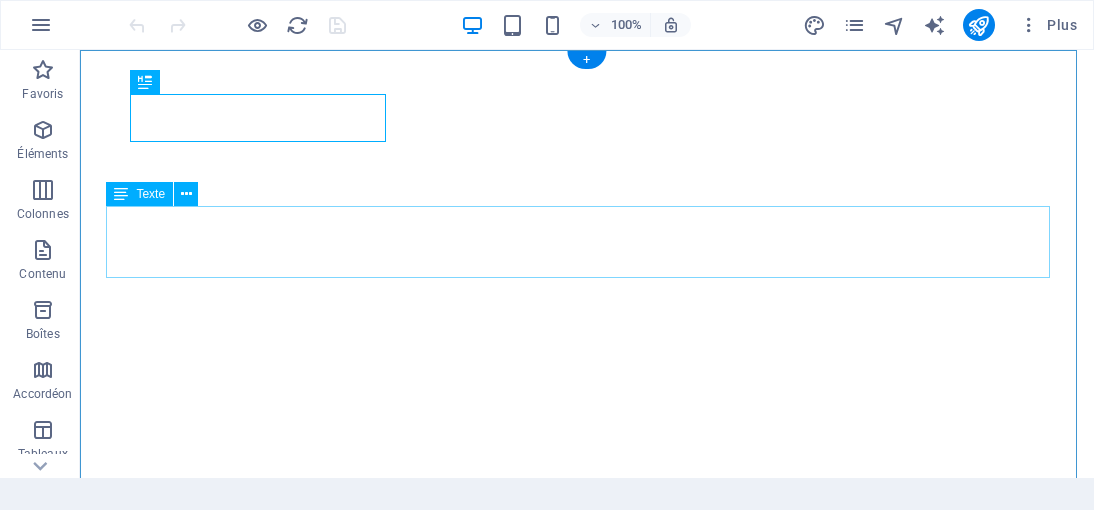 scroll, scrollTop: 0, scrollLeft: 0, axis: both 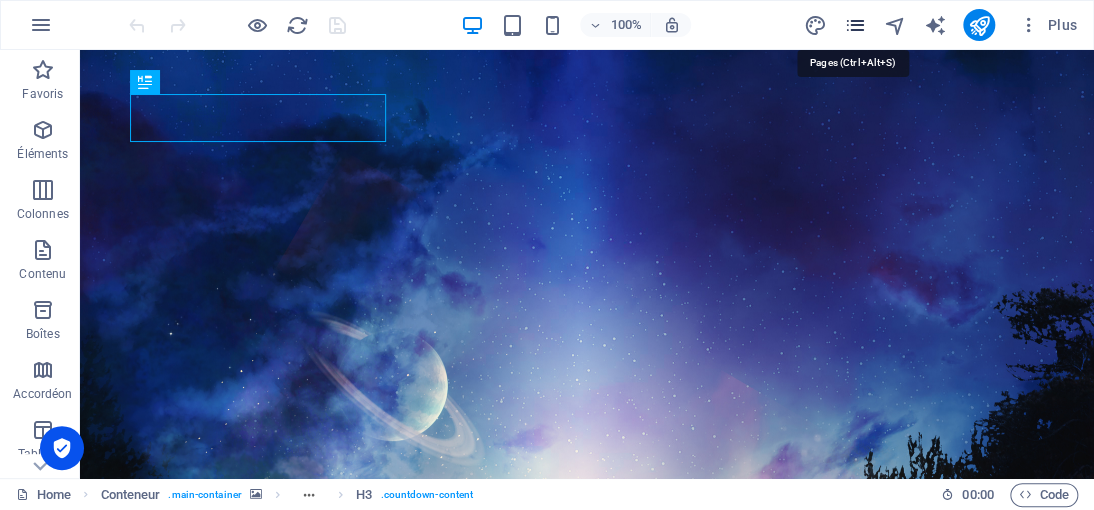 click at bounding box center [854, 25] 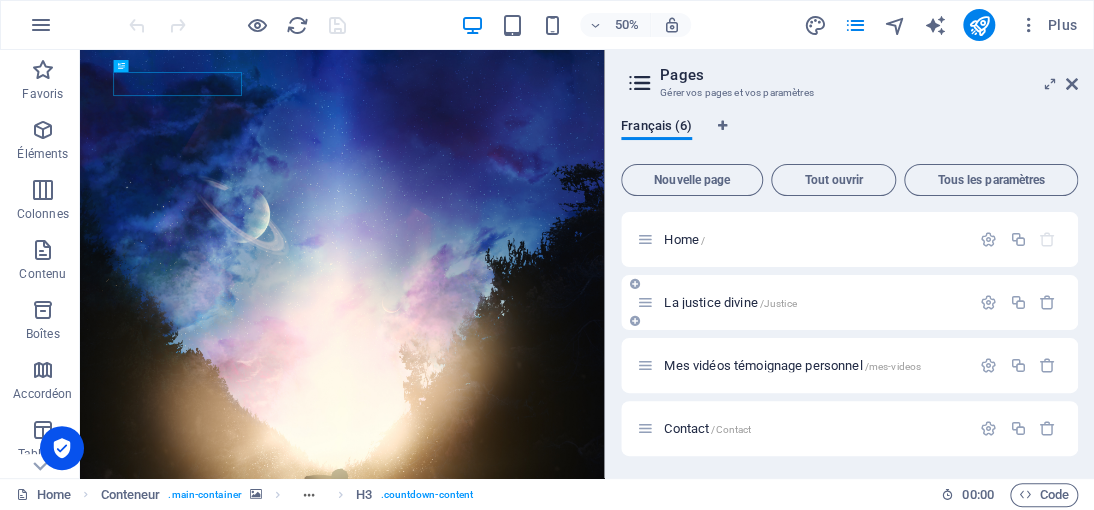 click on "La justice divine /Justice" at bounding box center [730, 302] 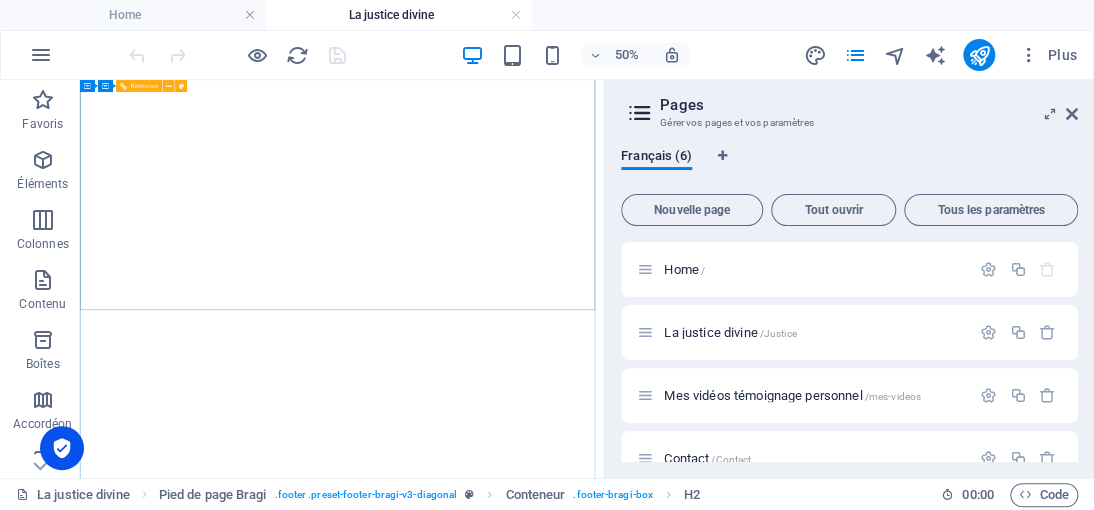 scroll, scrollTop: 0, scrollLeft: 0, axis: both 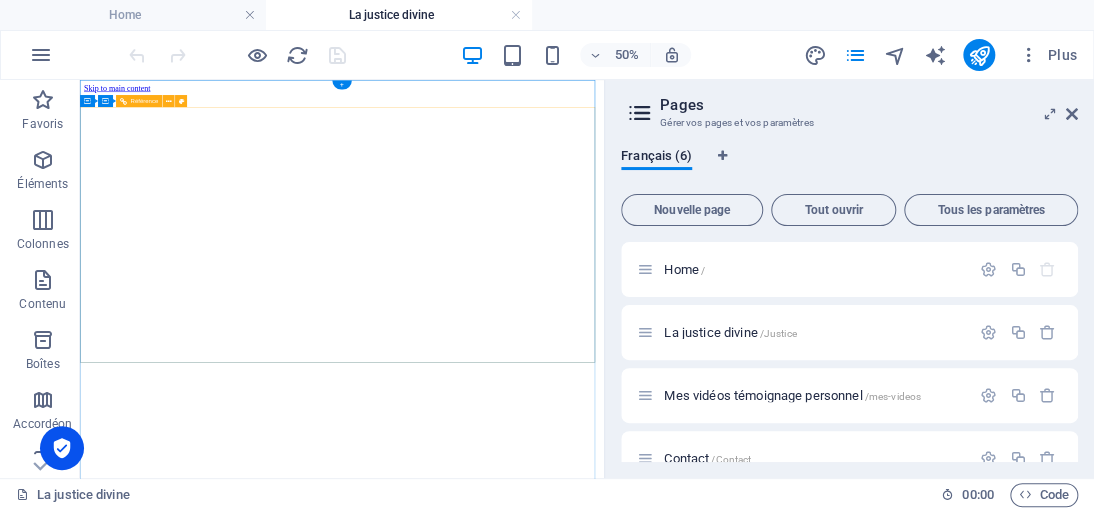 click at bounding box center [604, 2777] 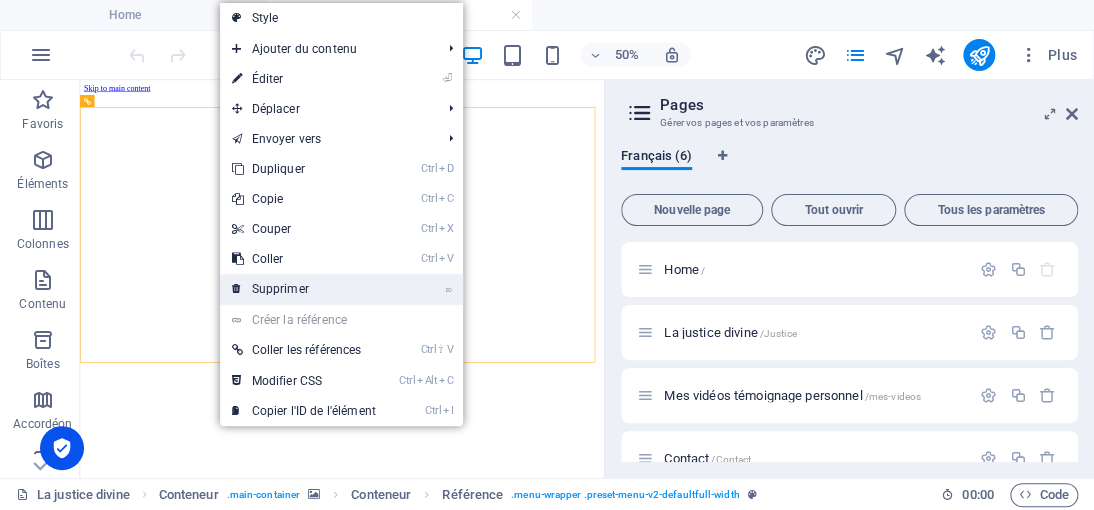 click on "⌦  Supprimer" at bounding box center [304, 289] 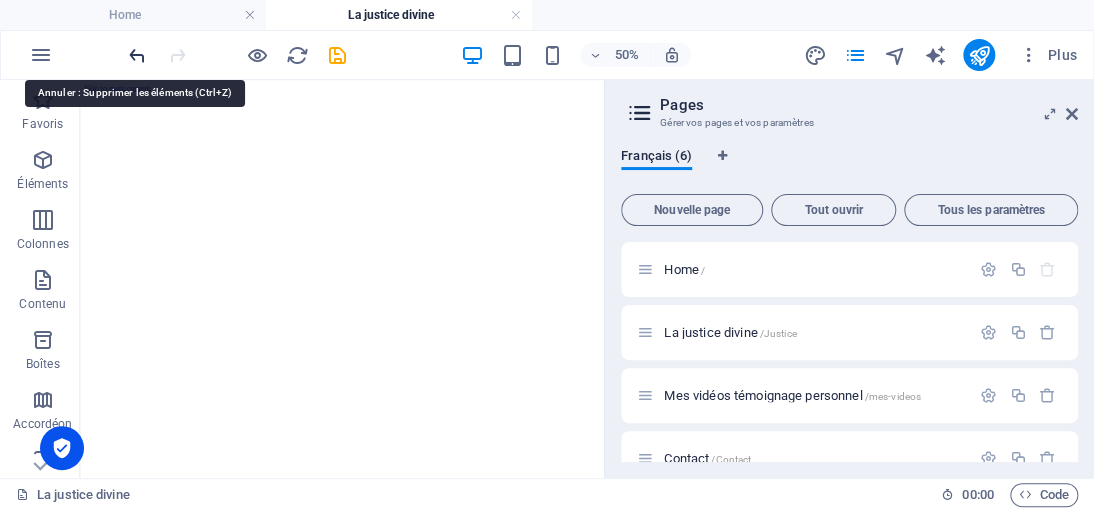 click at bounding box center (137, 55) 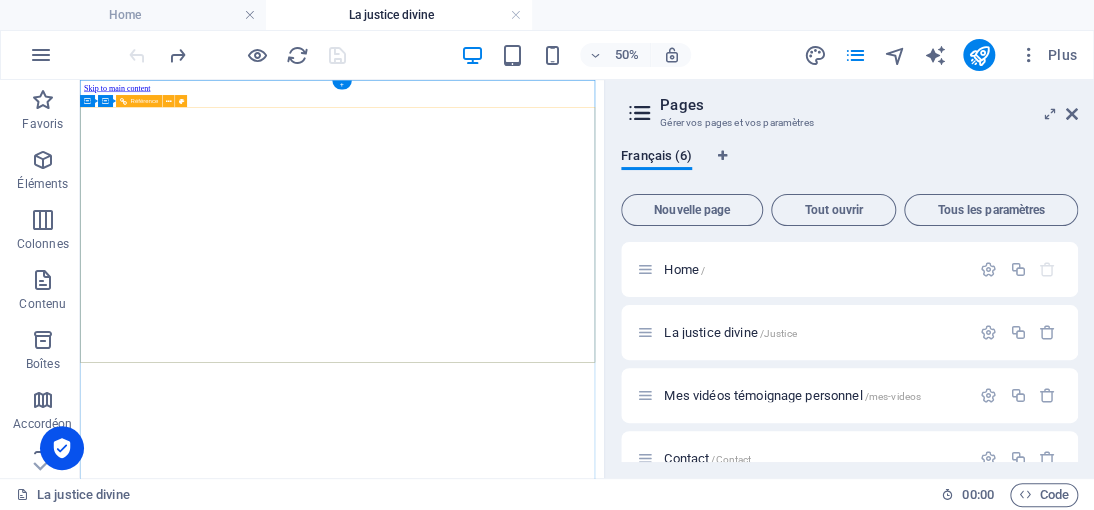 click at bounding box center [604, 2777] 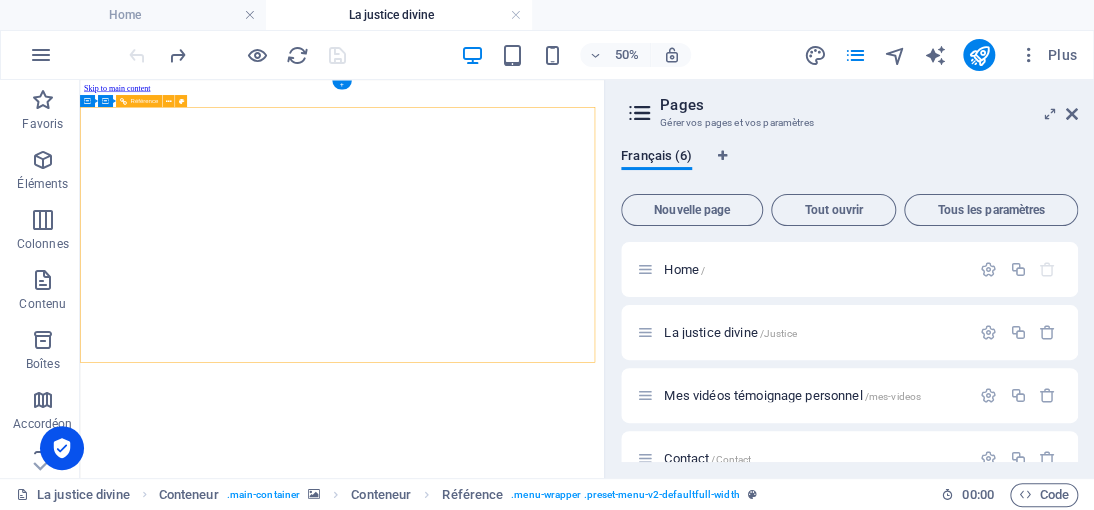 click at bounding box center [604, 2777] 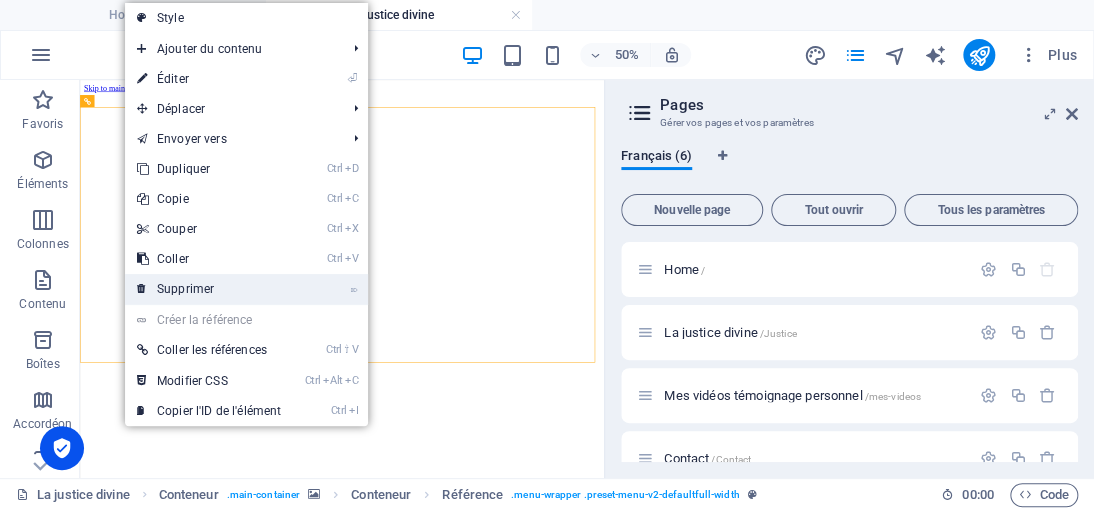 drag, startPoint x: 188, startPoint y: 281, endPoint x: 222, endPoint y: 386, distance: 110.36757 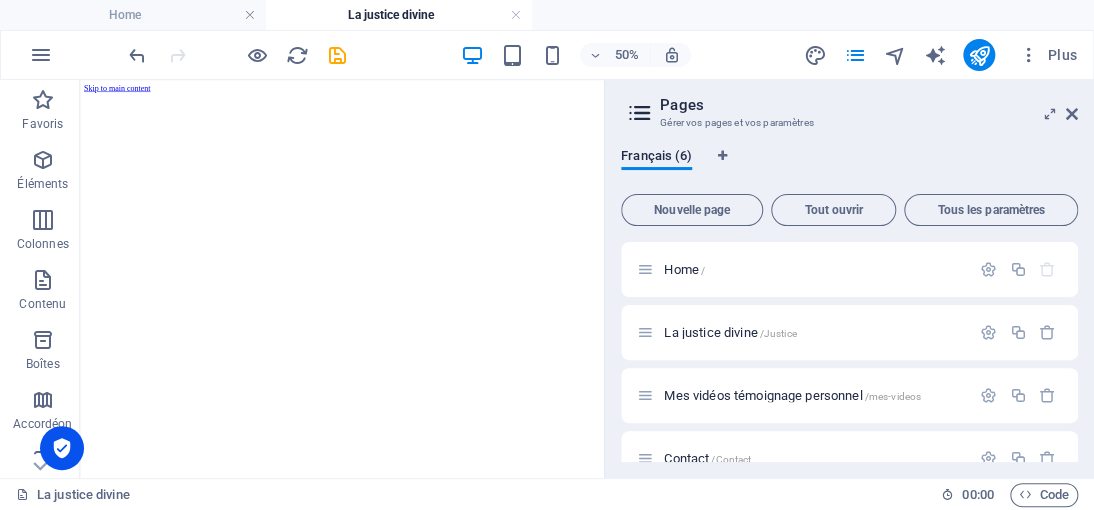 click on "50% Plus" at bounding box center (547, 55) 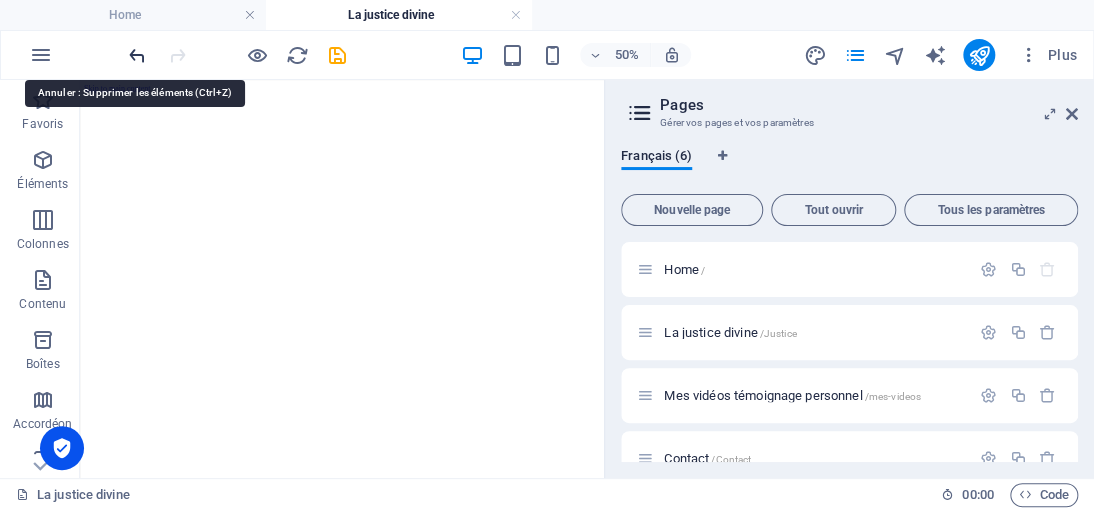 click at bounding box center (137, 55) 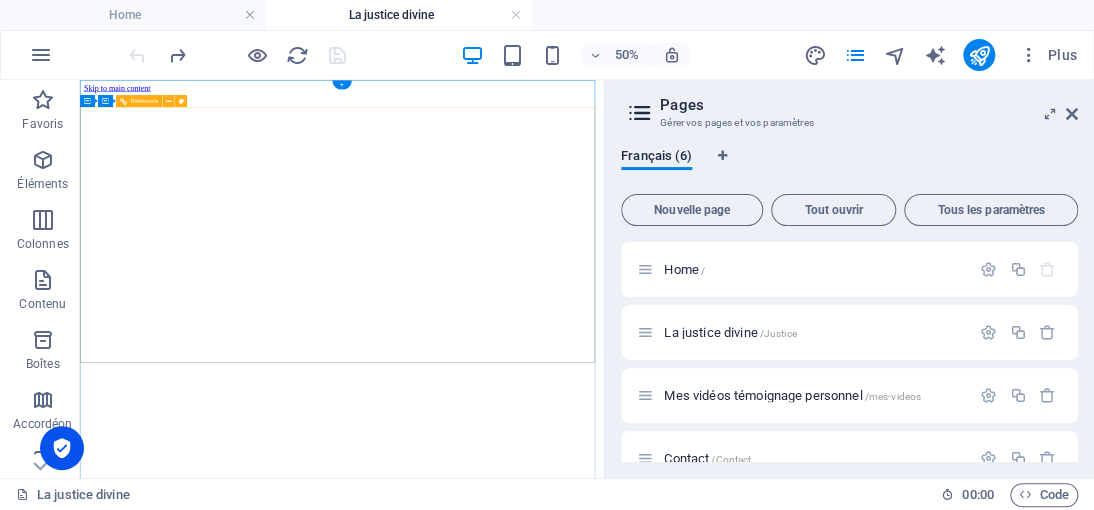 click at bounding box center (604, 2777) 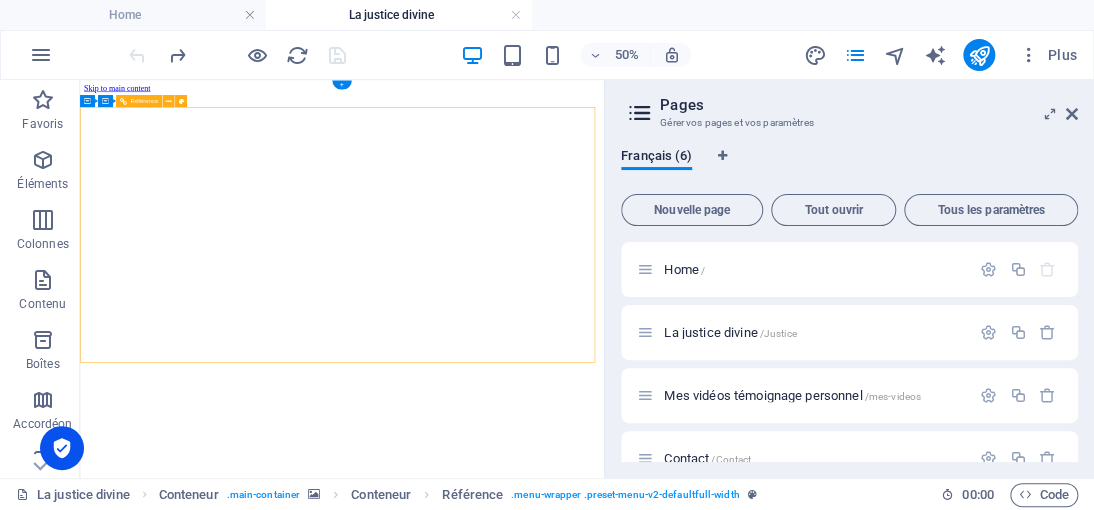 click at bounding box center (604, 2777) 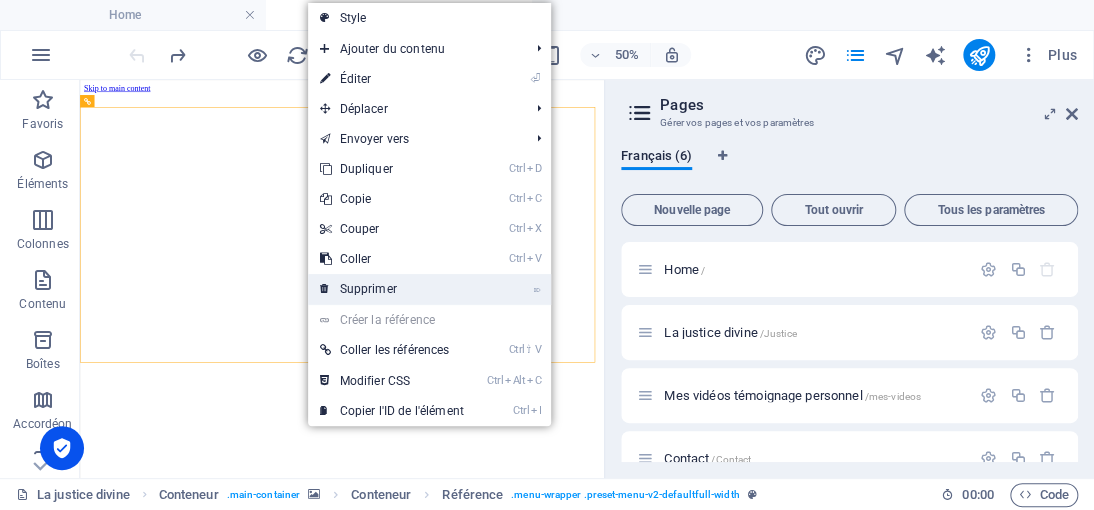 click on "⌦  Supprimer" at bounding box center [392, 289] 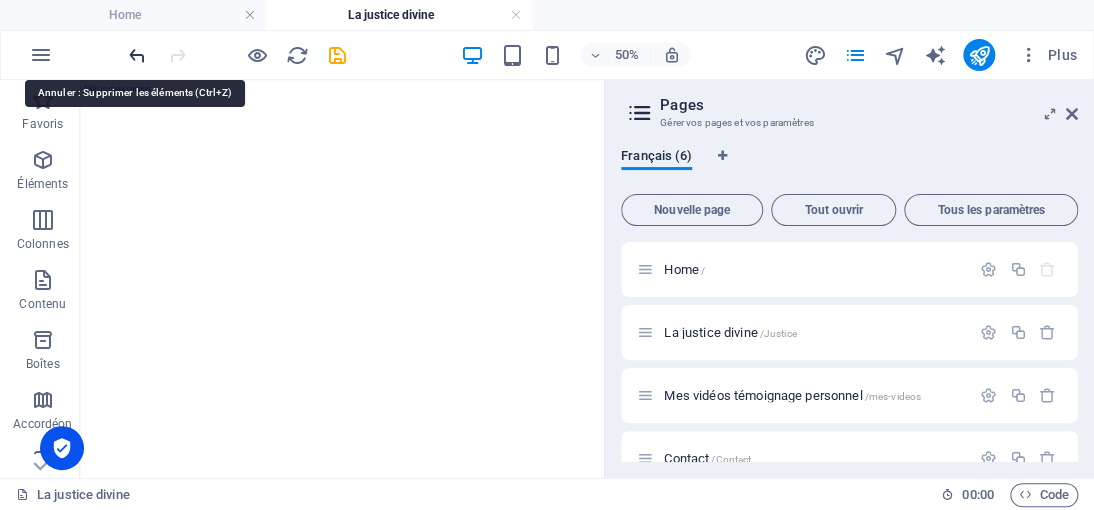 click at bounding box center [137, 55] 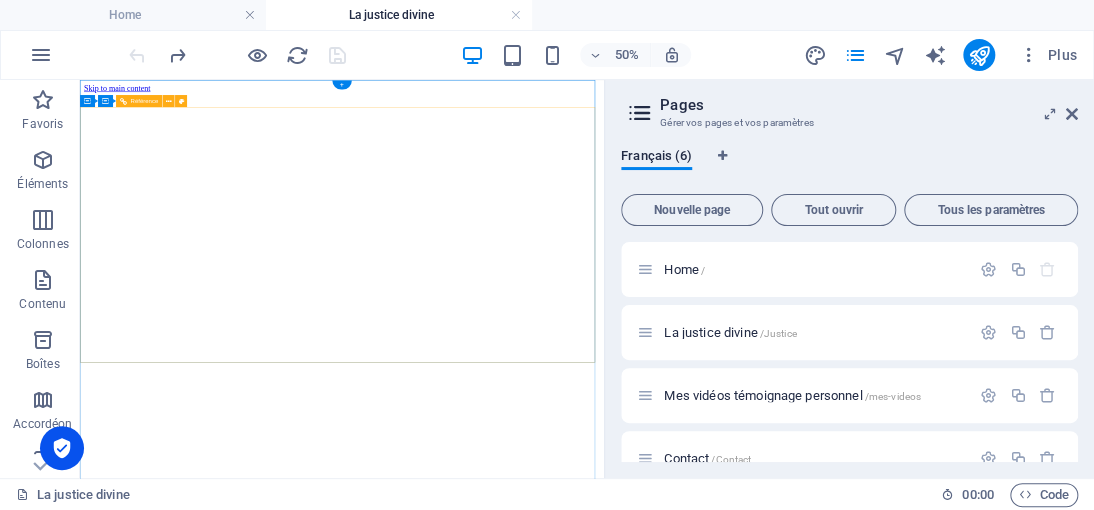 click at bounding box center (604, 2777) 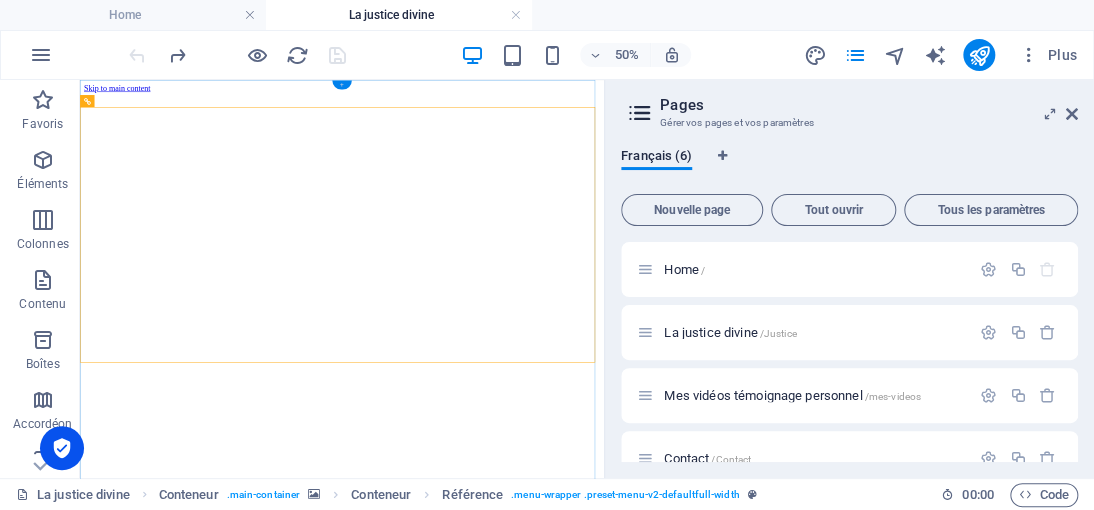 click on "+" at bounding box center (342, 85) 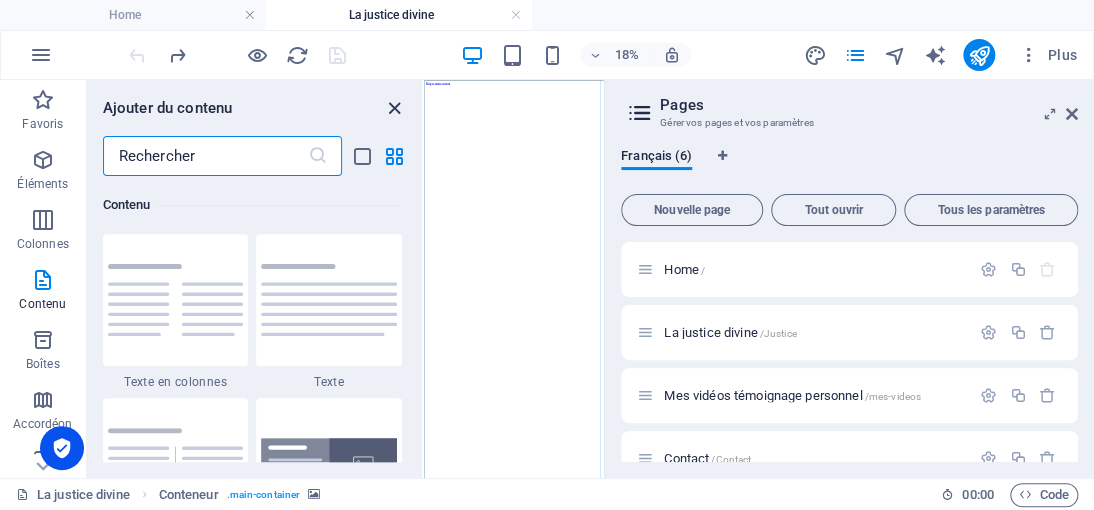 scroll, scrollTop: 3498, scrollLeft: 0, axis: vertical 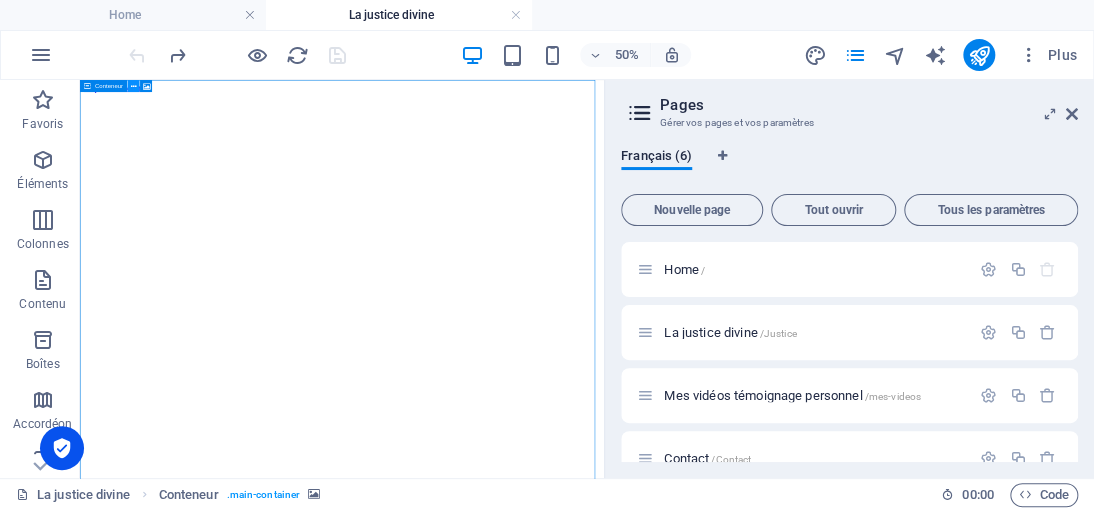 click at bounding box center (134, 86) 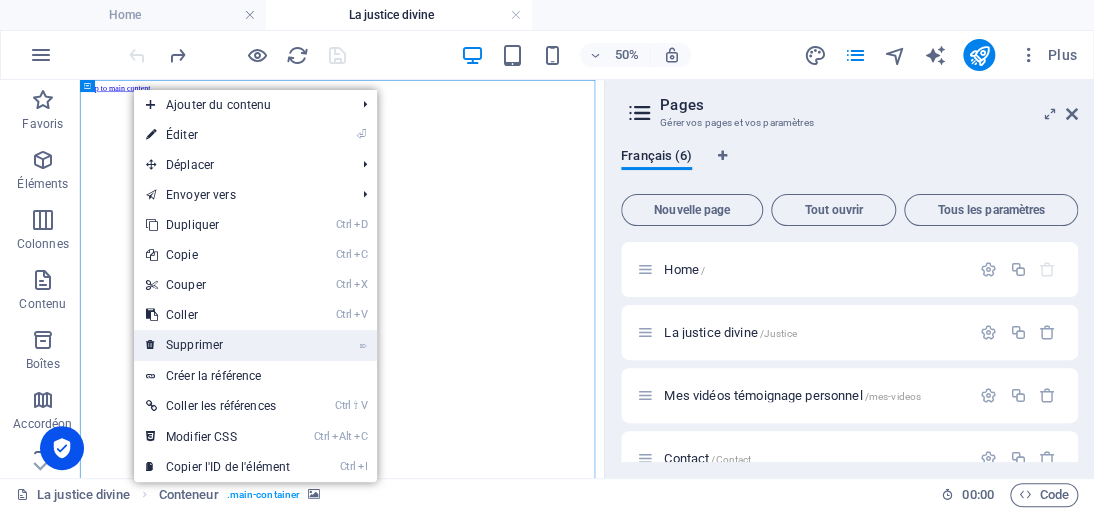 click on "⌦  Supprimer" at bounding box center [218, 345] 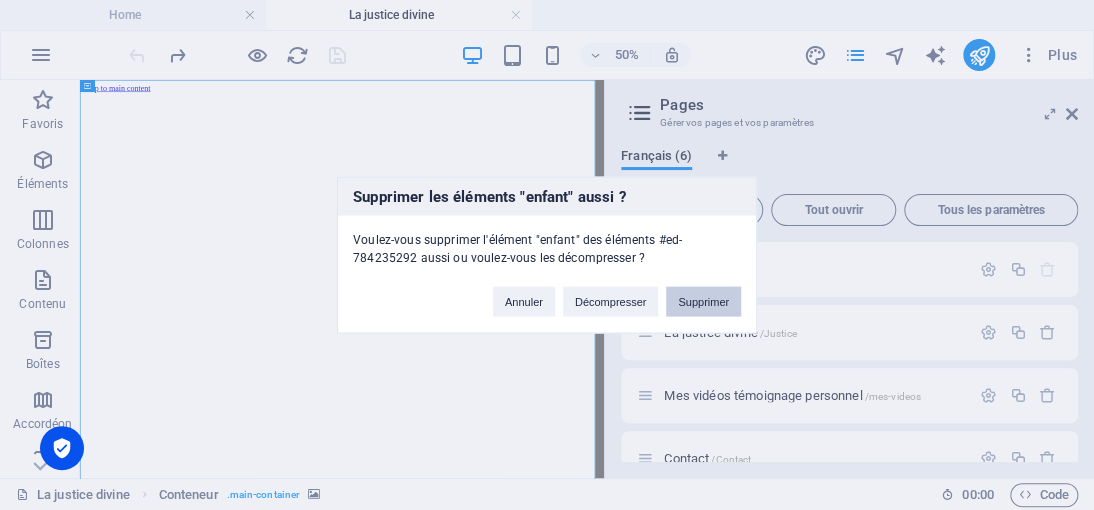 click on "Supprimer" at bounding box center (703, 302) 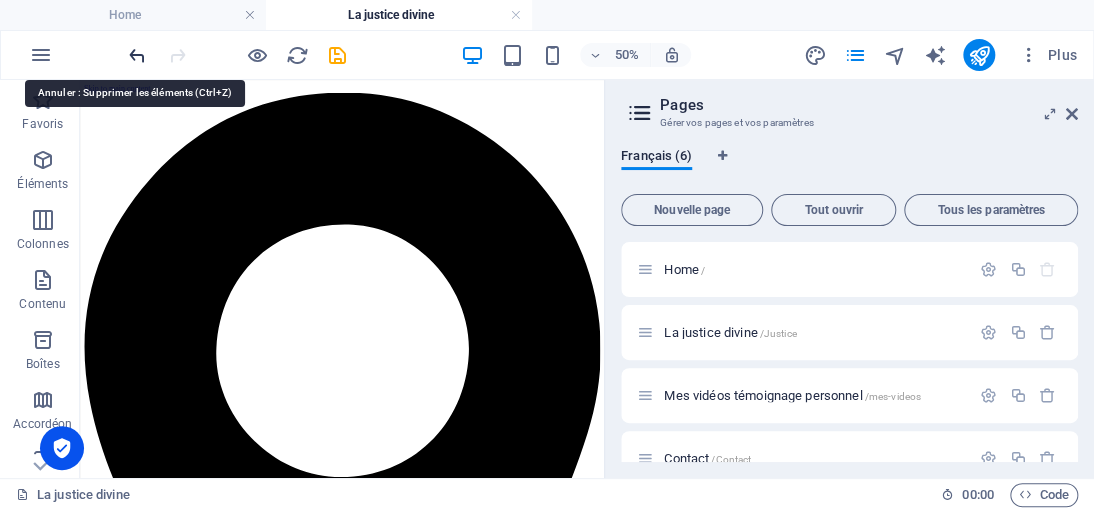 click at bounding box center (137, 55) 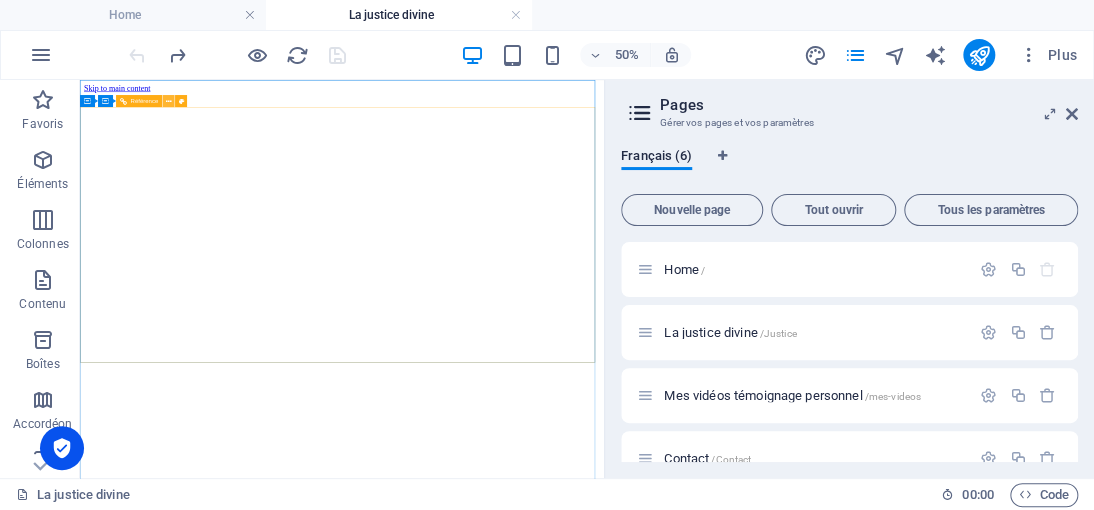click at bounding box center [169, 101] 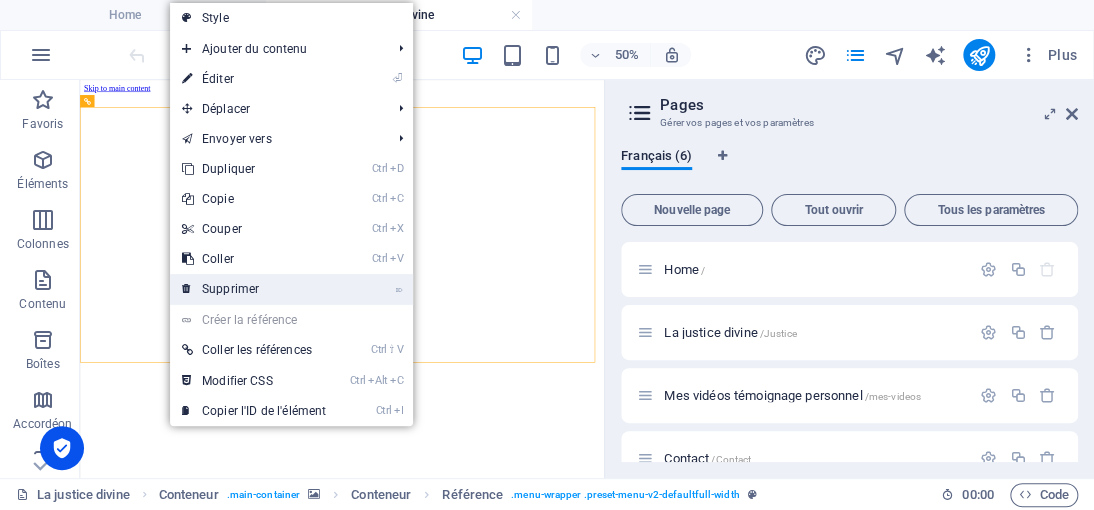 drag, startPoint x: 212, startPoint y: 288, endPoint x: 265, endPoint y: 412, distance: 134.85178 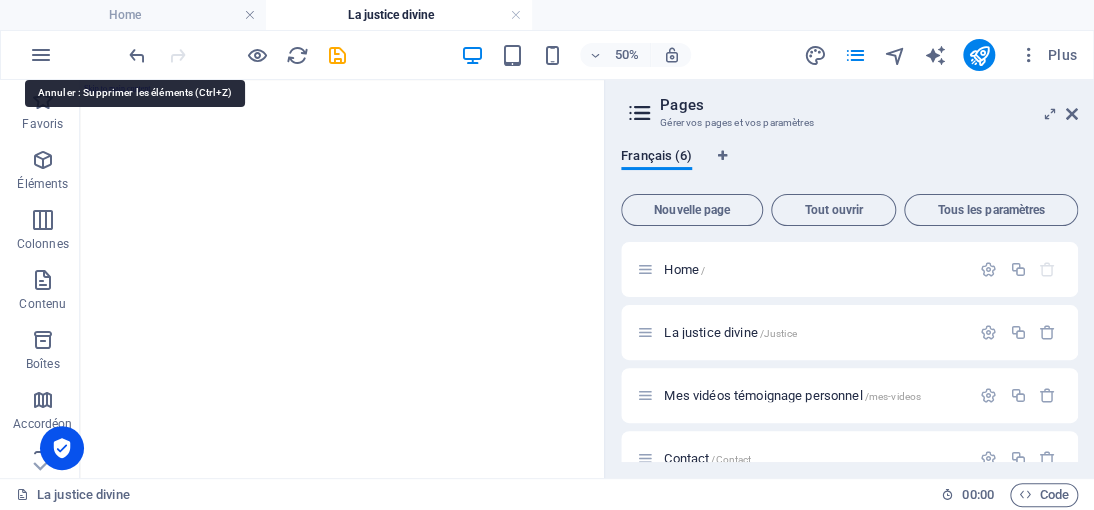 drag, startPoint x: 132, startPoint y: 53, endPoint x: 146, endPoint y: 74, distance: 25.23886 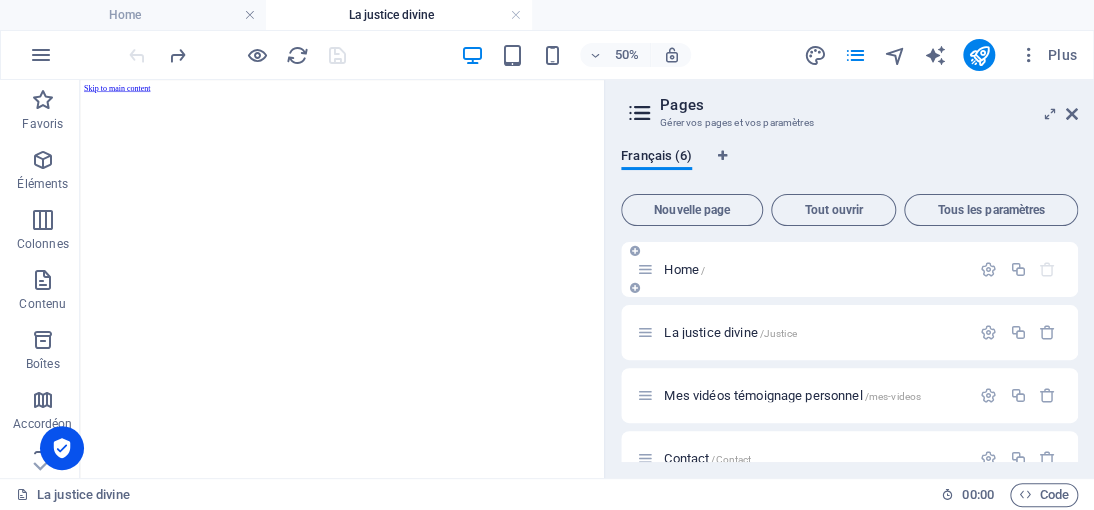click on "Home /" at bounding box center (684, 269) 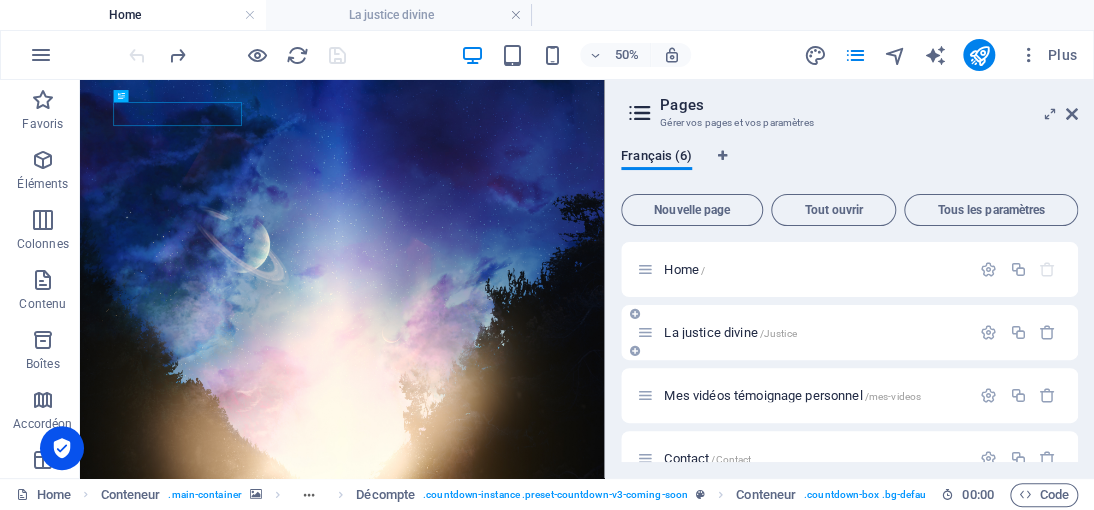 click on "La justice divine /Justice" at bounding box center (730, 332) 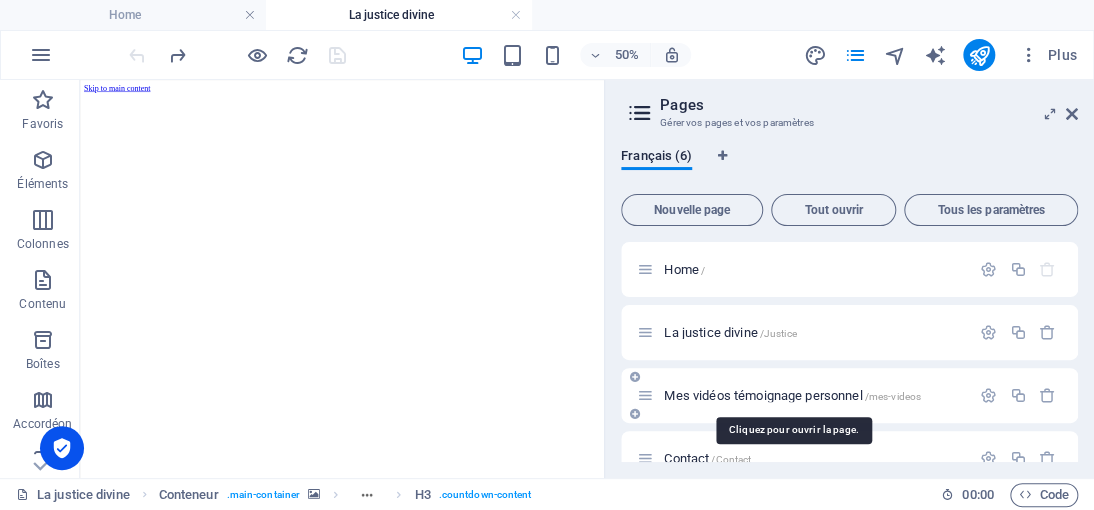 click on "Mes vidéos témoignage personnel /mes-videos" at bounding box center (792, 395) 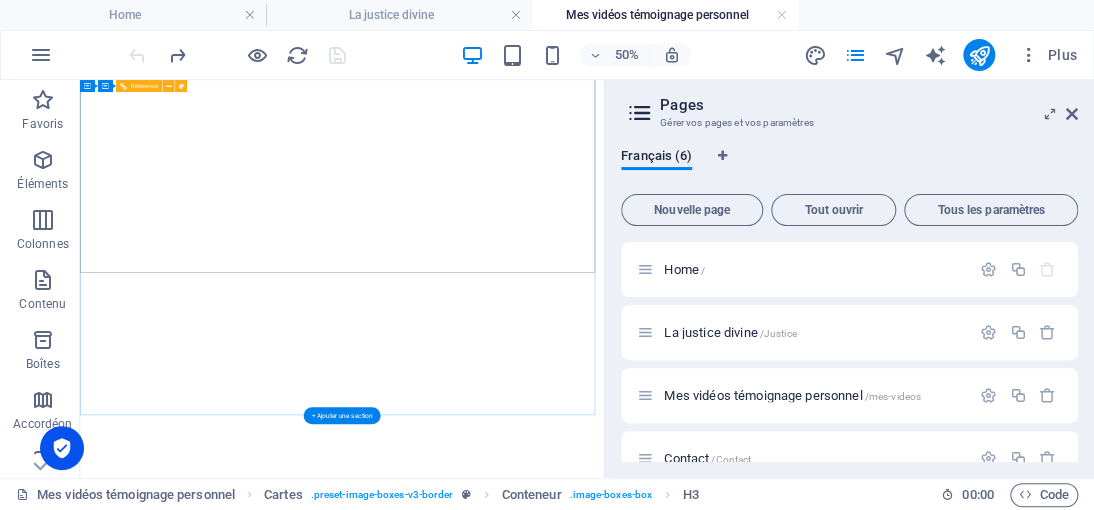 scroll, scrollTop: 0, scrollLeft: 0, axis: both 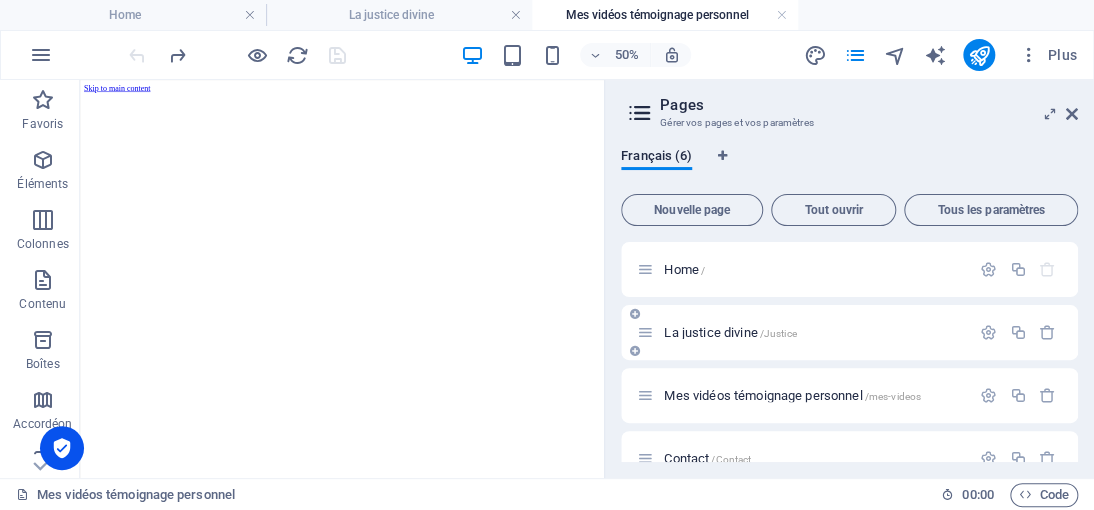 click on "La justice divine /Justice" at bounding box center (730, 332) 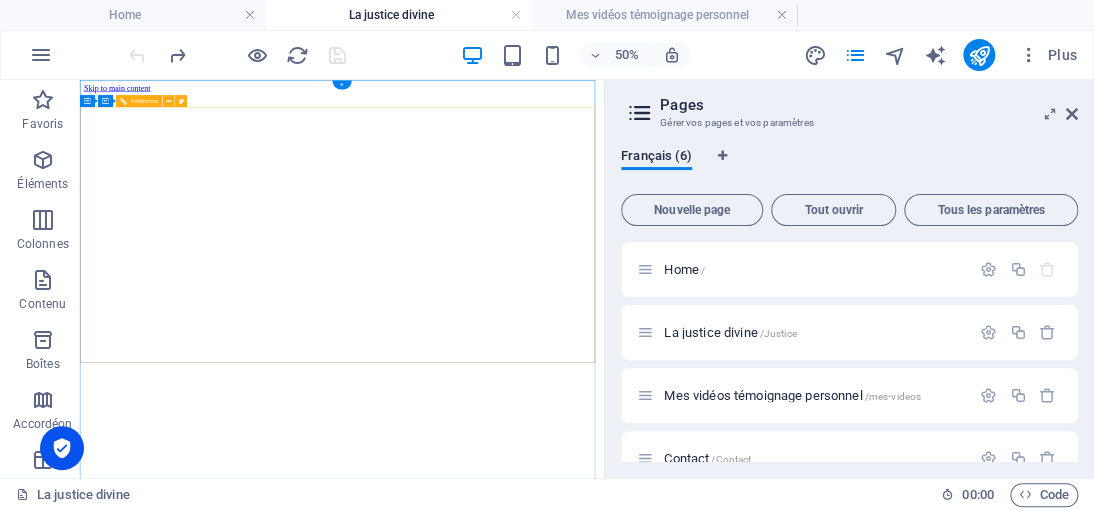 click at bounding box center [604, 2777] 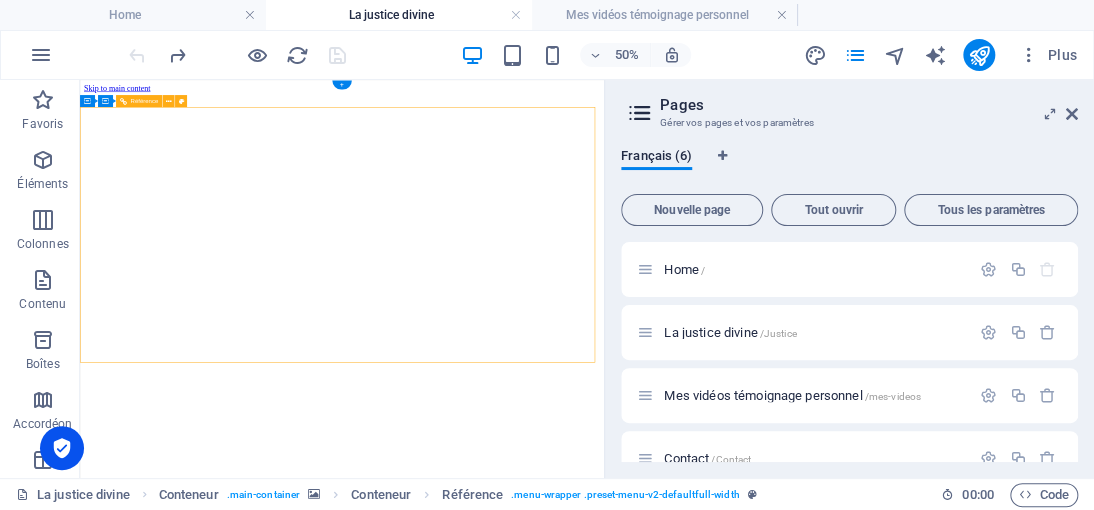 click at bounding box center [604, 2777] 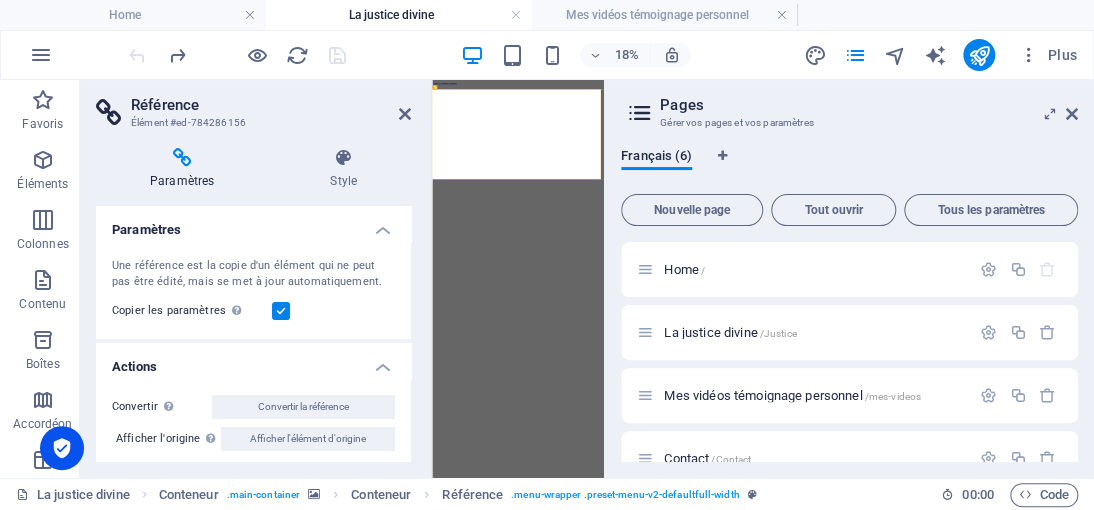 click at bounding box center [281, 311] 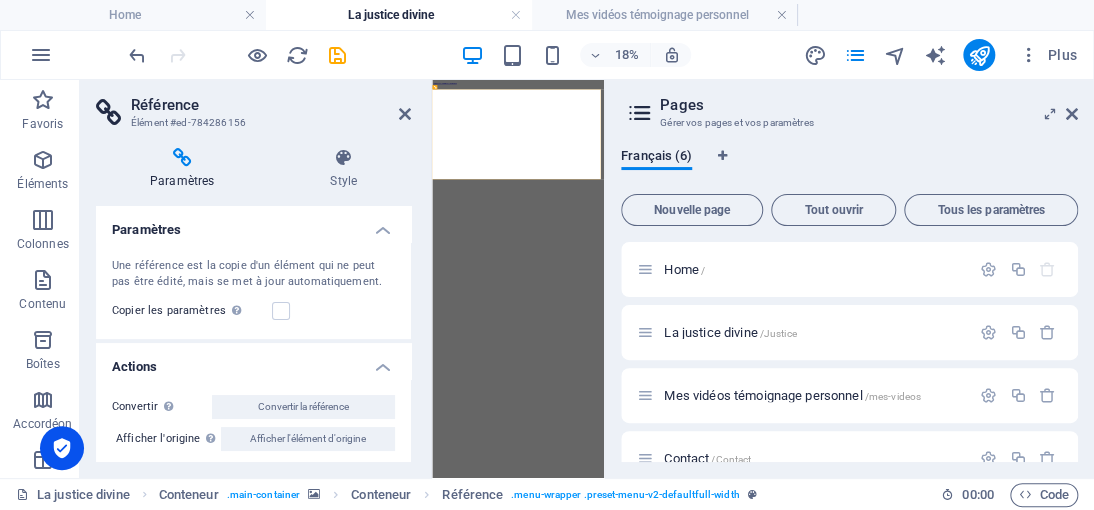 scroll, scrollTop: 4, scrollLeft: 0, axis: vertical 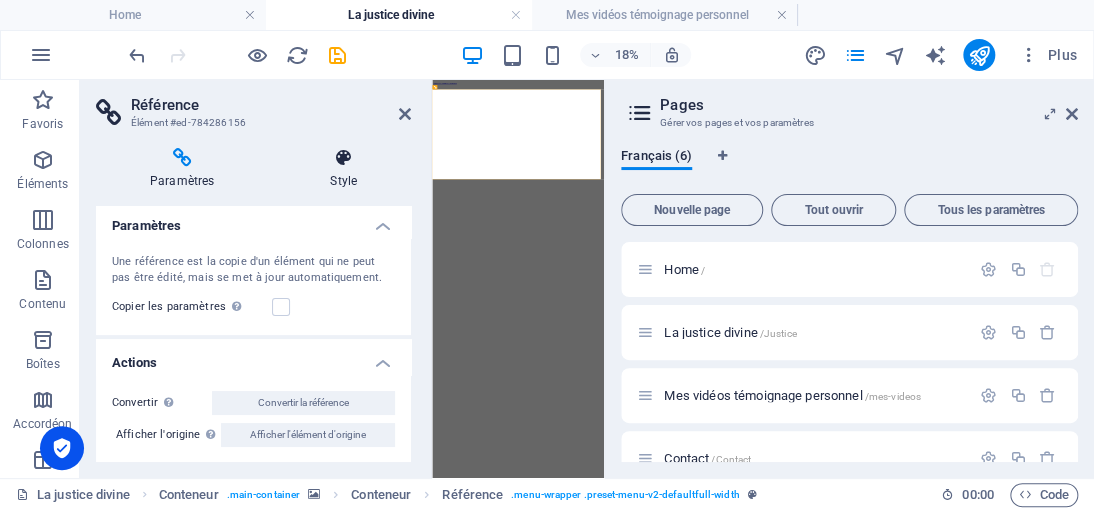 click at bounding box center (343, 158) 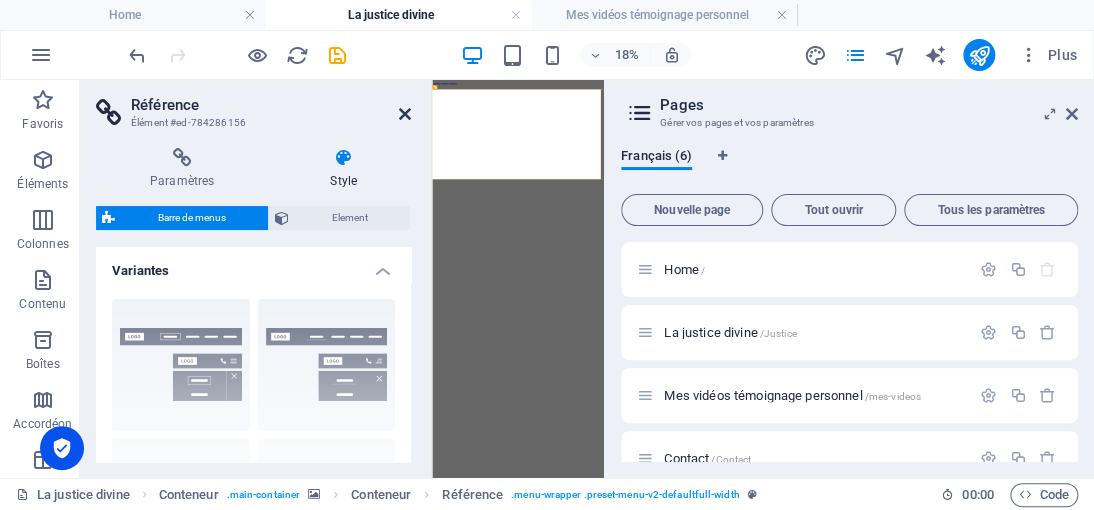 click at bounding box center [405, 114] 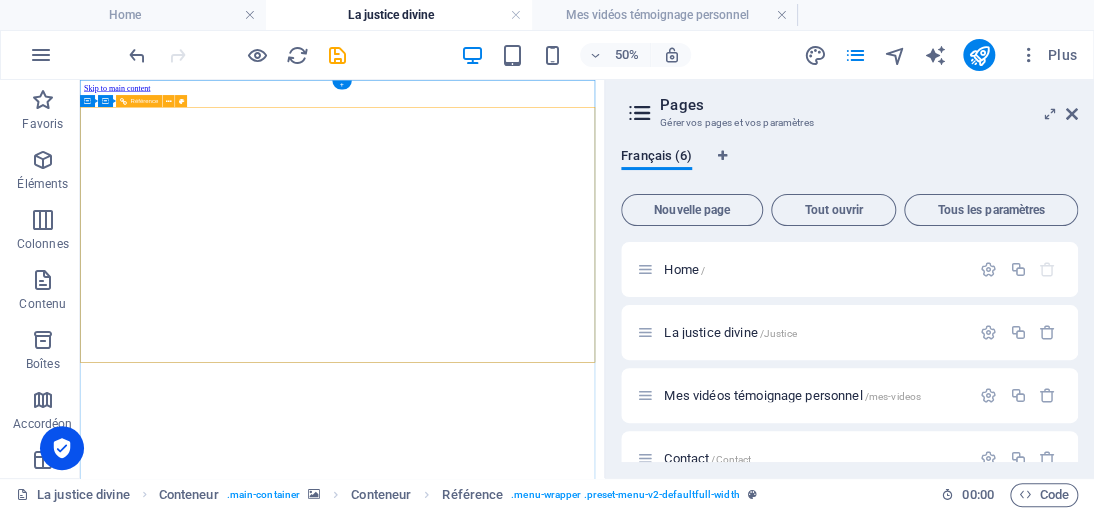 click at bounding box center [604, 2777] 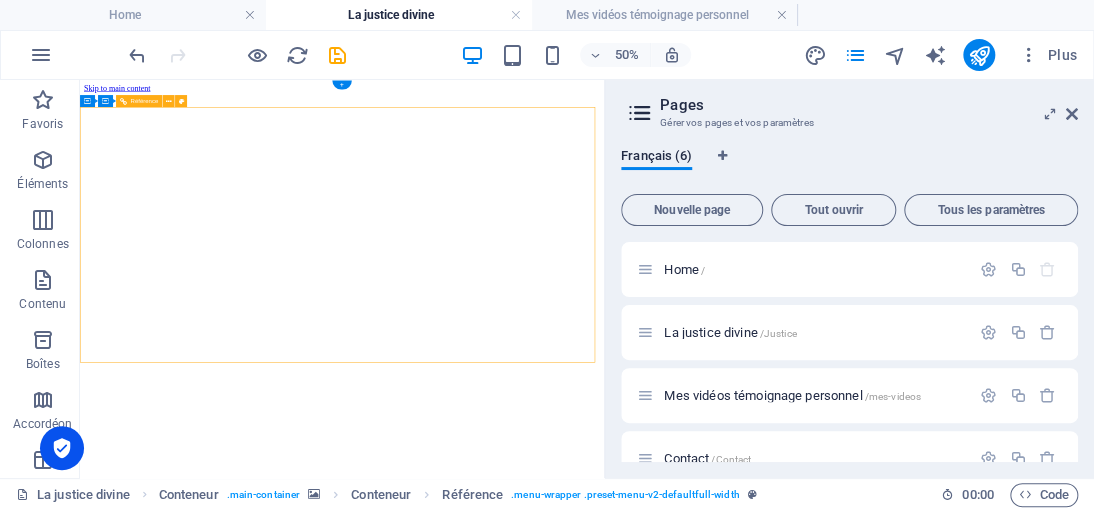 click at bounding box center (604, 2777) 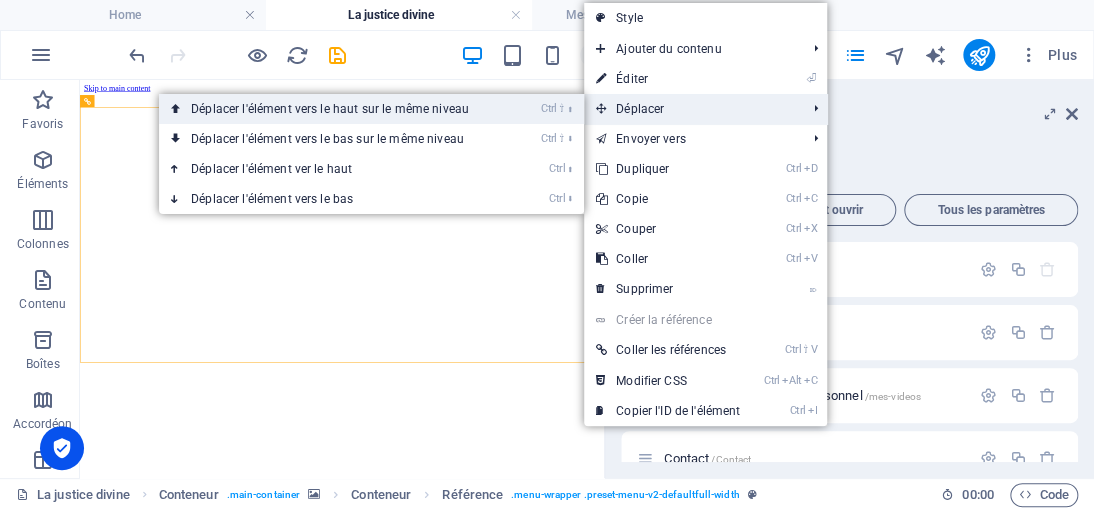click on "Ctrl ⇧ ⬆  Déplacer l'élément vers le haut sur le même niveau" at bounding box center (334, 109) 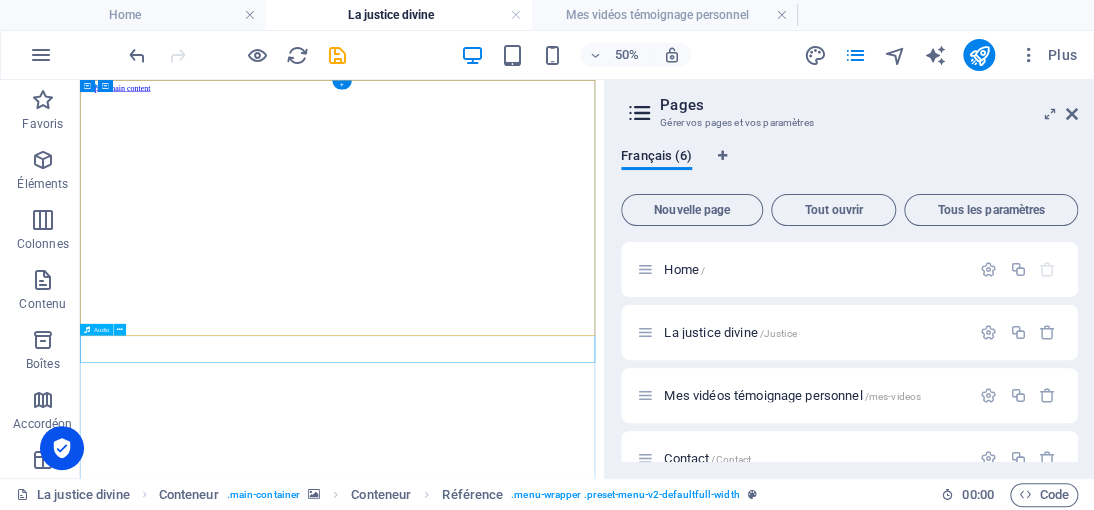 click at bounding box center [604, 3808] 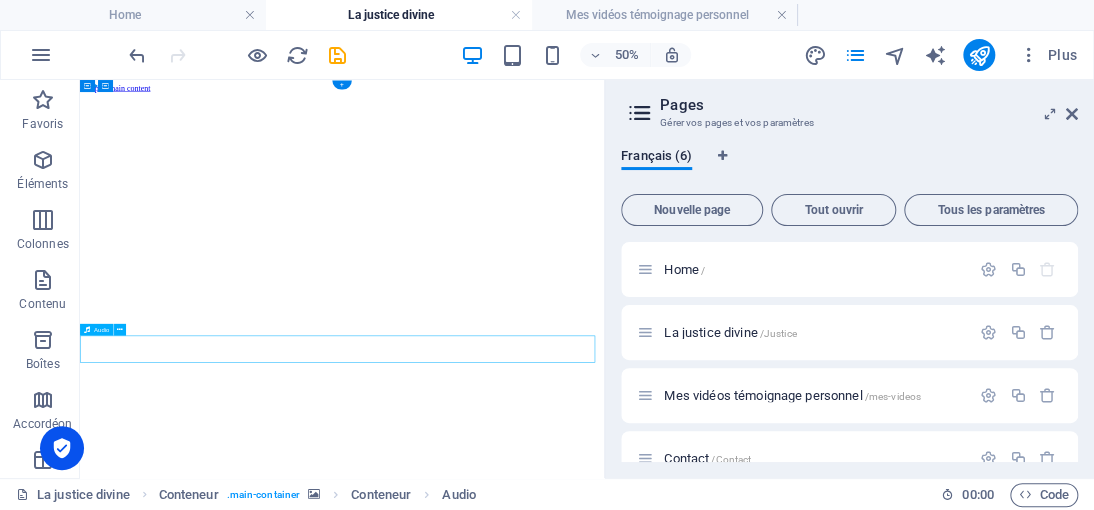 click at bounding box center [604, 3808] 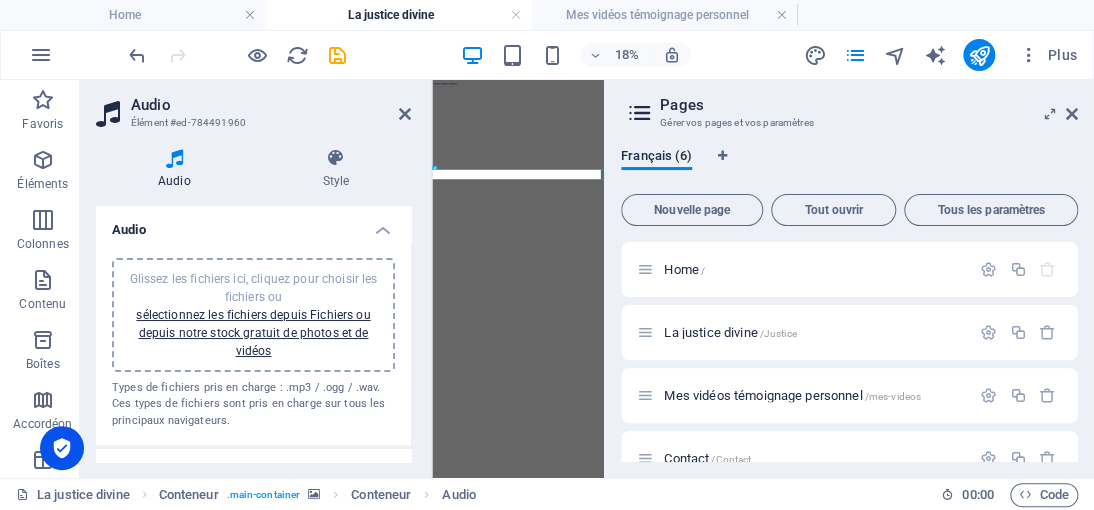 drag, startPoint x: 1070, startPoint y: 117, endPoint x: 416, endPoint y: 198, distance: 658.99695 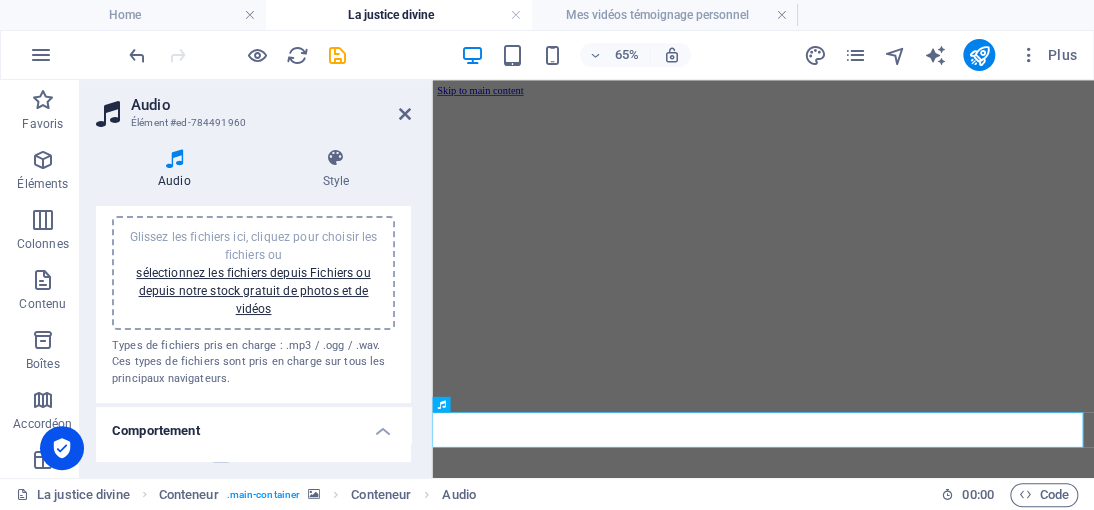 scroll, scrollTop: 77, scrollLeft: 0, axis: vertical 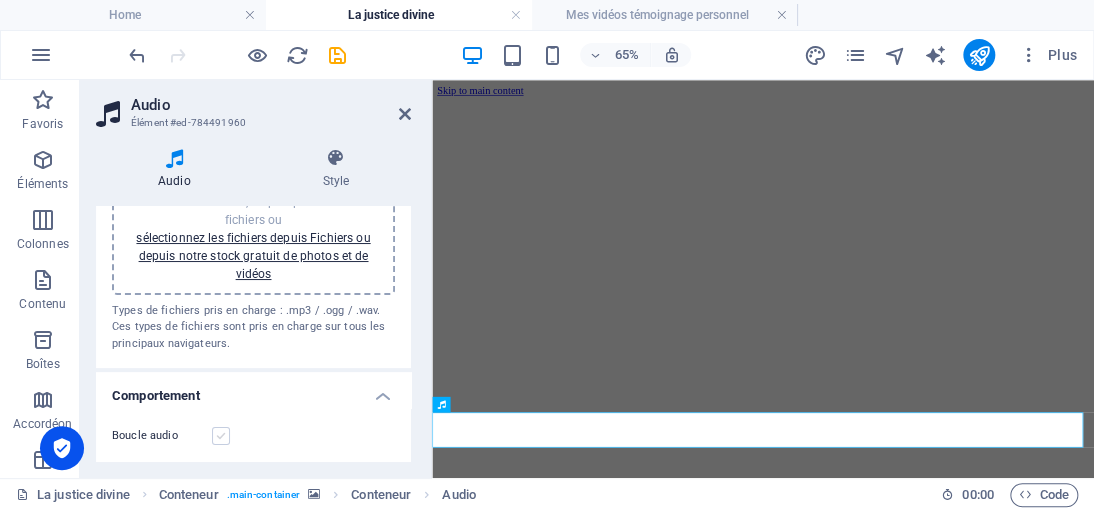 click at bounding box center (221, 436) 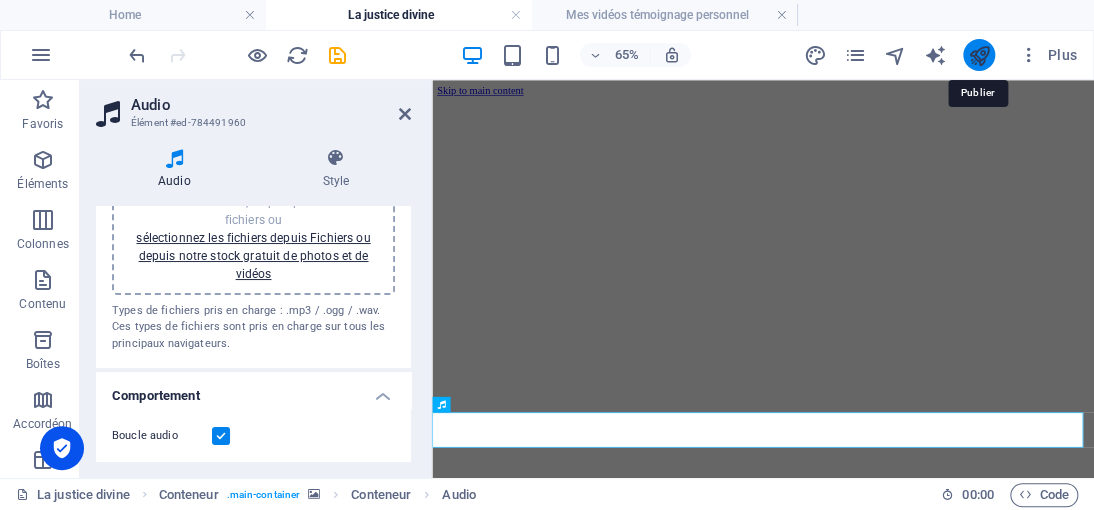 drag, startPoint x: 972, startPoint y: 55, endPoint x: 740, endPoint y: 145, distance: 248.84534 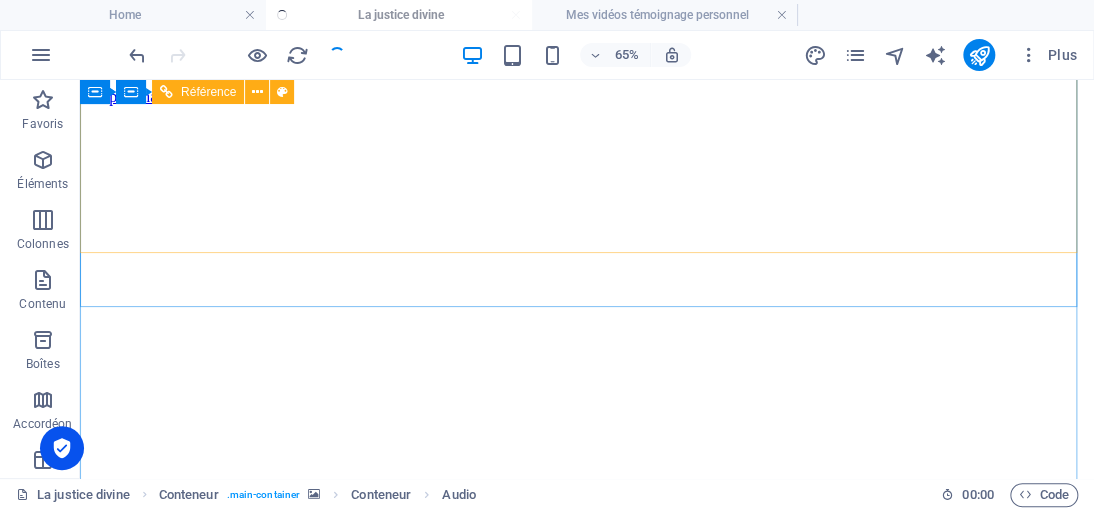 scroll, scrollTop: 338, scrollLeft: 0, axis: vertical 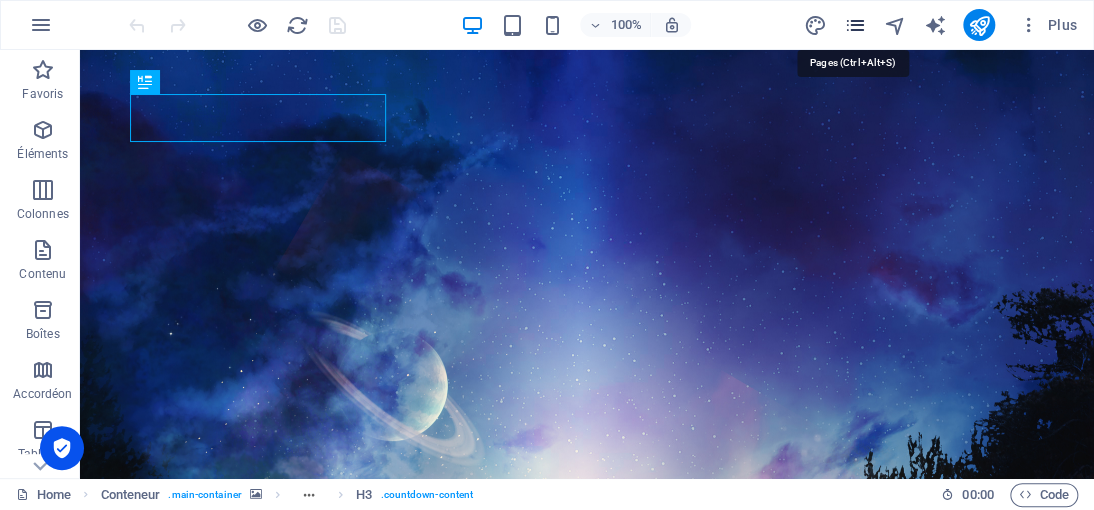 click at bounding box center [854, 25] 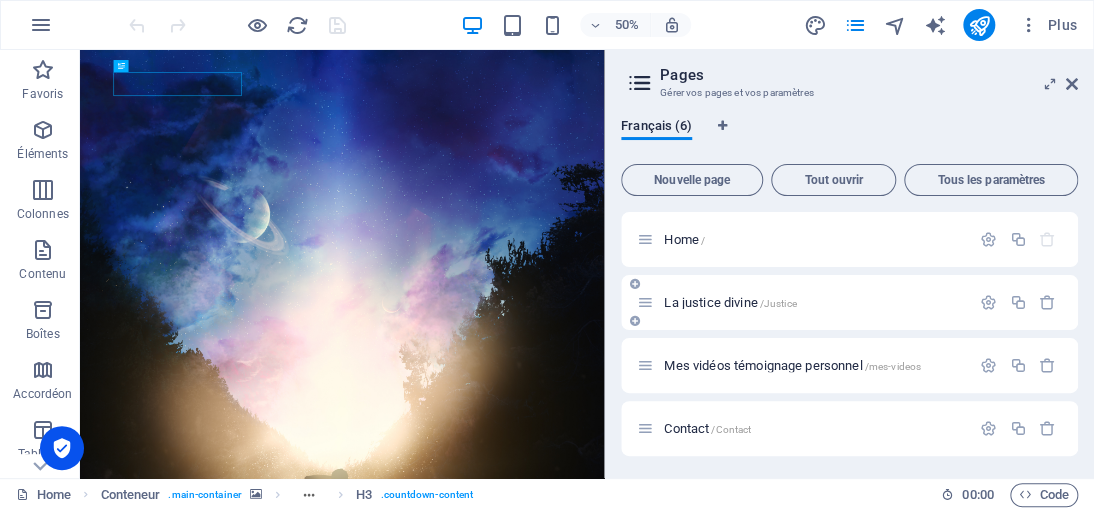 click on "La justice divine /Justice" at bounding box center (730, 302) 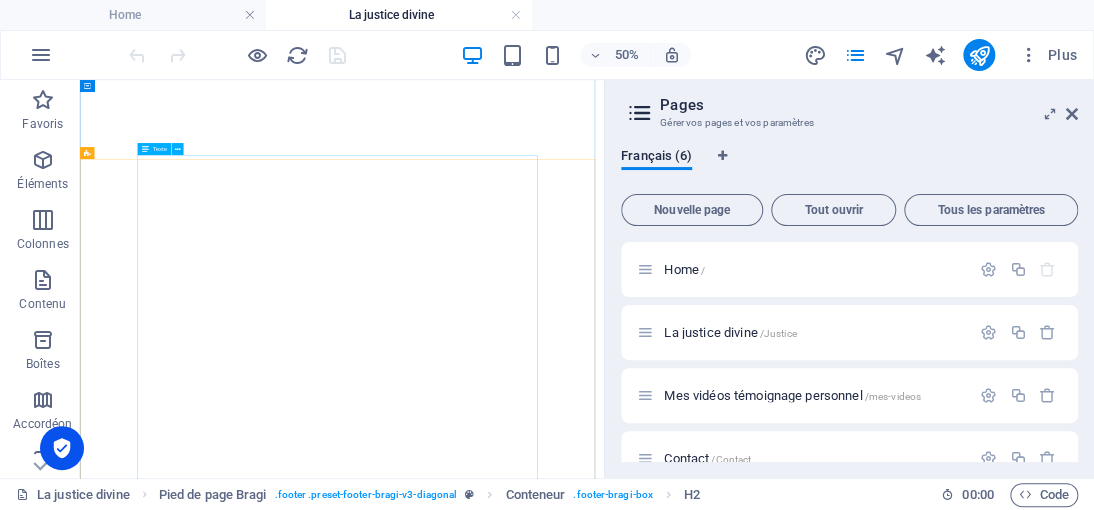 scroll, scrollTop: 317, scrollLeft: 0, axis: vertical 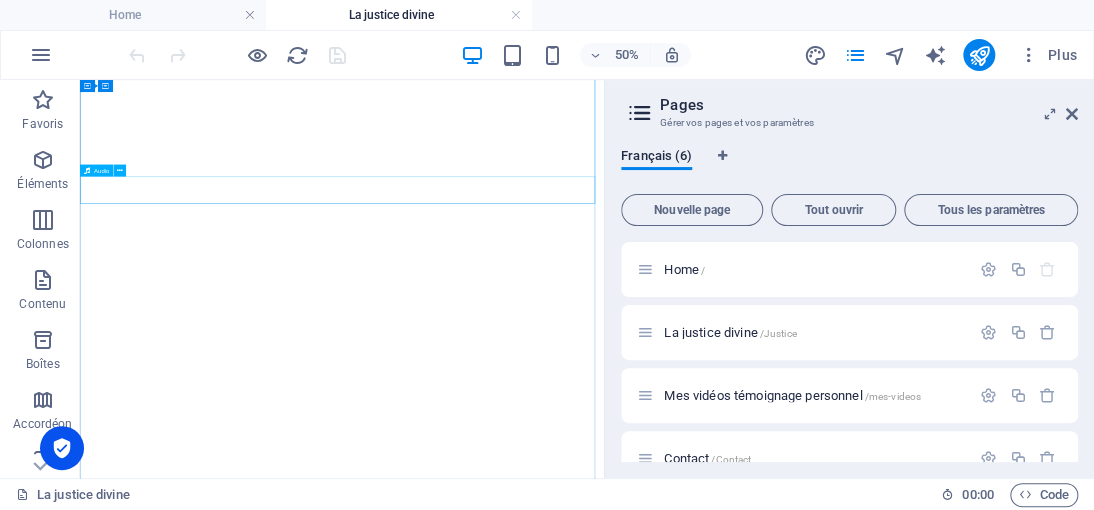click at bounding box center [604, 4002] 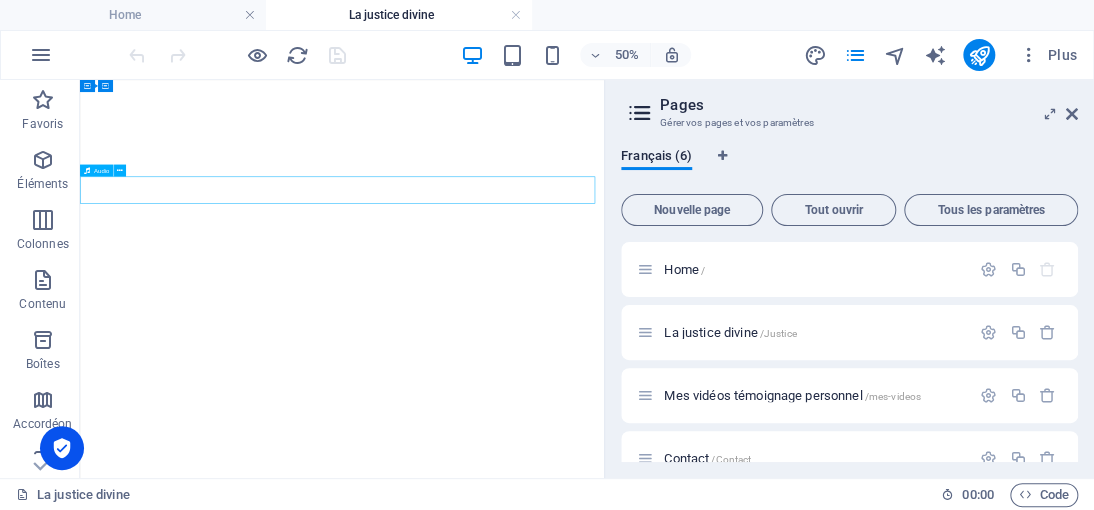 click at bounding box center (604, 4002) 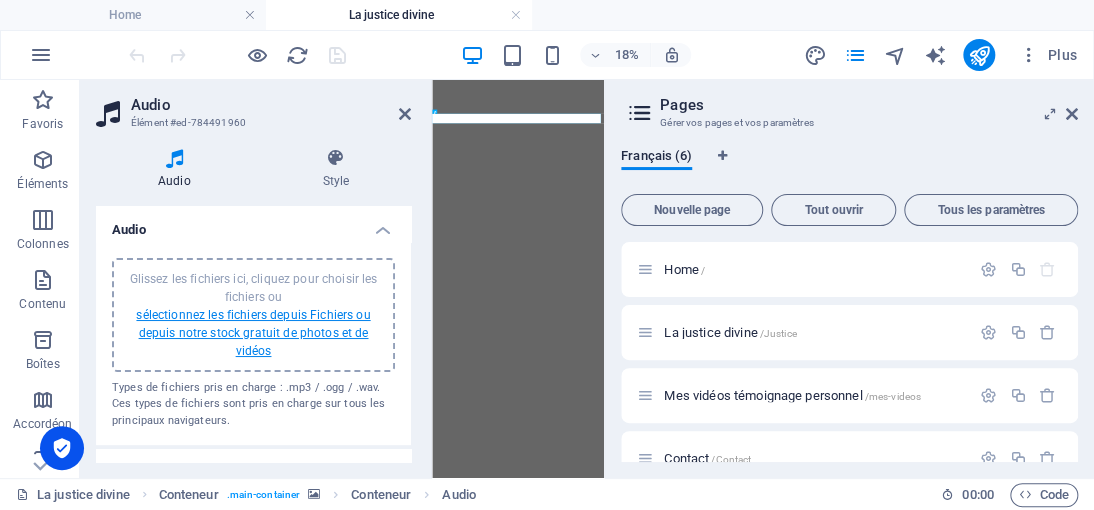 click on "sélectionnez les fichiers depuis Fichiers ou depuis notre stock gratuit de photos et de vidéos" at bounding box center [253, 333] 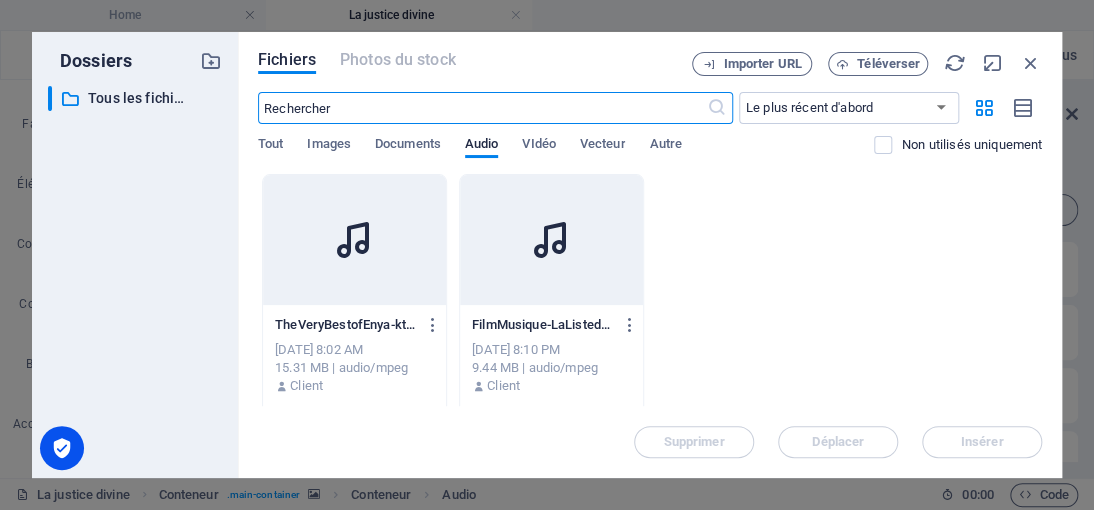 scroll, scrollTop: 14640, scrollLeft: 0, axis: vertical 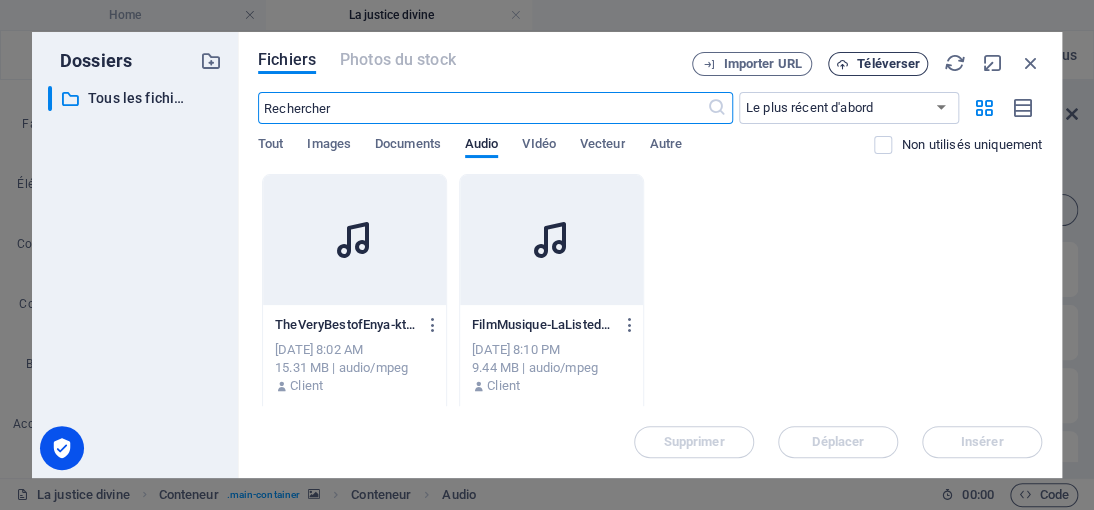 click on "Téléverser" at bounding box center (888, 64) 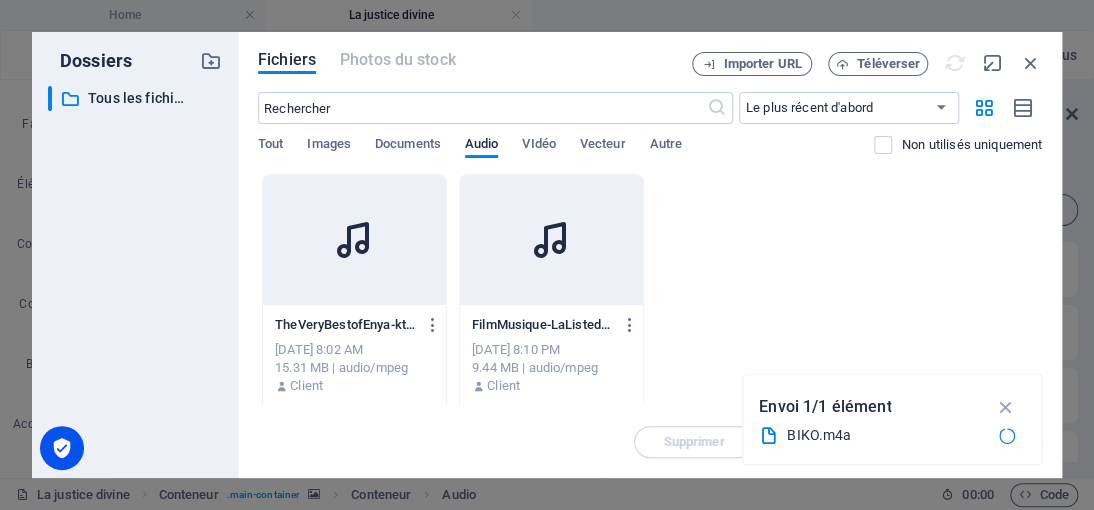click at bounding box center [551, 240] 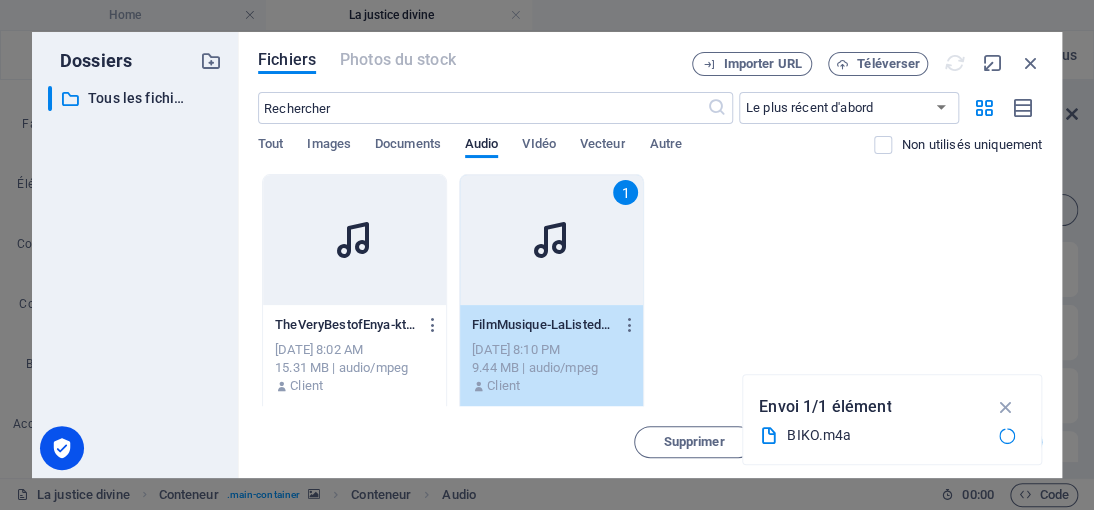 drag, startPoint x: 510, startPoint y: 255, endPoint x: 445, endPoint y: 1016, distance: 763.77094 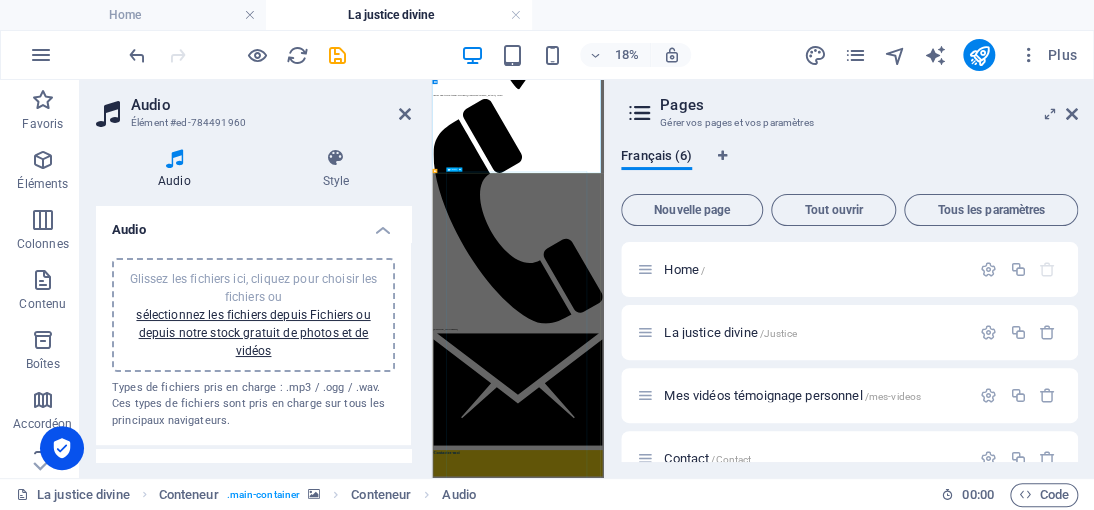 scroll, scrollTop: 547, scrollLeft: 0, axis: vertical 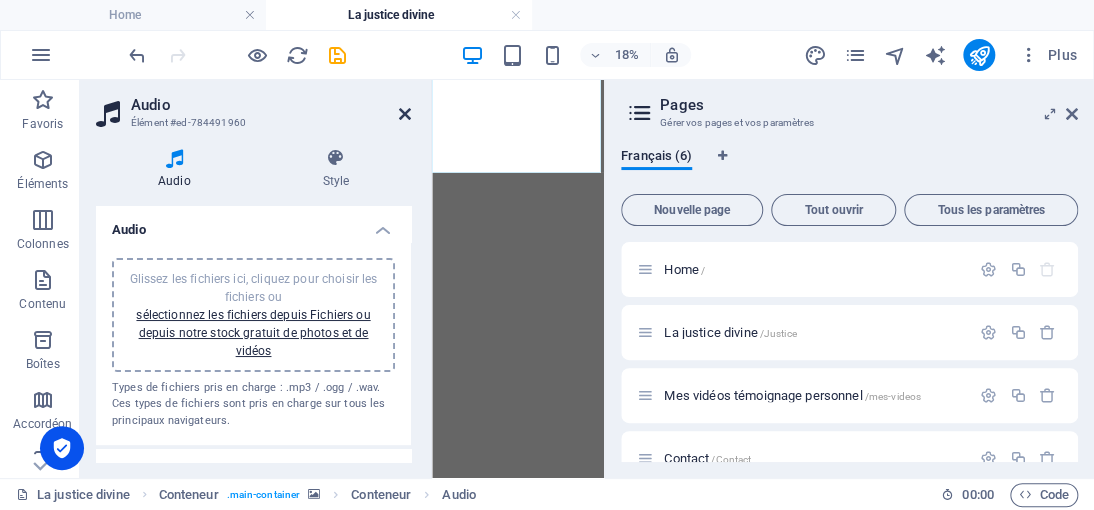 click at bounding box center [405, 114] 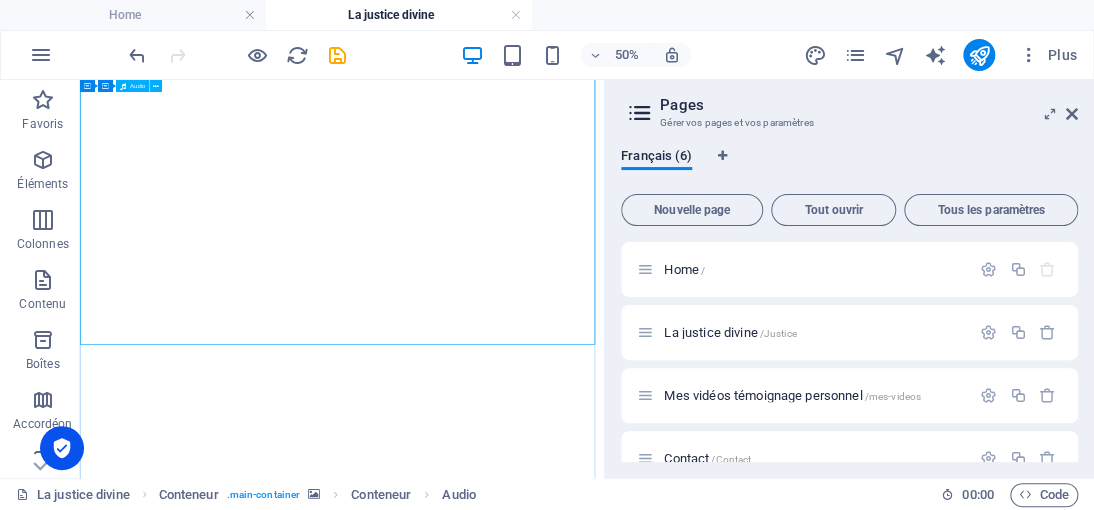click at bounding box center [604, 3782] 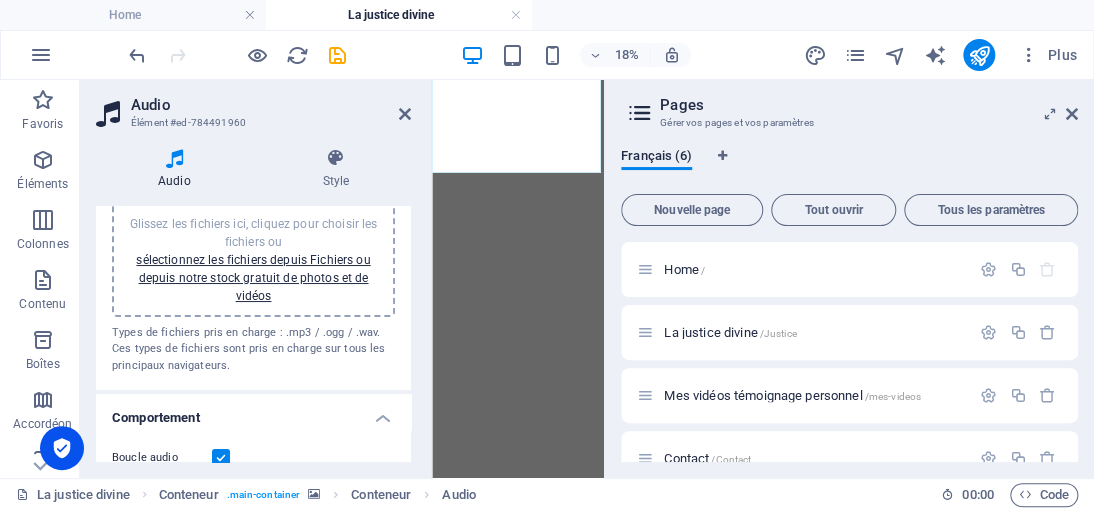 scroll, scrollTop: 77, scrollLeft: 0, axis: vertical 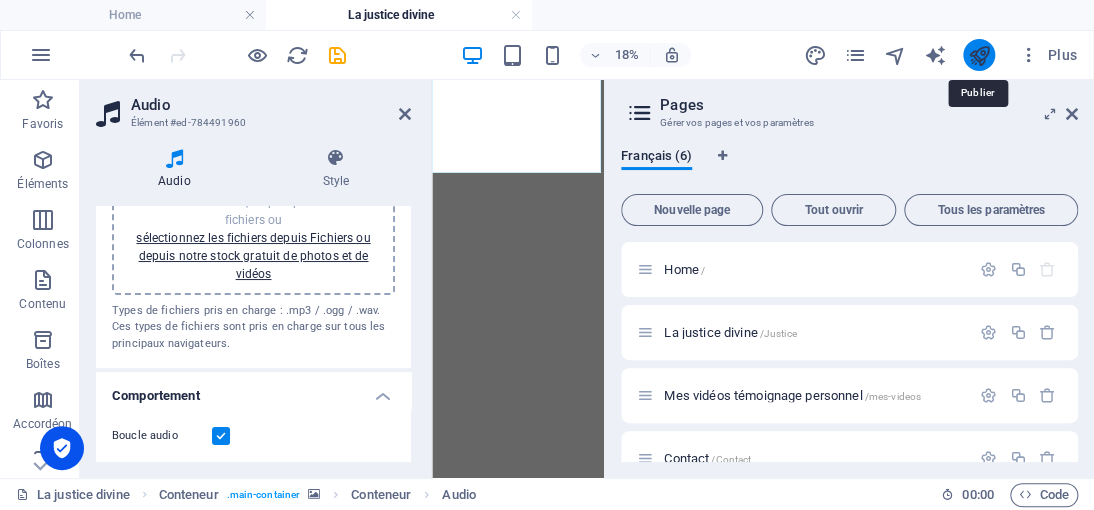 click at bounding box center [978, 55] 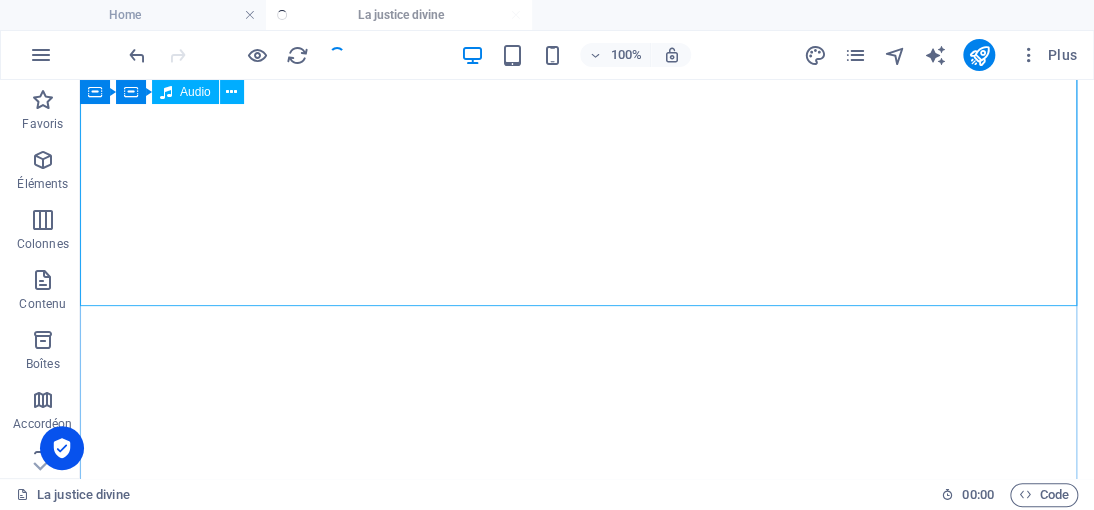 scroll, scrollTop: 849, scrollLeft: 0, axis: vertical 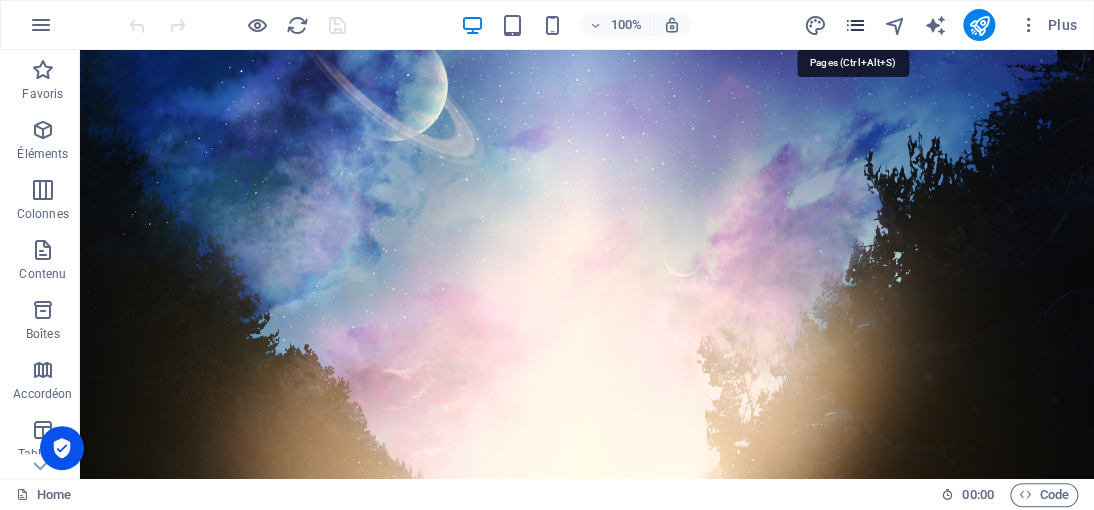 click at bounding box center (854, 25) 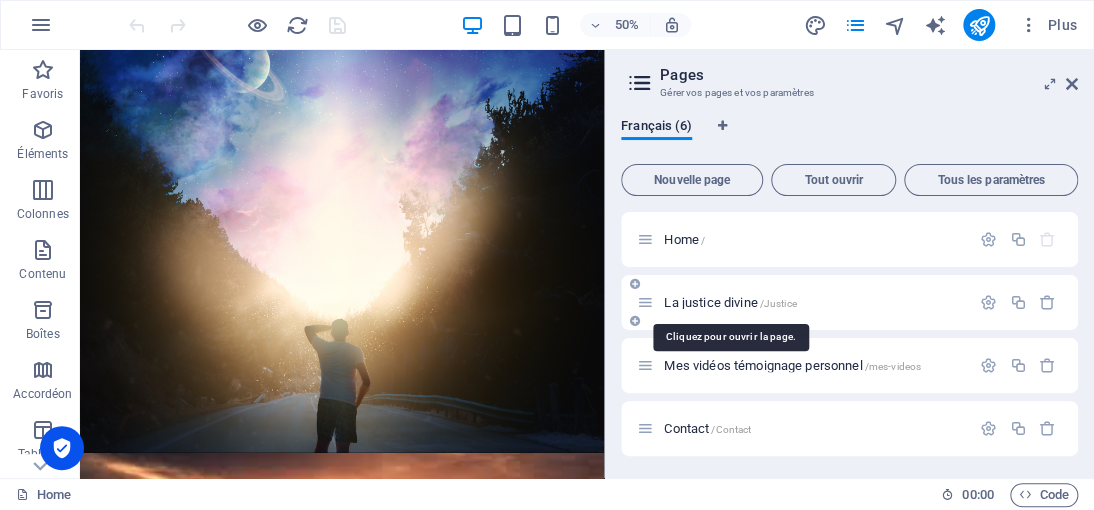 click on "La justice divine /Justice" at bounding box center (730, 302) 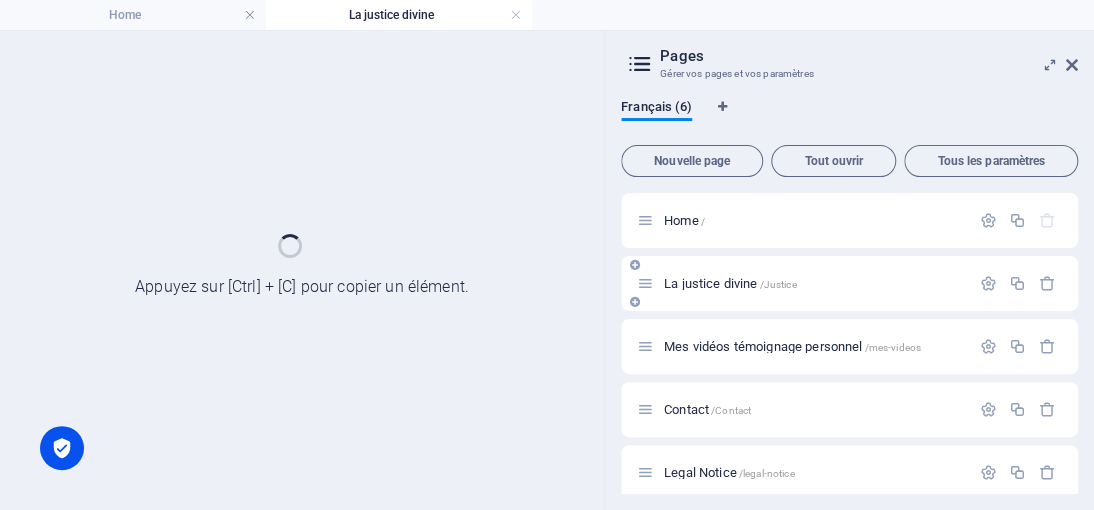 scroll, scrollTop: 0, scrollLeft: 0, axis: both 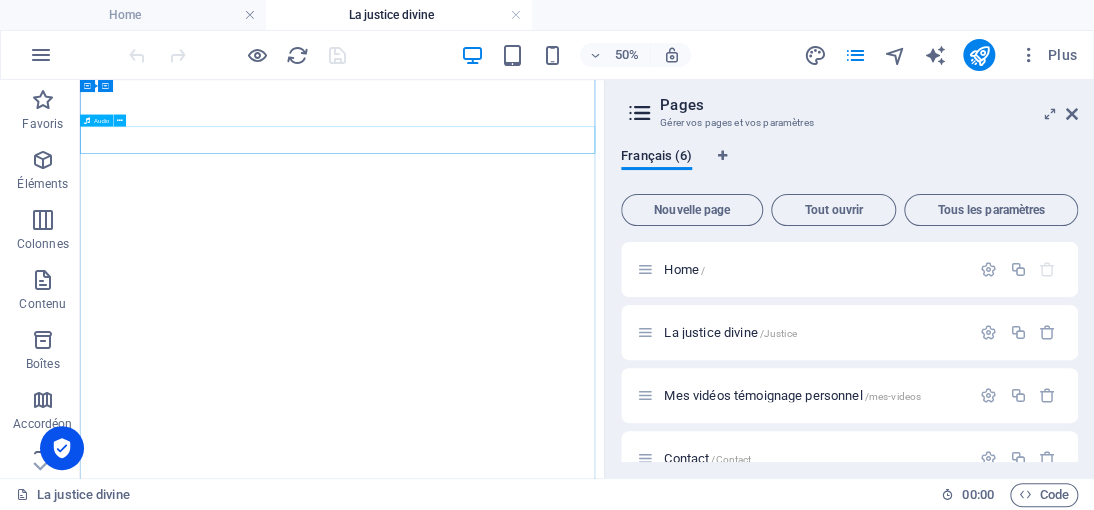 click at bounding box center (604, 3902) 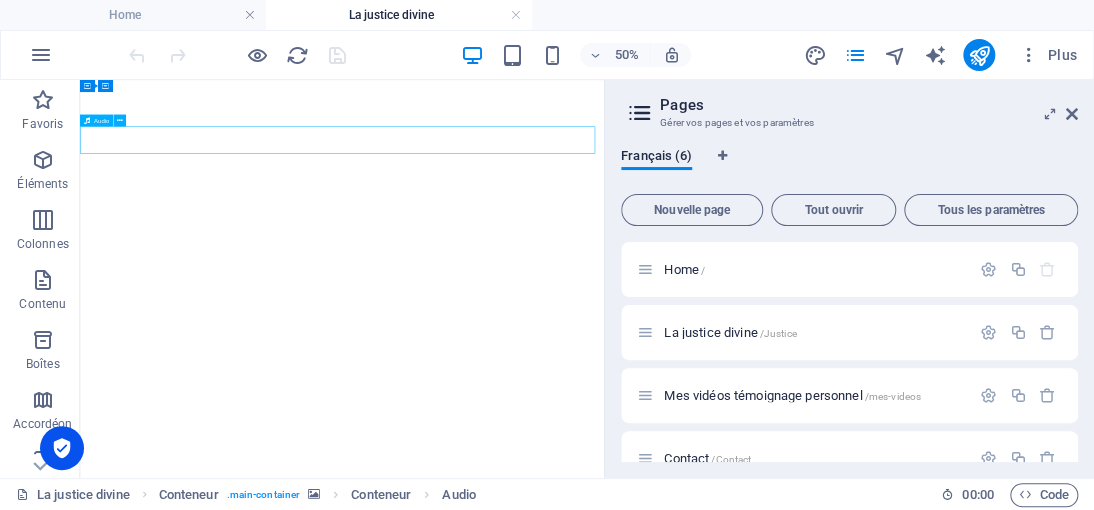 click at bounding box center [604, 3902] 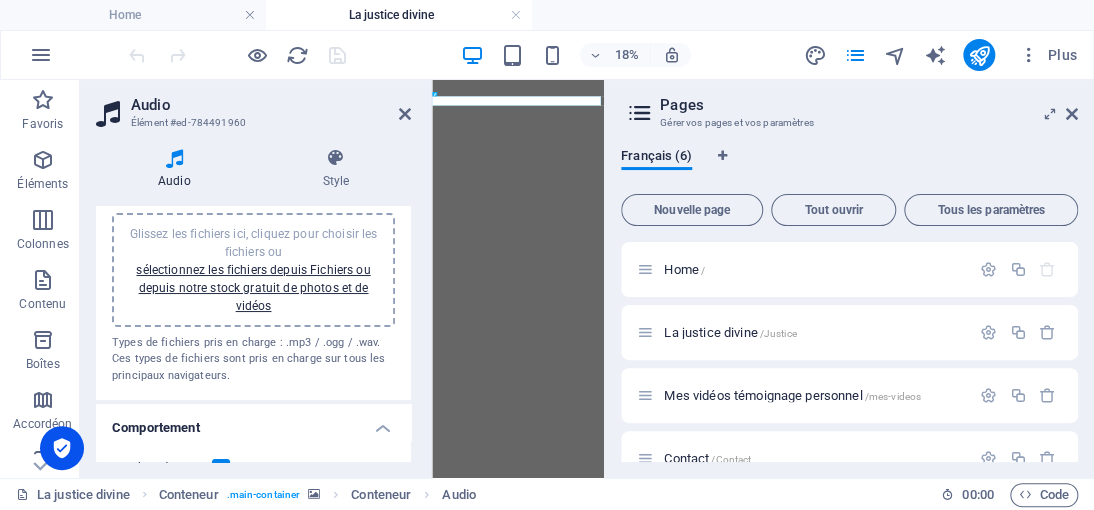 scroll, scrollTop: 77, scrollLeft: 0, axis: vertical 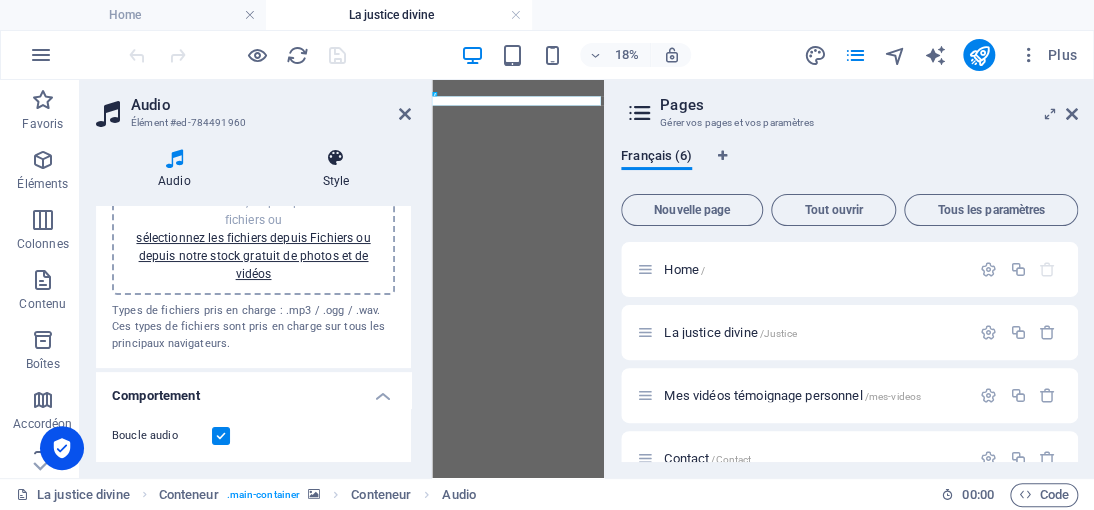 click at bounding box center [336, 158] 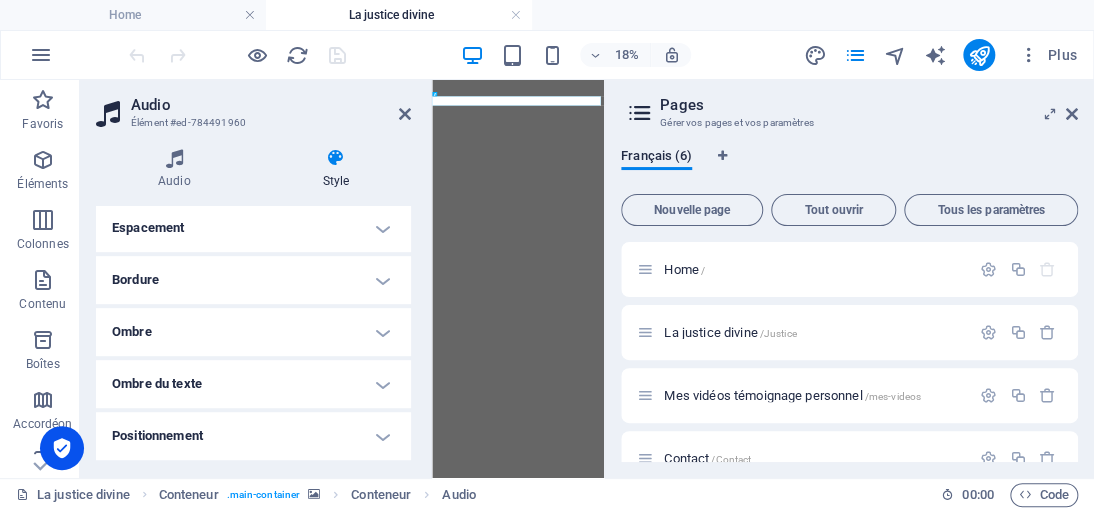 scroll, scrollTop: 500, scrollLeft: 0, axis: vertical 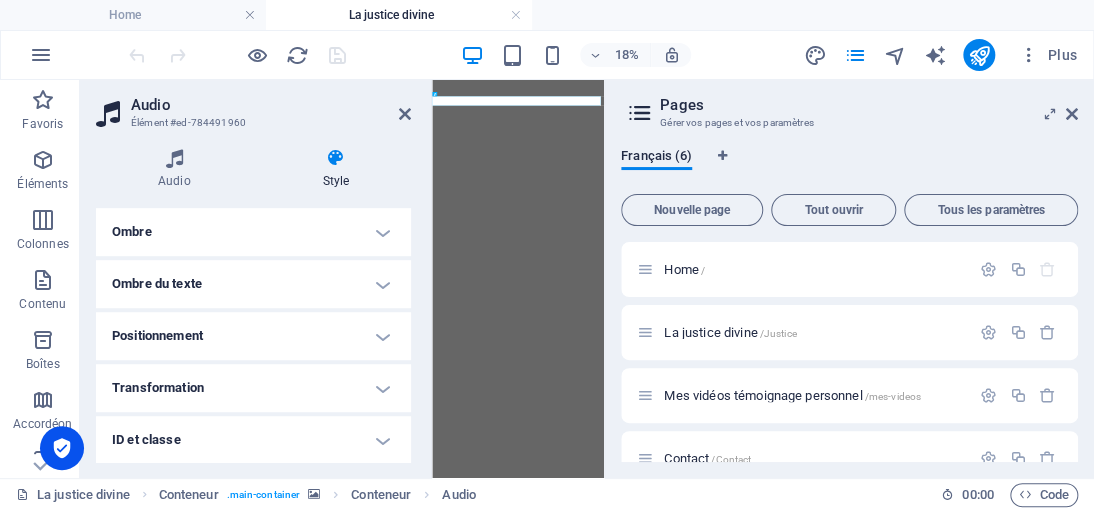 click on "Positionnement" at bounding box center [253, 336] 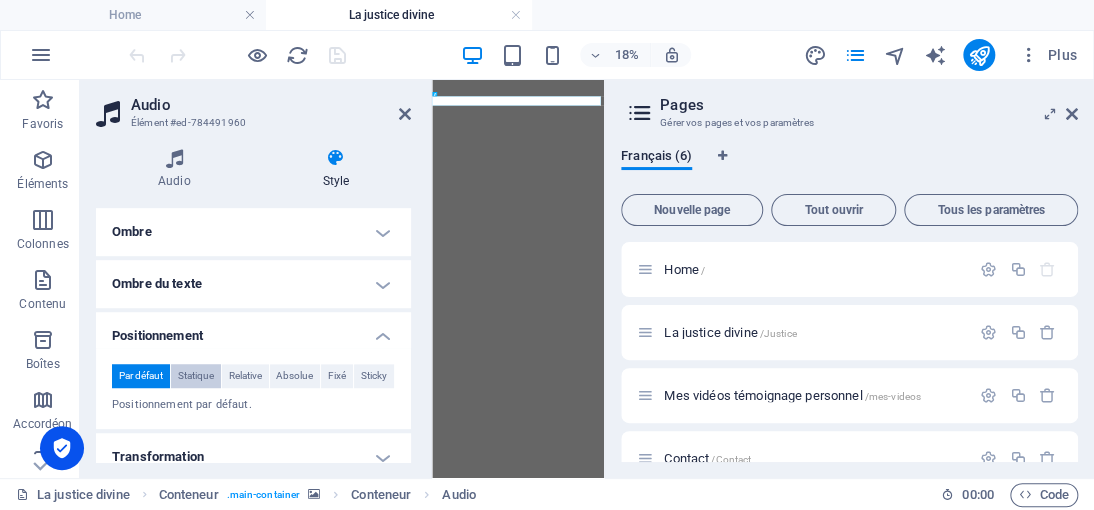 click on "Statique" at bounding box center [196, 376] 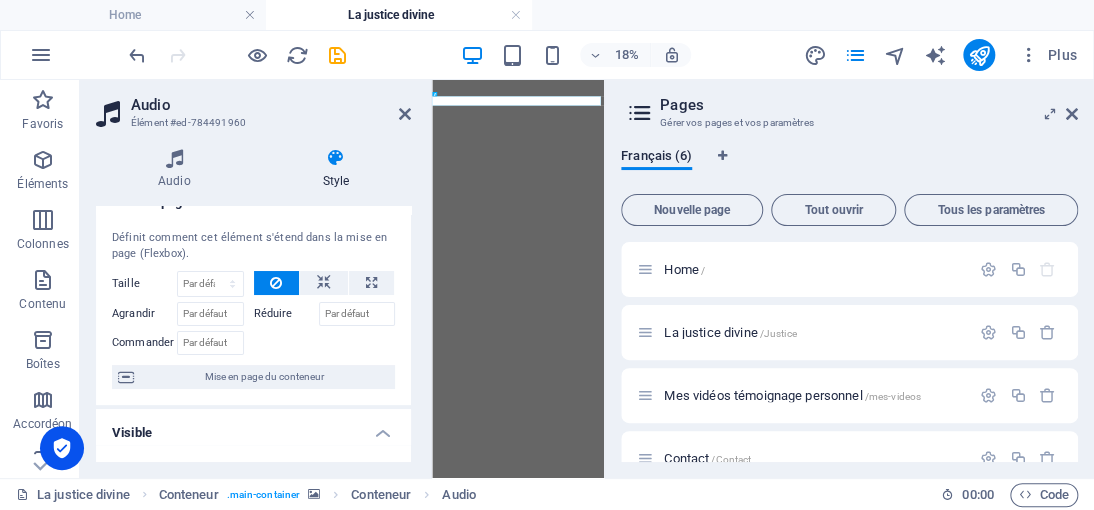 scroll, scrollTop: 0, scrollLeft: 0, axis: both 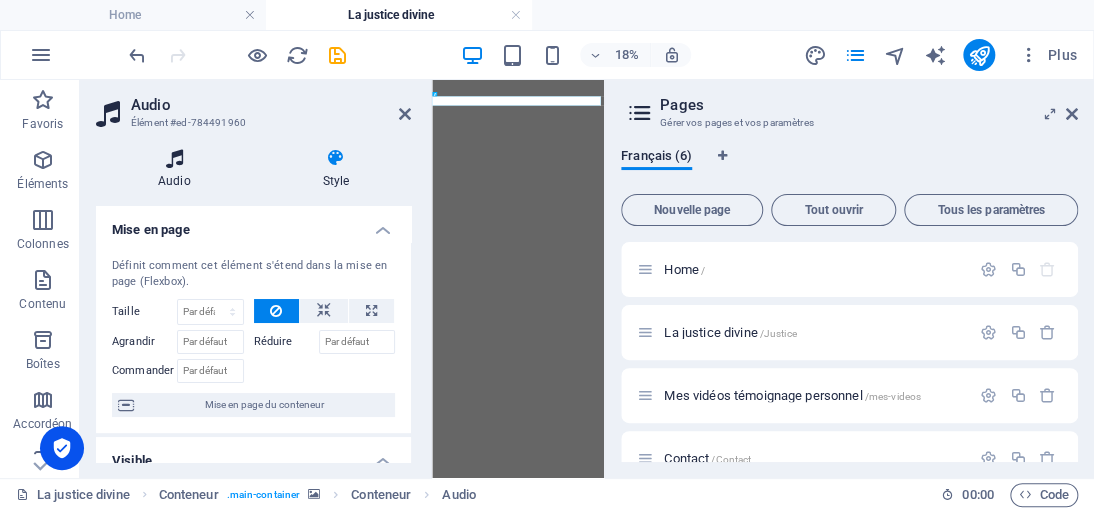 click on "Audio" at bounding box center (178, 169) 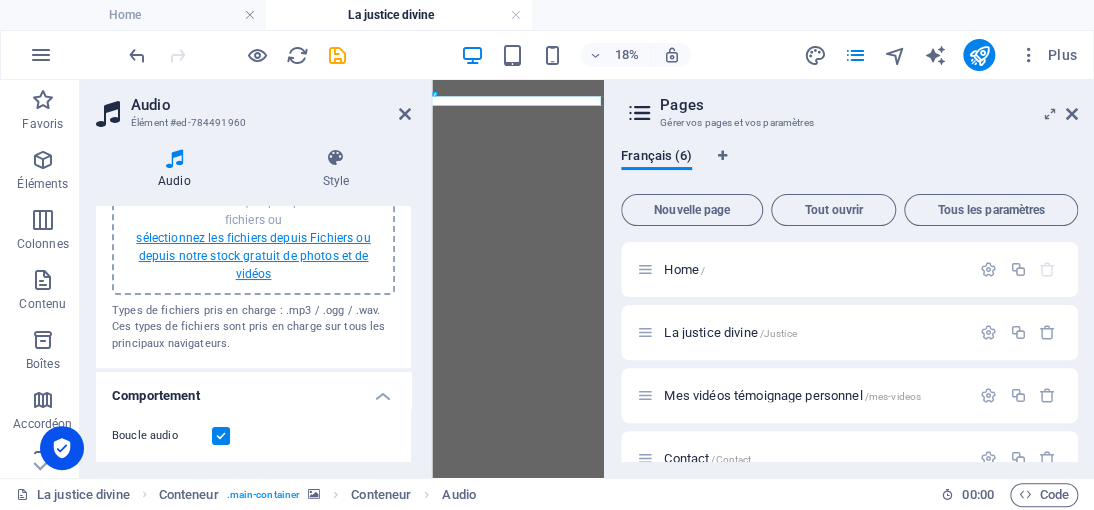 click on "sélectionnez les fichiers depuis Fichiers ou depuis notre stock gratuit de photos et de vidéos" at bounding box center [253, 256] 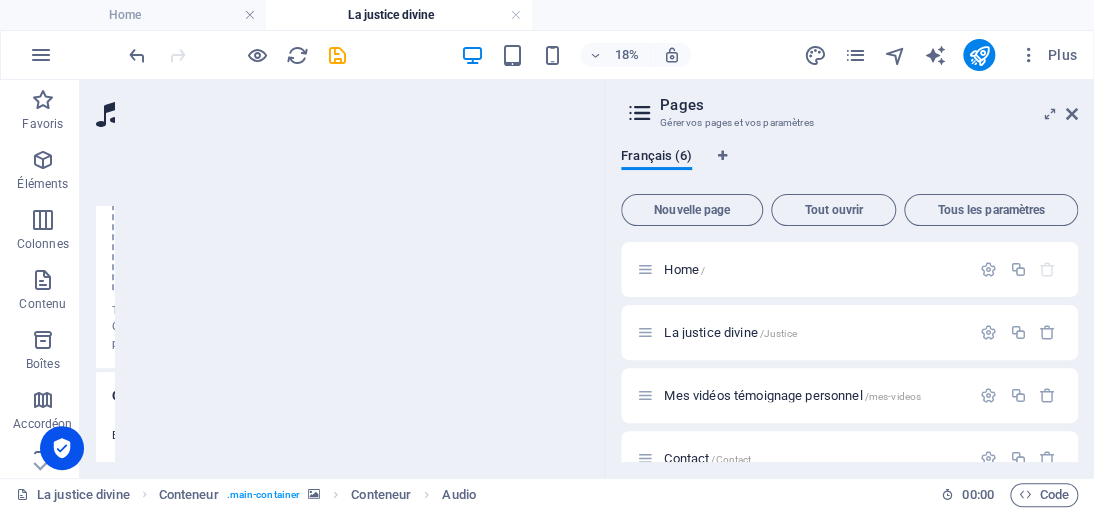 scroll, scrollTop: 14640, scrollLeft: 0, axis: vertical 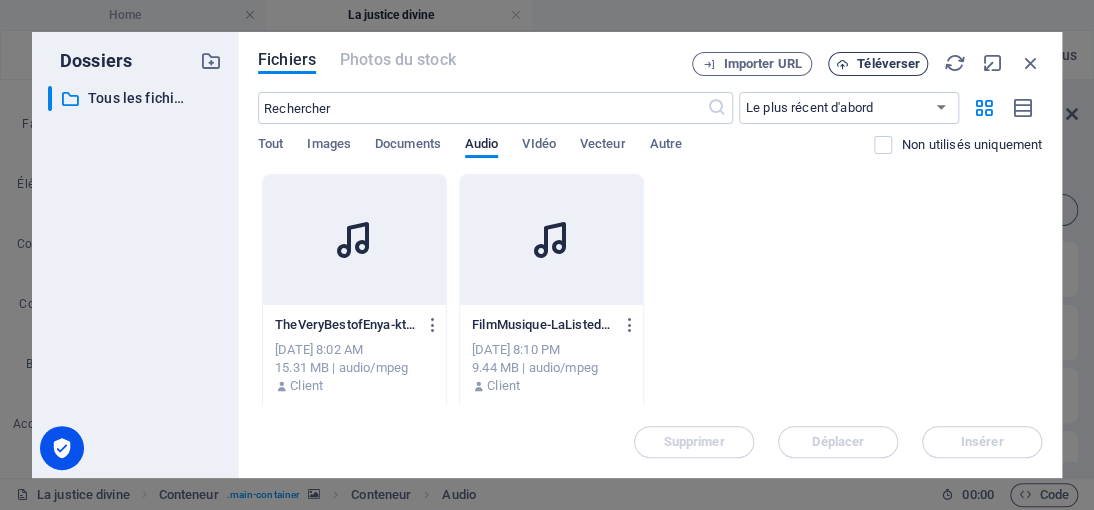 click on "Téléverser" at bounding box center [888, 64] 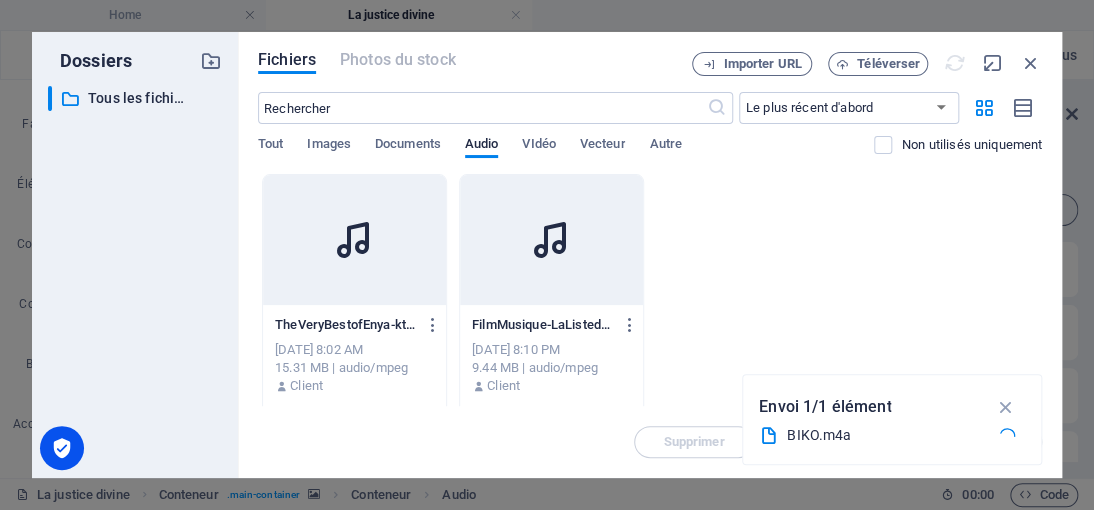 click at bounding box center [354, 240] 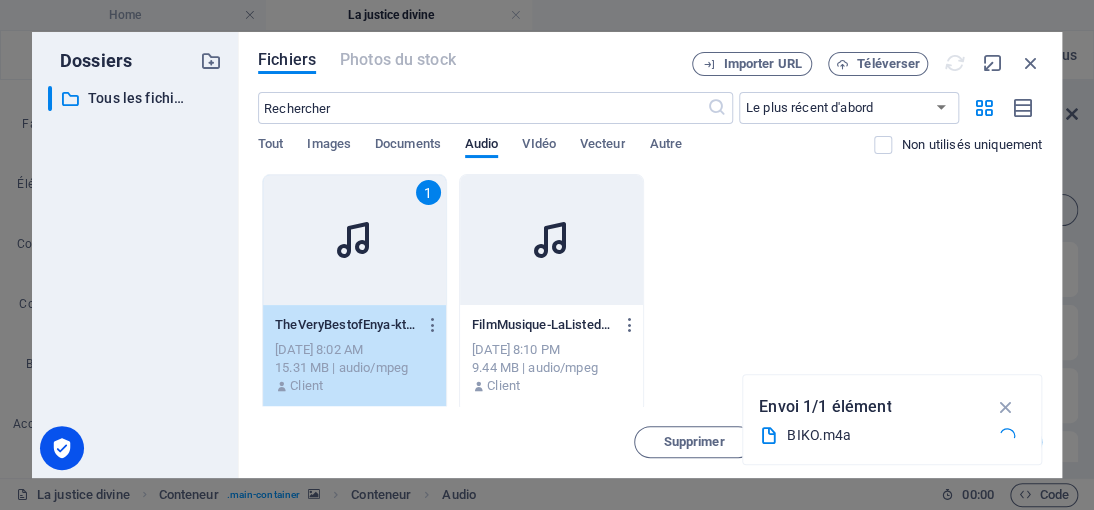 click at bounding box center (354, 240) 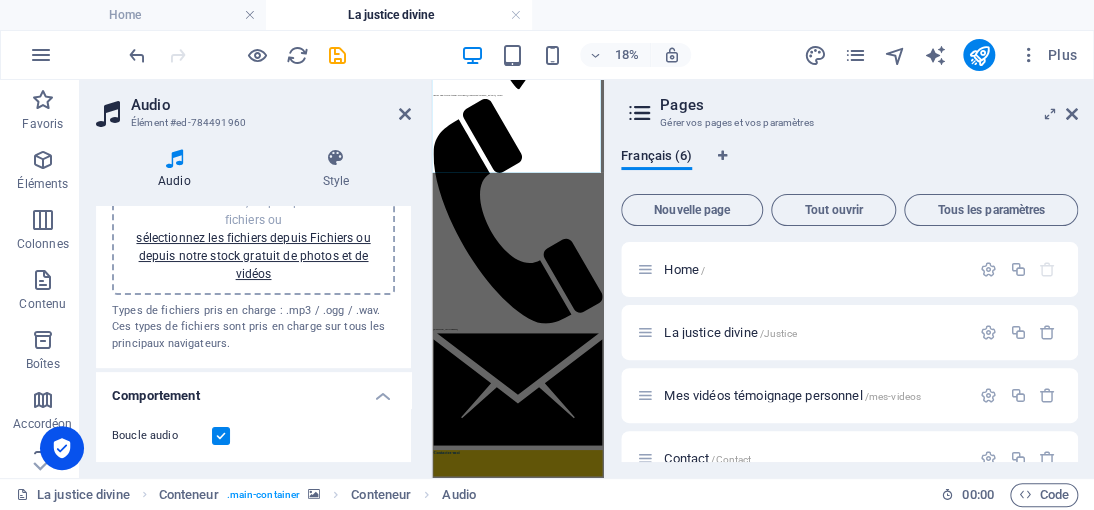 scroll, scrollTop: 547, scrollLeft: 0, axis: vertical 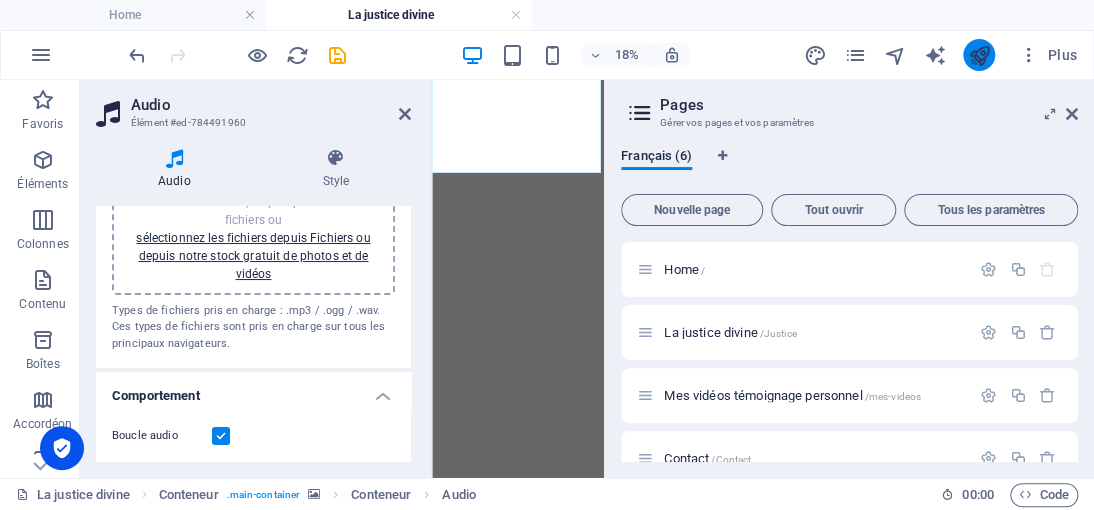 click at bounding box center (979, 55) 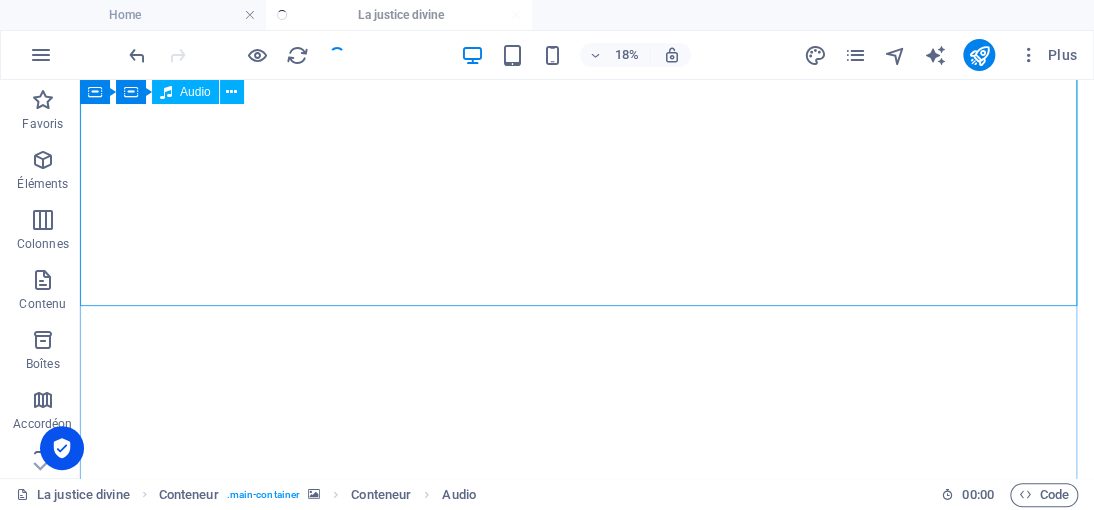 scroll, scrollTop: 849, scrollLeft: 0, axis: vertical 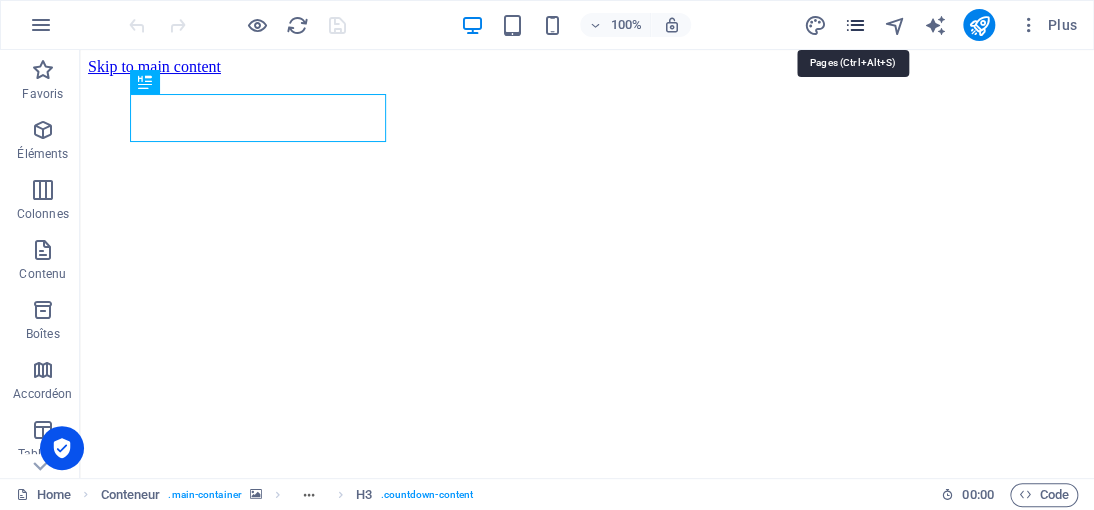 click at bounding box center (854, 25) 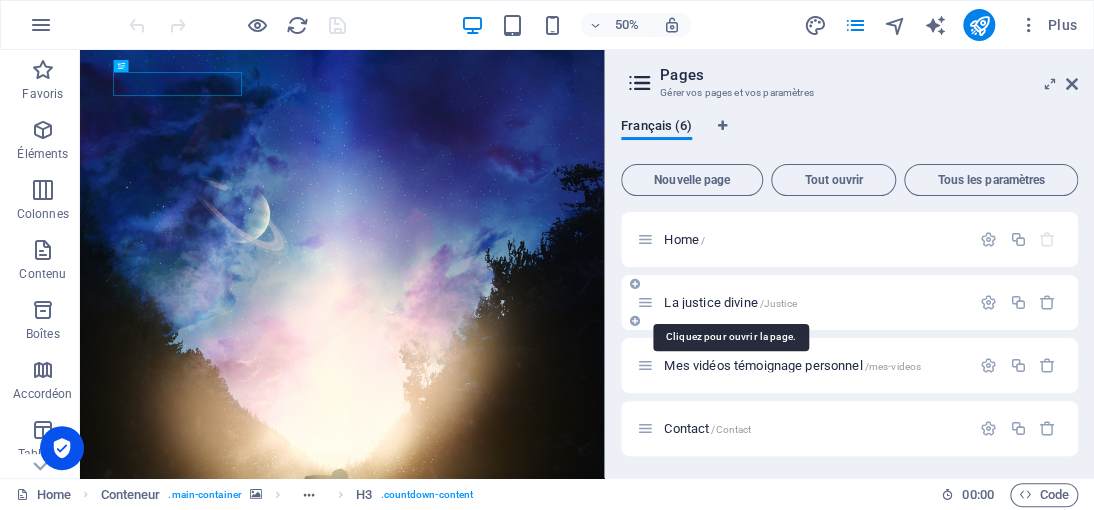 click on "La justice divine /Justice" at bounding box center [730, 302] 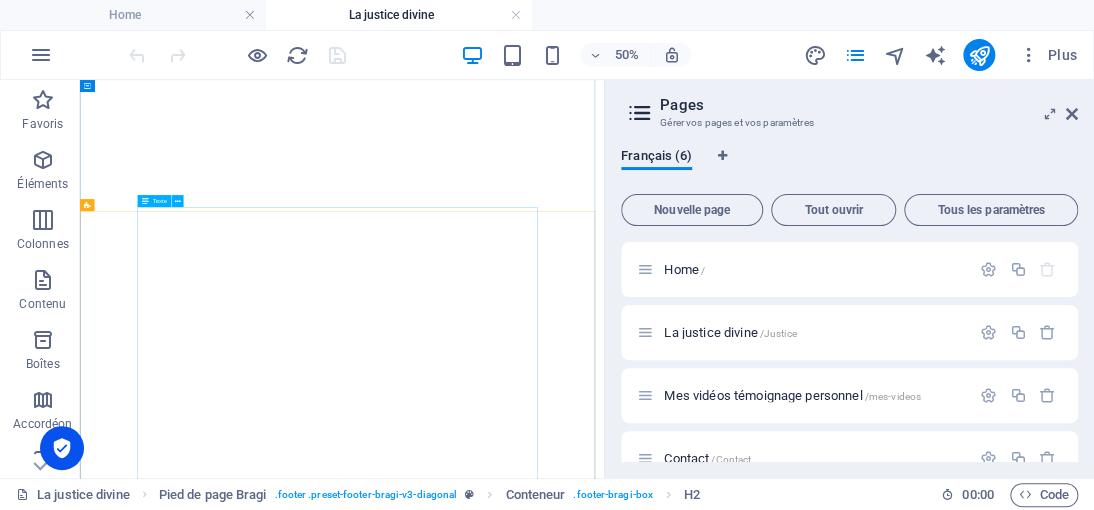 scroll, scrollTop: 517, scrollLeft: 0, axis: vertical 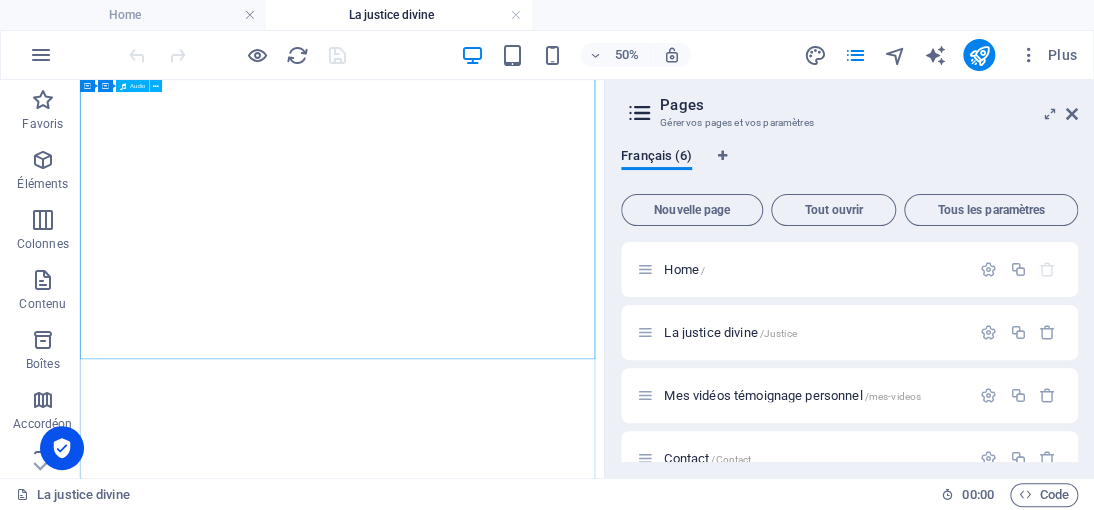 click at bounding box center (604, 3802) 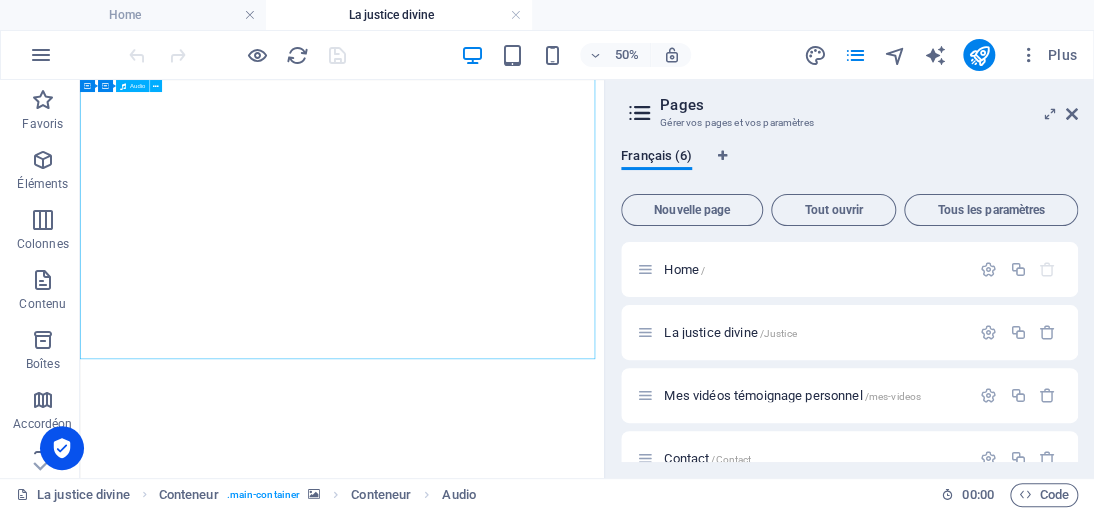 click at bounding box center [604, 3802] 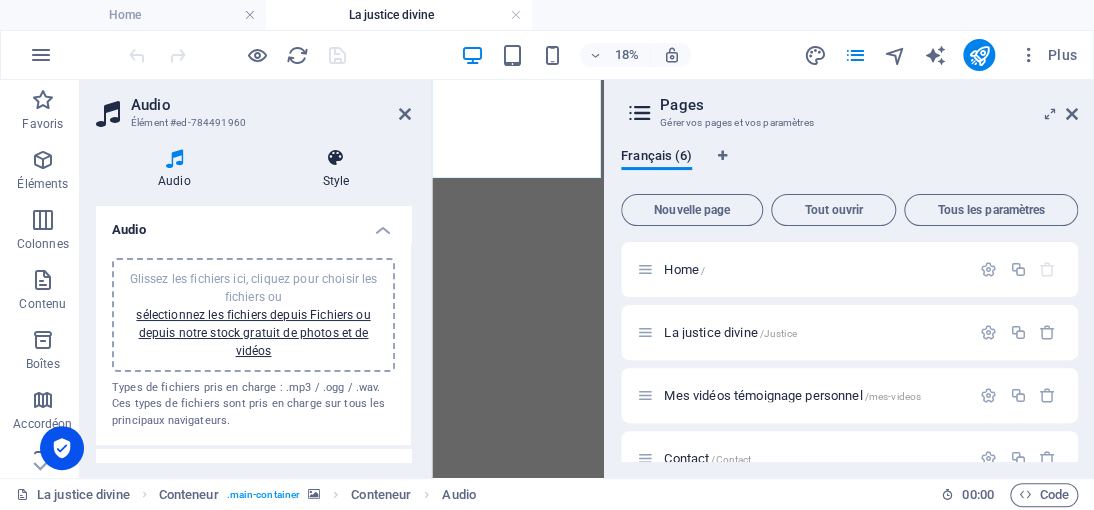 click on "Style" at bounding box center (336, 169) 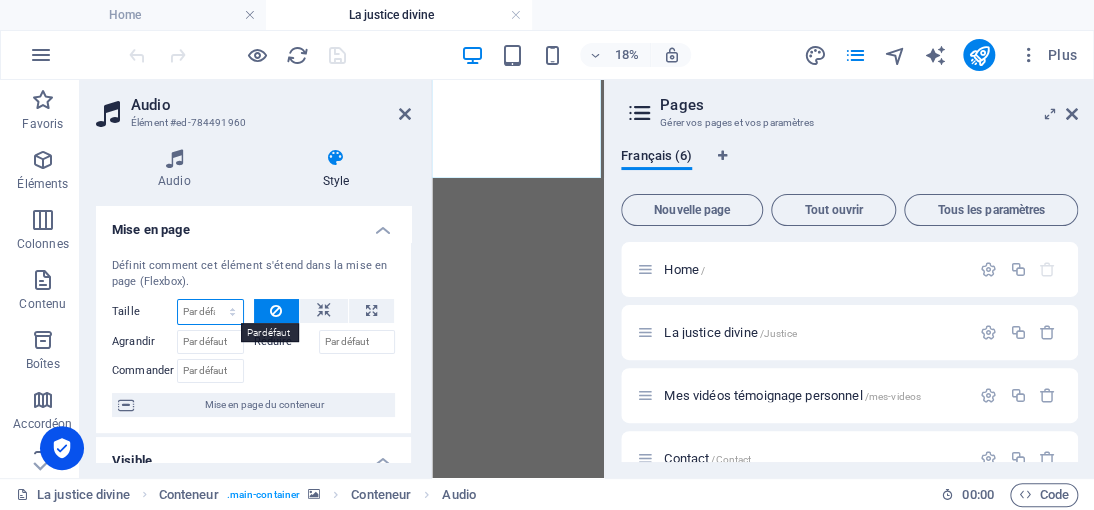 click on "Par défaut auto px % 1/1 1/2 1/3 1/4 1/5 1/6 1/7 1/8 1/9 1/10" at bounding box center [210, 312] 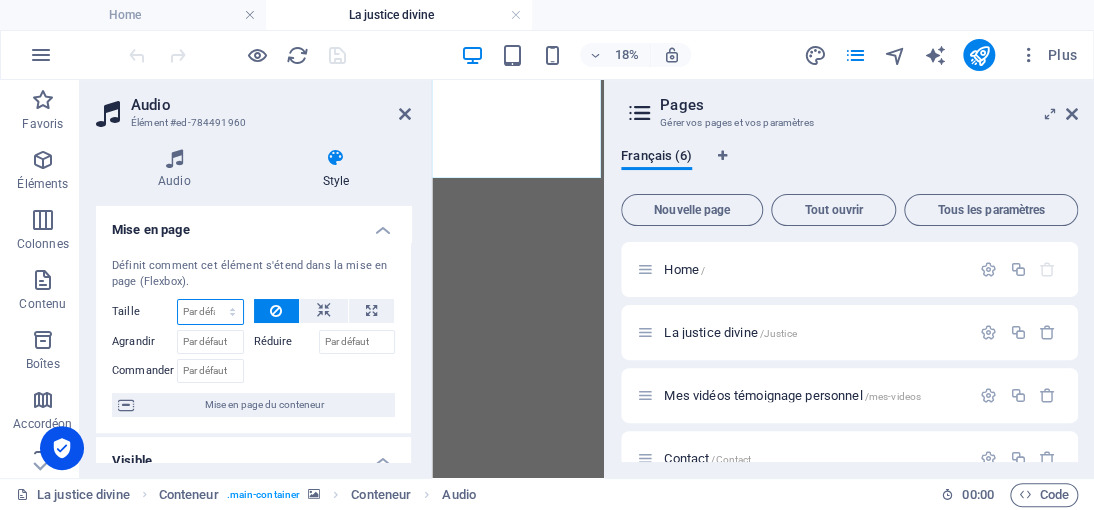select on "px" 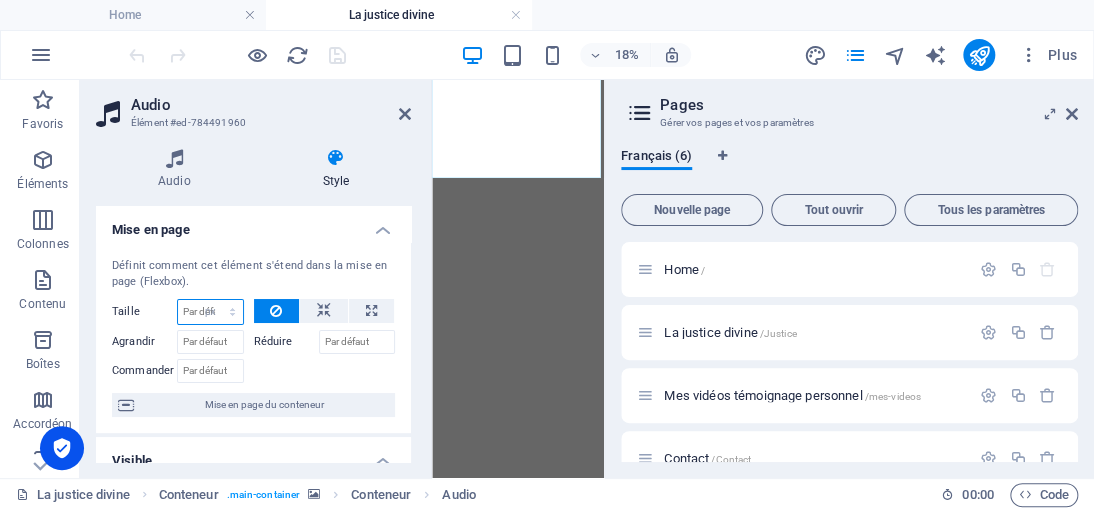 click on "Par défaut auto px % 1/1 1/2 1/3 1/4 1/5 1/6 1/7 1/8 1/9 1/10" at bounding box center (210, 312) 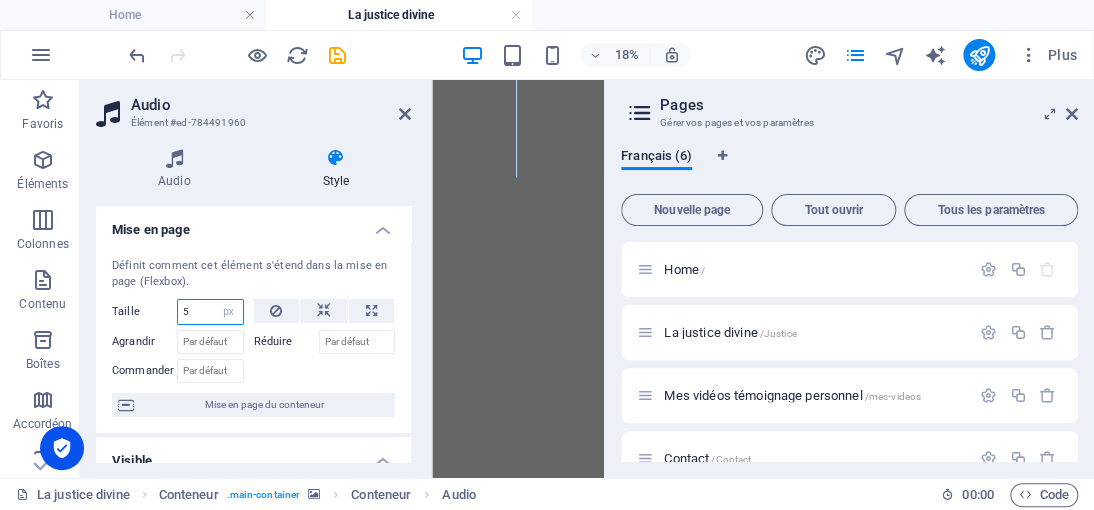 drag, startPoint x: 200, startPoint y: 311, endPoint x: 172, endPoint y: 310, distance: 28.01785 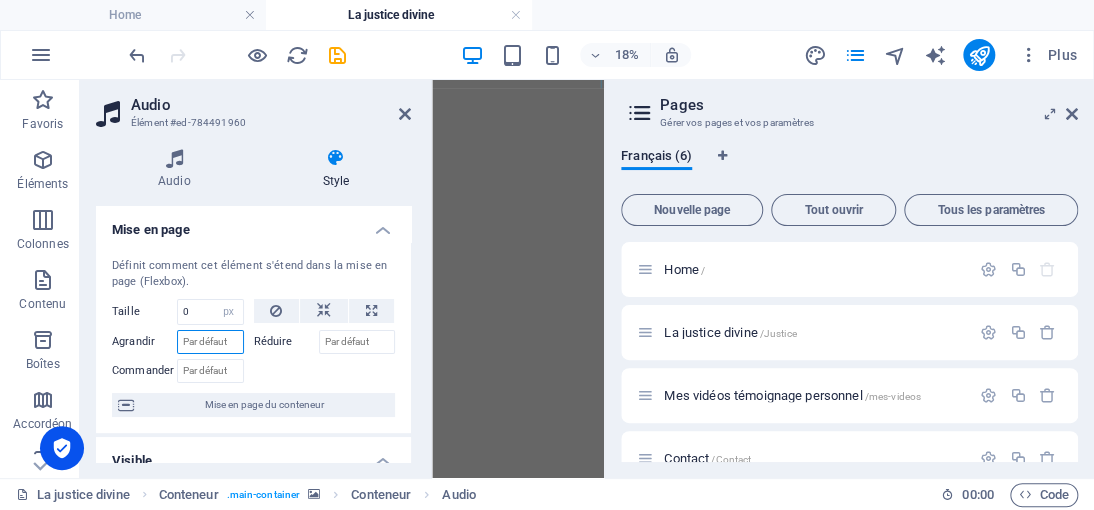click on "Agrandir" at bounding box center (210, 342) 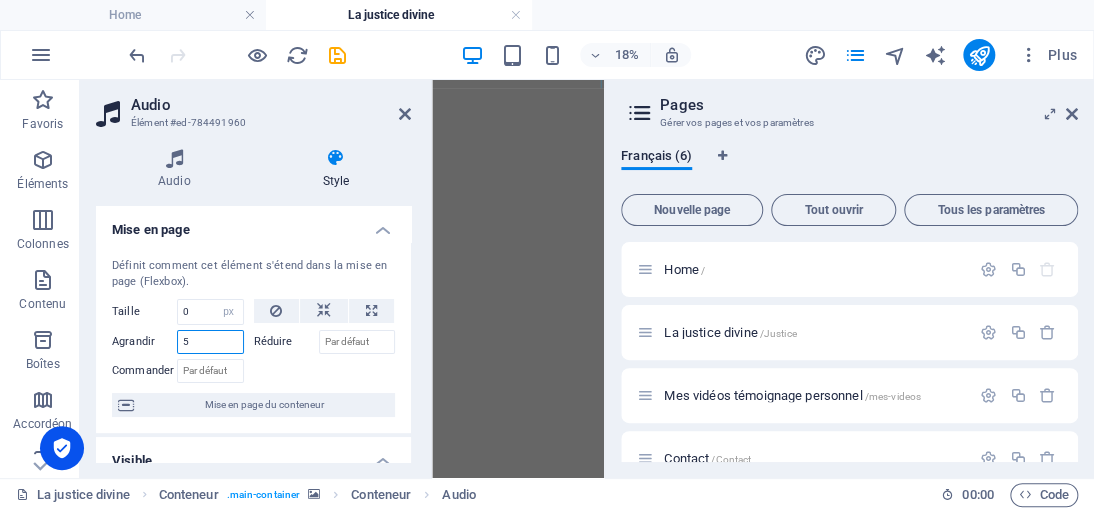 drag, startPoint x: 220, startPoint y: 338, endPoint x: 171, endPoint y: 332, distance: 49.365982 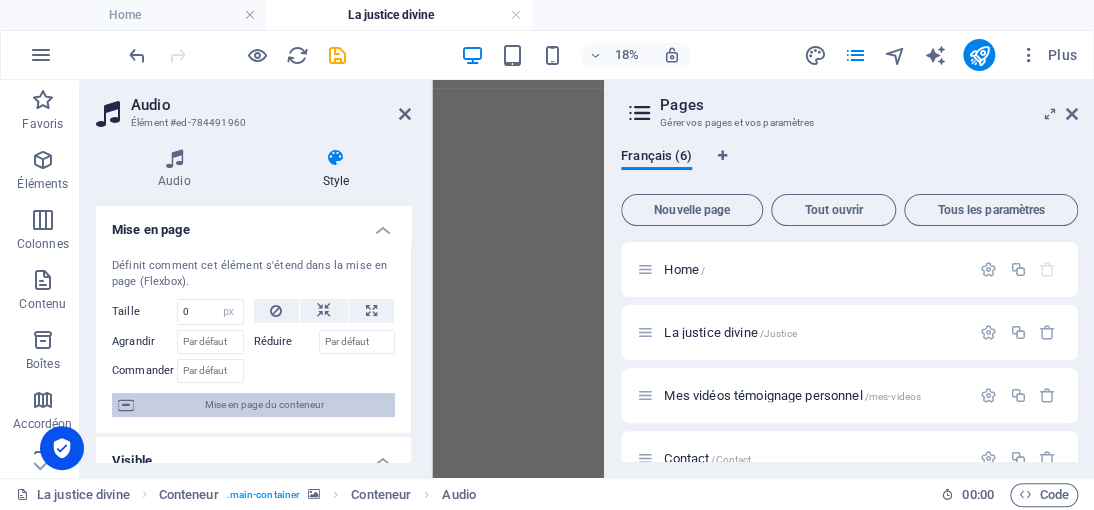 click on "Mise en page du conteneur" at bounding box center (264, 405) 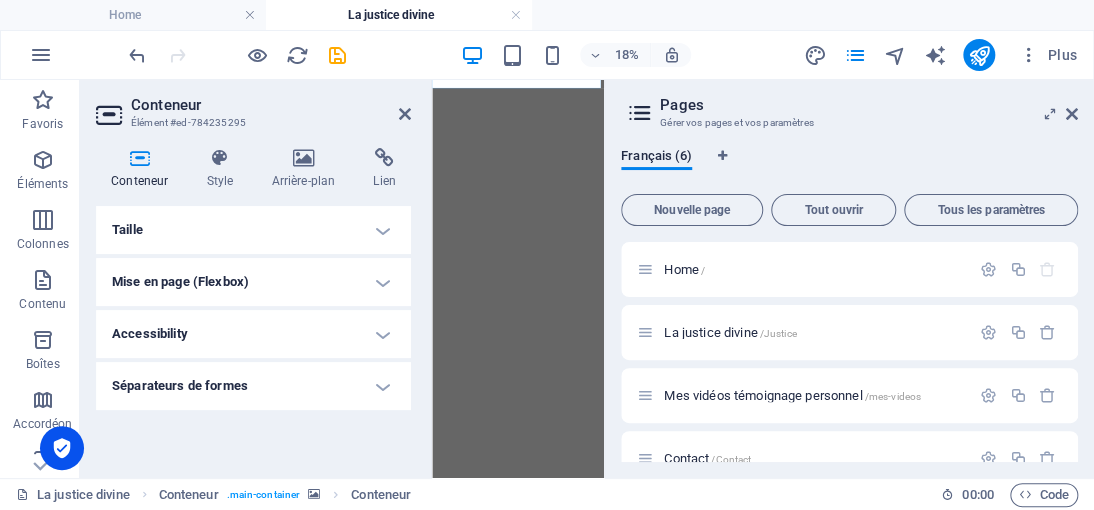 click on "Taille" at bounding box center (253, 230) 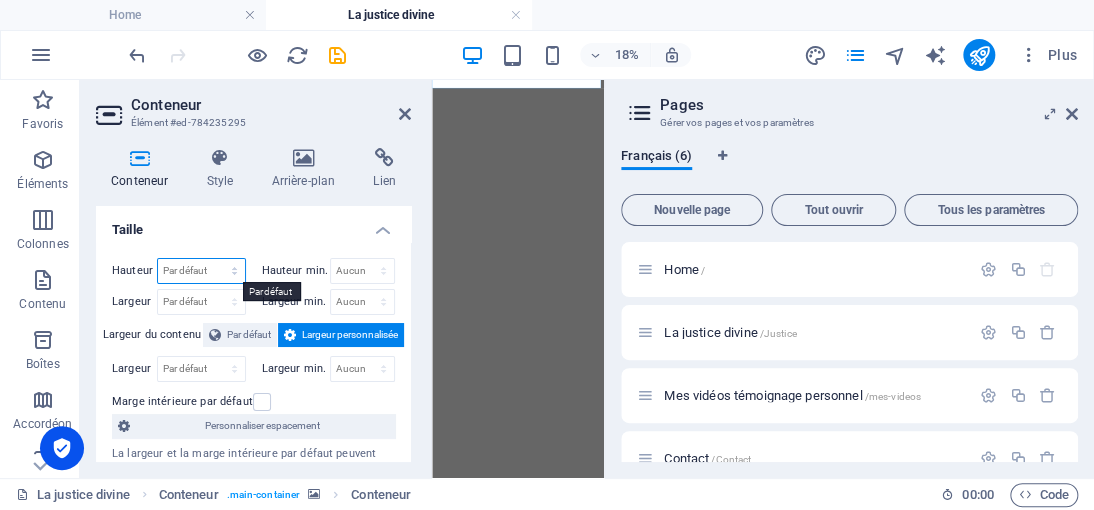 click on "Par défaut px rem % vh vw" at bounding box center (201, 271) 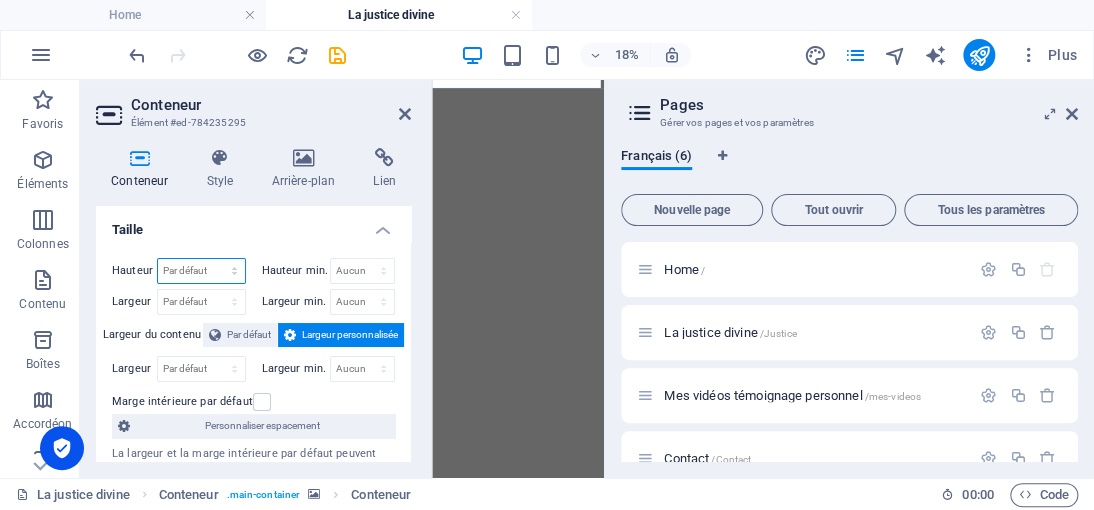 select on "px" 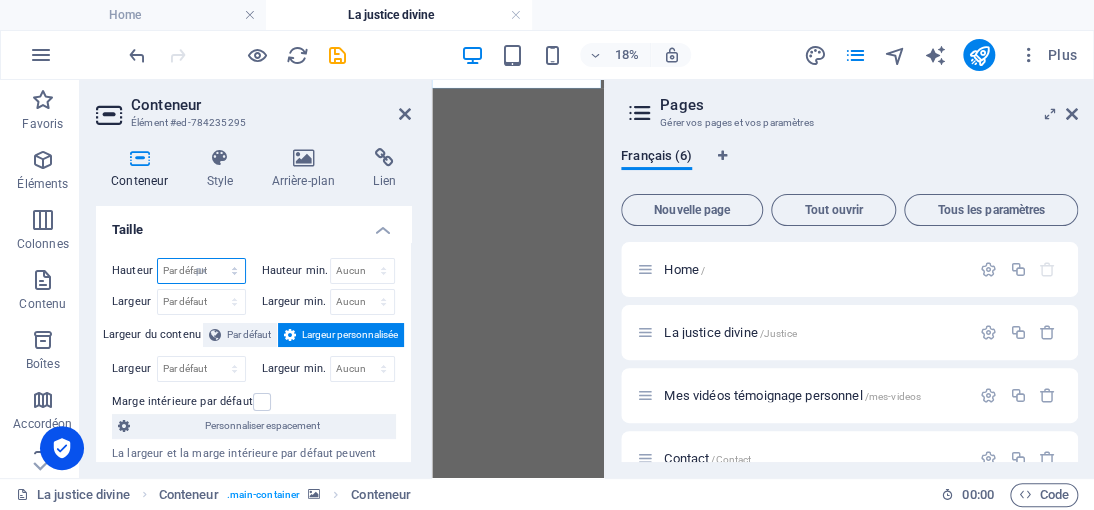 click on "Par défaut px rem % vh vw" at bounding box center [201, 271] 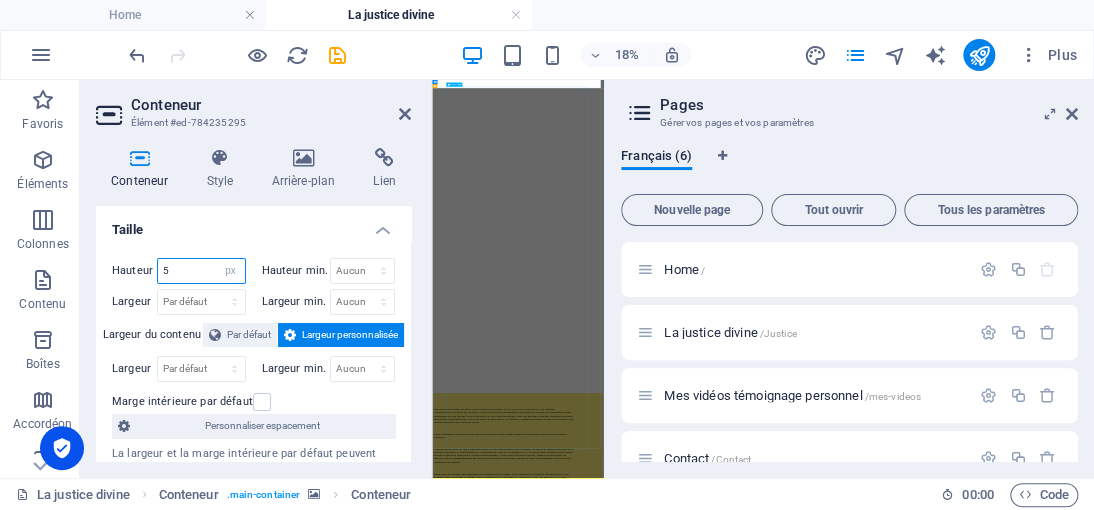 scroll, scrollTop: 0, scrollLeft: 0, axis: both 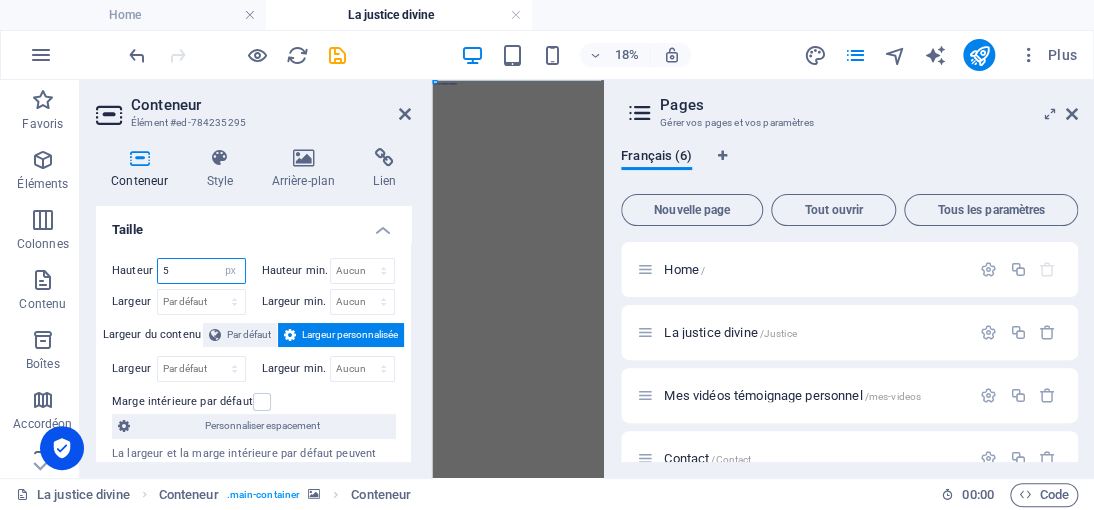 drag, startPoint x: 194, startPoint y: 274, endPoint x: 153, endPoint y: 272, distance: 41.04875 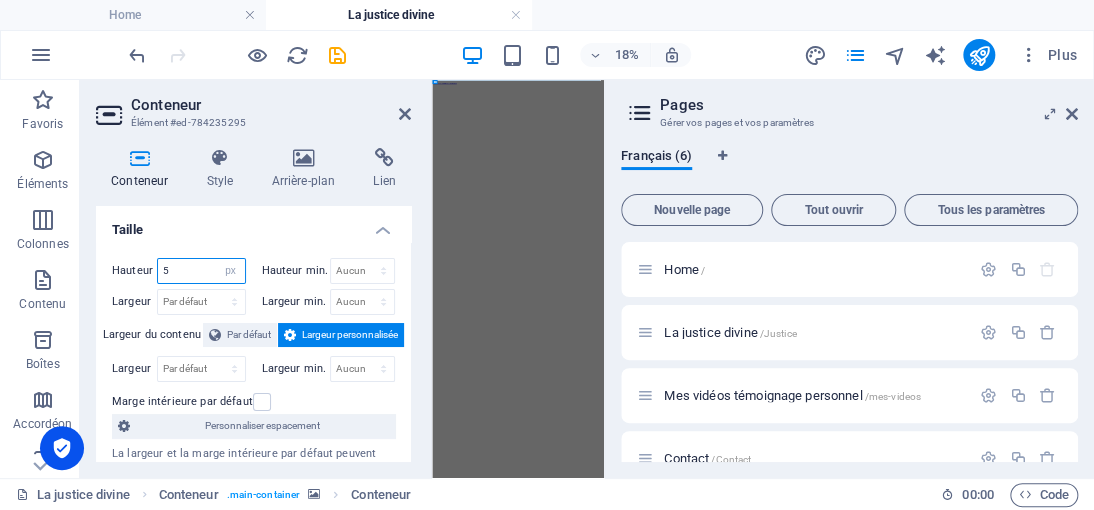 click on "Hauteur 5 Par défaut px rem % vh vw" at bounding box center (179, 271) 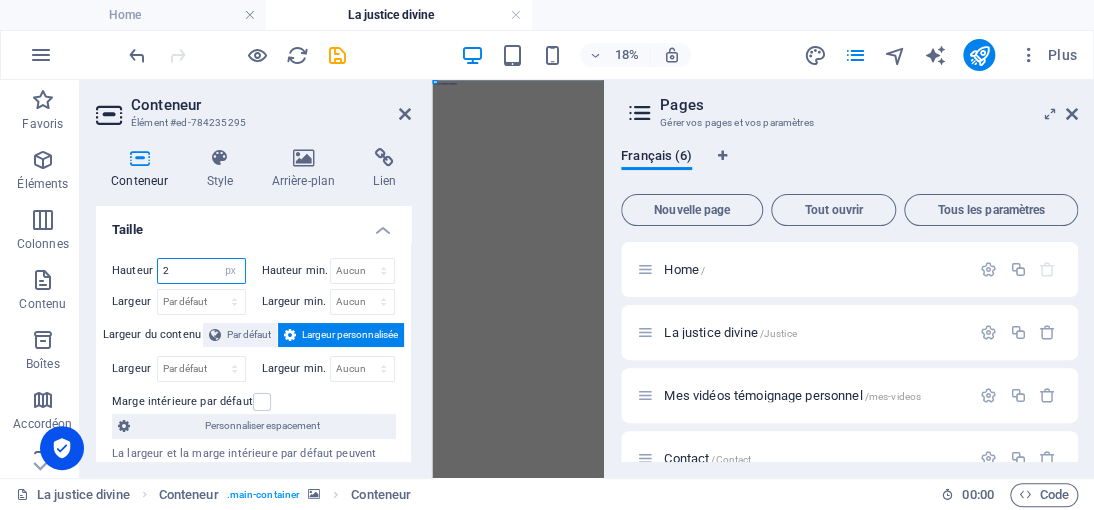 drag, startPoint x: 171, startPoint y: 272, endPoint x: 149, endPoint y: 268, distance: 22.36068 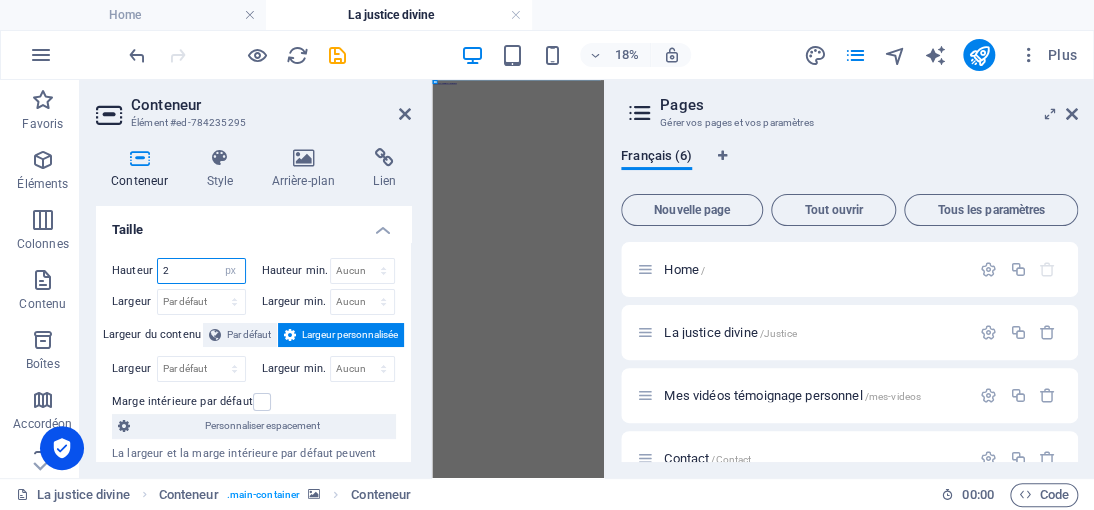click on "Hauteur 2 Par défaut px rem % vh vw" at bounding box center (179, 271) 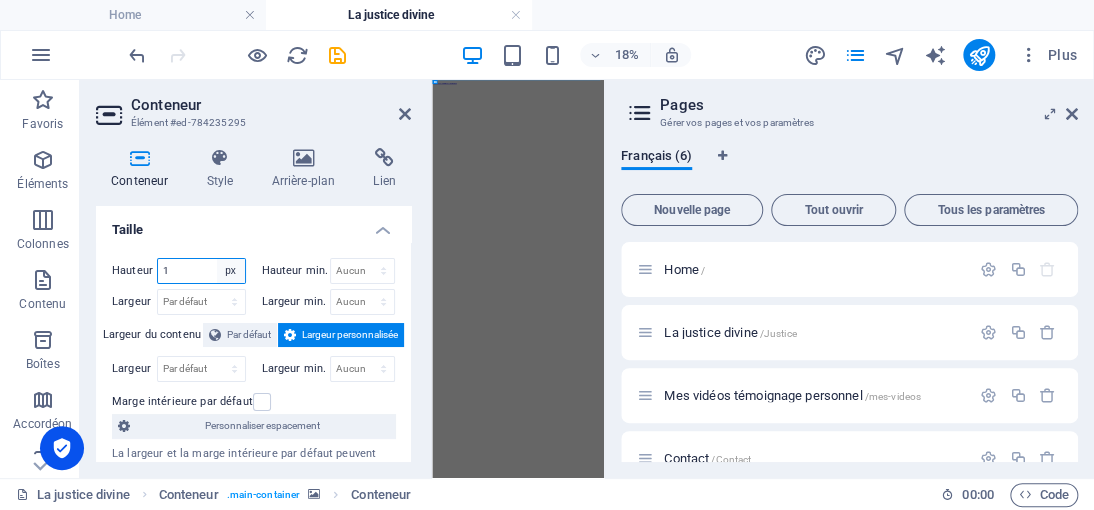 type on "1" 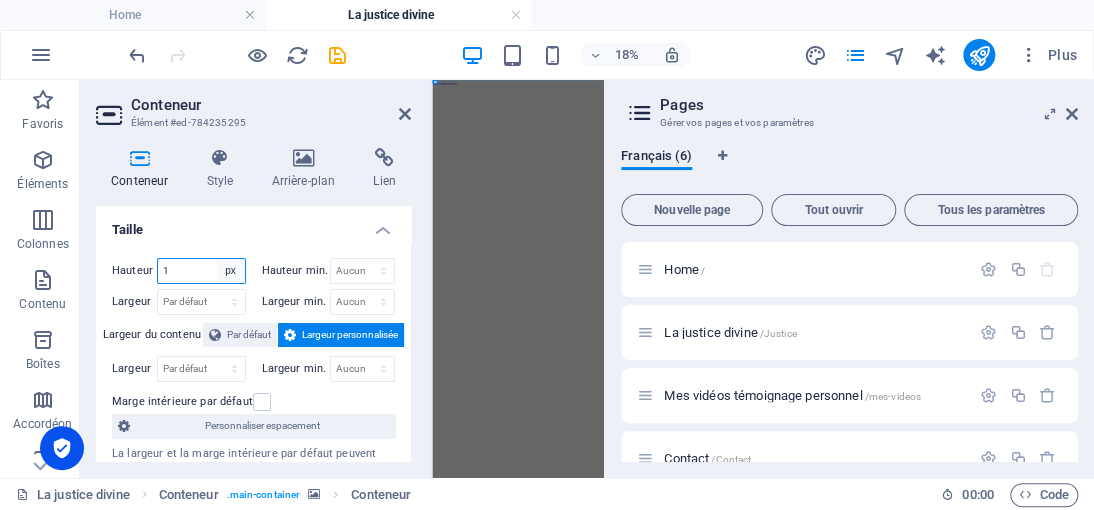 click on "Par défaut px rem % vh vw" at bounding box center (231, 271) 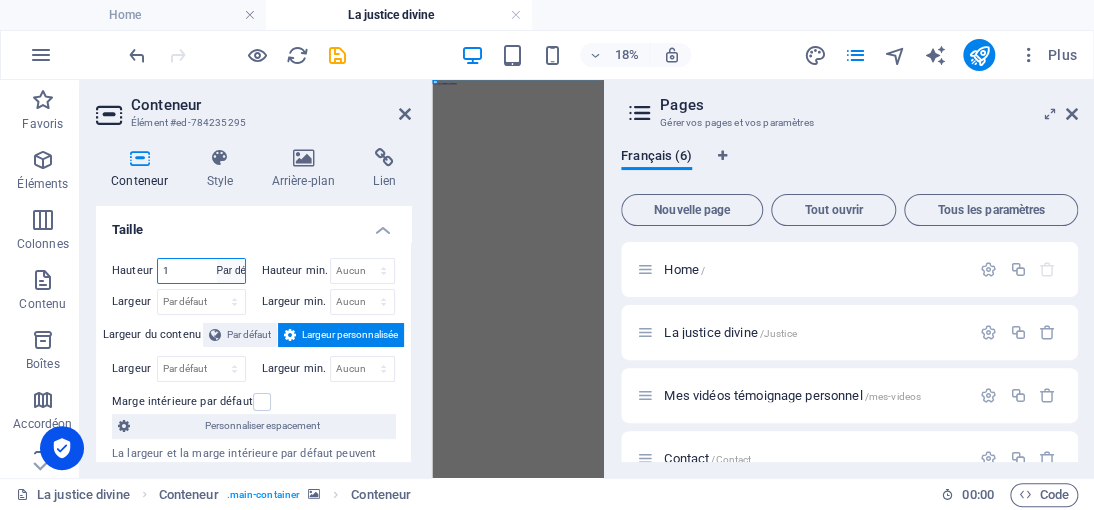 click on "Par défaut px rem % vh vw" at bounding box center (231, 271) 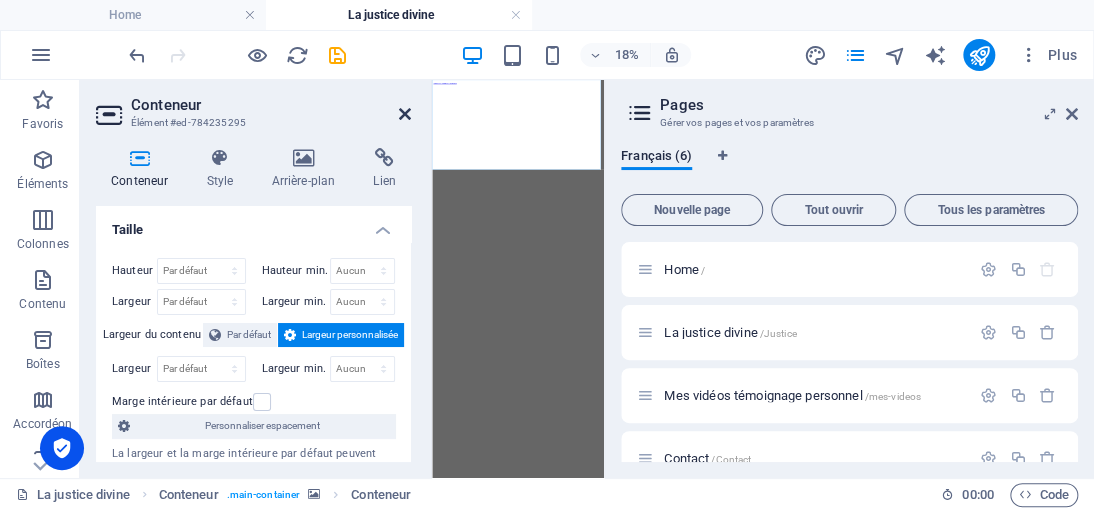 click at bounding box center (405, 114) 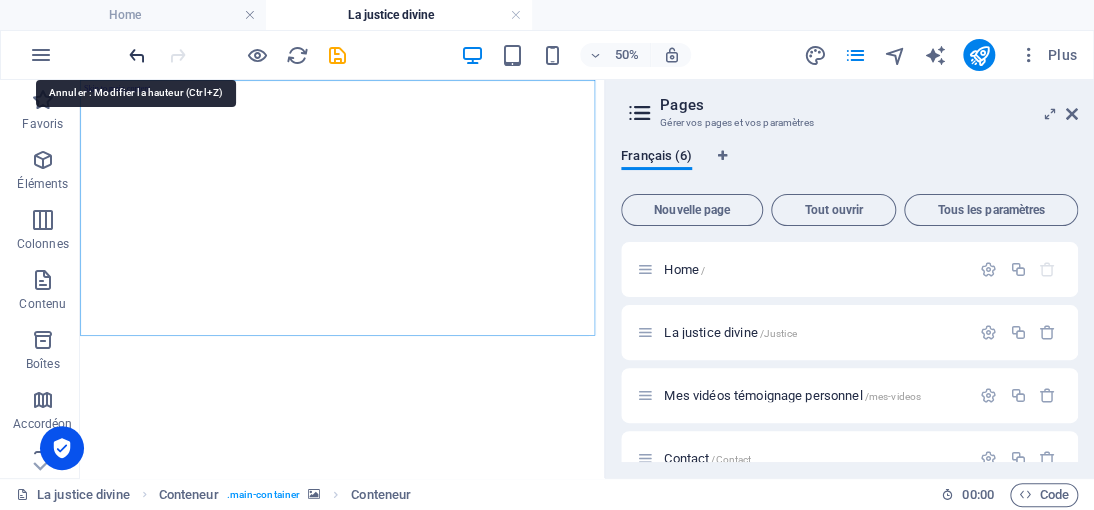 click at bounding box center [137, 55] 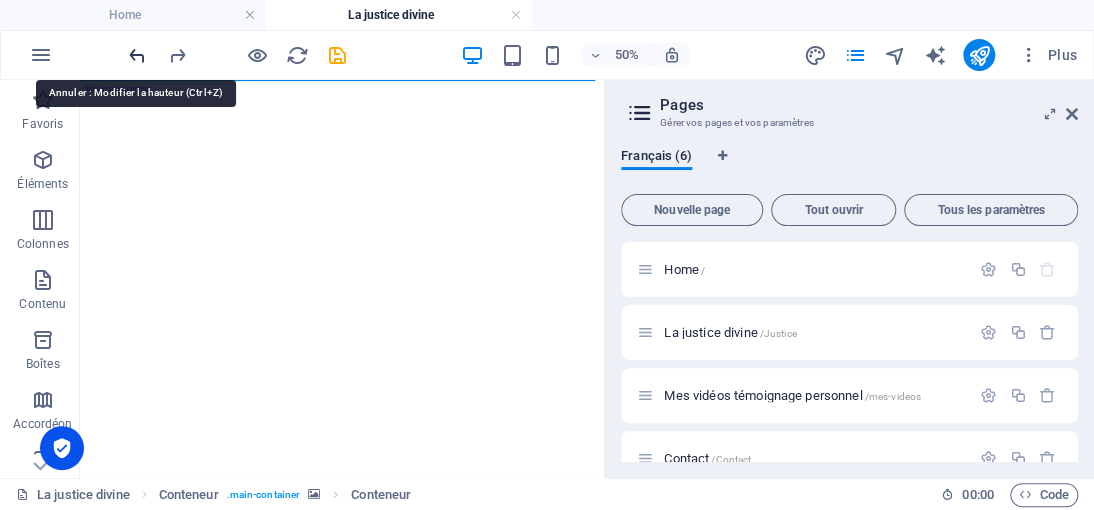 click at bounding box center [137, 55] 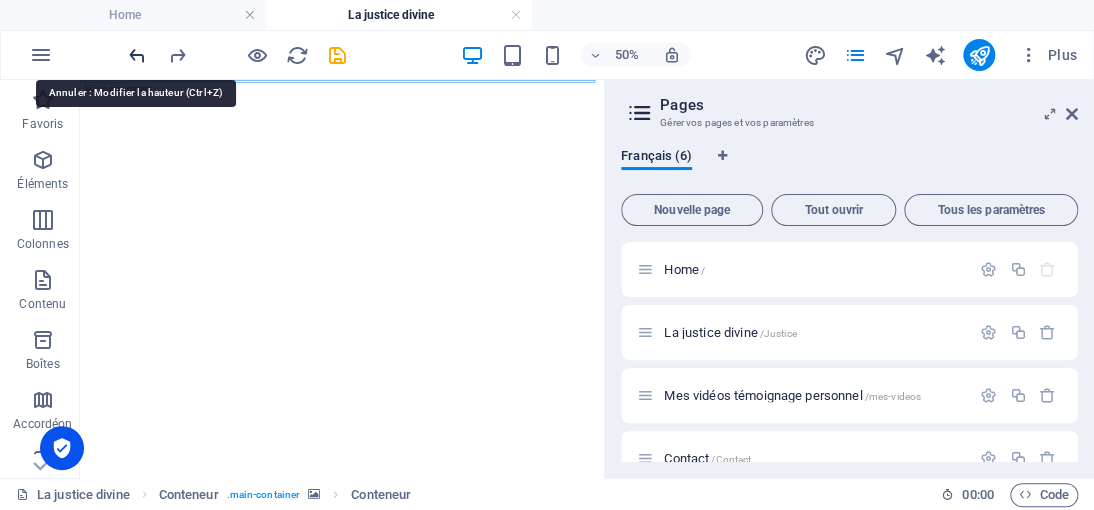 click at bounding box center [137, 55] 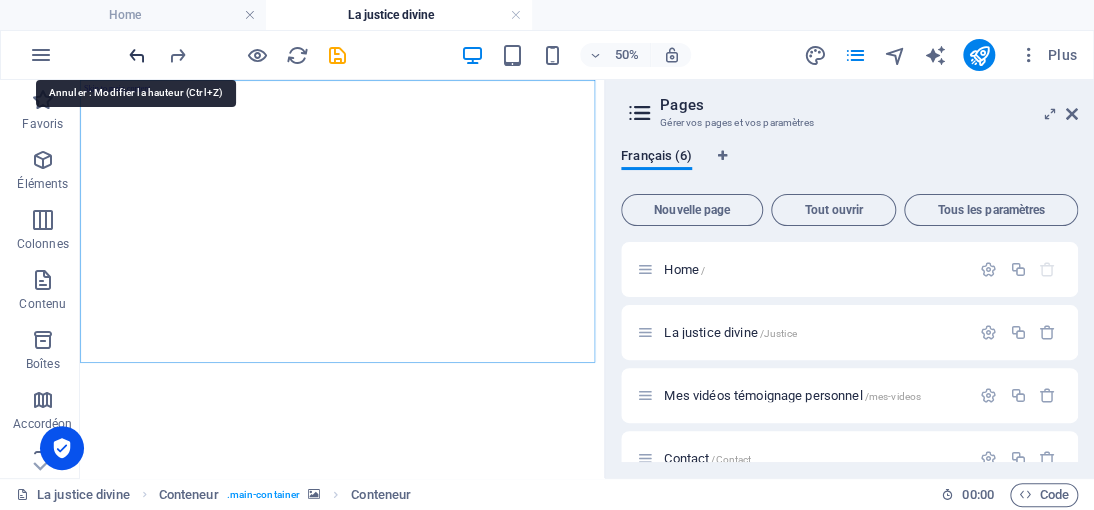 click at bounding box center [137, 55] 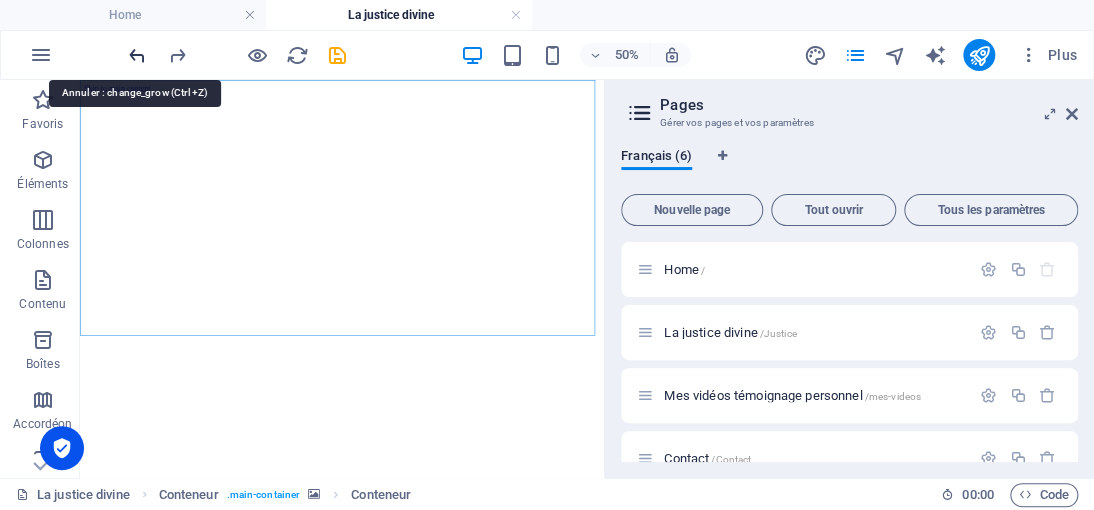 click at bounding box center (137, 55) 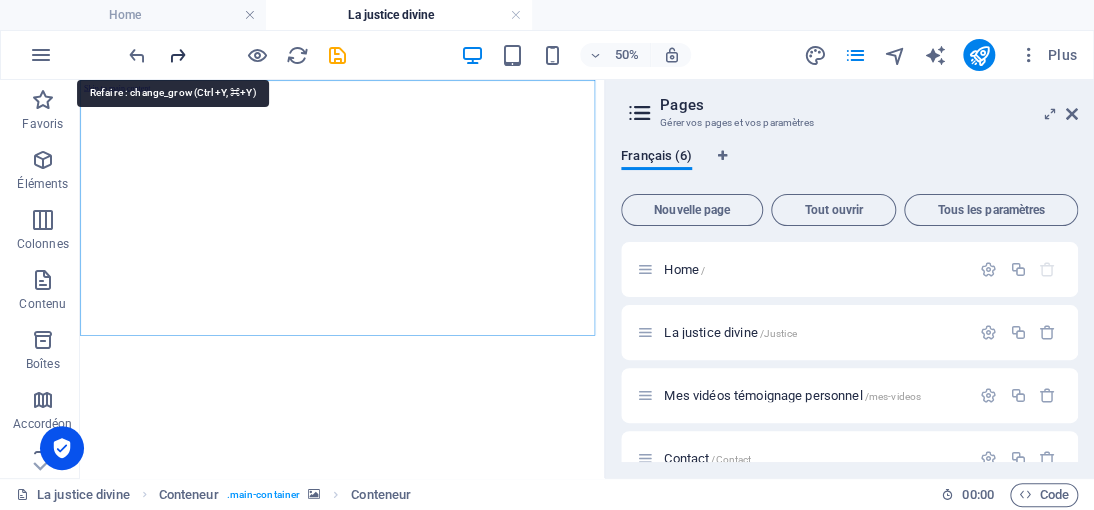 click at bounding box center (177, 55) 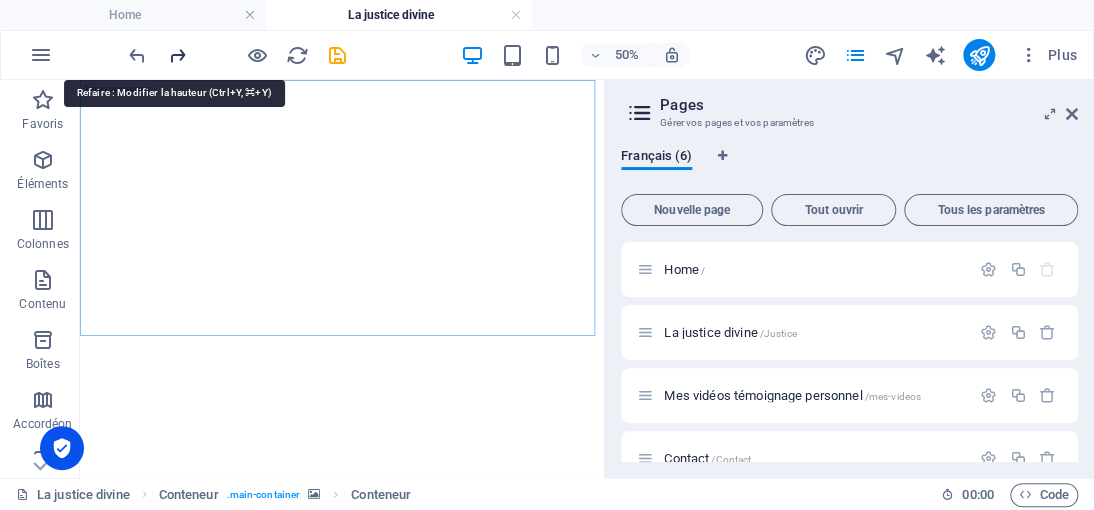 click at bounding box center (177, 55) 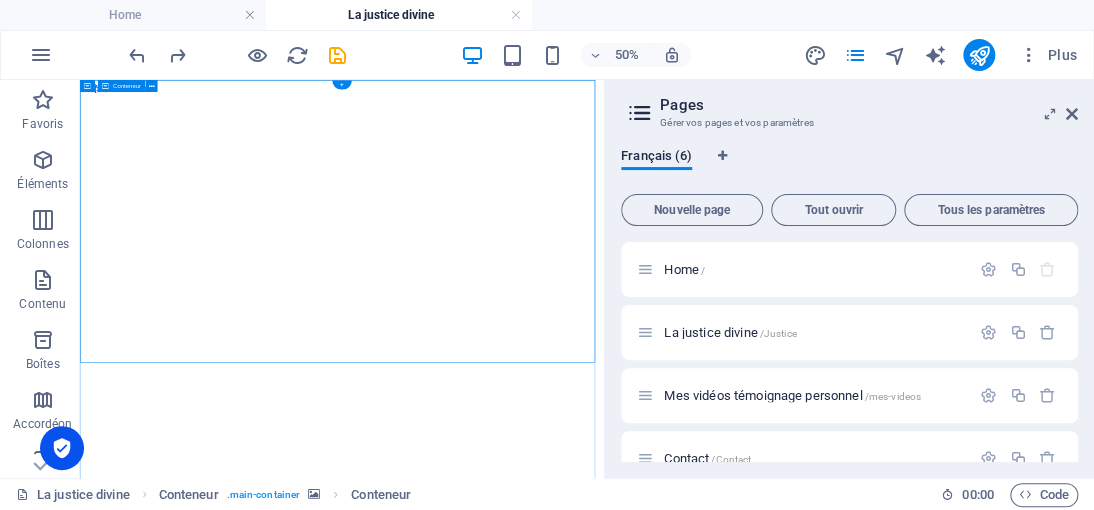 click on "0 Days 0 Minutes 0 Second s La renaissance des martyrs, symbole de résistance et de lutte contre l'oppression, est un appel à l'unité et à l'espoir. En effet, l'idée d'un monde meilleur, éloigné des souffrances et des épreuves, est un désir universel. Cela rappelle que même dans les moments les plus sombres, l'espoir peut jaillir et mener à un changement significatif. La lutte pour la justice est souvent longue et difficile, mais elle est essentielle ! Site  hébergé en dehors de l’Europe Home La justice divine Mes vidéos témoignage personnel Contact" at bounding box center (604, 3001) 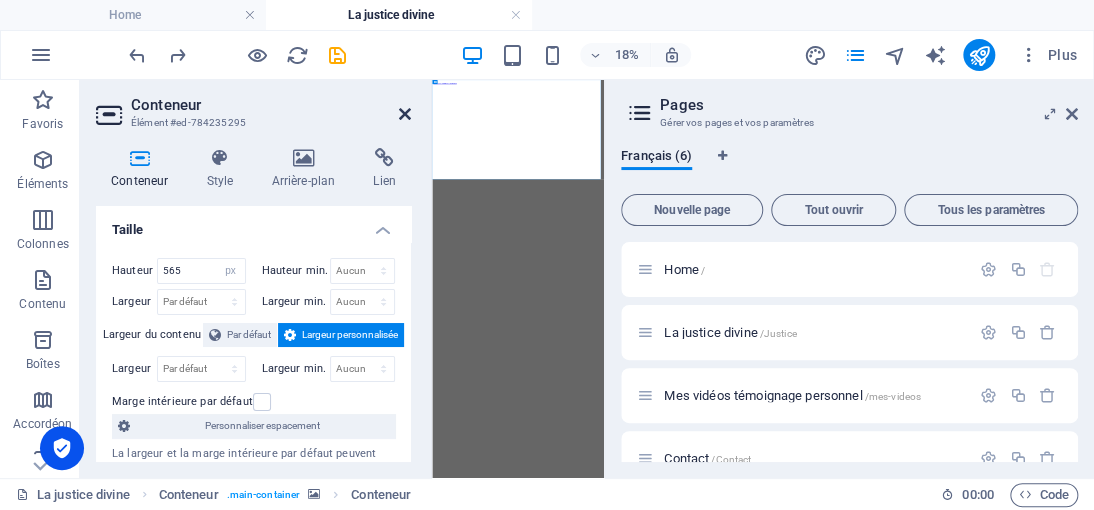 click at bounding box center [405, 114] 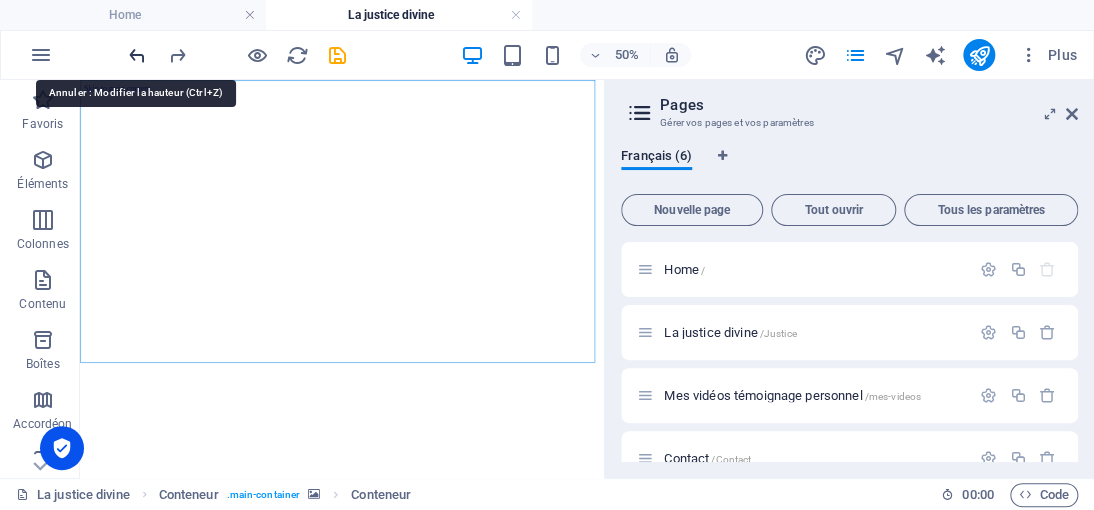 click at bounding box center [137, 55] 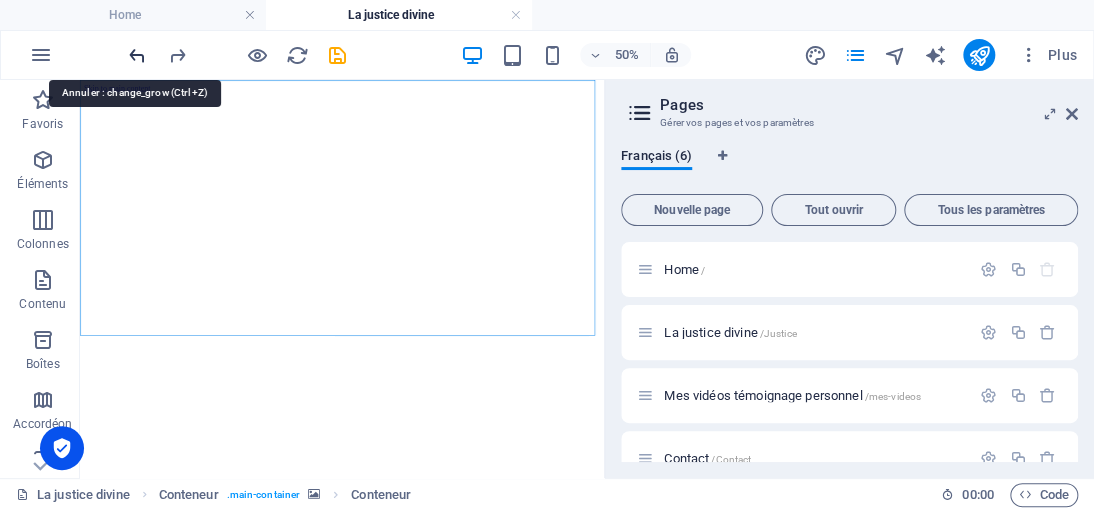 click at bounding box center (137, 55) 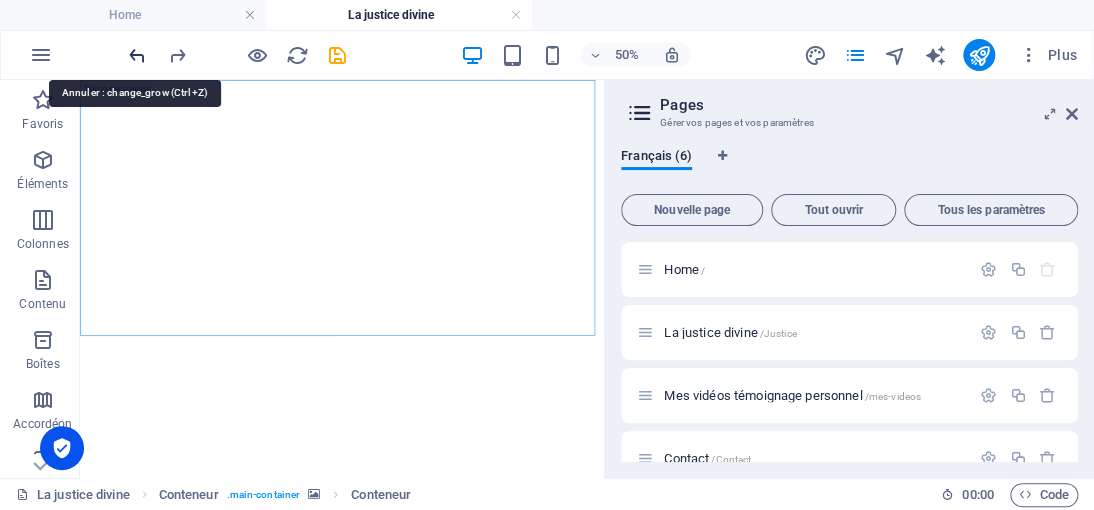 click at bounding box center [137, 55] 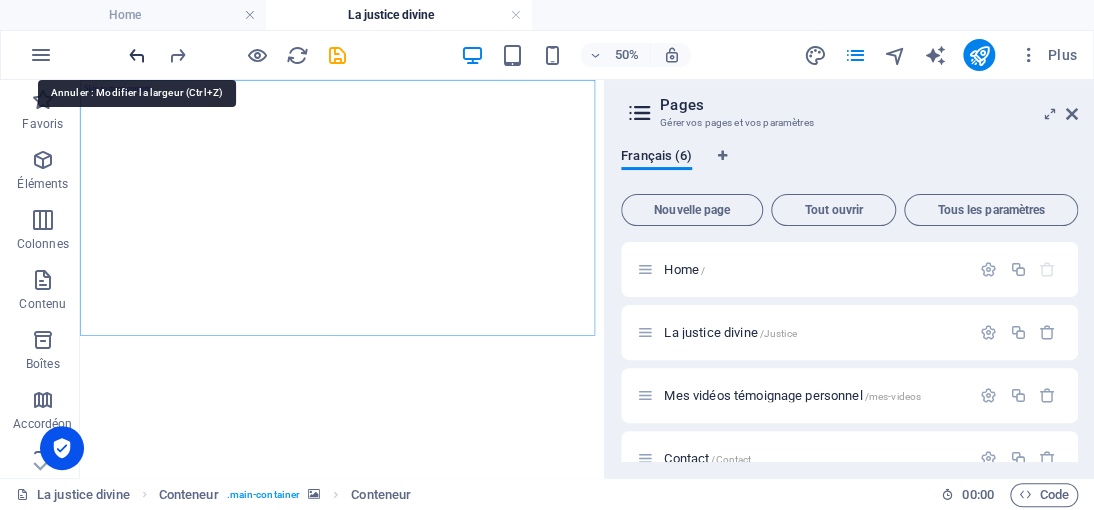 click at bounding box center [137, 55] 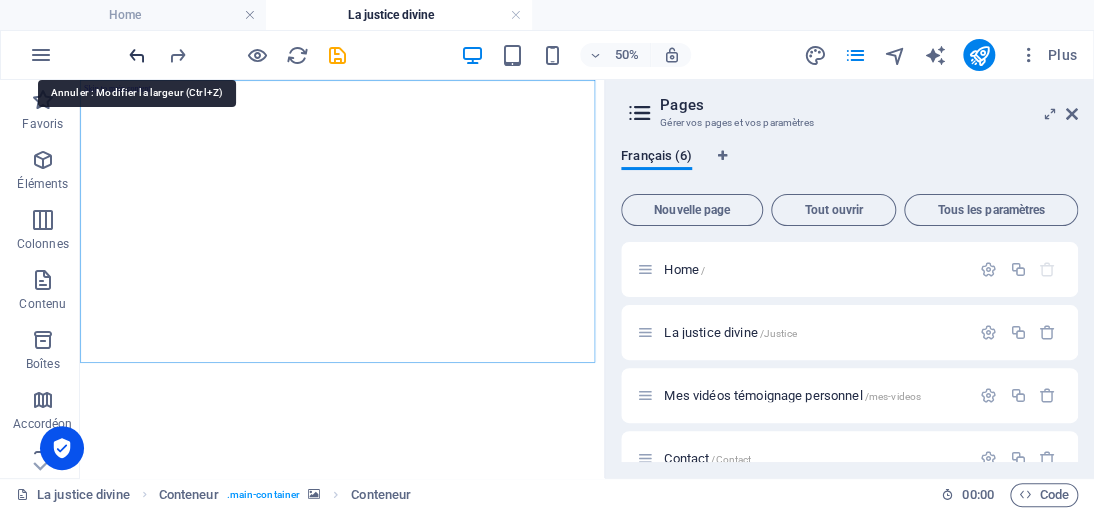 click at bounding box center [137, 55] 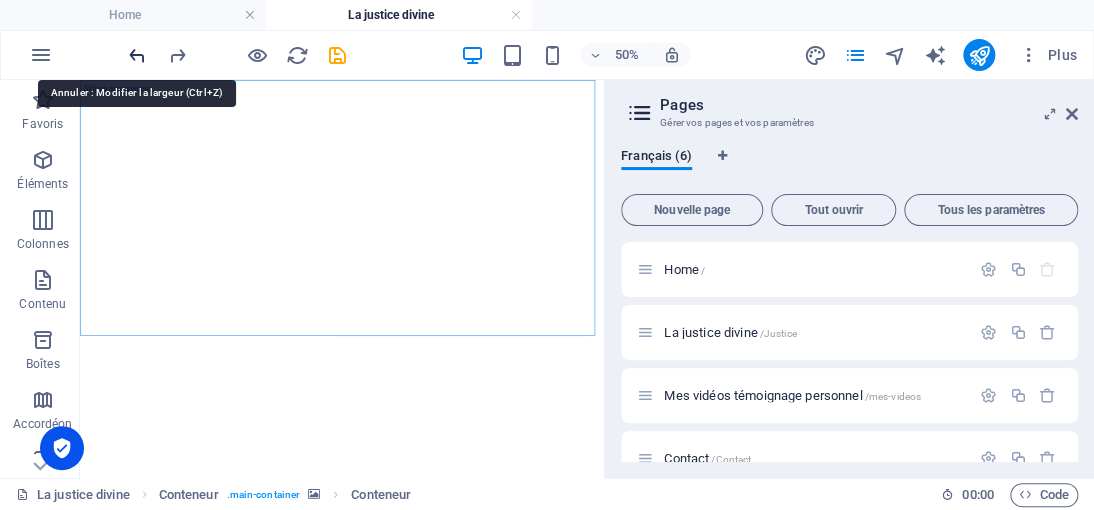 click at bounding box center [137, 55] 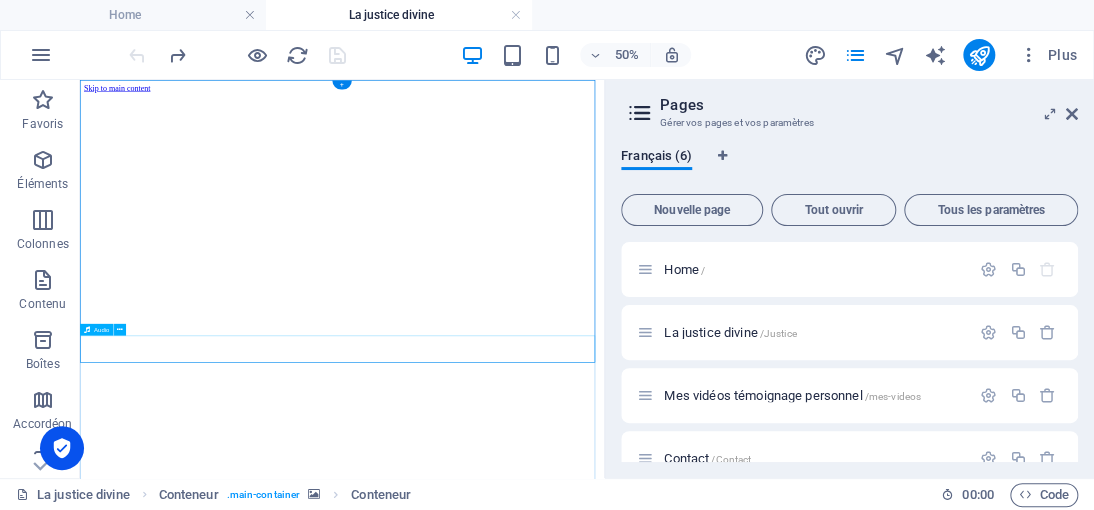 click at bounding box center (604, 3808) 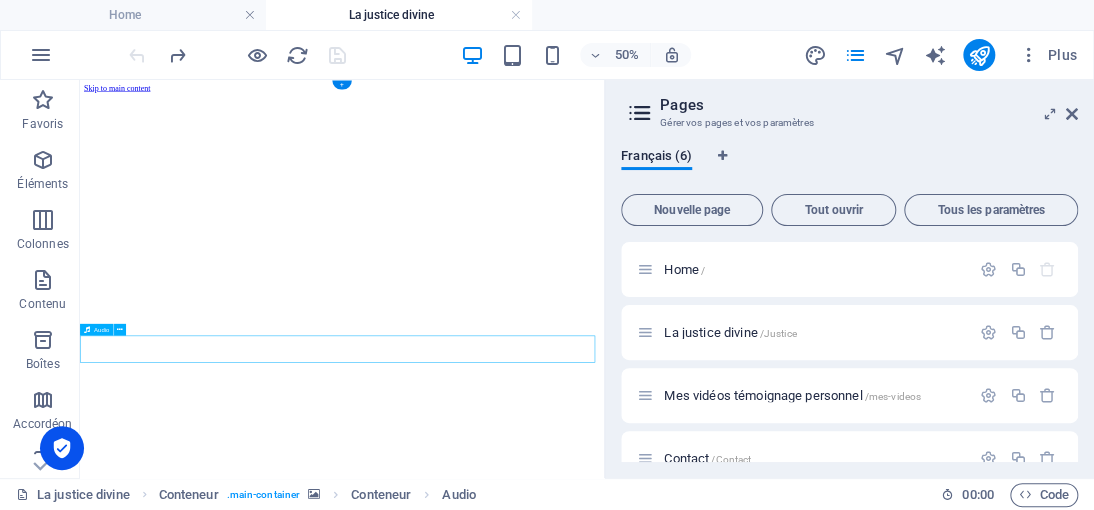 click at bounding box center [604, 3808] 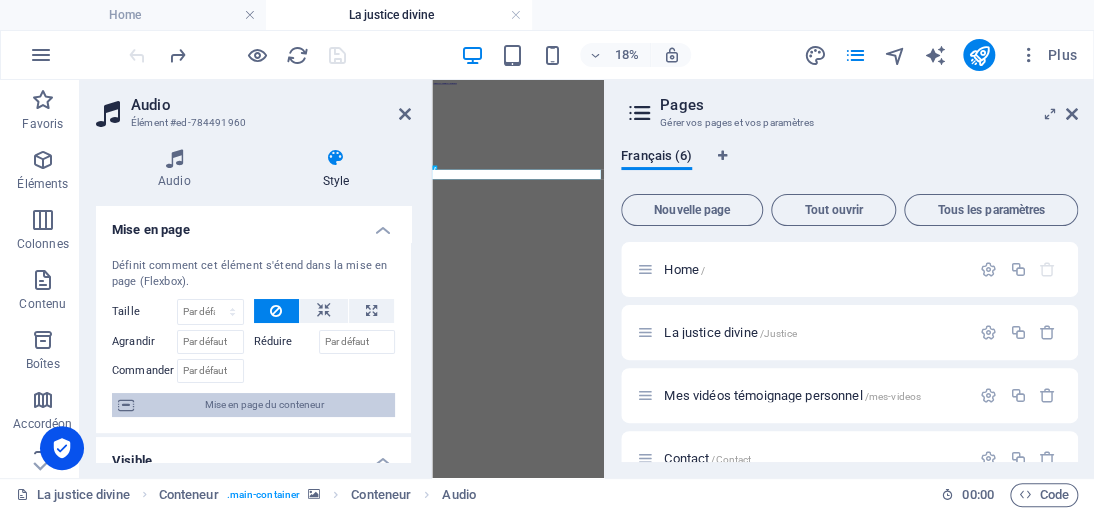 click on "Mise en page du conteneur" at bounding box center [264, 405] 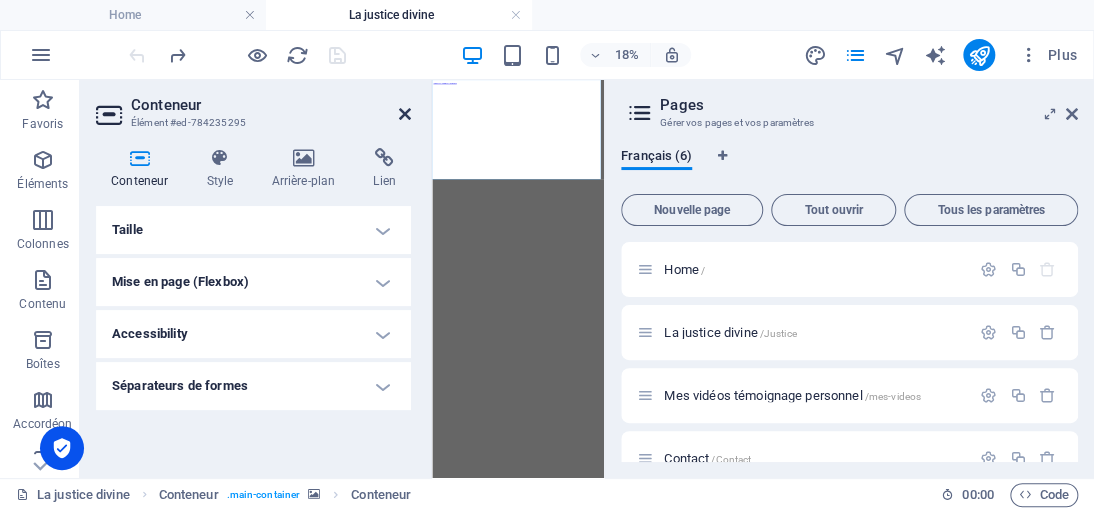 click at bounding box center [405, 114] 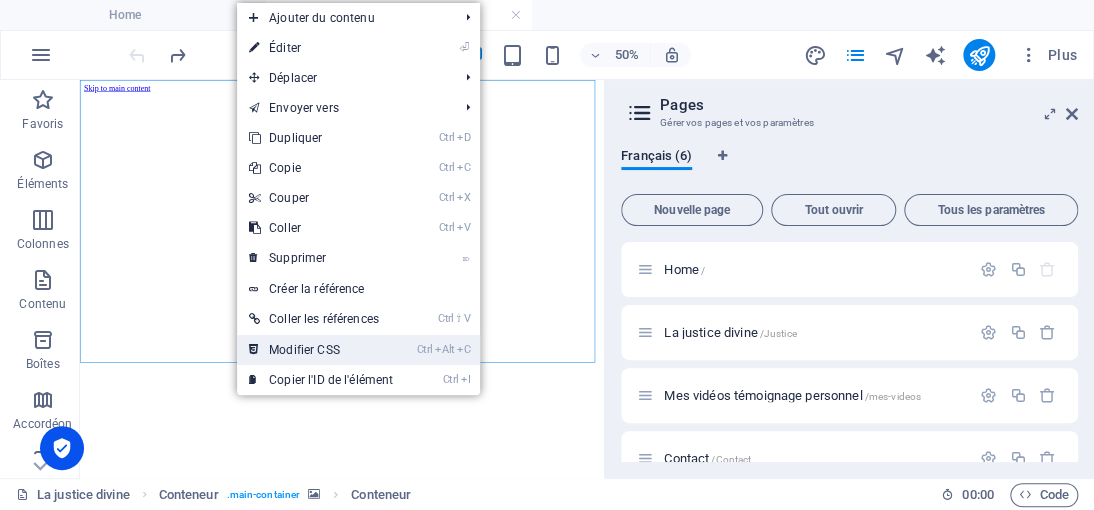 click on "Ctrl Alt C  Modifier CSS" at bounding box center [321, 350] 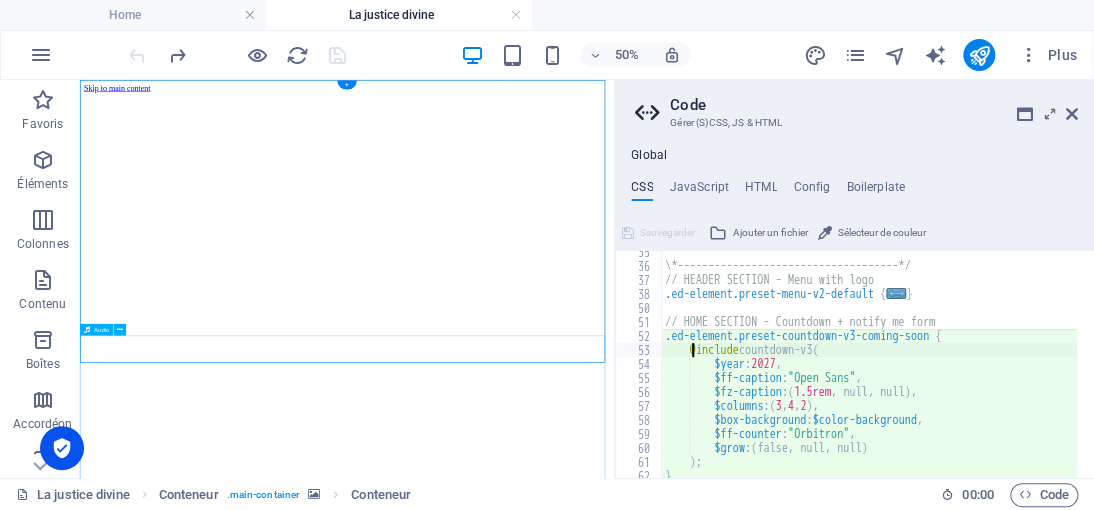 type on "@include countdown-v3(" 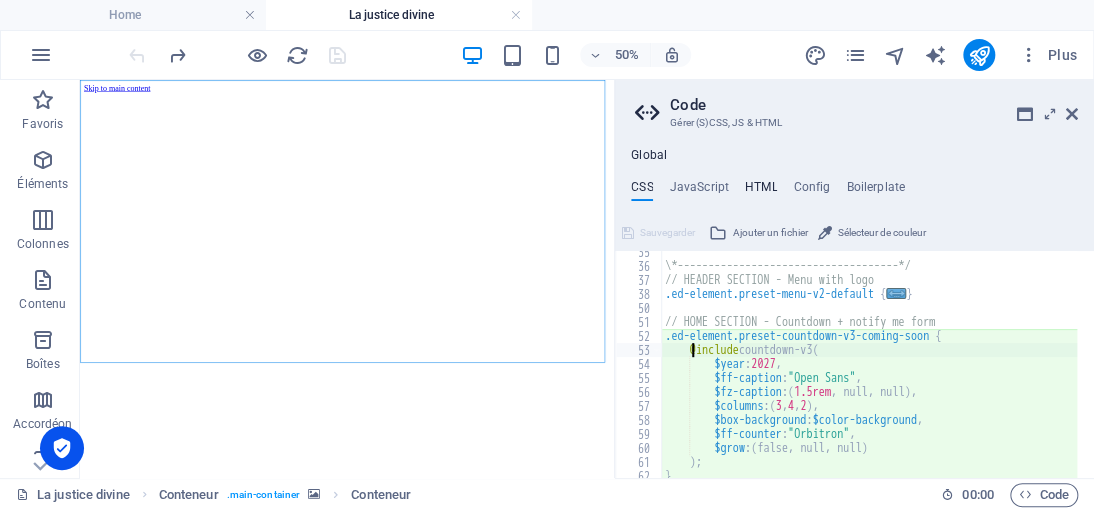click on "HTML" at bounding box center [761, 191] 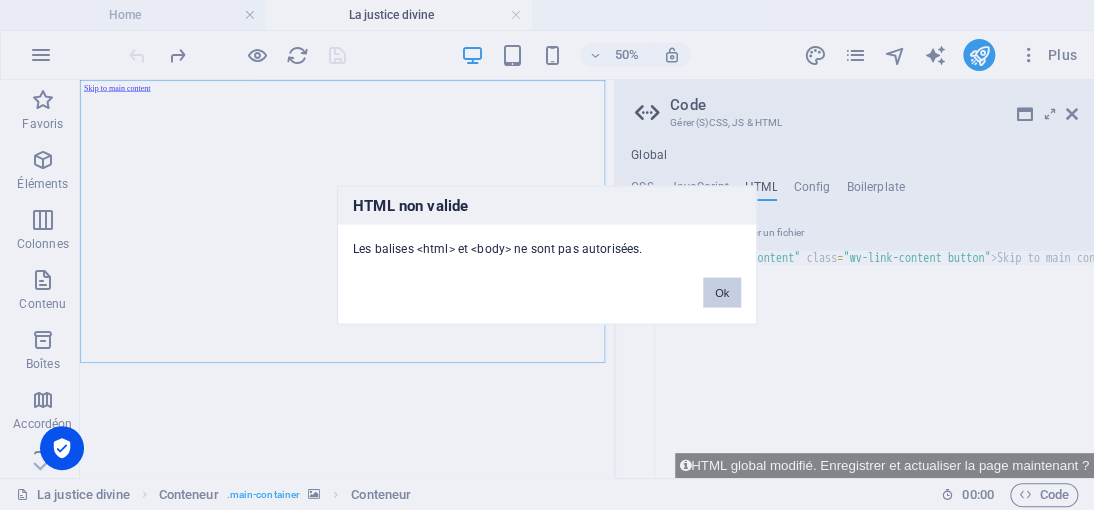 click on "Ok" at bounding box center (722, 293) 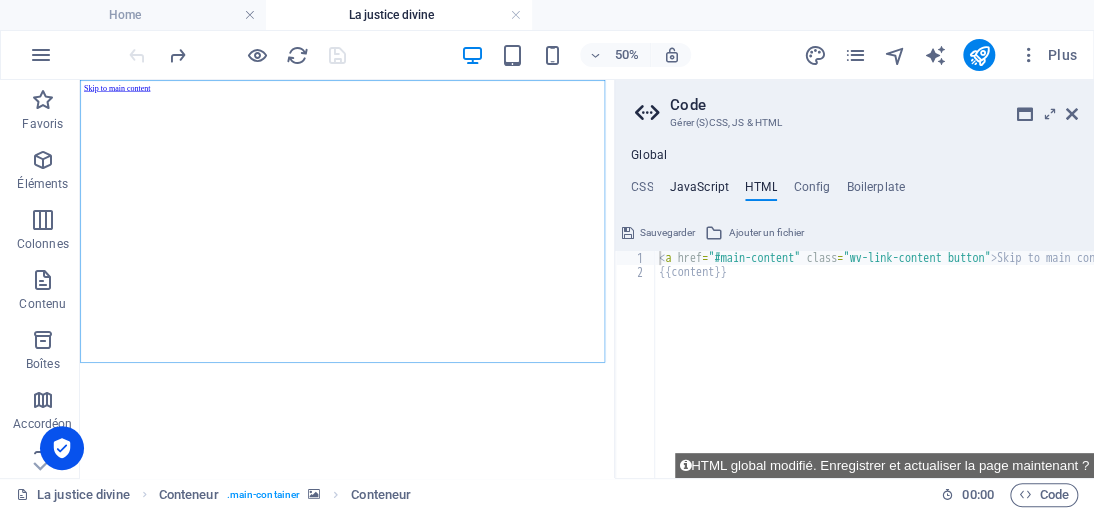 click on "JavaScript" at bounding box center (698, 191) 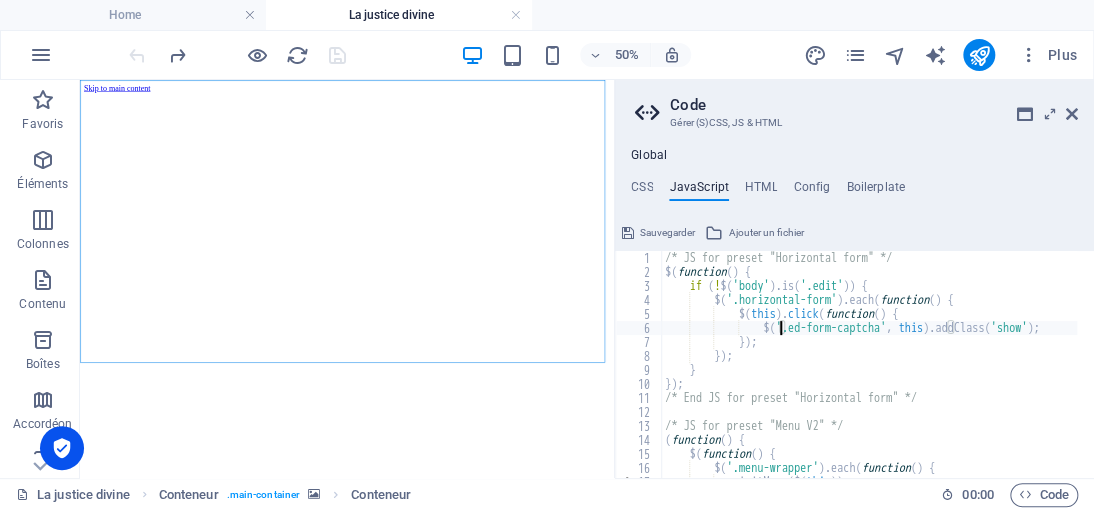 type on "};
/* End JS for preset "Header Thor" */" 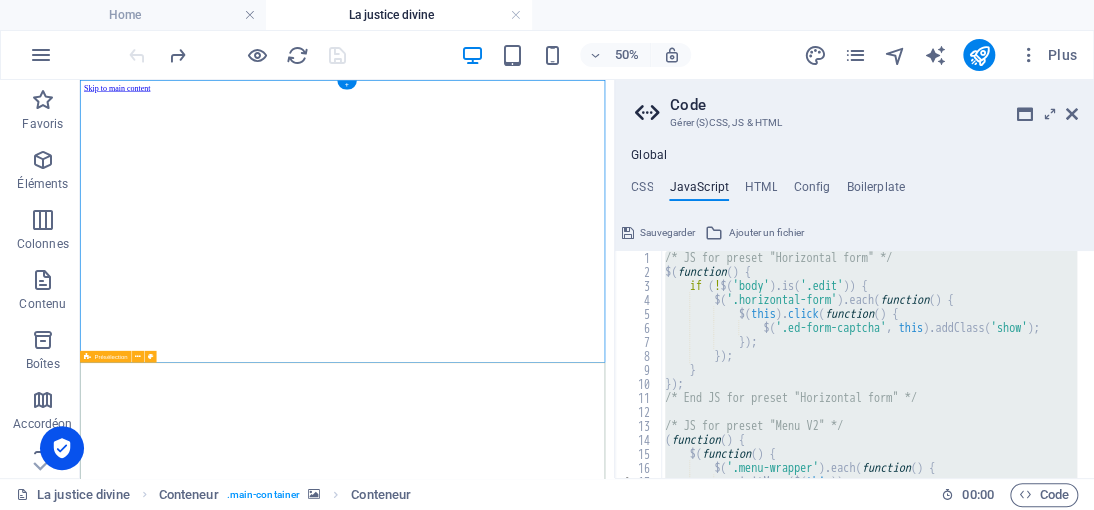 click on "Dans les textes anciens tels que le Livre d’[DEMOGRAPHIC_DATA] ou le Livre des Morts, il est question d’enseignements profonds sur la justice, la justice divine et la transmutation des épreuves. Pourtant, nos institutions d’État européennes ne sont que des versions inversées de ces vérités ancestrales. Elles ont détourné la sagesse originelle pour nous imposer une vision déformée, celle d’un pardon aveugle face à la souffrance, comme si cela était la seule voie possible. Une véritable inversion des valeurs du vivant.   Il faut comprendre la nécessité de se libérer des illusions et que chaque épreuve constitue une étape de notre évolution spirituelle.   Même pour les victimes, peu familières de la véritable justice divine, il est essentiel de reconnaître qu’elles devront à un moment donné ou un autre se tourner vers la réparation de la conscience de l’agresseur. C'est fou, [PERSON_NAME] !" at bounding box center (614, 4942) 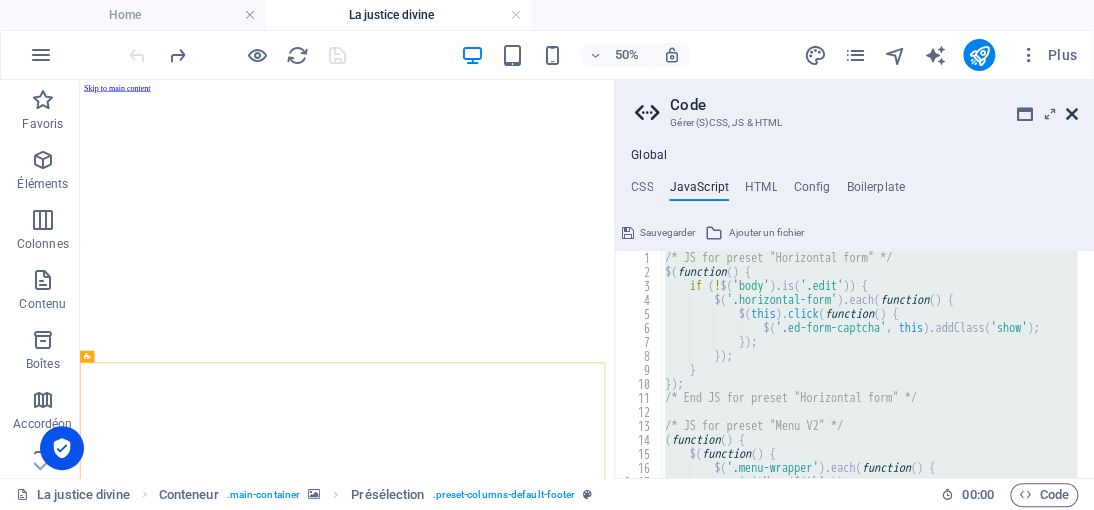 click at bounding box center [1072, 114] 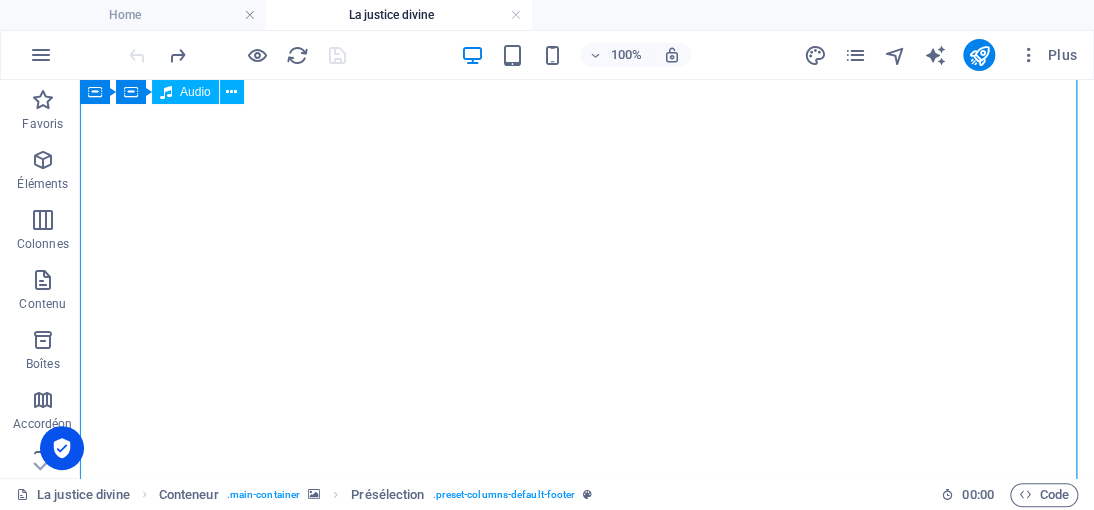 scroll, scrollTop: 389, scrollLeft: 0, axis: vertical 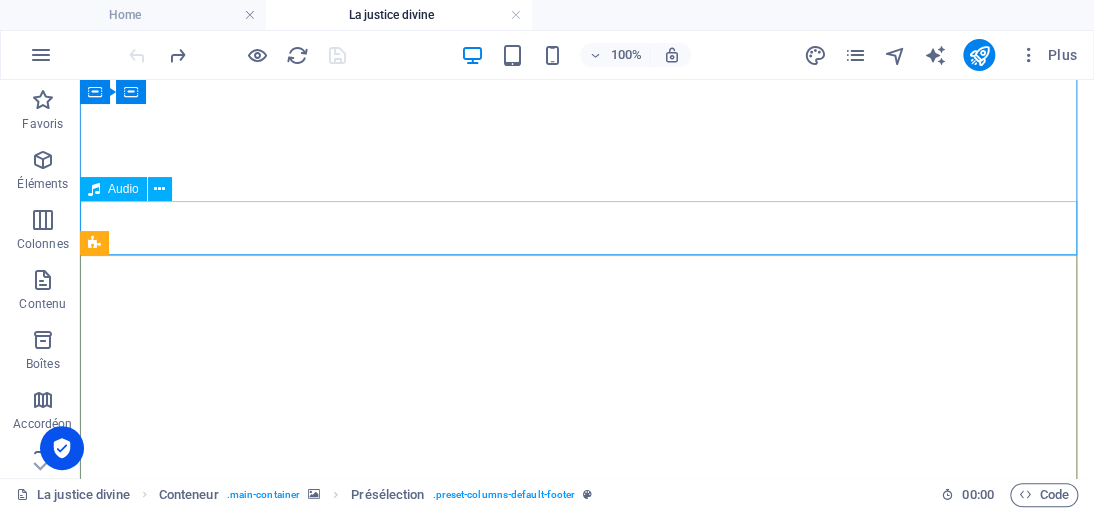 click at bounding box center [587, 3930] 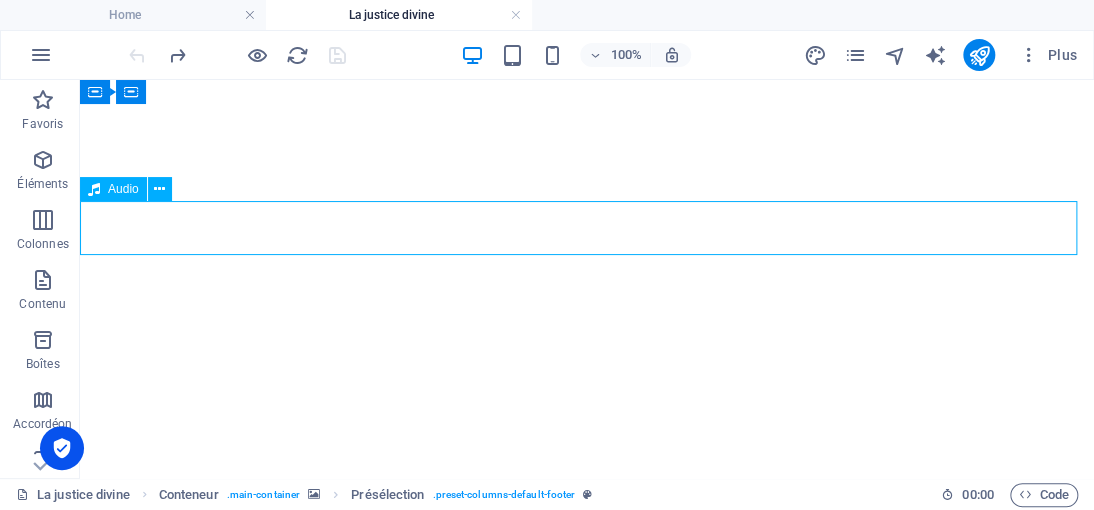 click at bounding box center (587, 3930) 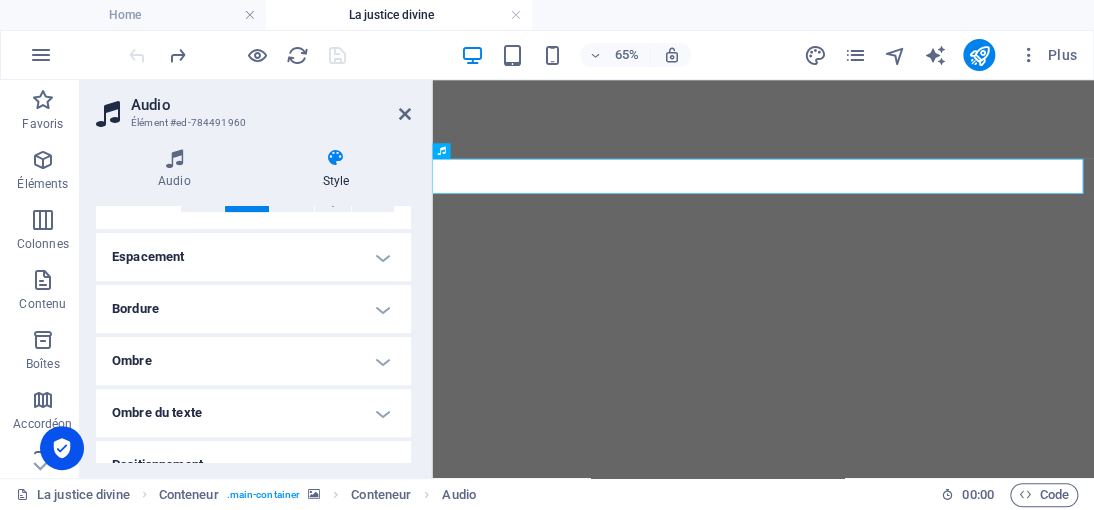 scroll, scrollTop: 400, scrollLeft: 0, axis: vertical 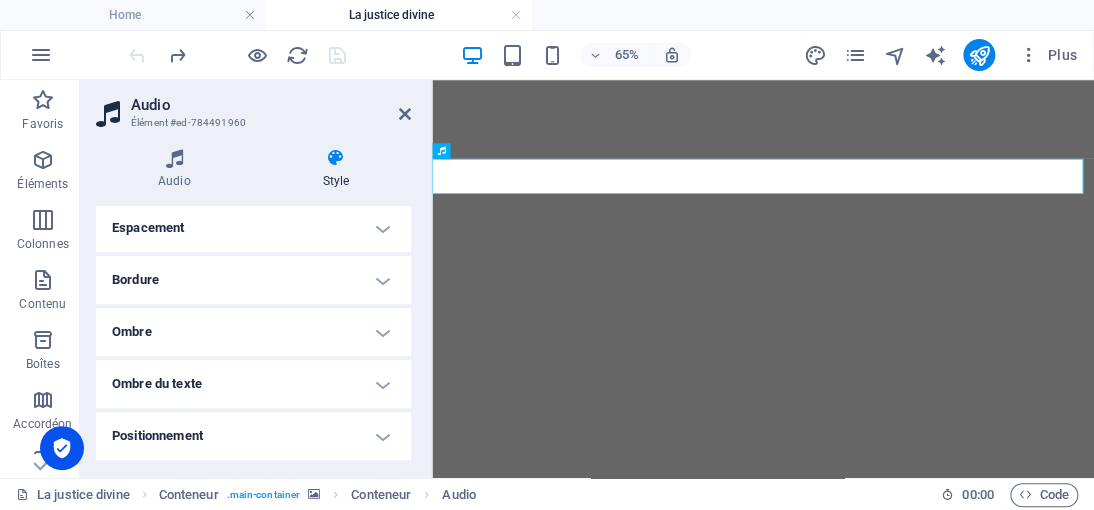 click on "Positionnement" at bounding box center (253, 436) 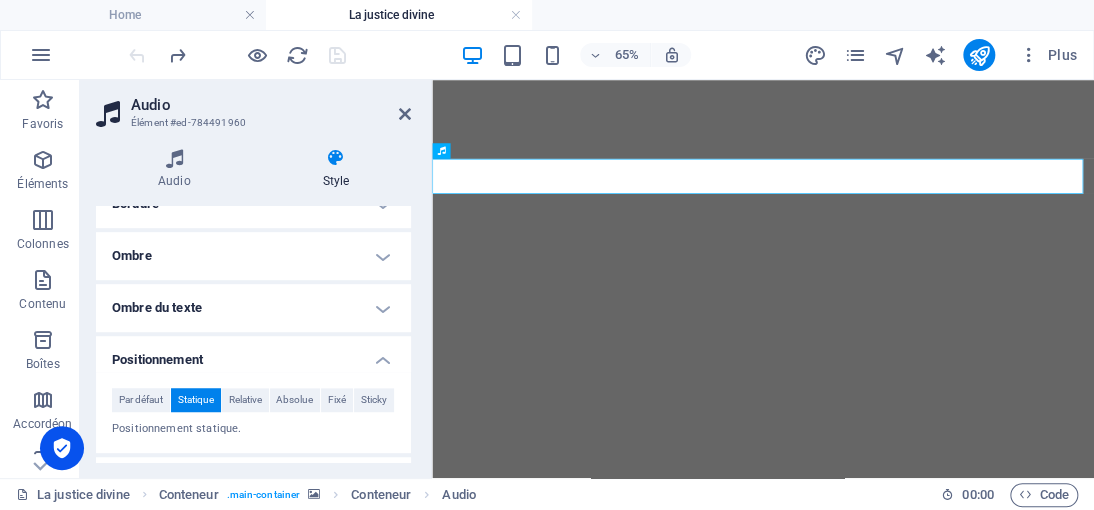 scroll, scrollTop: 600, scrollLeft: 0, axis: vertical 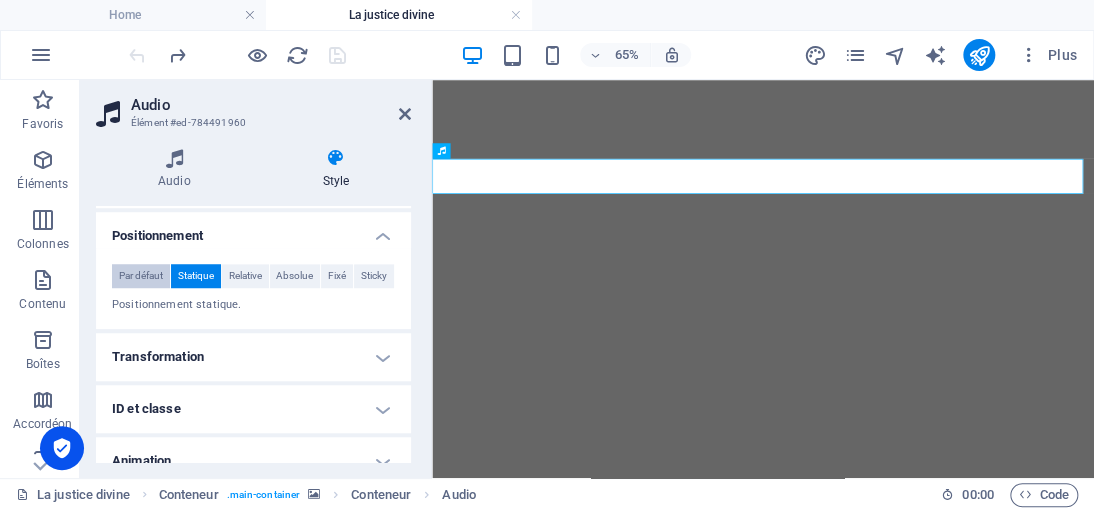 click on "Par défaut" at bounding box center [141, 276] 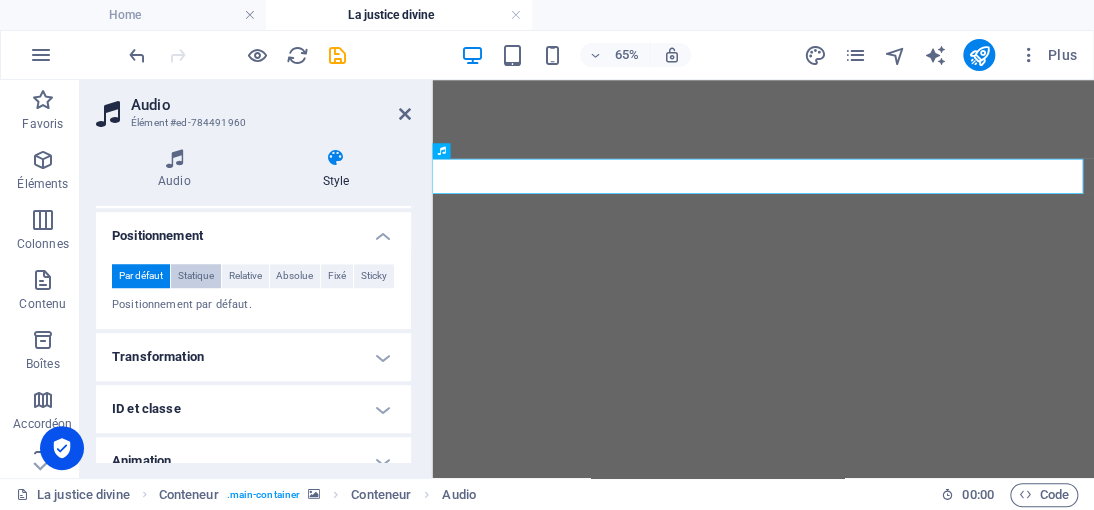 click on "Statique" at bounding box center [196, 276] 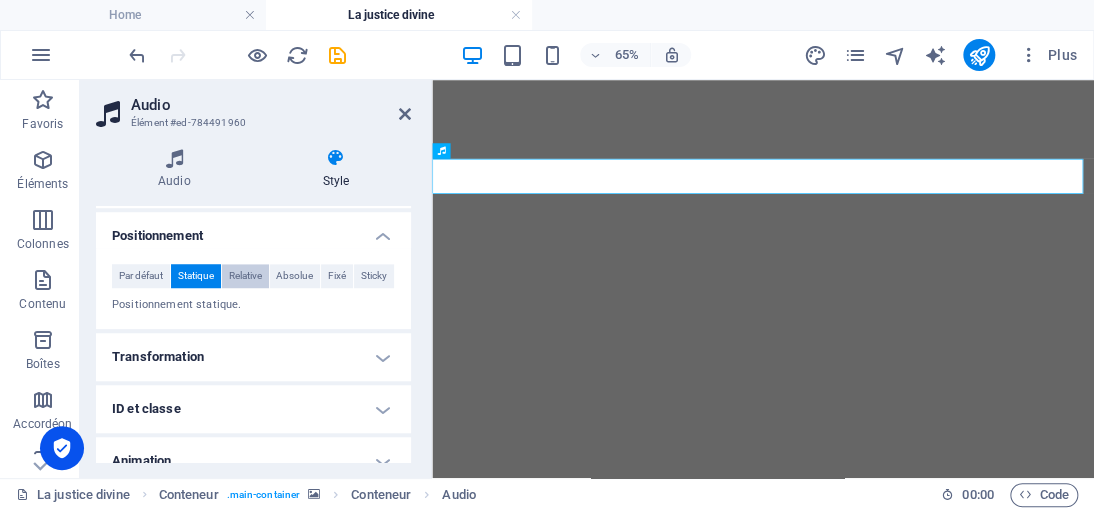 click on "Relative" at bounding box center (245, 276) 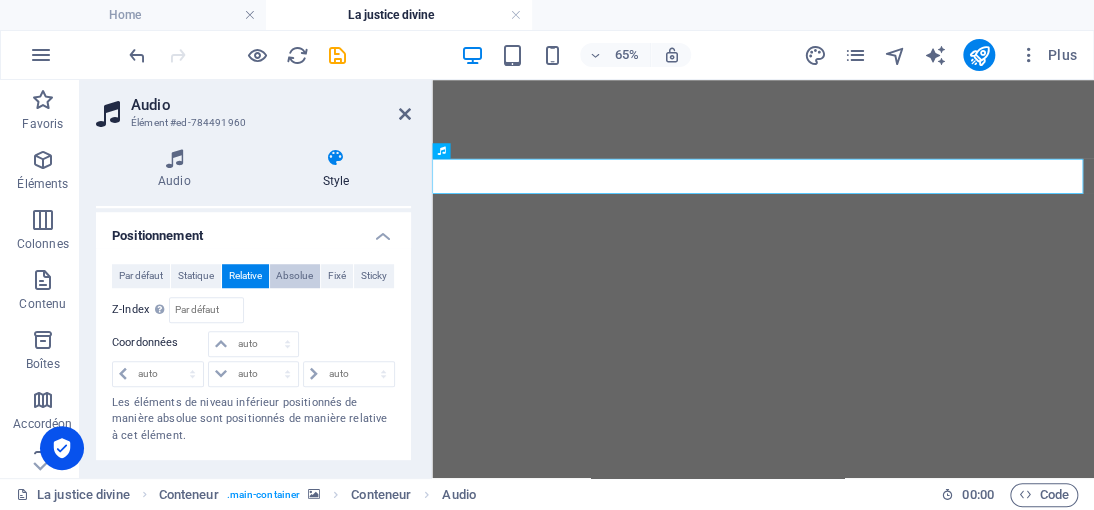 click on "Absolue" at bounding box center (294, 276) 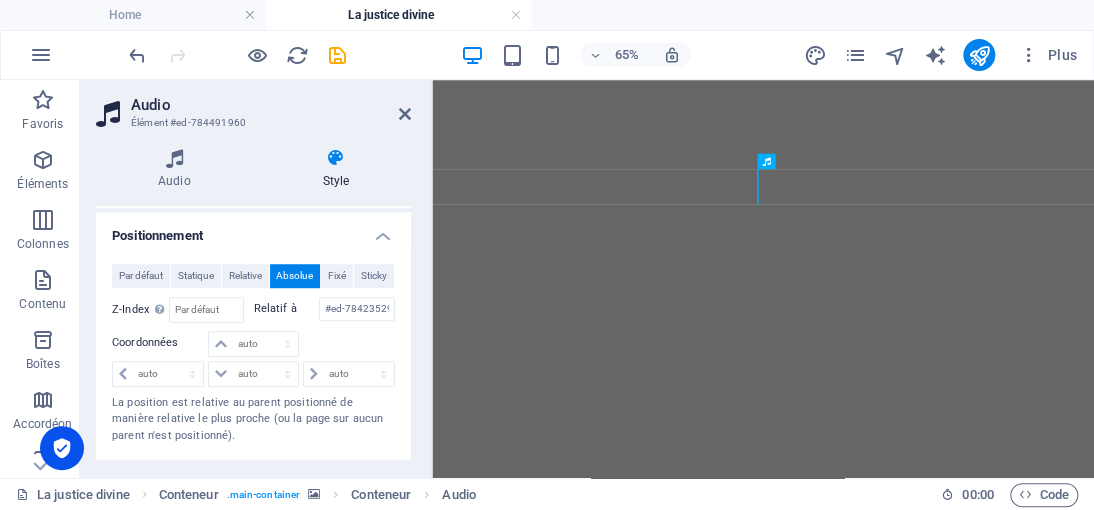 scroll, scrollTop: 0, scrollLeft: 0, axis: both 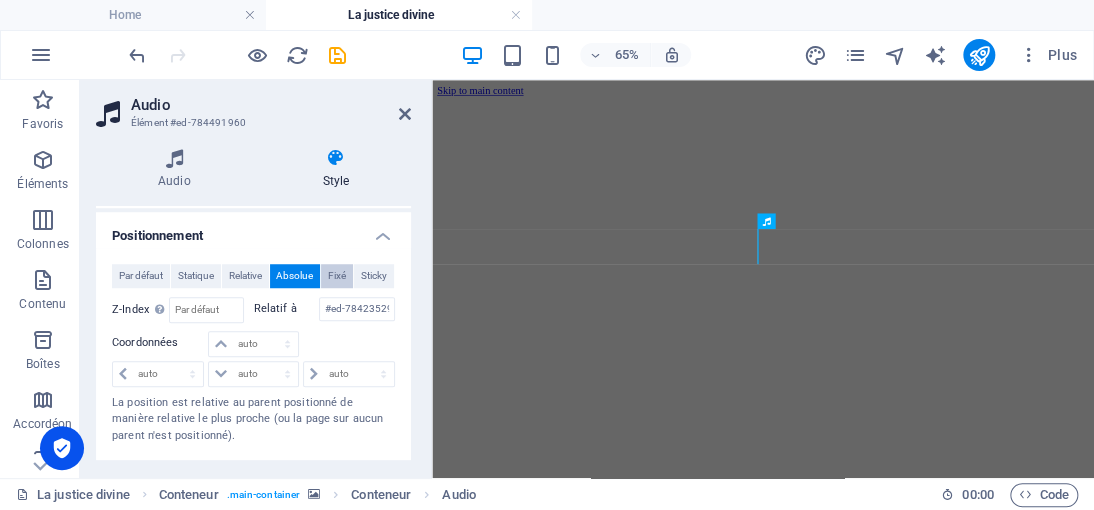 click on "Fixé" at bounding box center (337, 276) 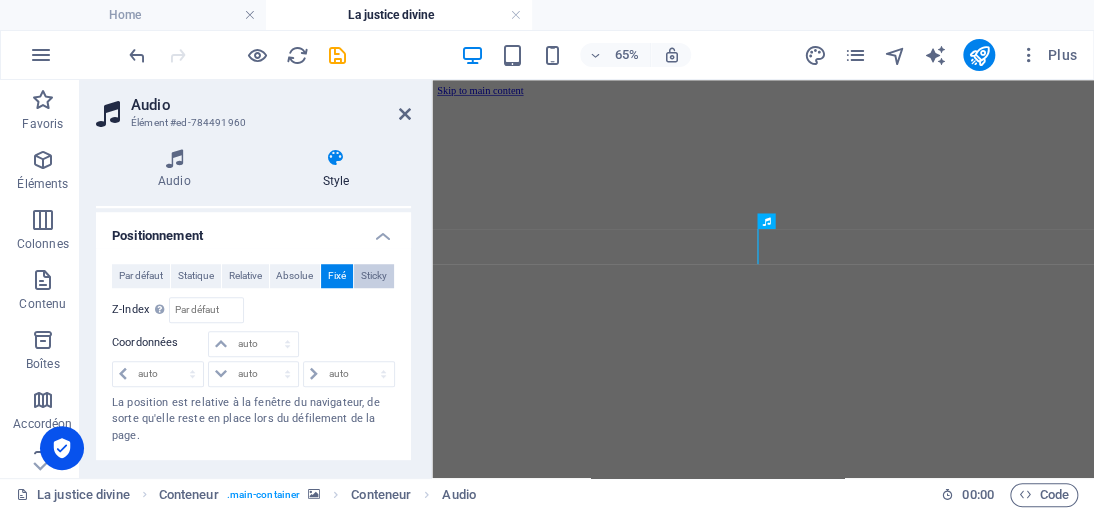 click on "Sticky" at bounding box center (374, 276) 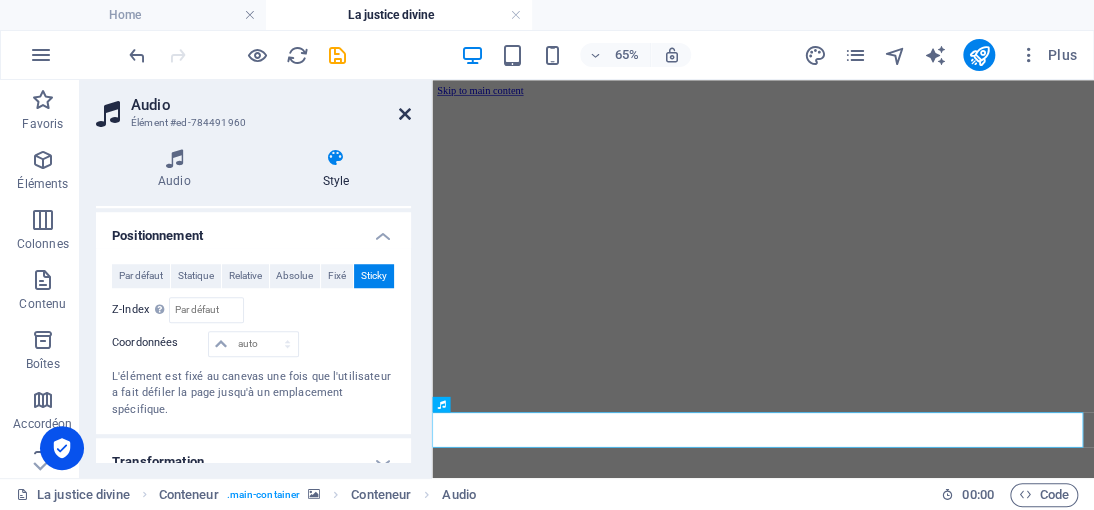 drag, startPoint x: 408, startPoint y: 110, endPoint x: 332, endPoint y: 34, distance: 107.48023 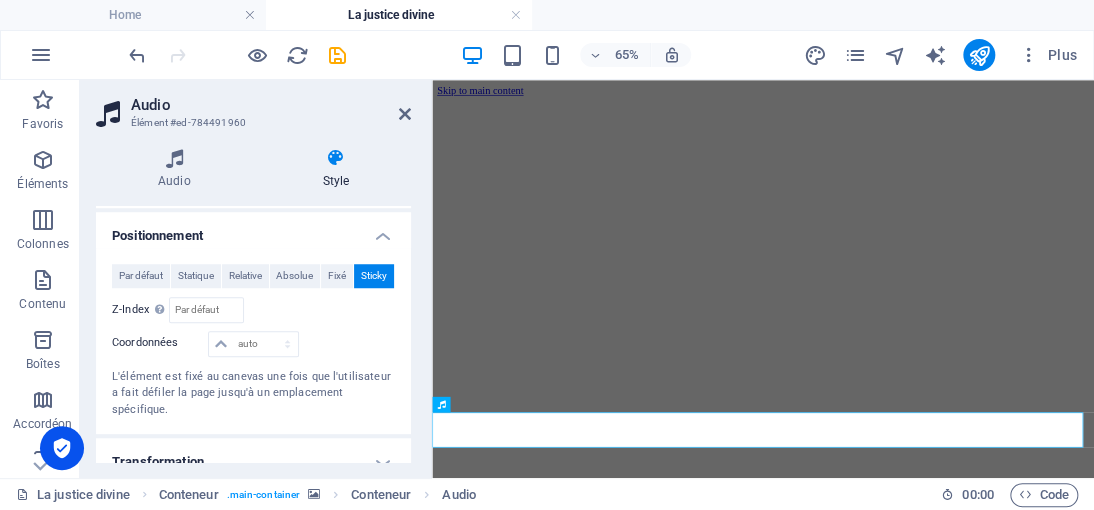 scroll, scrollTop: 338, scrollLeft: 0, axis: vertical 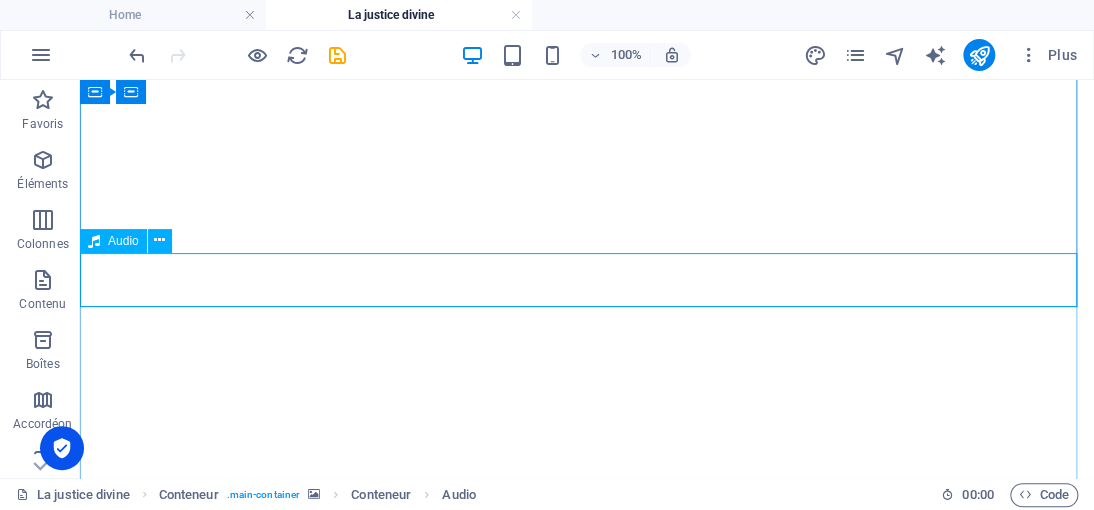 click at bounding box center (587, 3470) 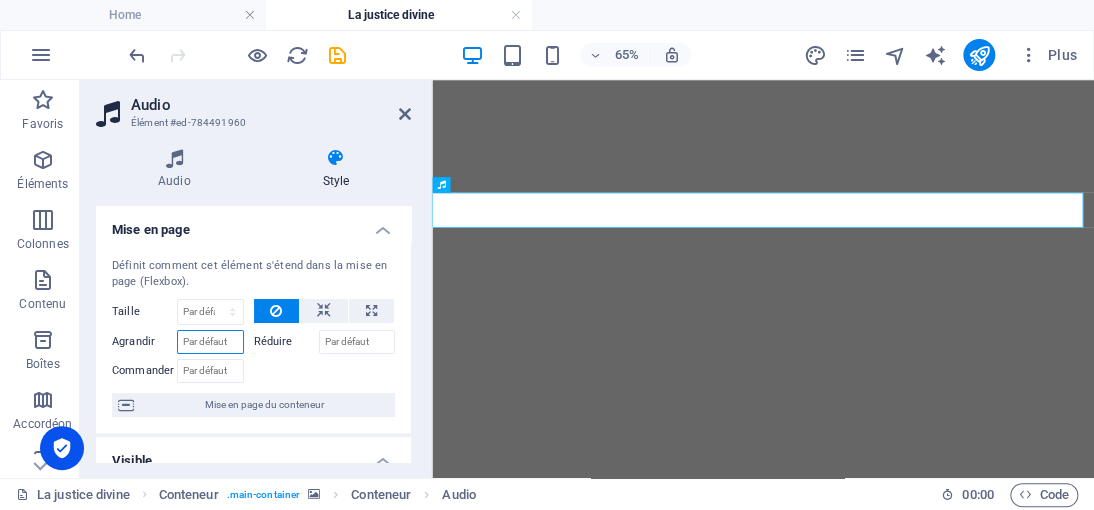 click on "Agrandir" at bounding box center [210, 342] 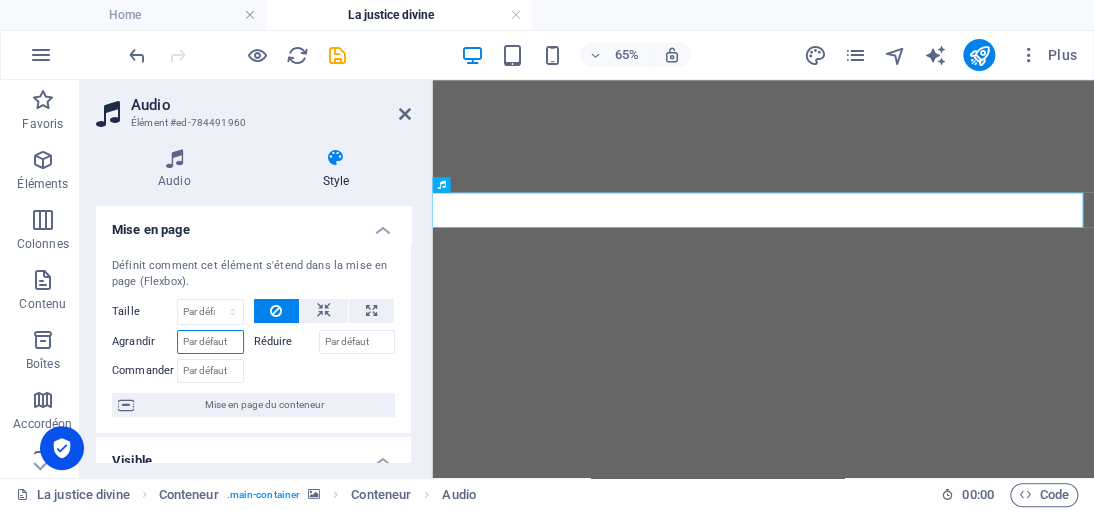 type on "3" 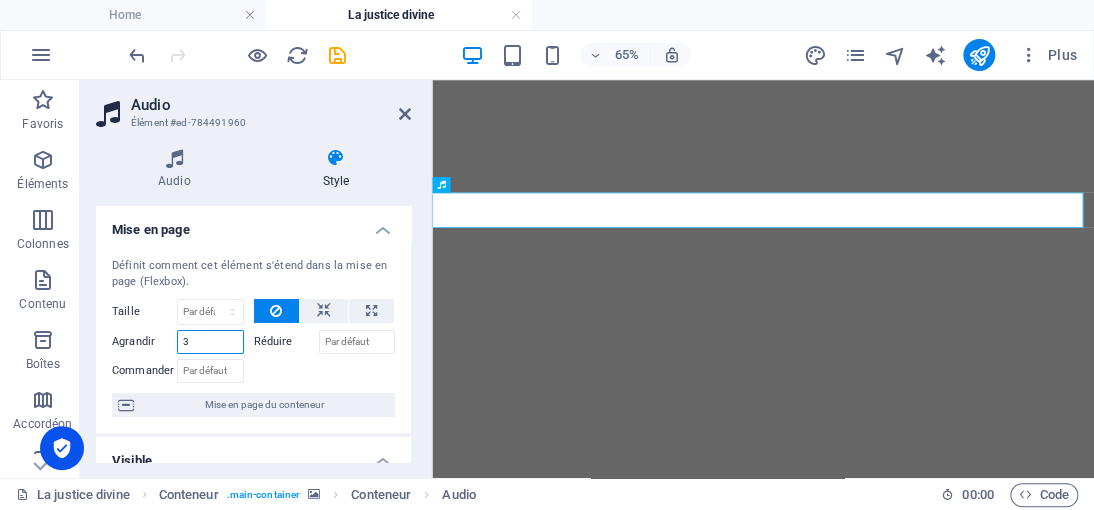 drag, startPoint x: 195, startPoint y: 341, endPoint x: 140, endPoint y: 338, distance: 55.081757 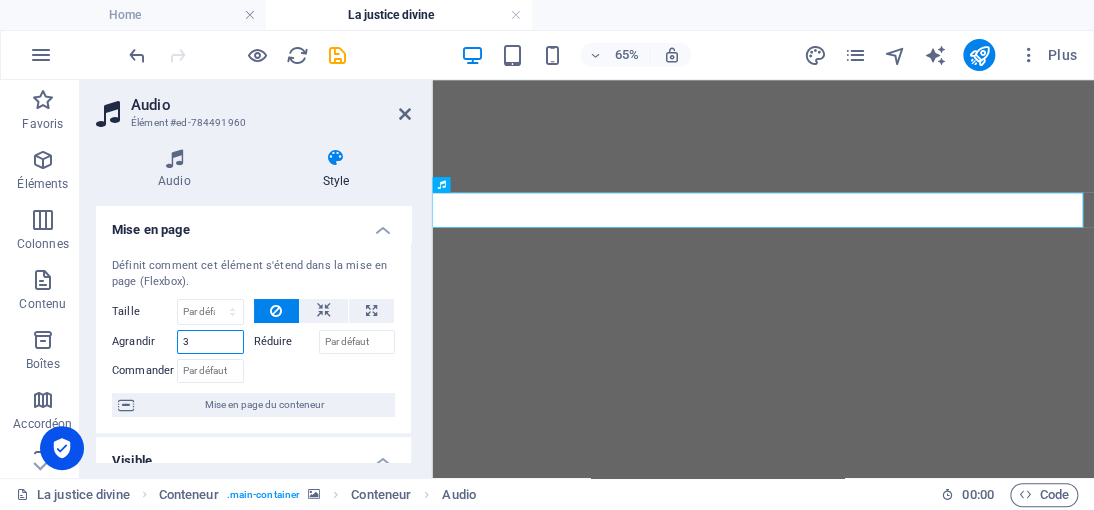 click on "Agrandir 3" at bounding box center (178, 342) 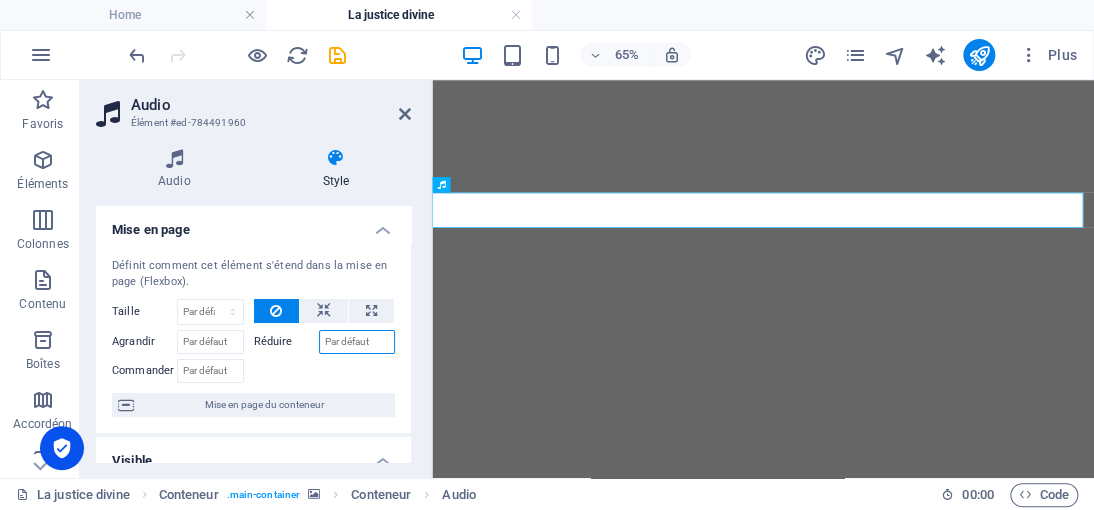click on "Réduire" at bounding box center [357, 342] 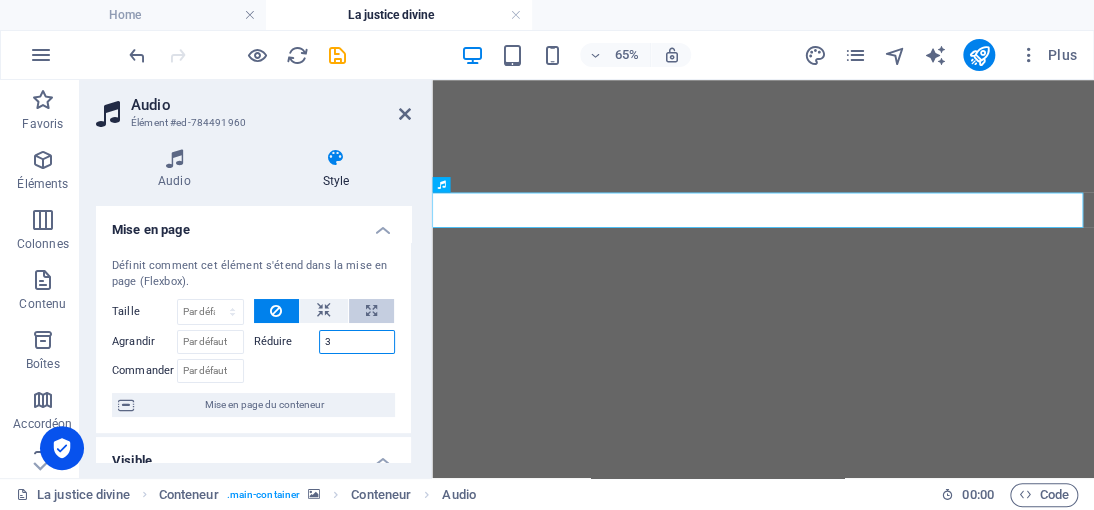 type 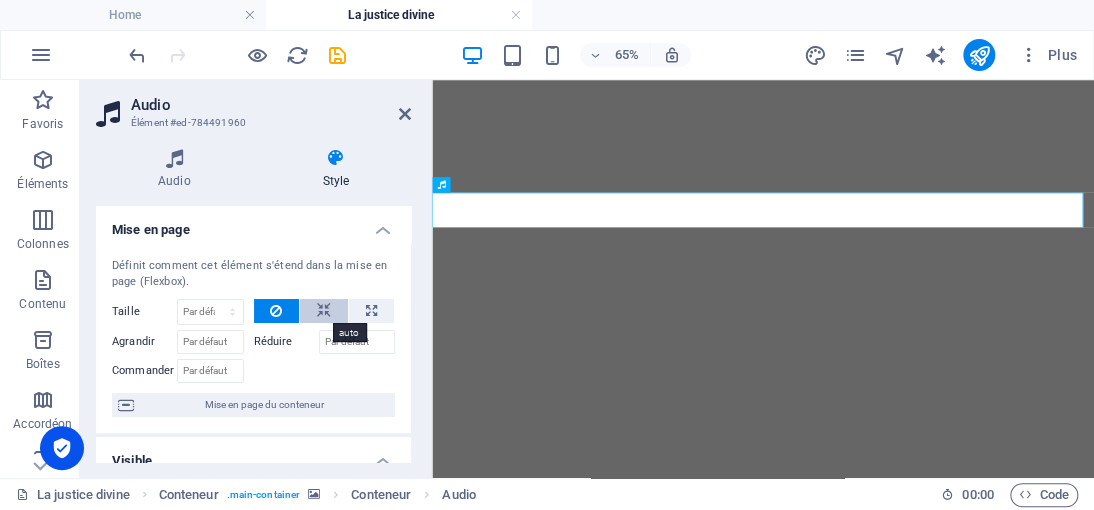 click at bounding box center (324, 311) 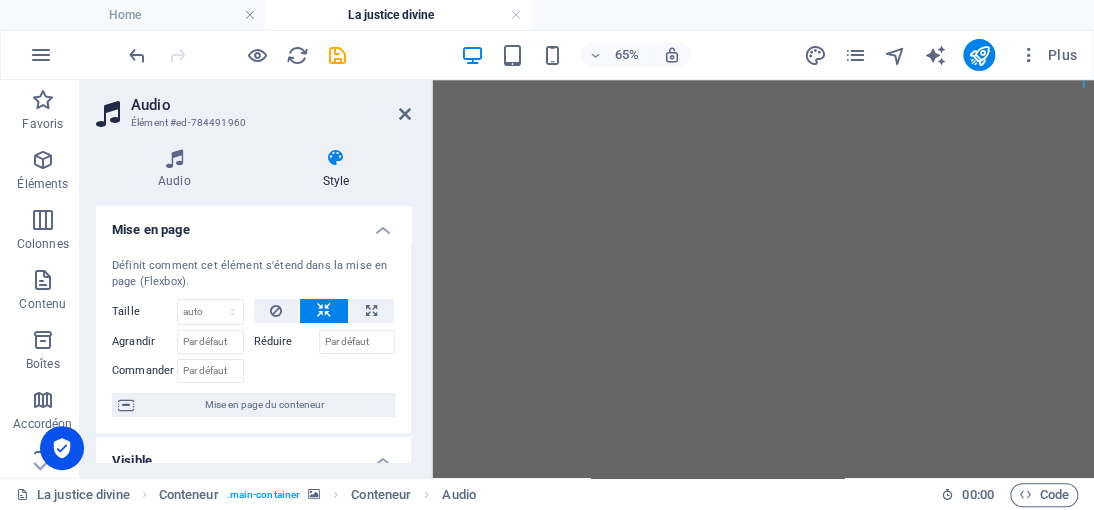 scroll, scrollTop: 0, scrollLeft: 0, axis: both 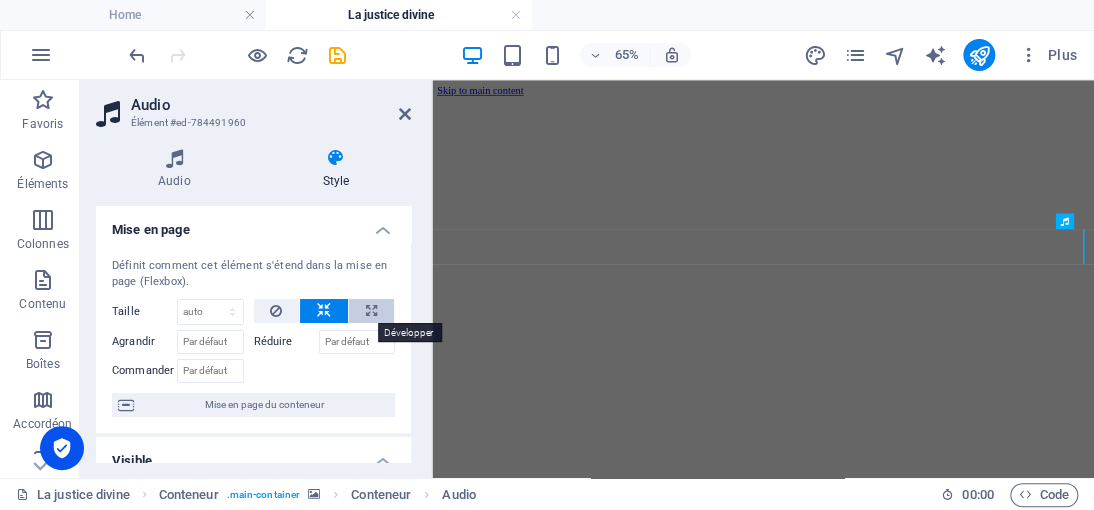 click at bounding box center (371, 311) 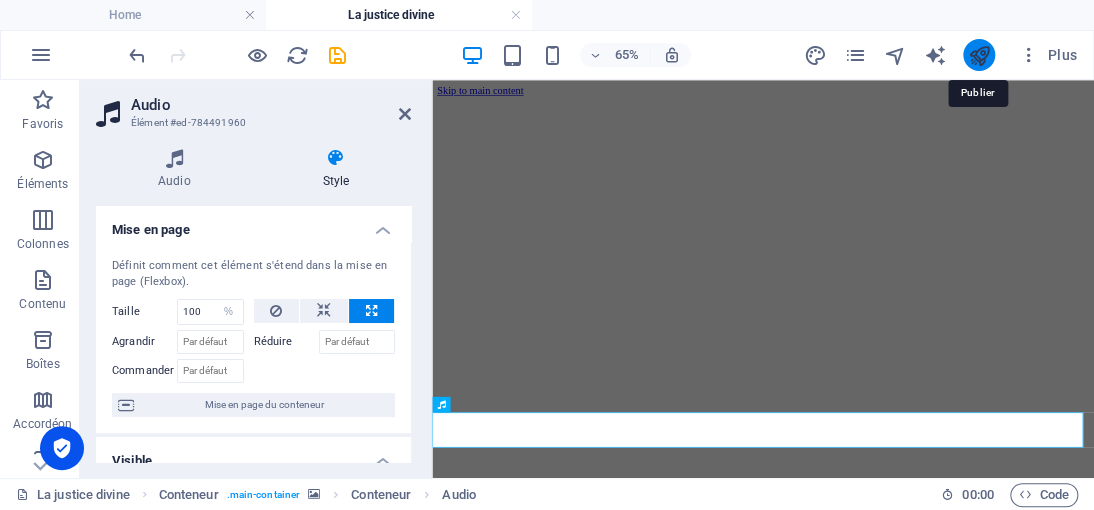 click at bounding box center [978, 55] 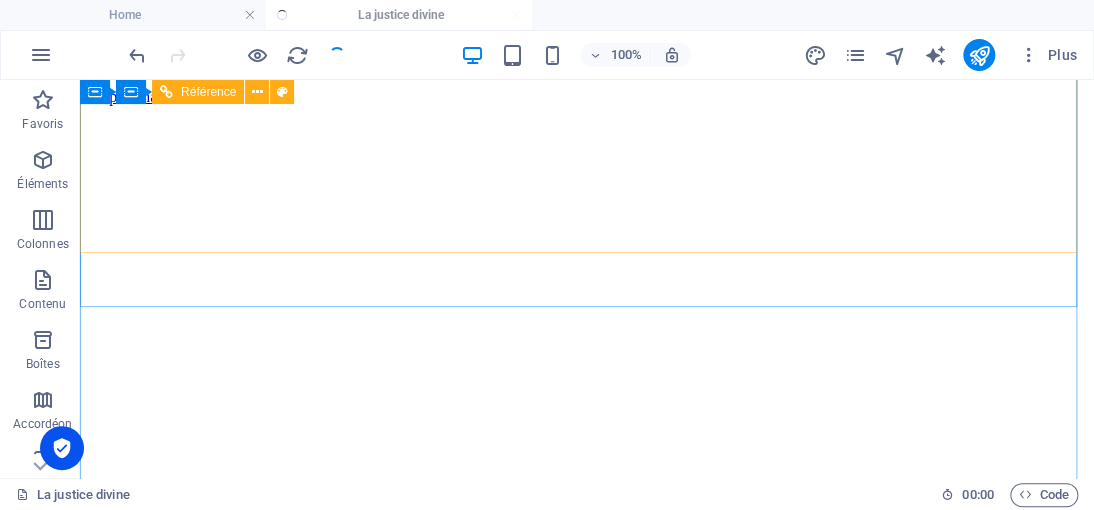 scroll, scrollTop: 338, scrollLeft: 0, axis: vertical 